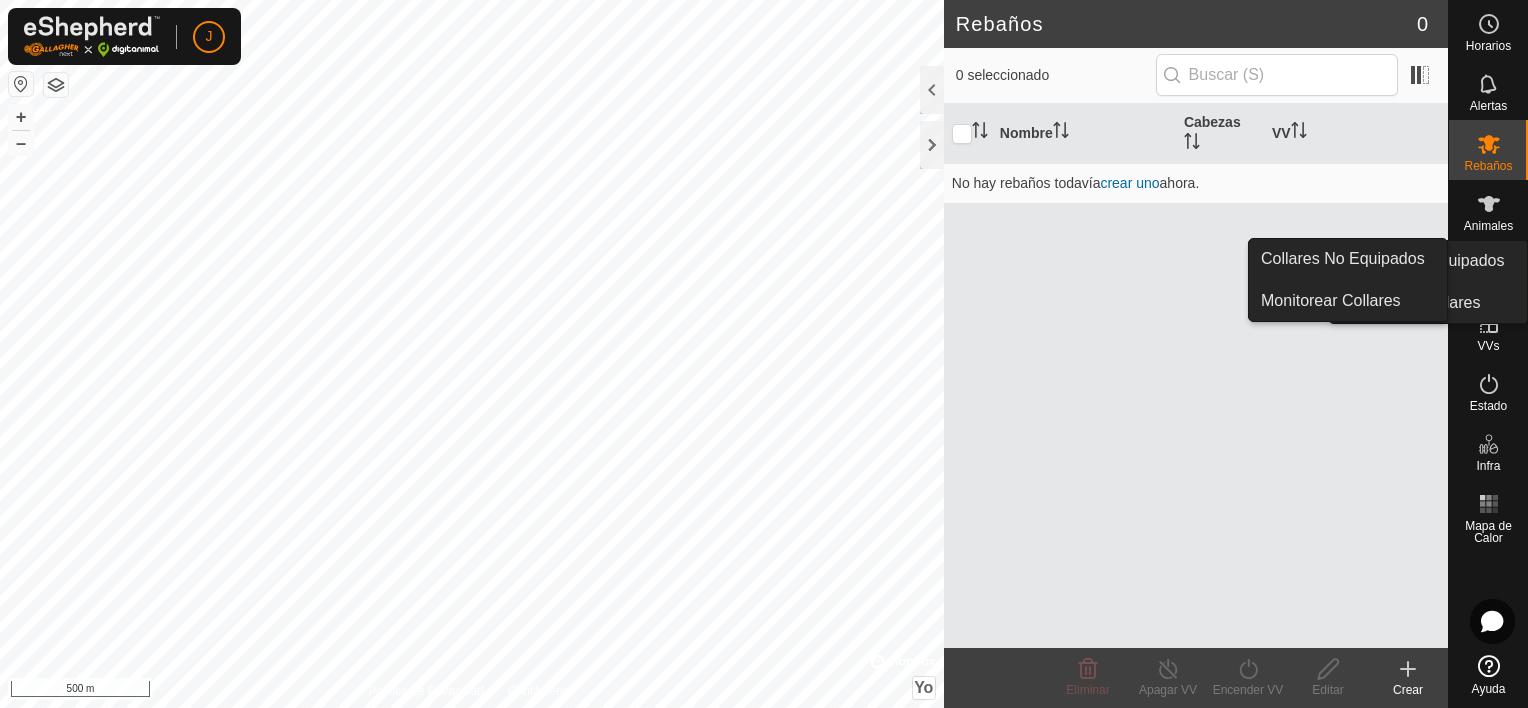 scroll, scrollTop: 0, scrollLeft: 0, axis: both 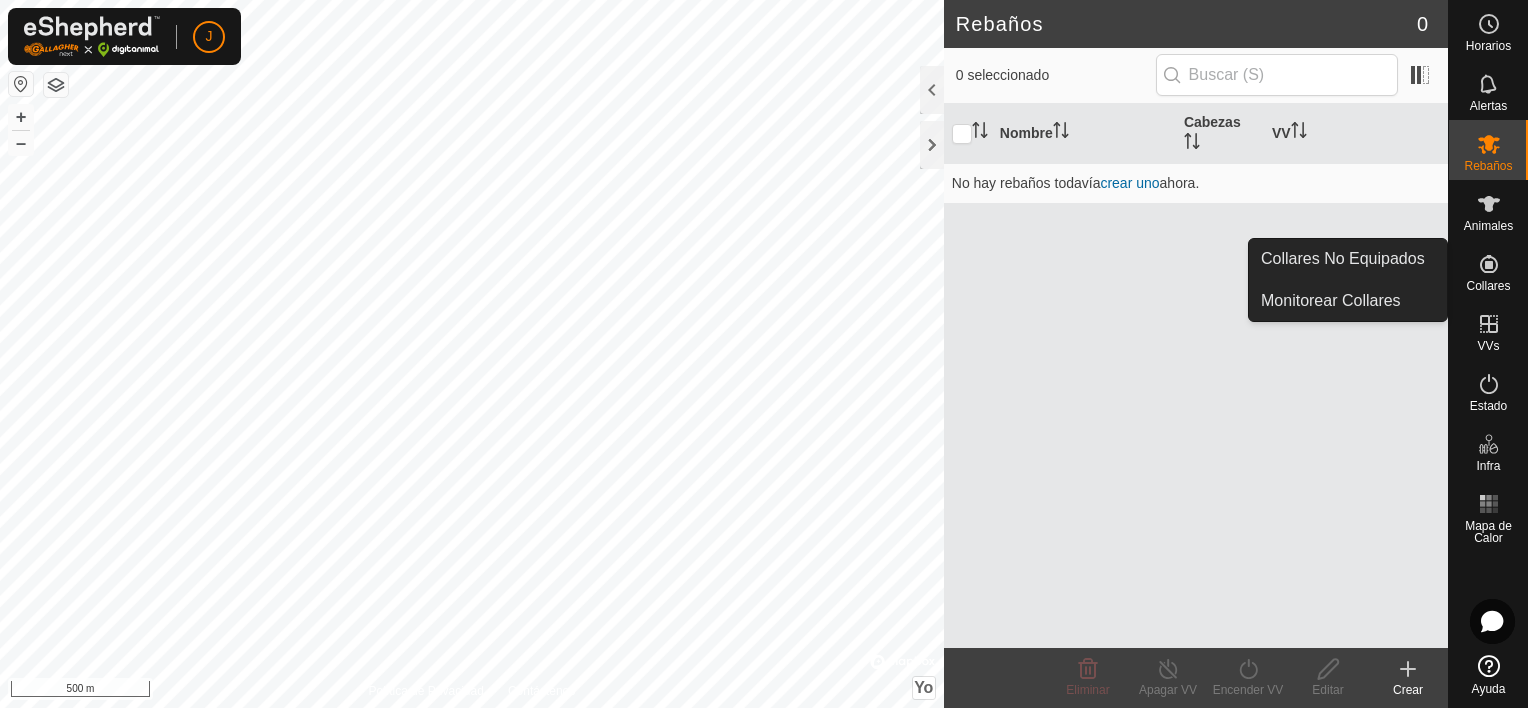 click at bounding box center [1489, 264] 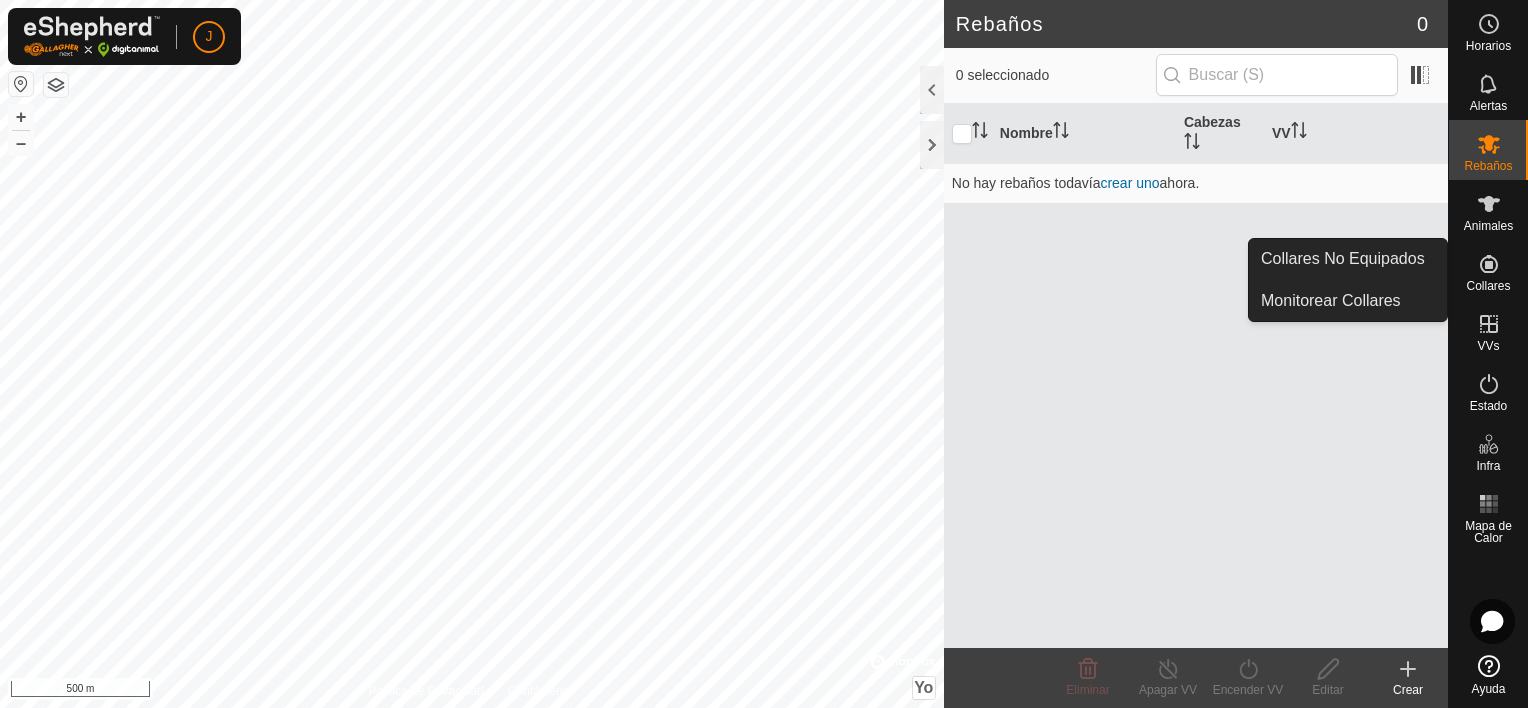 click 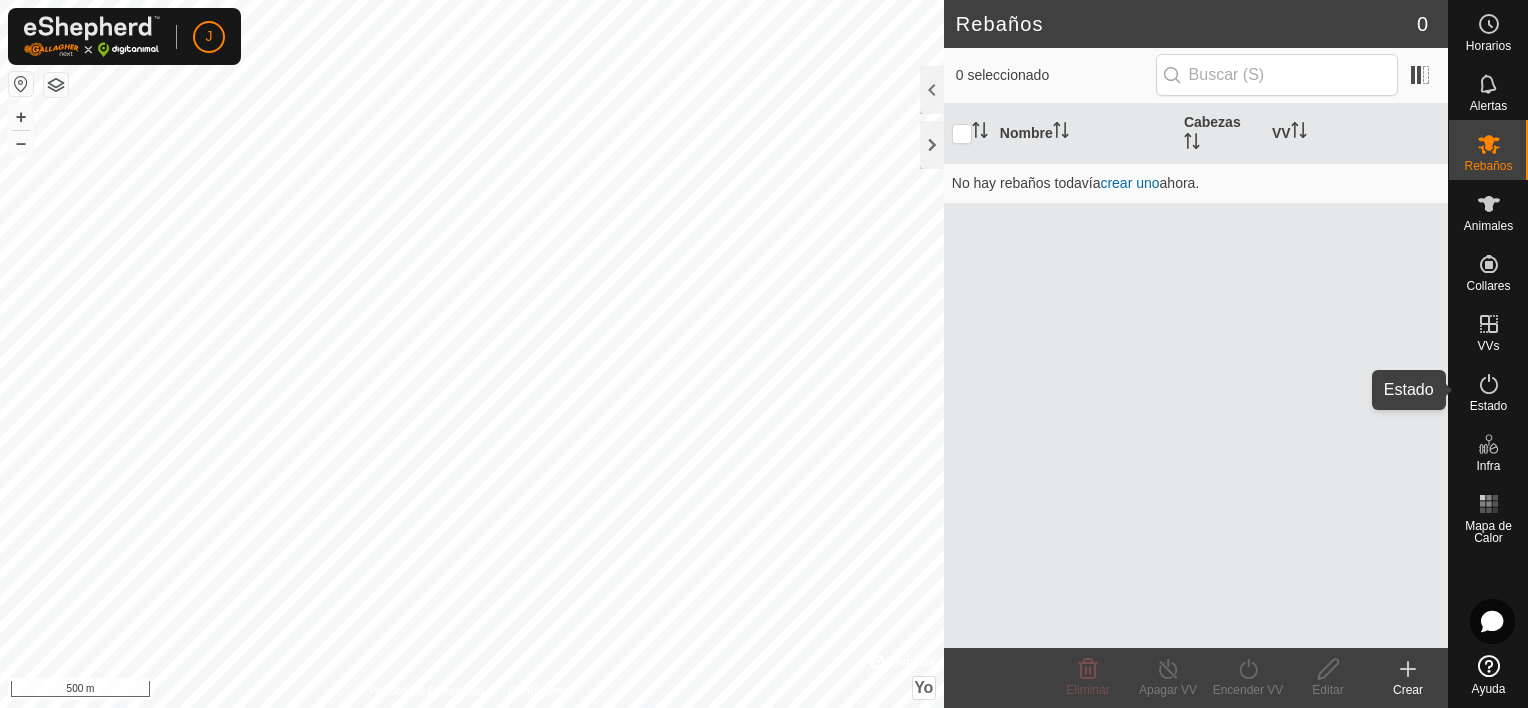 click 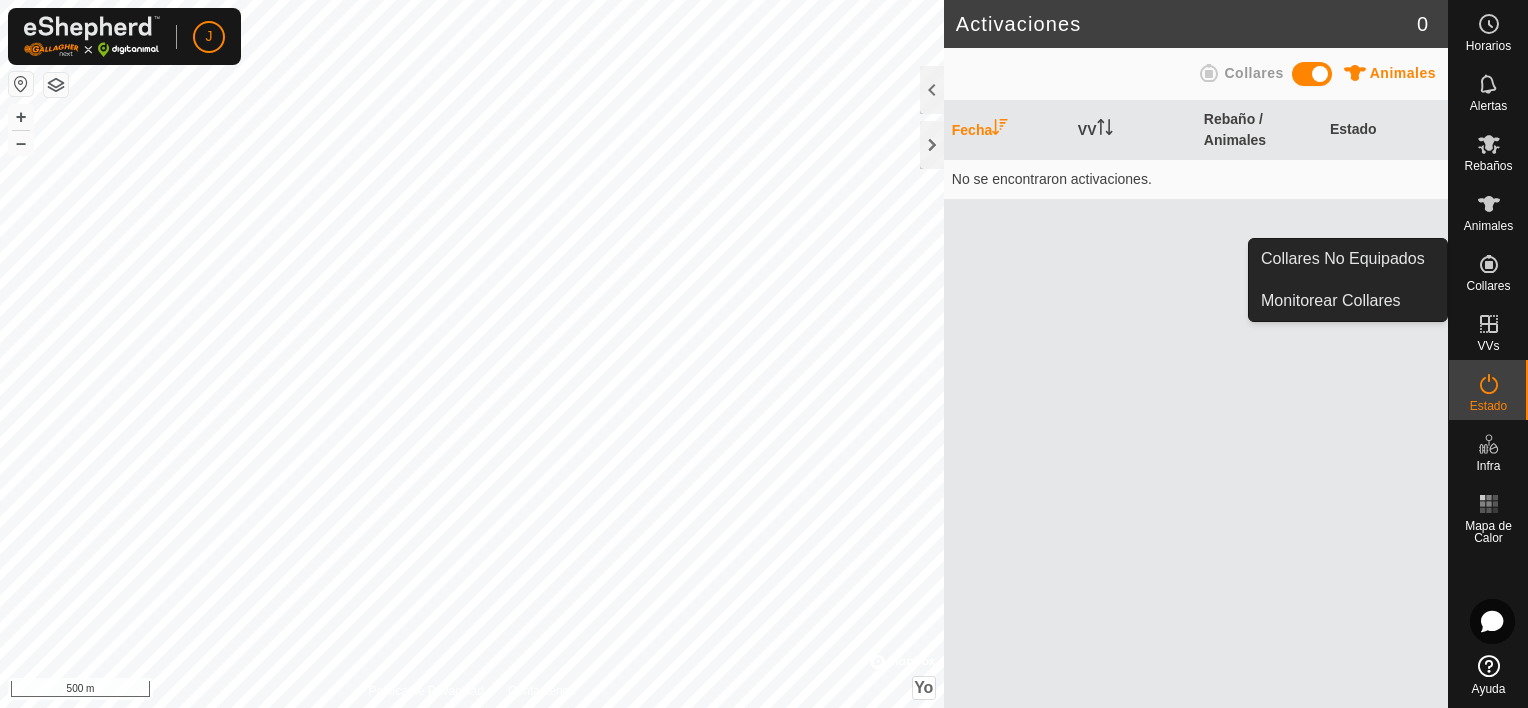 click on "Collares" at bounding box center (1488, 286) 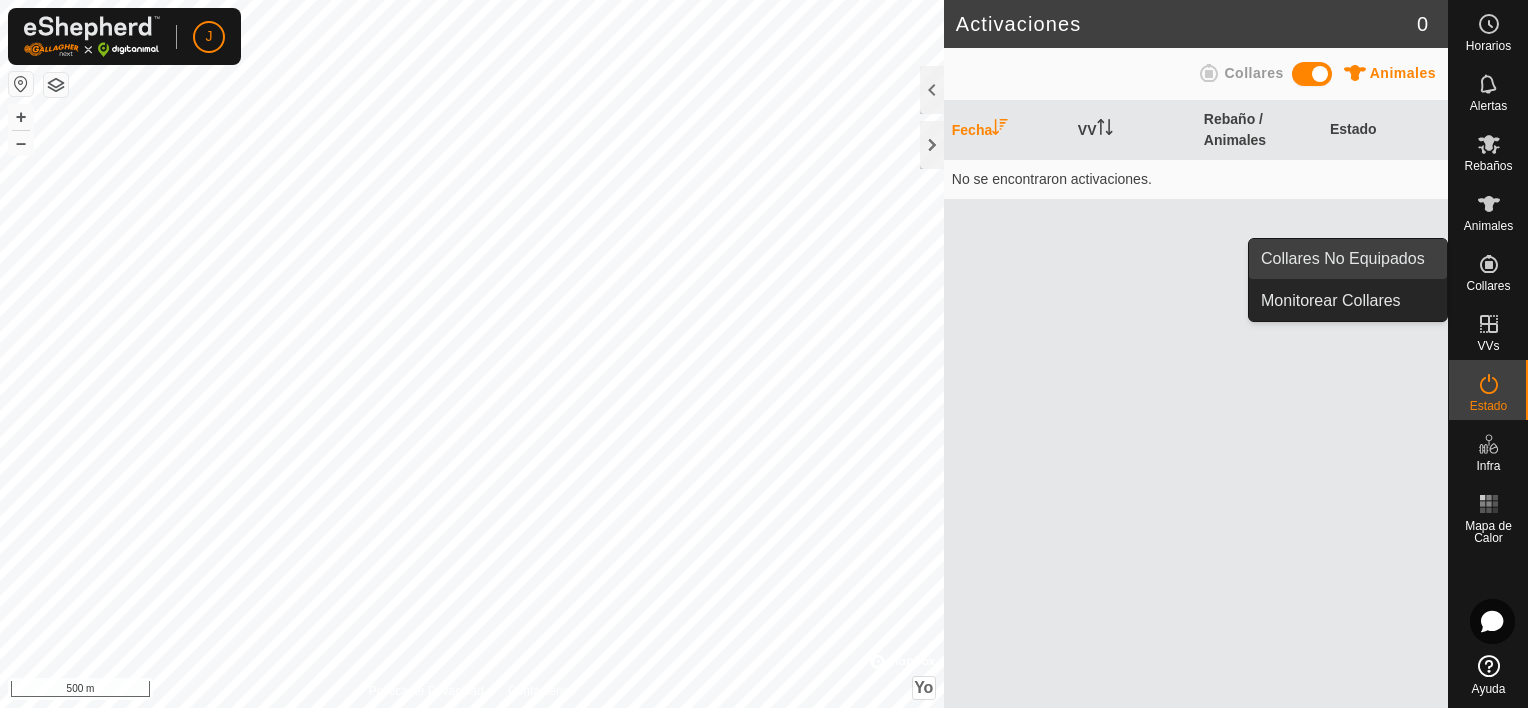 click on "Collares No Equipados" at bounding box center [1348, 259] 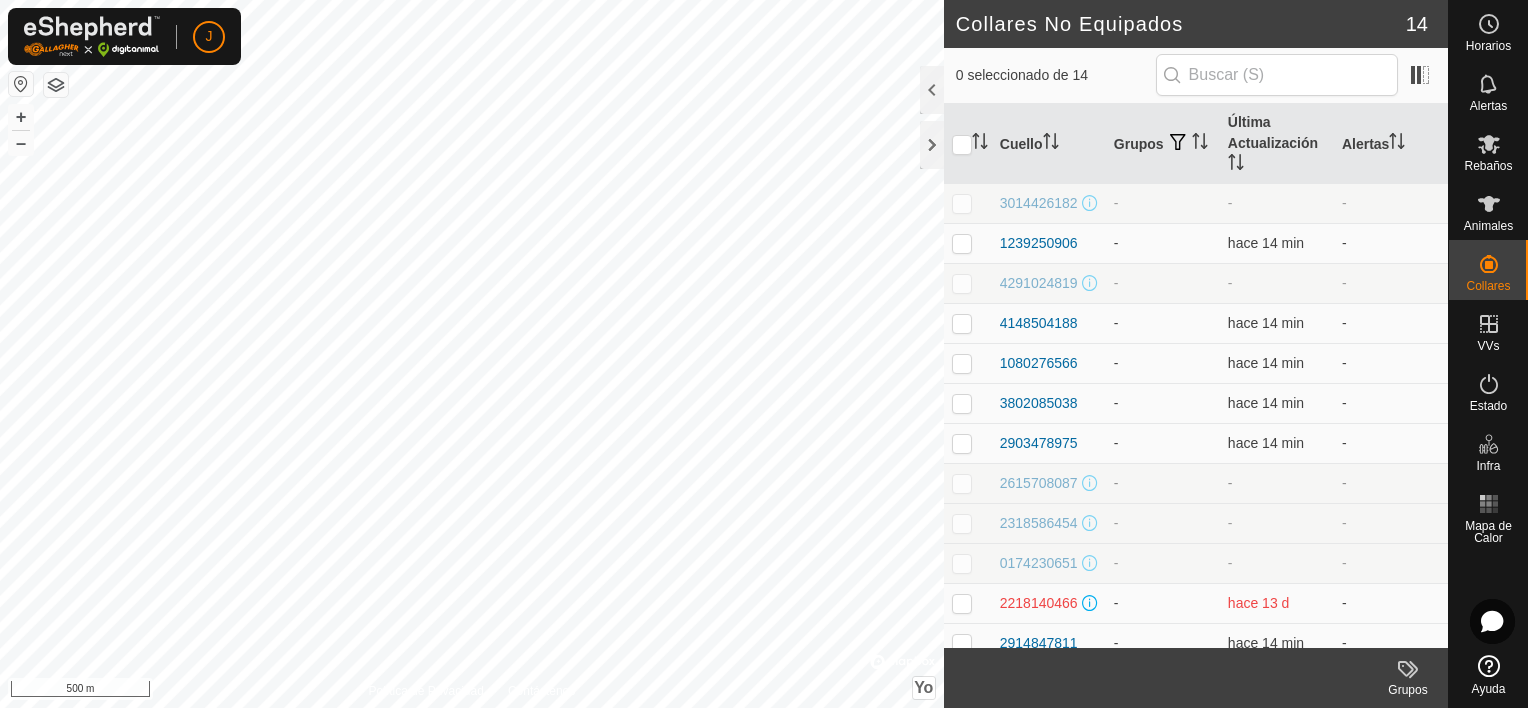 scroll, scrollTop: 0, scrollLeft: 0, axis: both 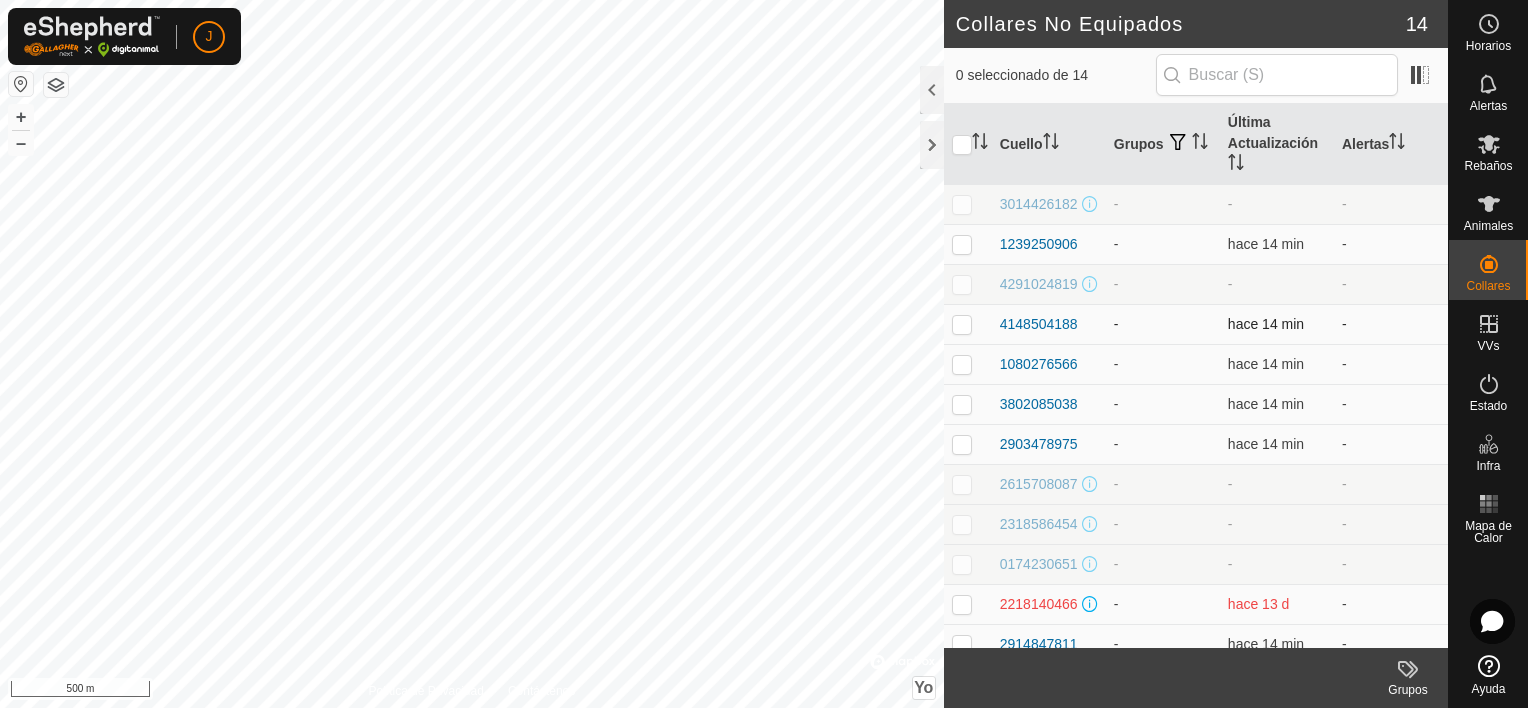 click at bounding box center [962, 324] 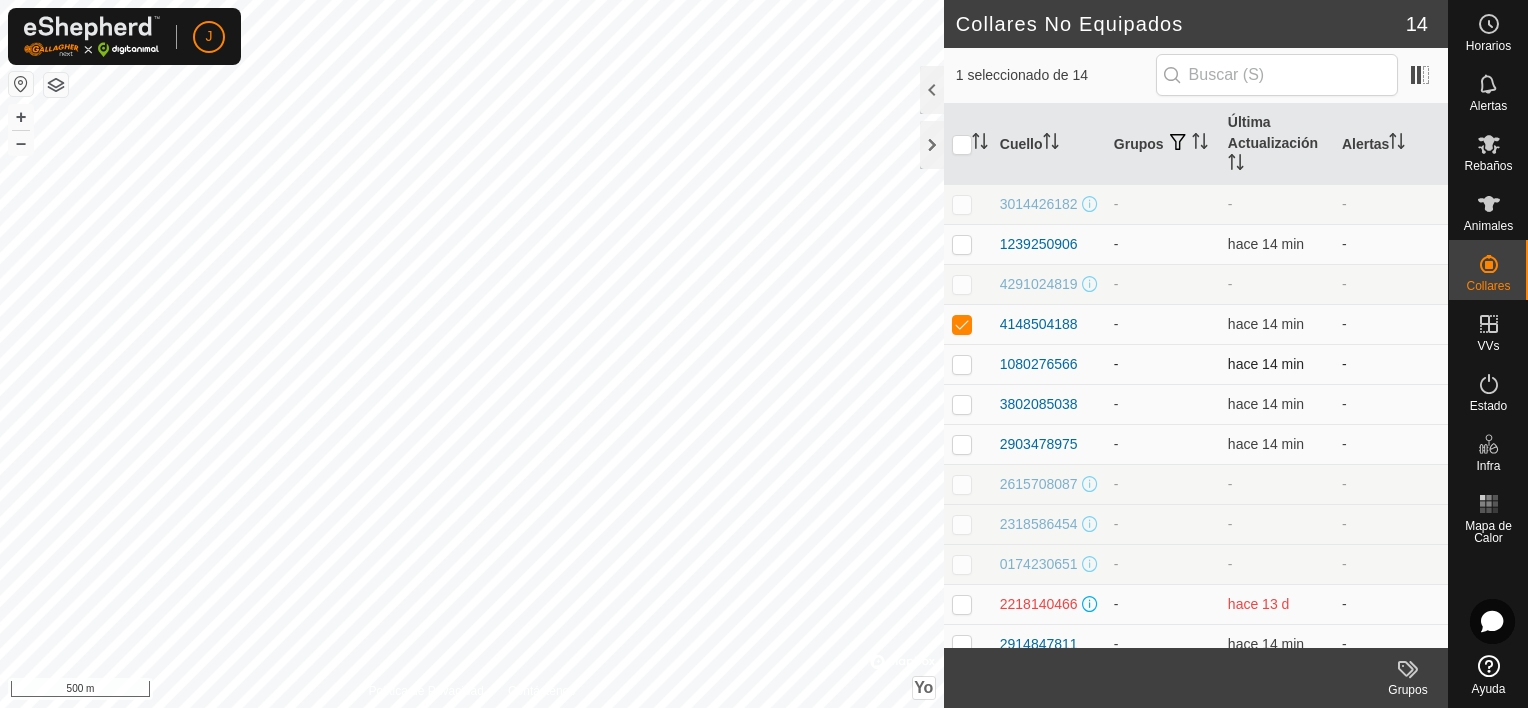 click at bounding box center (968, 364) 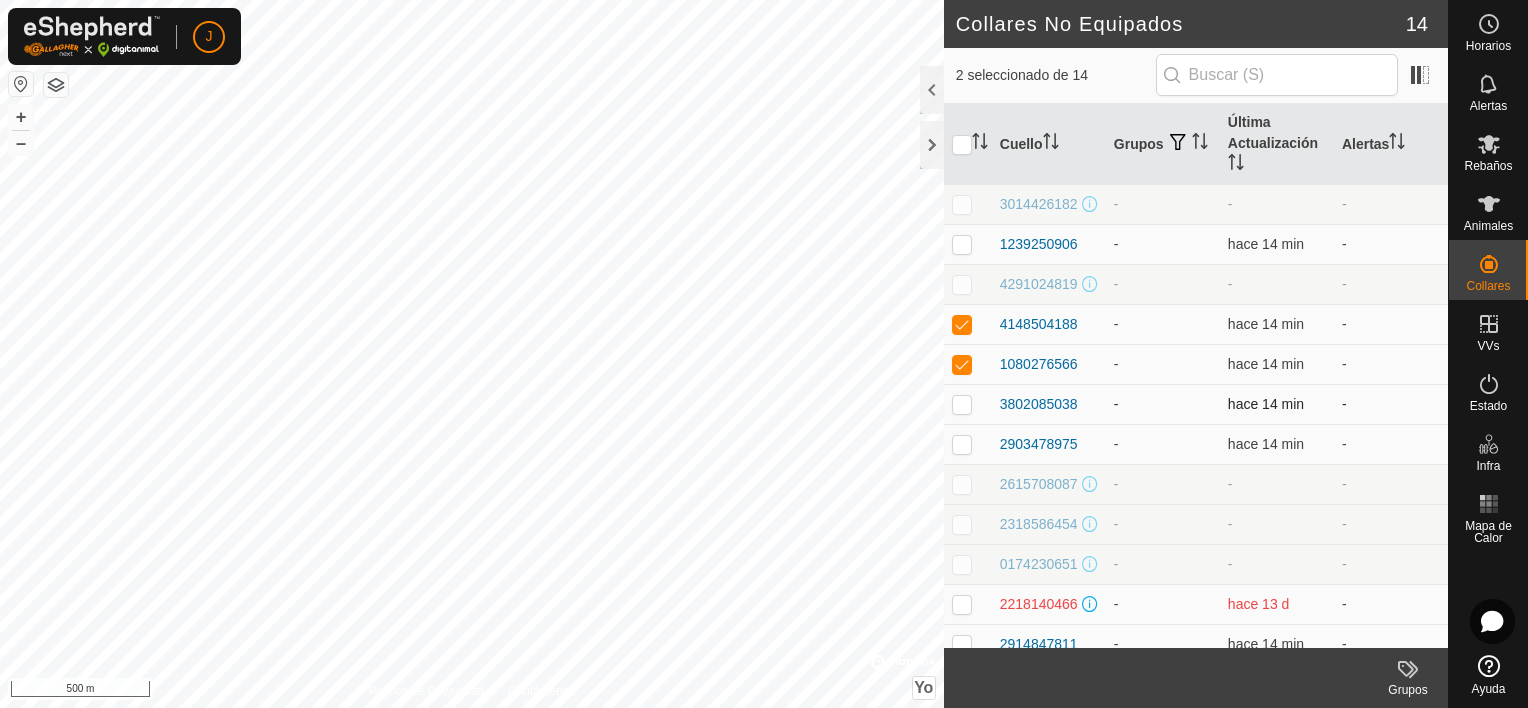 click at bounding box center (962, 404) 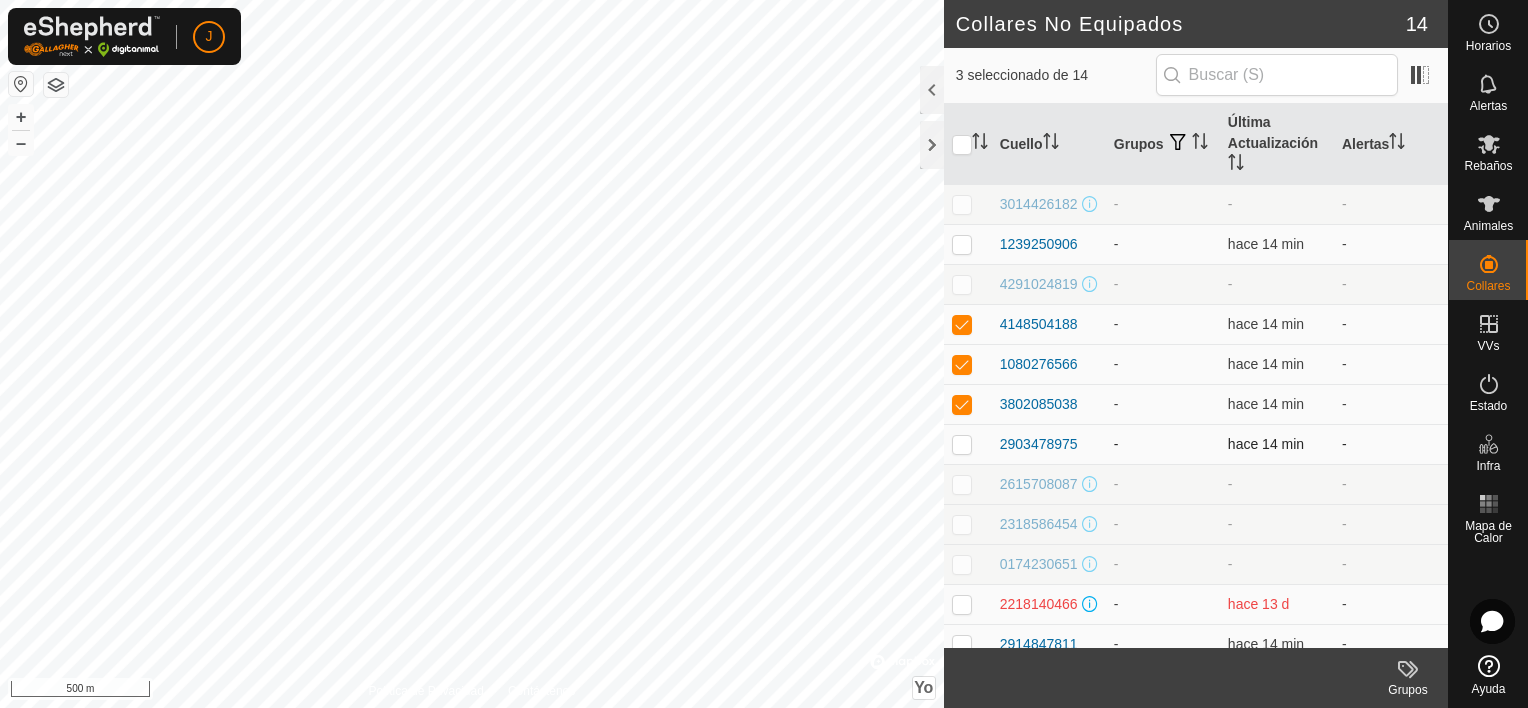 click at bounding box center [968, 444] 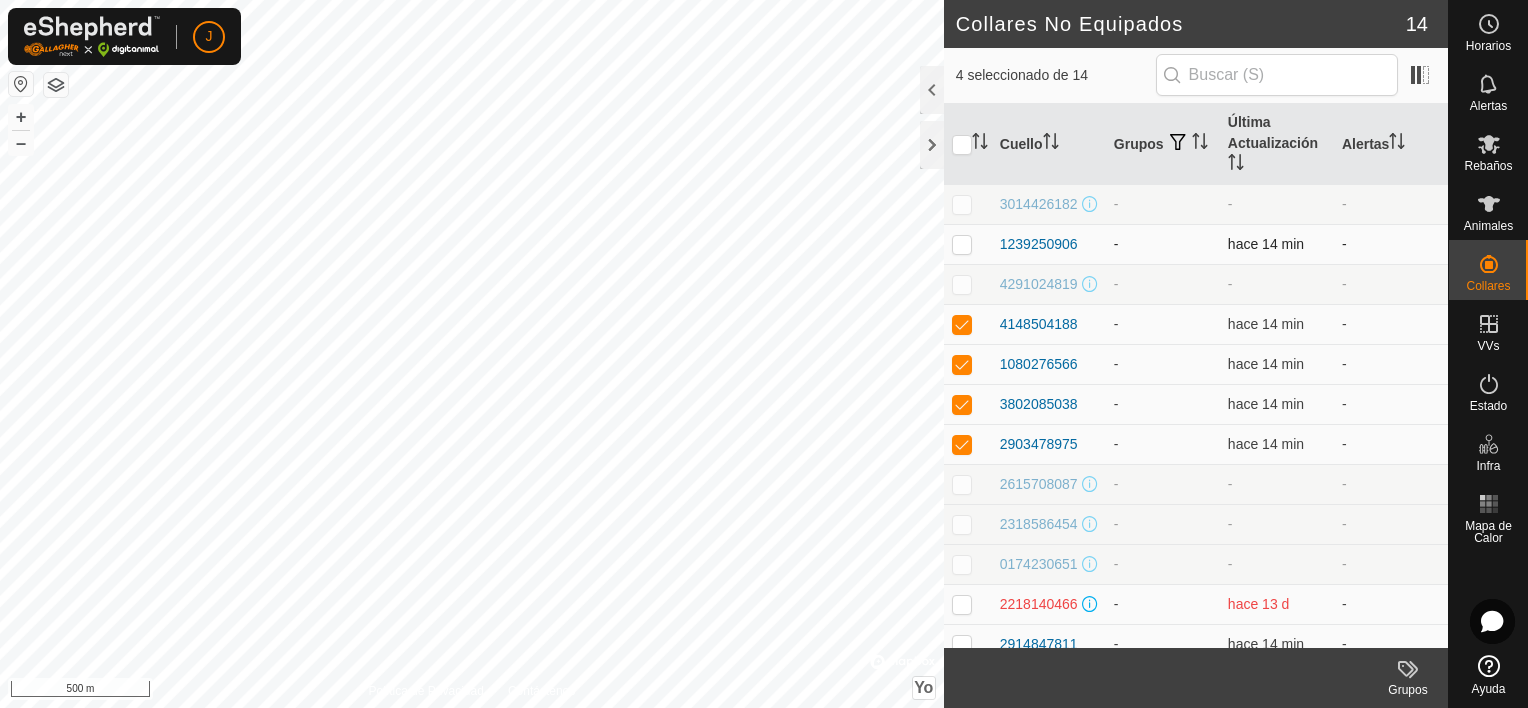 click on "Collares No Equipados 14  4 seleccionado de 14   Cuello   Grupos   Última Actualización   Alertas   3014426182   -  -  -   1239250906   -  hace 14 min  -   4291024819   -  -  -   4148504188   -  hace 14 min  -   1080276566   -  hace 14 min  -   3802085038   -  hace 14 min  -   2903478975   -  hace 14 min  -   2615708087   -  -  -   2318586454   -  -  -   0174230651   -  -  -   2218140466   -  hace 13 d  -   2914847811   -  hace 14 min  -   4185058030   -  hace 14 min  -   1611322033   -  hace 14 min  -   Grupos  Política de Privacidad Contáctenos + – ⇧ Yo ©  Mapbox , ©  OpenStreetMap ,  Improve this map 500 m" 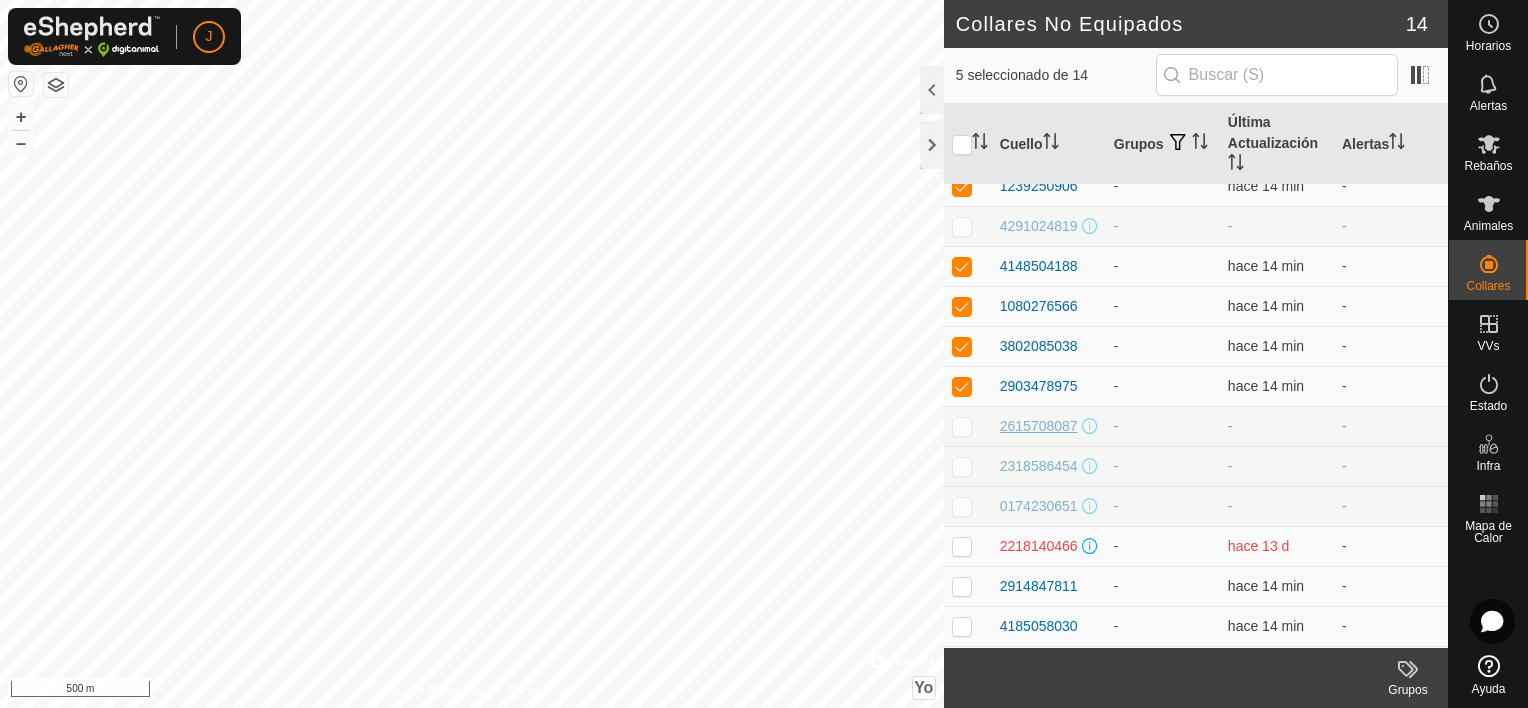 scroll, scrollTop: 112, scrollLeft: 0, axis: vertical 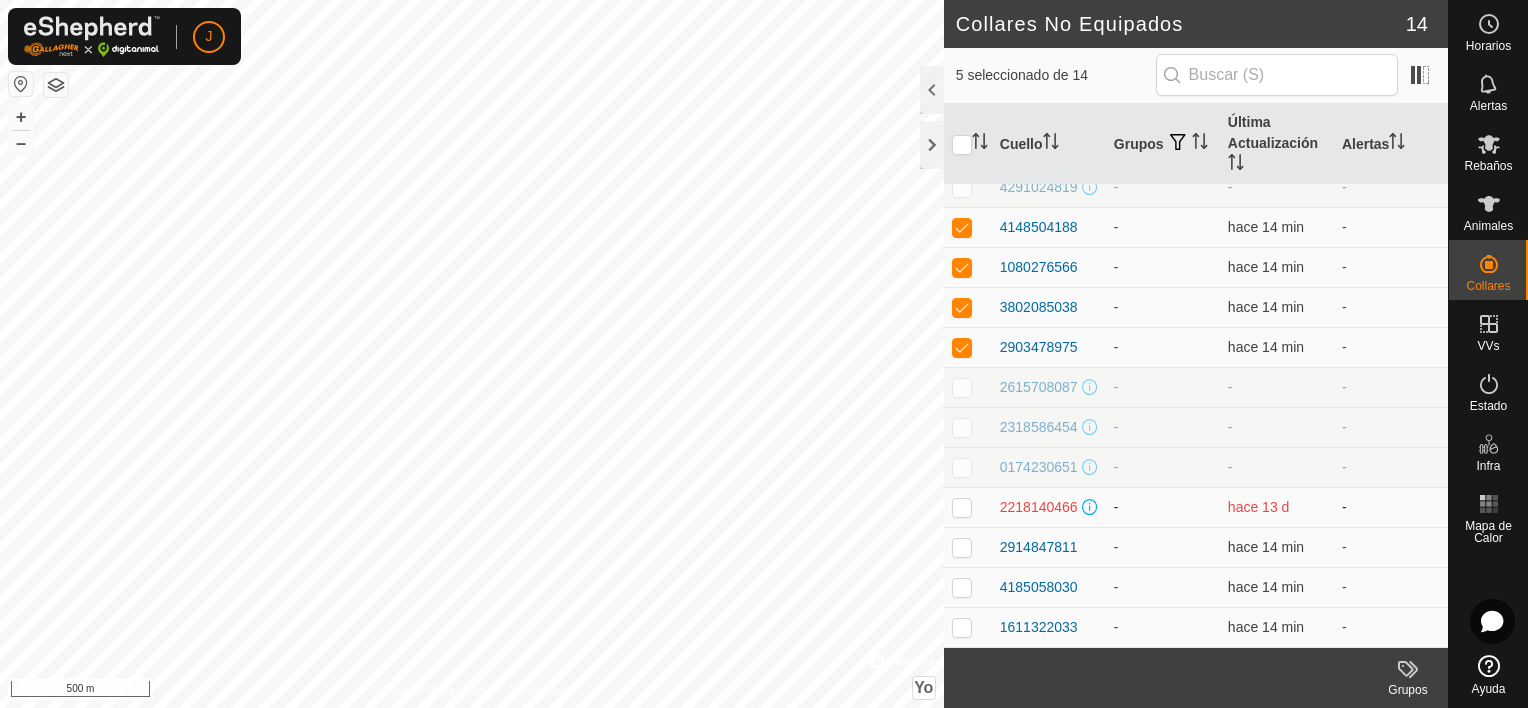 click at bounding box center (968, 507) 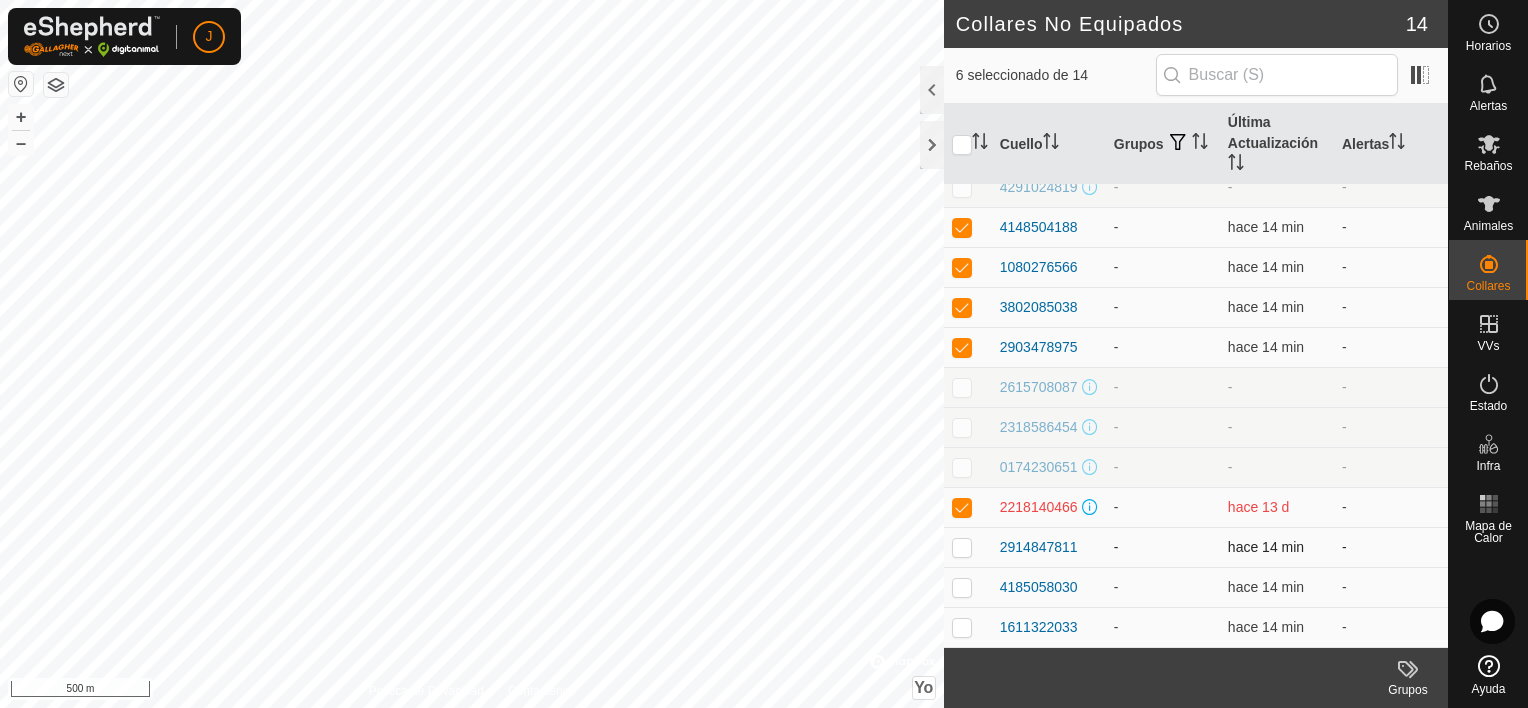 click at bounding box center [962, 547] 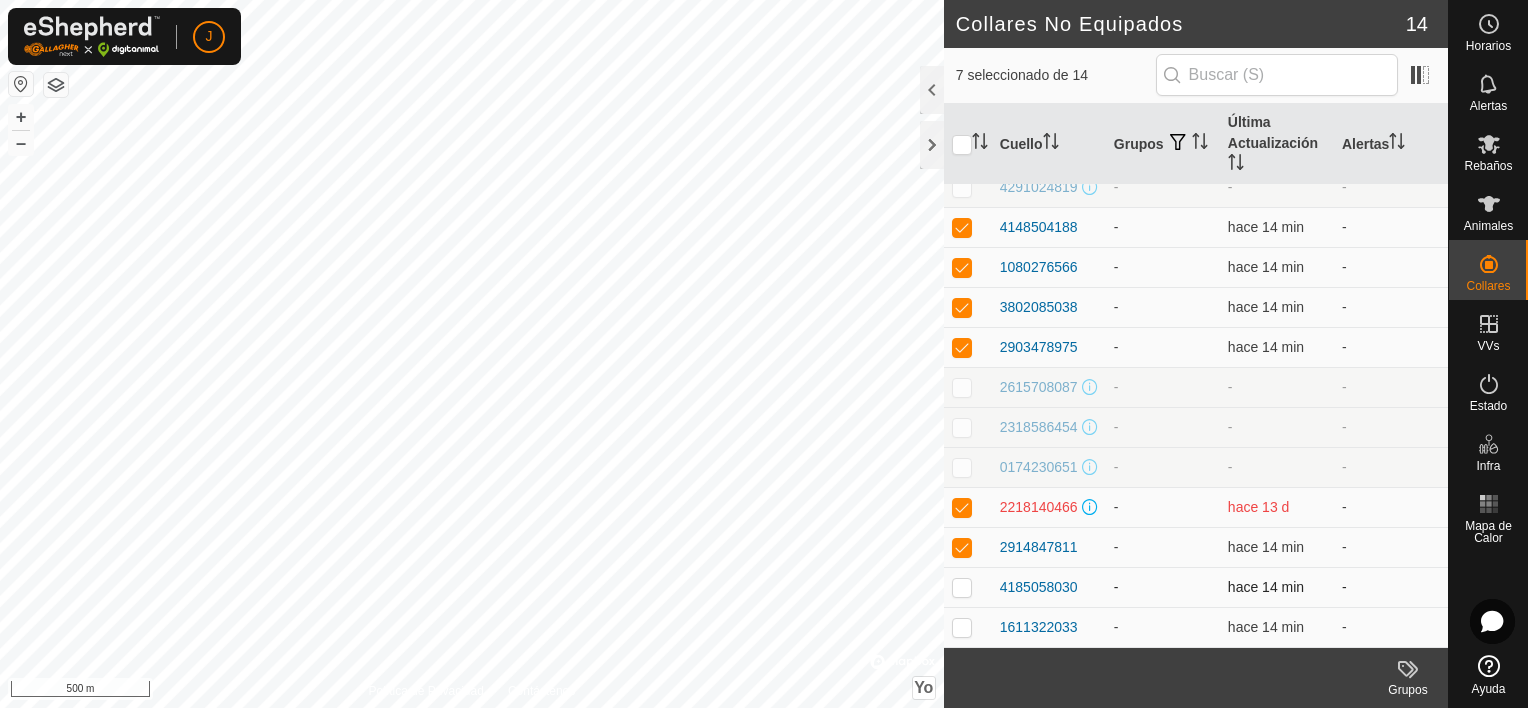 click at bounding box center (968, 587) 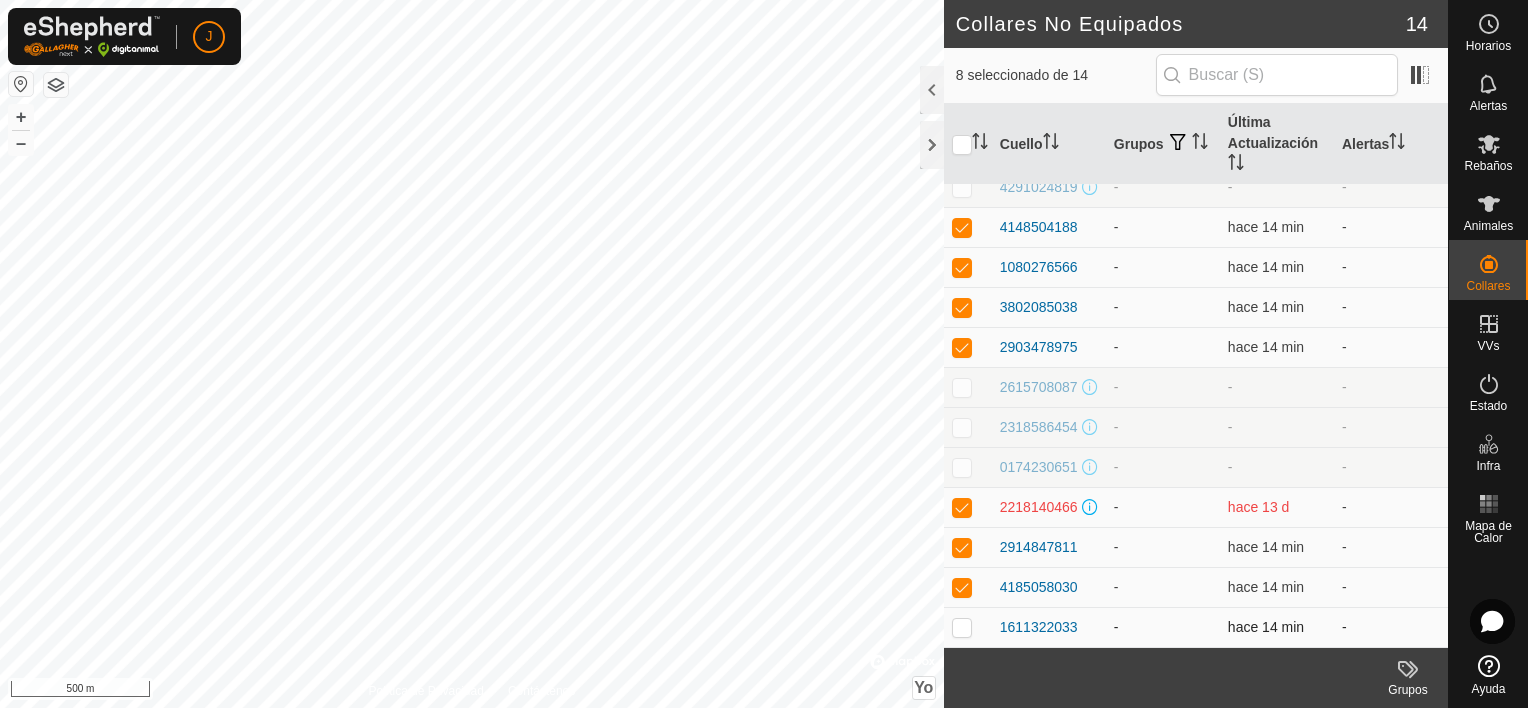 click at bounding box center [962, 627] 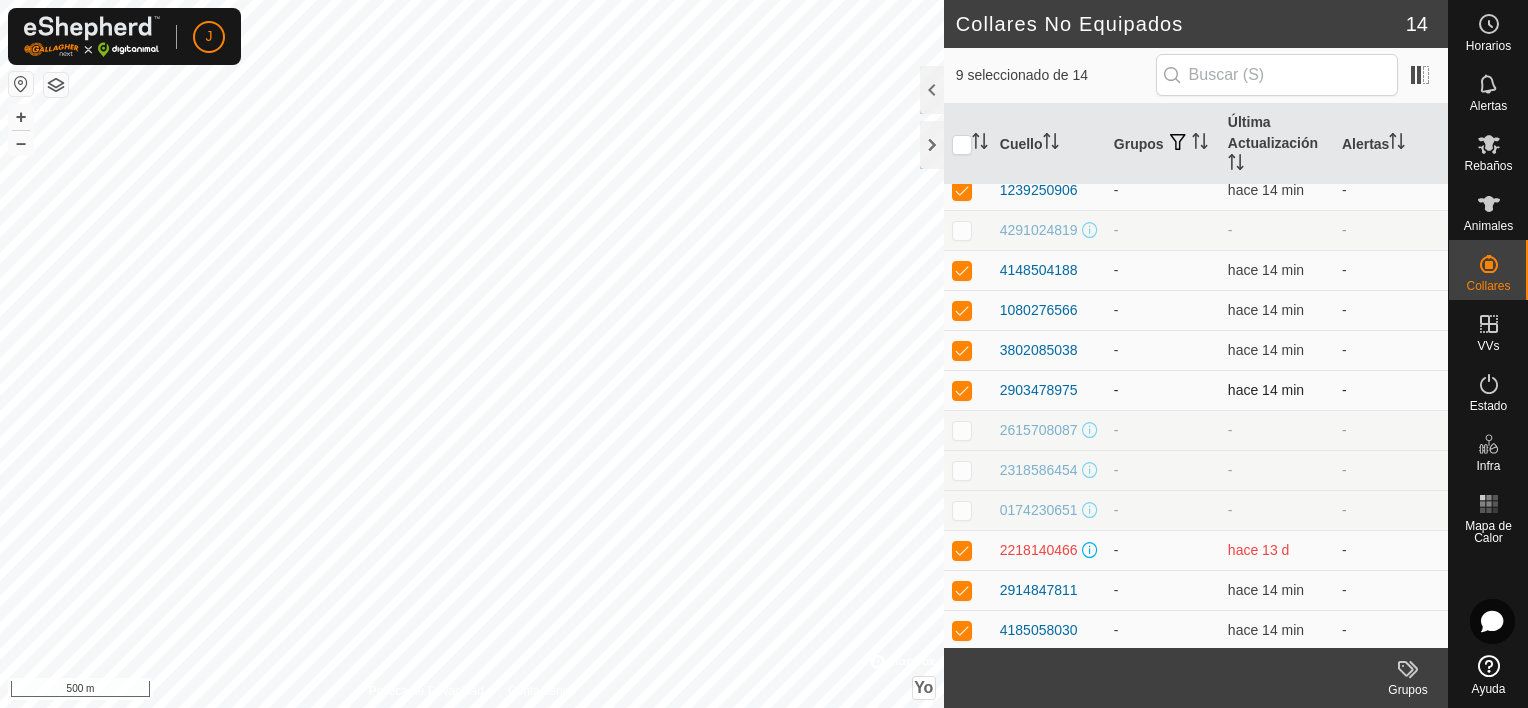 scroll, scrollTop: 0, scrollLeft: 0, axis: both 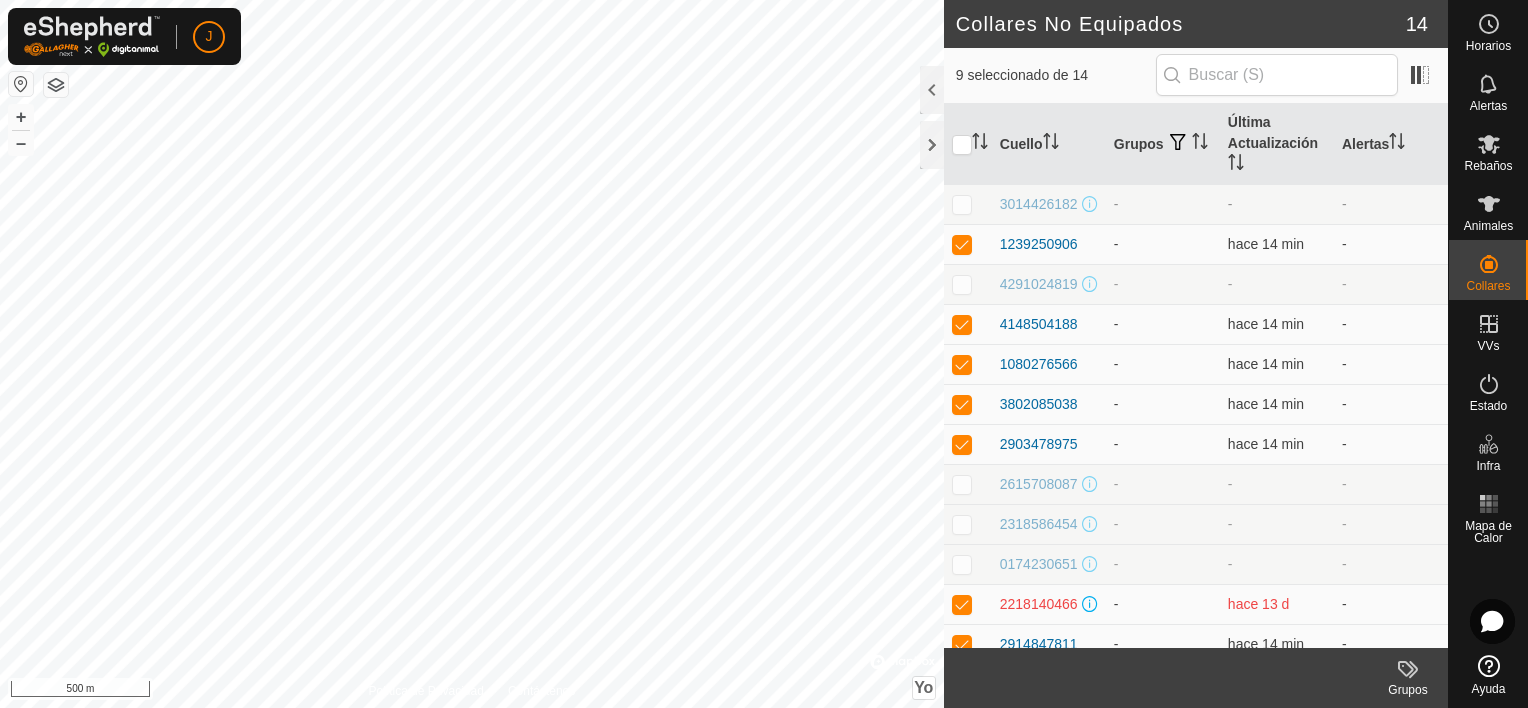 click at bounding box center (962, 204) 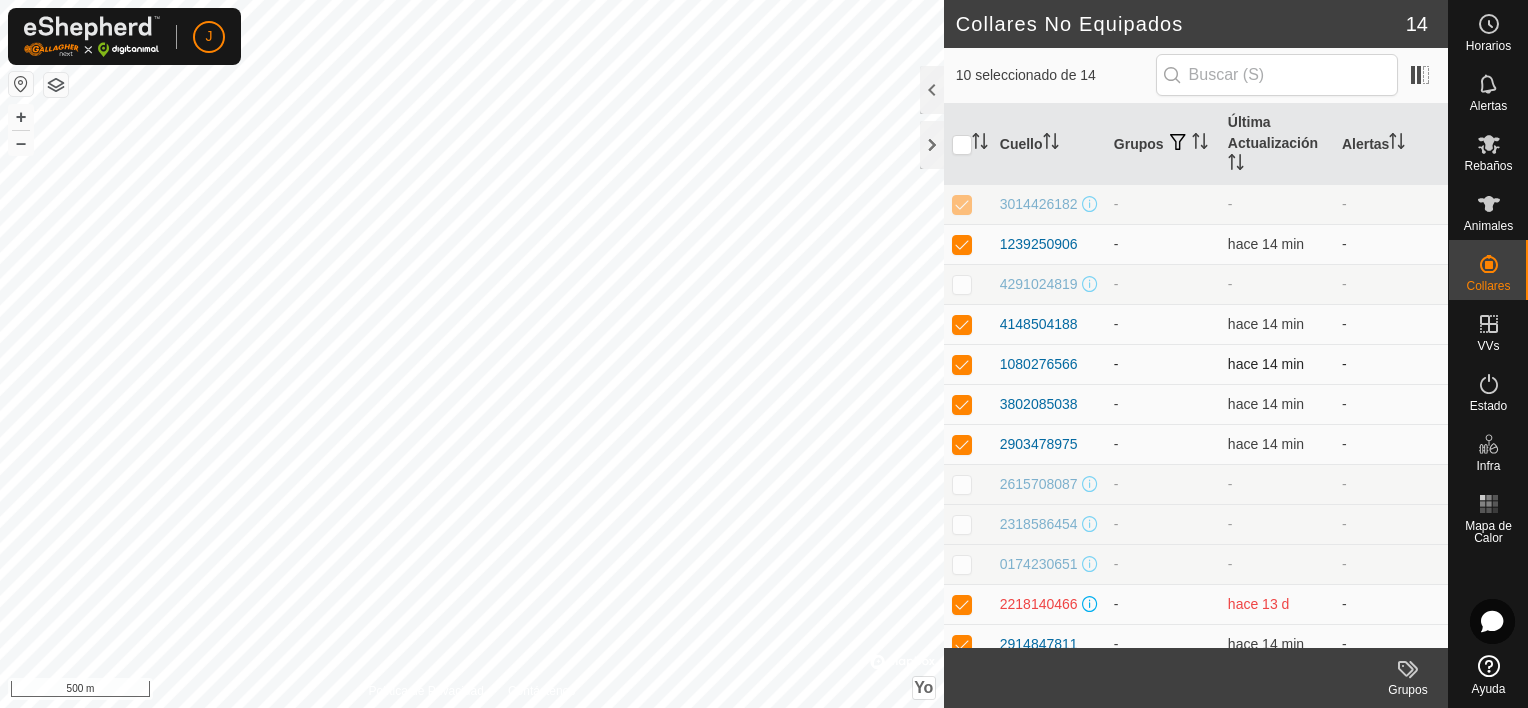 scroll, scrollTop: 112, scrollLeft: 0, axis: vertical 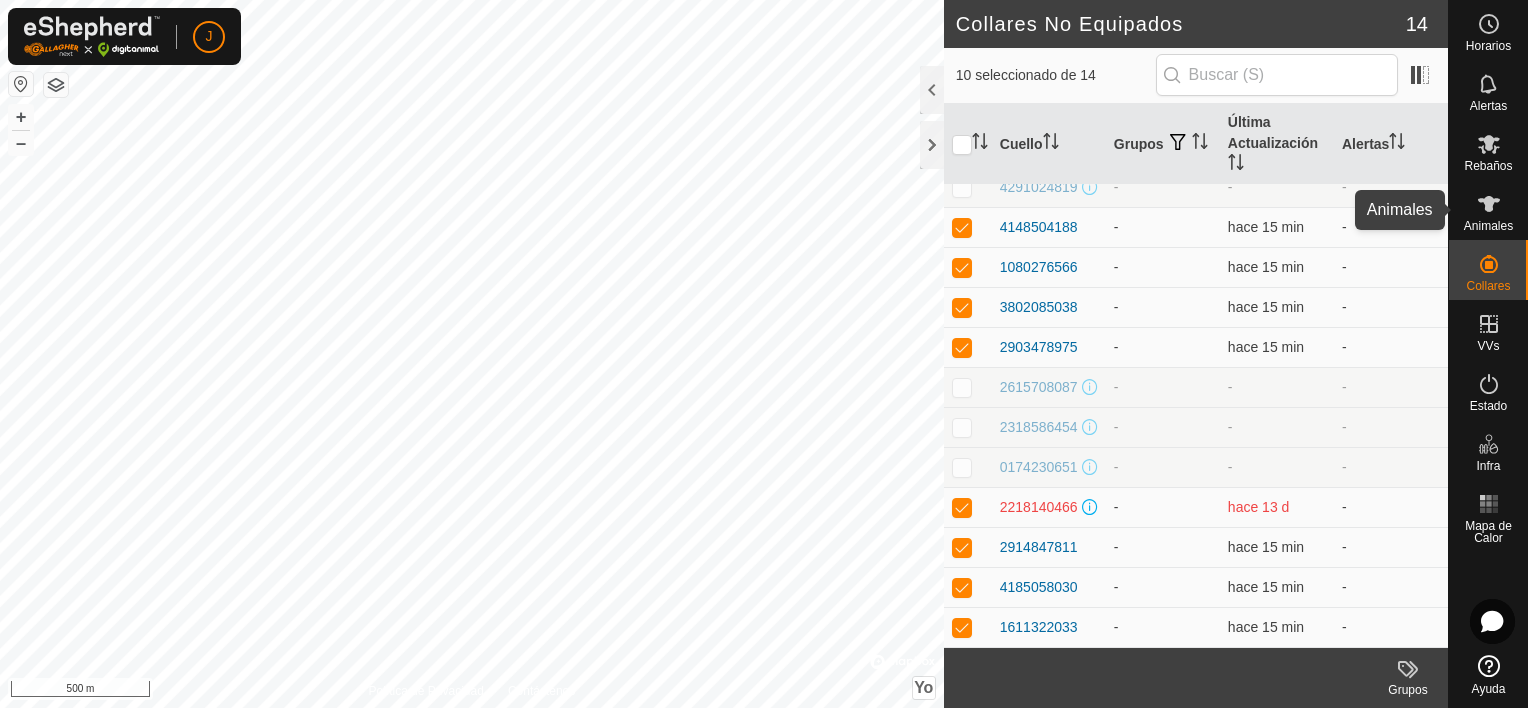 click 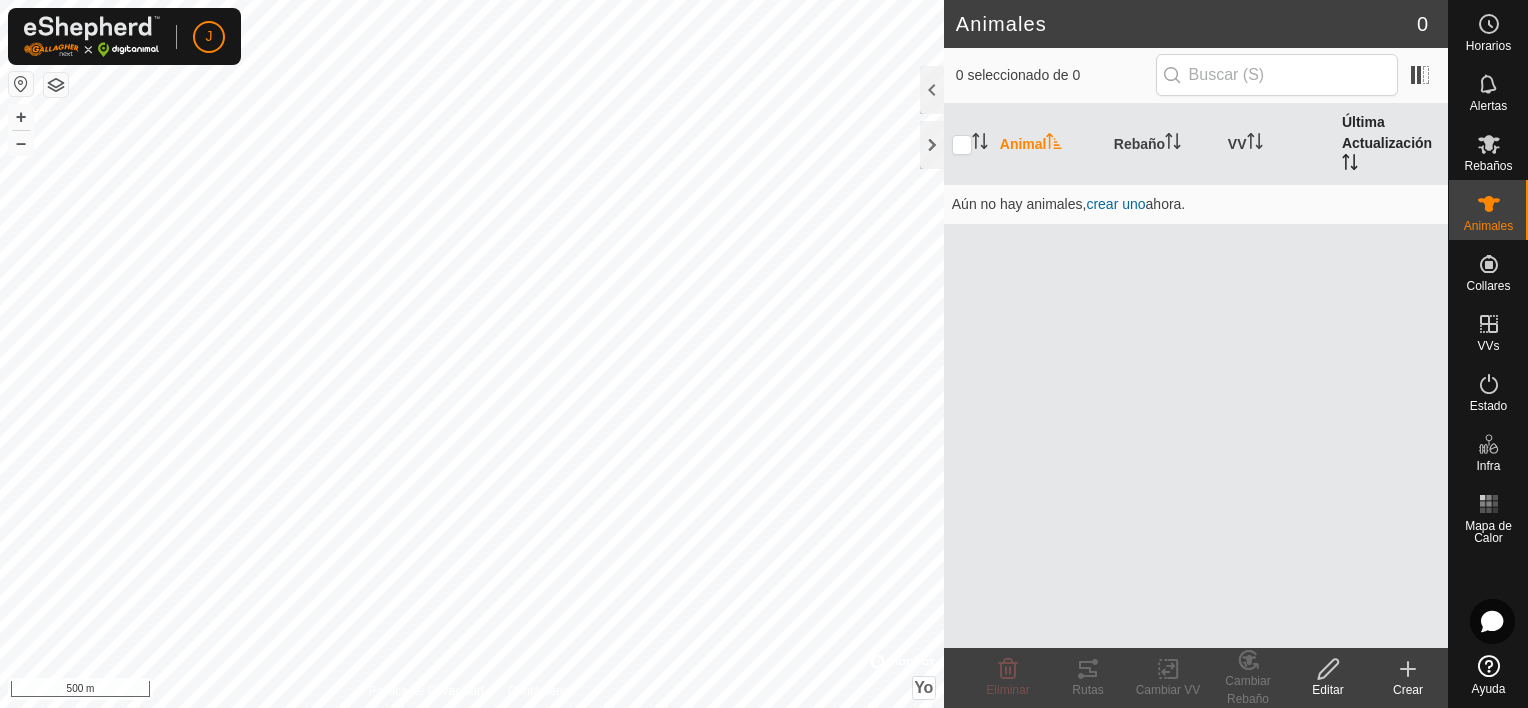 click on "Última Actualización" at bounding box center [1387, 132] 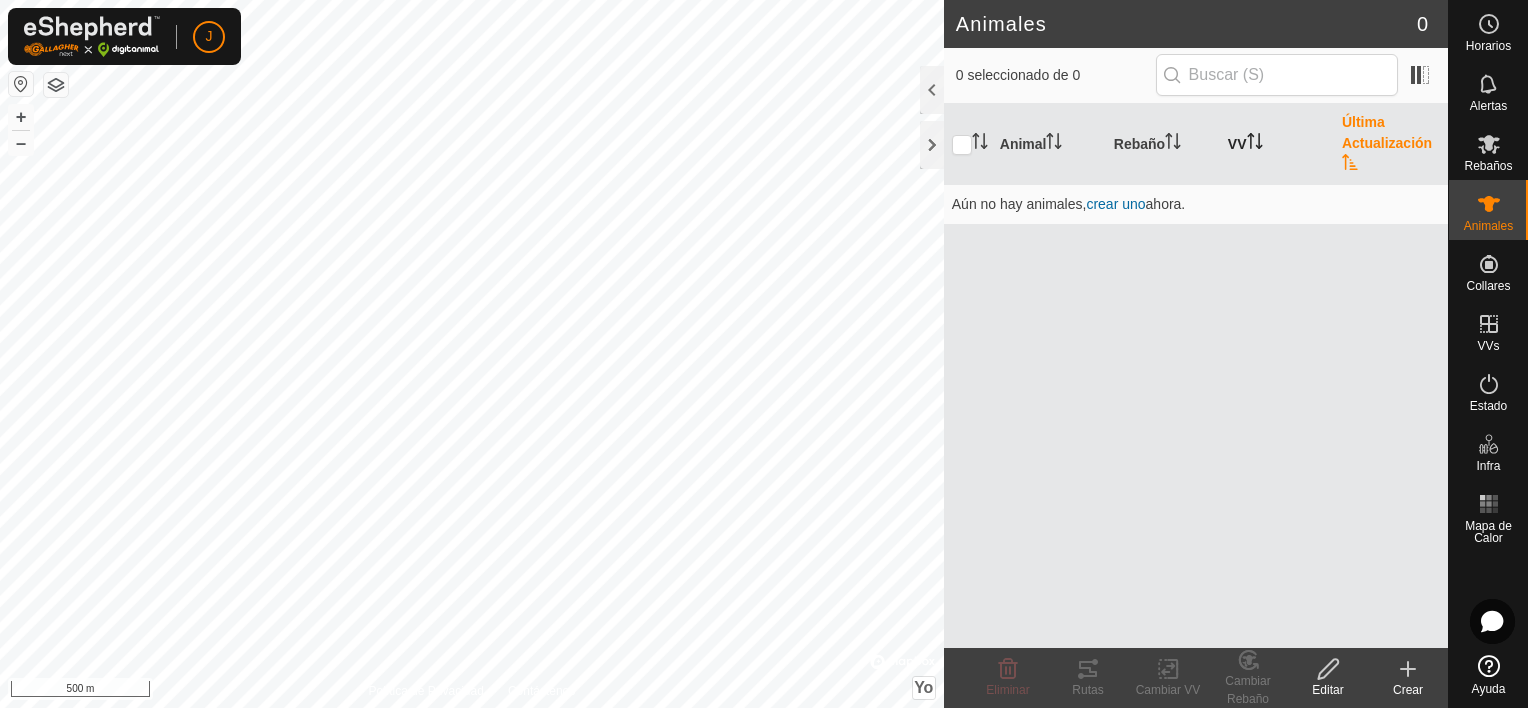 click on "VV" at bounding box center [1237, 144] 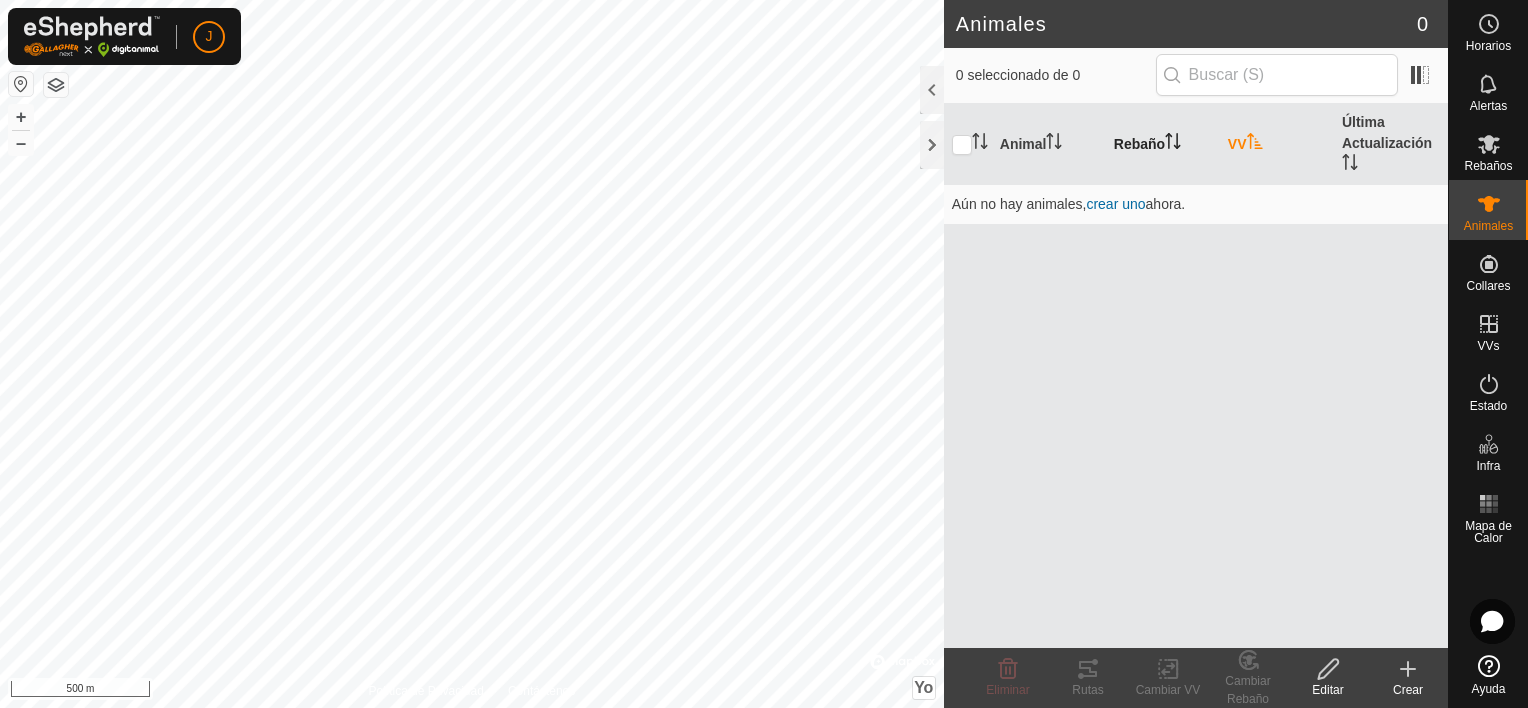 click on "Rebaño" at bounding box center [1139, 144] 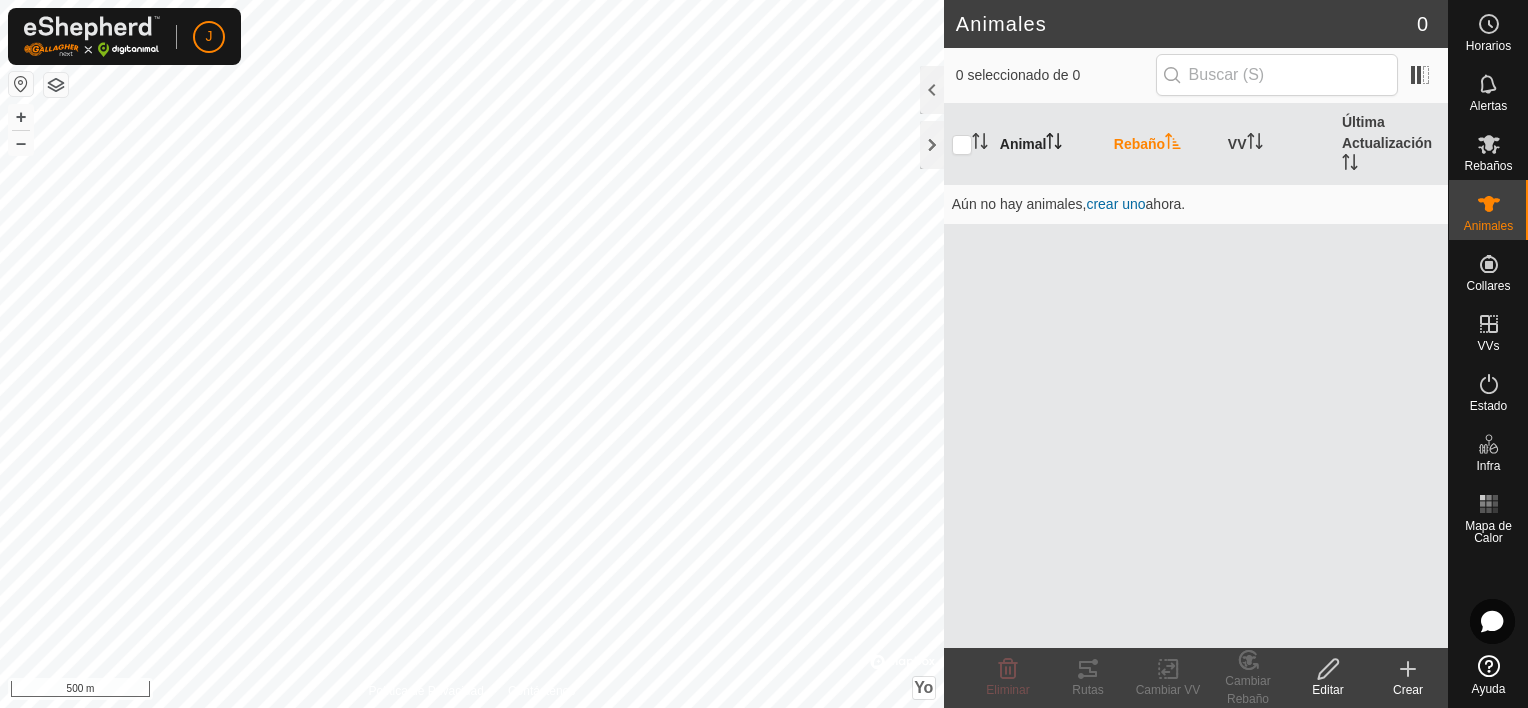 click on "Animal" at bounding box center [1023, 144] 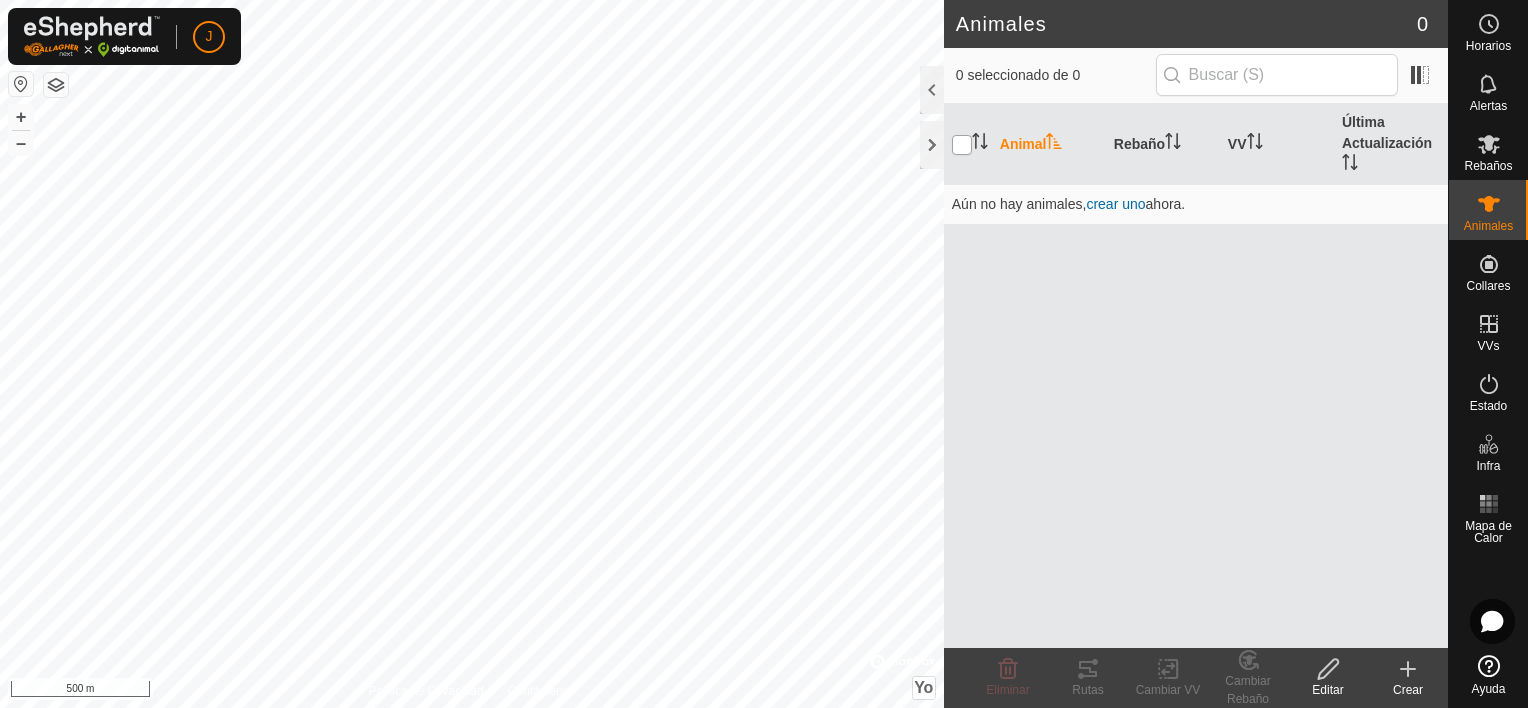 click at bounding box center [962, 145] 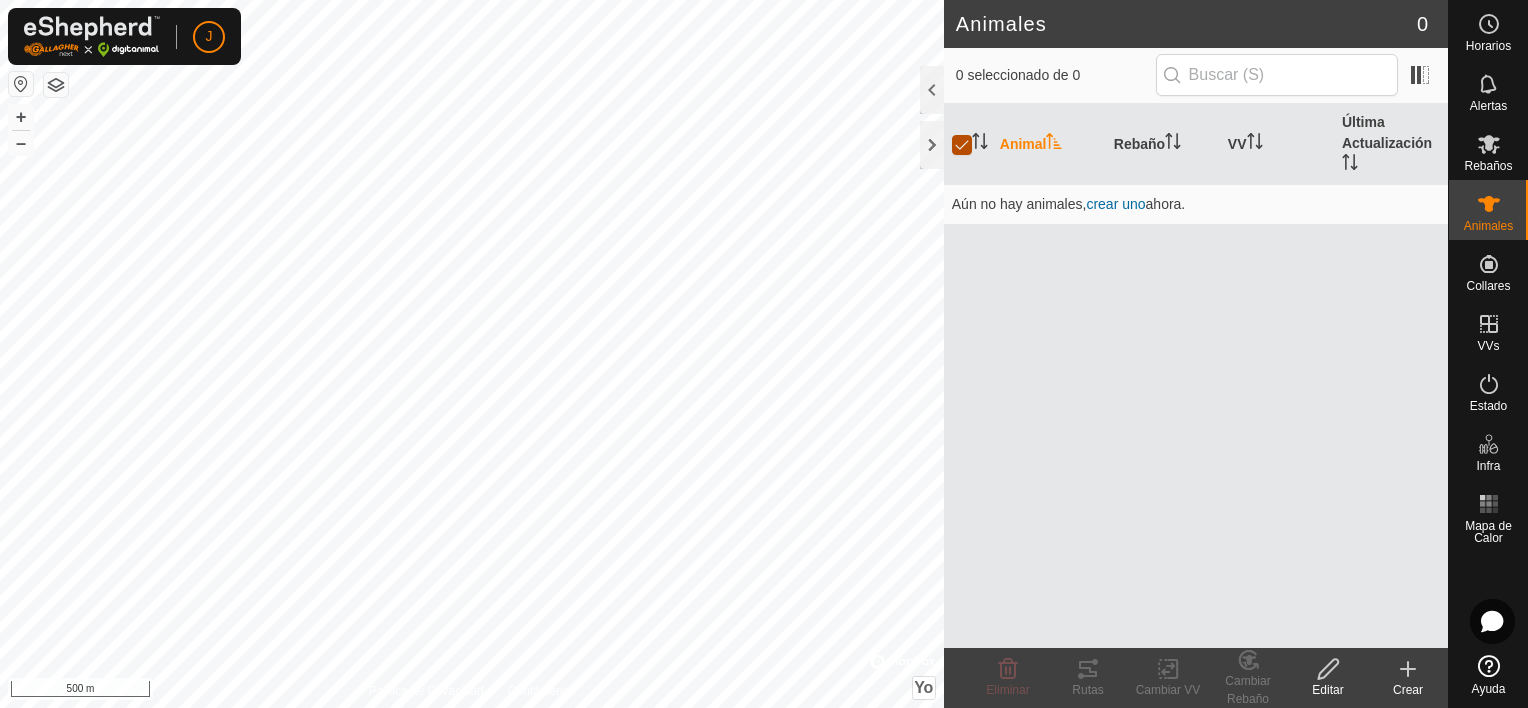 click at bounding box center [962, 145] 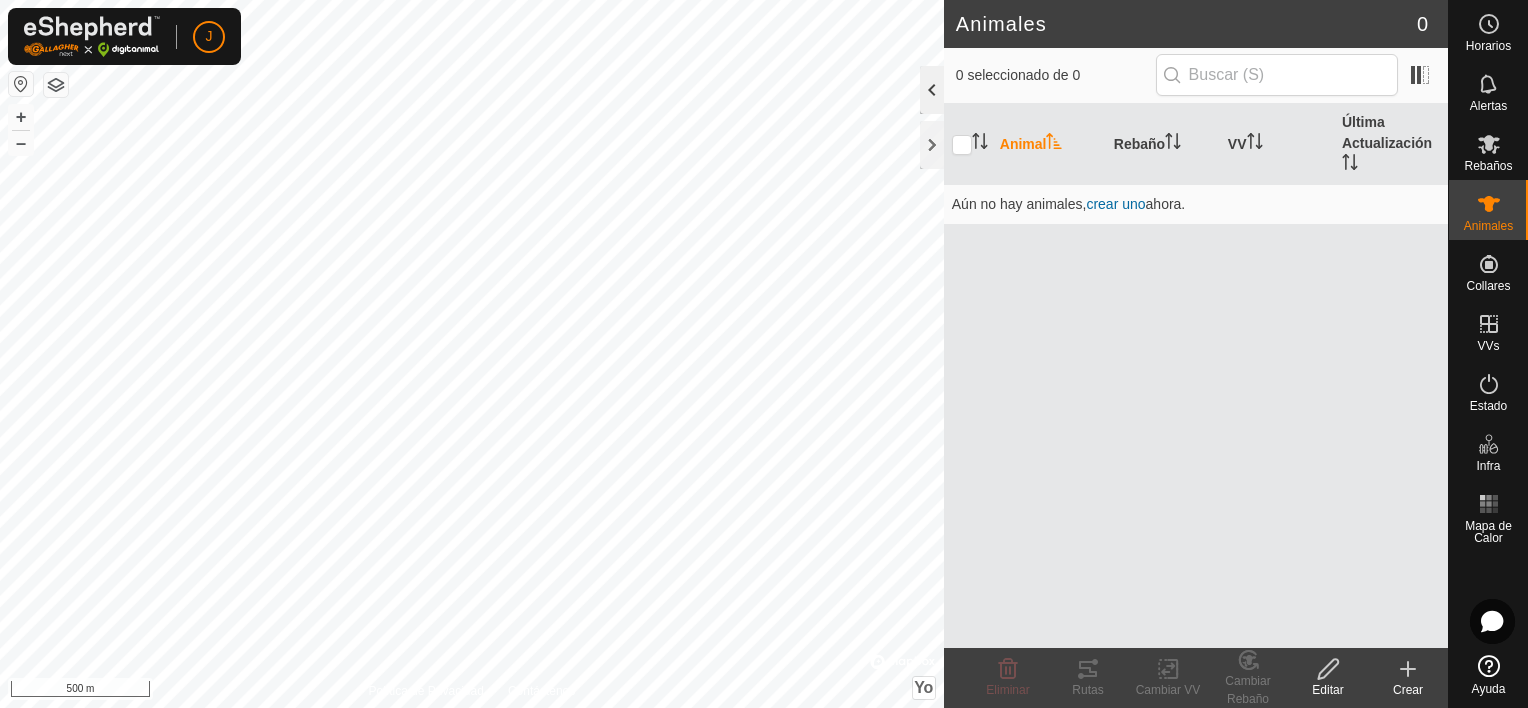 click 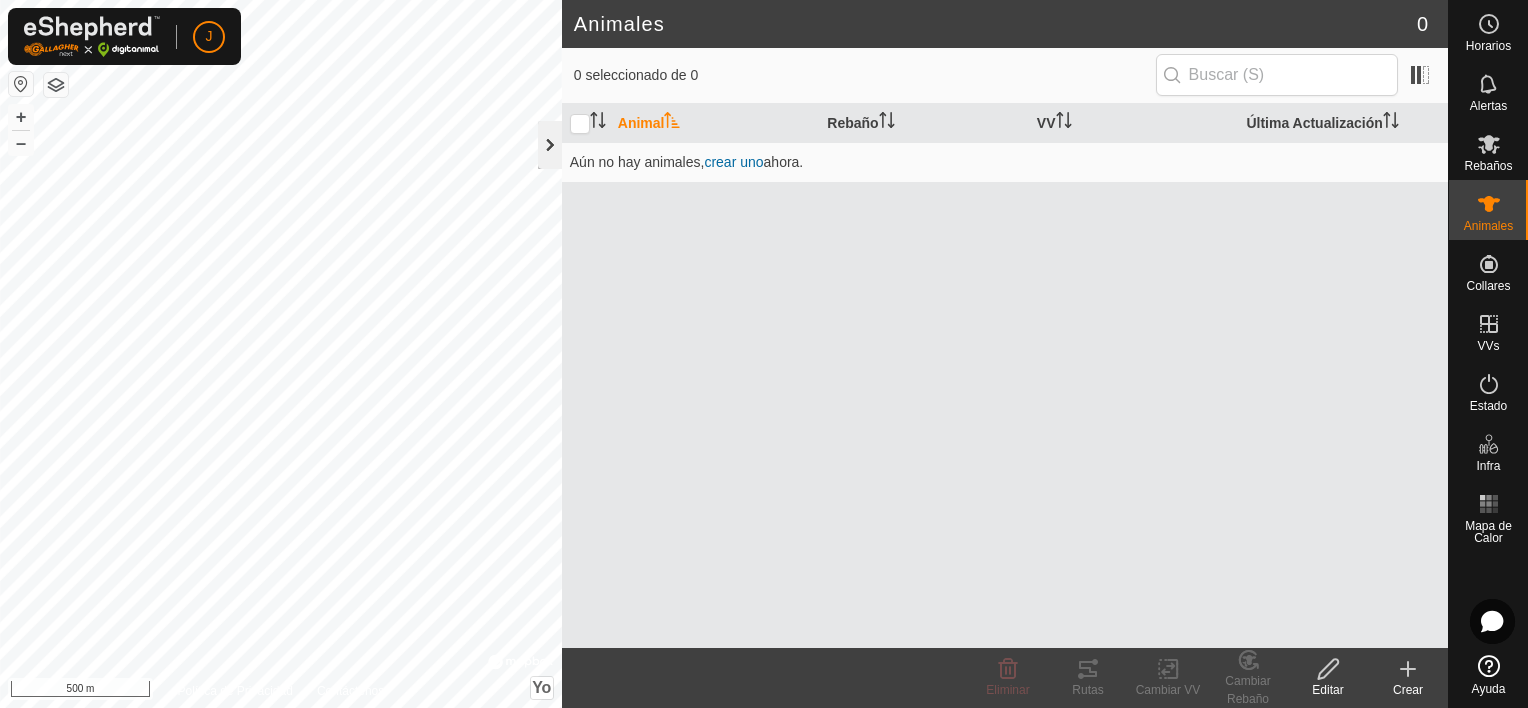 click 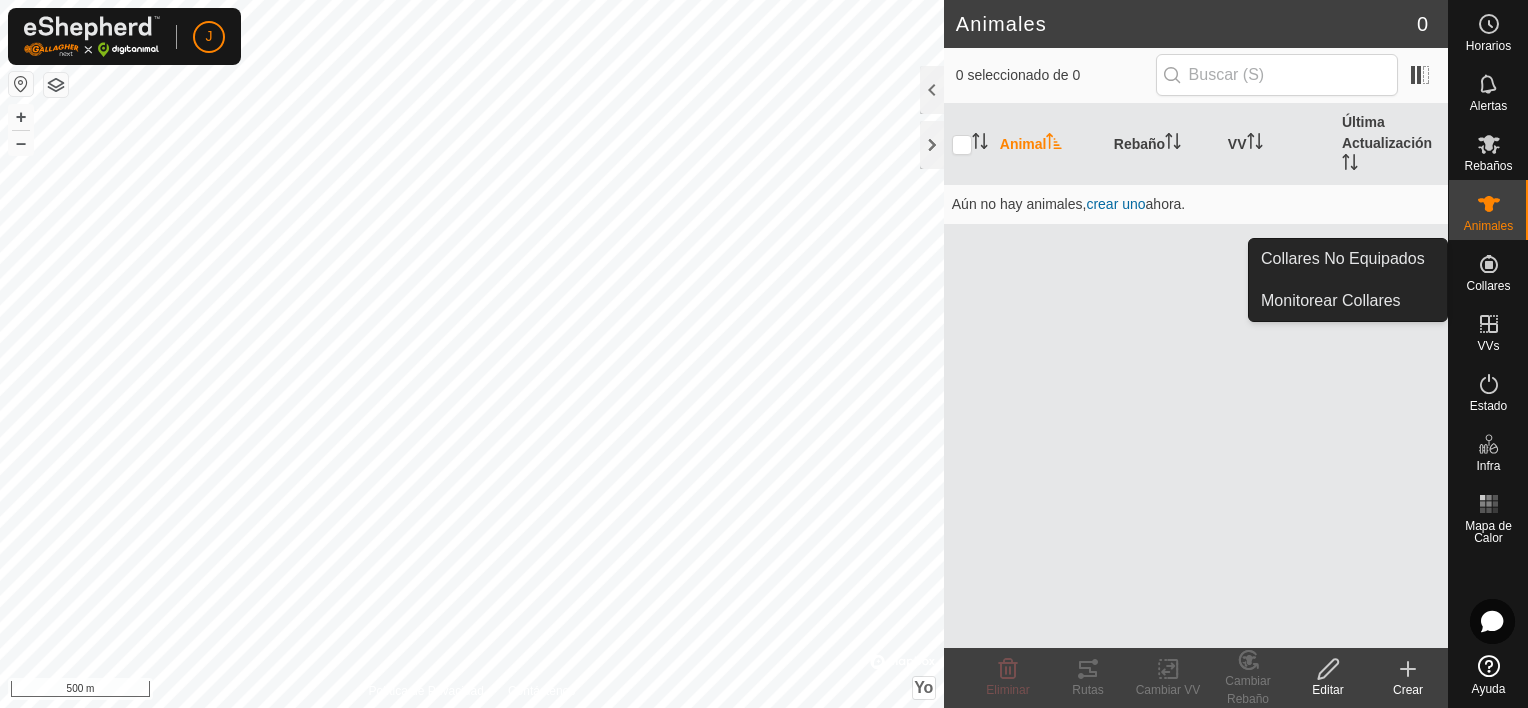 click 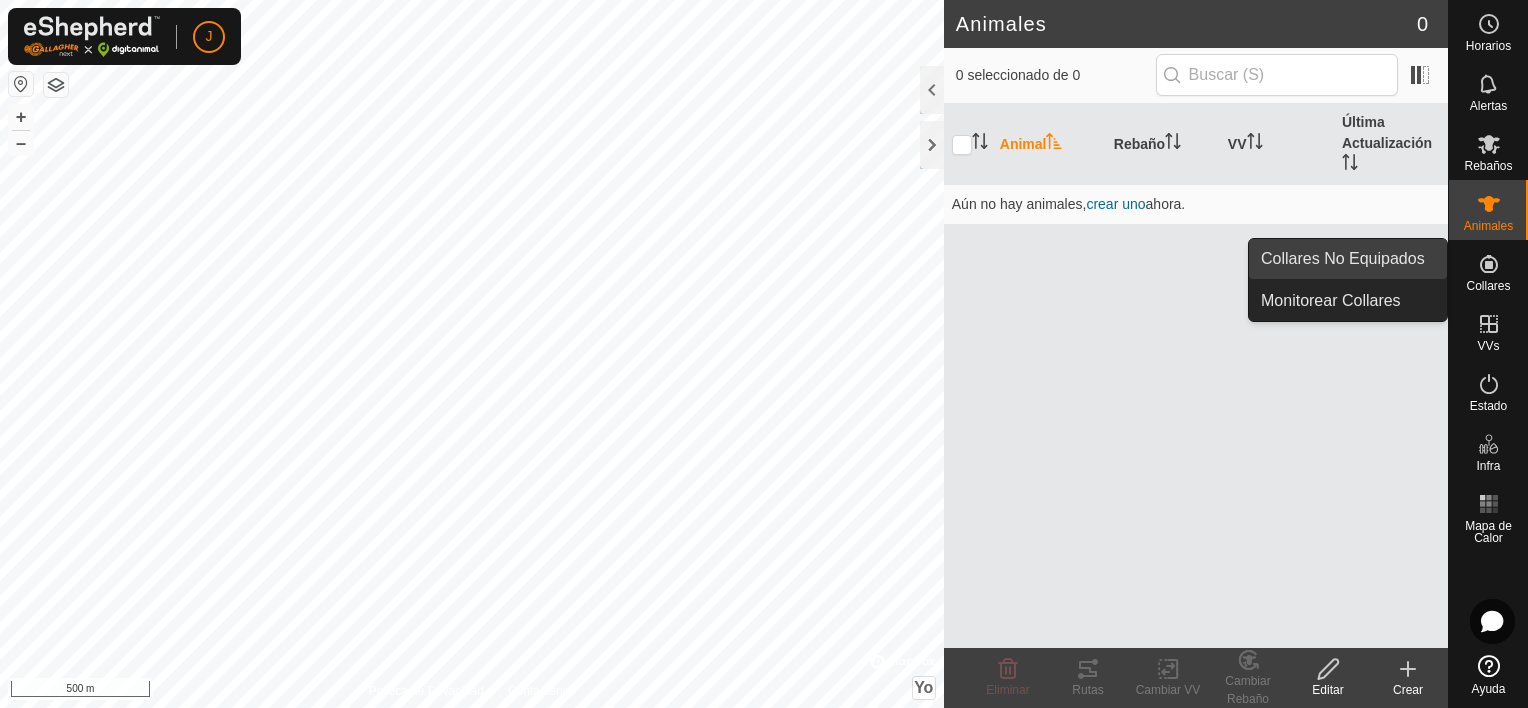 click on "Collares No Equipados" at bounding box center [1348, 259] 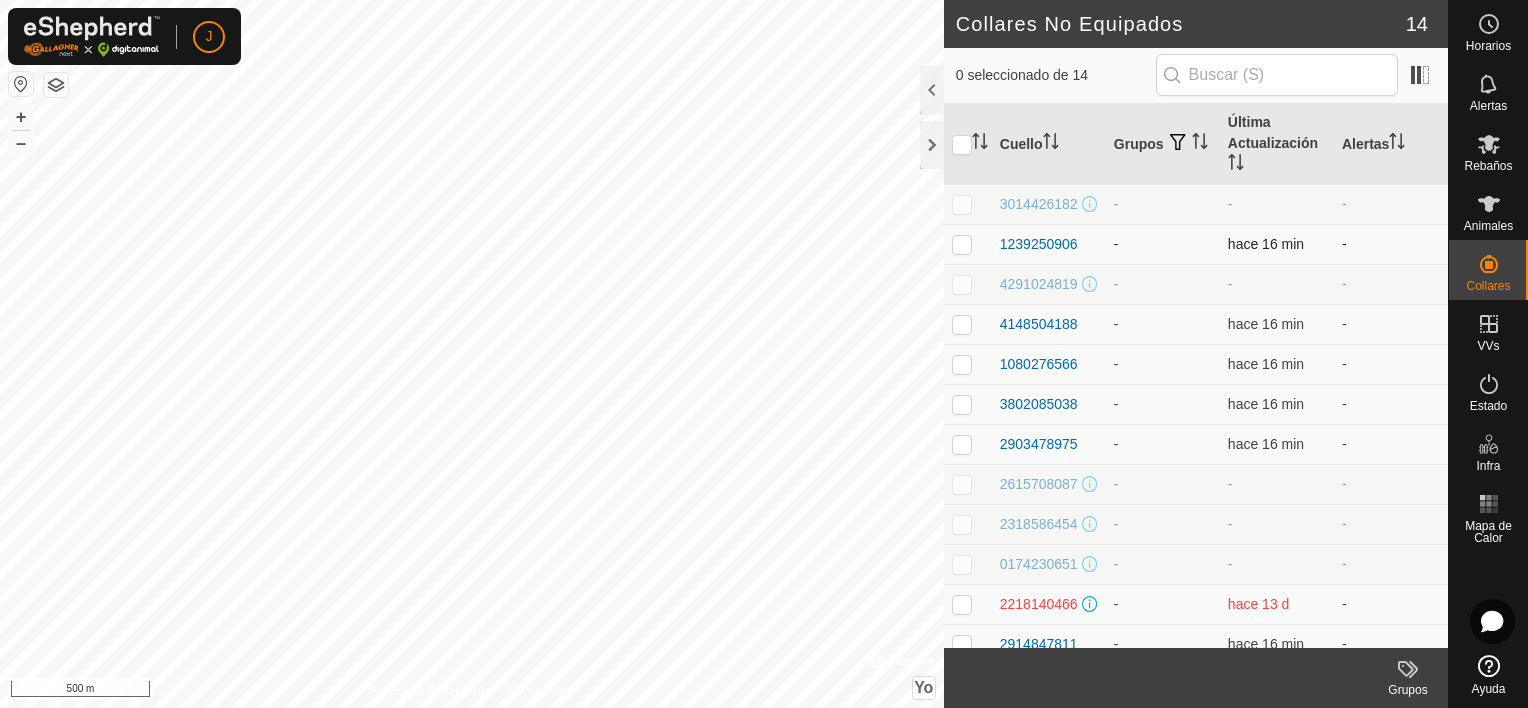 click at bounding box center (962, 244) 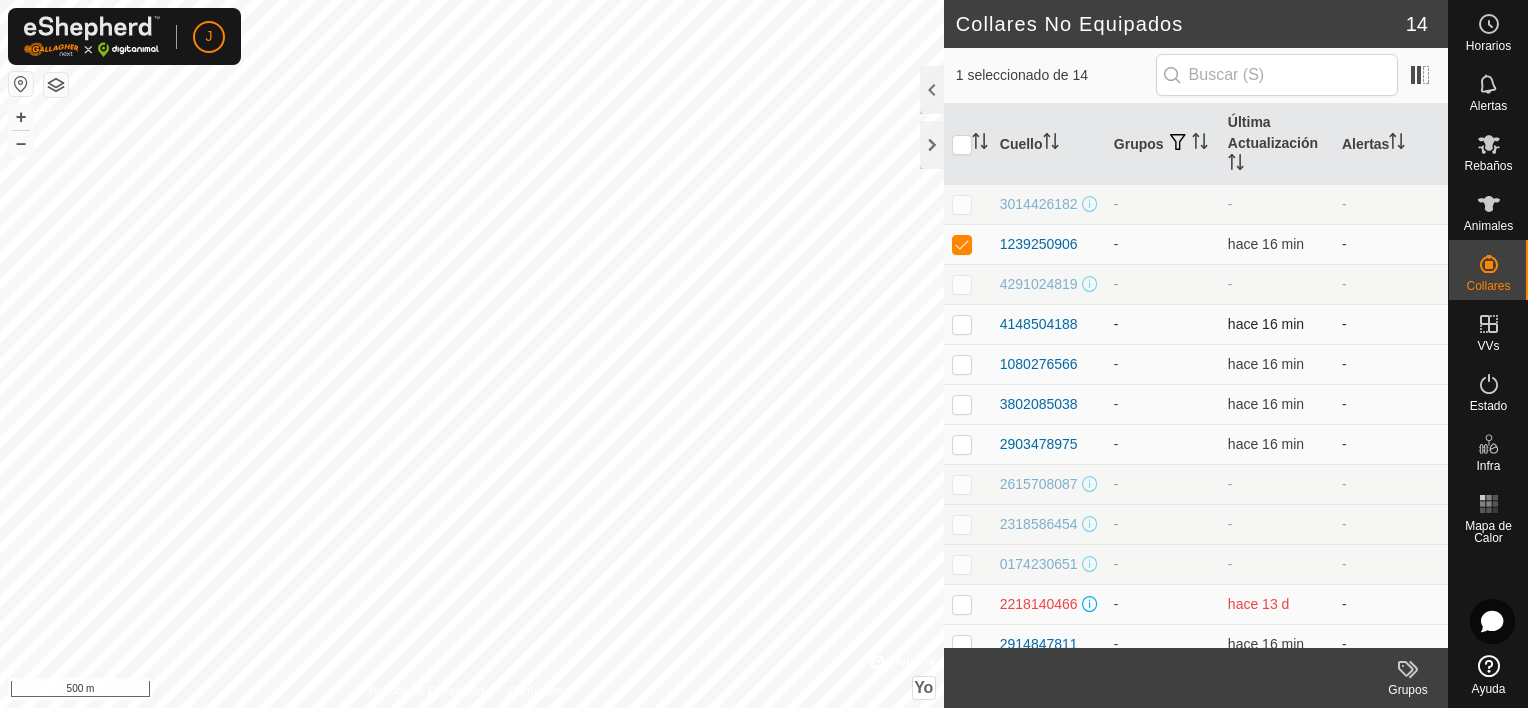 click at bounding box center (968, 324) 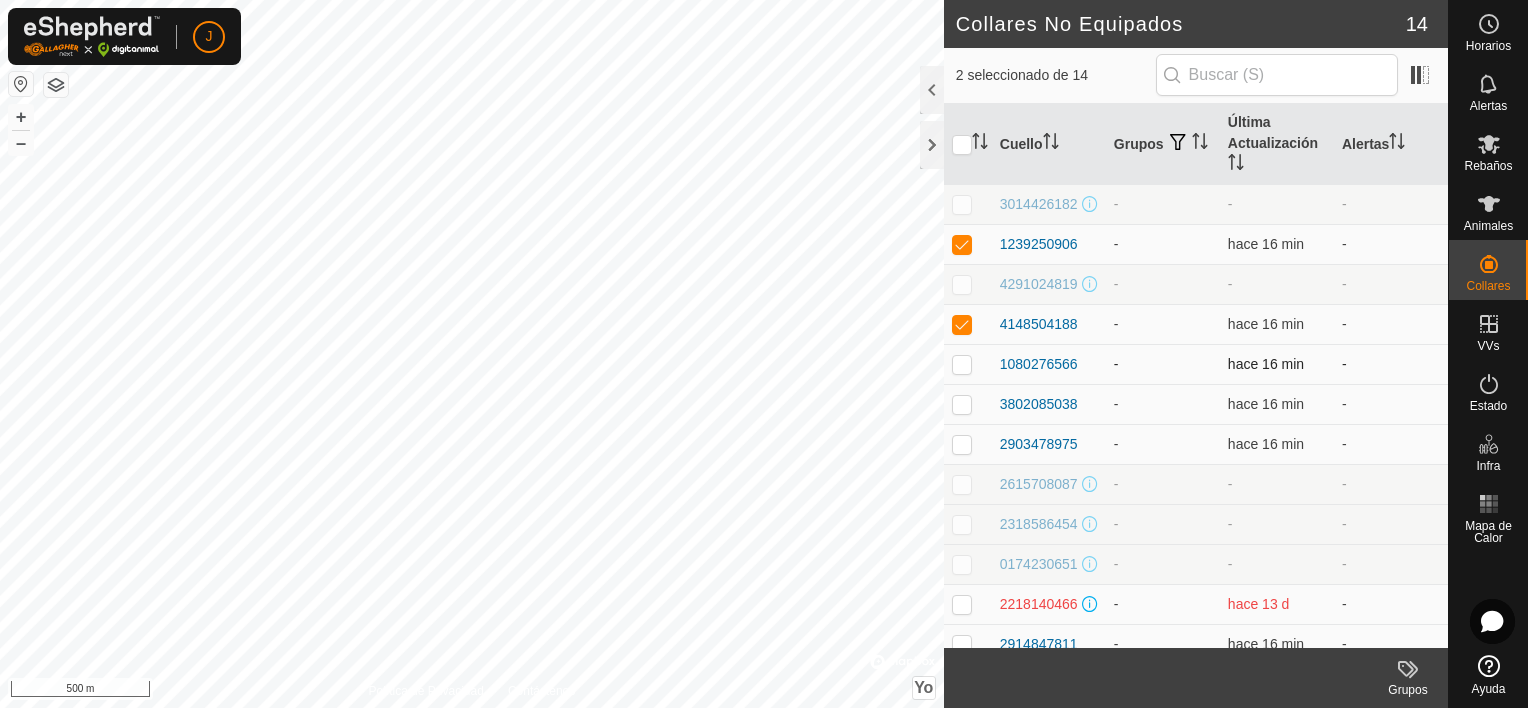 click at bounding box center [962, 364] 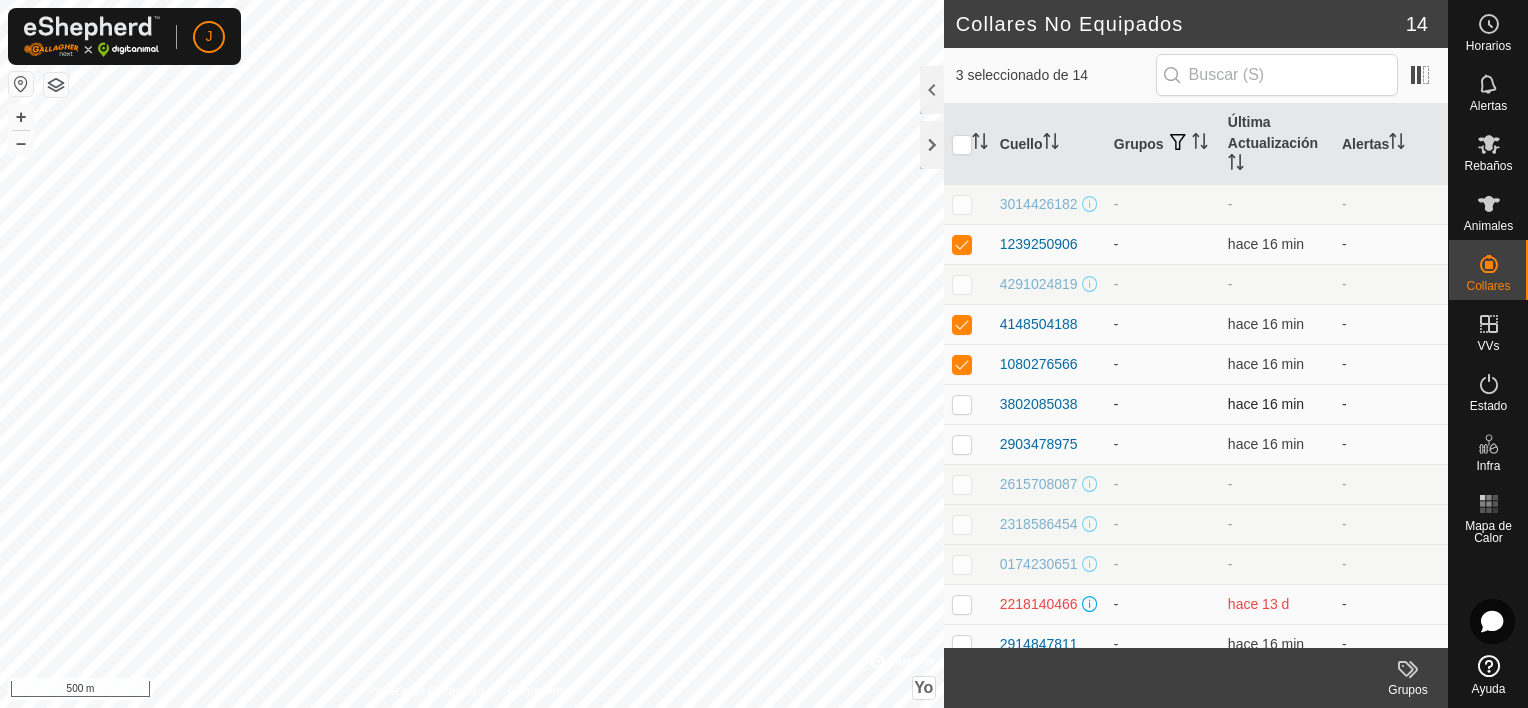 click at bounding box center [962, 404] 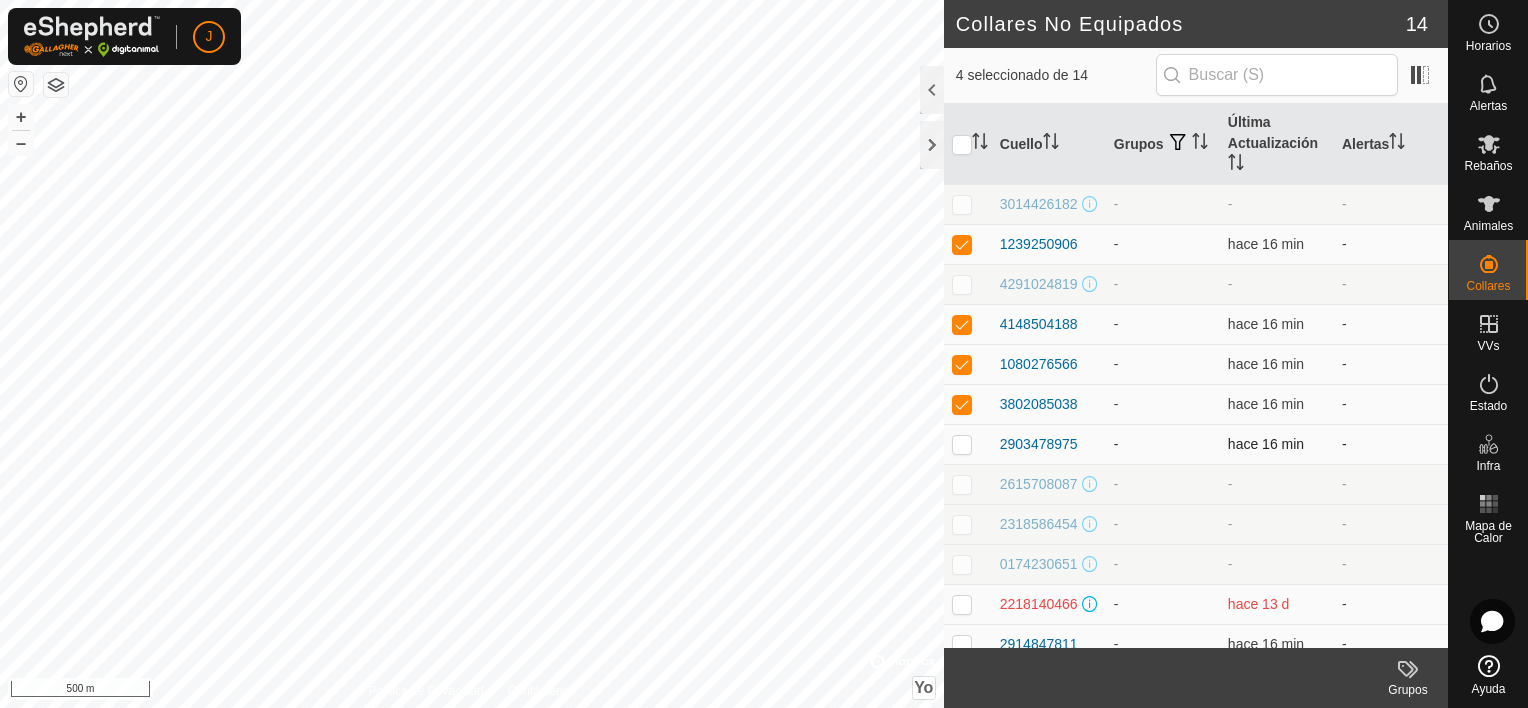 click at bounding box center (968, 444) 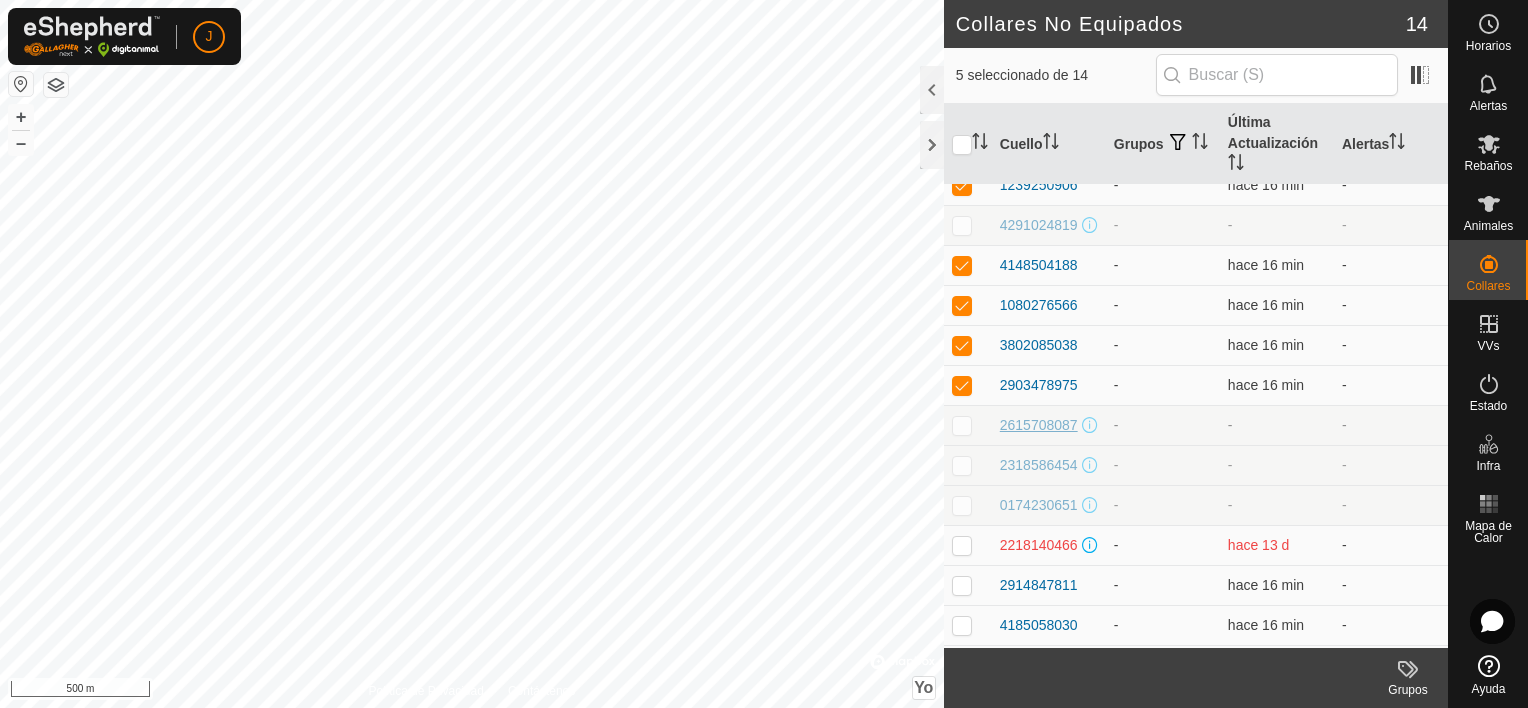 scroll, scrollTop: 112, scrollLeft: 0, axis: vertical 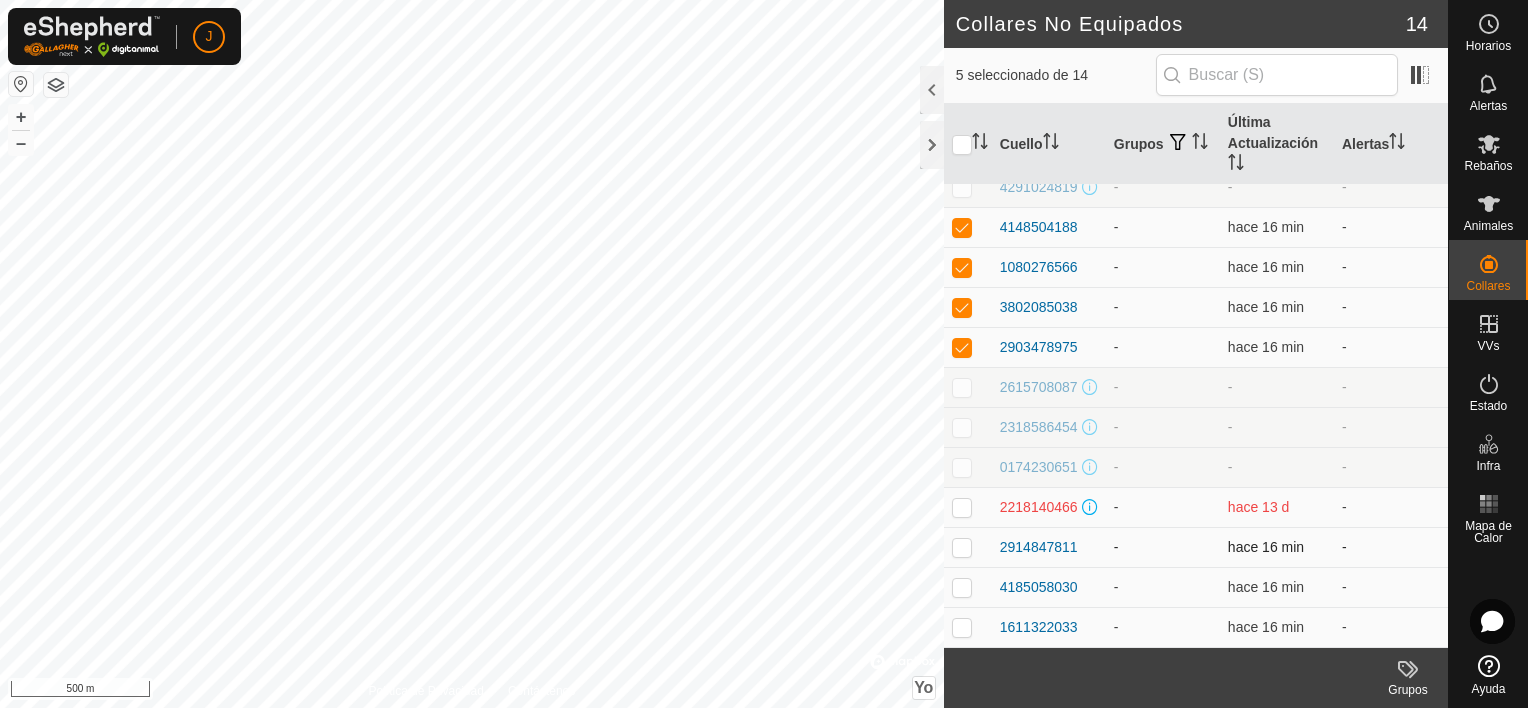click at bounding box center (962, 547) 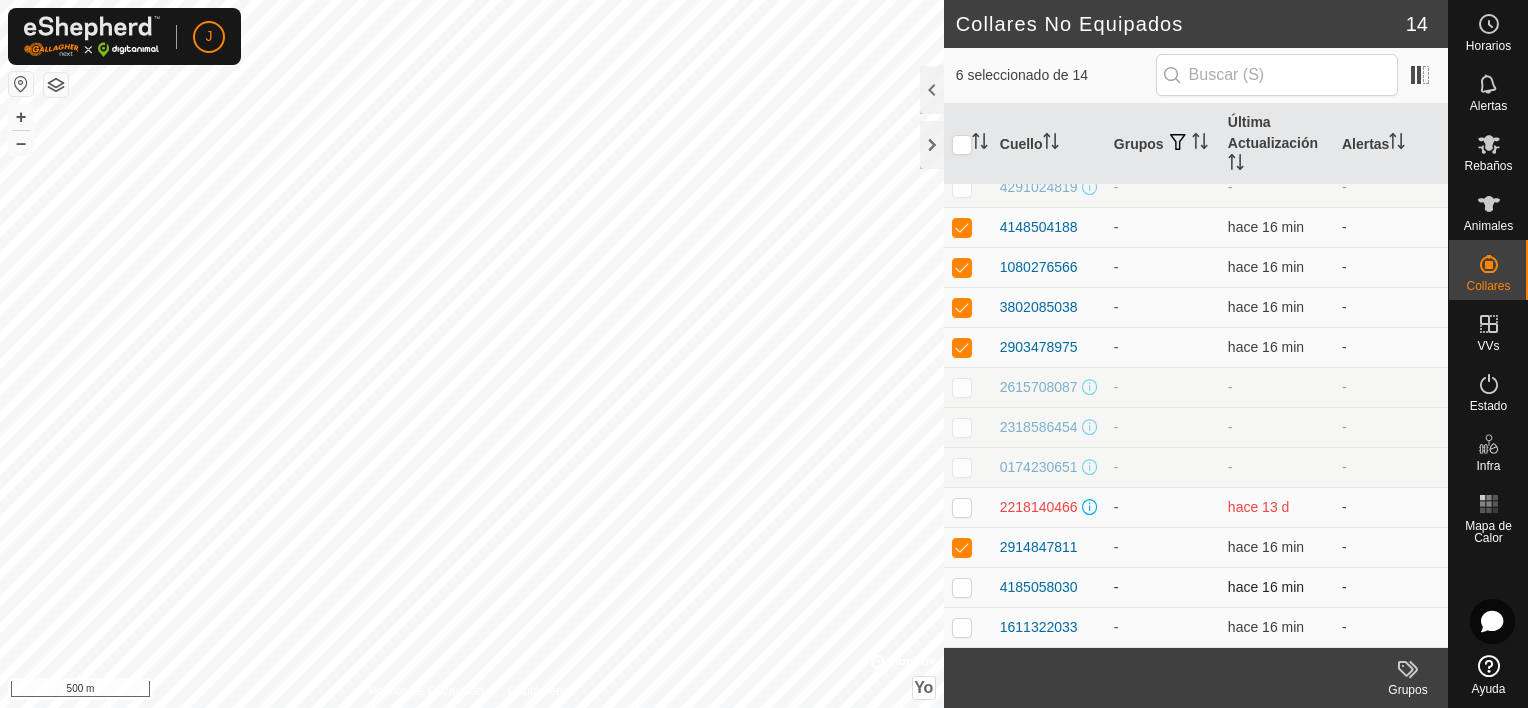 click at bounding box center [962, 587] 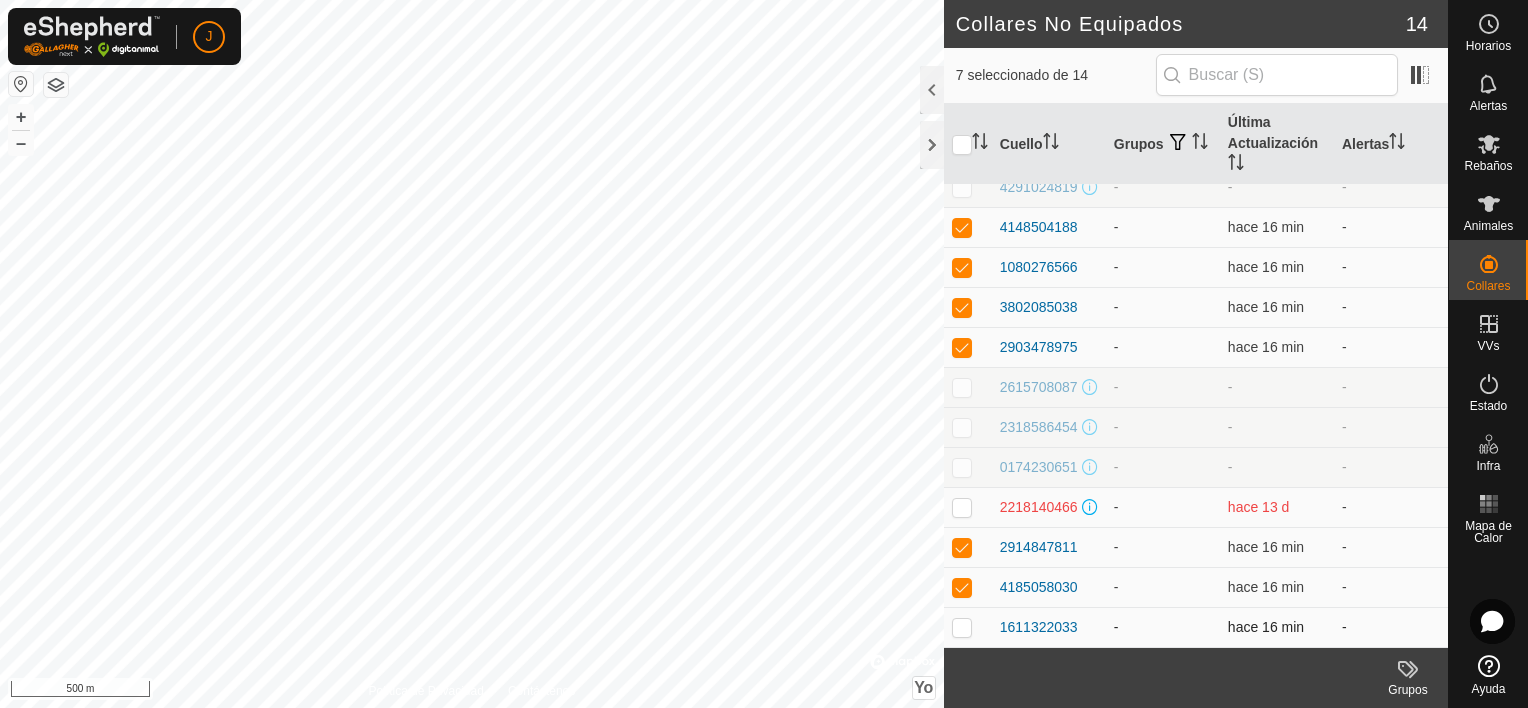 click at bounding box center [962, 627] 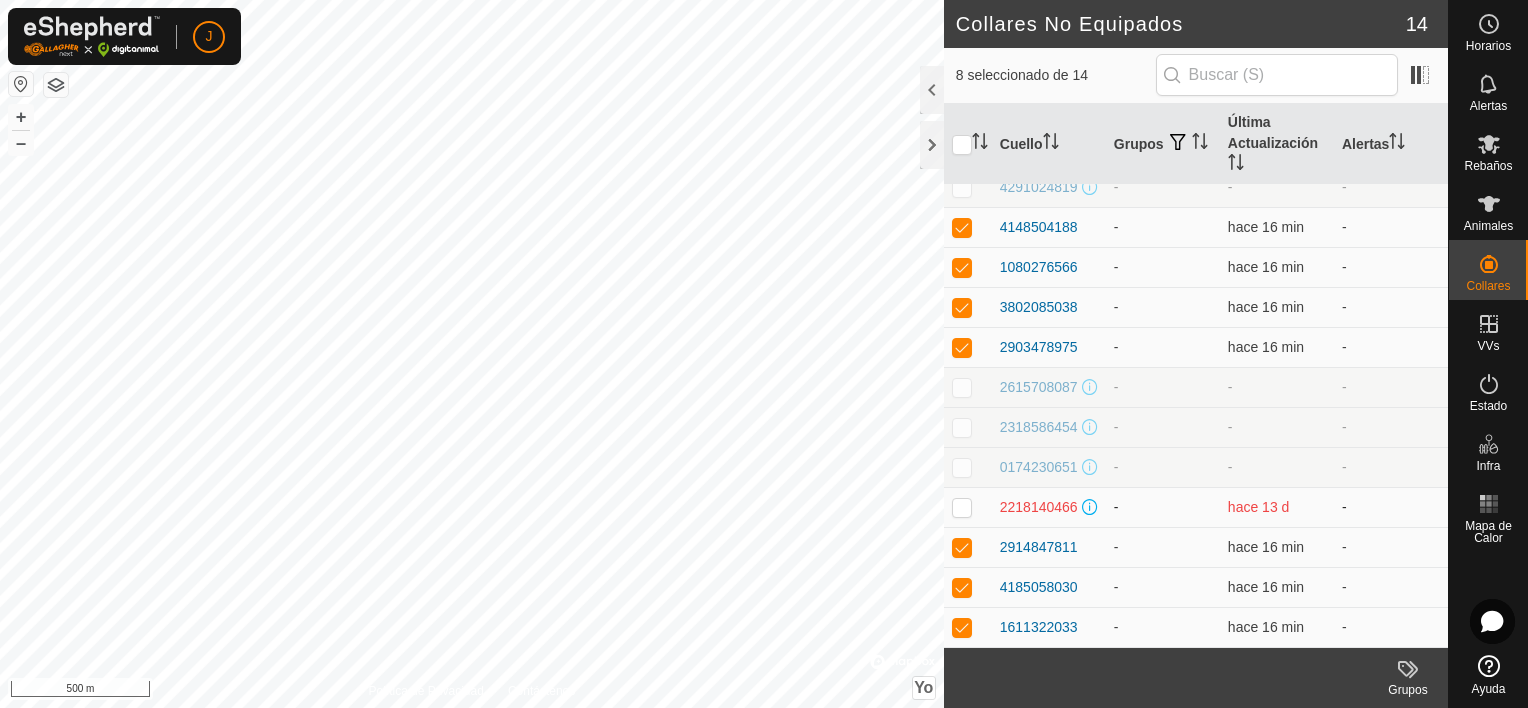 click at bounding box center (962, 507) 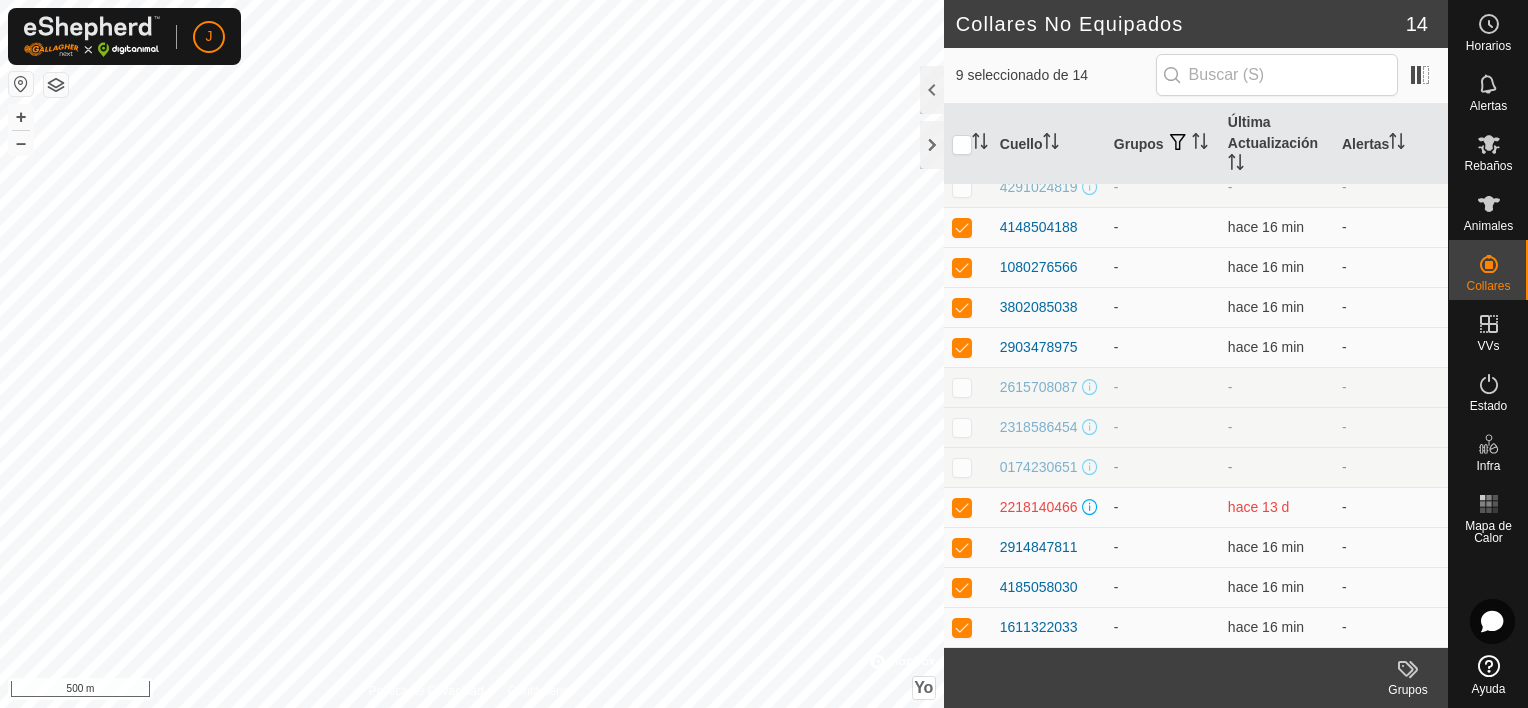 click at bounding box center [968, 467] 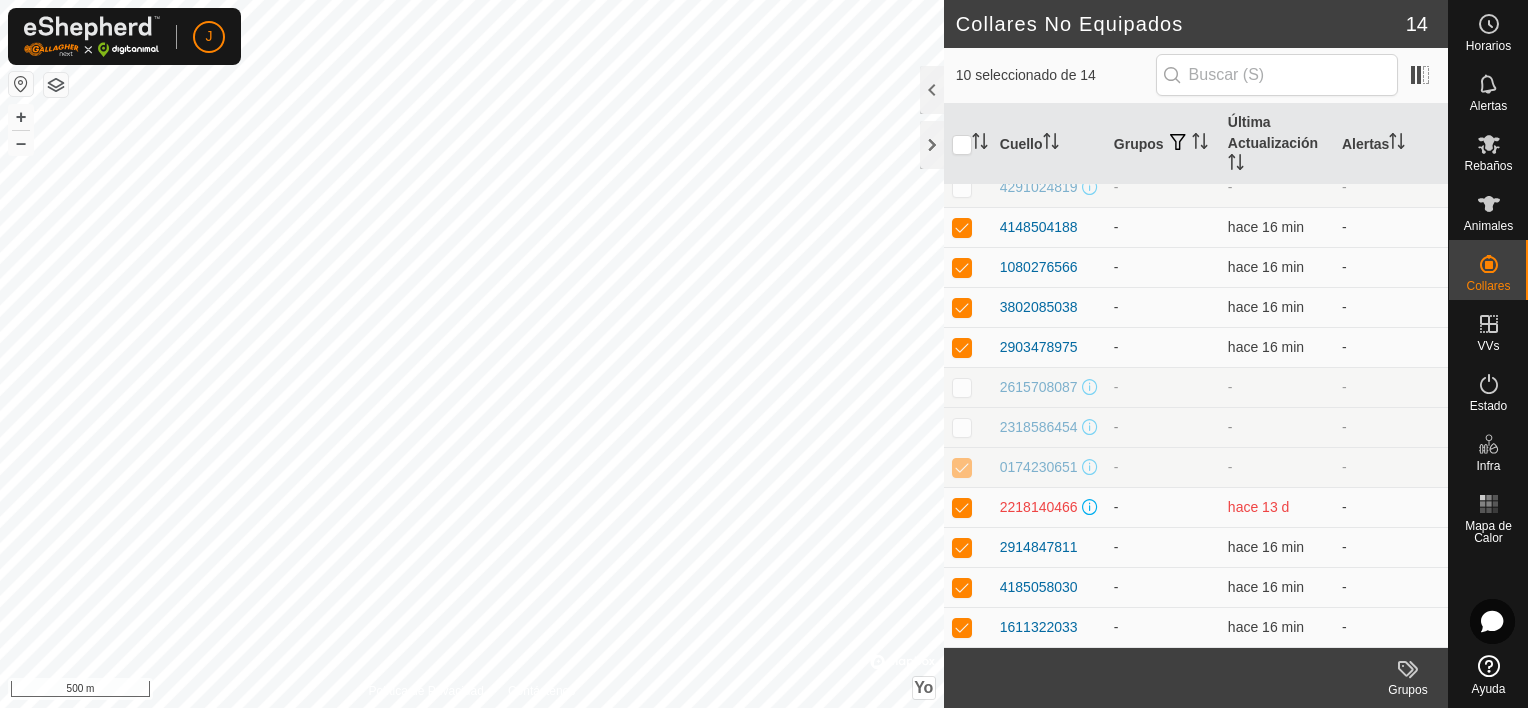 click at bounding box center (962, 427) 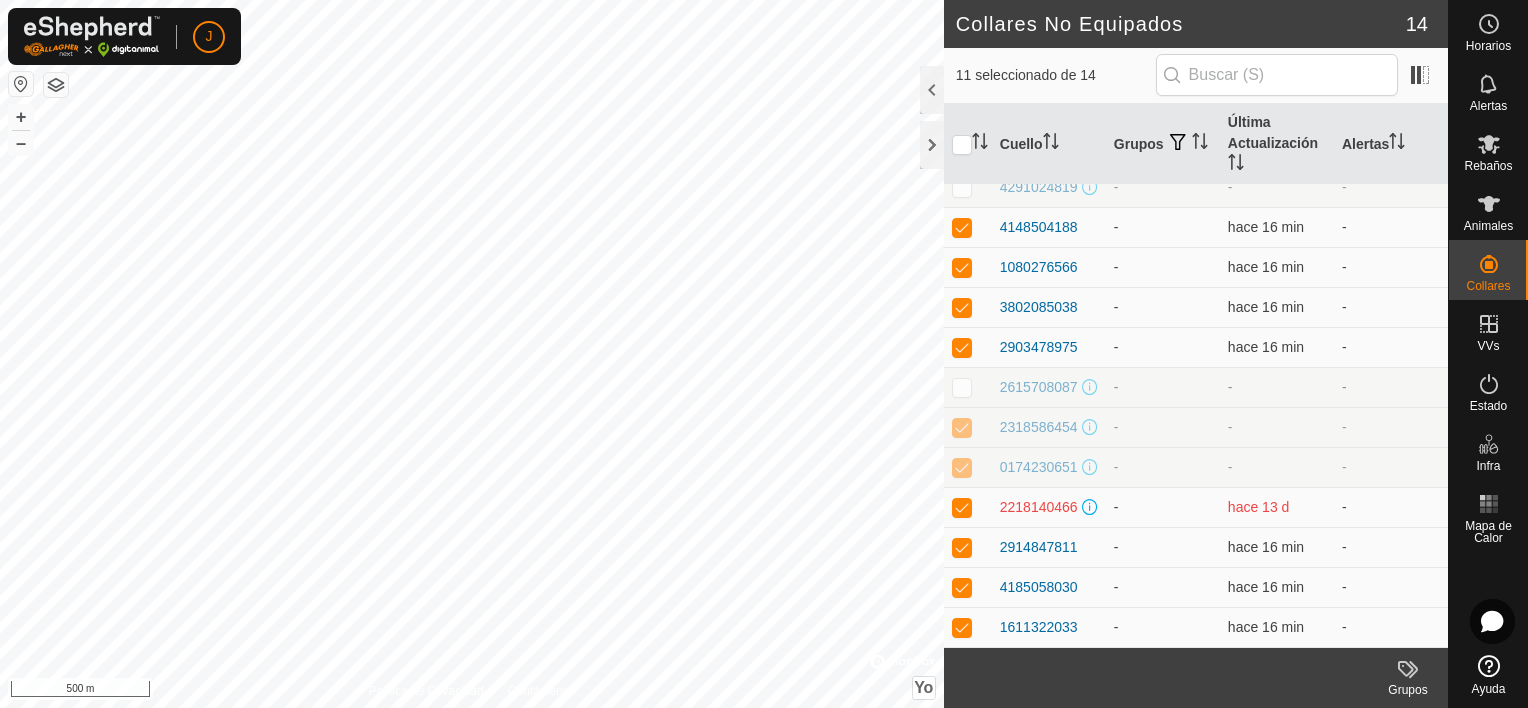 click at bounding box center (968, 387) 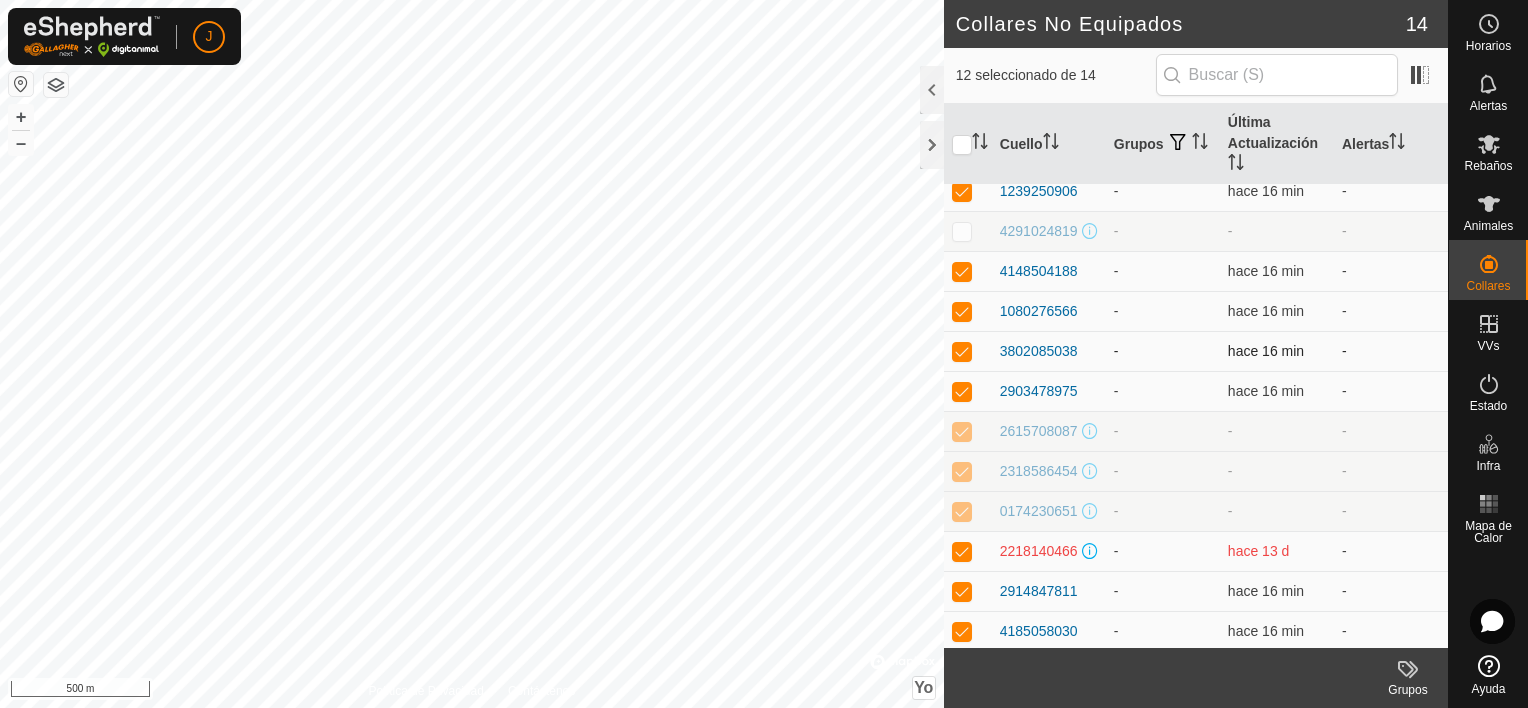 scroll, scrollTop: 0, scrollLeft: 0, axis: both 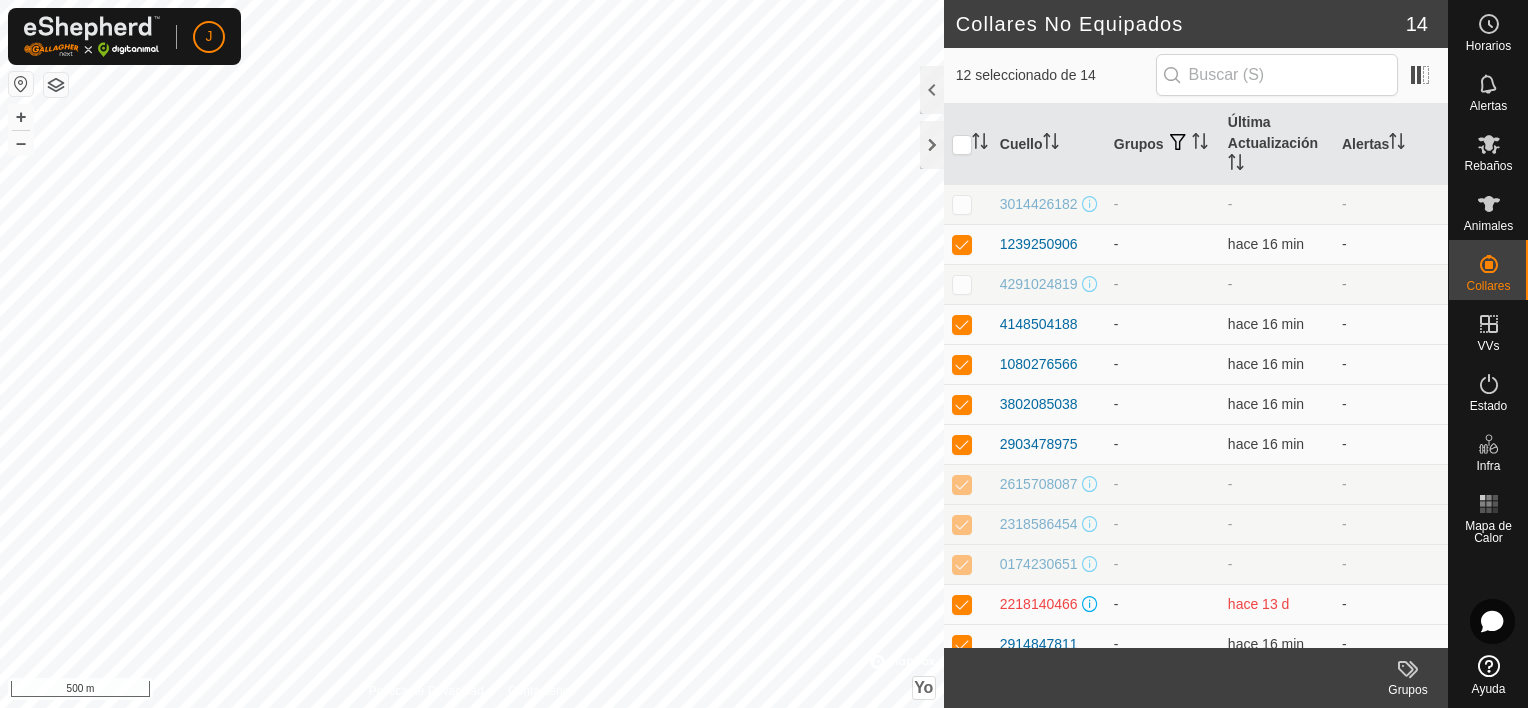 click at bounding box center (962, 284) 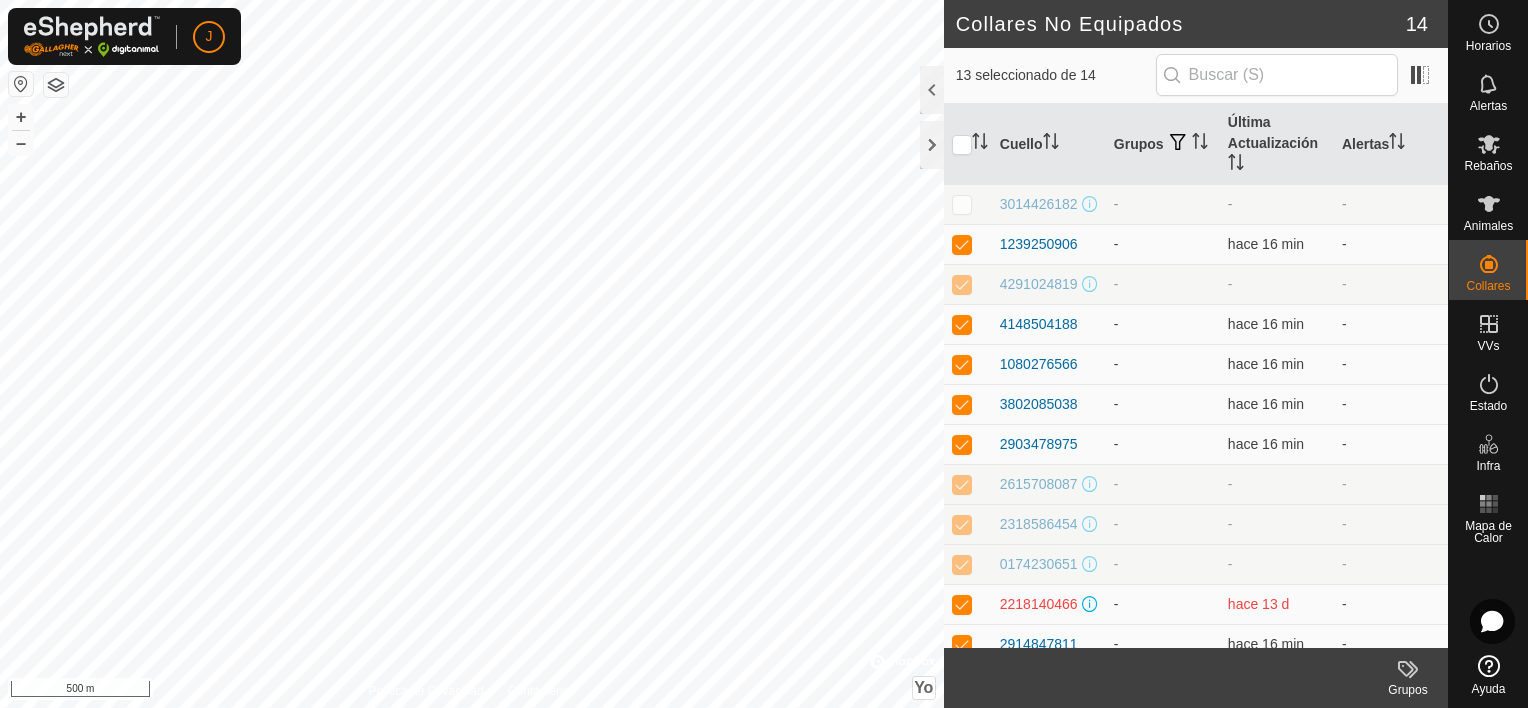 click at bounding box center [962, 204] 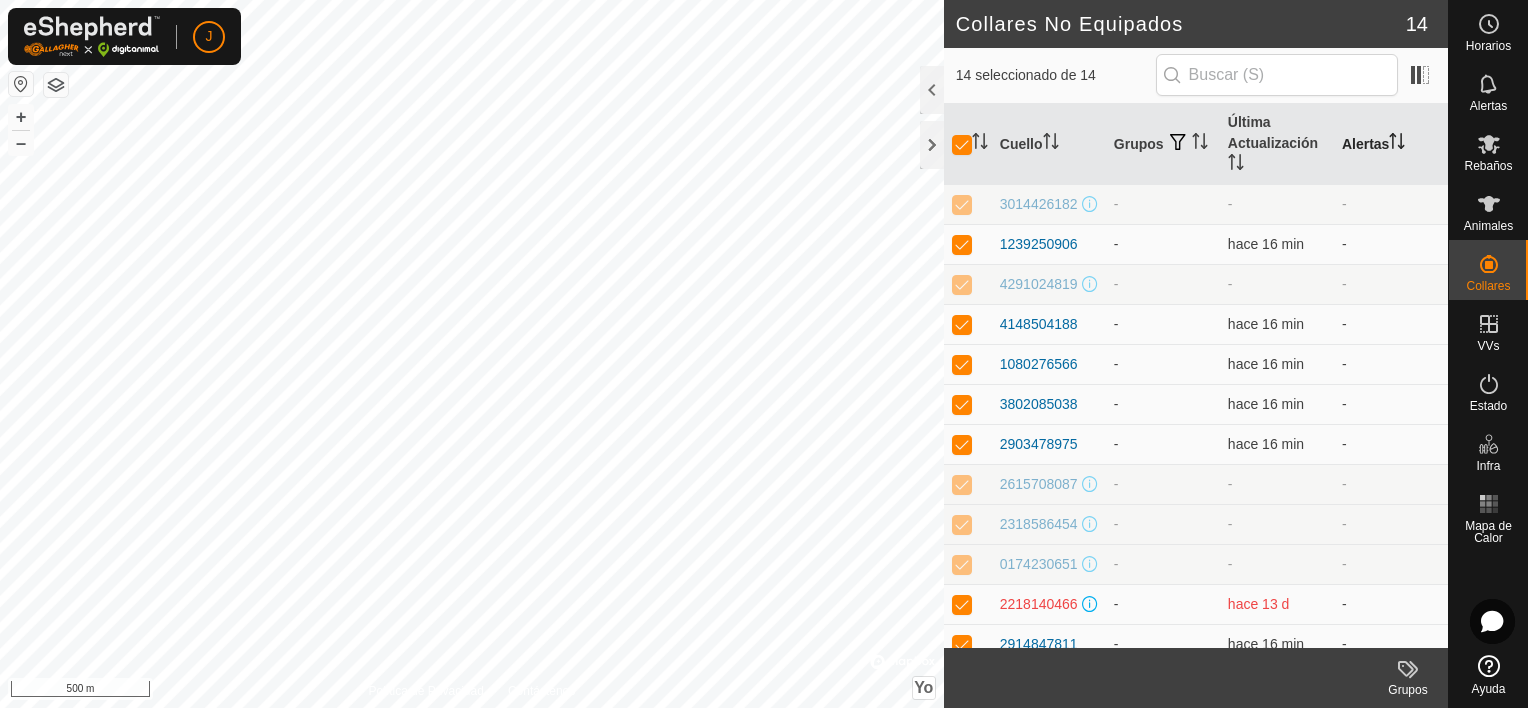 click on "Alertas" at bounding box center (1365, 144) 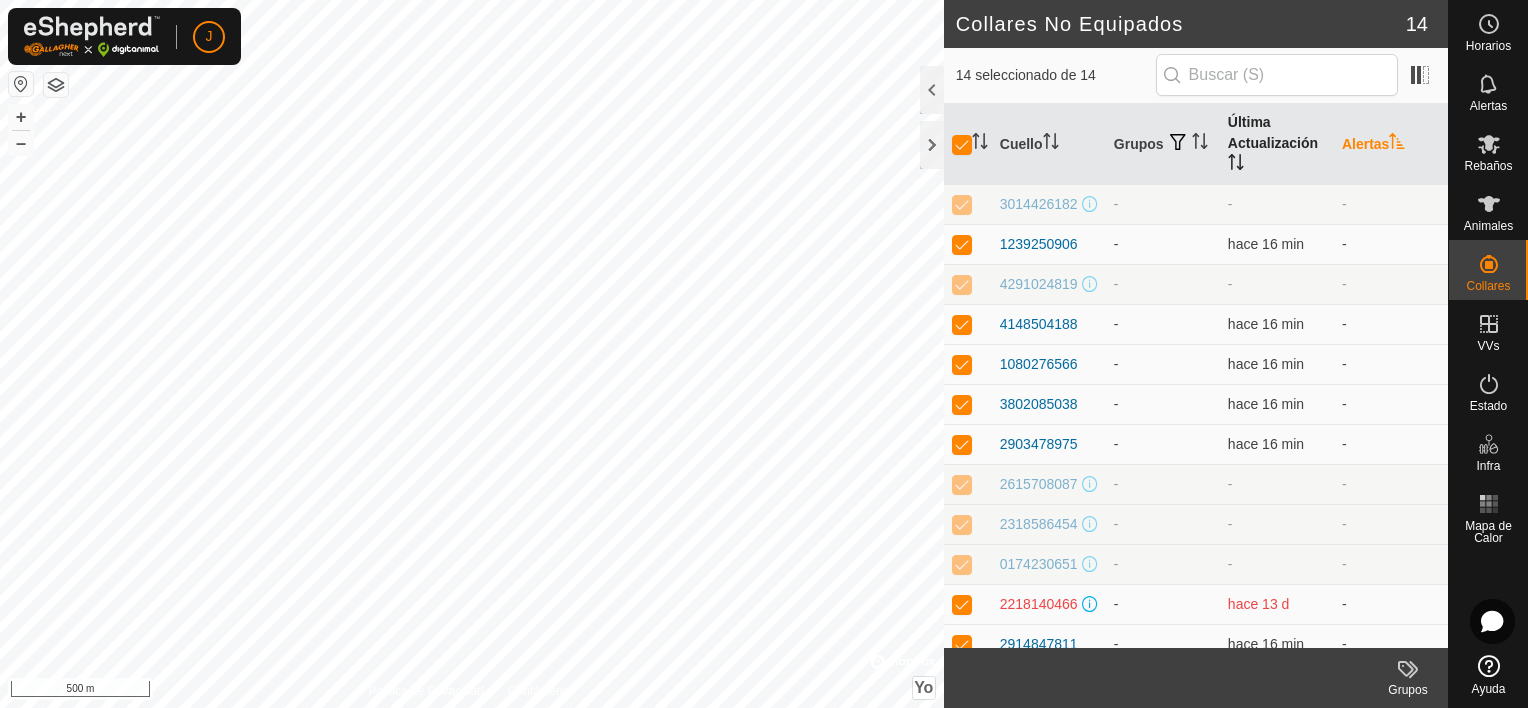 click on "Última Actualización" at bounding box center (1273, 132) 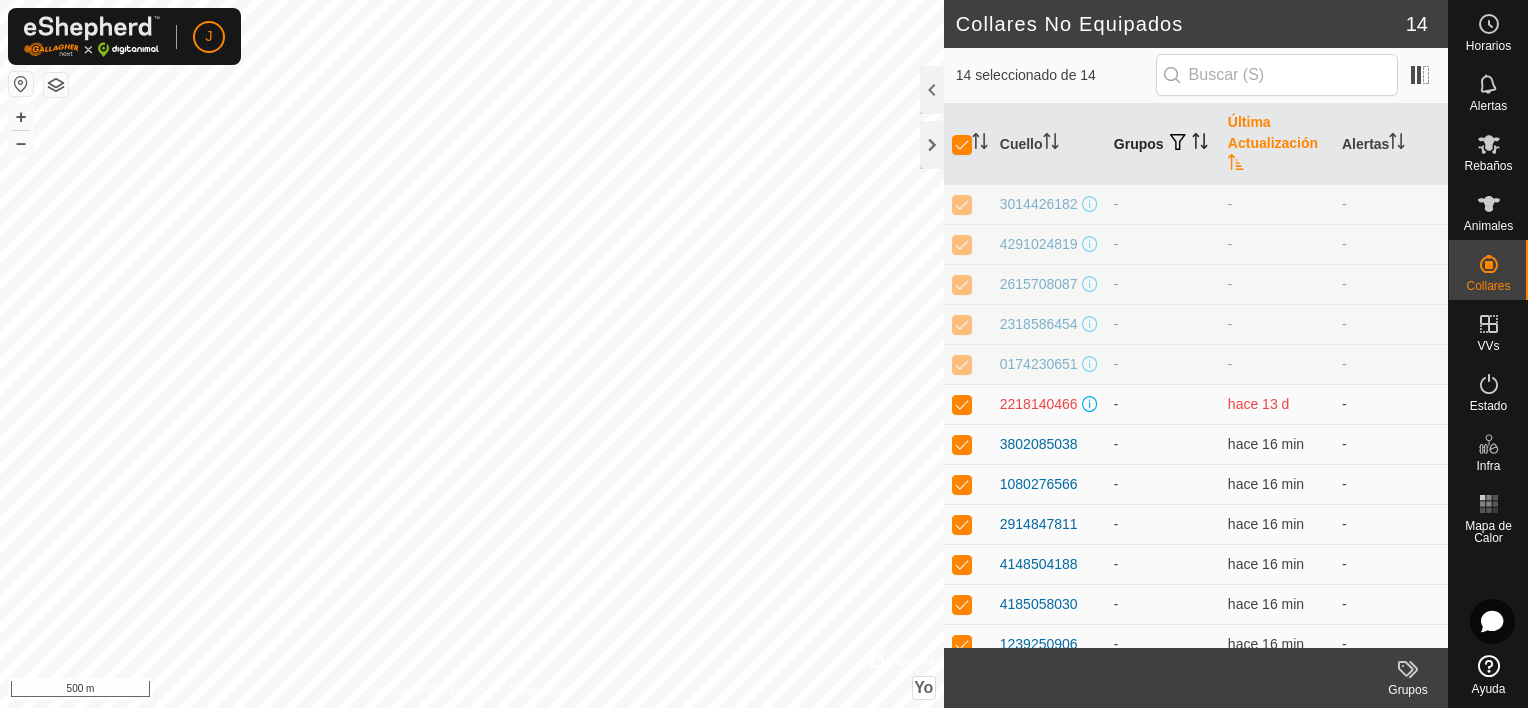click on "Grupos" at bounding box center [1139, 144] 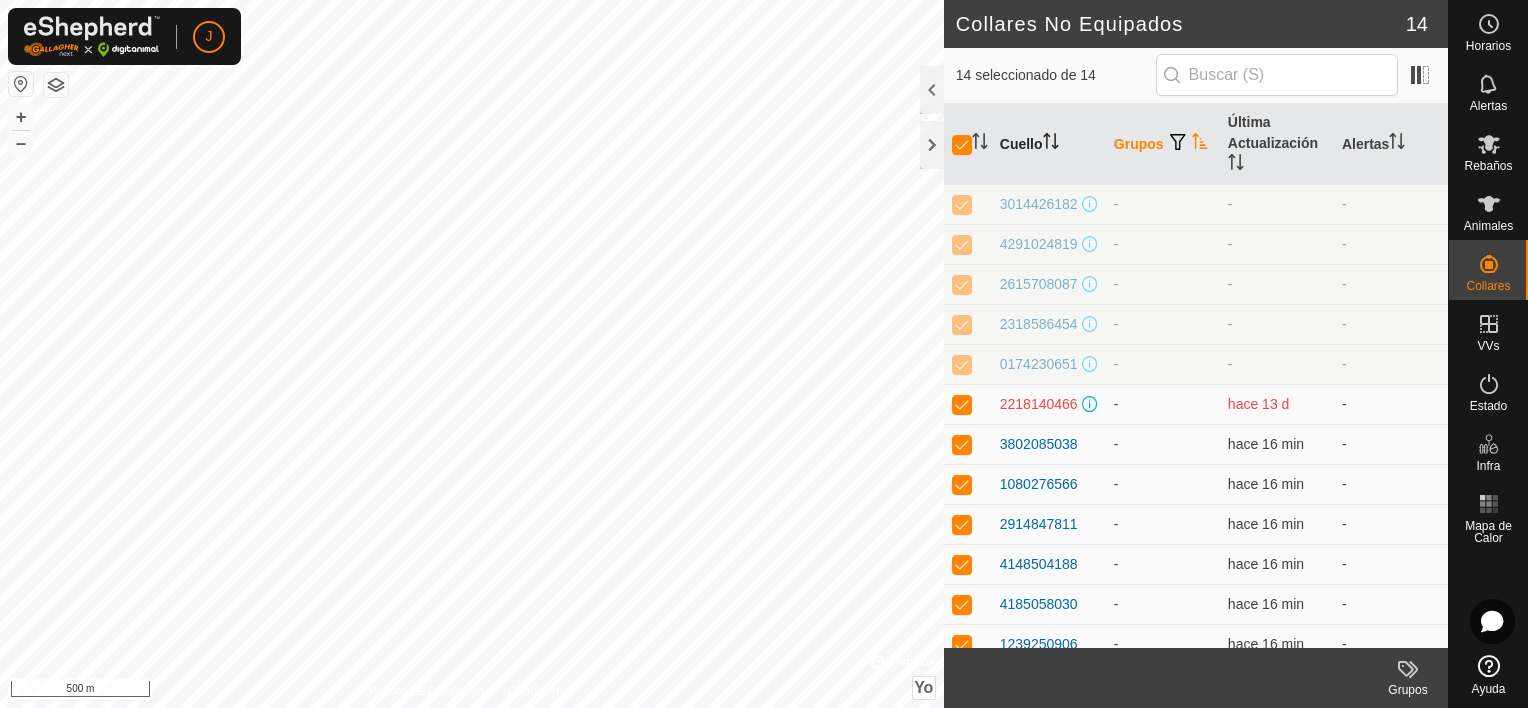 click on "Cuello" at bounding box center (1021, 144) 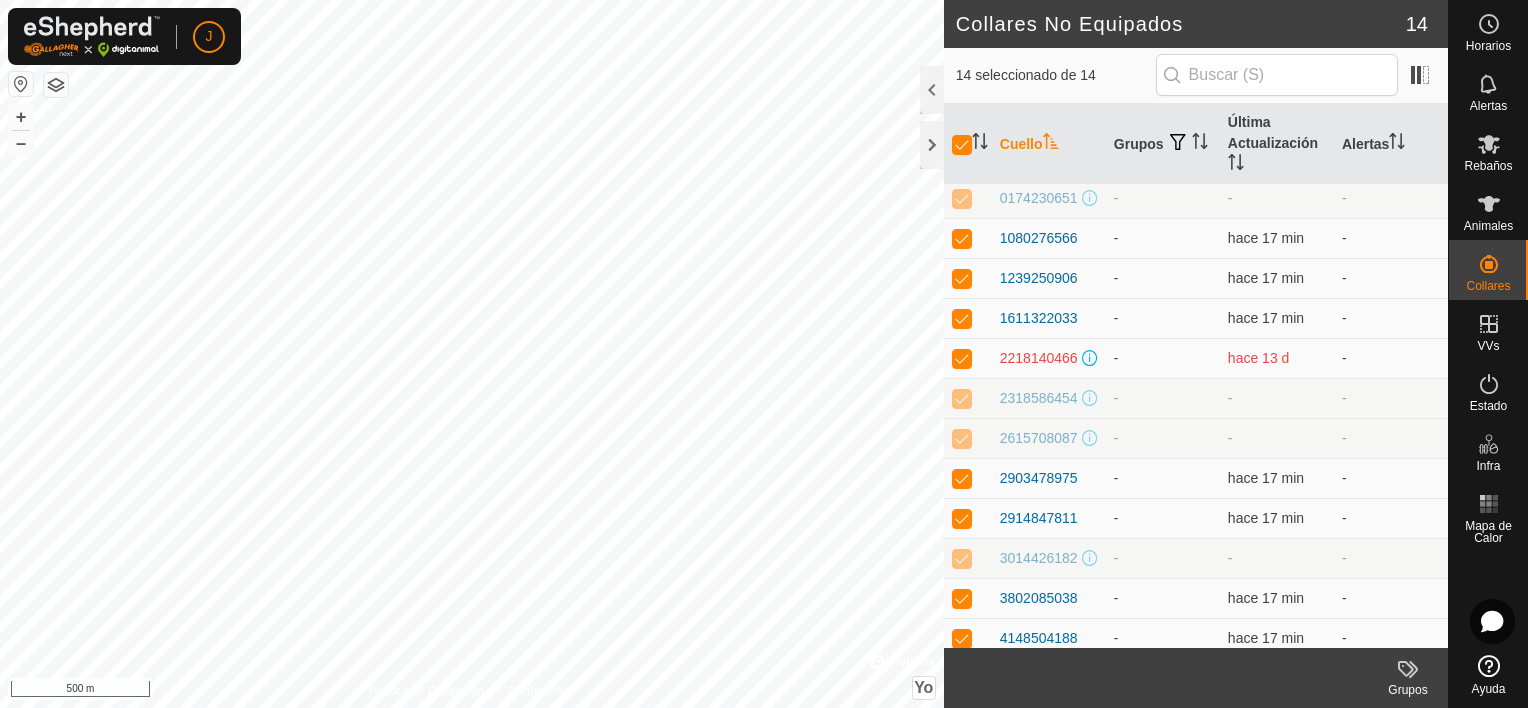 scroll, scrollTop: 0, scrollLeft: 0, axis: both 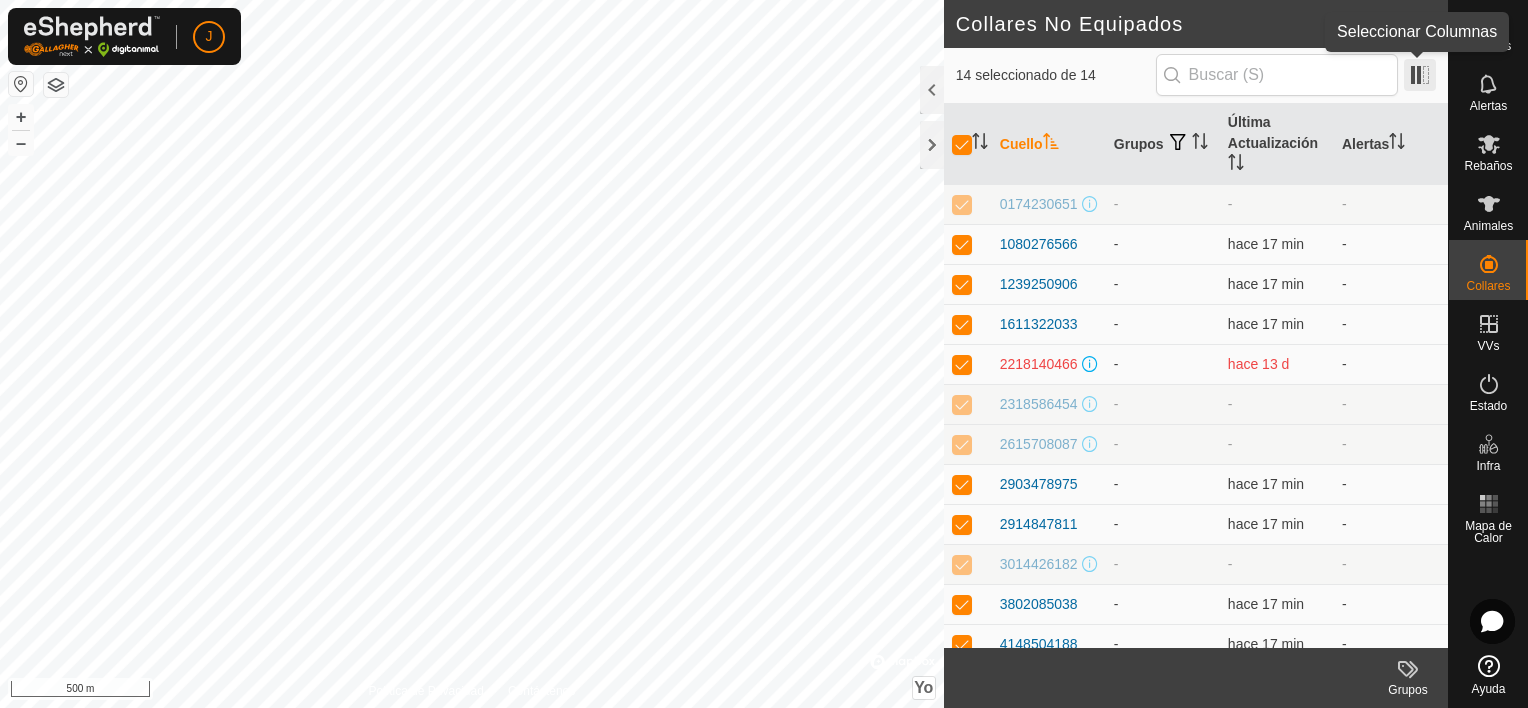 click at bounding box center (1420, 75) 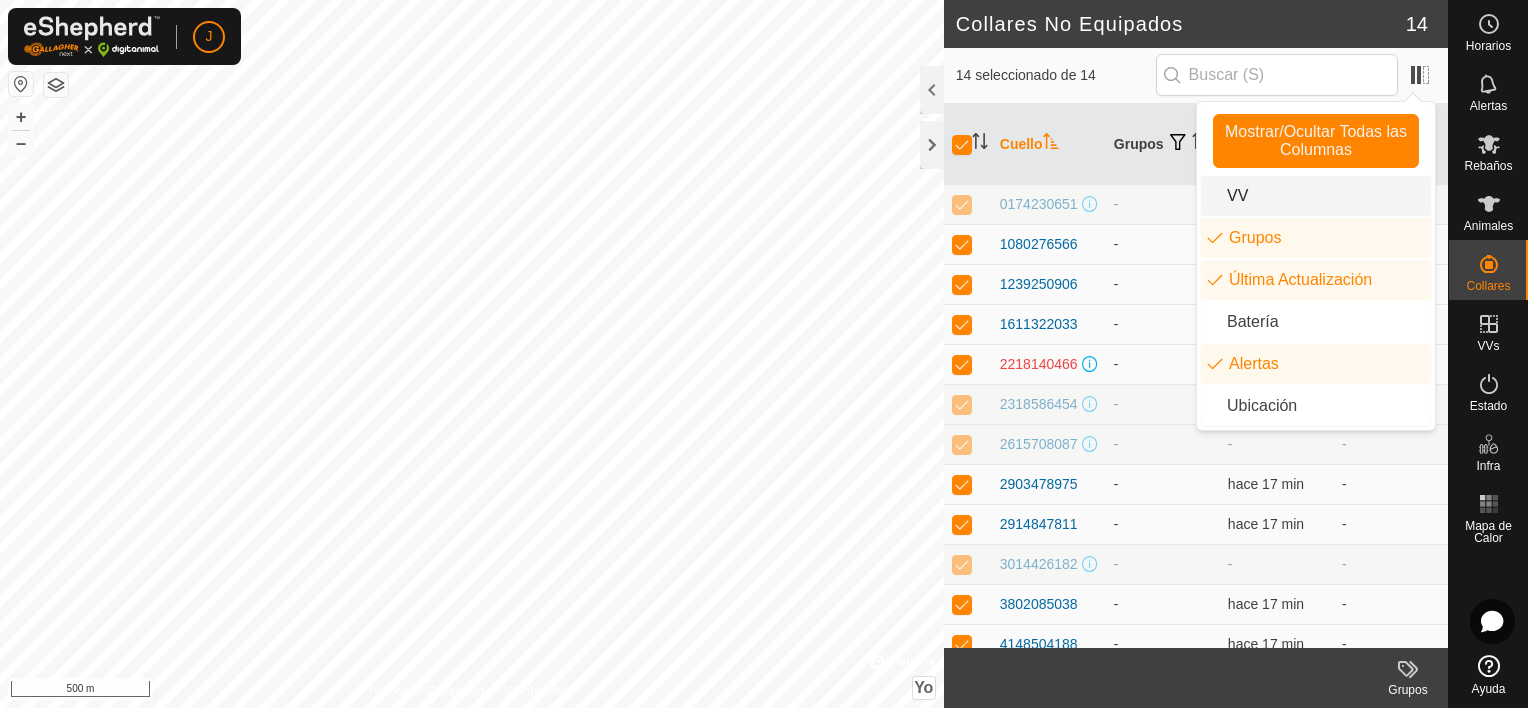 click on "VV" at bounding box center (1316, 196) 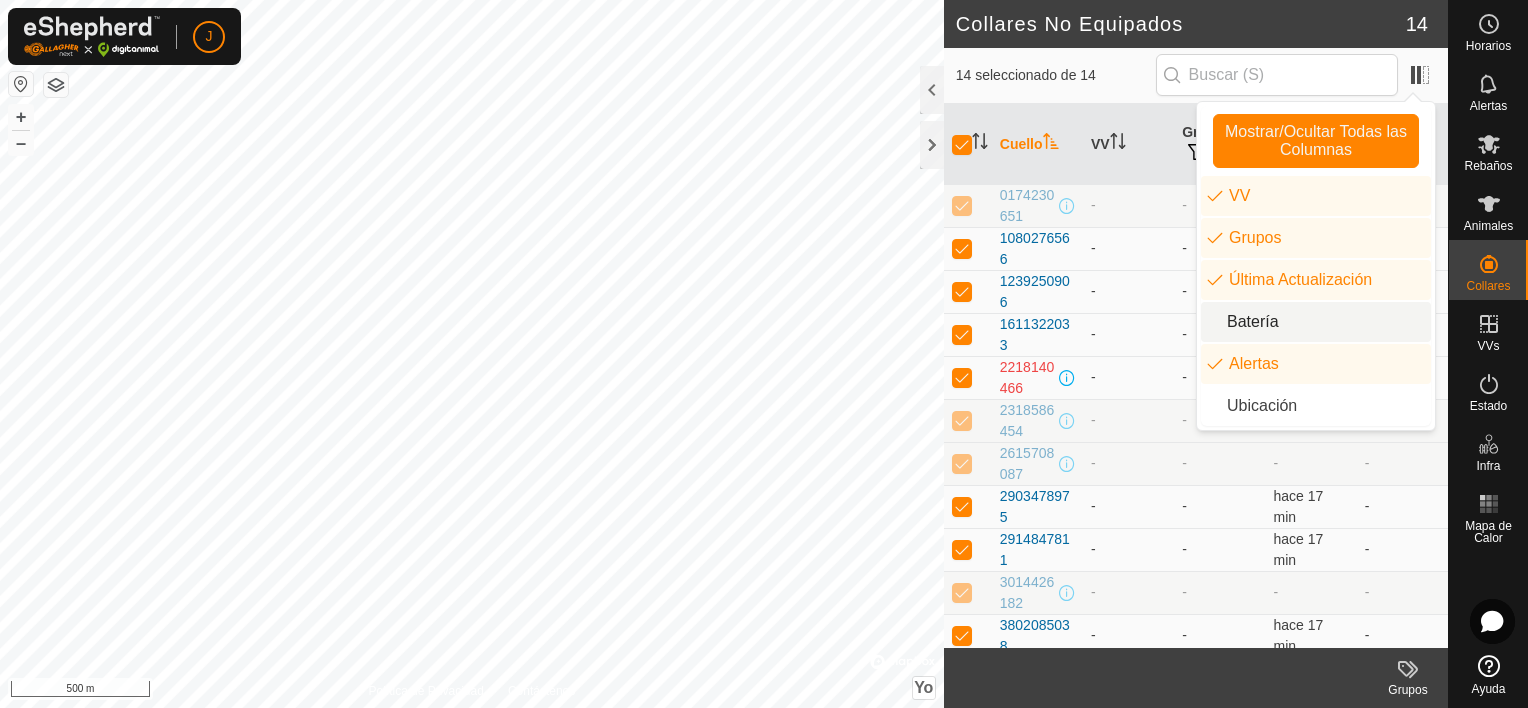 click on "Batería" at bounding box center [1316, 322] 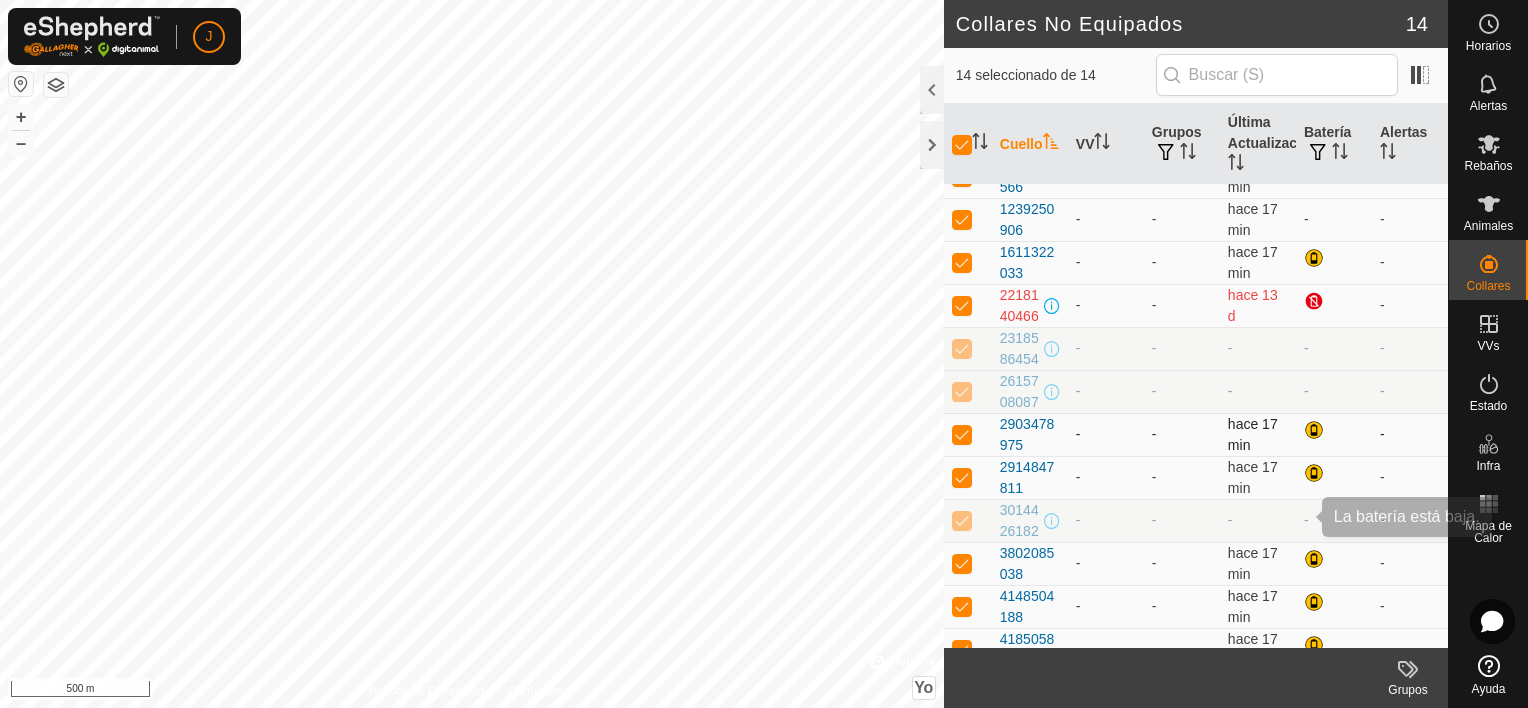 scroll, scrollTop: 0, scrollLeft: 0, axis: both 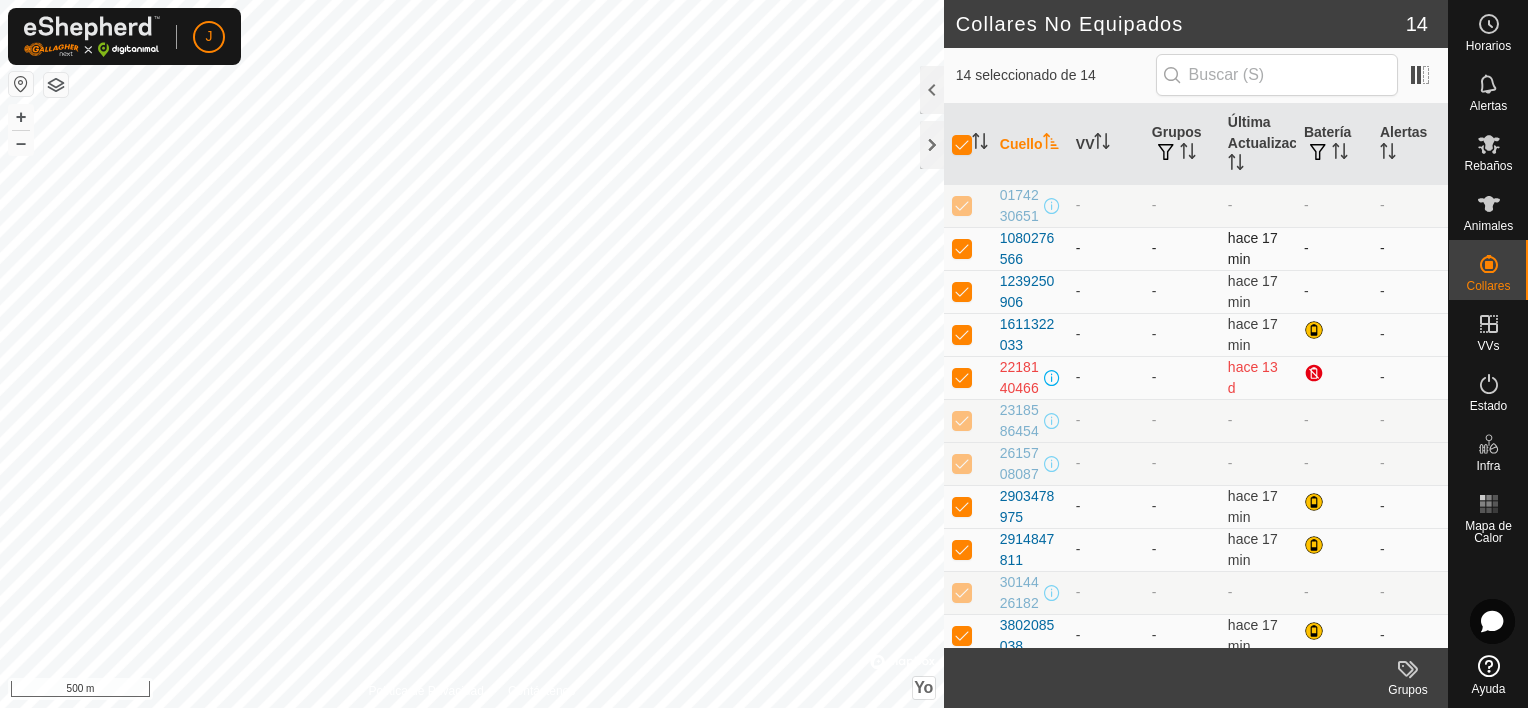 click on "-" at bounding box center (1334, 248) 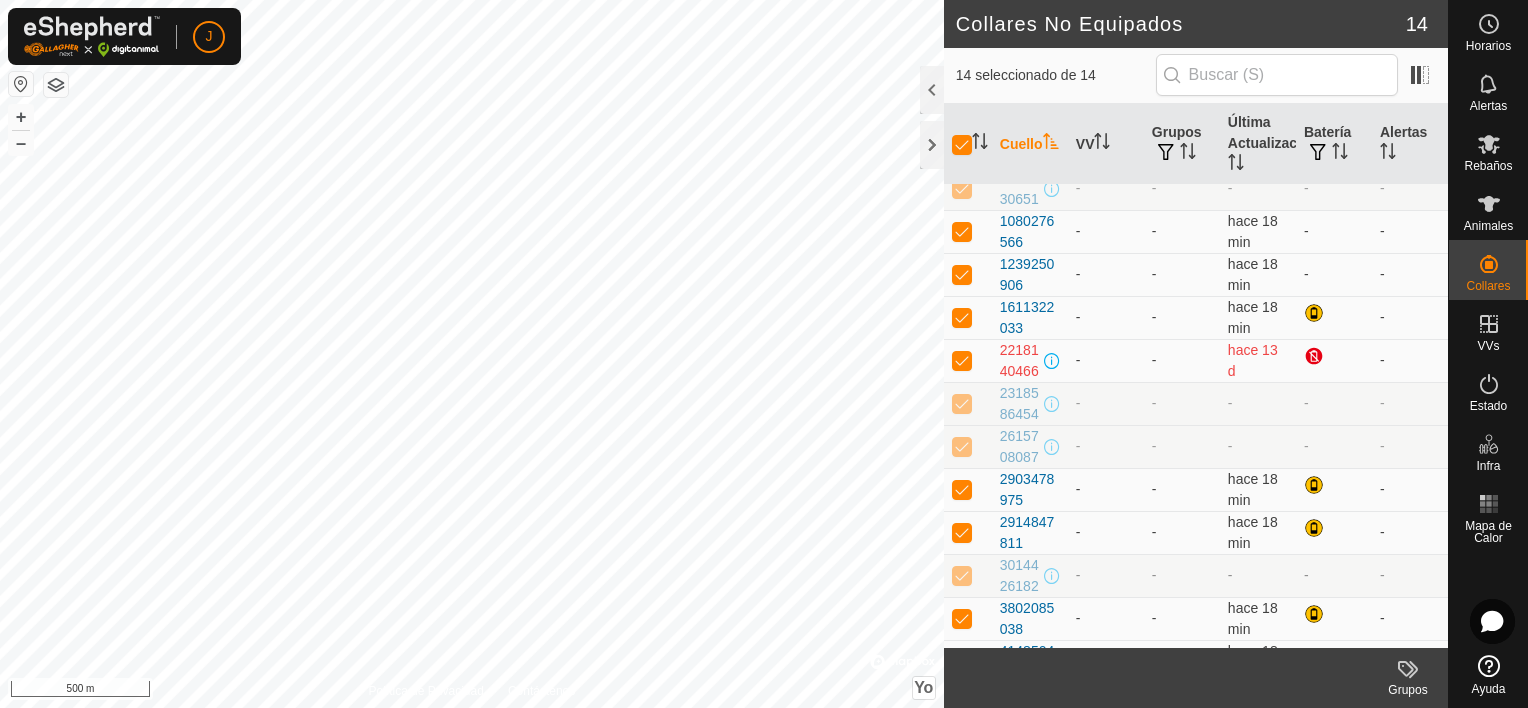 scroll, scrollTop: 0, scrollLeft: 0, axis: both 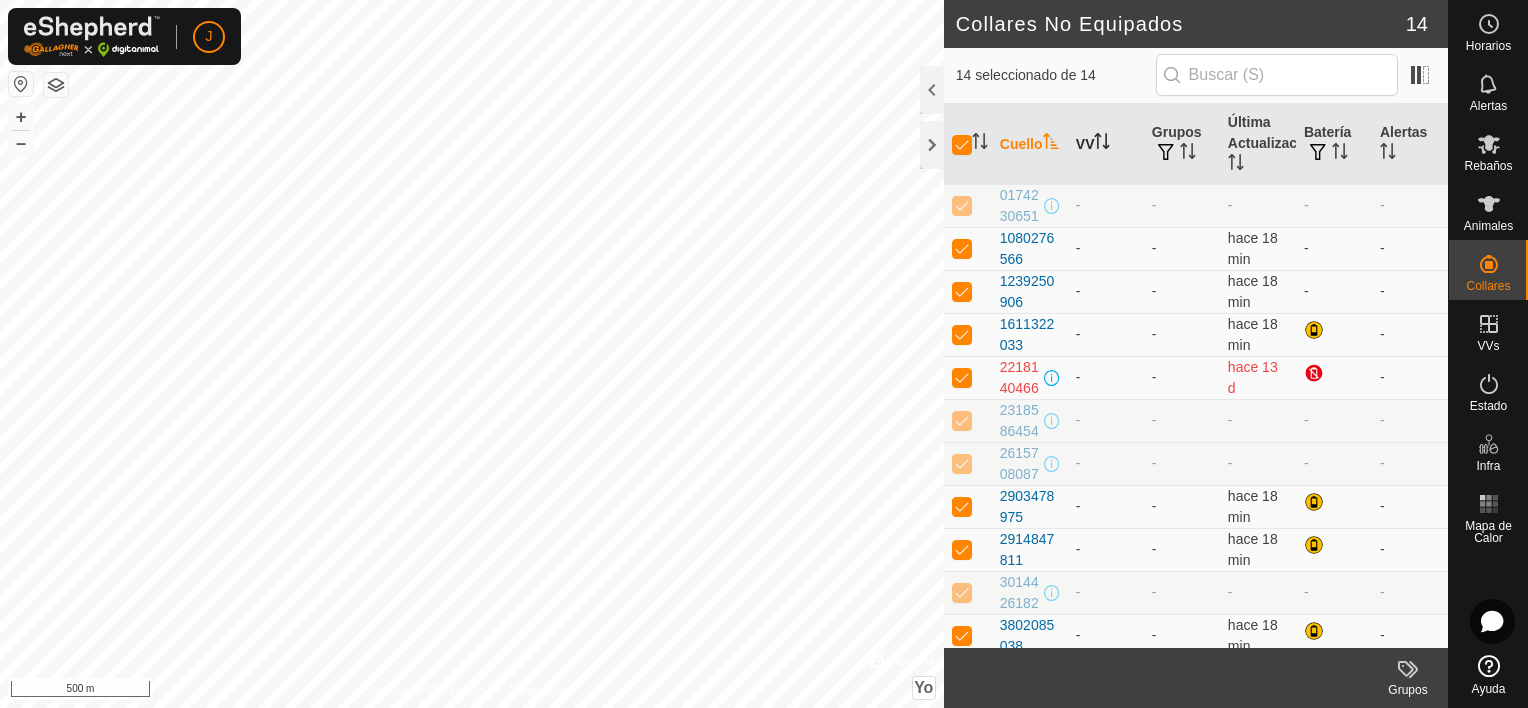 click on "VV" at bounding box center (1085, 144) 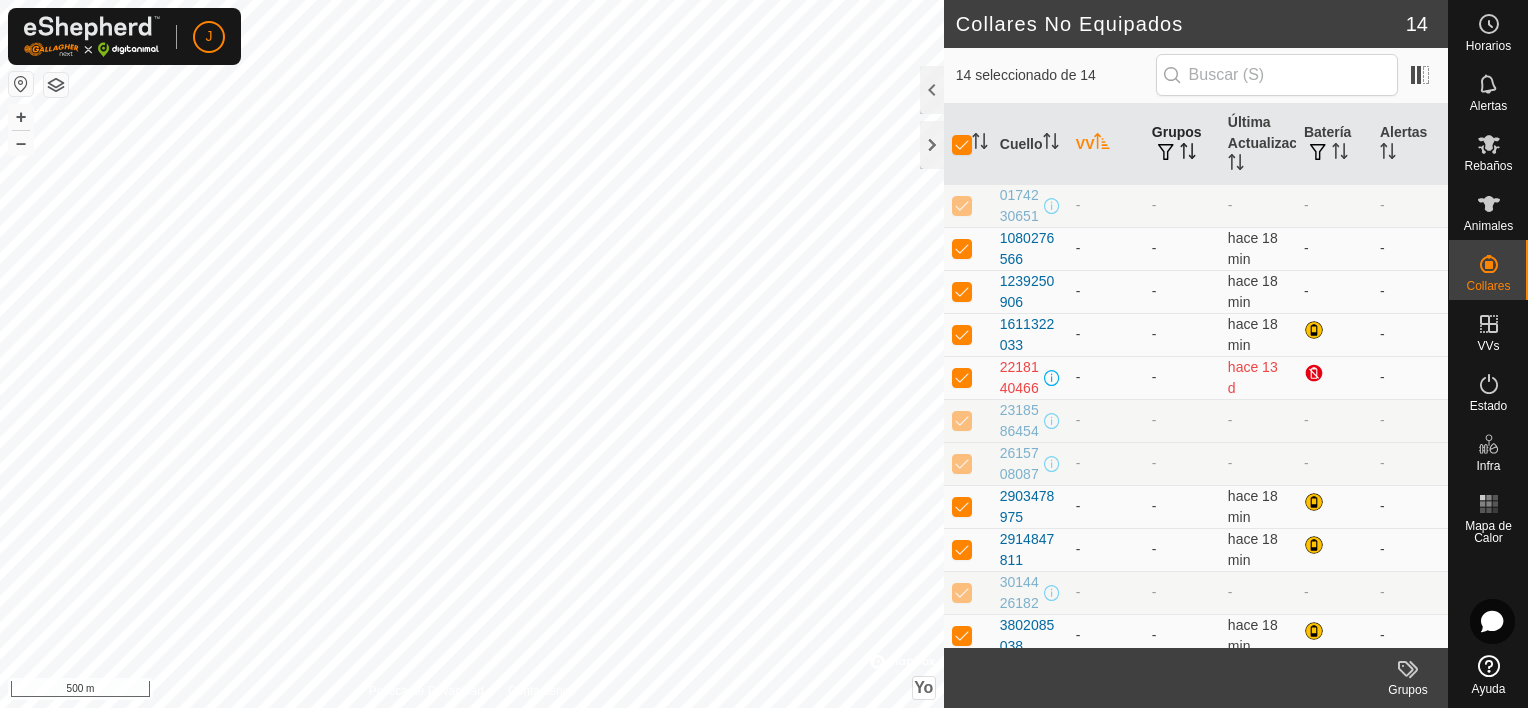 click on "Grupos" at bounding box center (1177, 132) 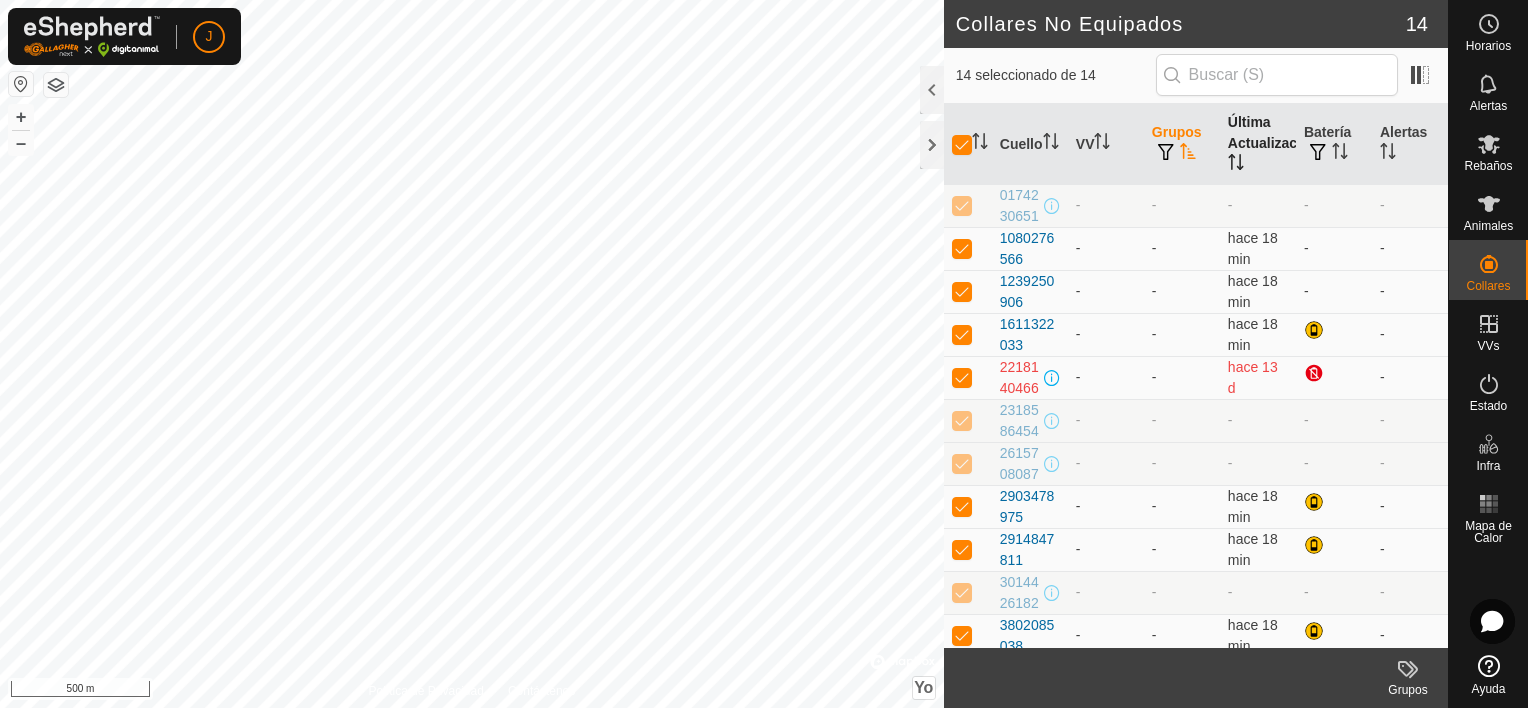 click on "Última Actualización" at bounding box center [1273, 132] 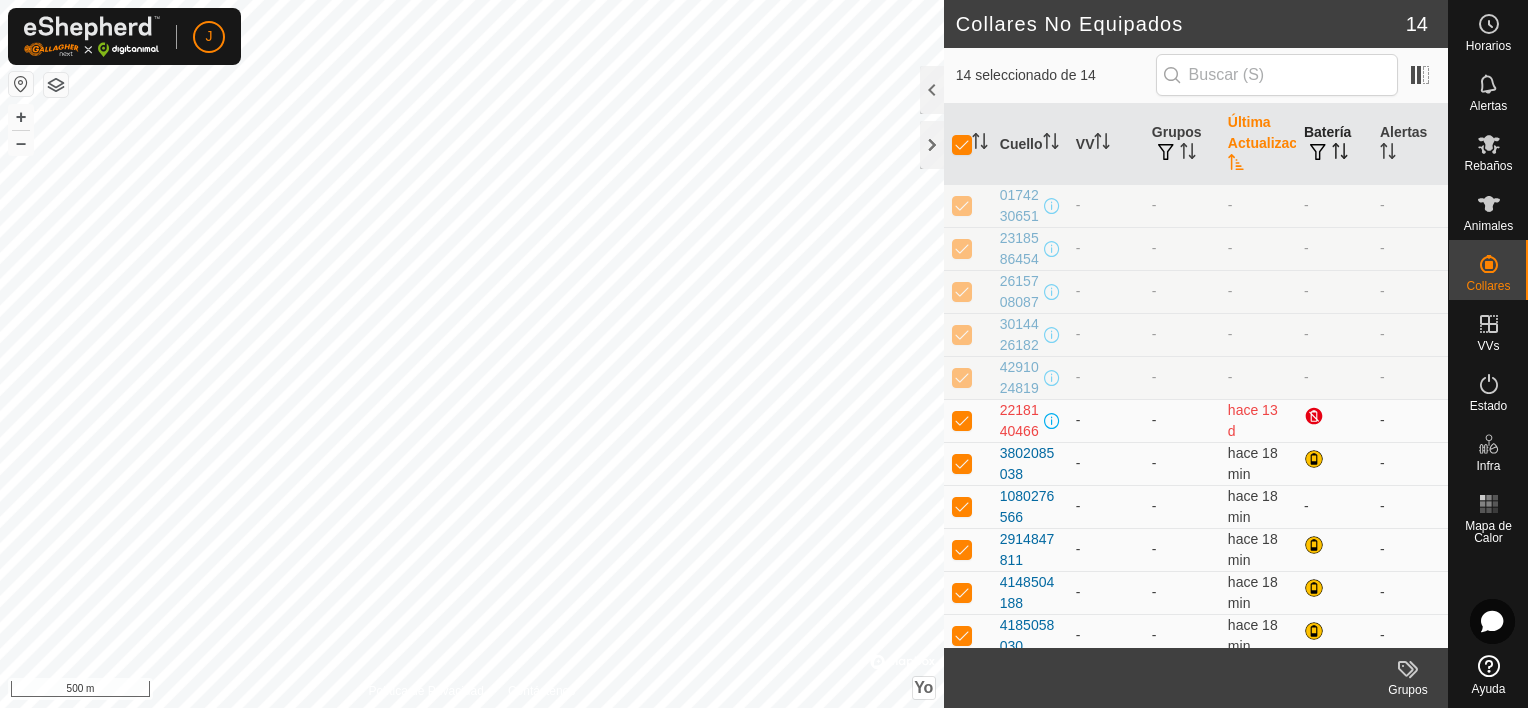 click on "Batería" at bounding box center [1327, 132] 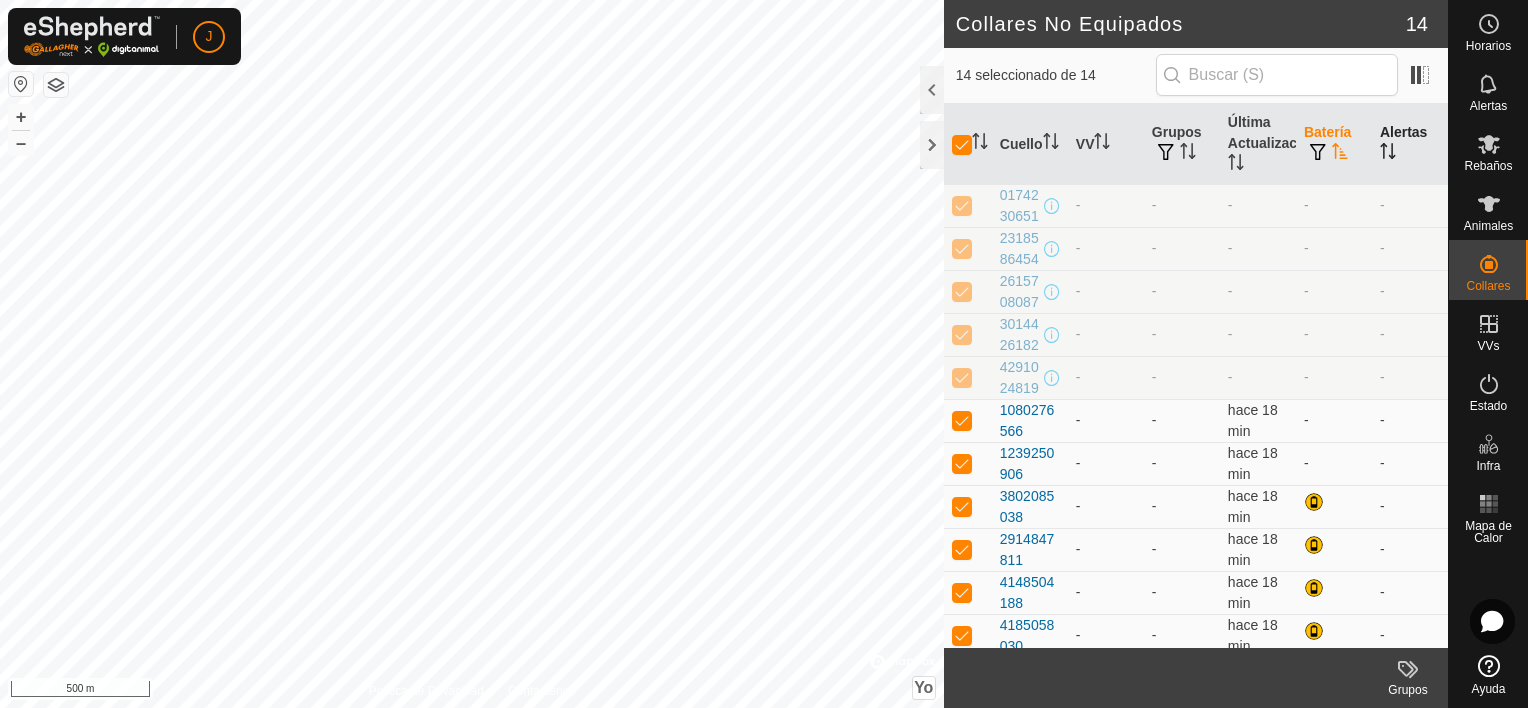 click on "Alertas" at bounding box center (1403, 132) 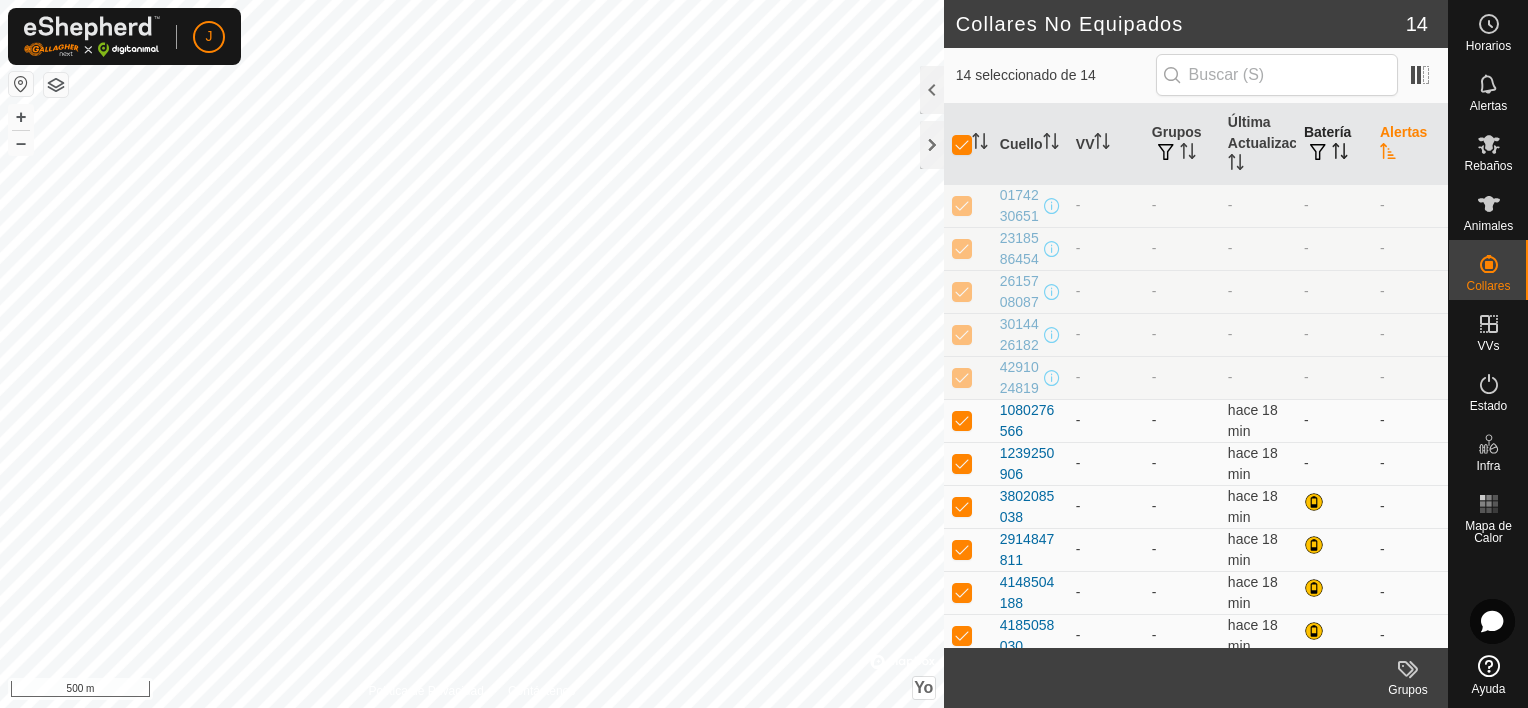 click on "Batería" at bounding box center [1327, 132] 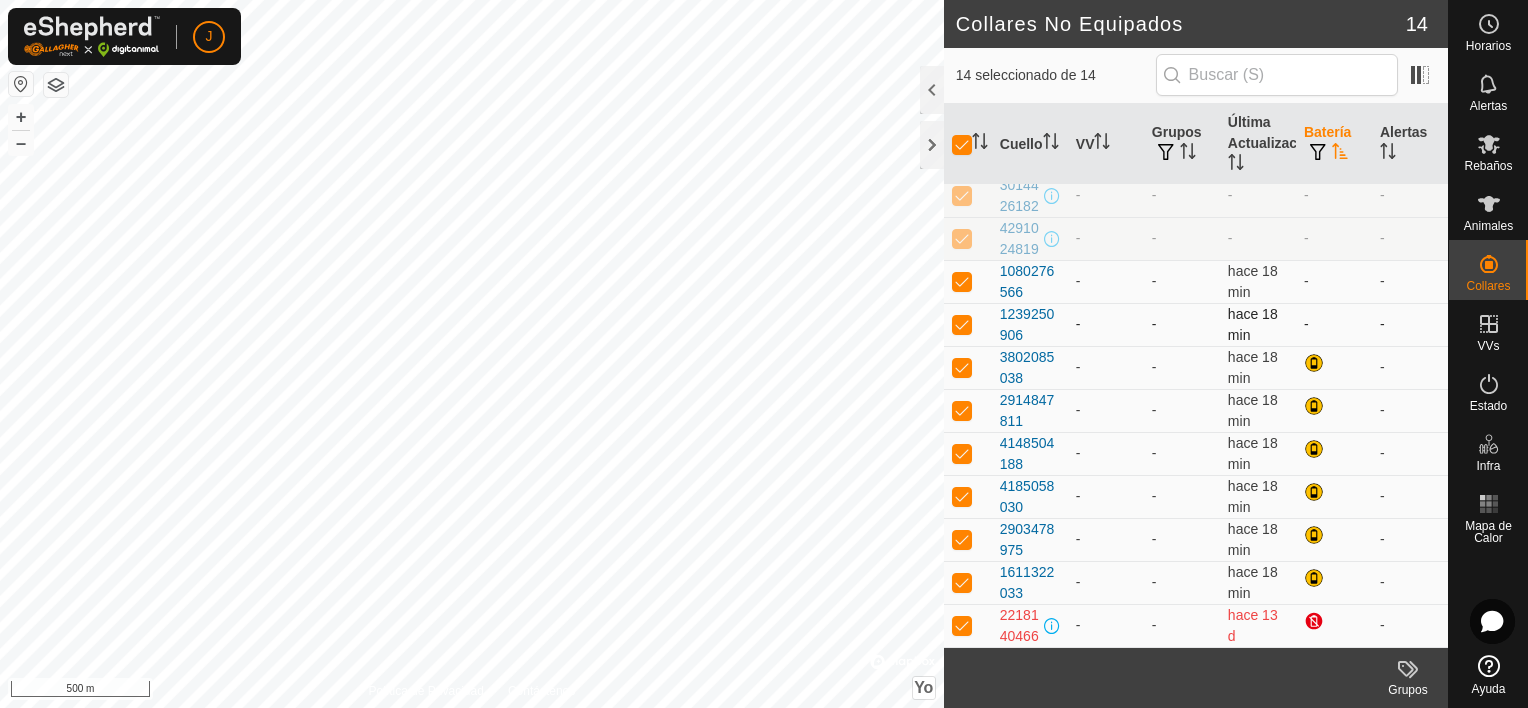 scroll, scrollTop: 260, scrollLeft: 0, axis: vertical 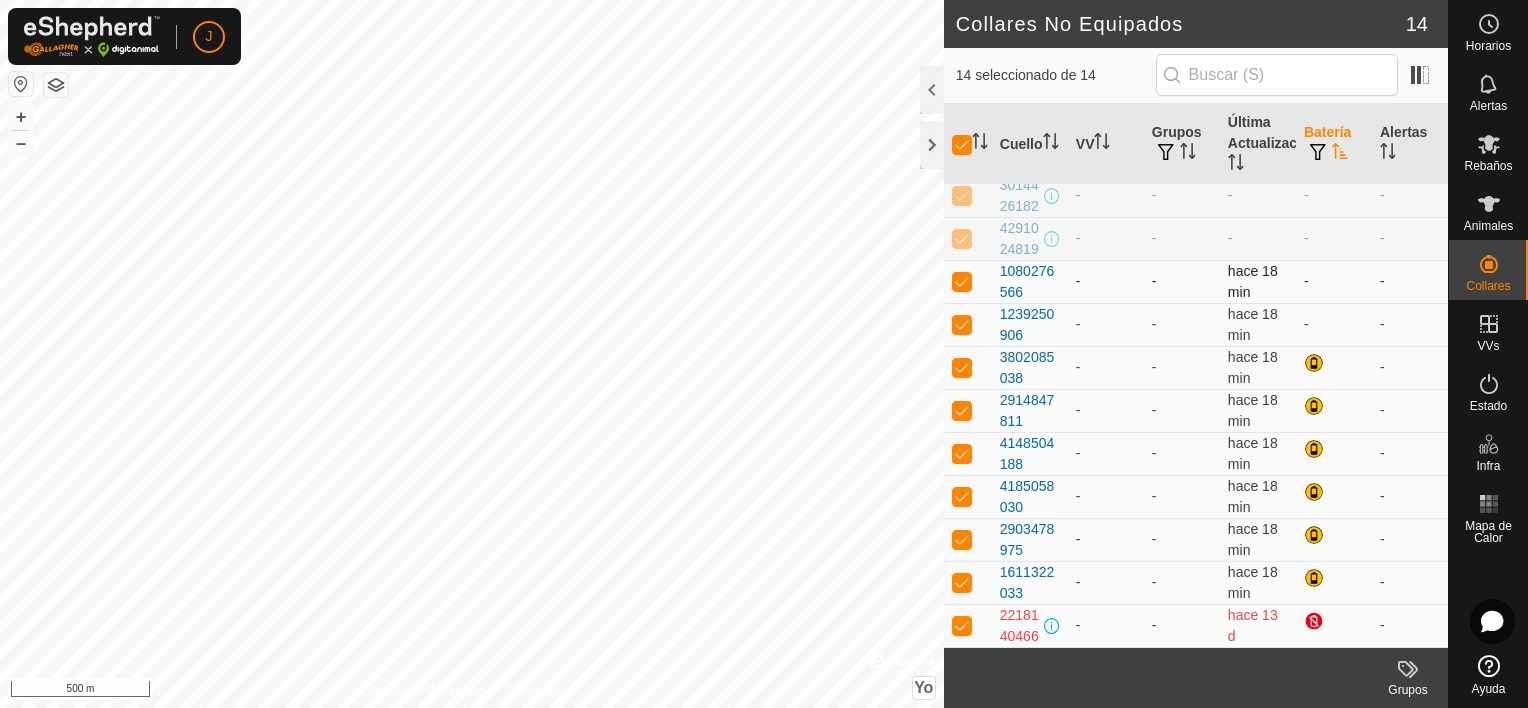 click on "-" at bounding box center (1410, 281) 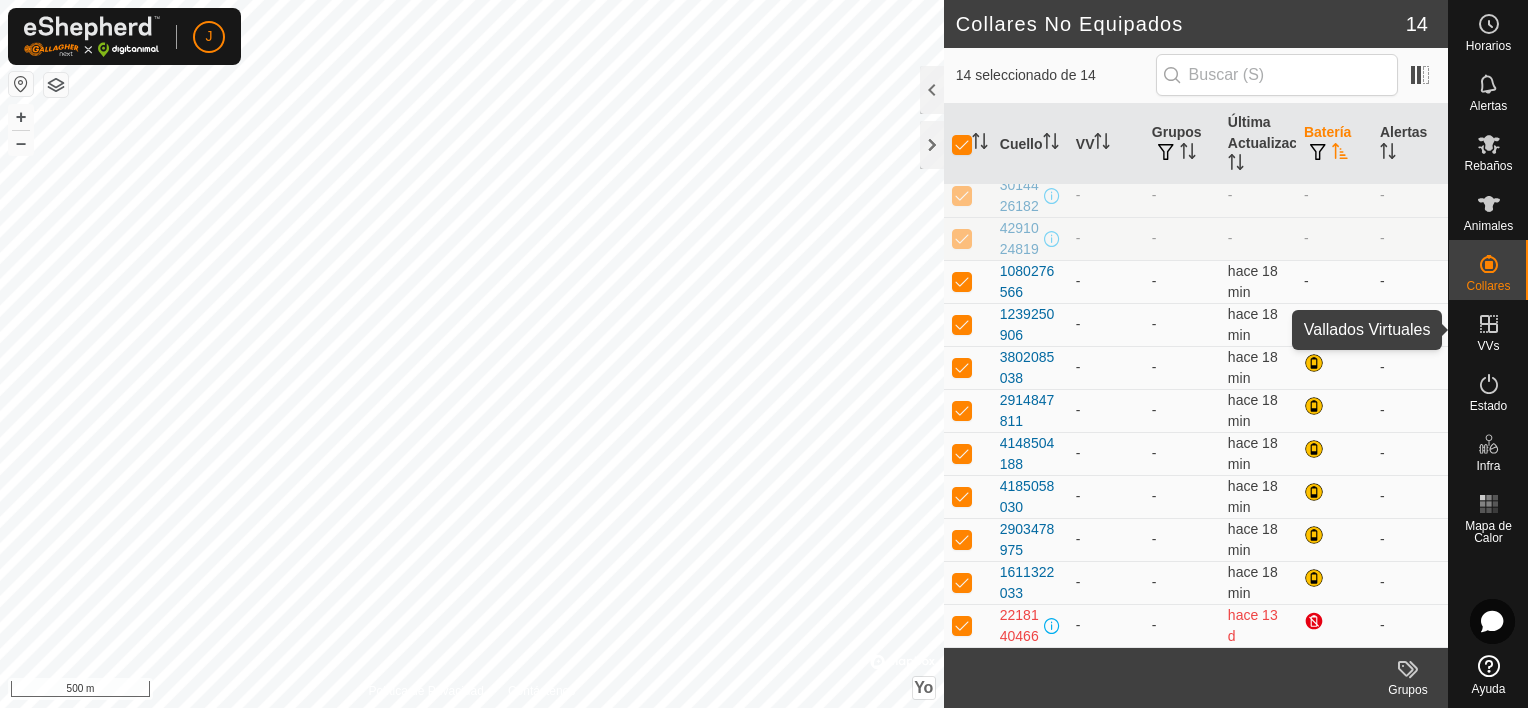 click on "VVs" at bounding box center [1488, 330] 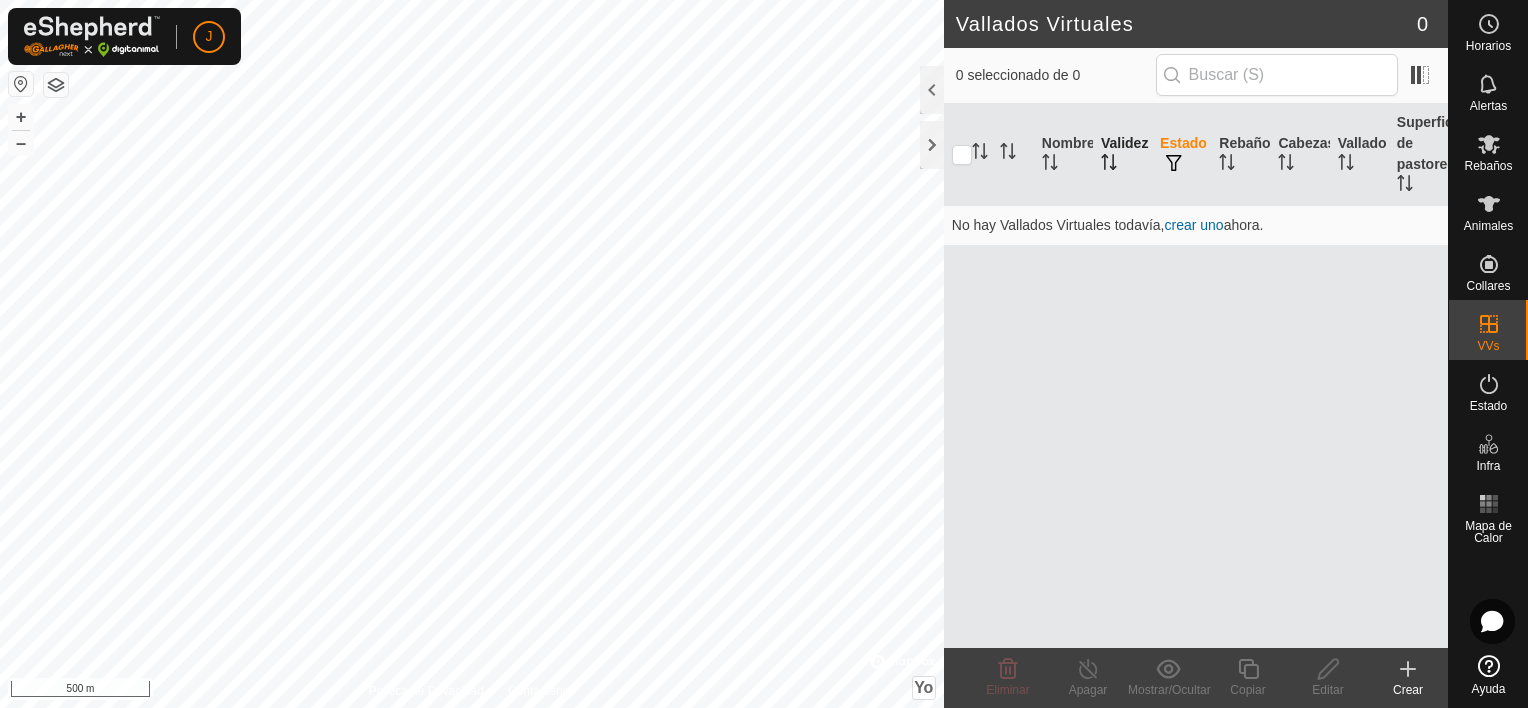 click 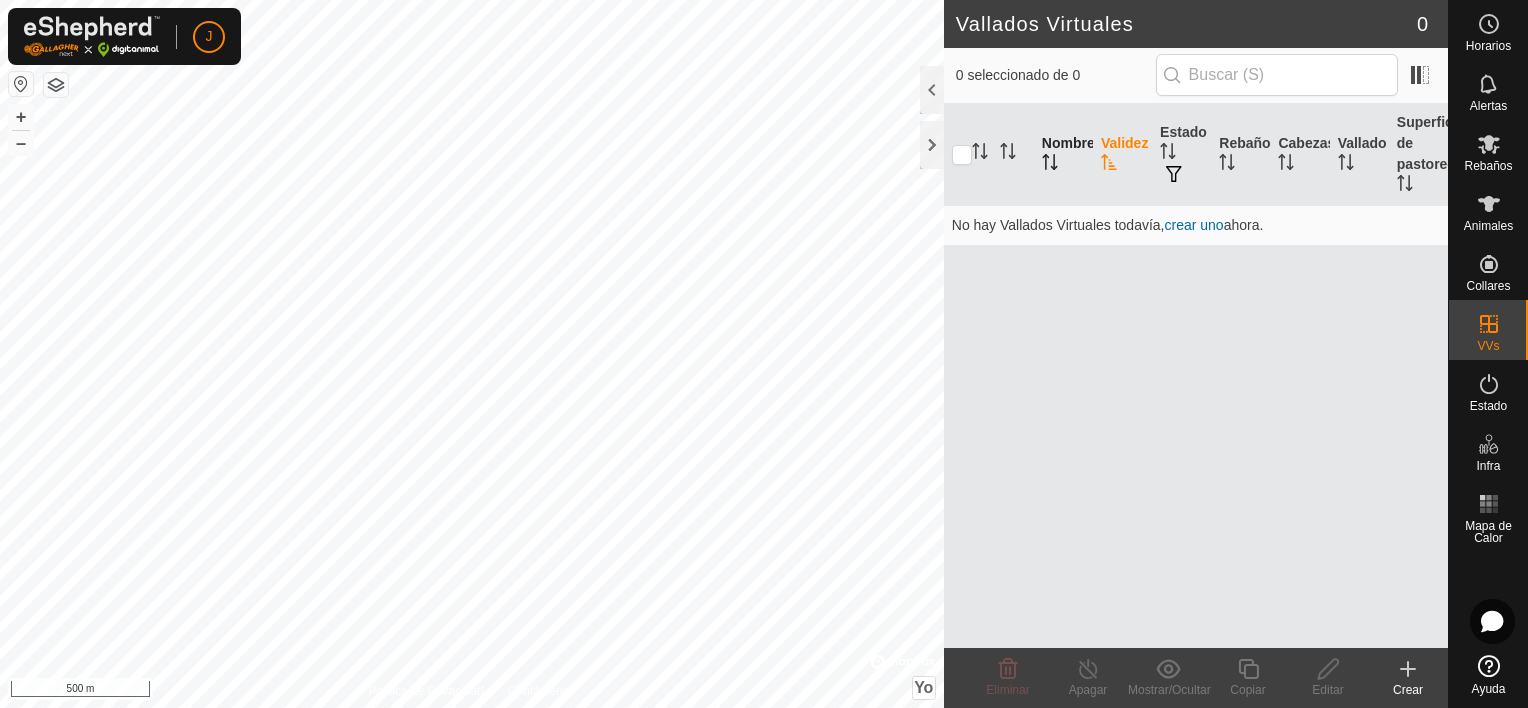 click on "Nombre" at bounding box center (1063, 155) 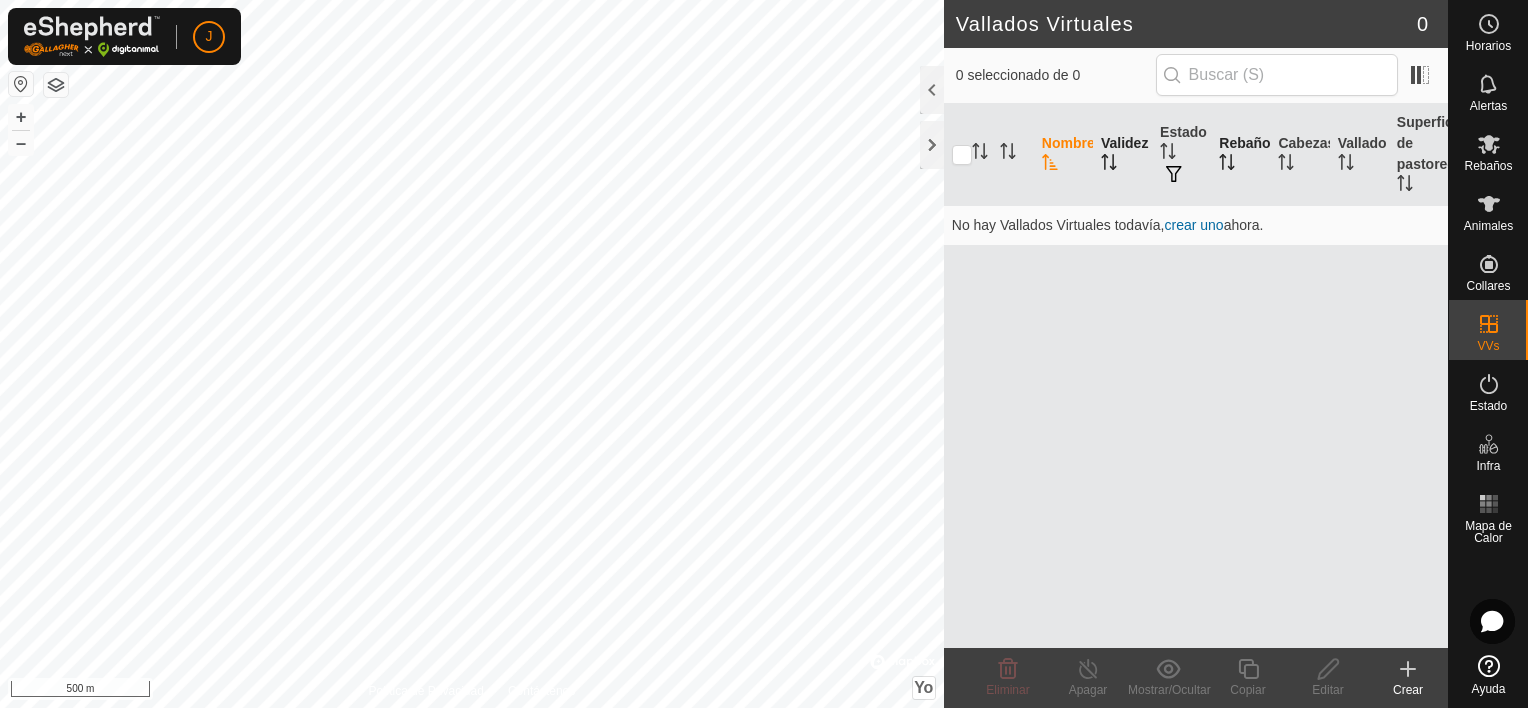 click on "Rebaño" at bounding box center (1240, 155) 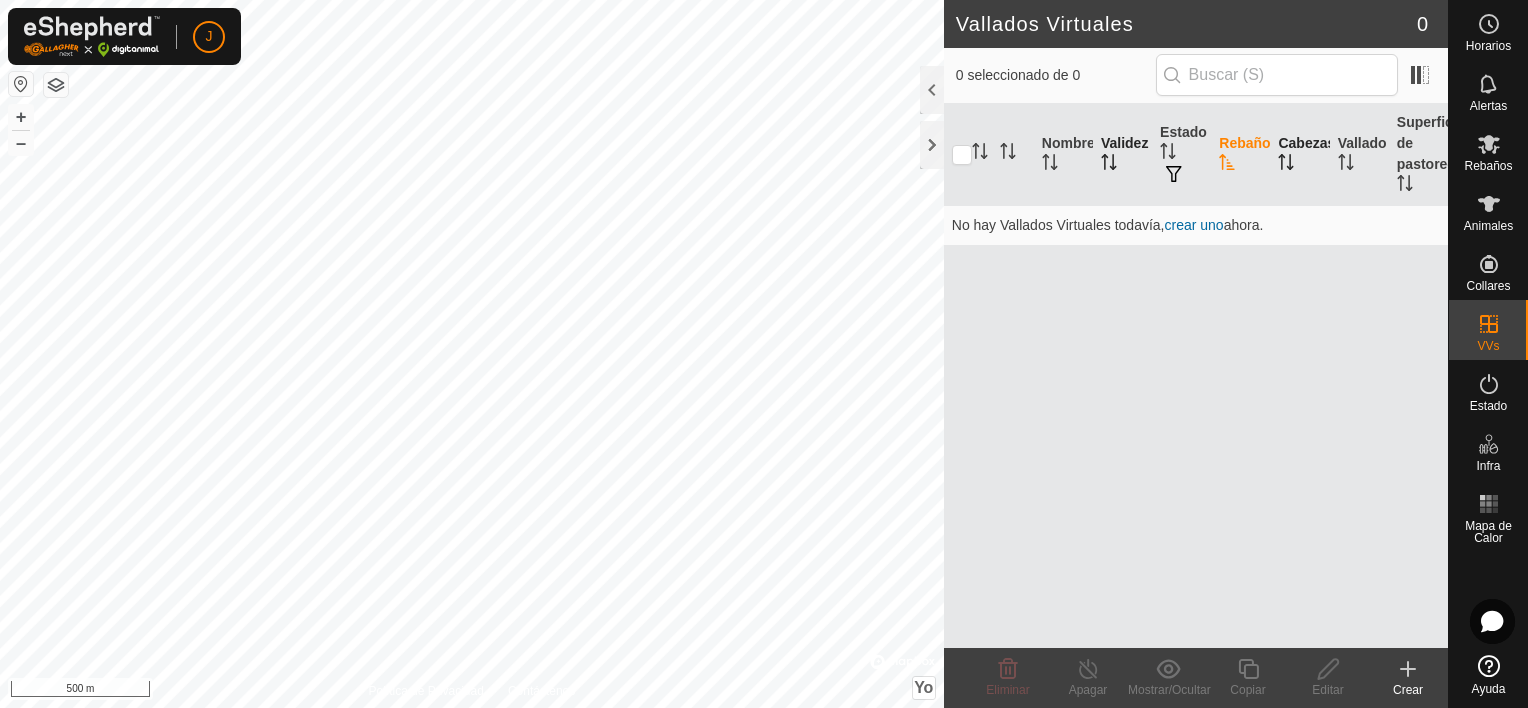 click on "Cabezas" at bounding box center (1306, 143) 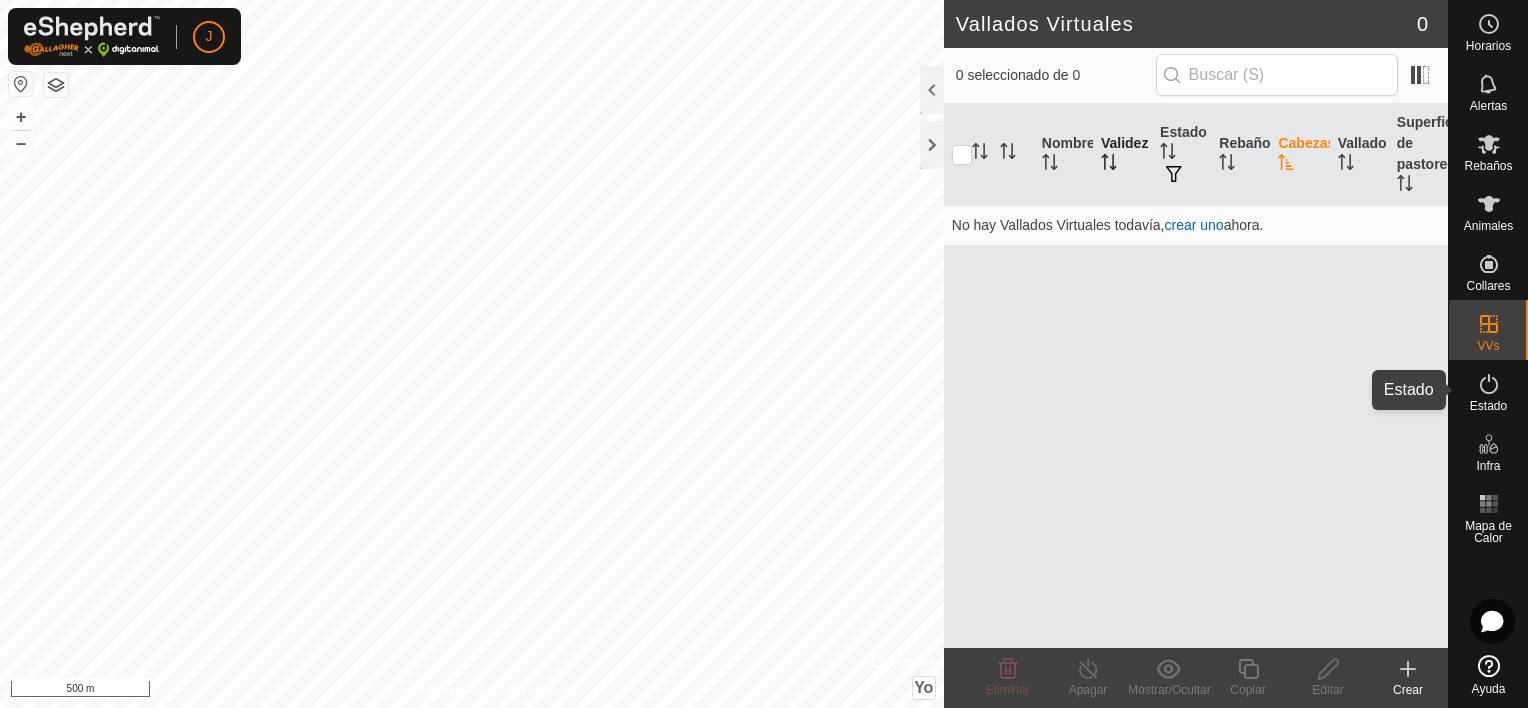 click at bounding box center [1489, 384] 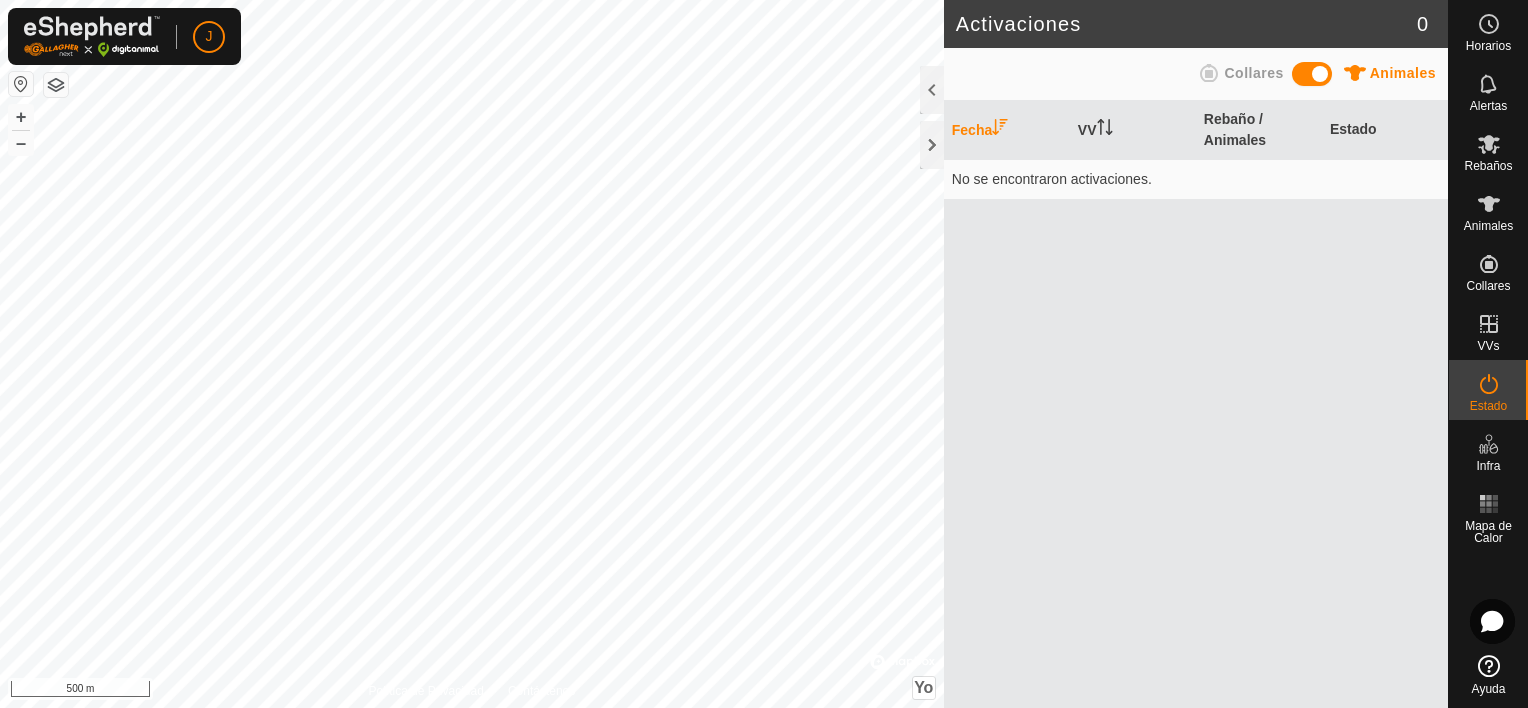 click on "No se encontraron activaciones." at bounding box center [1196, 179] 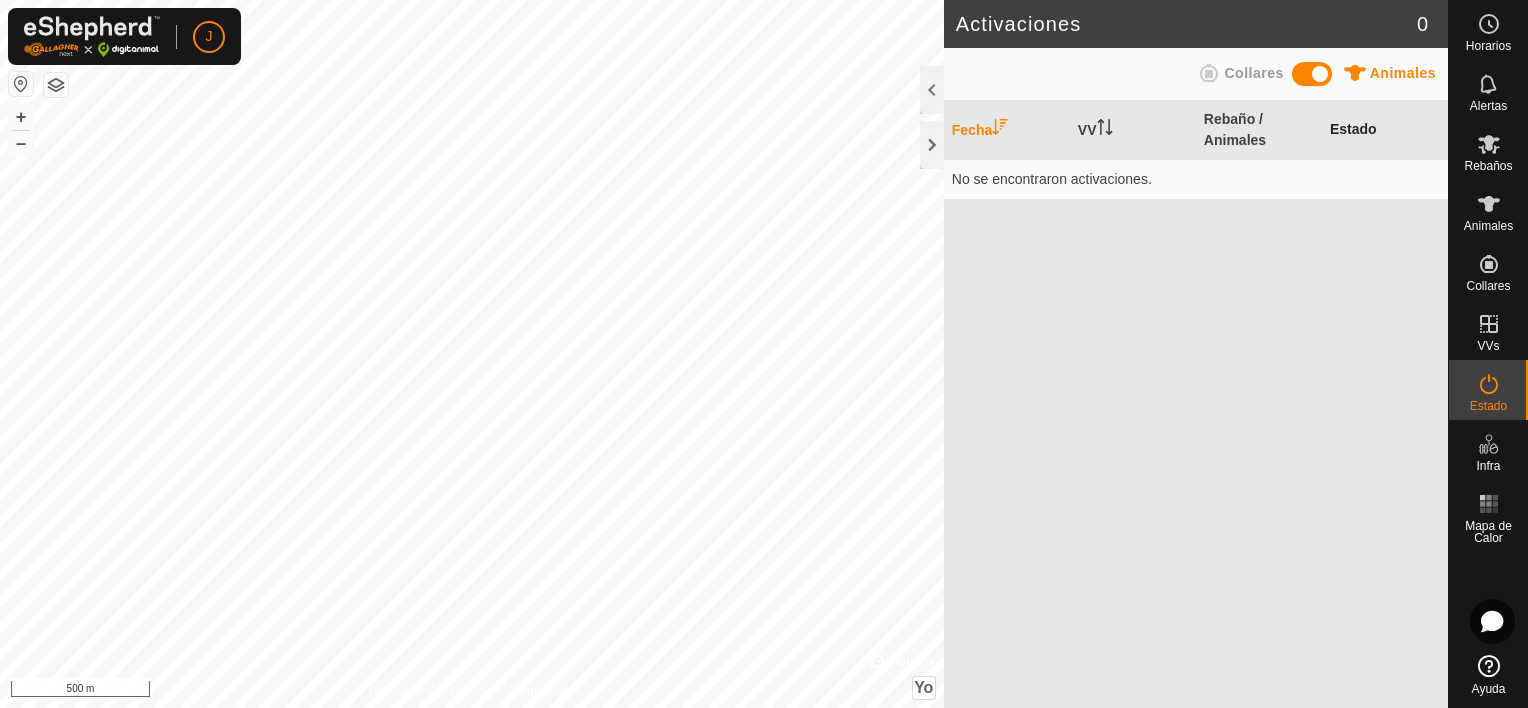 click on "Estado" at bounding box center [1353, 129] 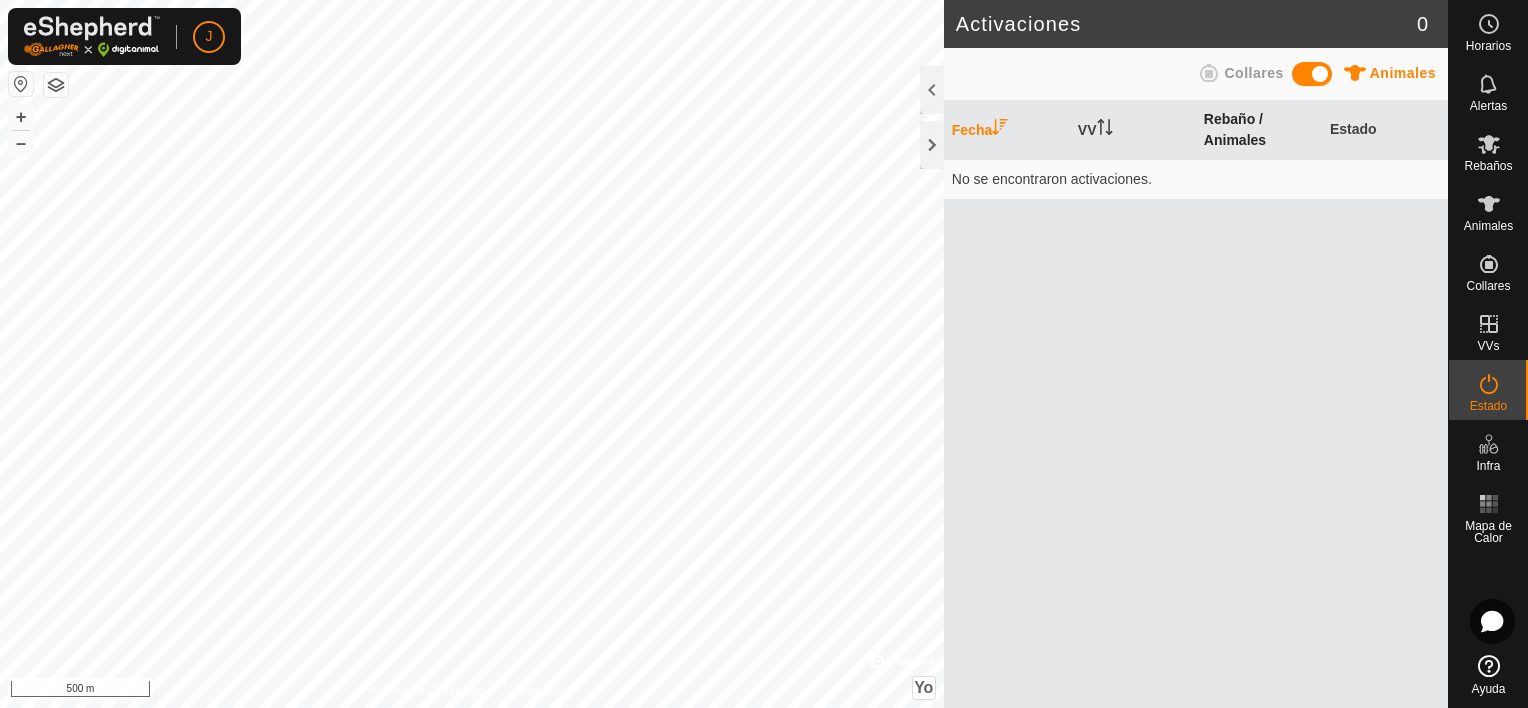 click on "Rebaño / Animales" at bounding box center [1235, 129] 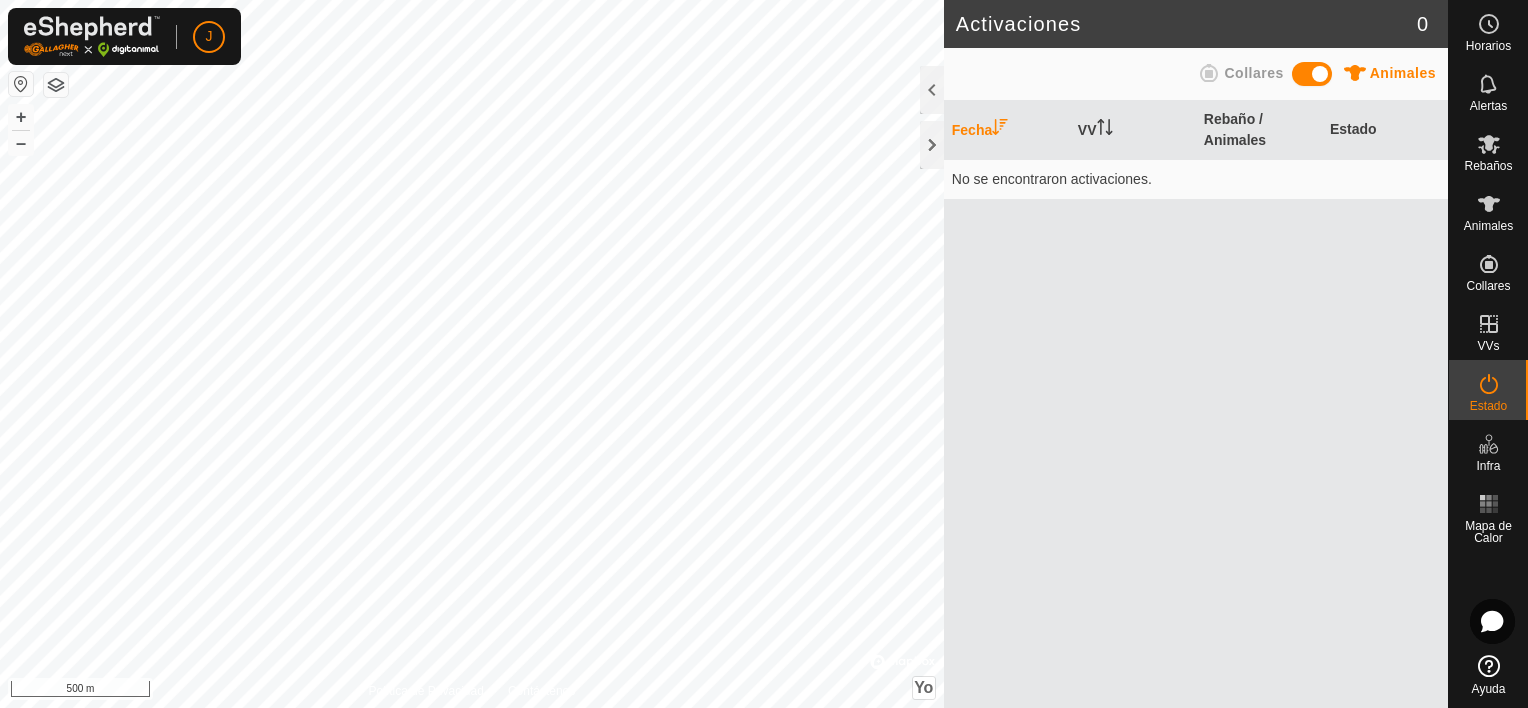 click 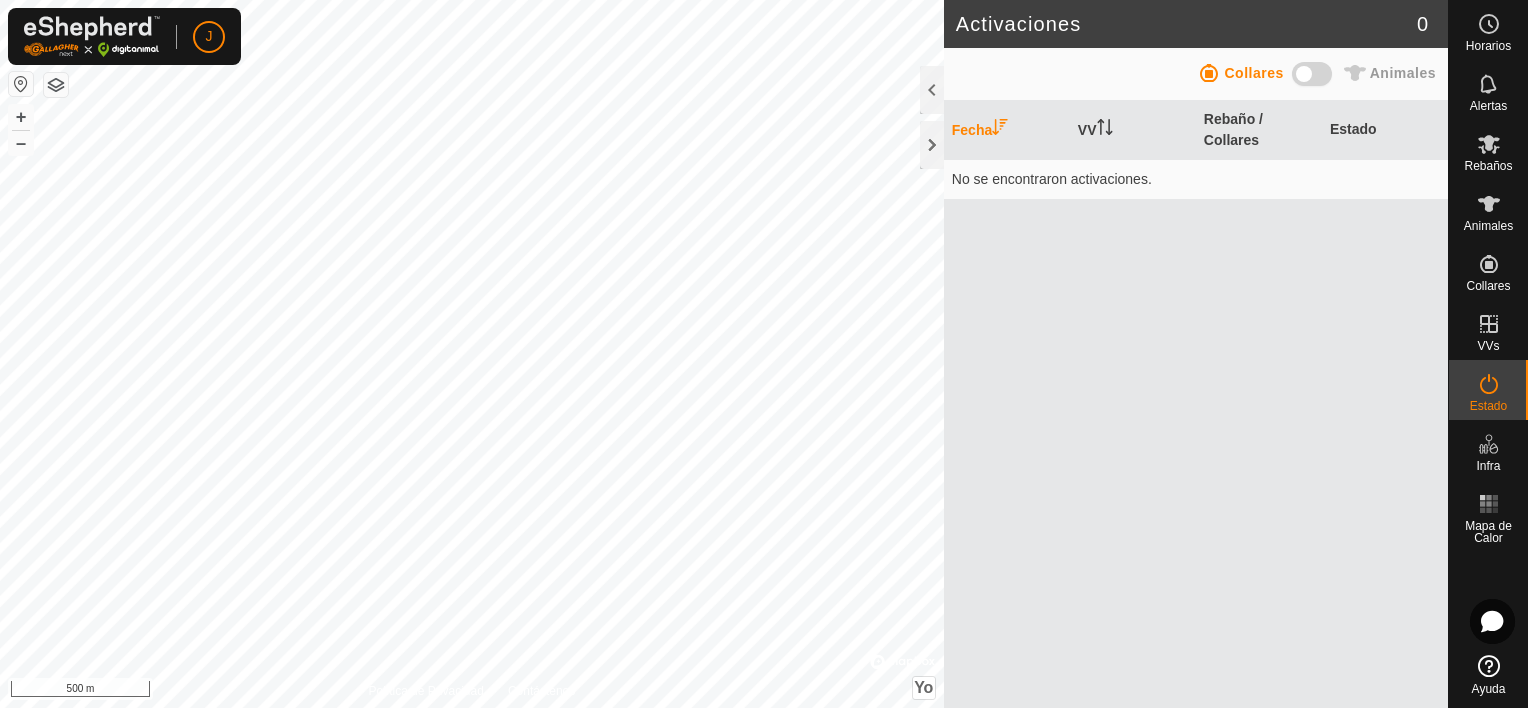 click at bounding box center [1312, 74] 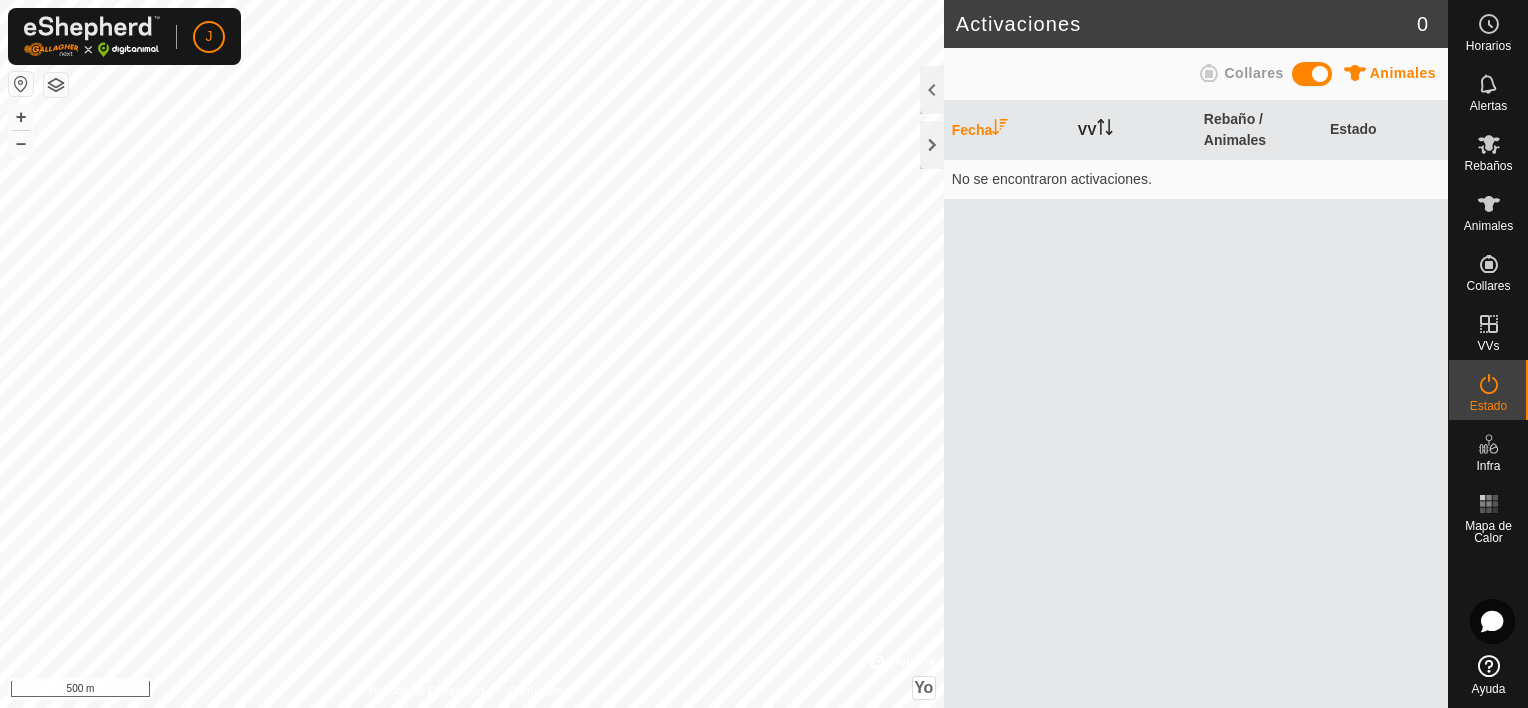 click 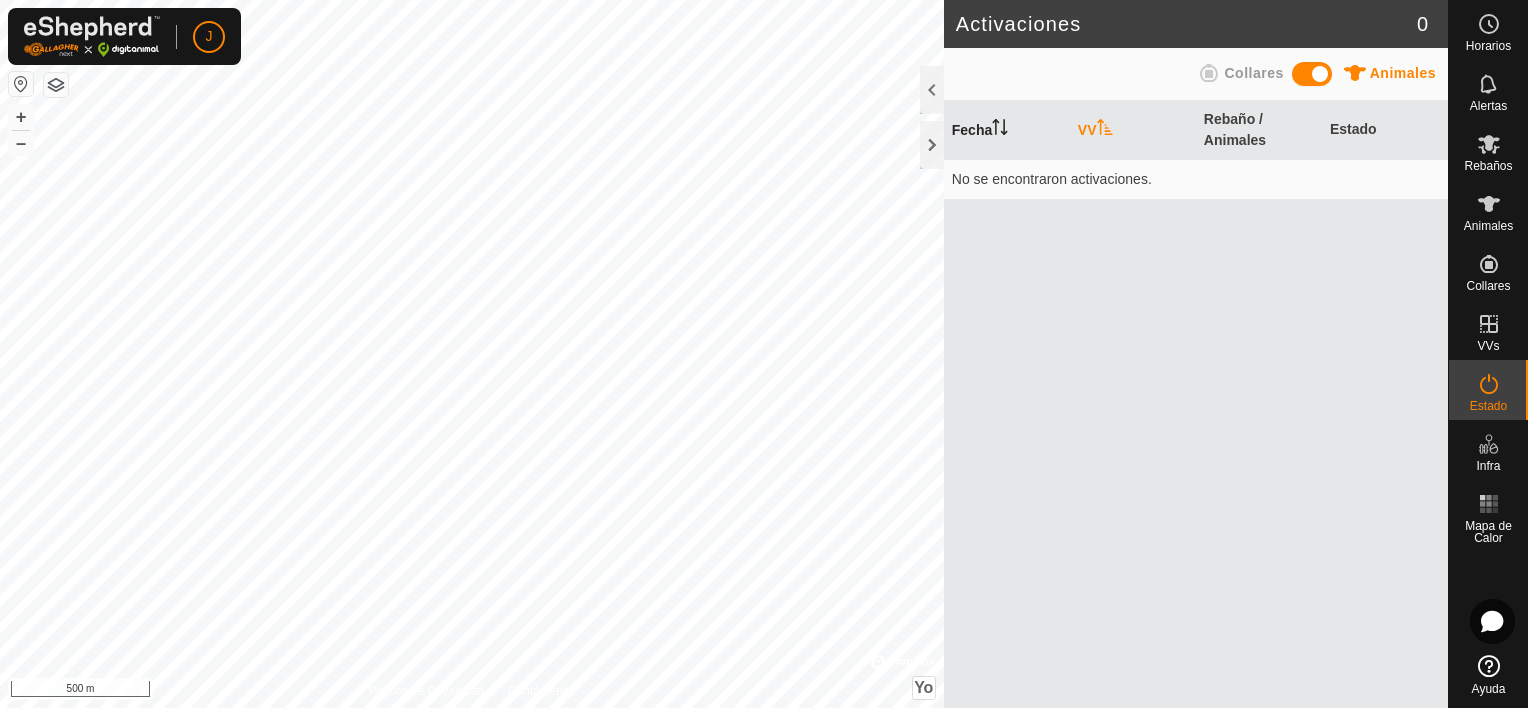 click on "Fecha" at bounding box center (1007, 130) 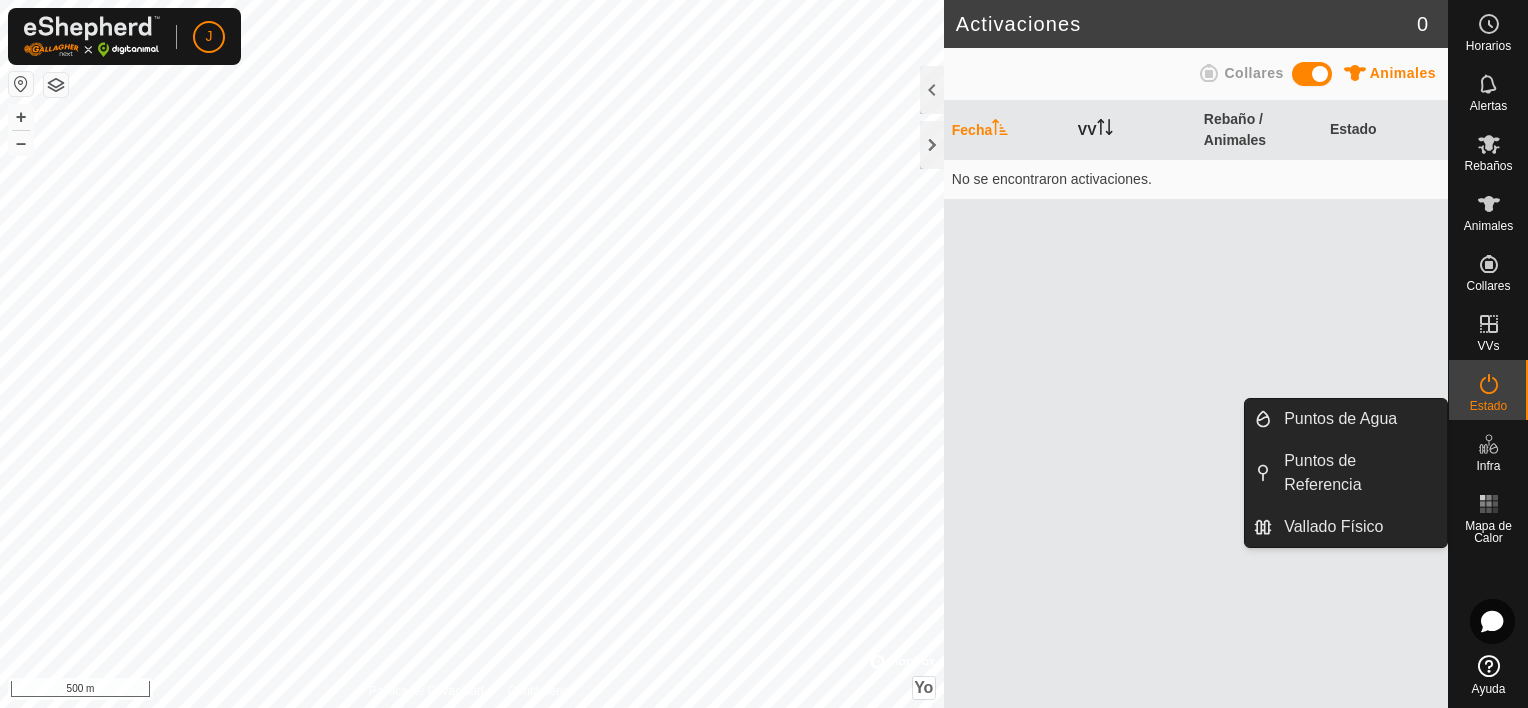 click at bounding box center [1489, 444] 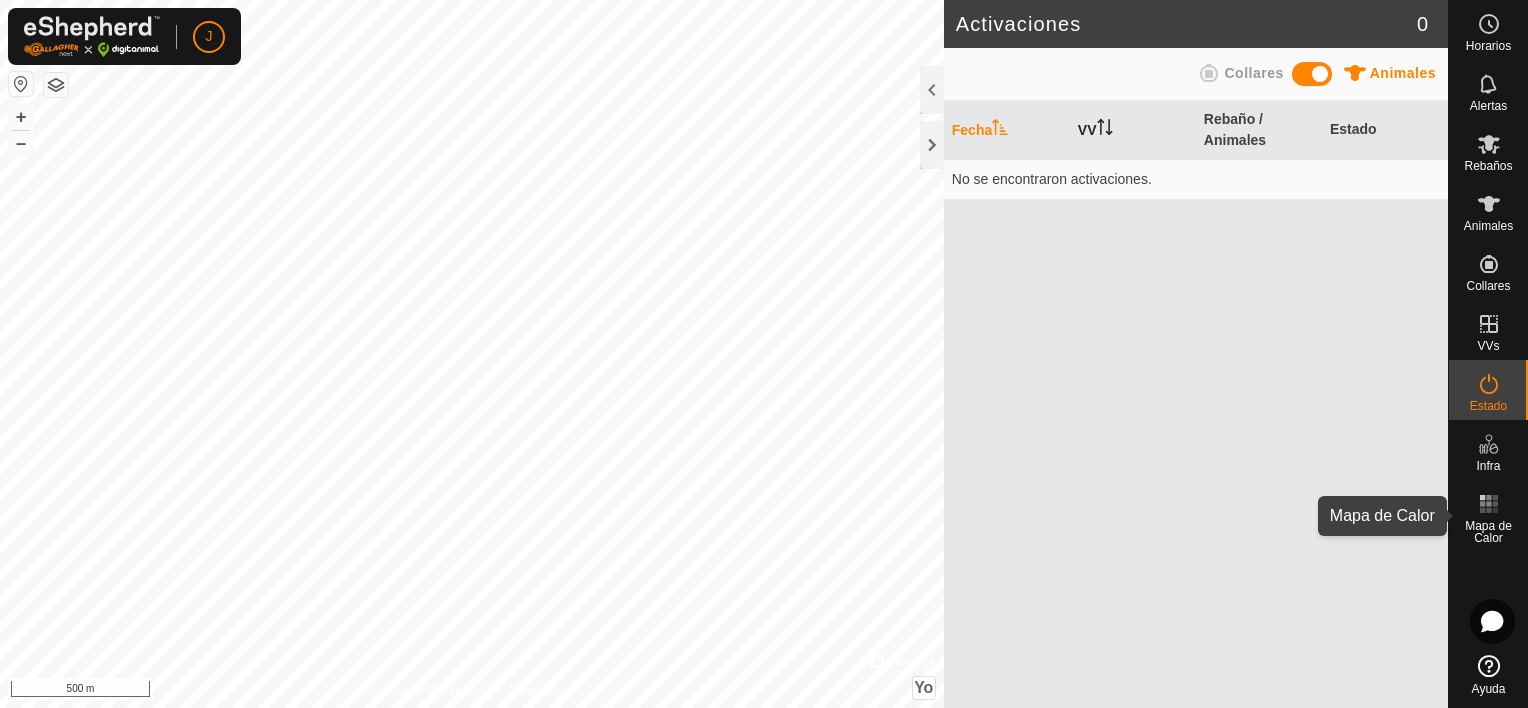 click on "Mapa de Calor" at bounding box center [1488, 532] 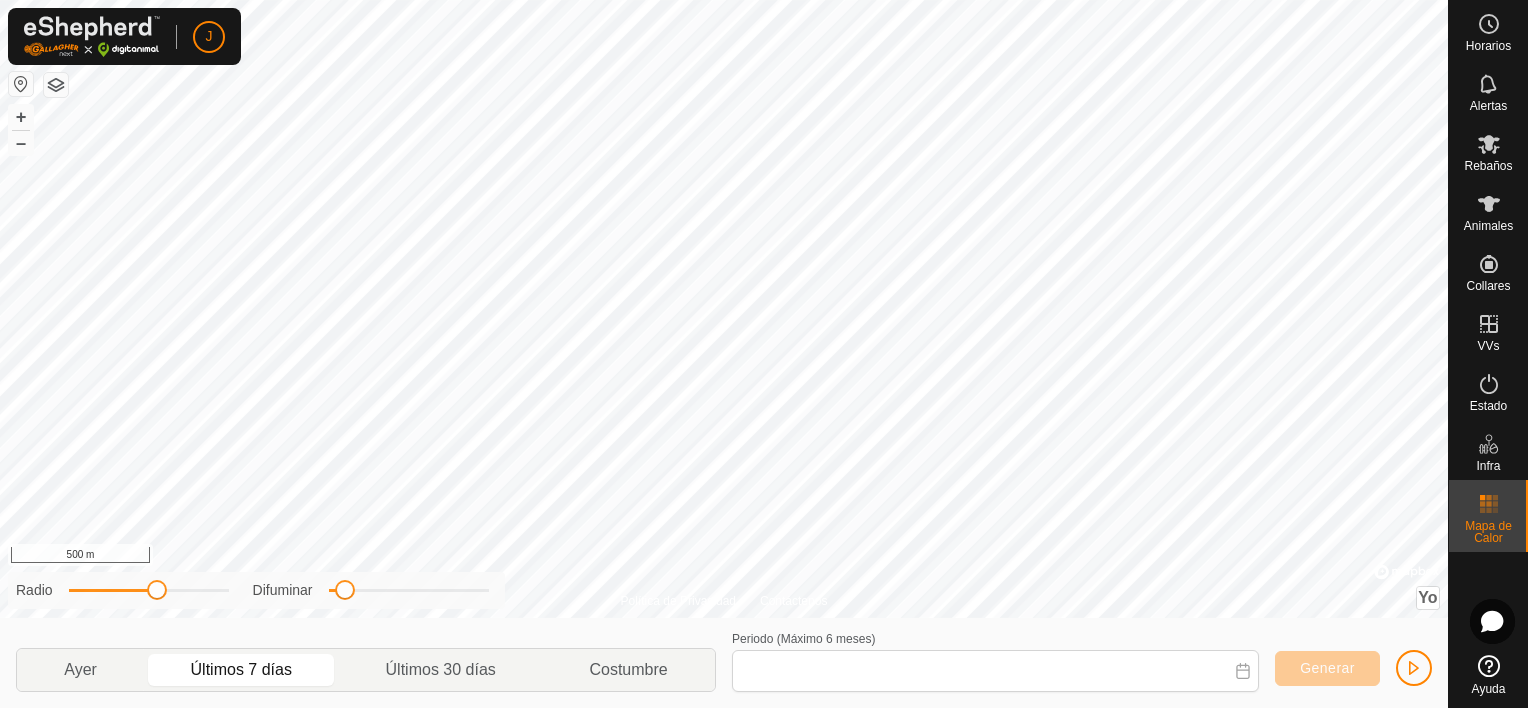 type on "[DATE] - [DATE]" 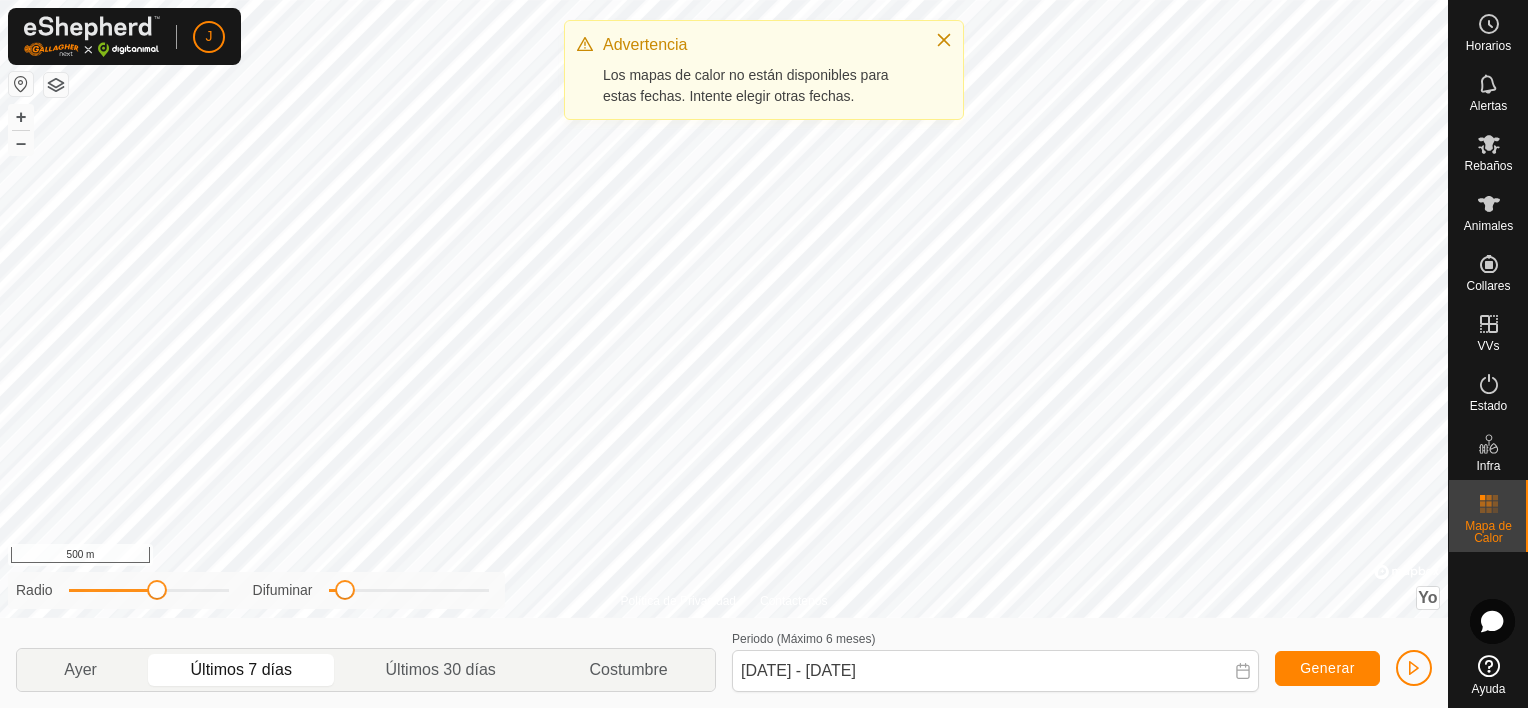 click 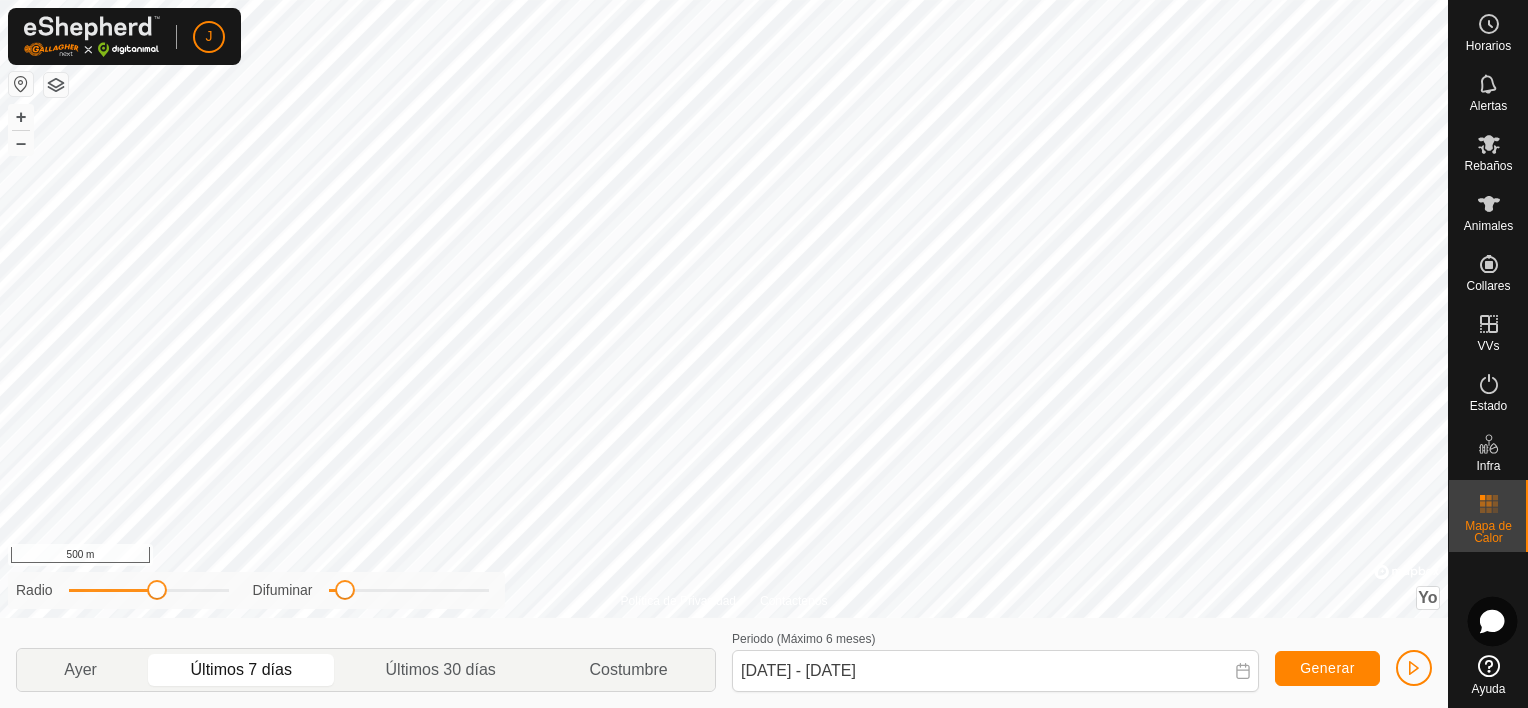 click 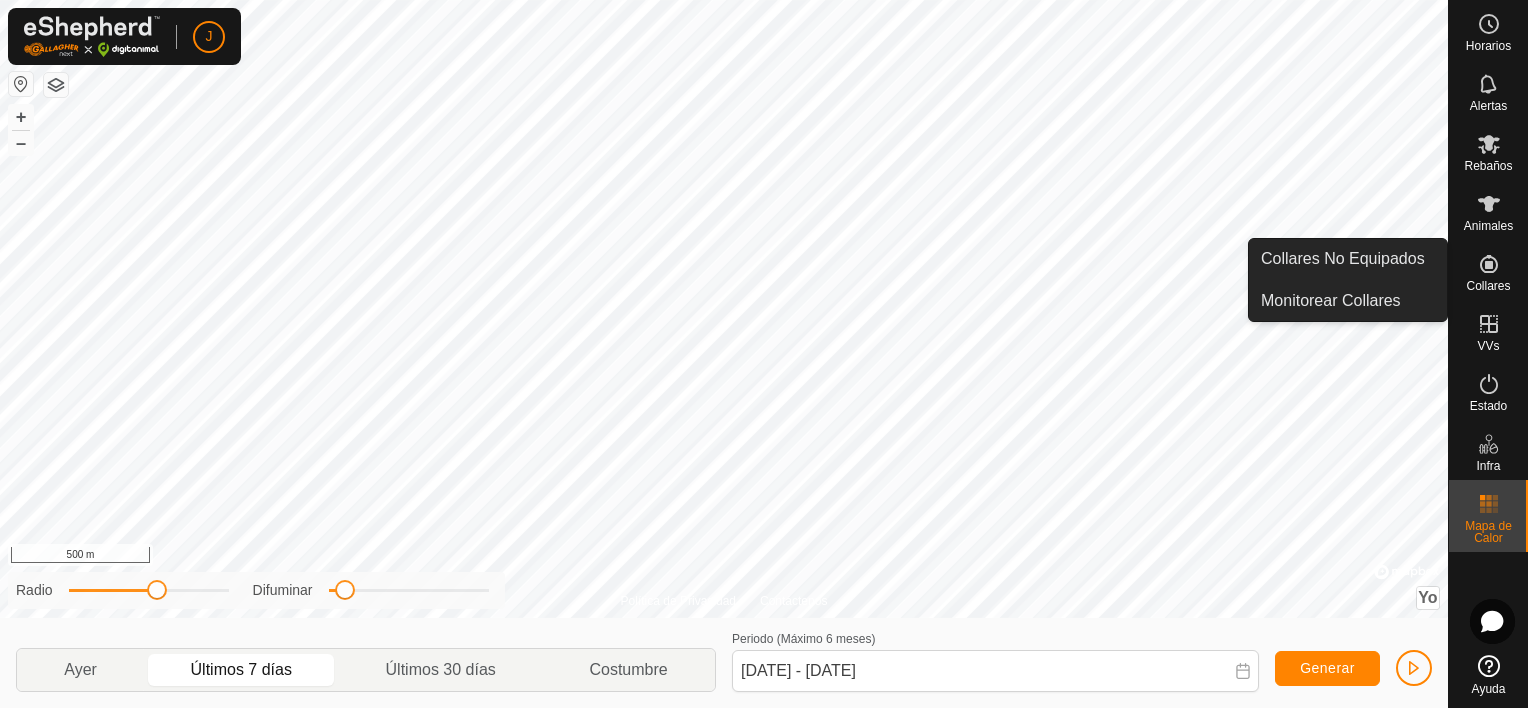 click on "Collares" at bounding box center (1488, 286) 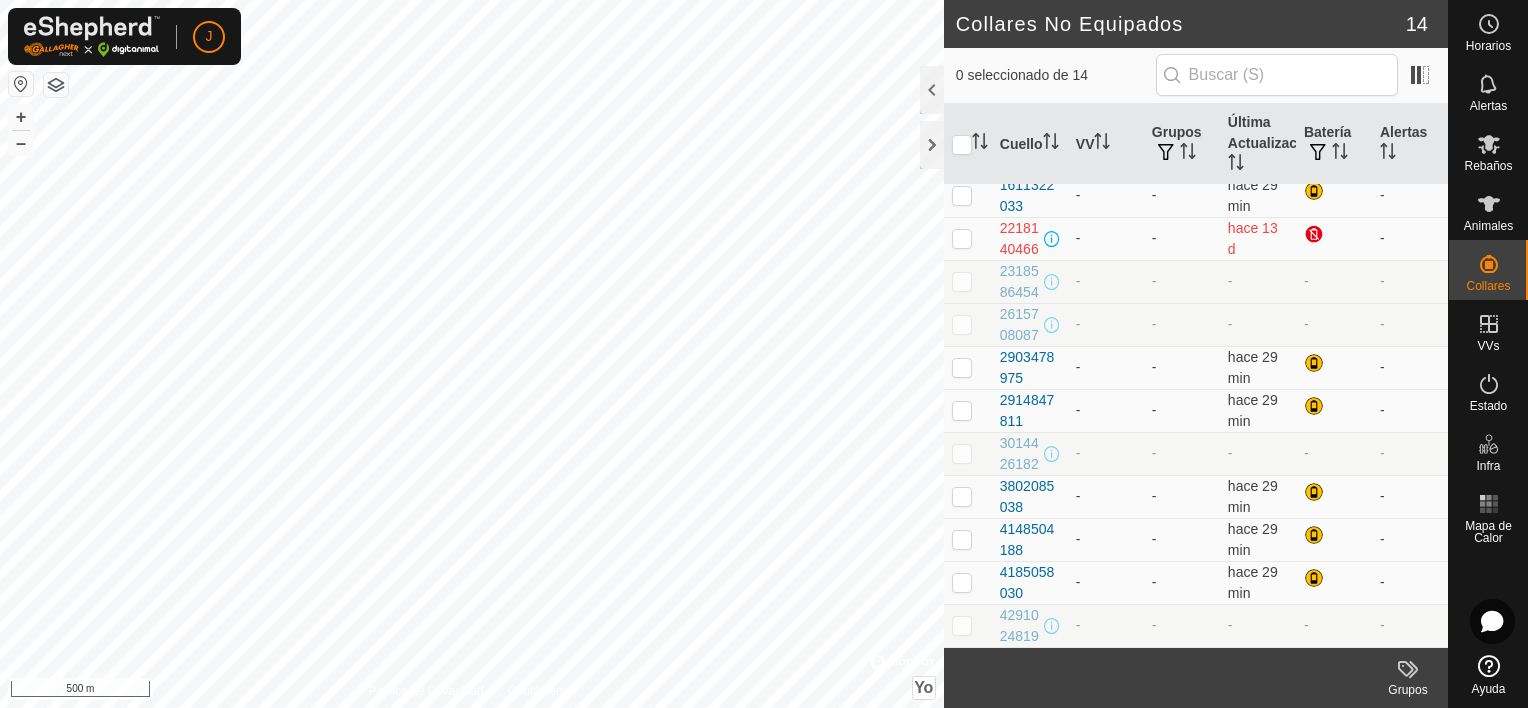 scroll, scrollTop: 260, scrollLeft: 0, axis: vertical 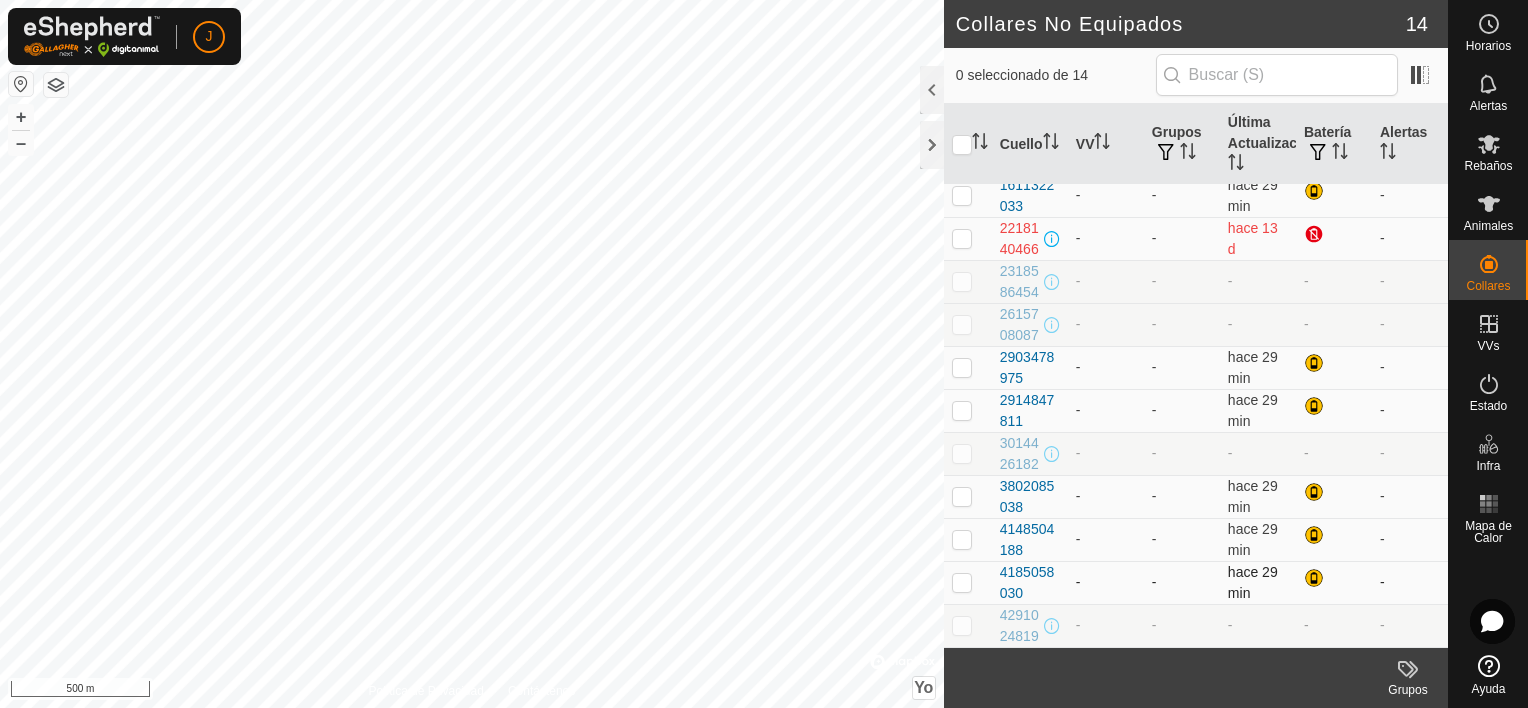 click at bounding box center (962, 582) 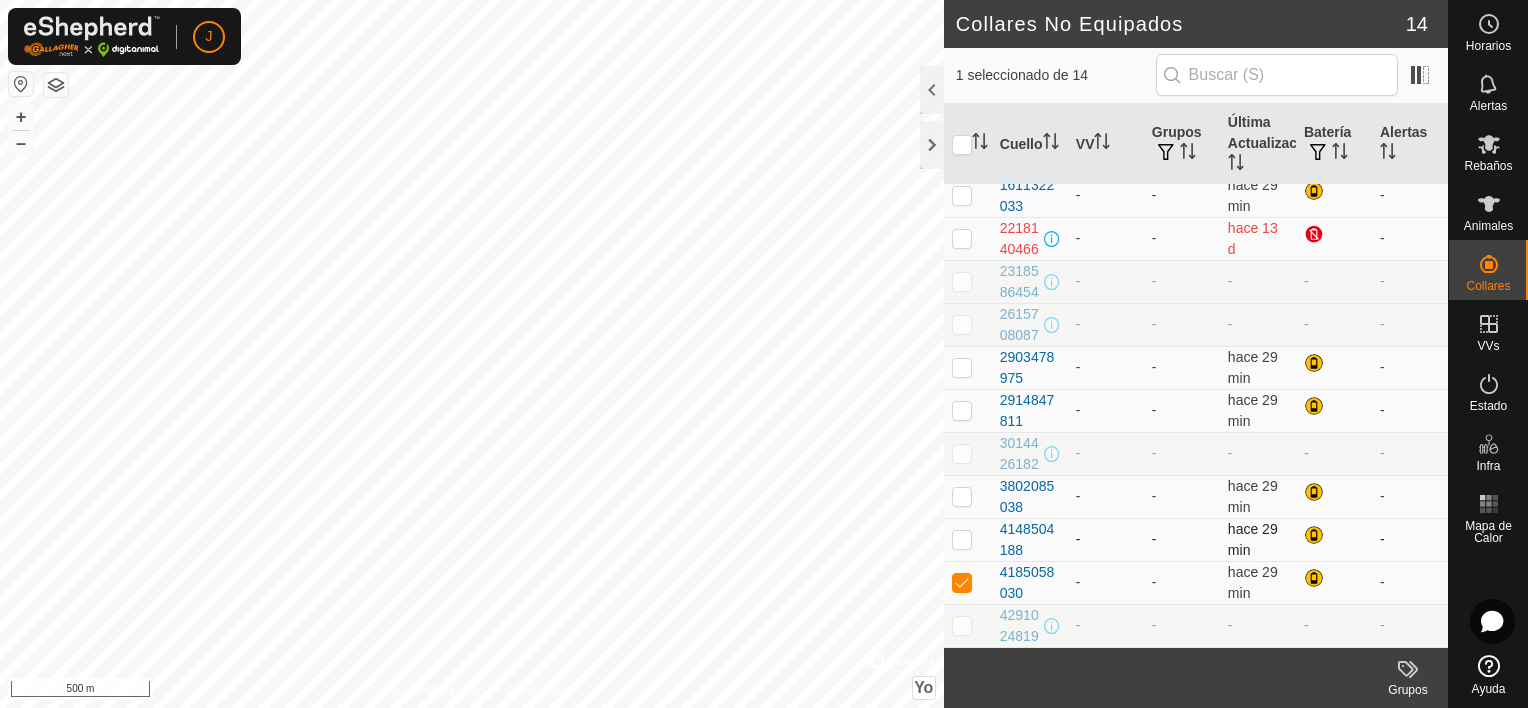 click at bounding box center [968, 539] 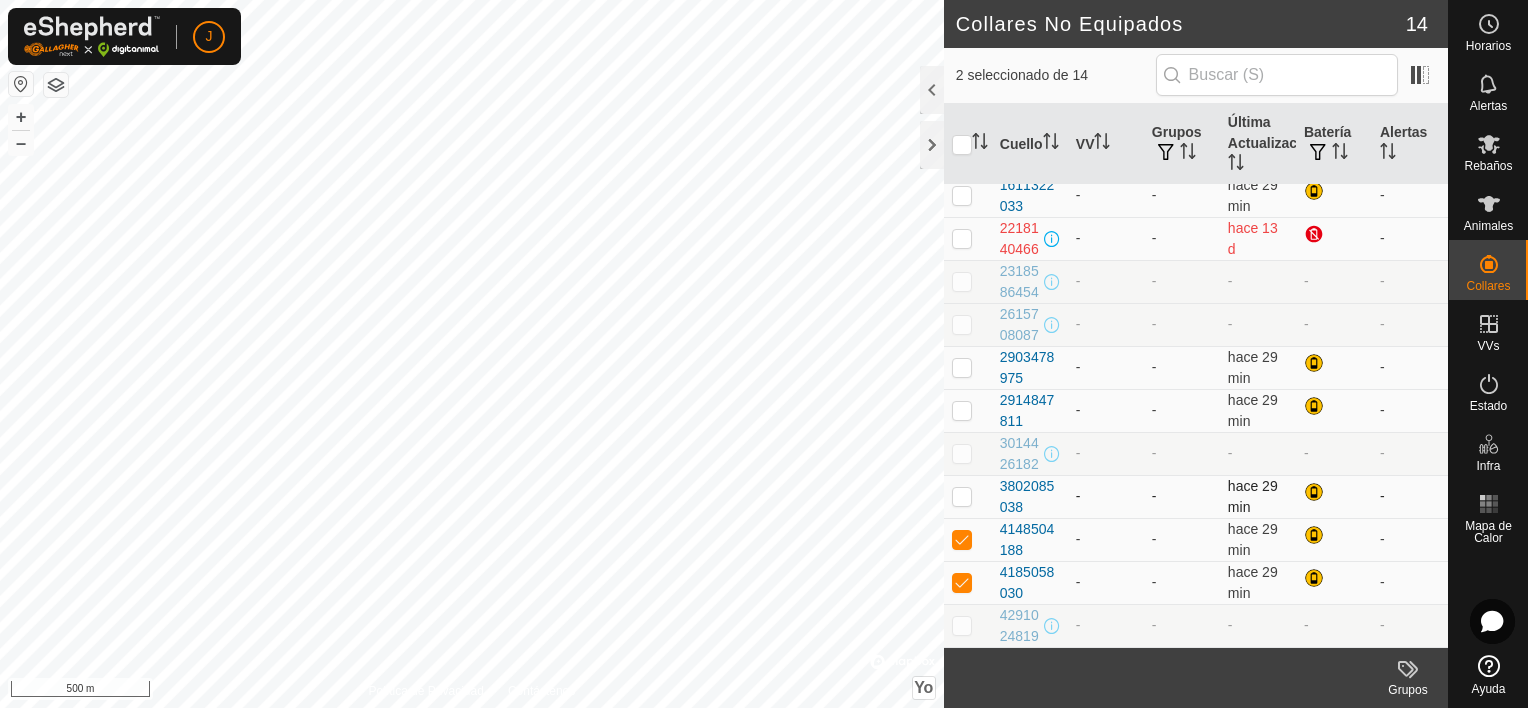 click at bounding box center [968, 496] 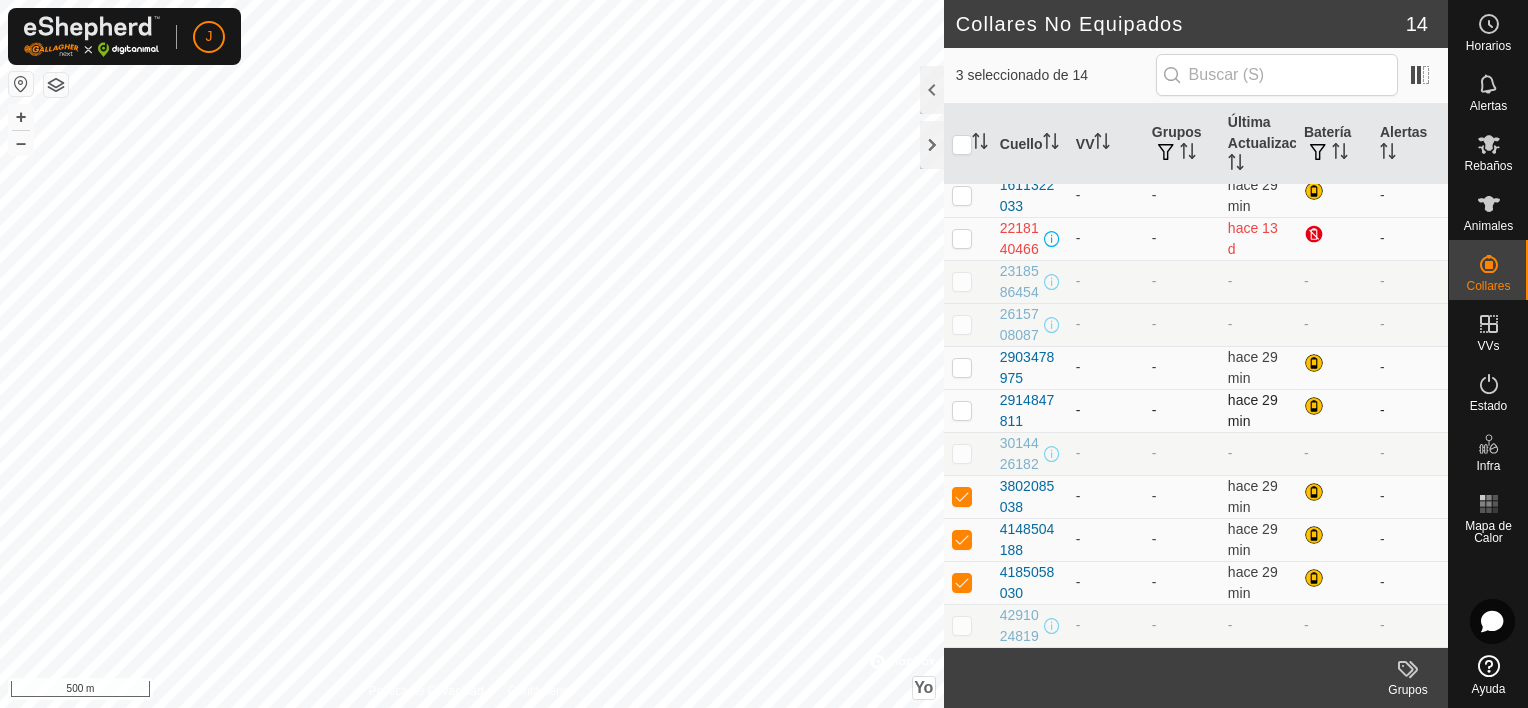 click at bounding box center (968, 410) 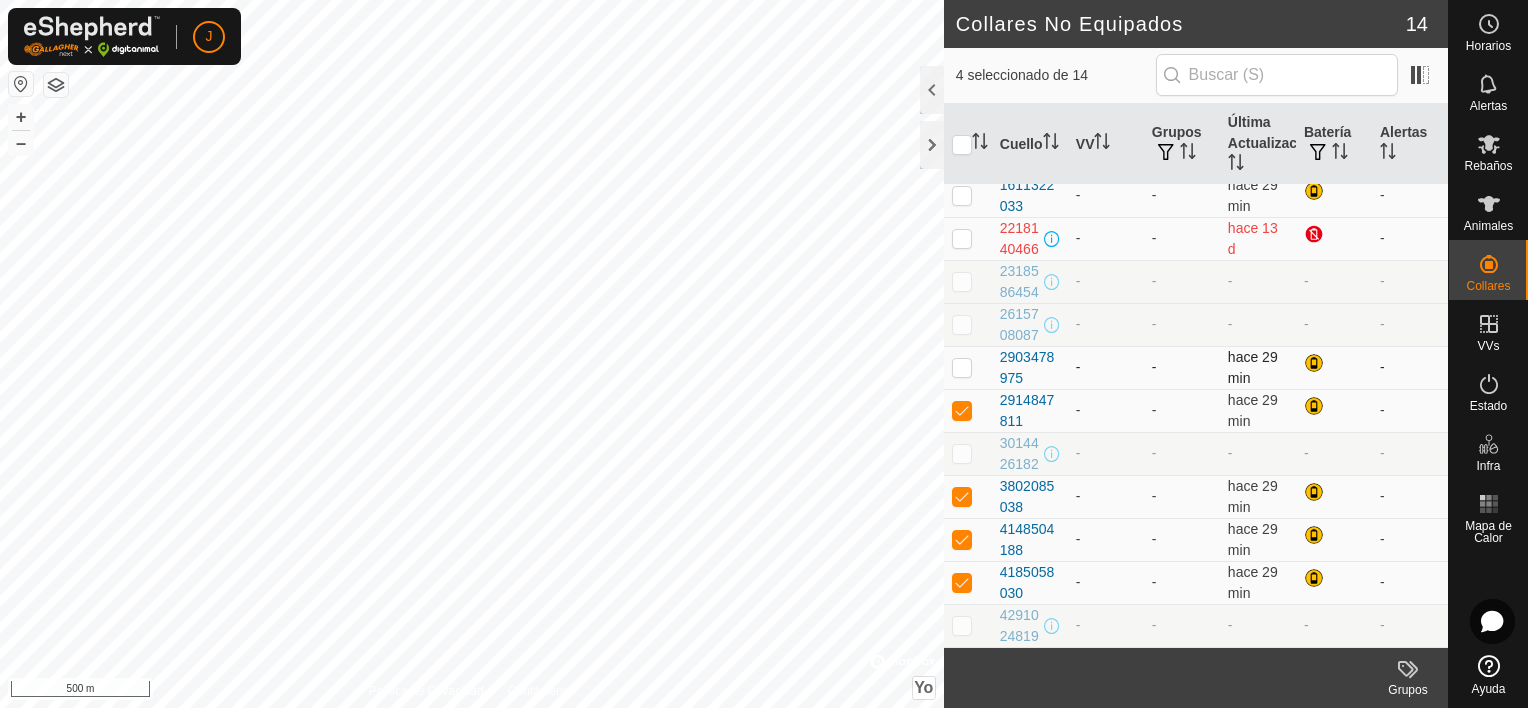 click at bounding box center [962, 367] 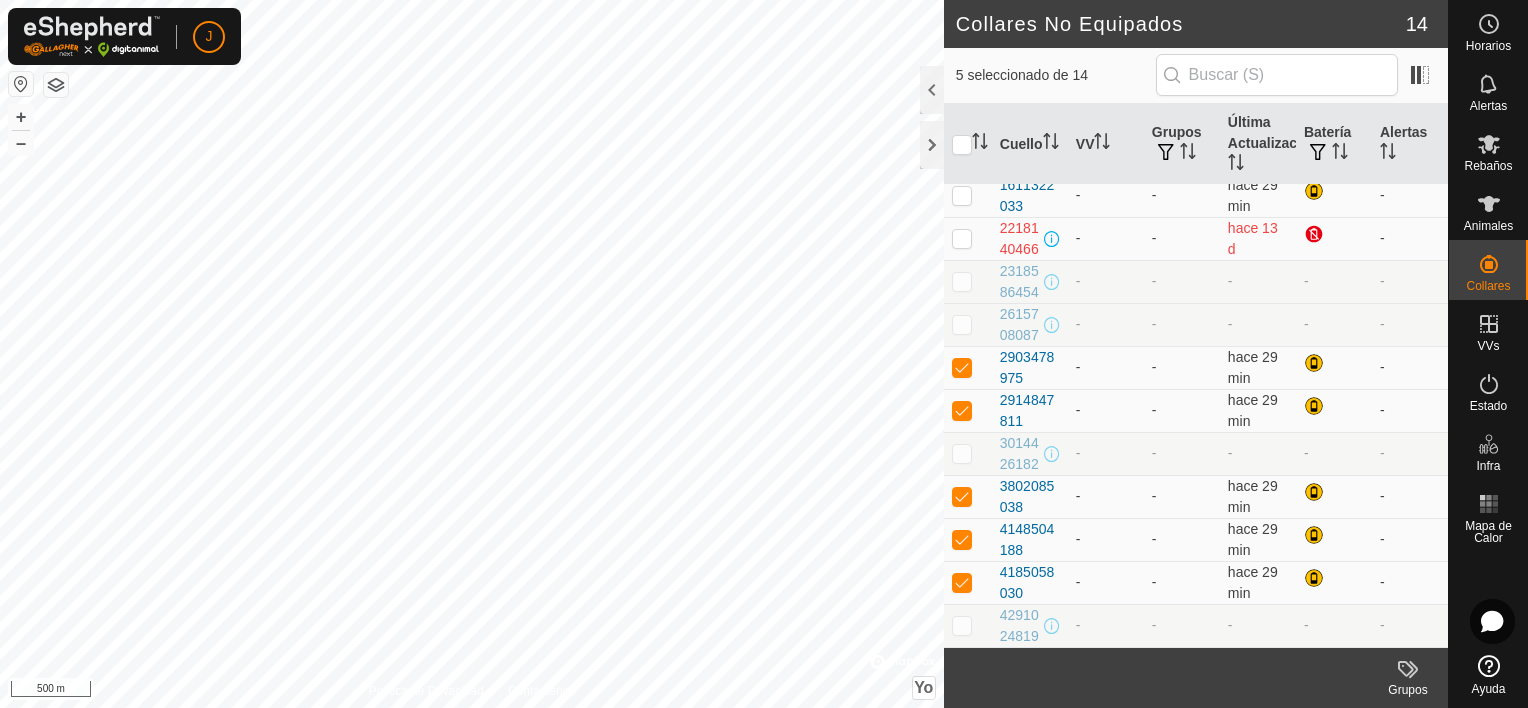 scroll, scrollTop: 260, scrollLeft: 0, axis: vertical 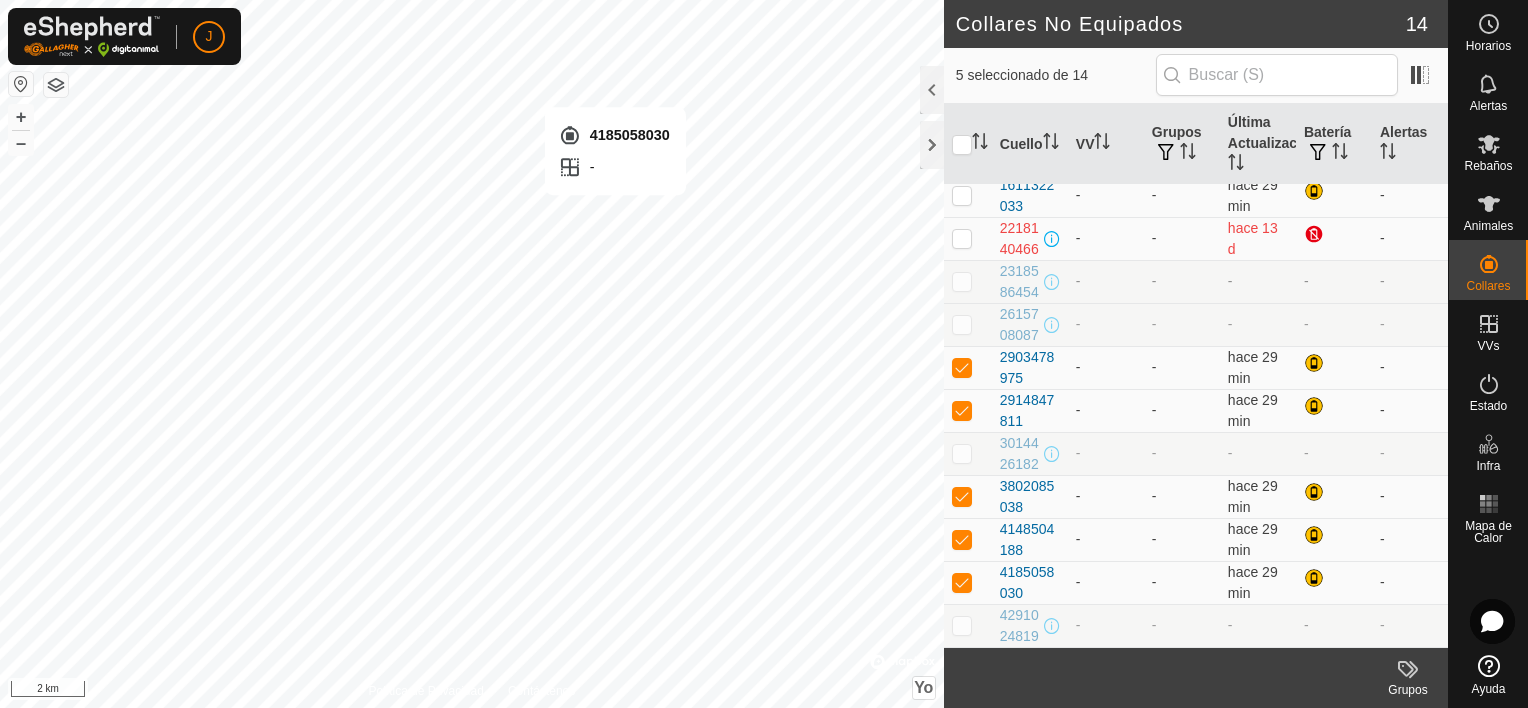 checkbox on "false" 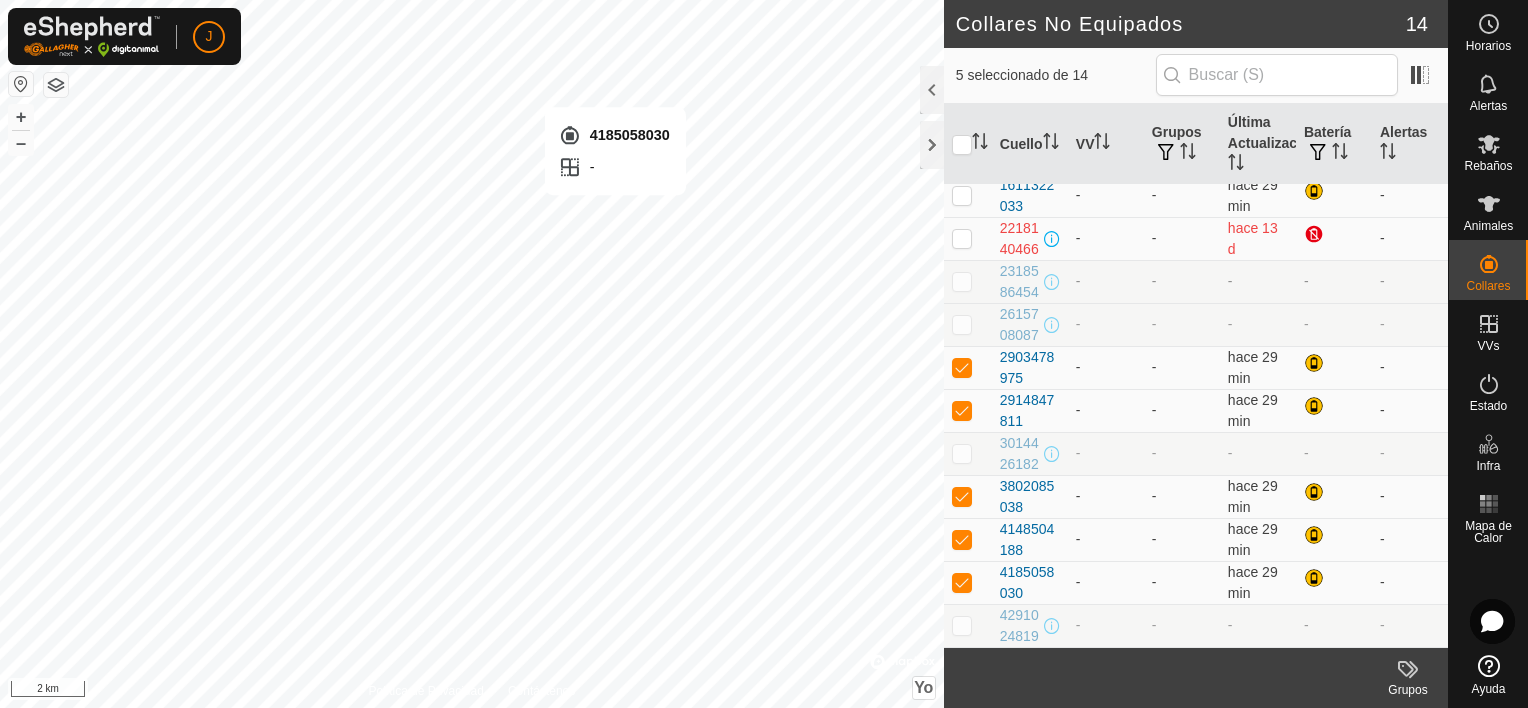checkbox on "false" 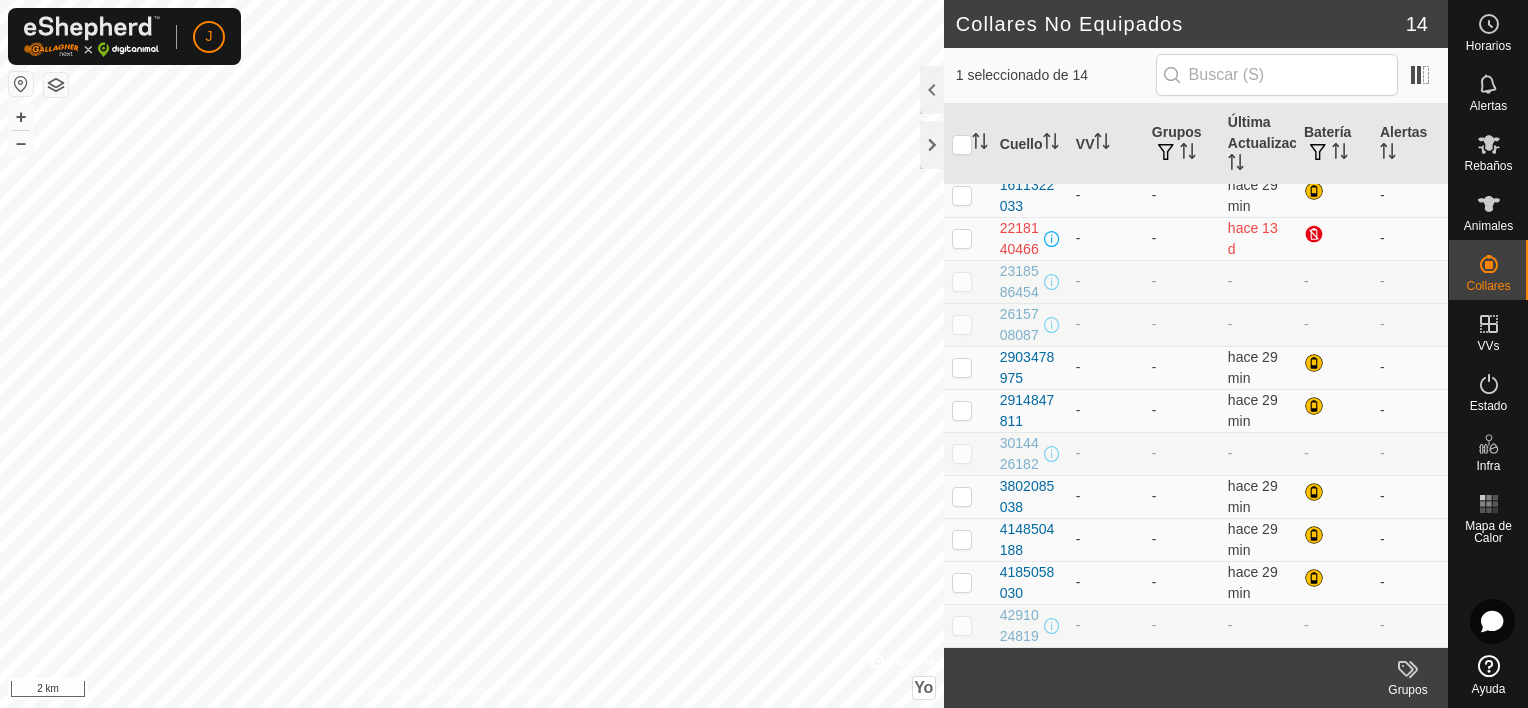 checkbox on "true" 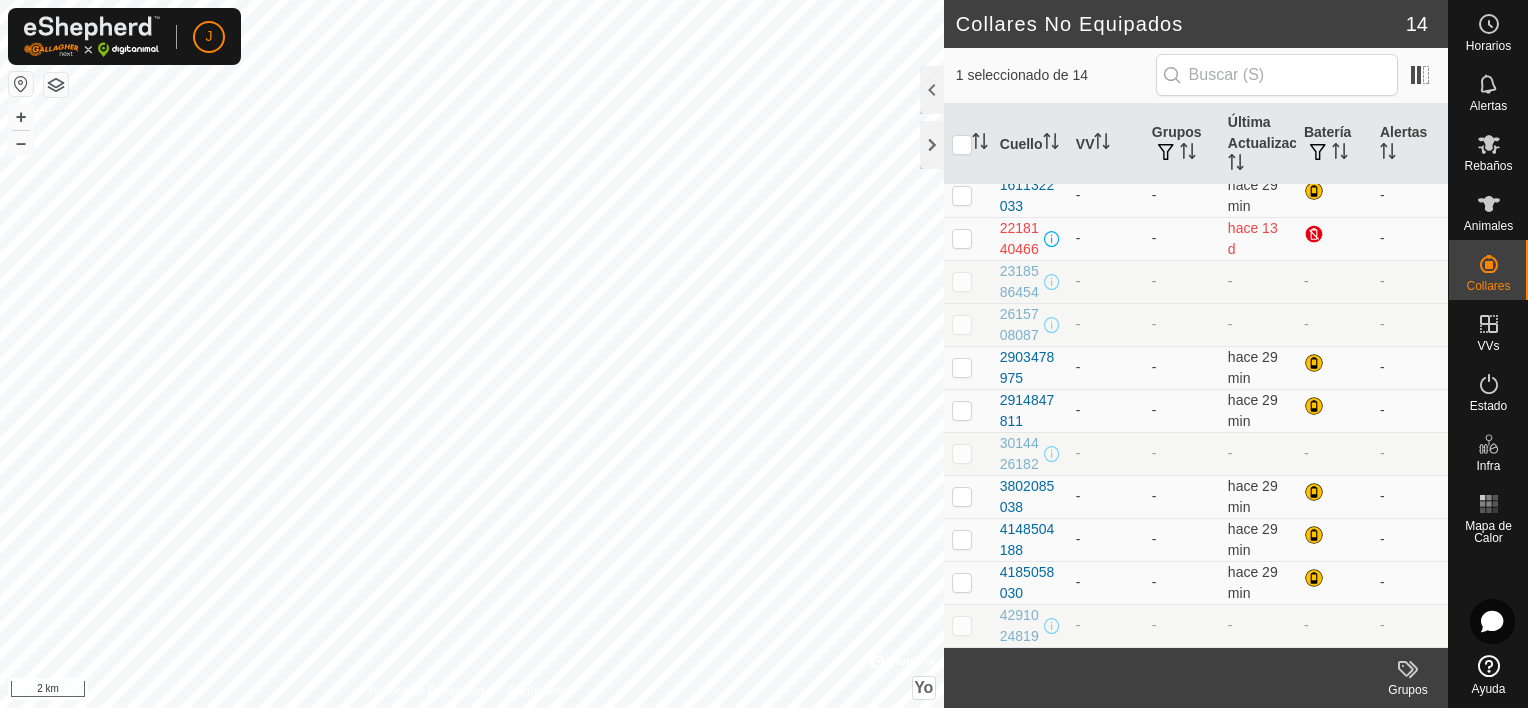 checkbox on "false" 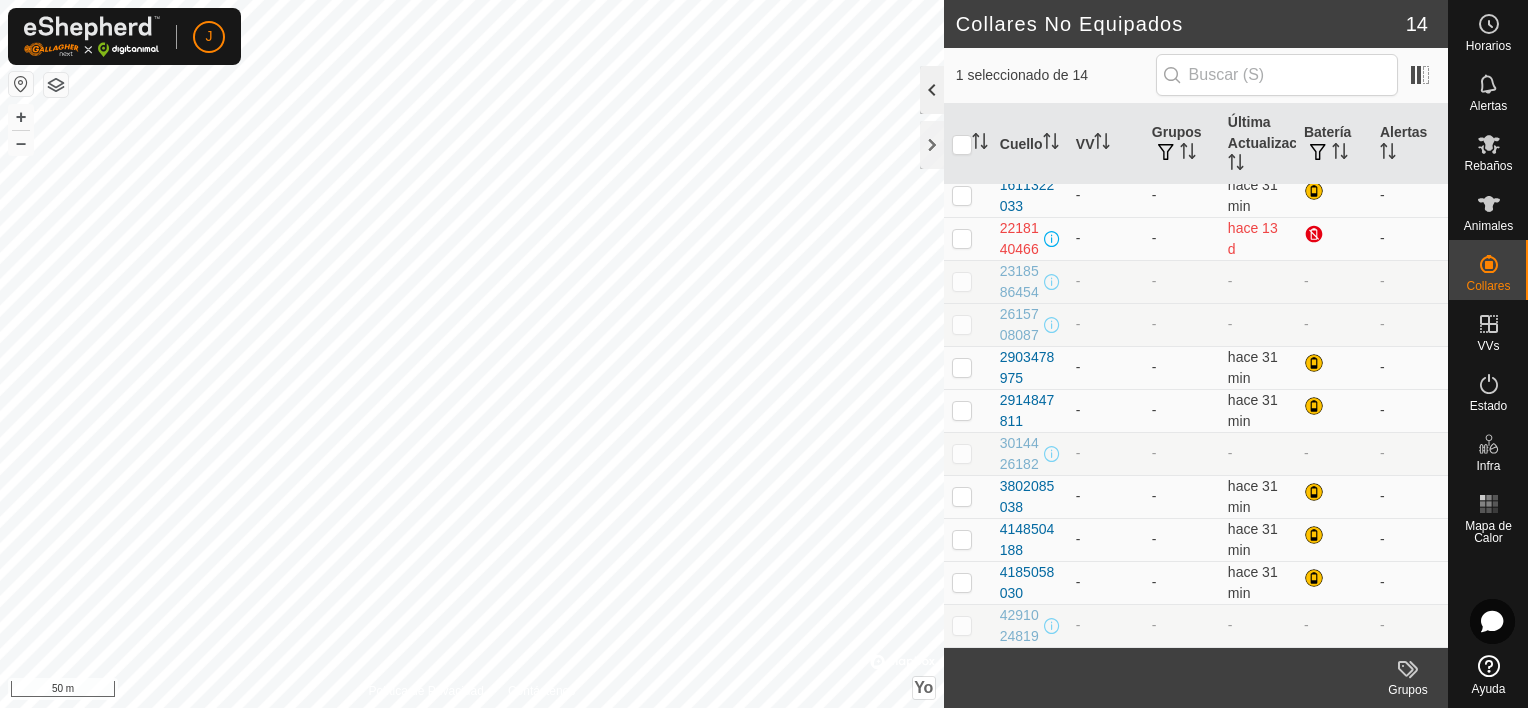 click 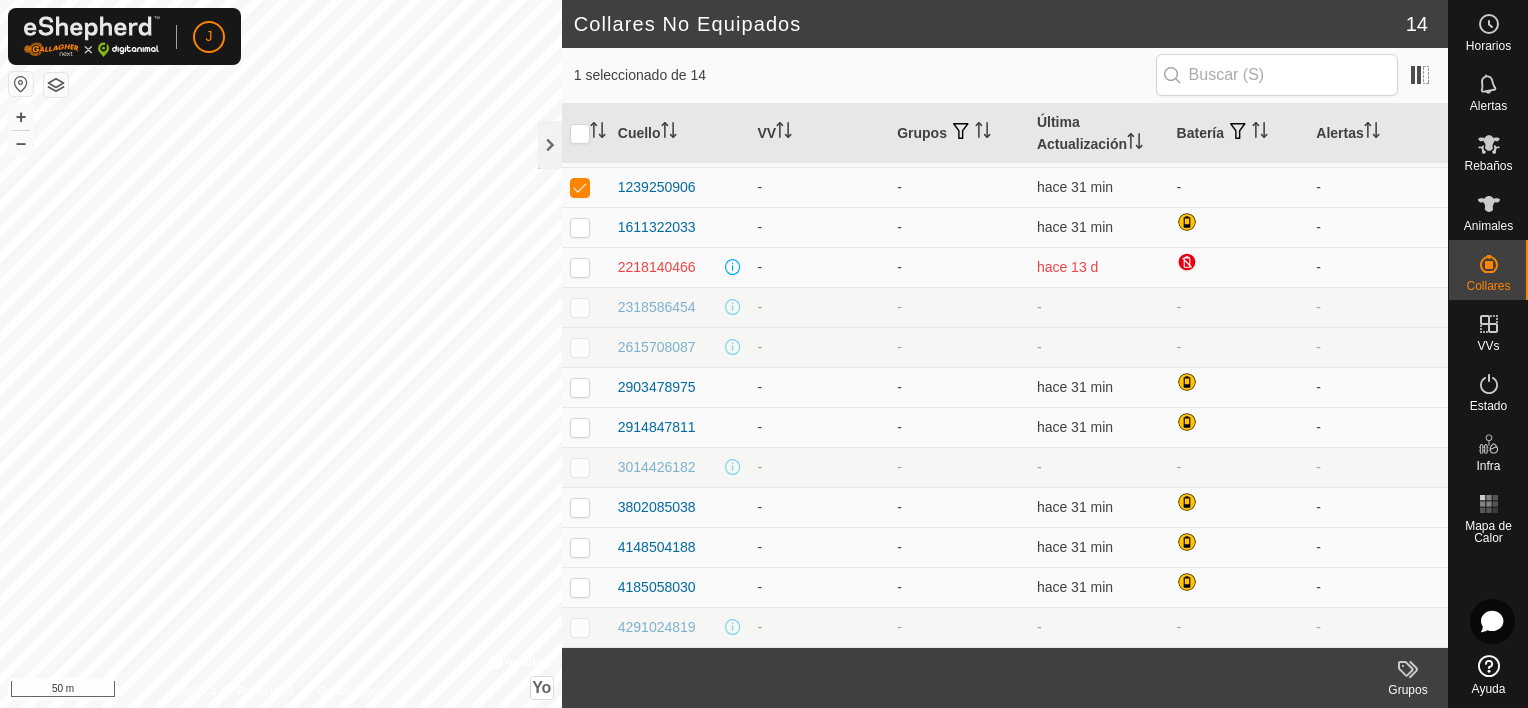 scroll, scrollTop: 75, scrollLeft: 0, axis: vertical 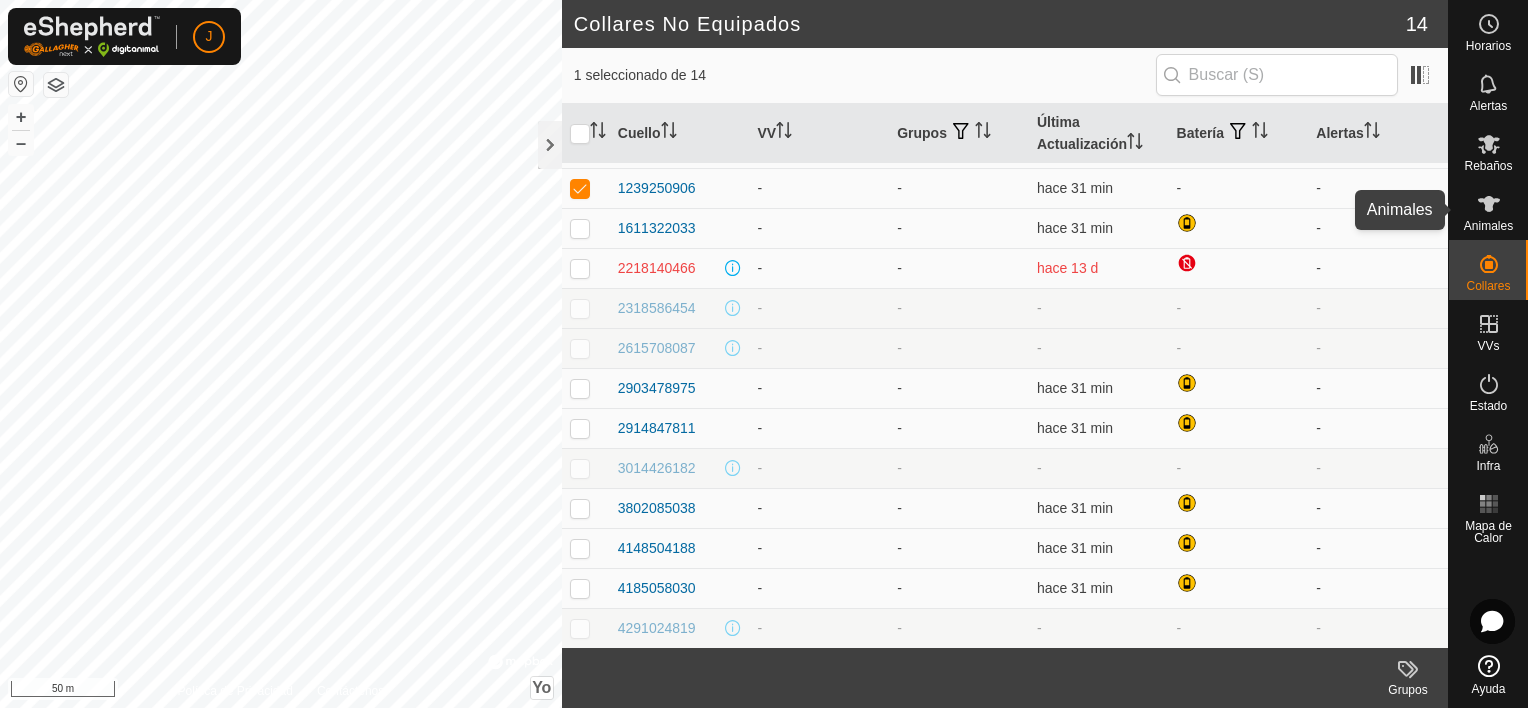 click on "Animales" at bounding box center (1488, 210) 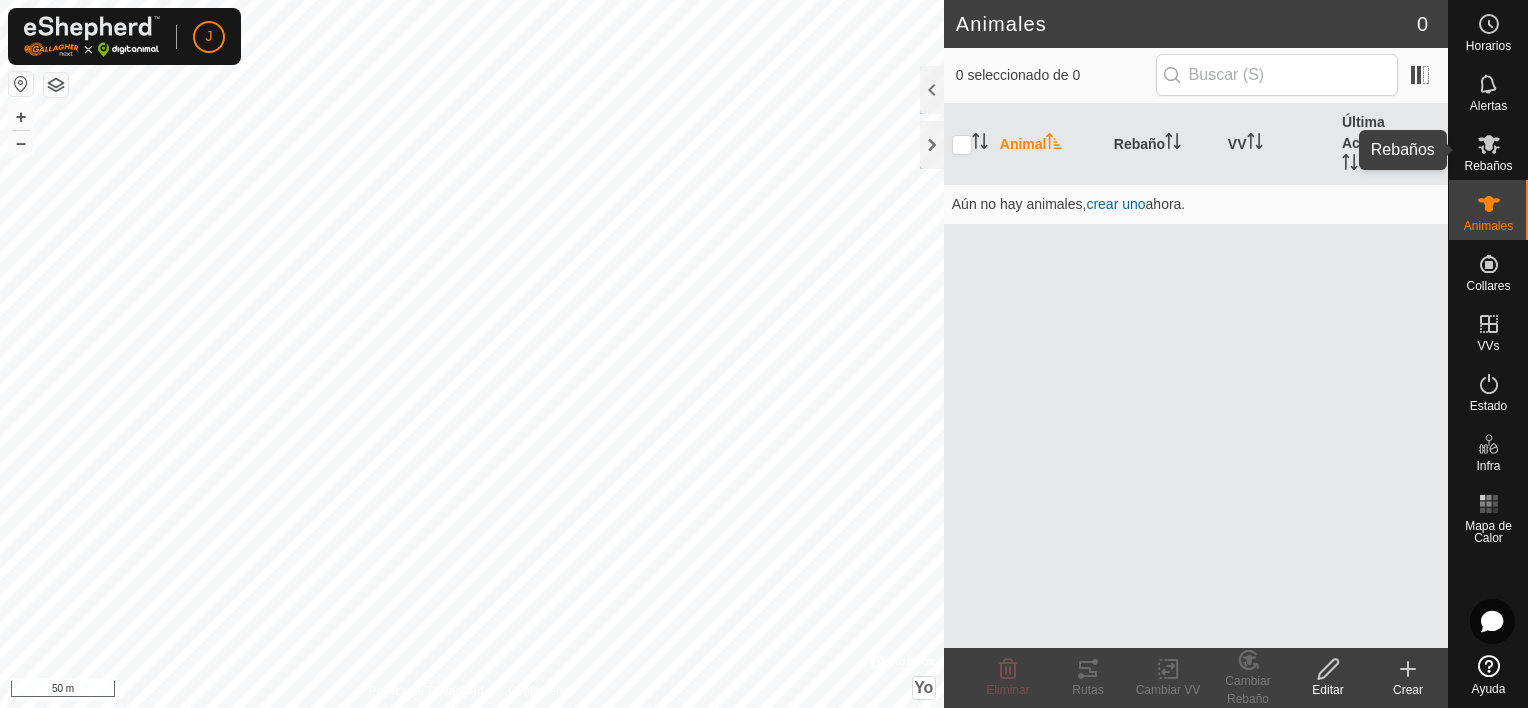 click on "Rebaños" at bounding box center (1488, 150) 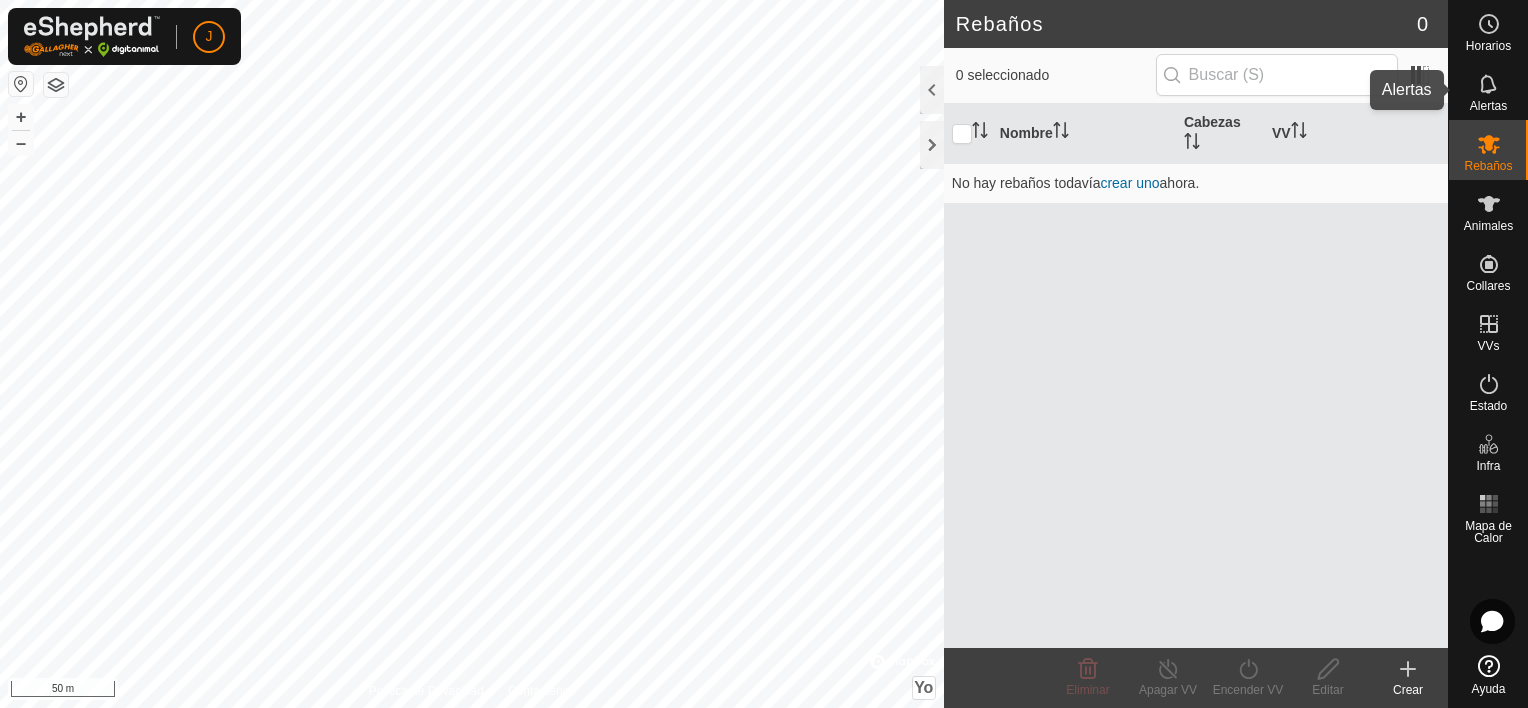 click 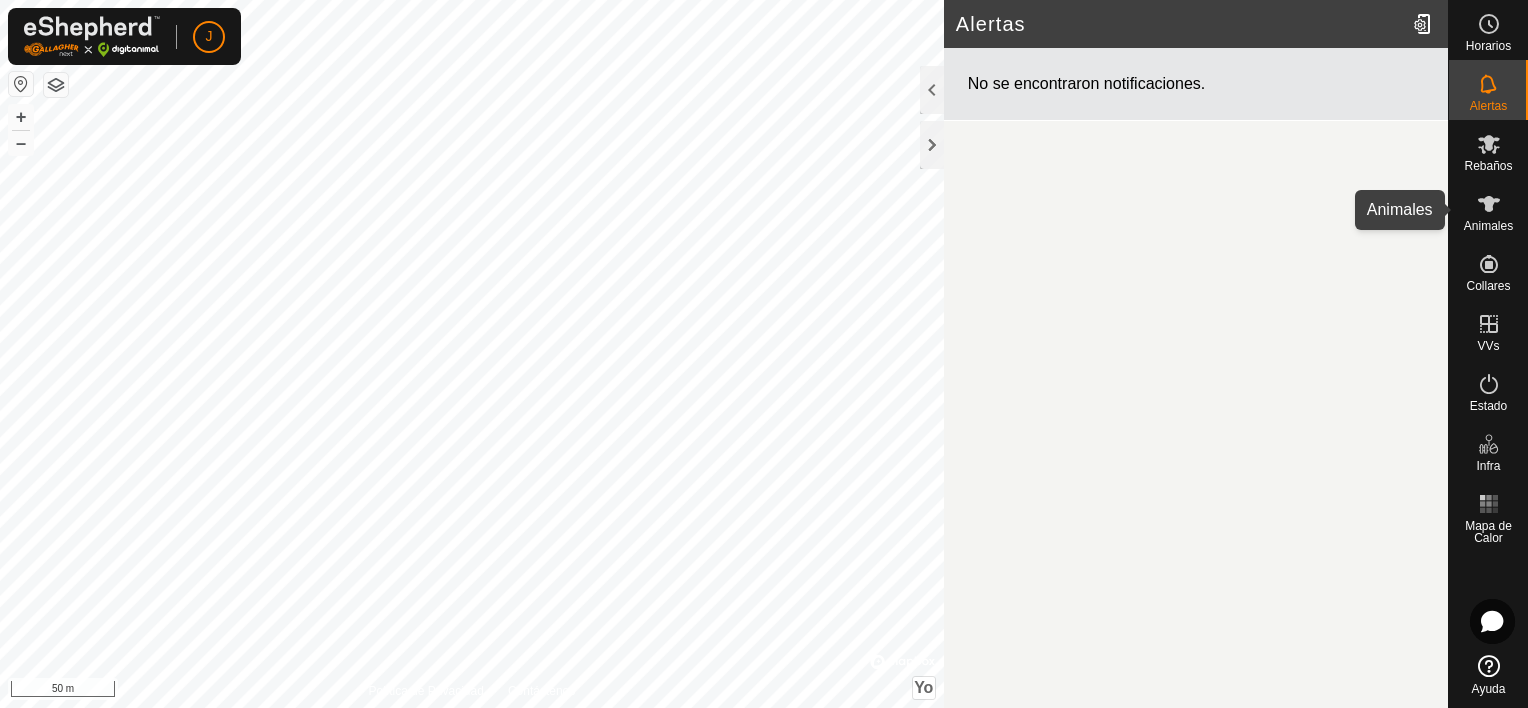click on "Animales" at bounding box center [1488, 226] 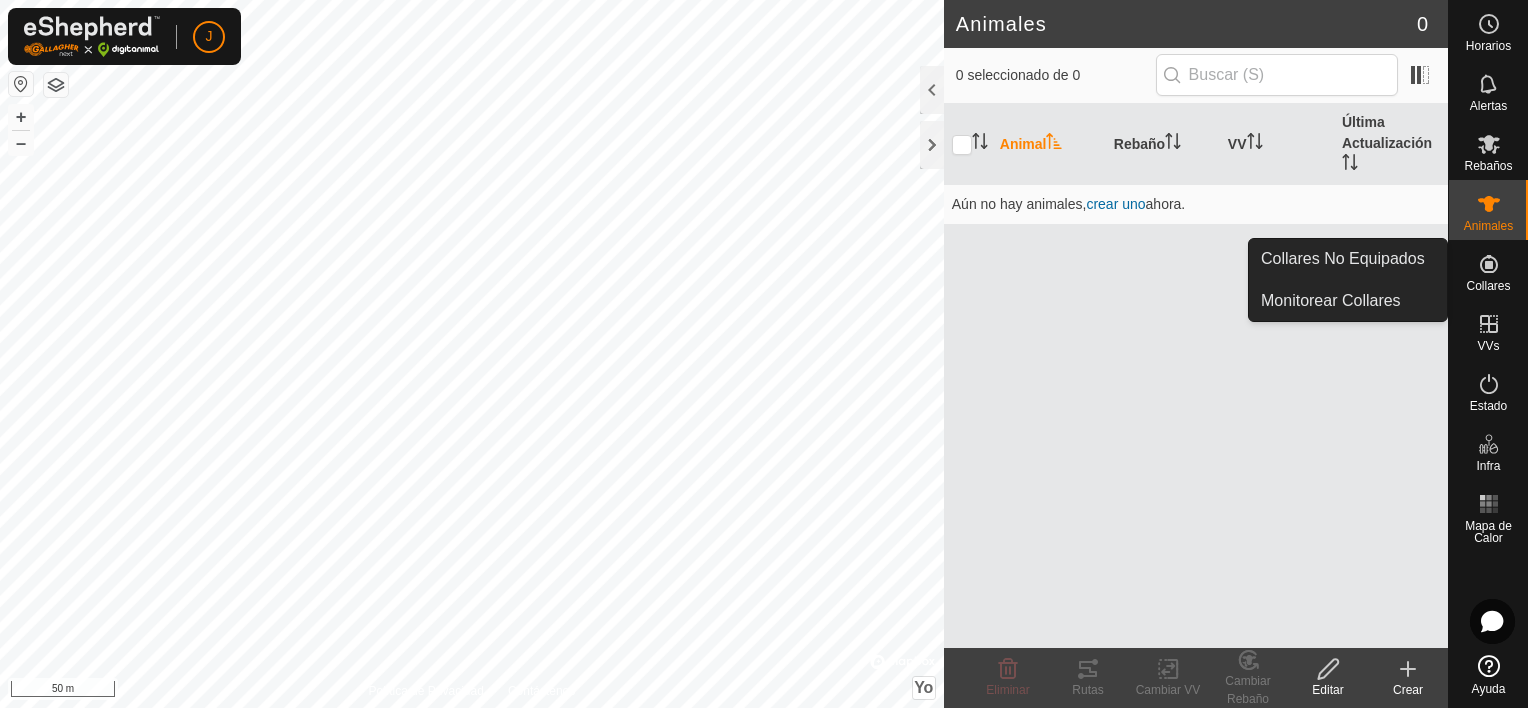 drag, startPoint x: 1522, startPoint y: 276, endPoint x: 1488, endPoint y: 276, distance: 34 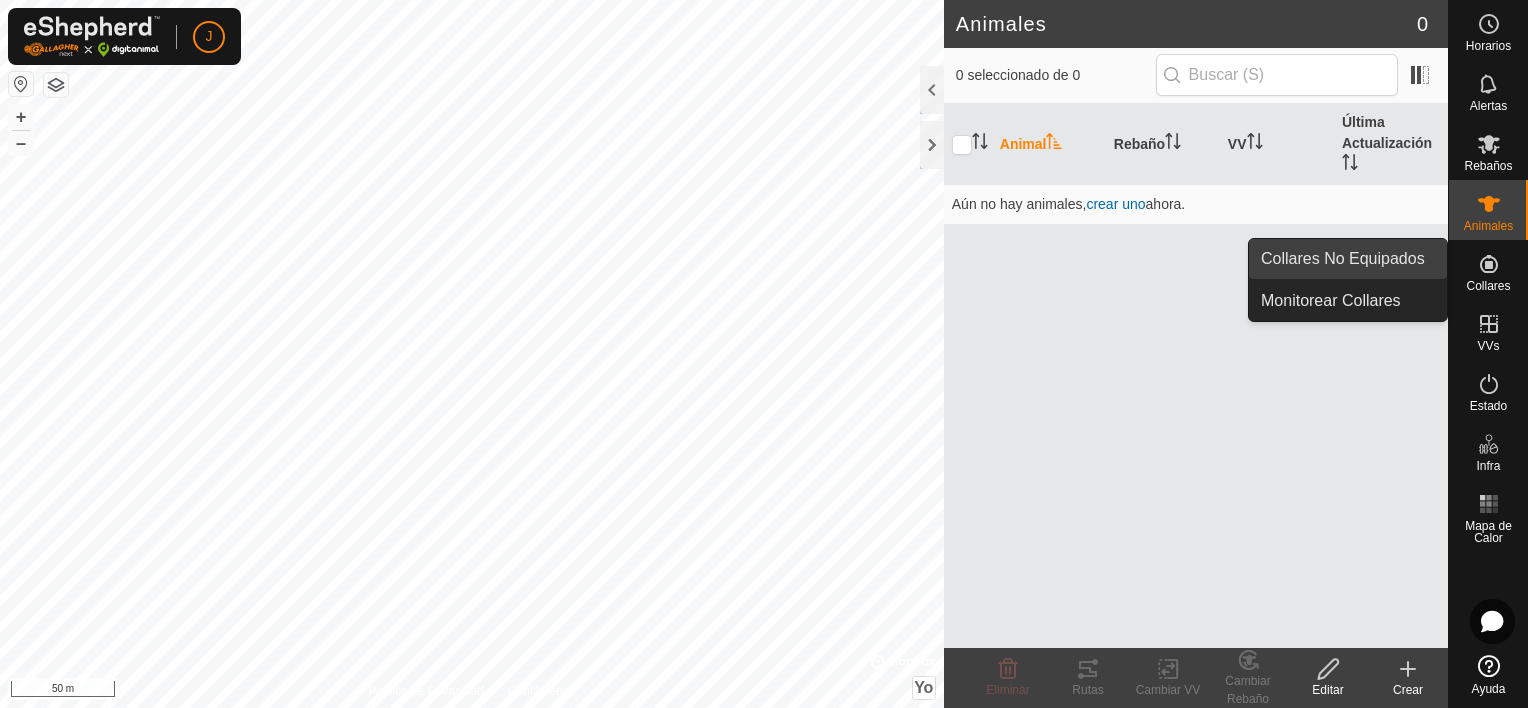 click on "Collares No Equipados" at bounding box center [1348, 259] 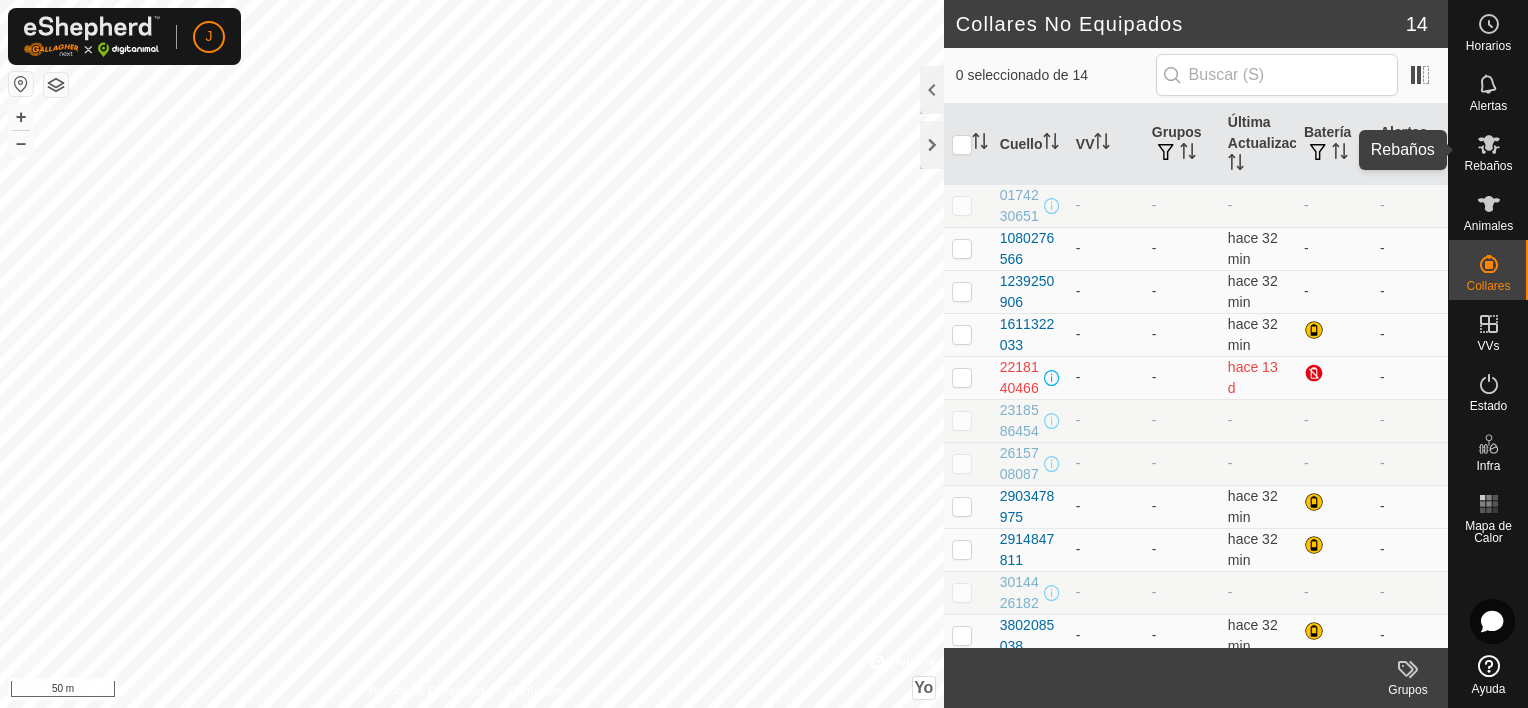 click 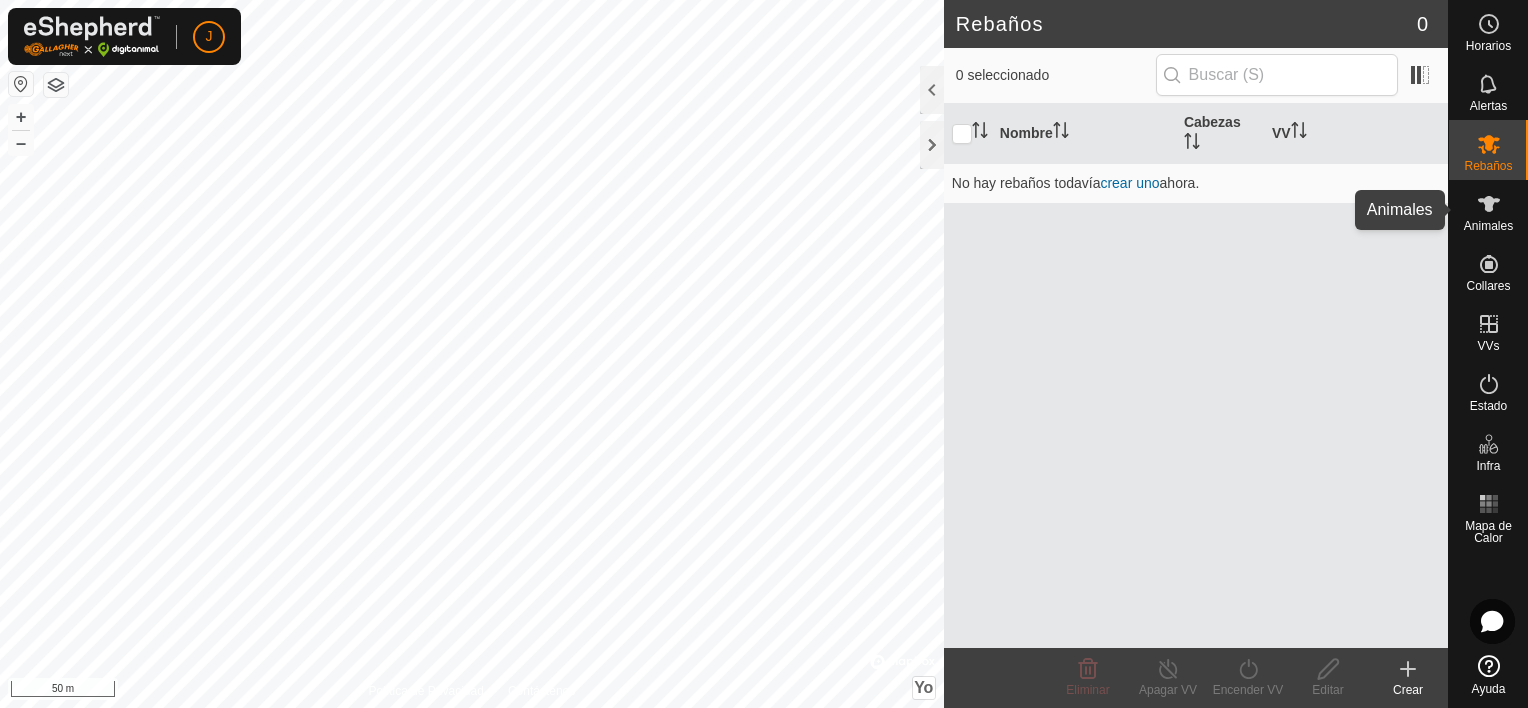 click 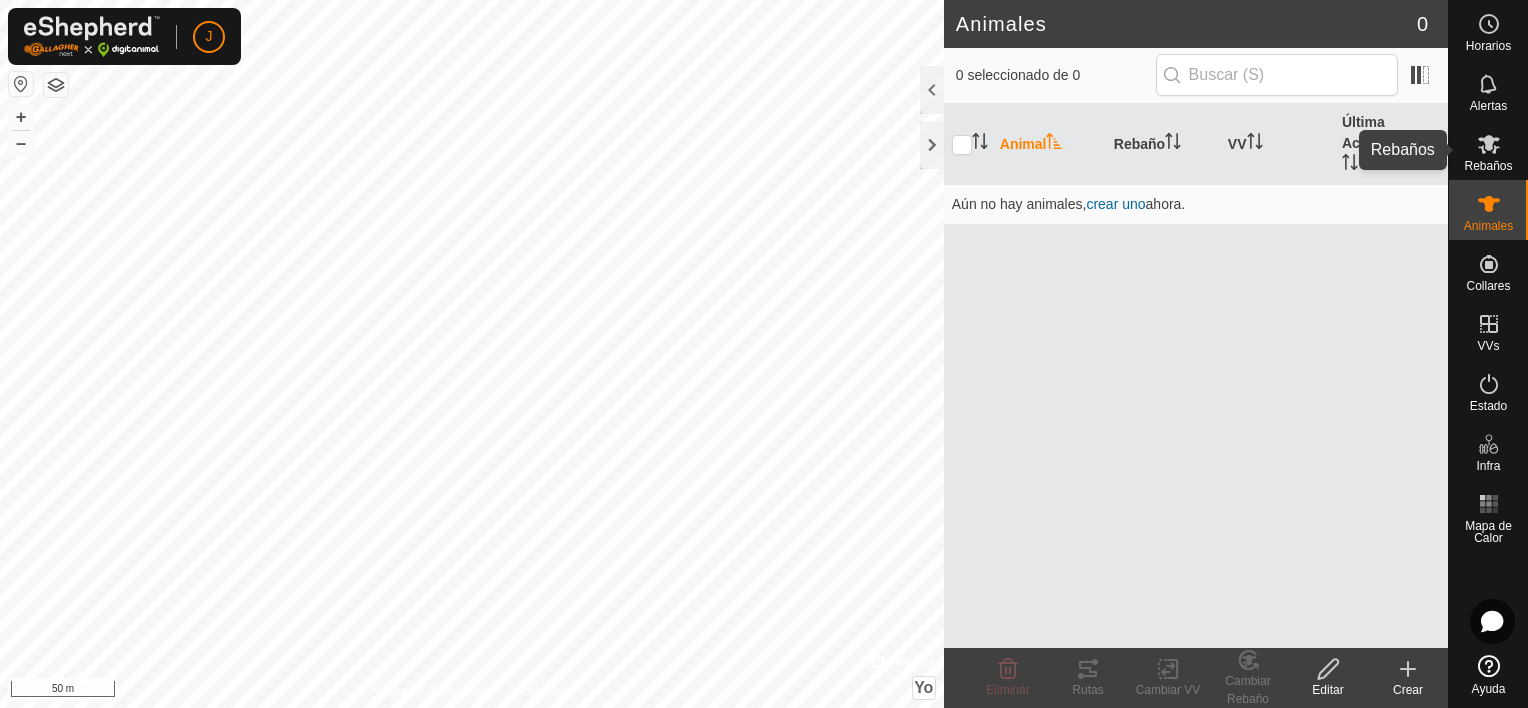 click 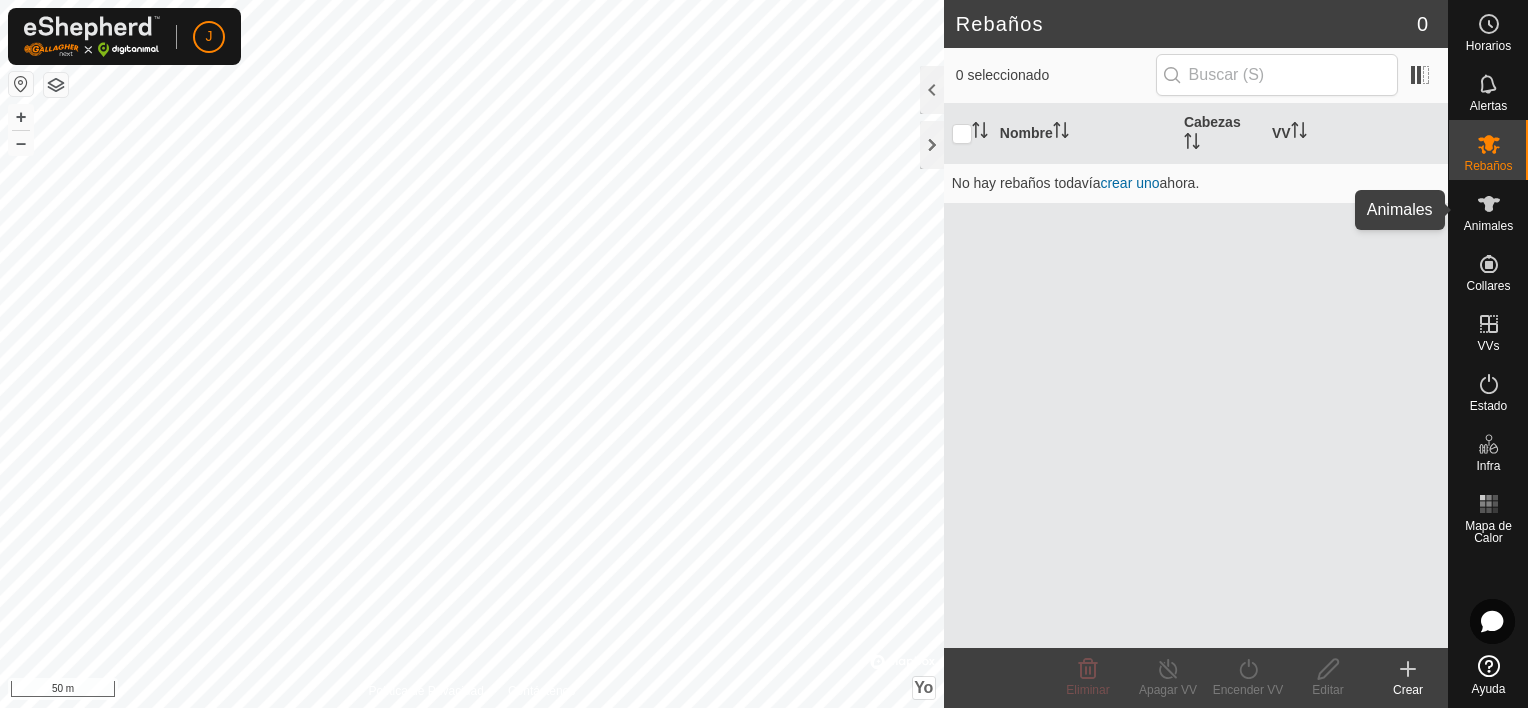 click at bounding box center [1489, 204] 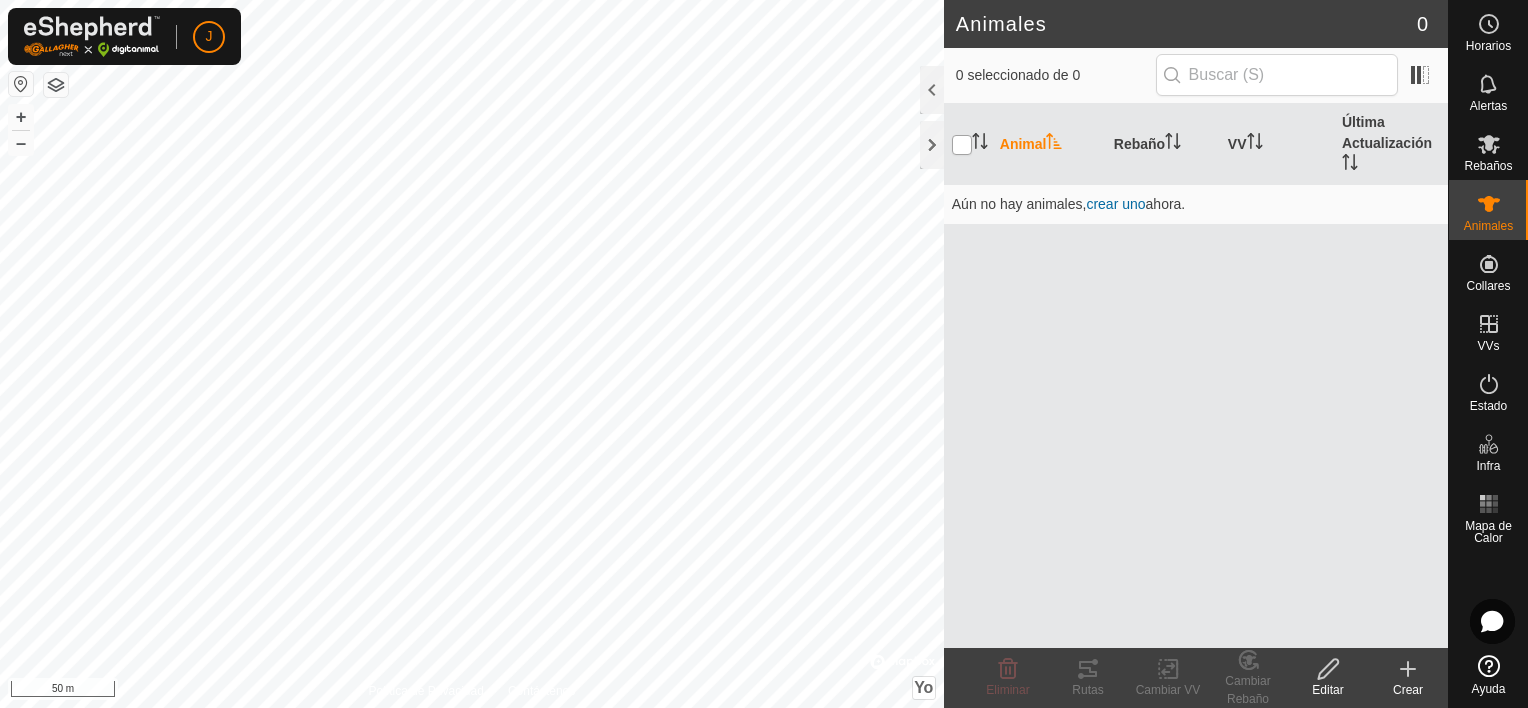 click at bounding box center (962, 145) 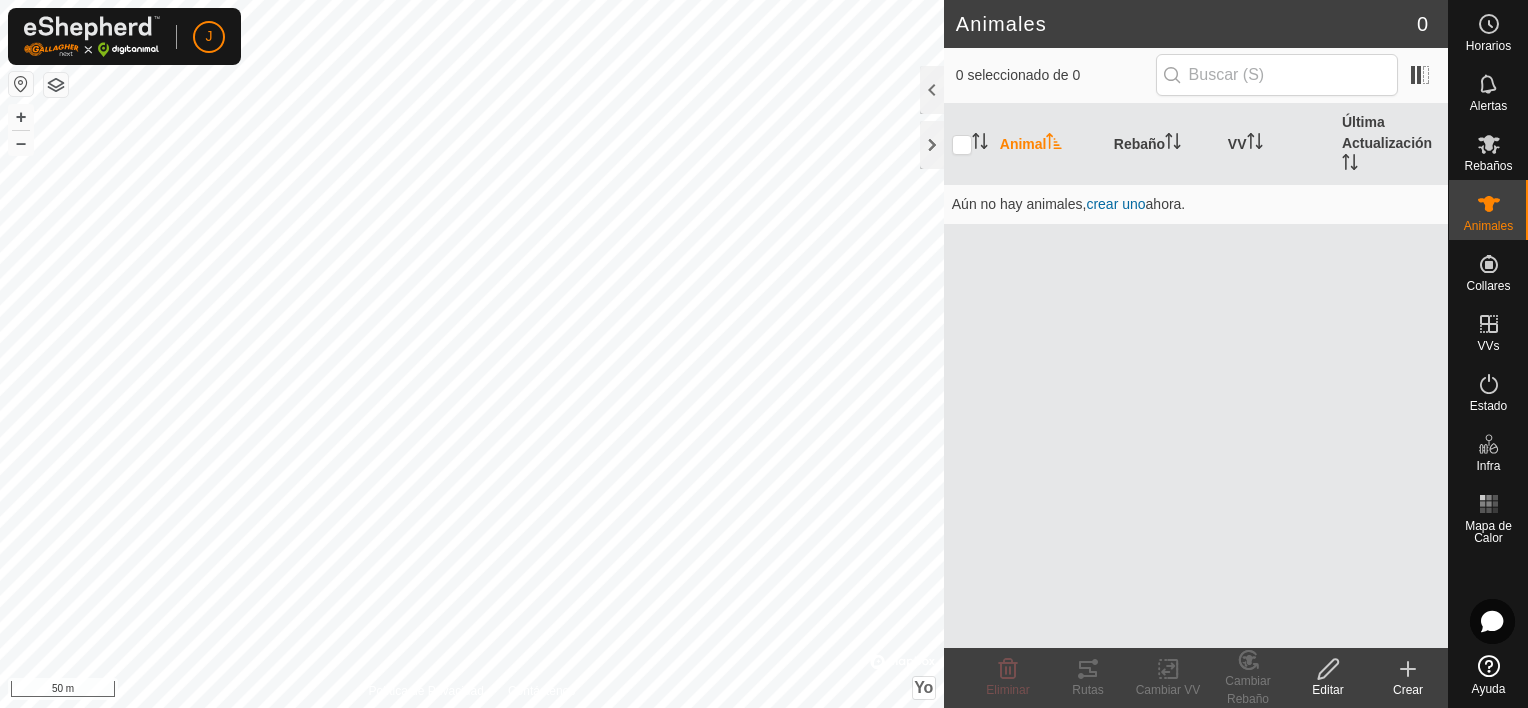 click at bounding box center (968, 144) 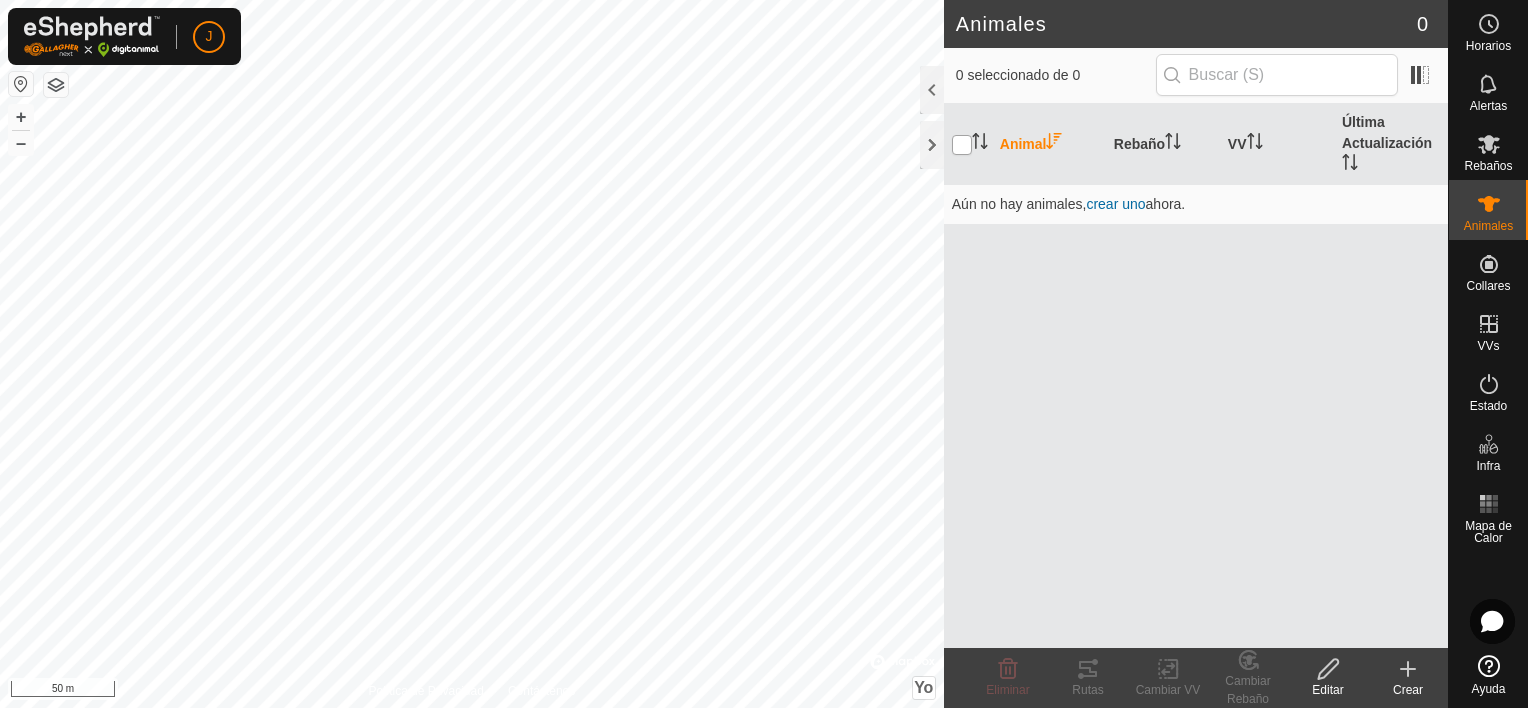 click at bounding box center (962, 145) 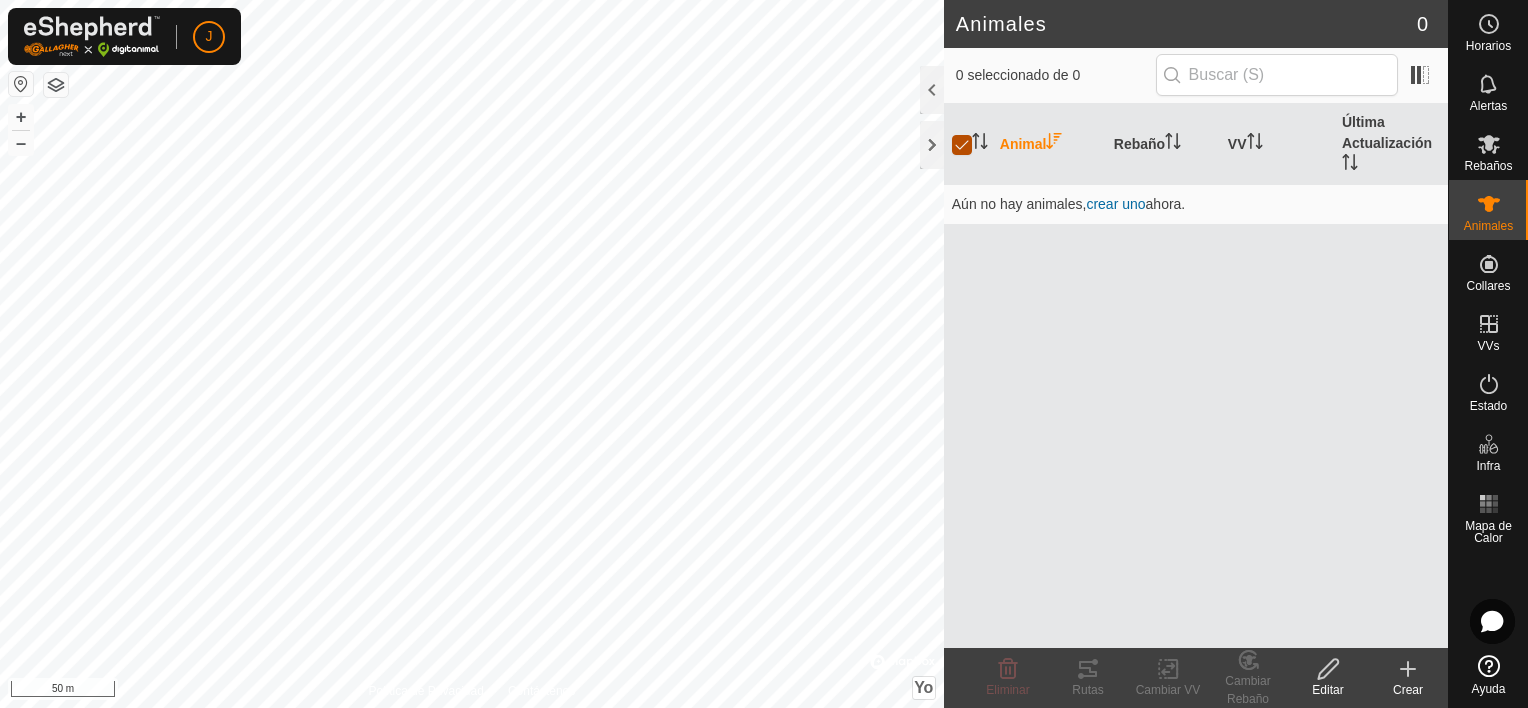 click at bounding box center (962, 145) 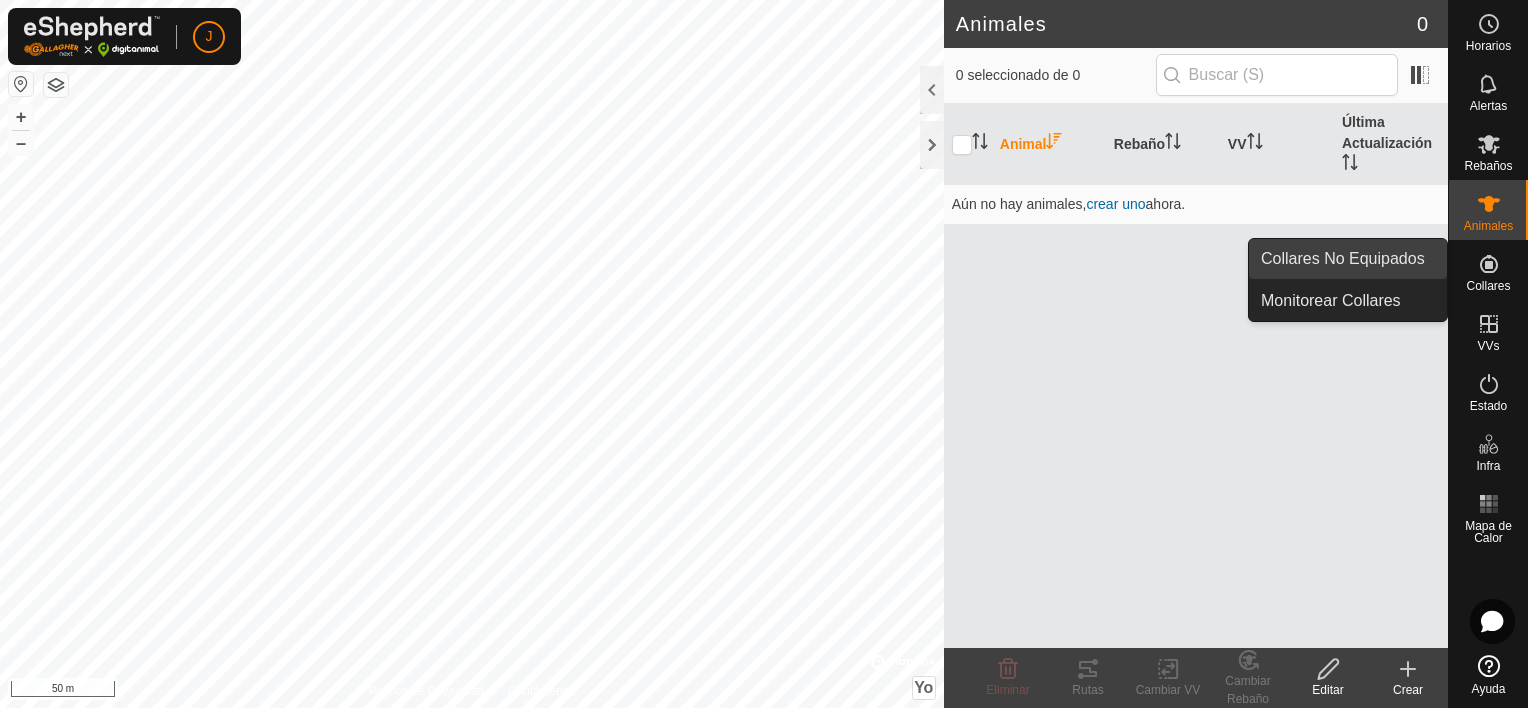 click on "Collares No Equipados" at bounding box center (1348, 259) 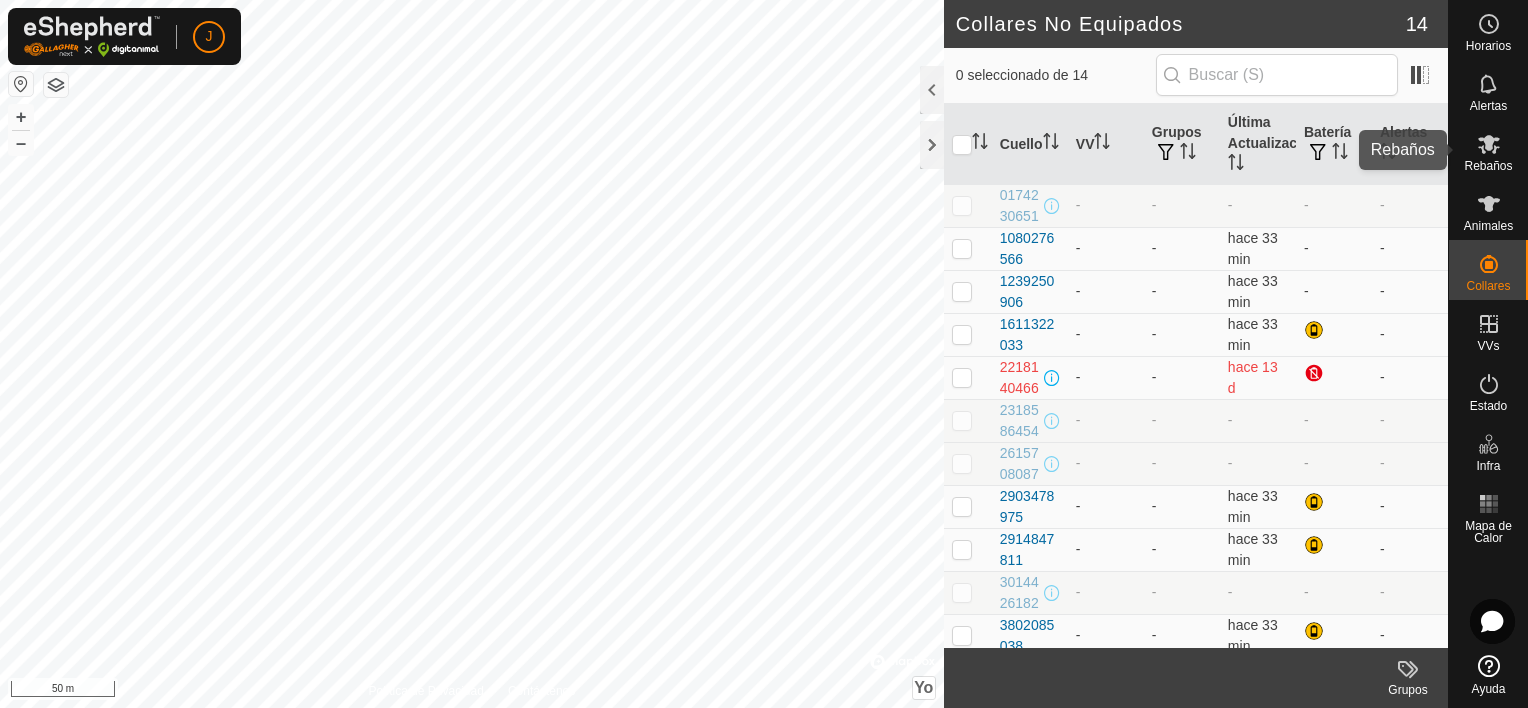 click on "Rebaños" at bounding box center [1488, 166] 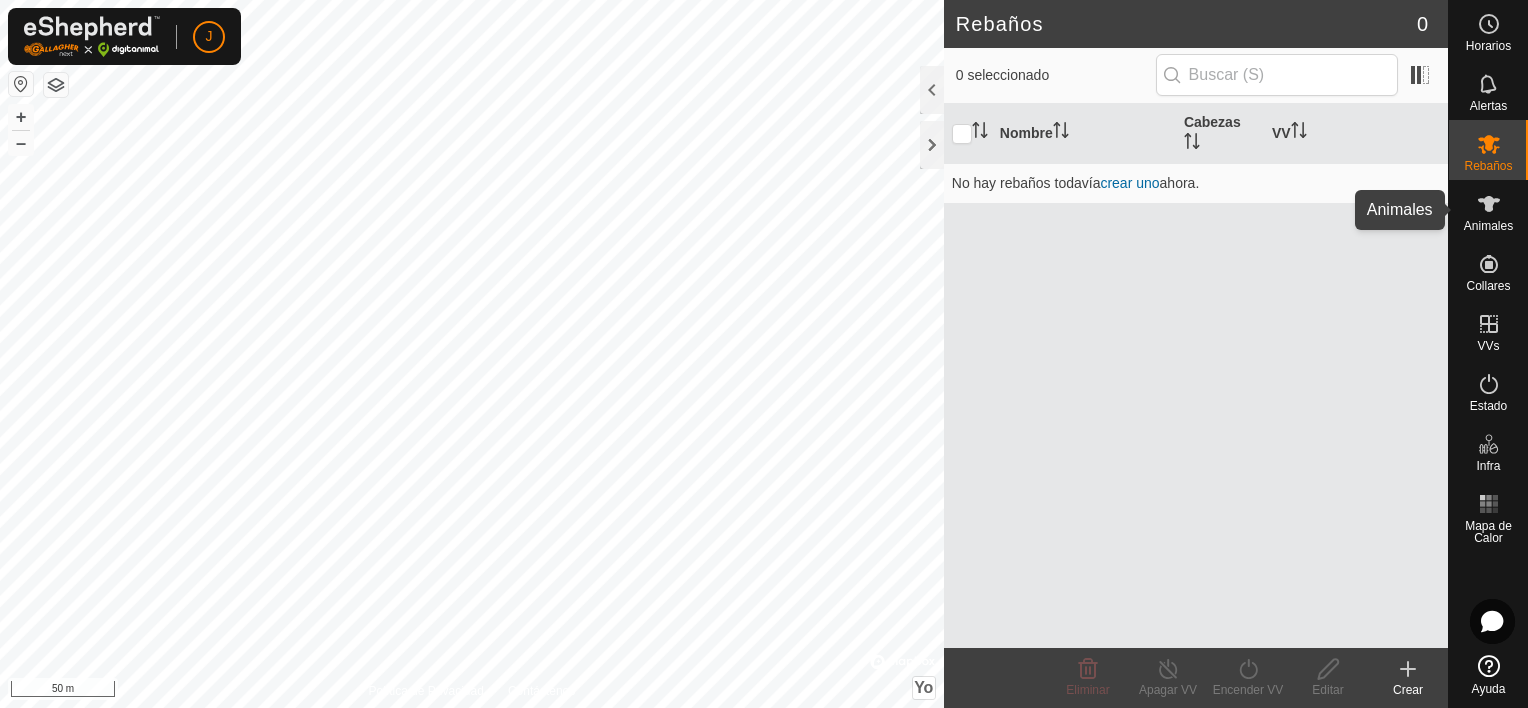 click 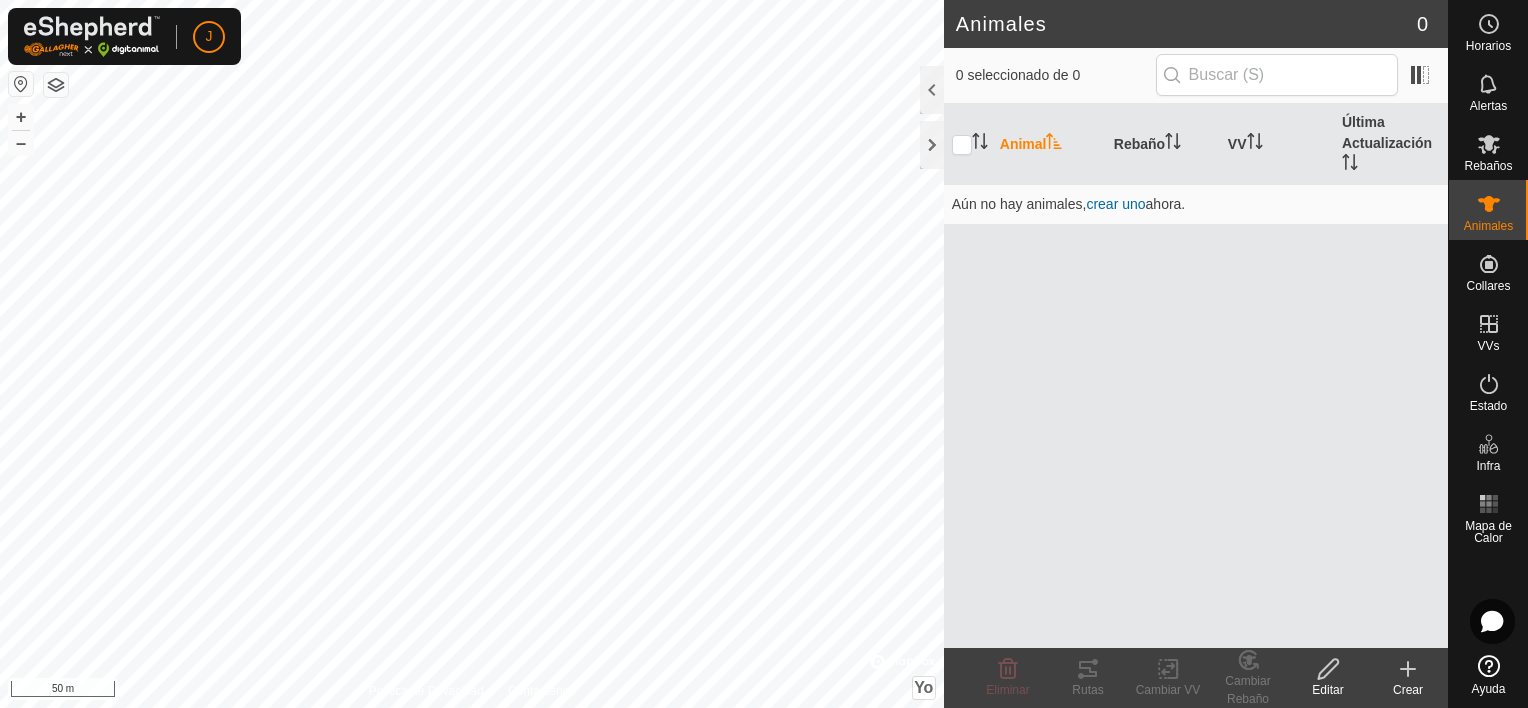 click 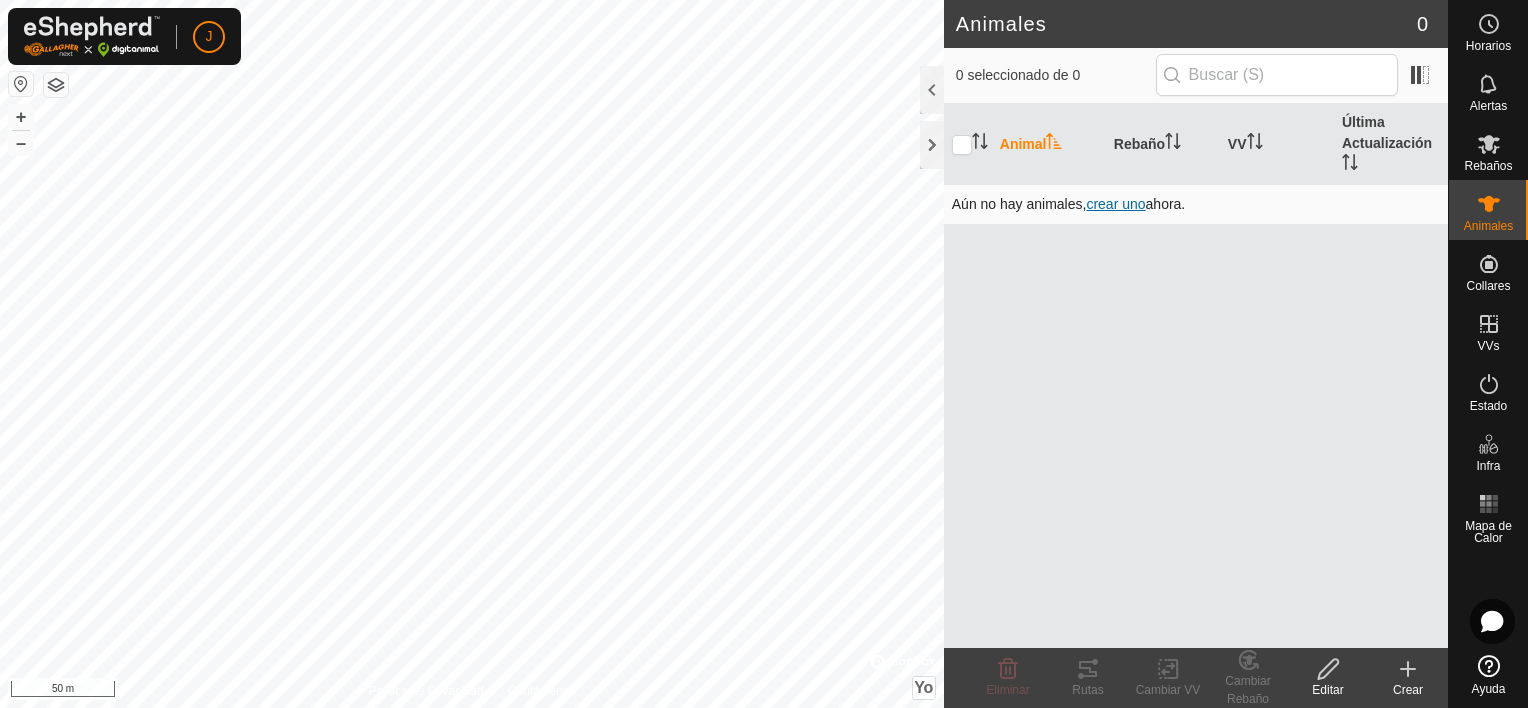 click on "crear uno" at bounding box center (1115, 204) 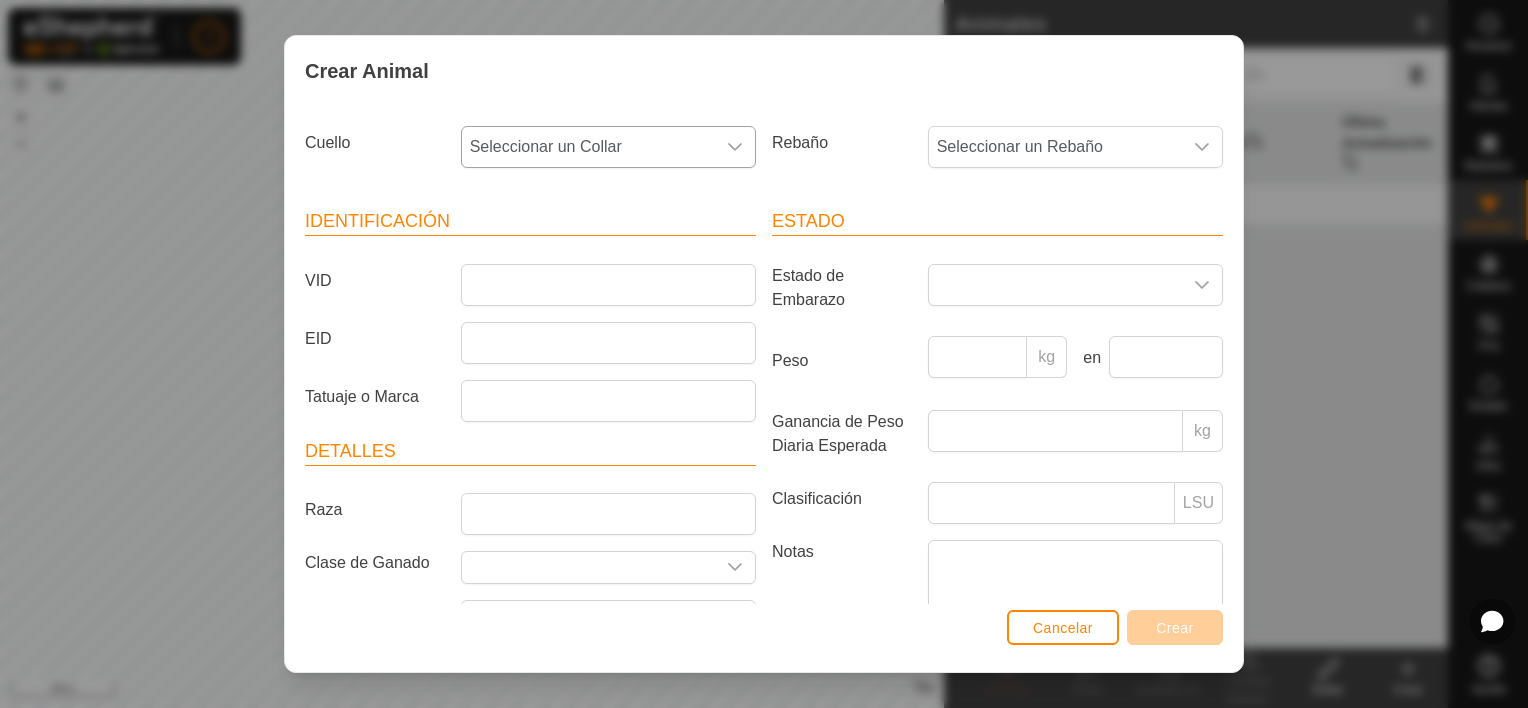 click at bounding box center [735, 147] 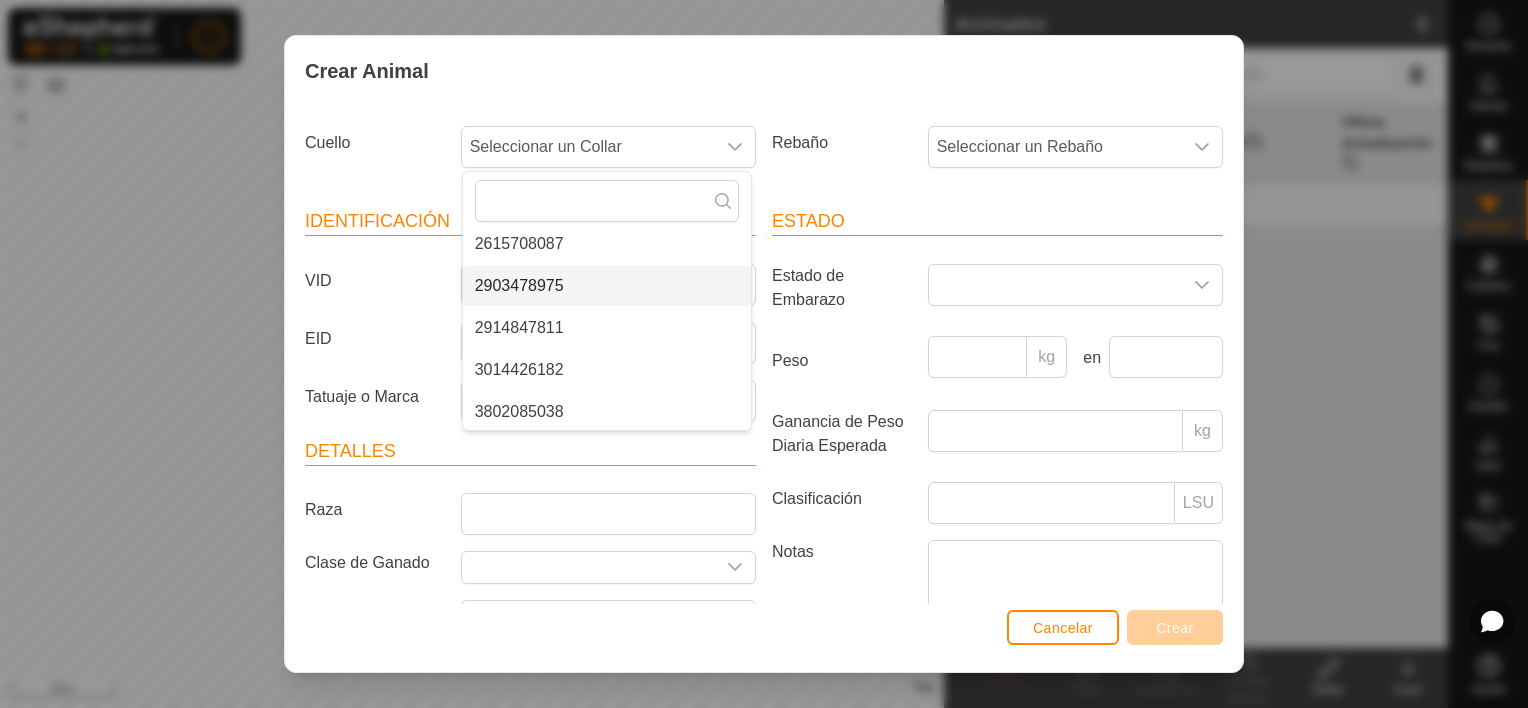scroll, scrollTop: 294, scrollLeft: 0, axis: vertical 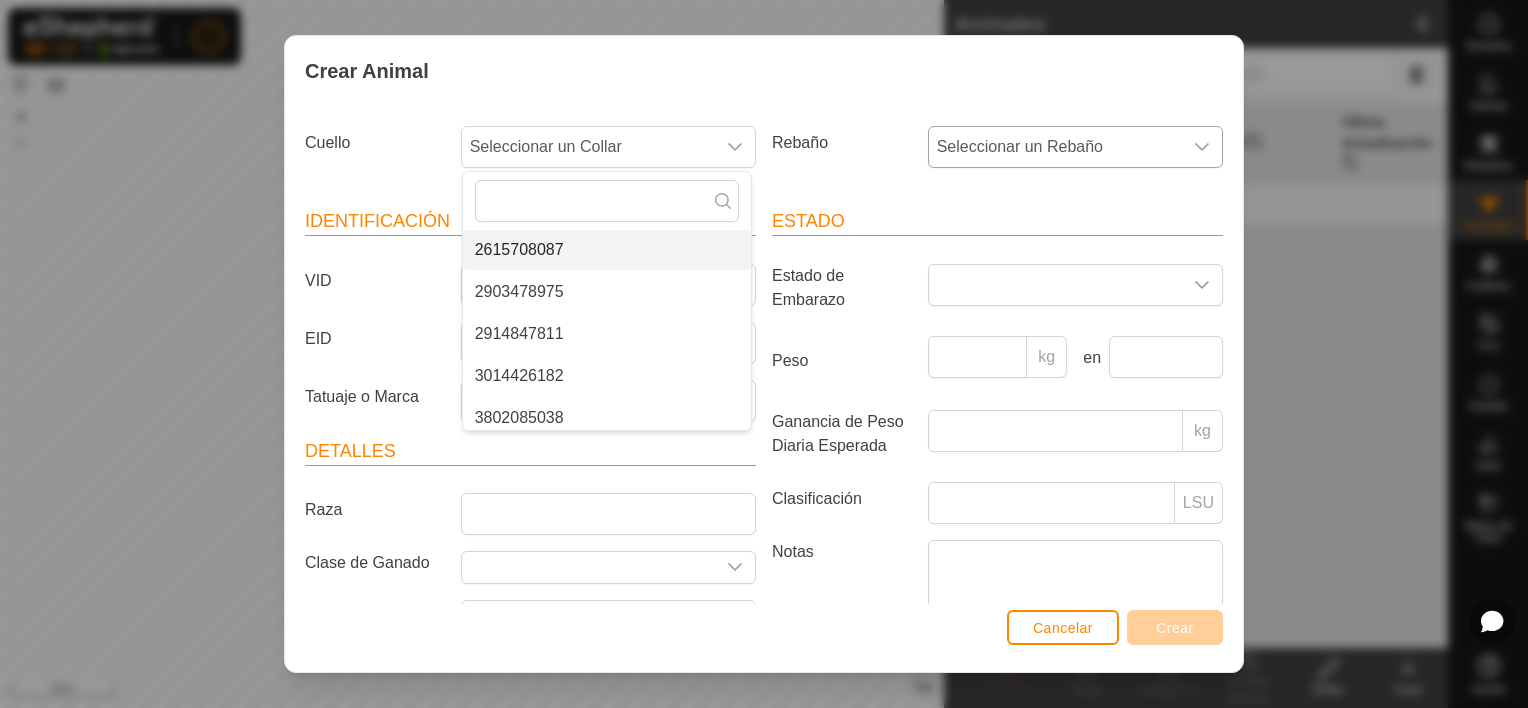 click at bounding box center [1202, 147] 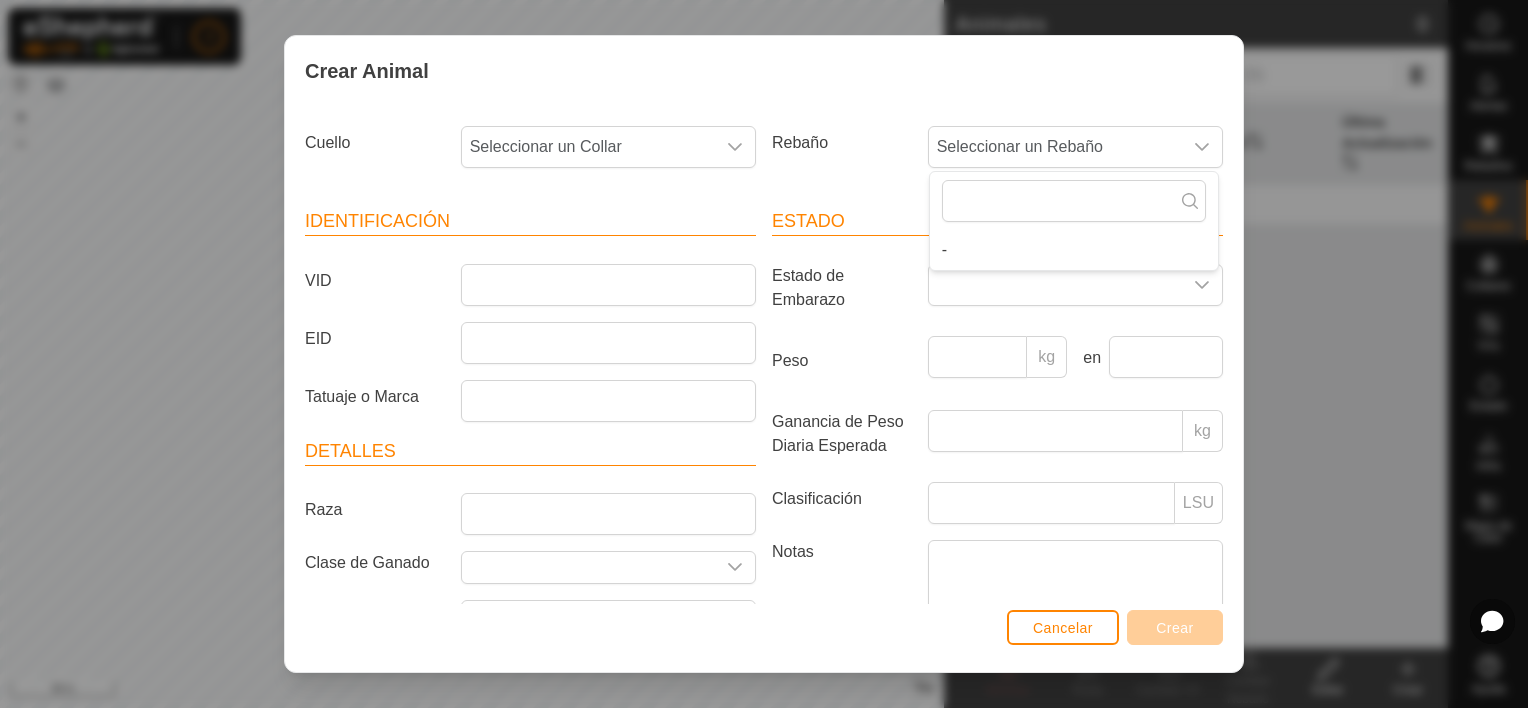 click on "Crear Animal Cuello Seleccionar un Collar Rebaño Seleccionar un Rebaño - Identificación VID EID Tatuaje o Marca Detalles Raza Clase de Ganado Mes de Nacimiento Edad - Estado Estado de Embarazo   Peso kg en Ganancia de Peso Diaria Esperada kg Clasificación LSU Notas Cancelar Crear" at bounding box center [764, 354] 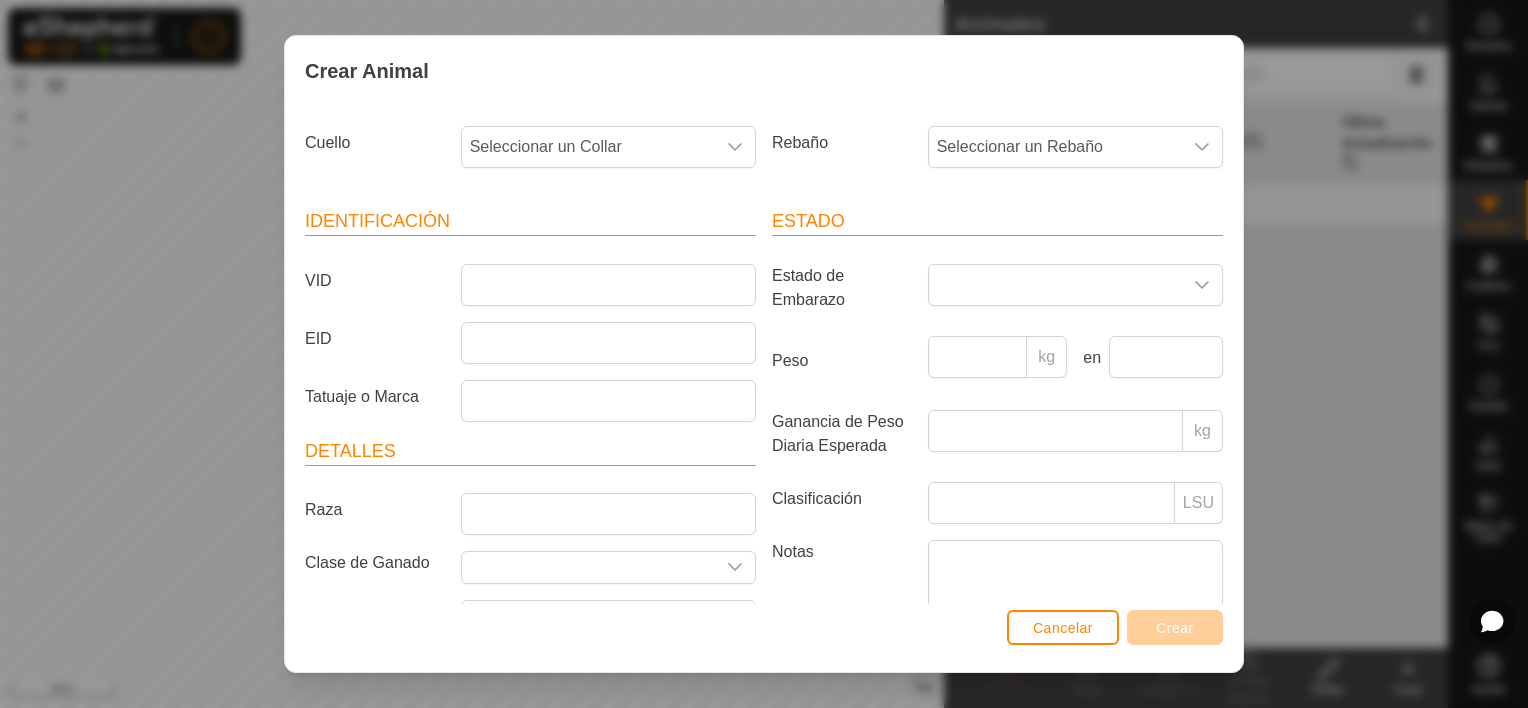 click on "Crear Animal Cuello Seleccionar un Collar Rebaño Seleccionar un Rebaño Identificación VID EID Tatuaje o Marca Detalles Raza Clase de Ganado Mes de Nacimiento Edad - Estado Estado de Embarazo   Peso kg en Ganancia de Peso Diaria Esperada kg Clasificación LSU Notas Cancelar Crear" at bounding box center [764, 354] 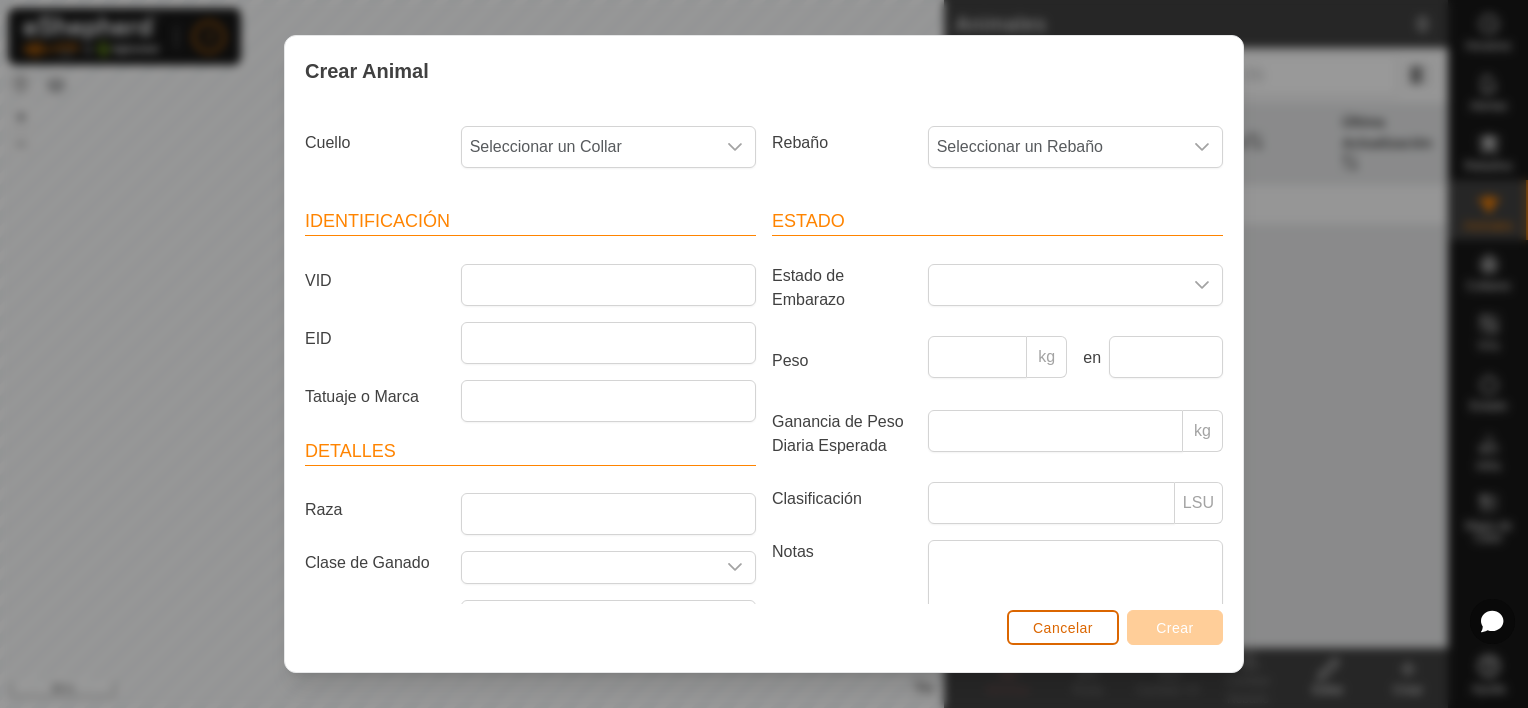 click on "Cancelar" at bounding box center [1063, 628] 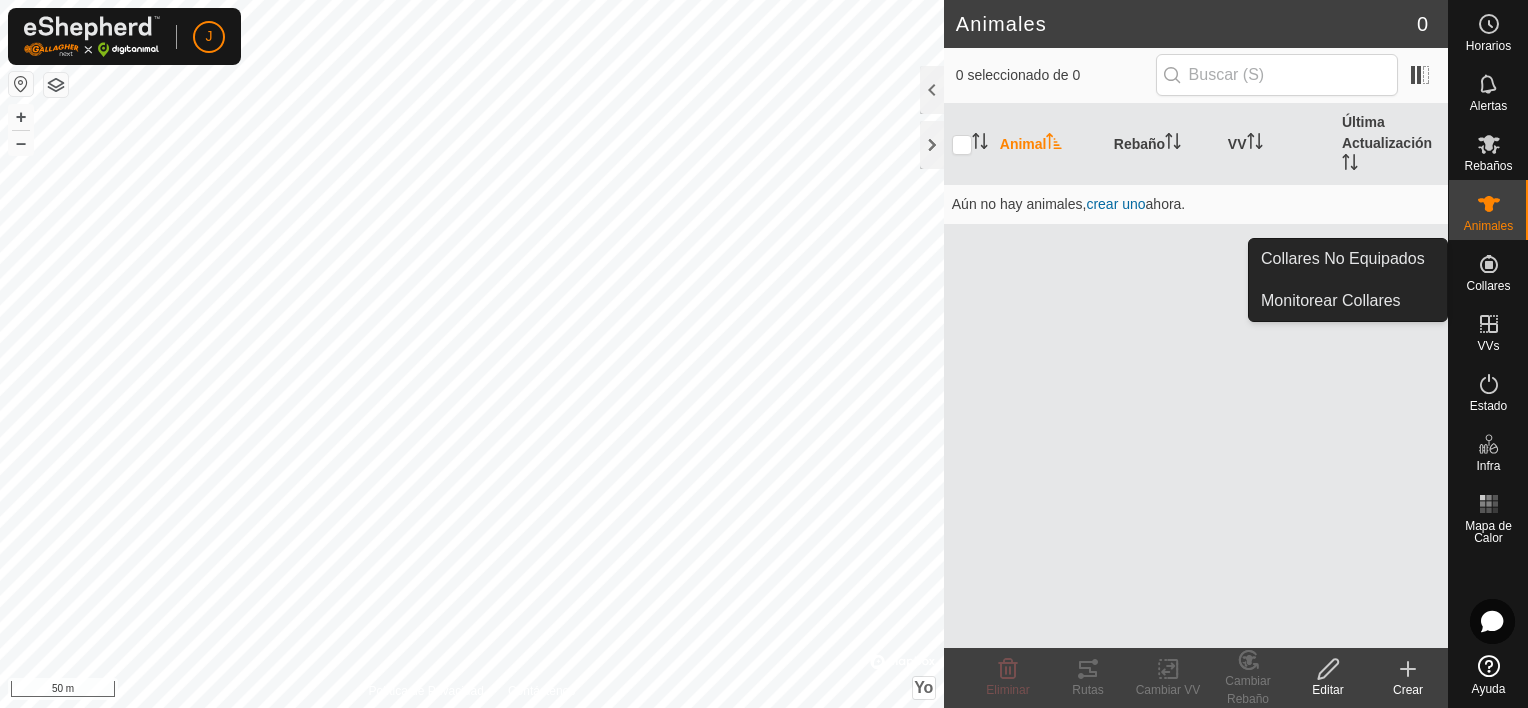 click on "Collares" at bounding box center [1488, 286] 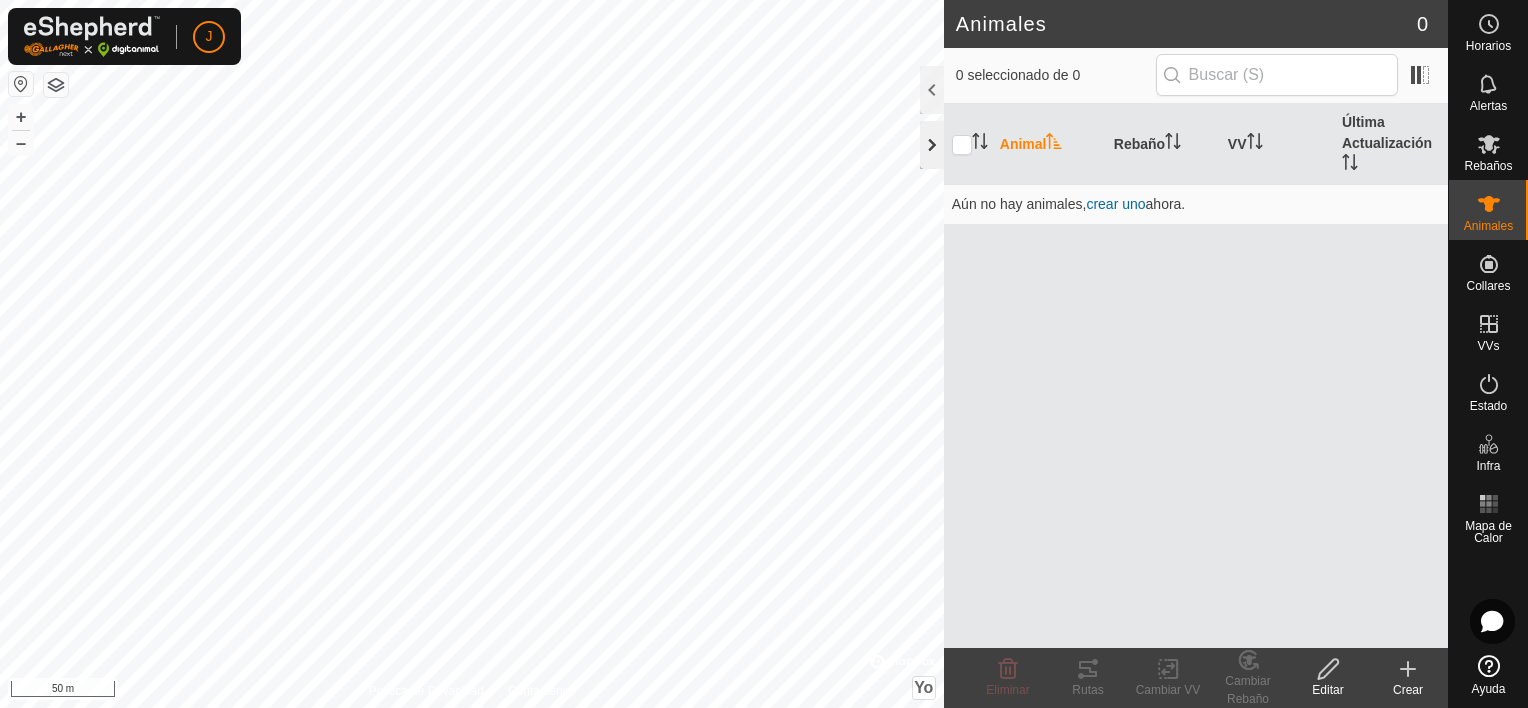 click 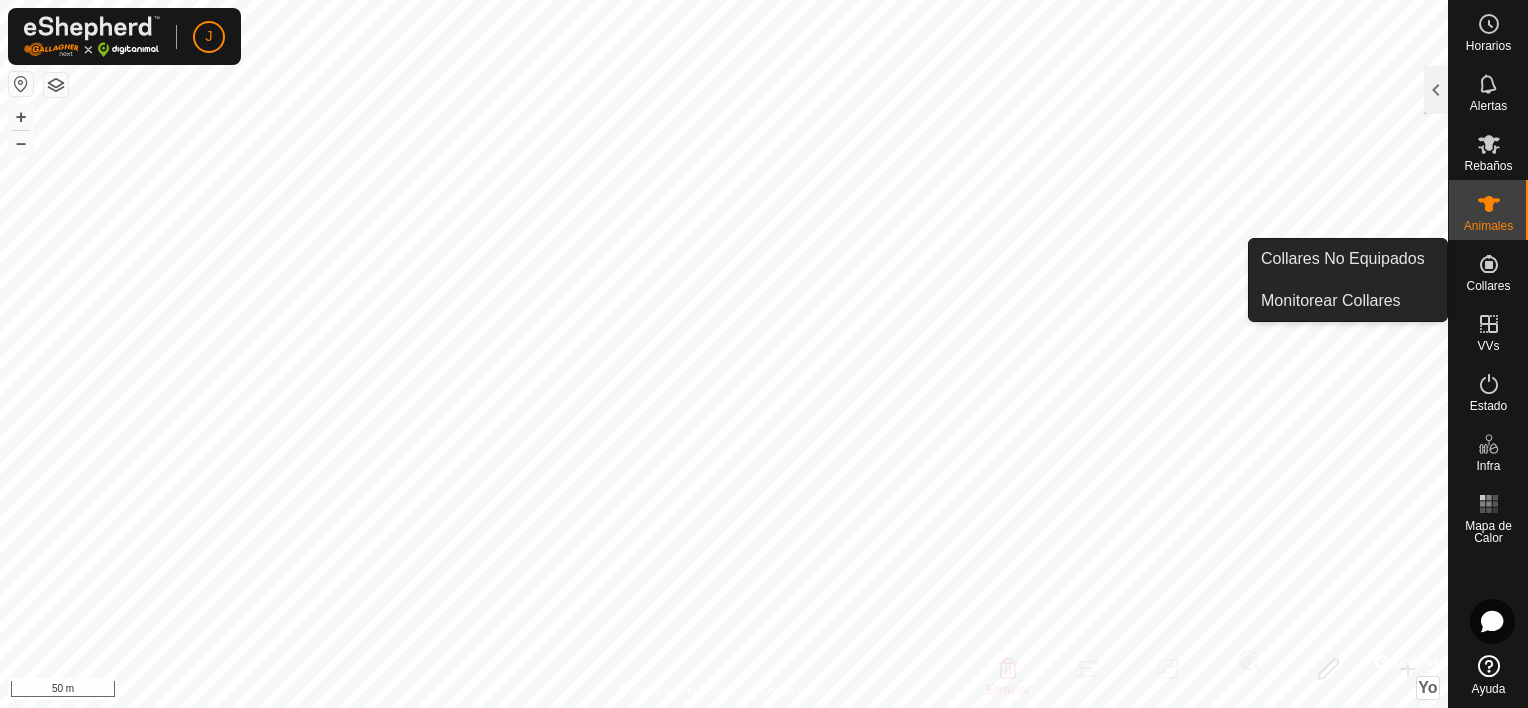 click 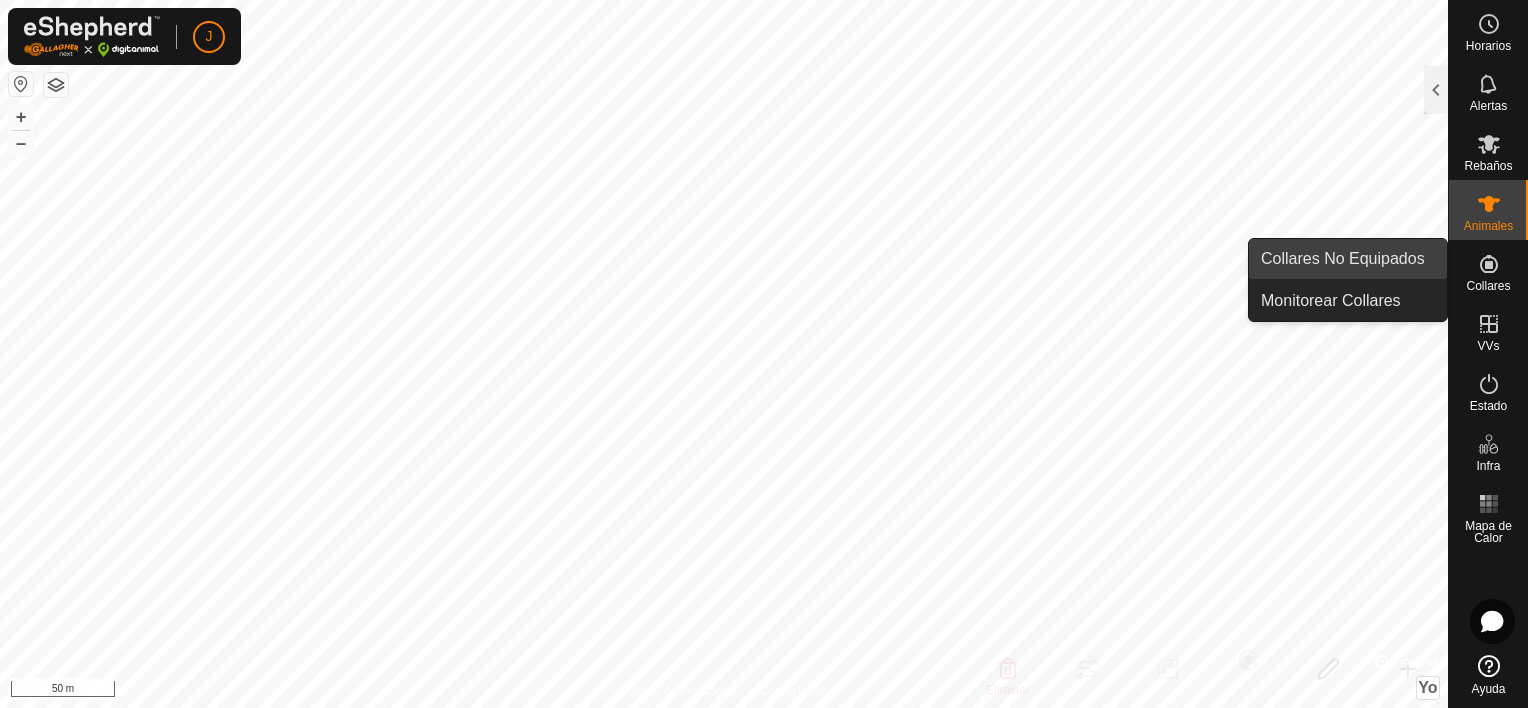 click on "Collares No Equipados" at bounding box center (1348, 259) 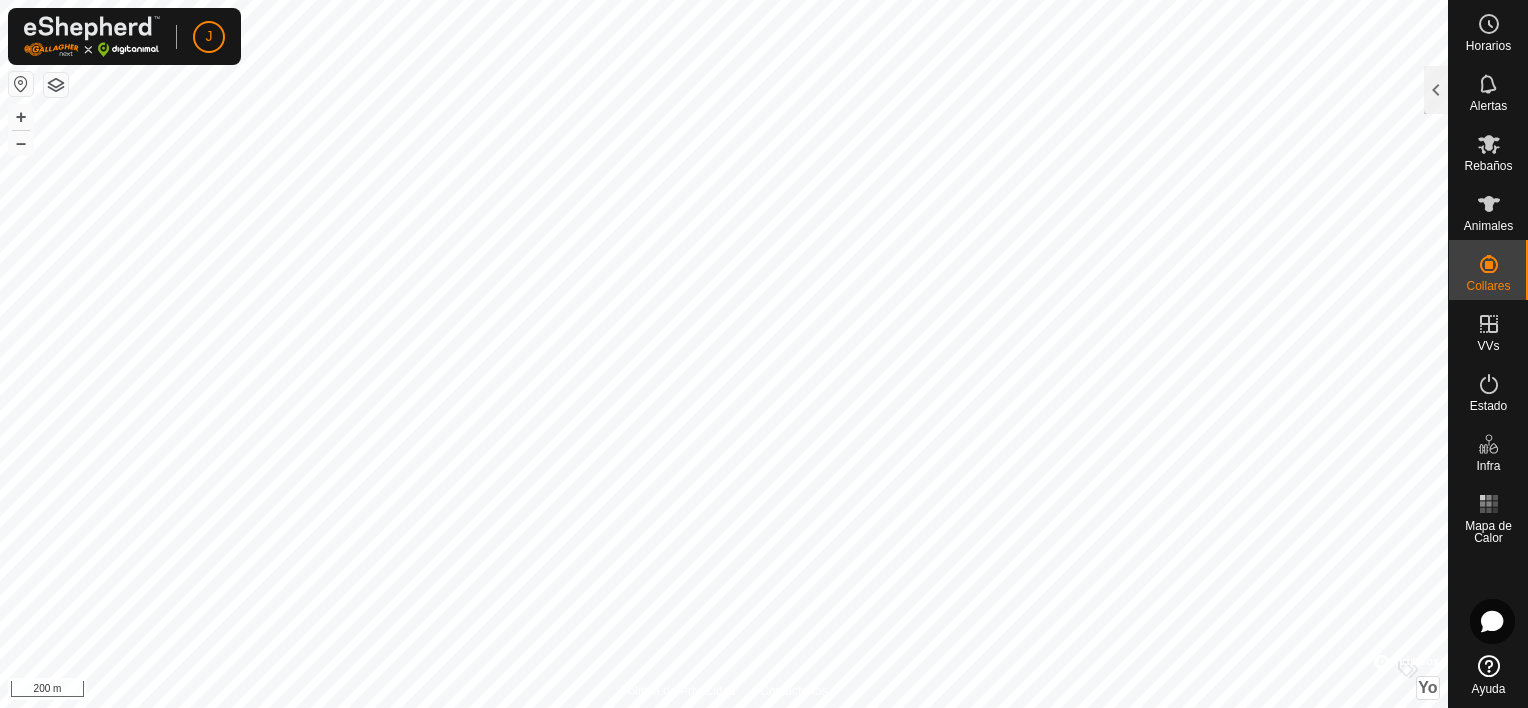 click on "[PERSON_NAME] Alertas Rebaños Animales Collares VVs Estado Infra Mapa de Calor Ayuda Collares No Equipados 14  0 seleccionado de 14   Cuello   VV   Grupos   Última Actualización   Batería   Alertas   0174230651  -  -  - -  -   1080276566  -  -  hace 37 min -  -   1239250906  -  -  hace 37 min -  -   1611322033  -  -  hace 37 min  -   2218140466  -  -  hace 13 d  -   2318586454  -  -  - -  -   2615708087  -  -  - -  -   2903478975  -  -  hace 37 min  -   2914847811  -  -  hace 37 min  -   3014426182  -  -  - -  -   3802085038  -  -  hace 37 min  -   4148504188  -  -  hace 37 min  -   4185058030  -  -  hace 37 min  -   4291024819  -  -  - -  -   Grupos  Política de Privacidad Contáctenos
1080276566
-
+ – ⇧ Yo ©  Mapbox , ©  OpenStreetMap ,  Improve this map 200 m" at bounding box center (764, 354) 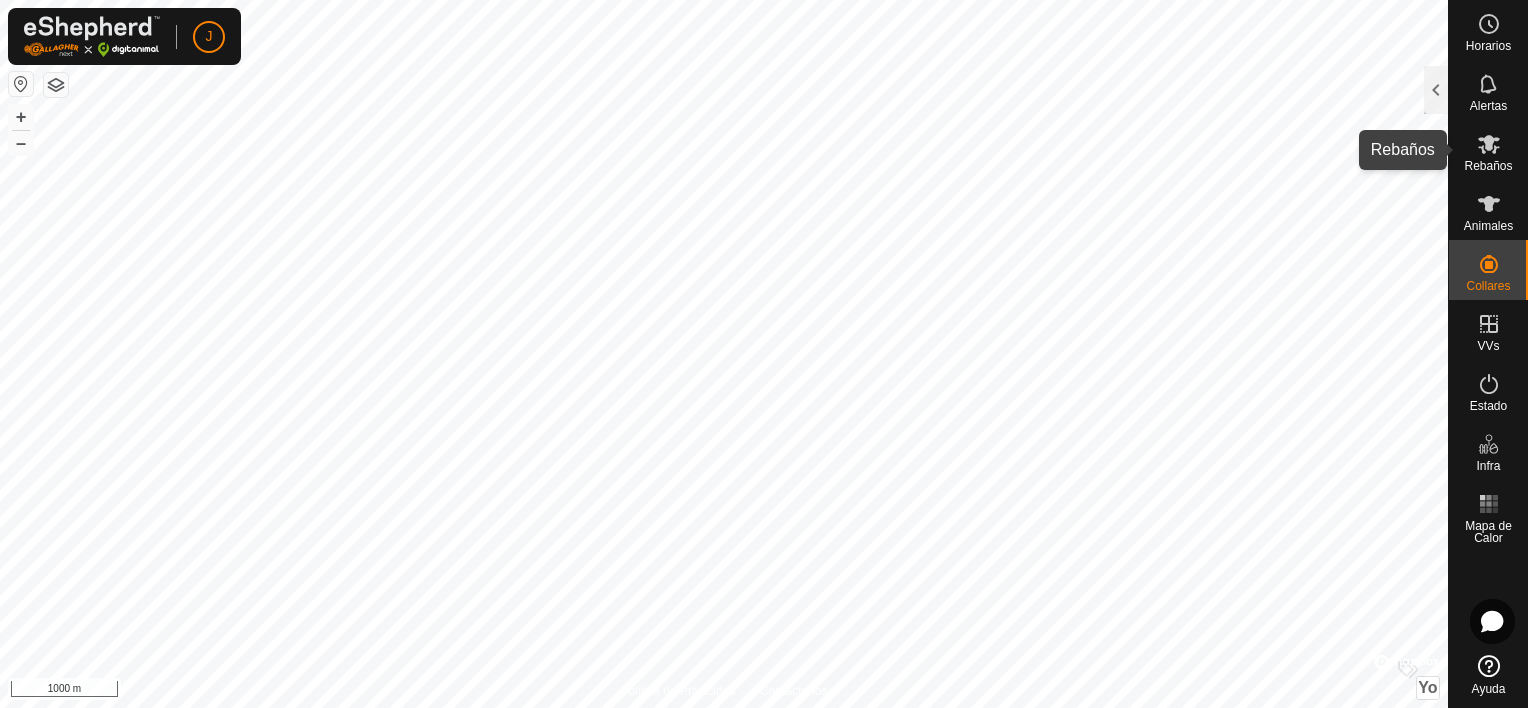click 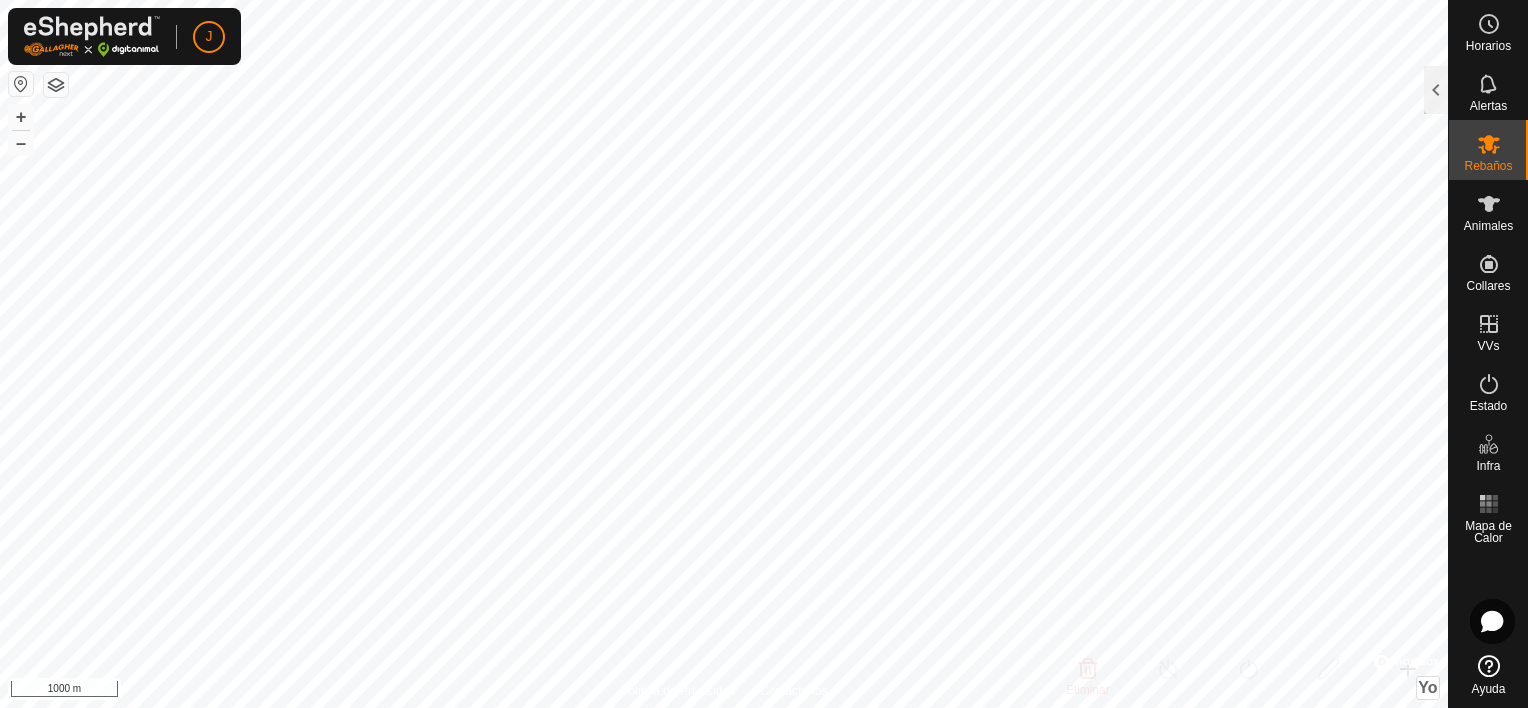 click 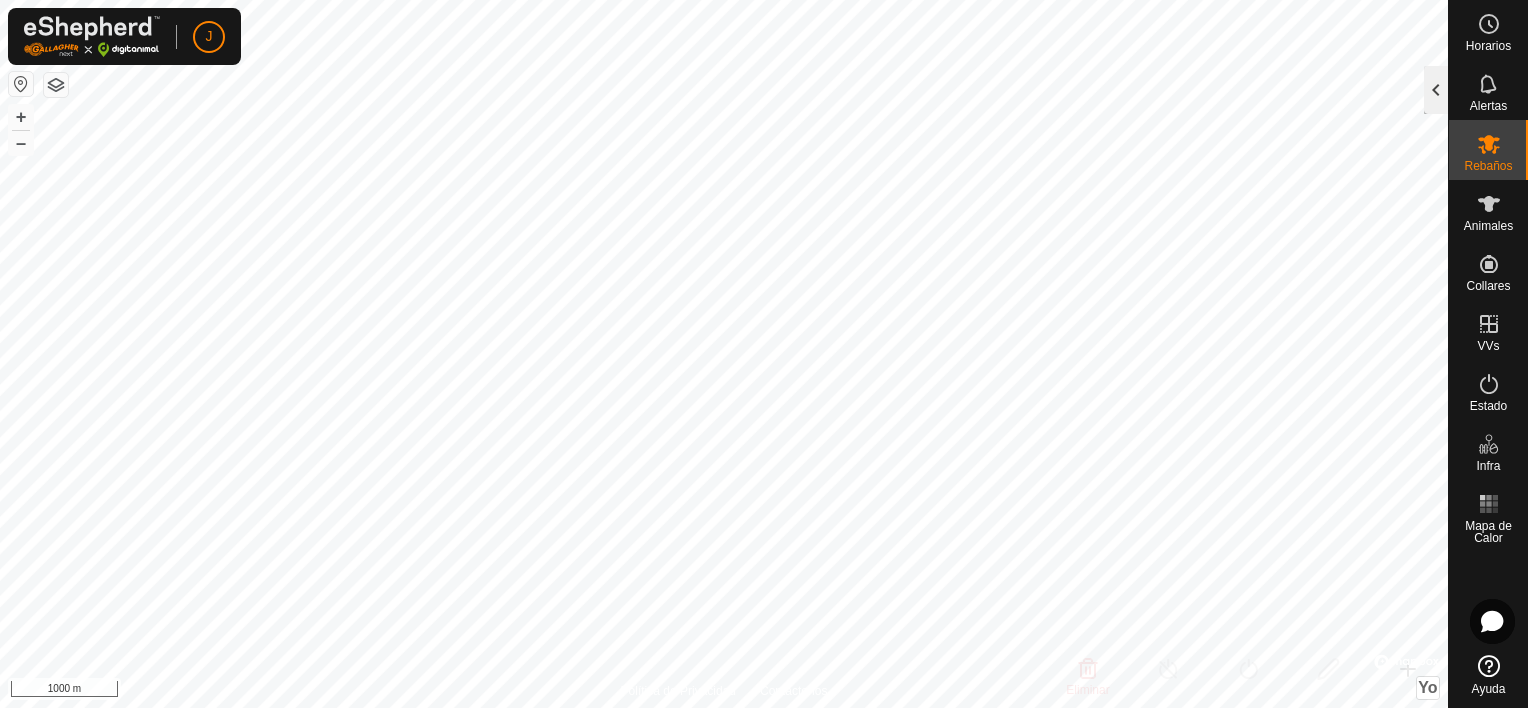 click 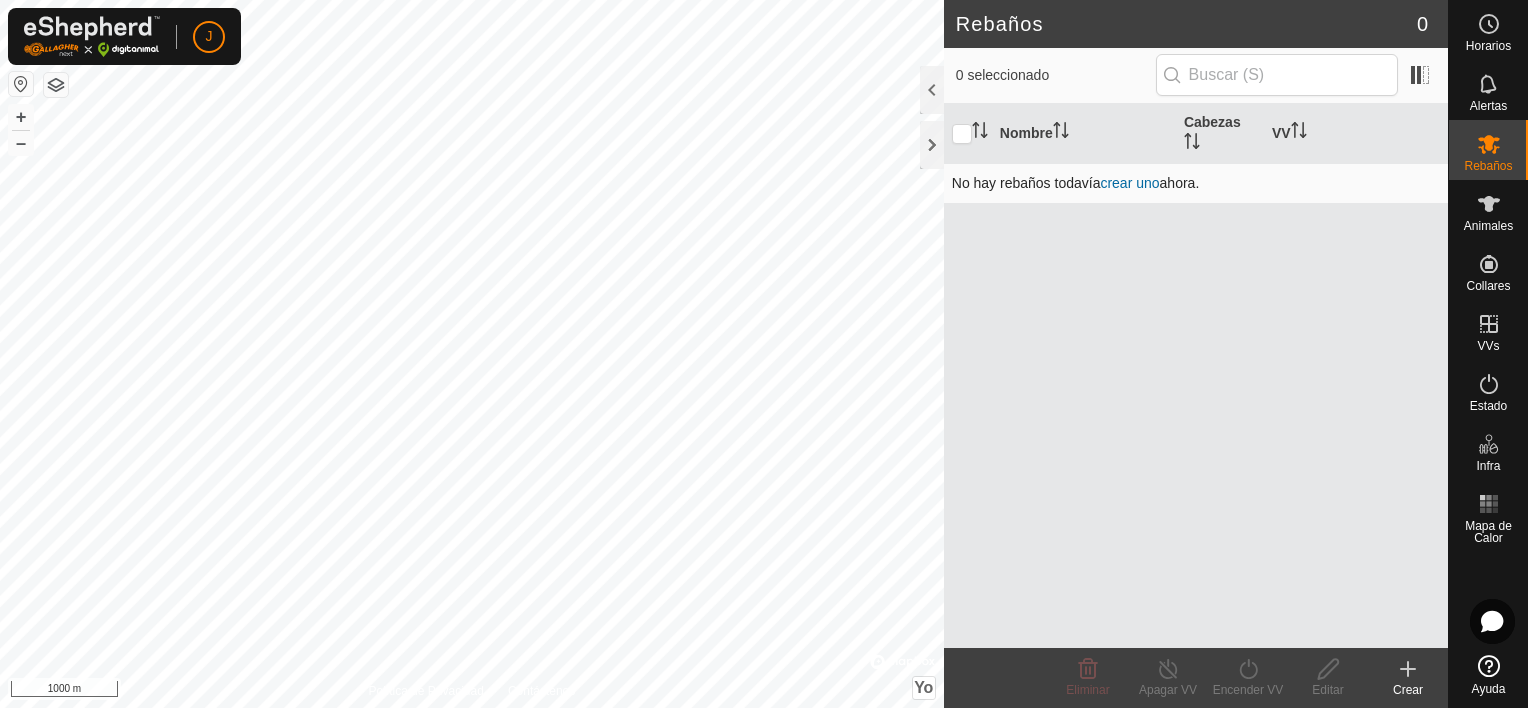 click on "crear uno" at bounding box center [1129, 183] 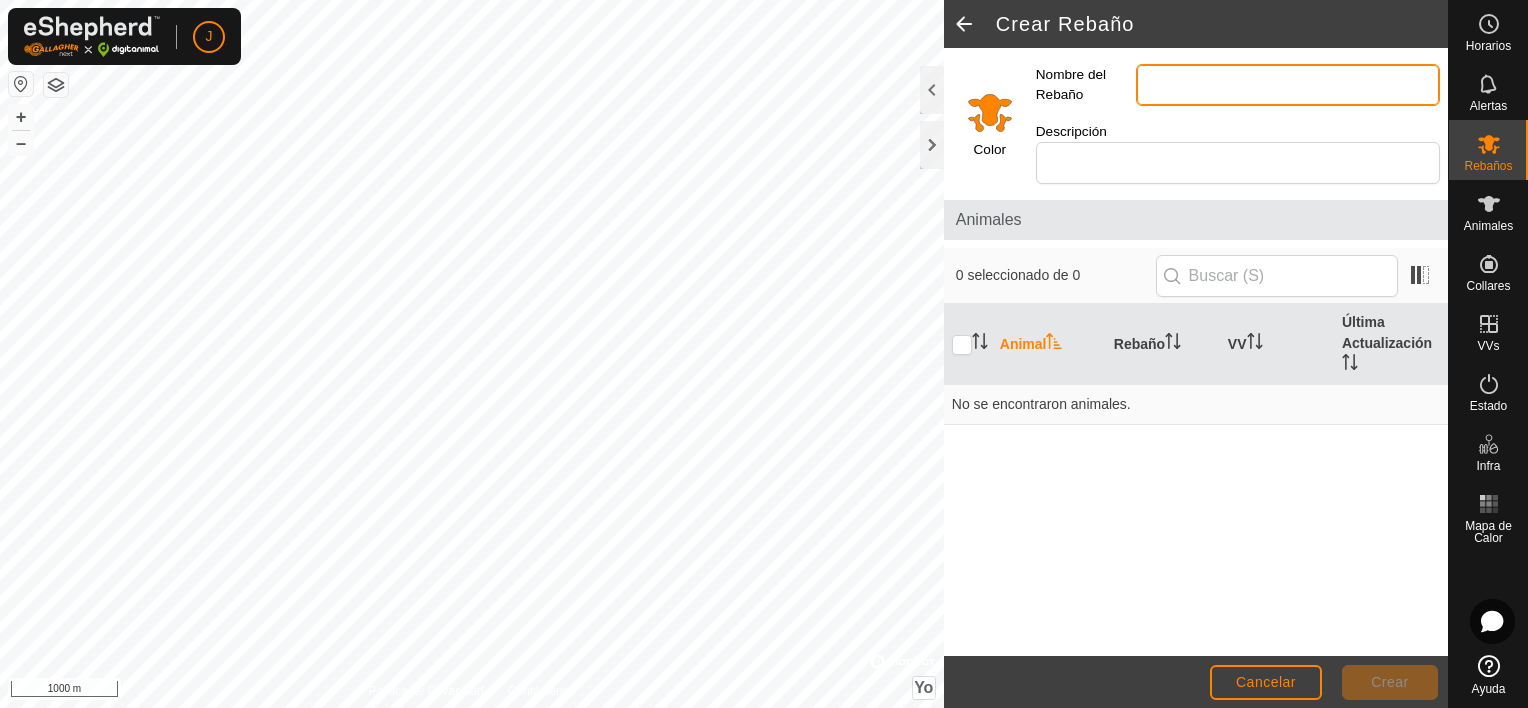 click on "Nombre del Rebaño" at bounding box center [1288, 85] 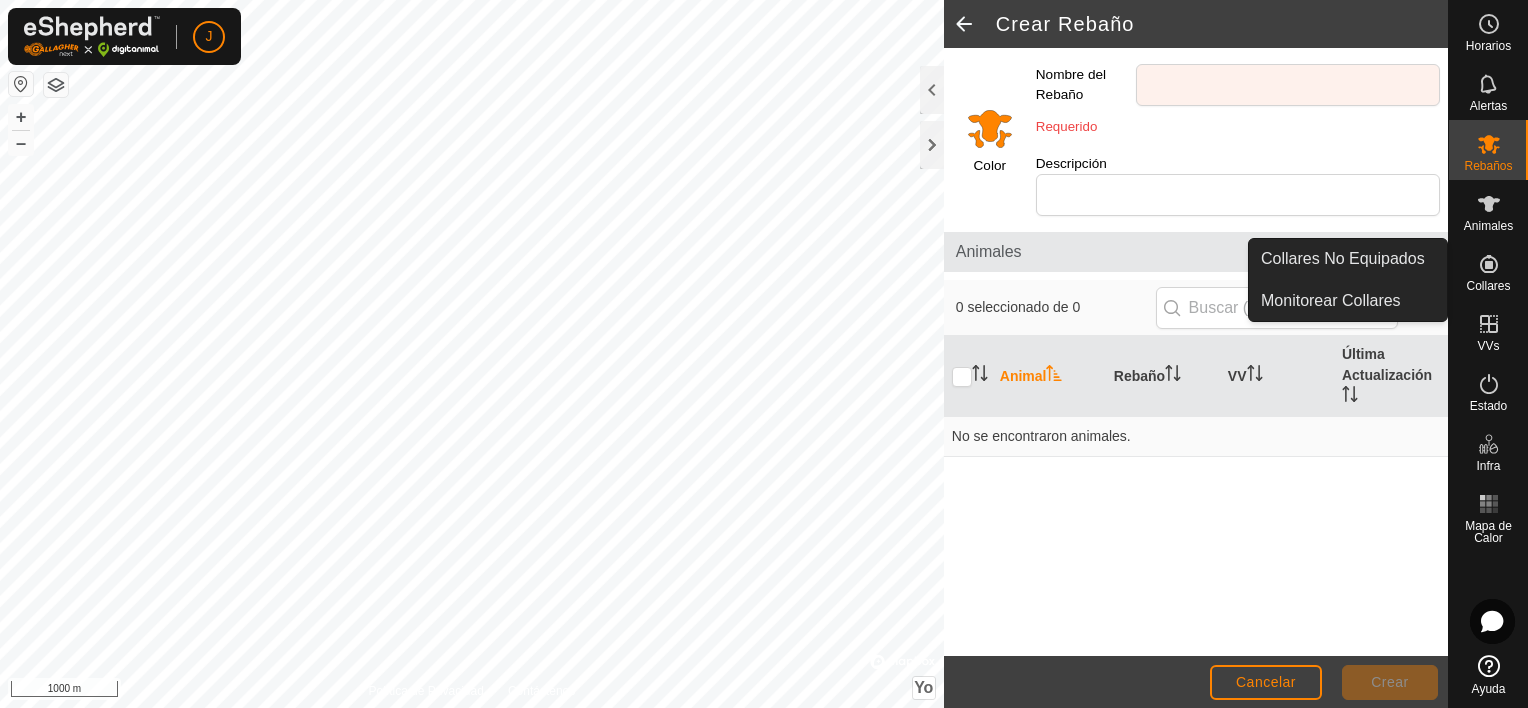 click 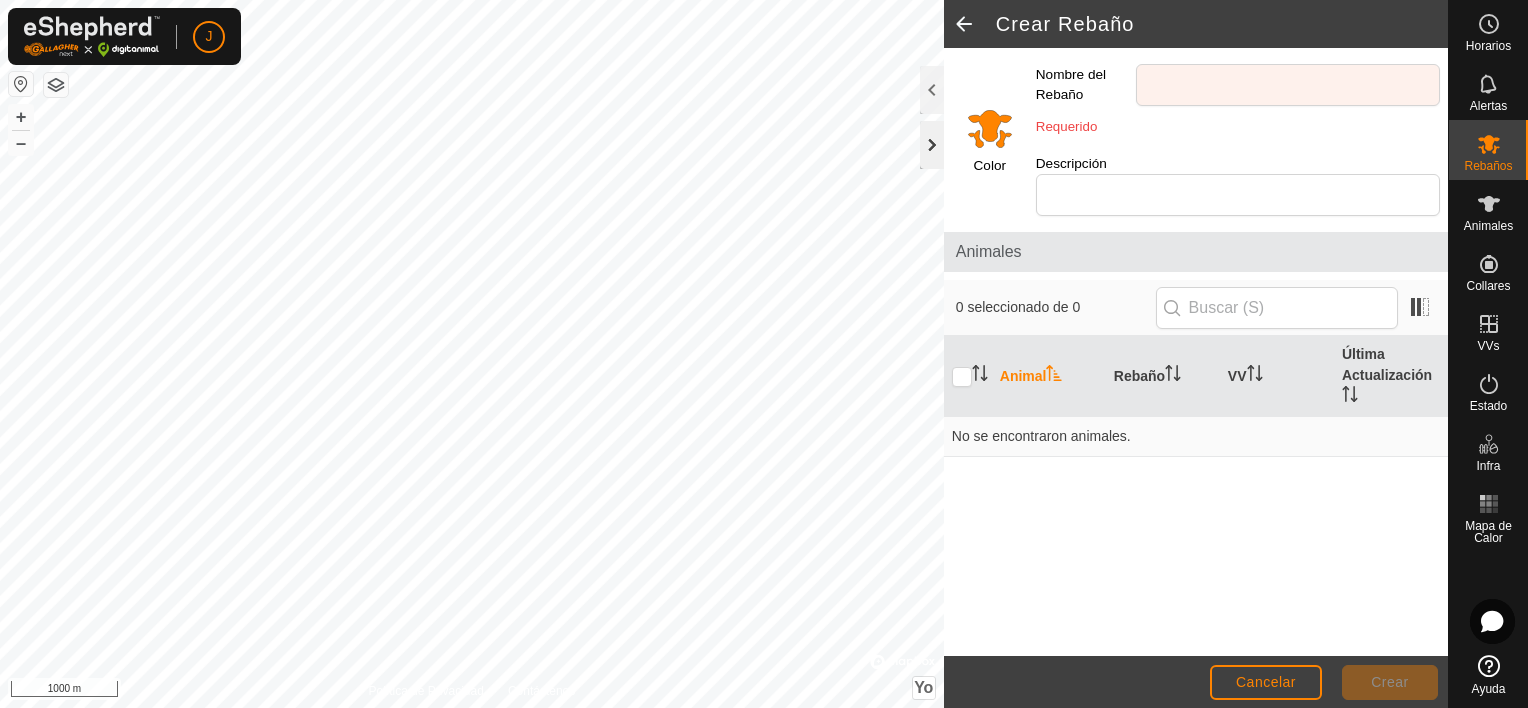 click 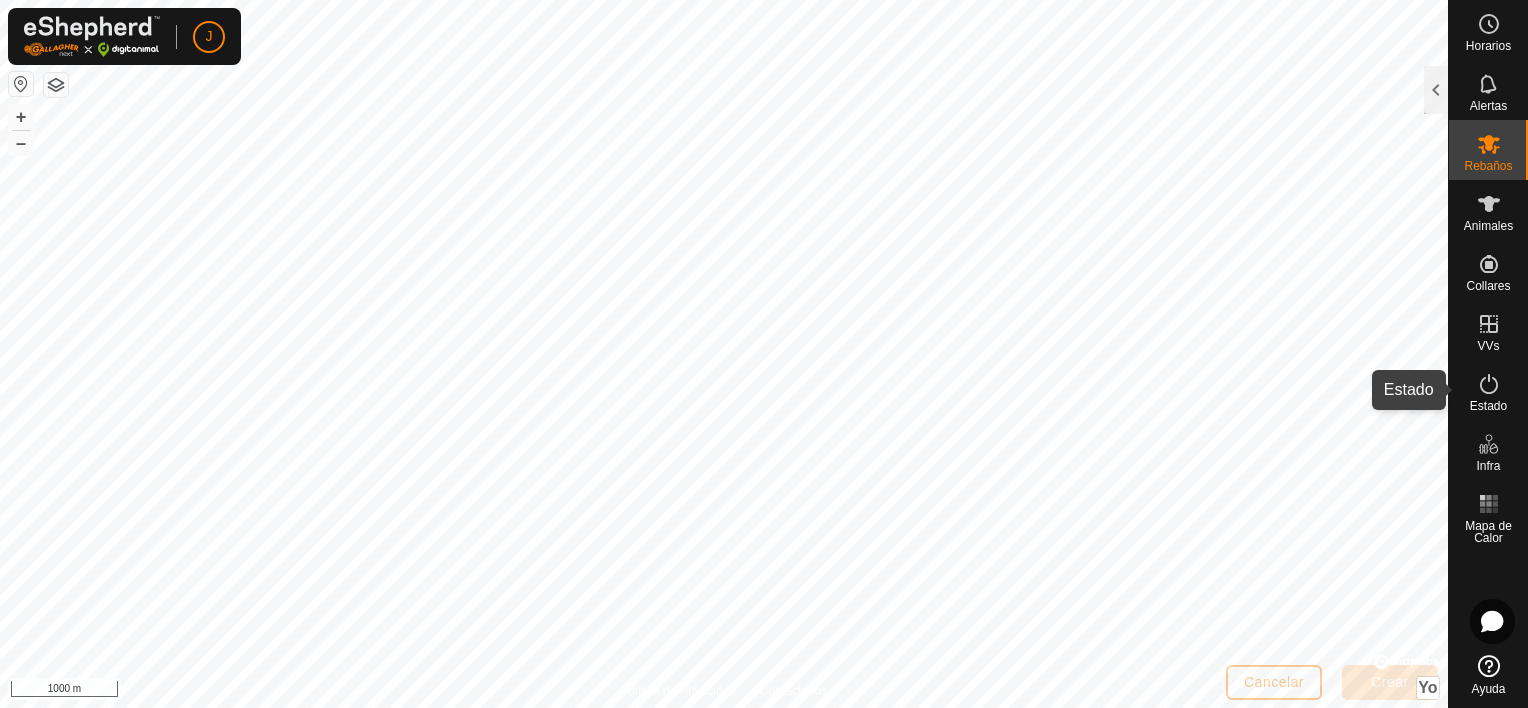 click 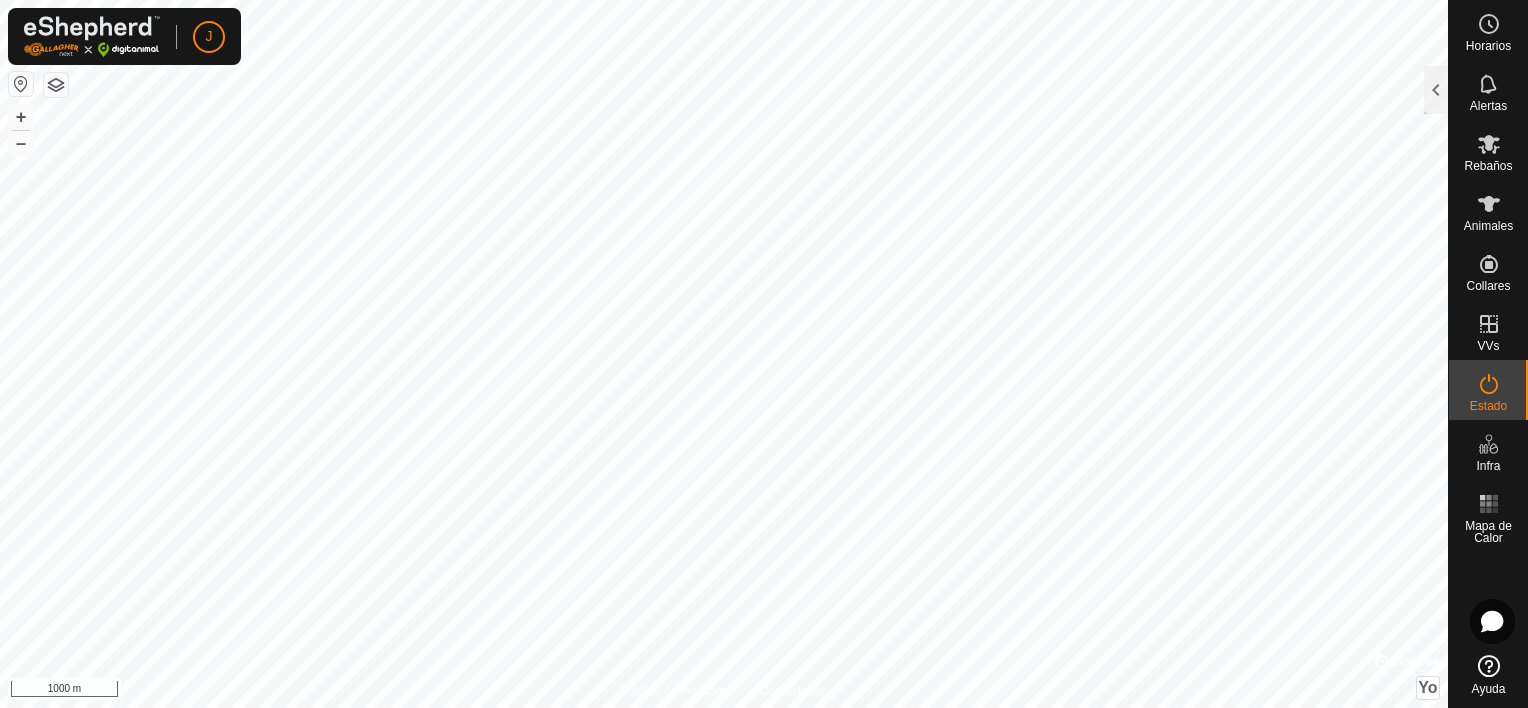 click at bounding box center (1489, 384) 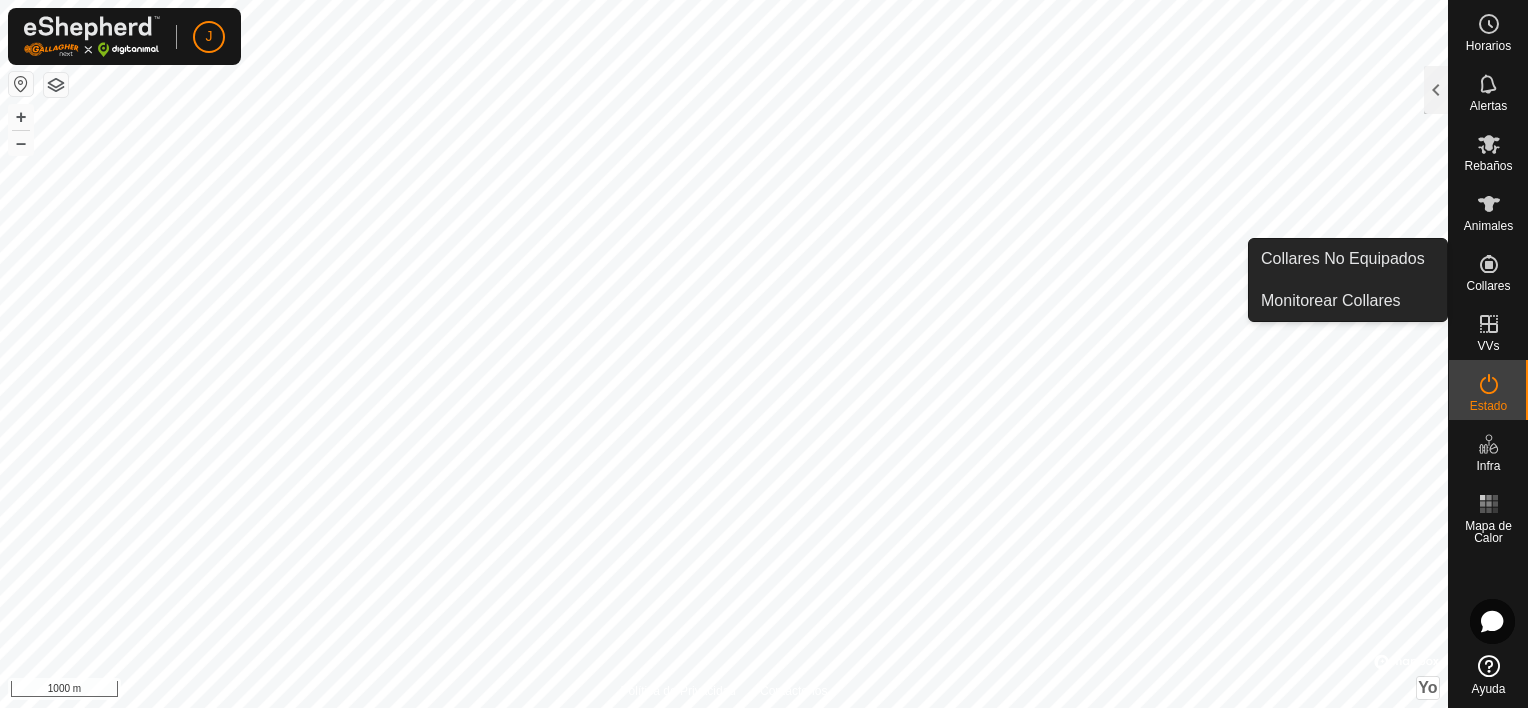 click 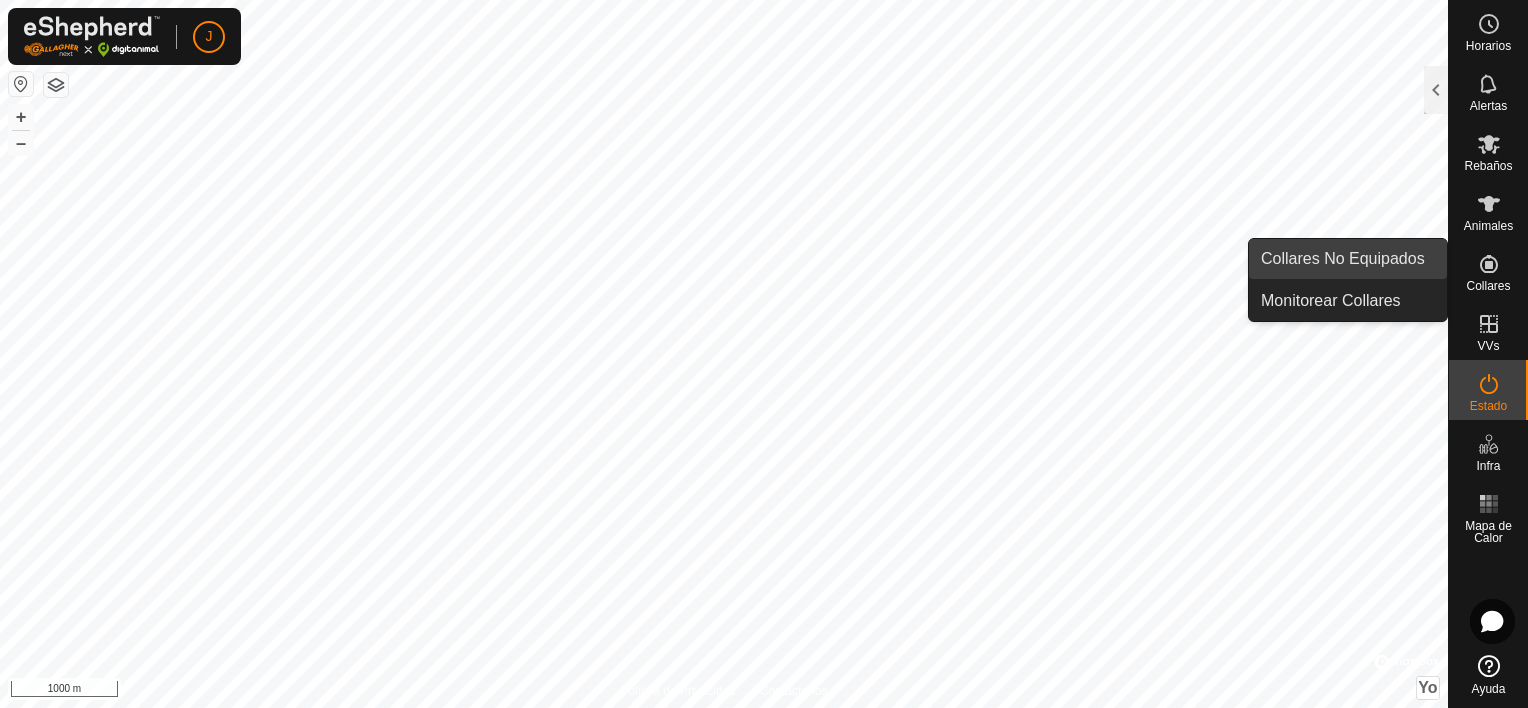 click on "Collares No Equipados" at bounding box center [1348, 259] 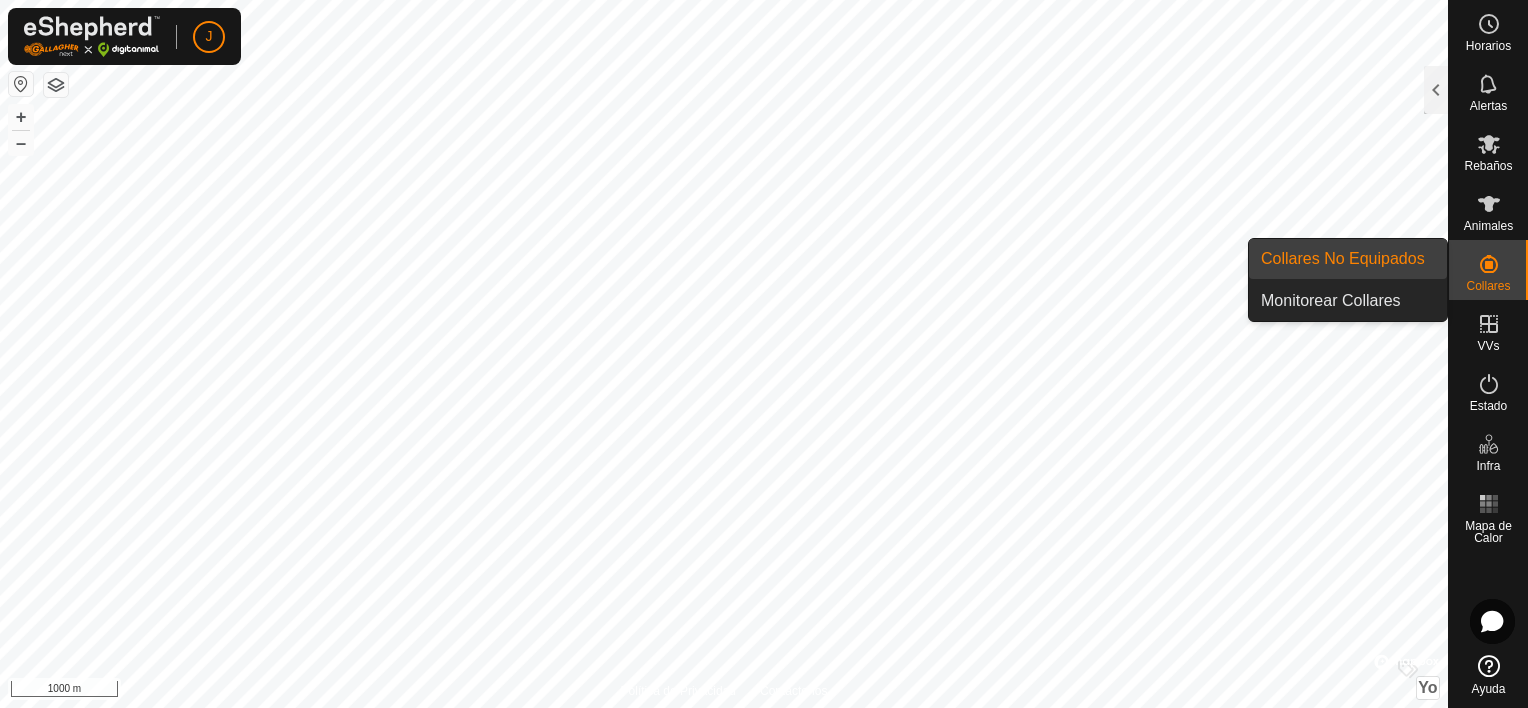 click on "Collares No Equipados" at bounding box center [1348, 259] 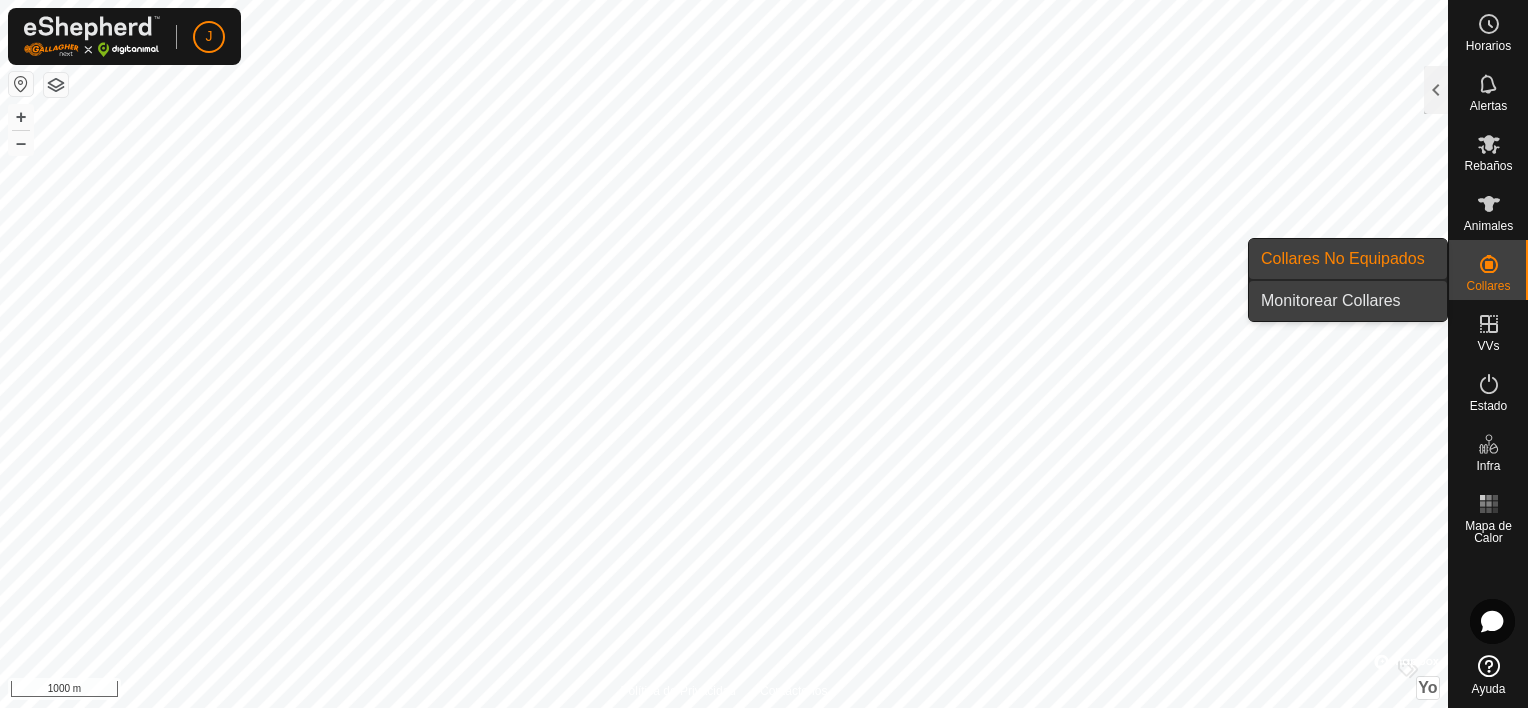 click on "Monitorear Collares" at bounding box center [1348, 301] 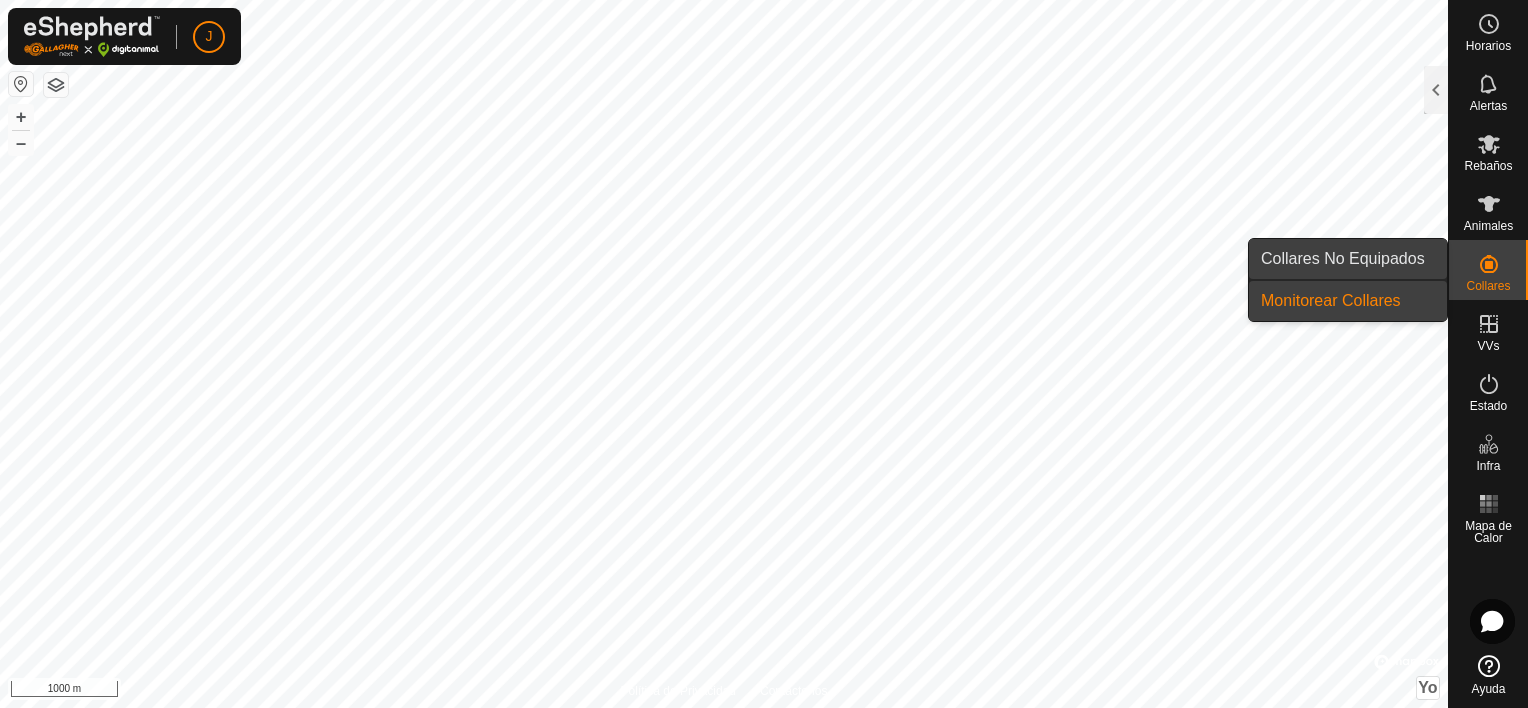 click on "Collares No Equipados" at bounding box center (1348, 259) 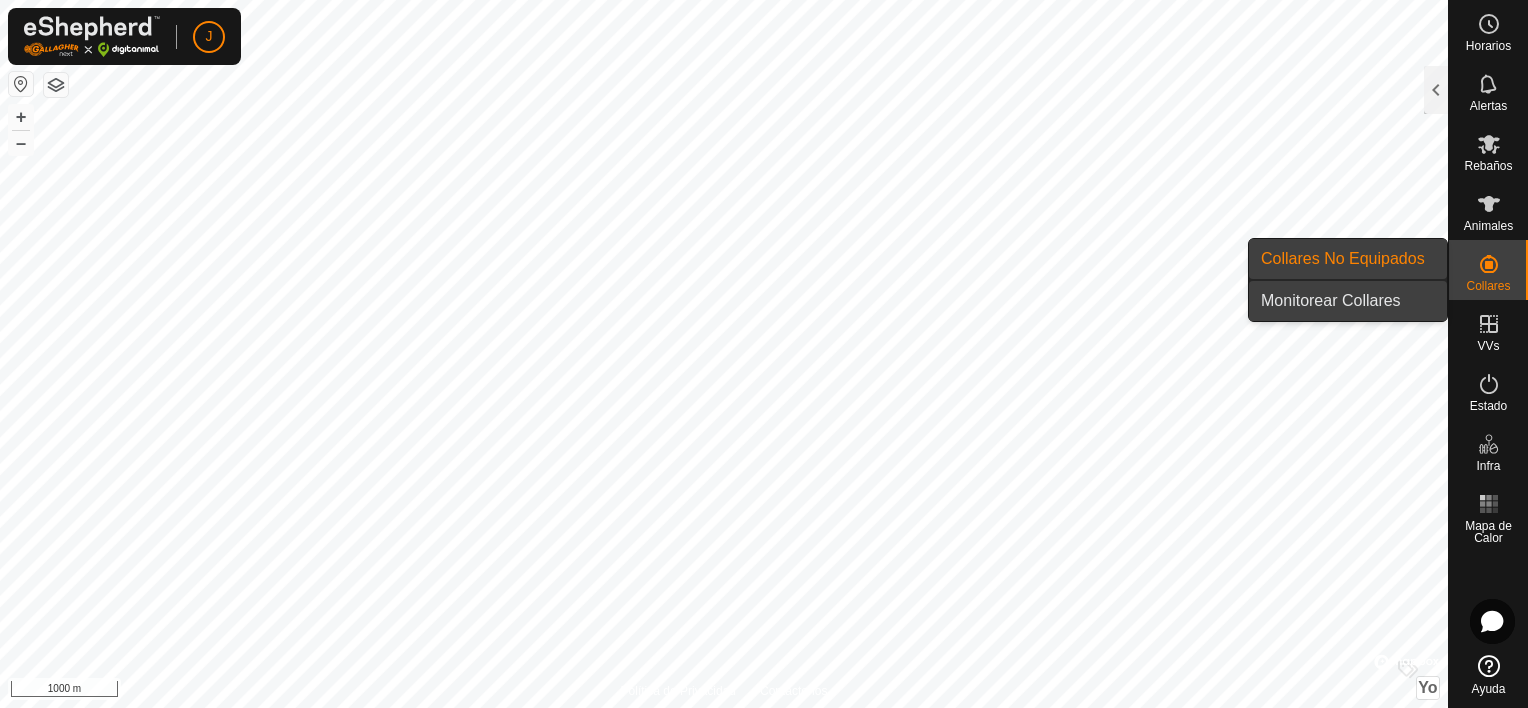 click on "Monitorear Collares" at bounding box center [1348, 301] 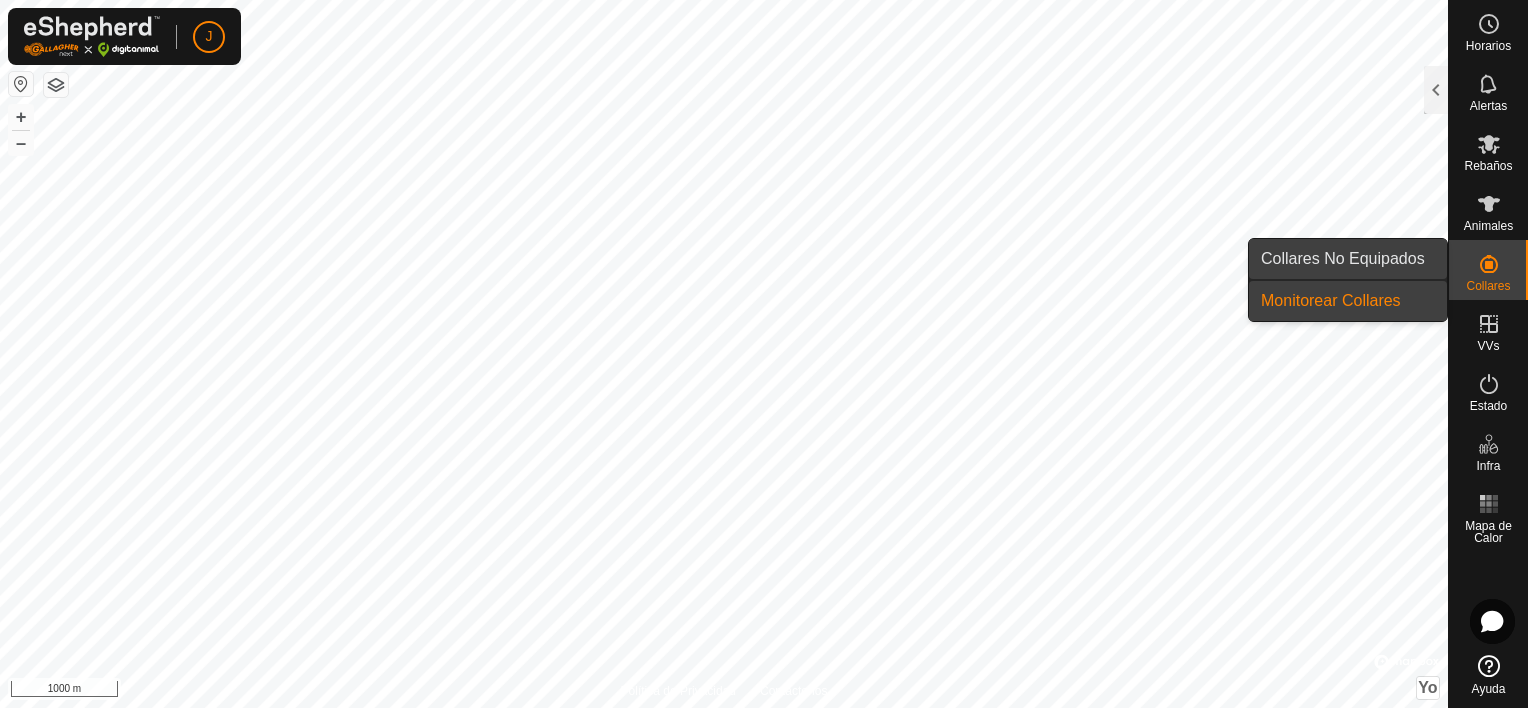 click on "Collares No Equipados" at bounding box center (1348, 259) 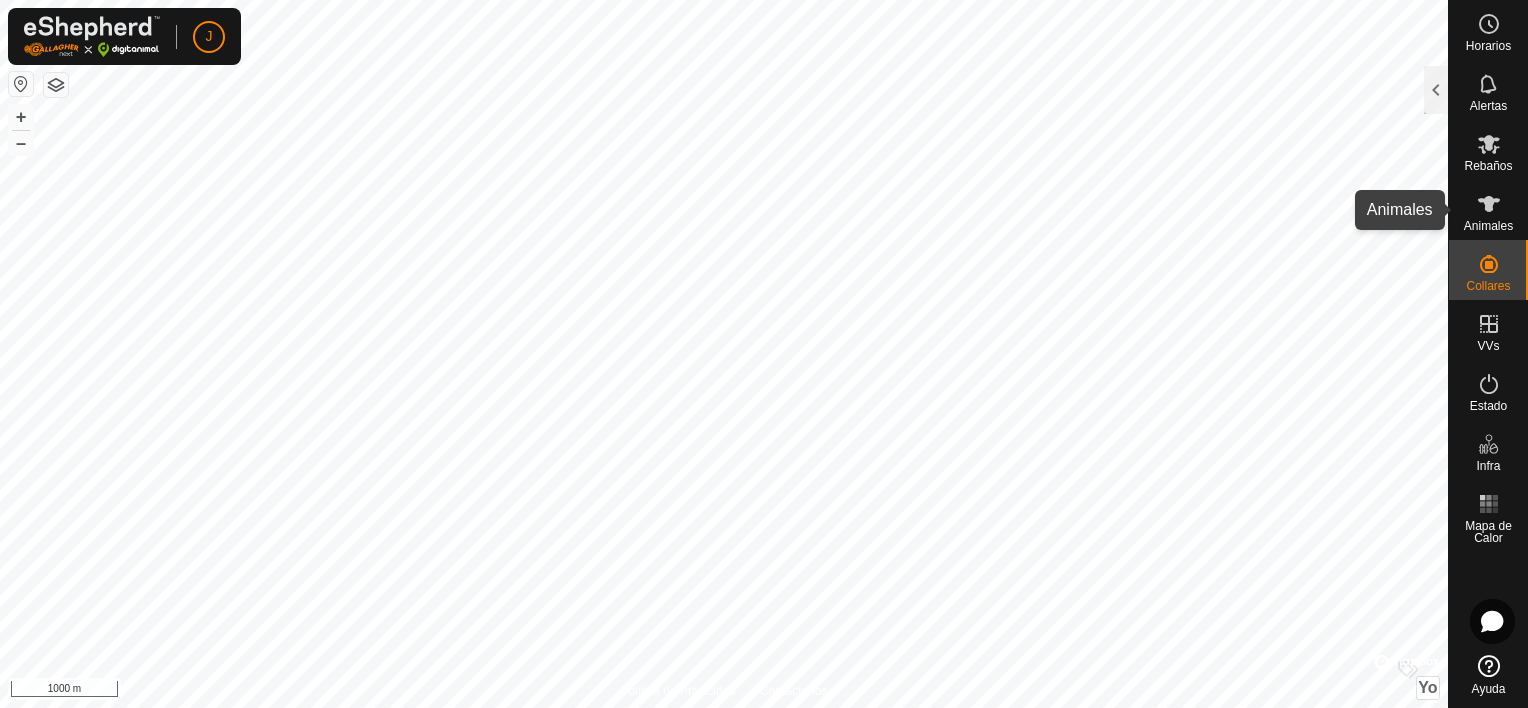 click at bounding box center [1489, 204] 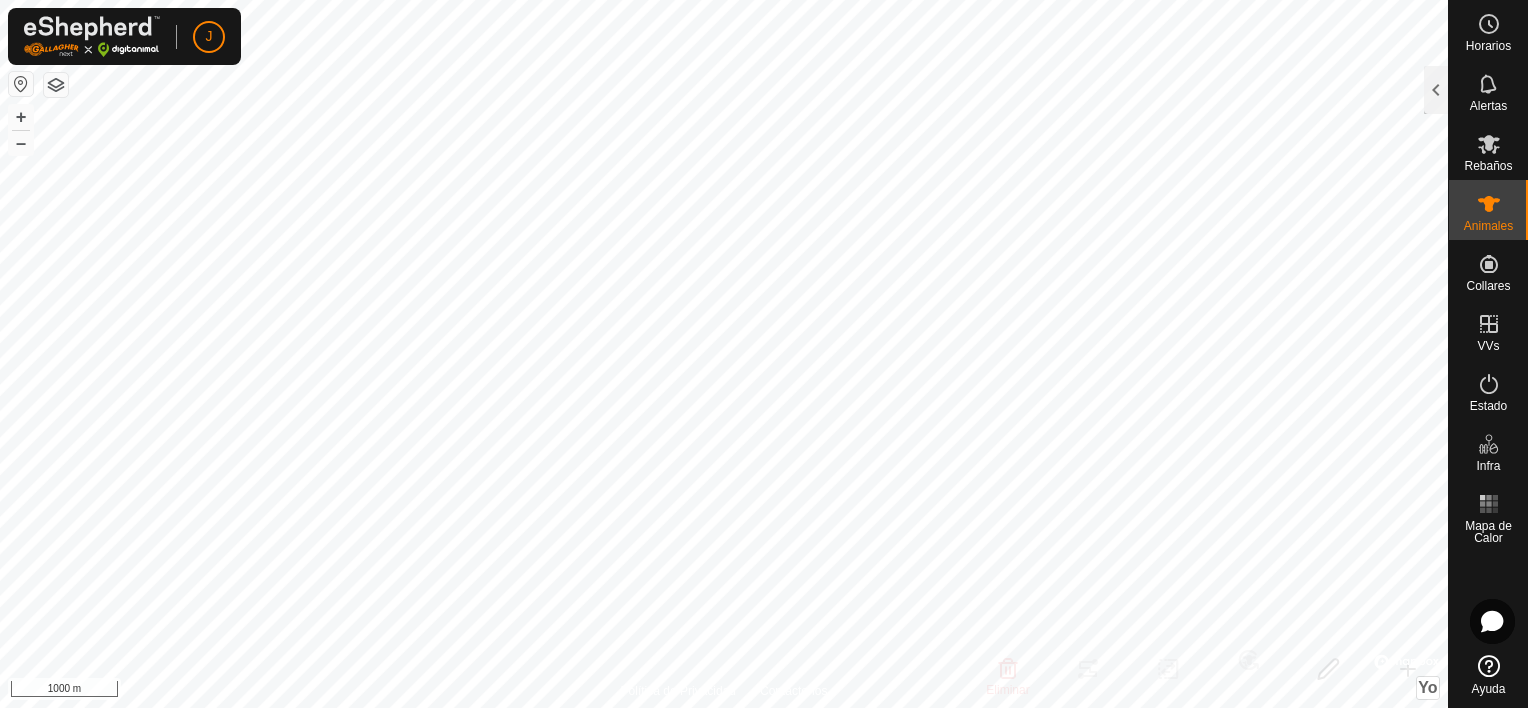 click at bounding box center [1489, 204] 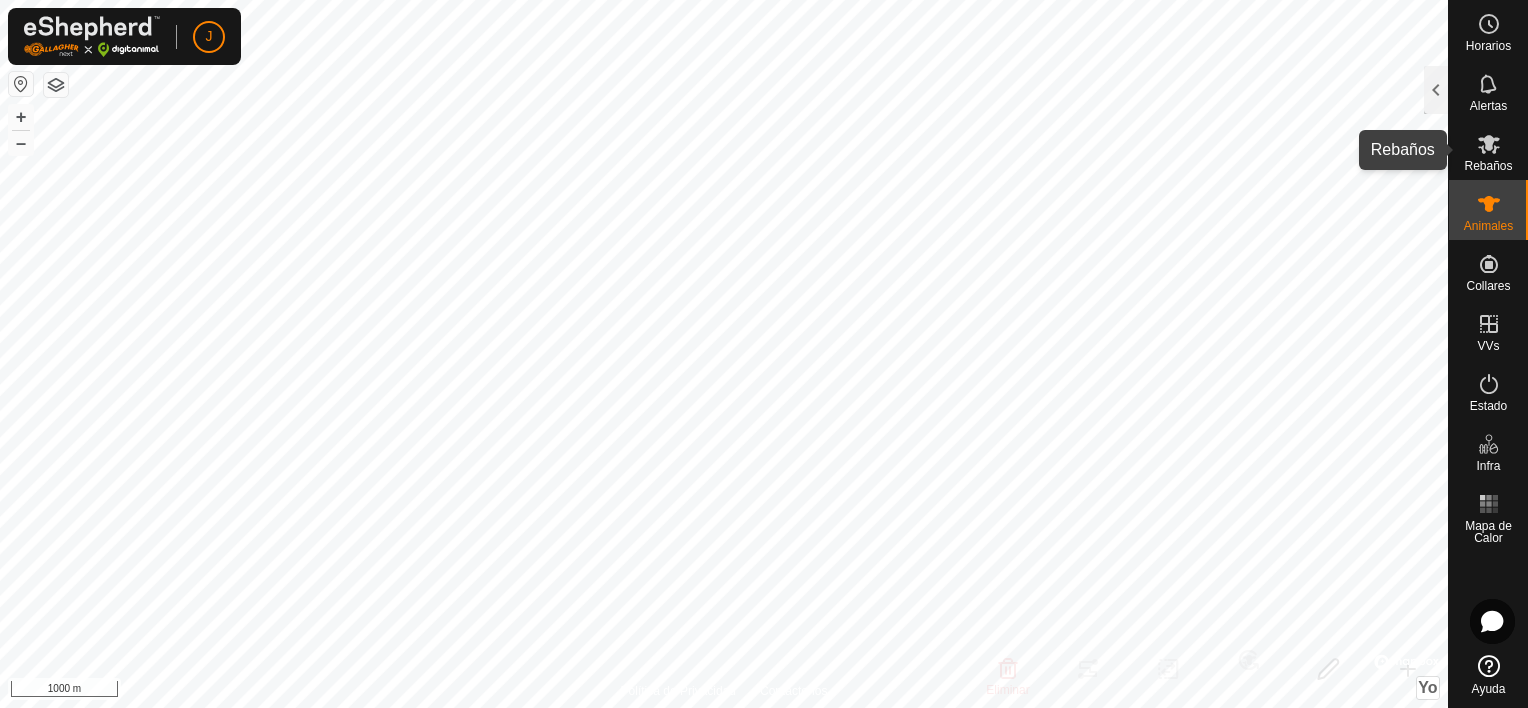 click on "Rebaños" at bounding box center [1488, 166] 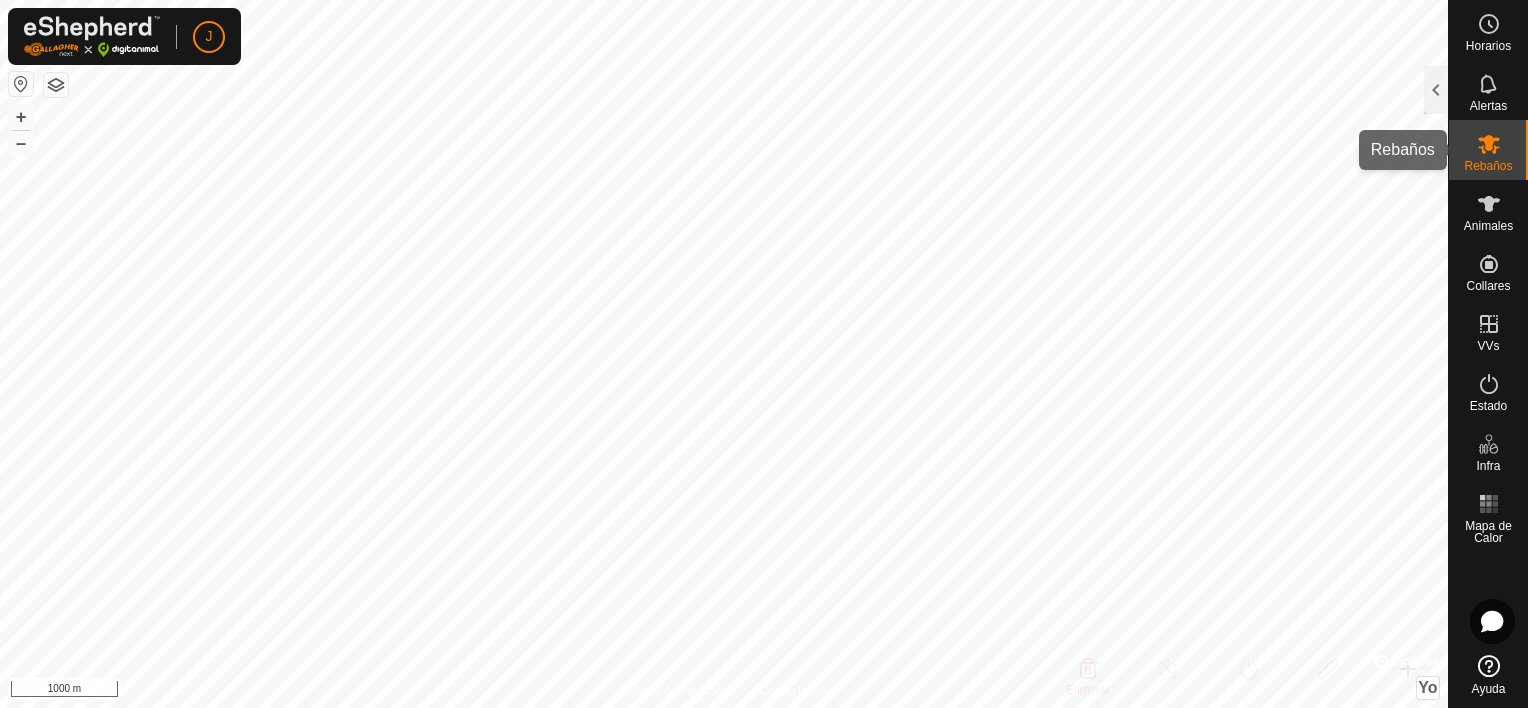 click 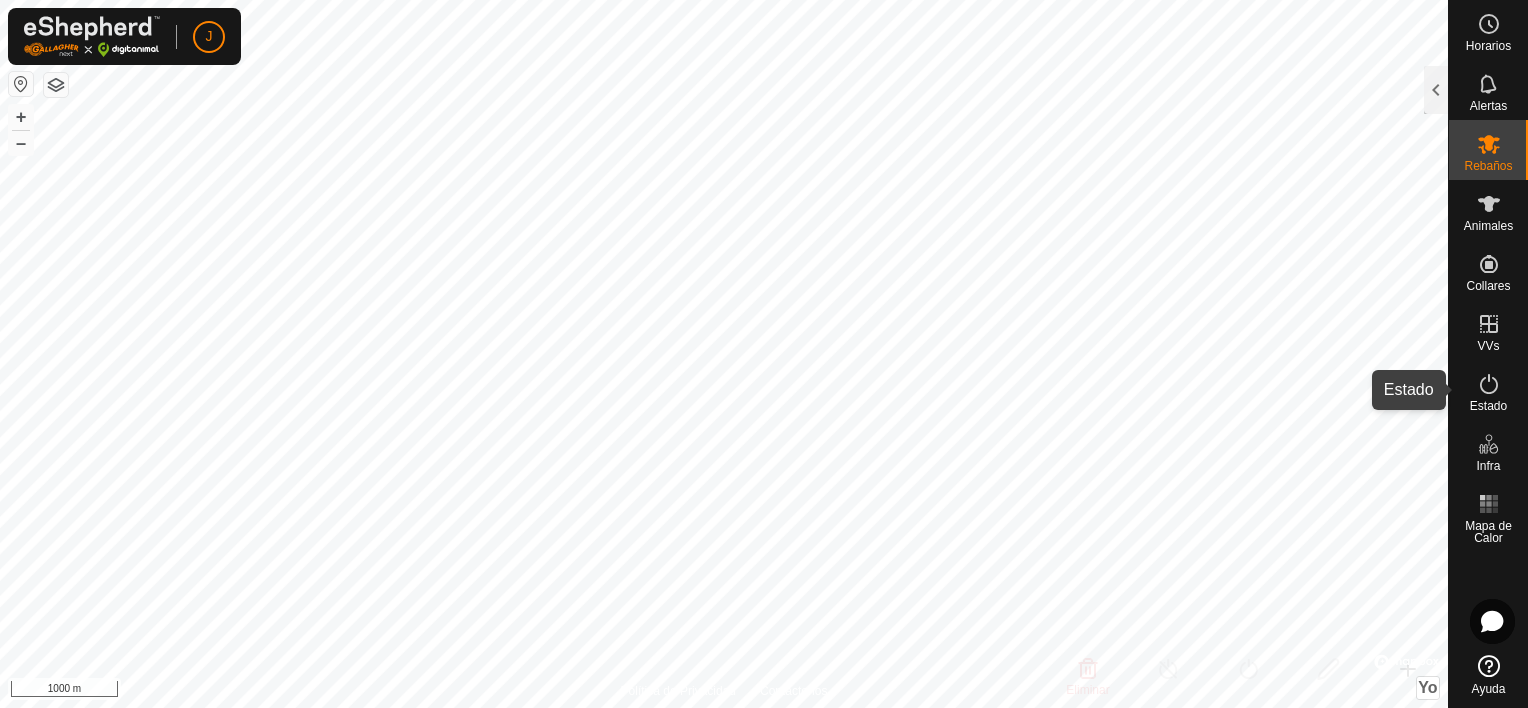 click 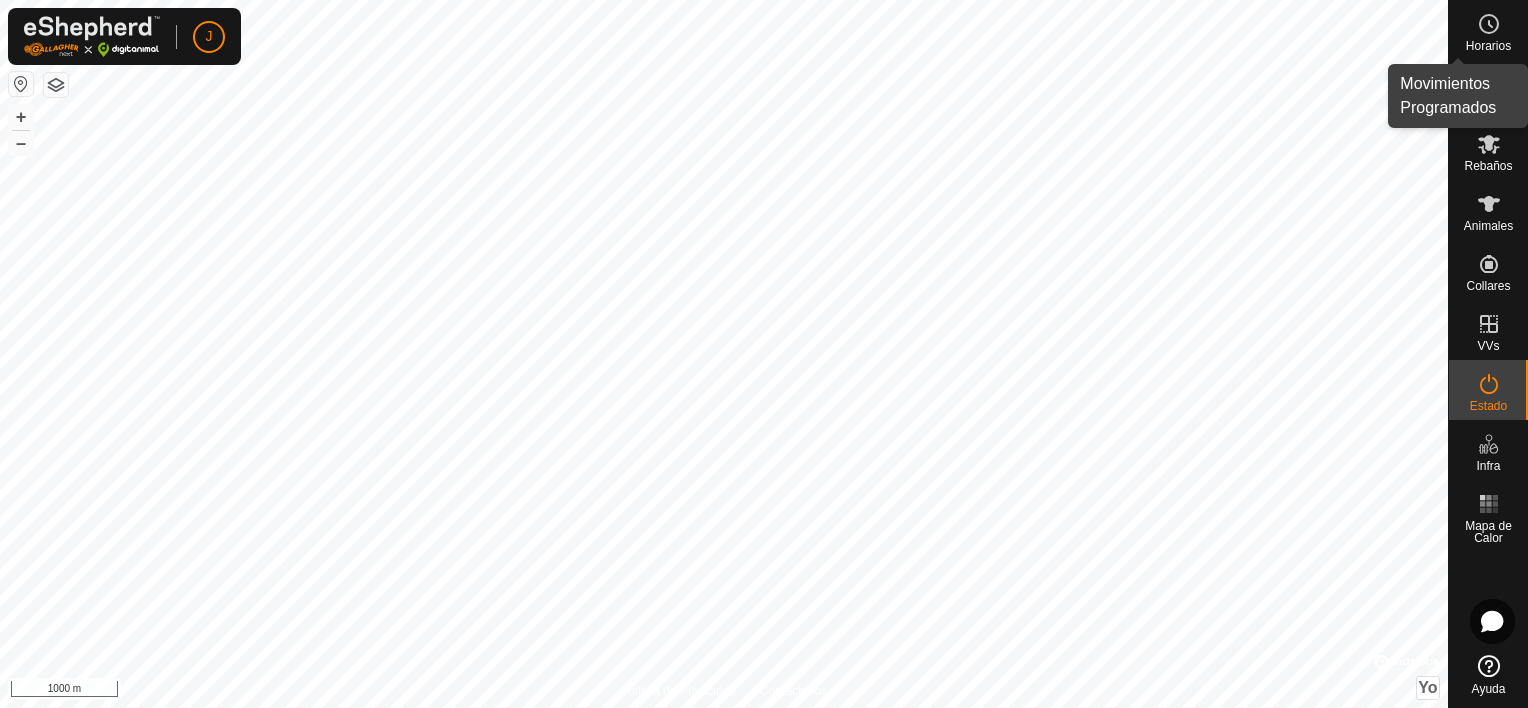 click at bounding box center [1489, 24] 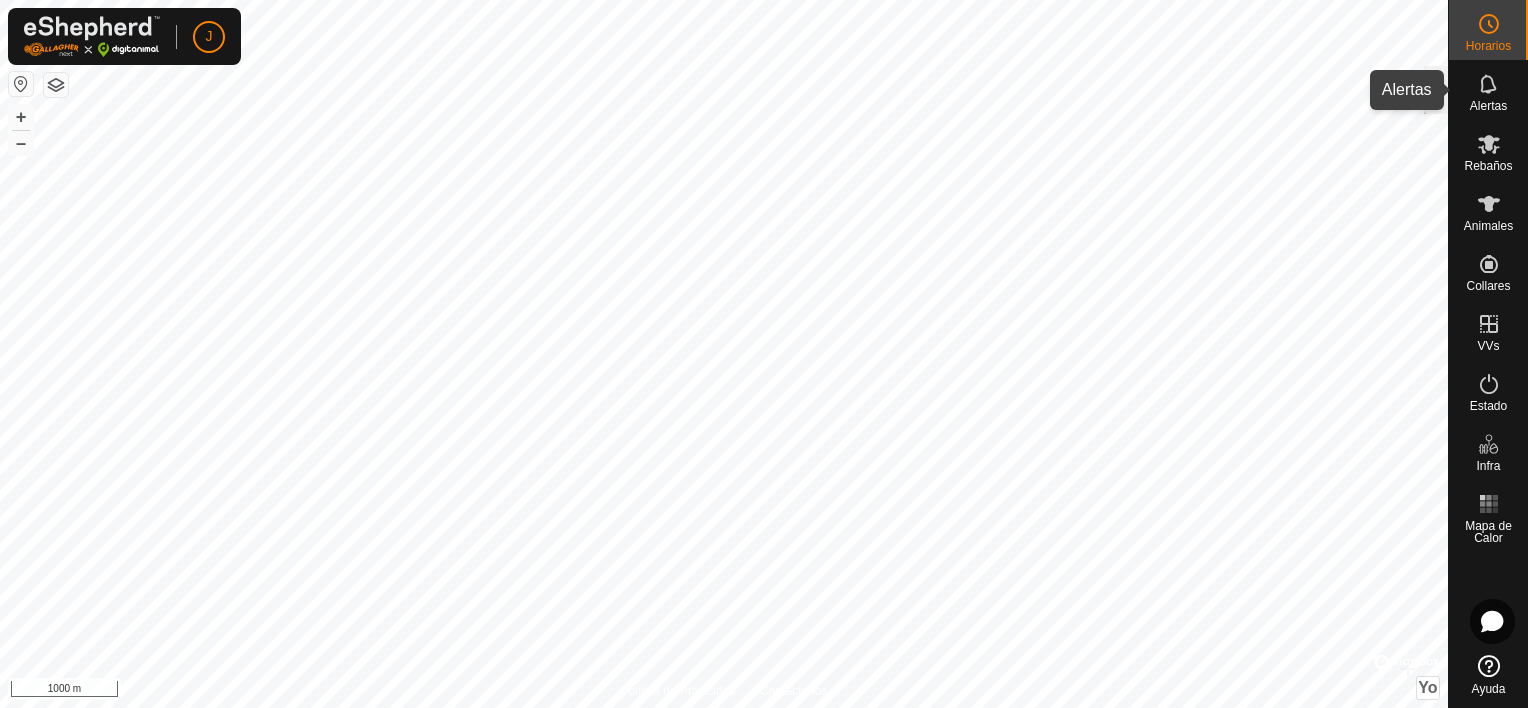 click at bounding box center [1489, 84] 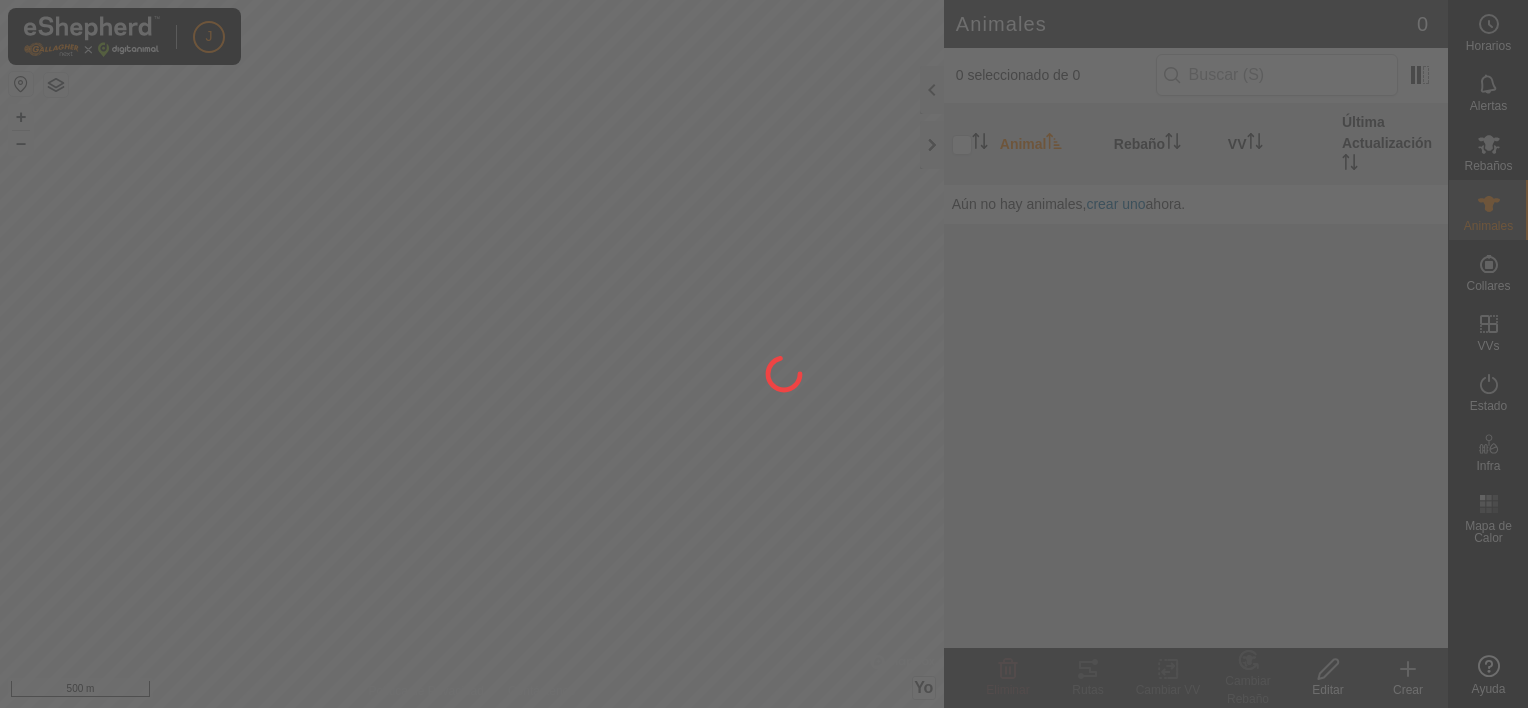 scroll, scrollTop: 0, scrollLeft: 0, axis: both 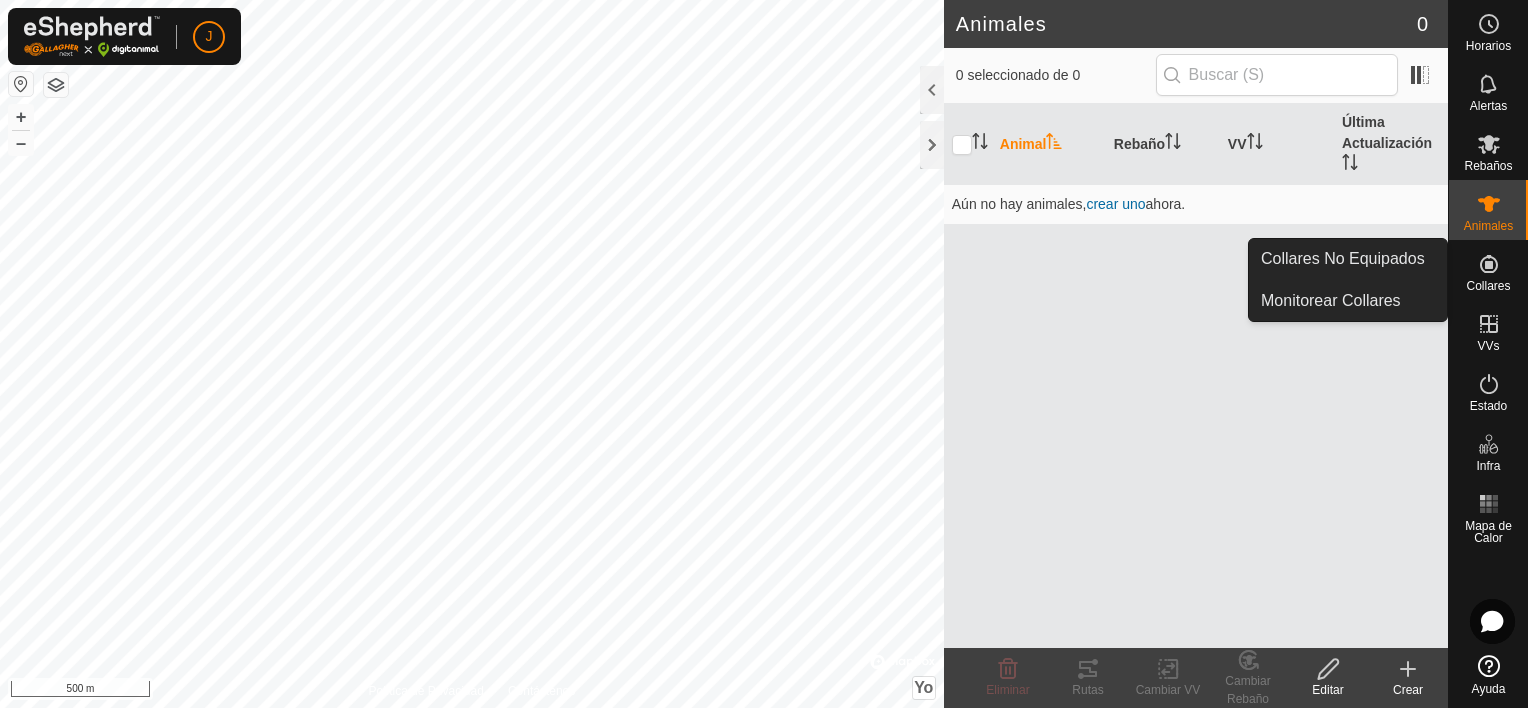 click 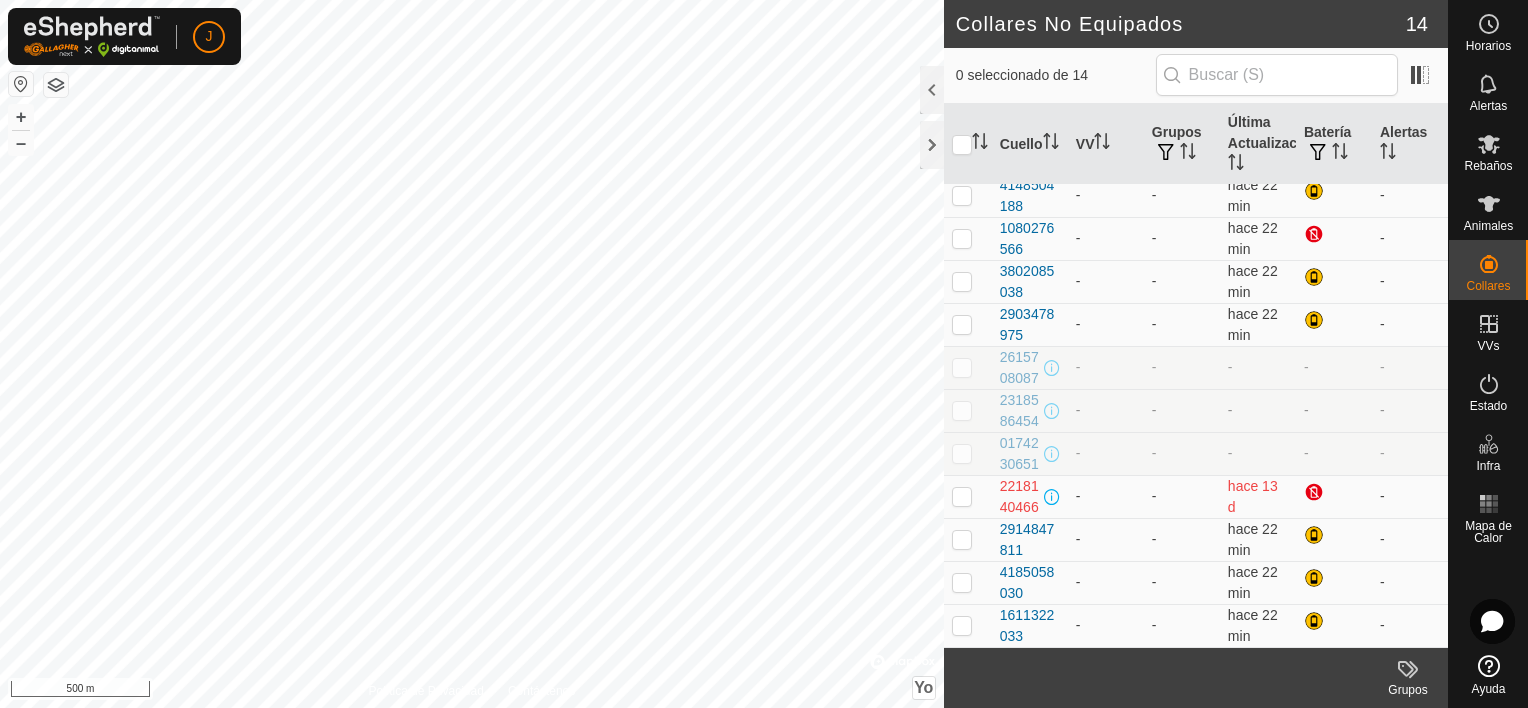 scroll, scrollTop: 260, scrollLeft: 0, axis: vertical 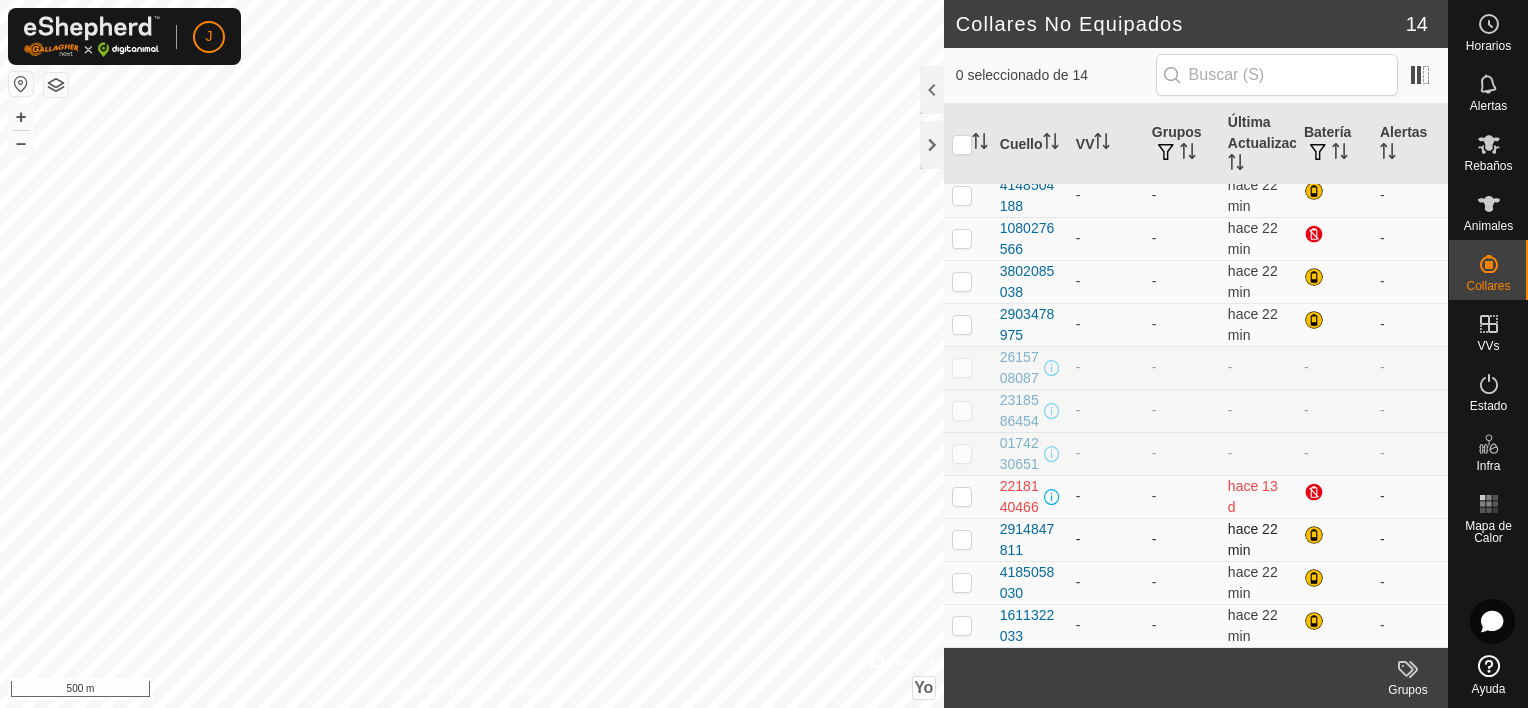 click on "-" at bounding box center (1106, 539) 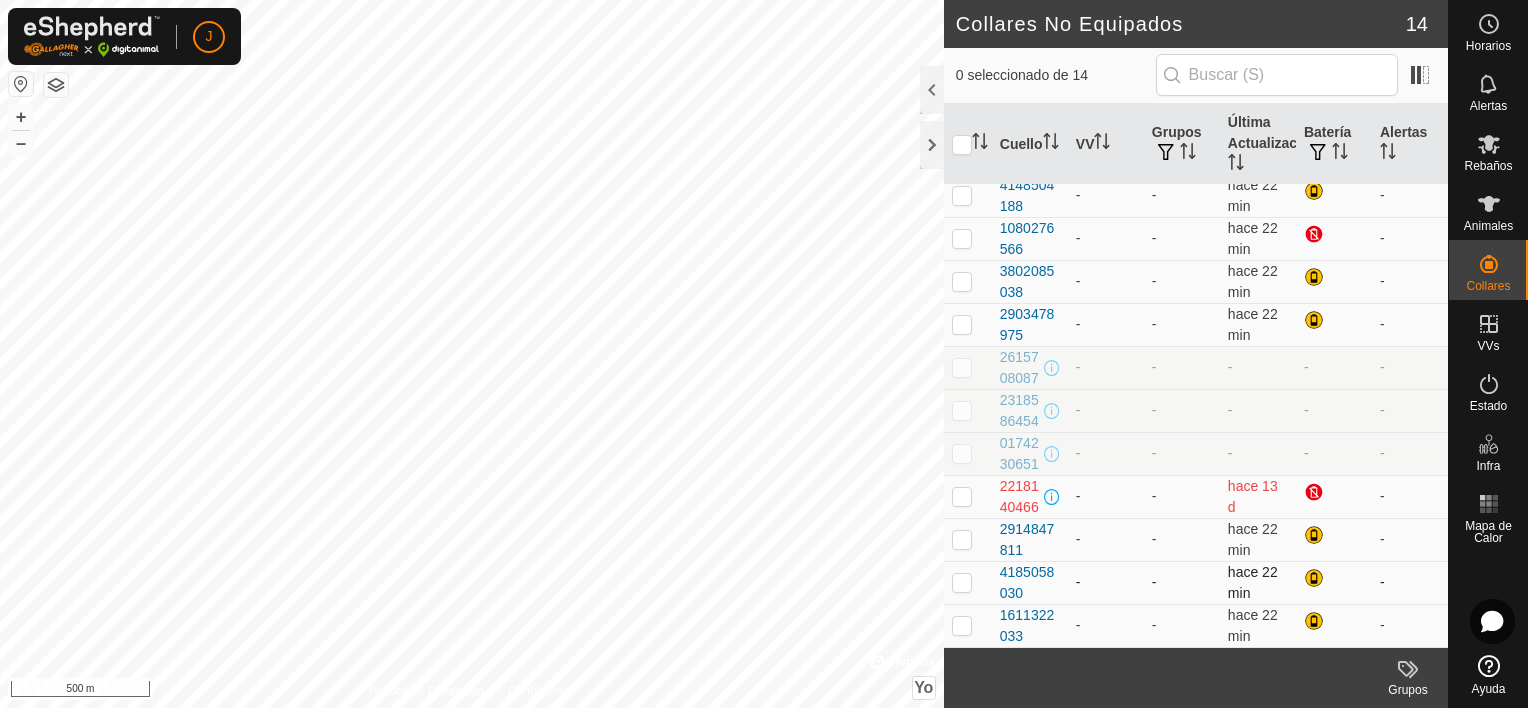 click on "-" at bounding box center [1078, 582] 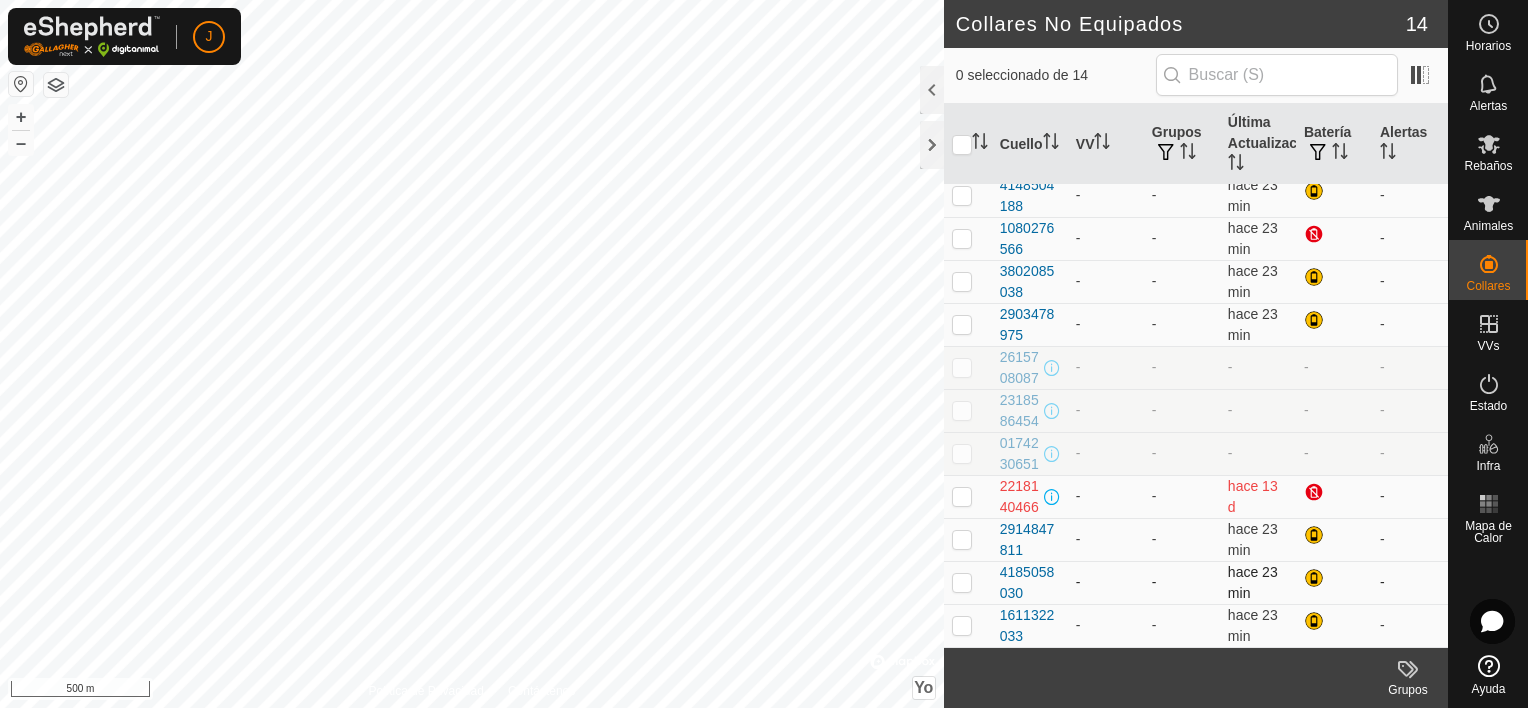 scroll, scrollTop: 0, scrollLeft: 0, axis: both 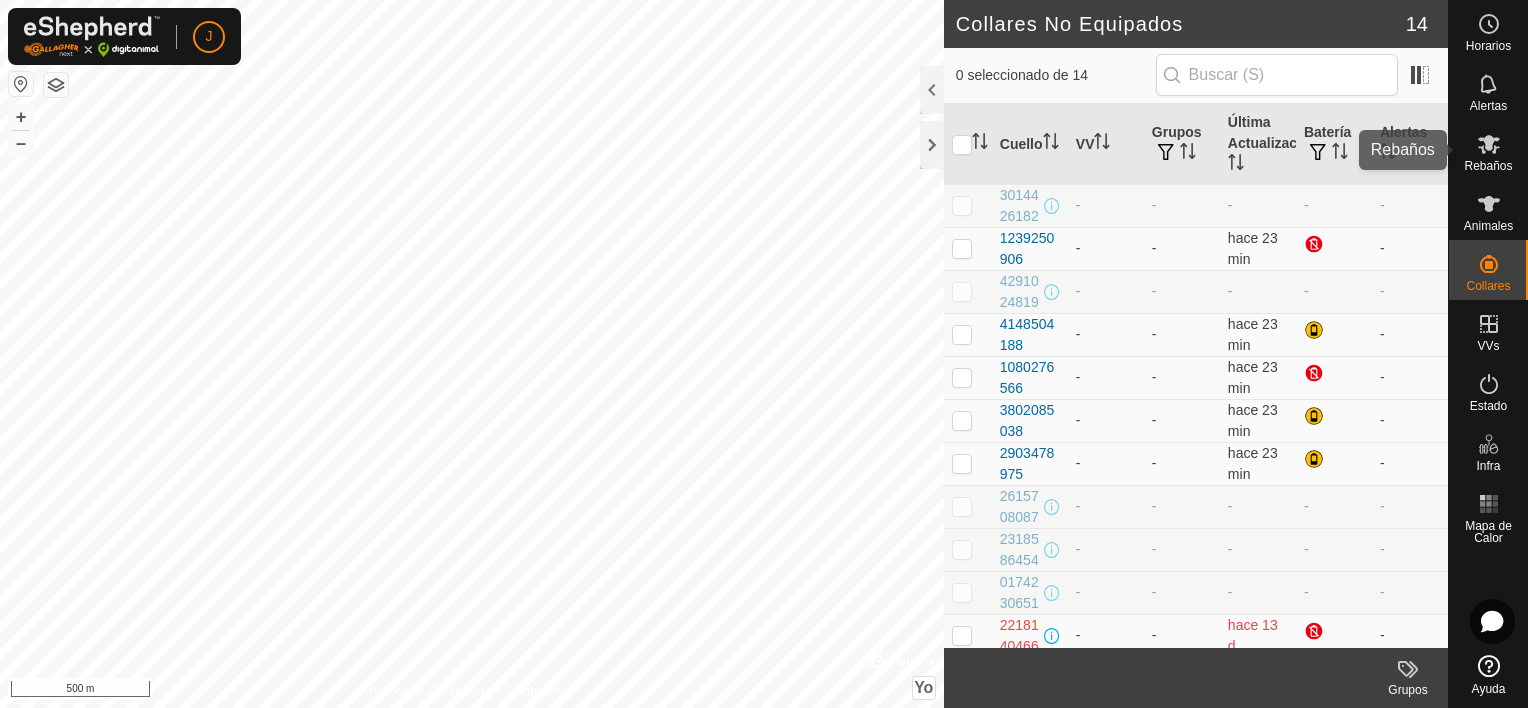 click at bounding box center [1489, 144] 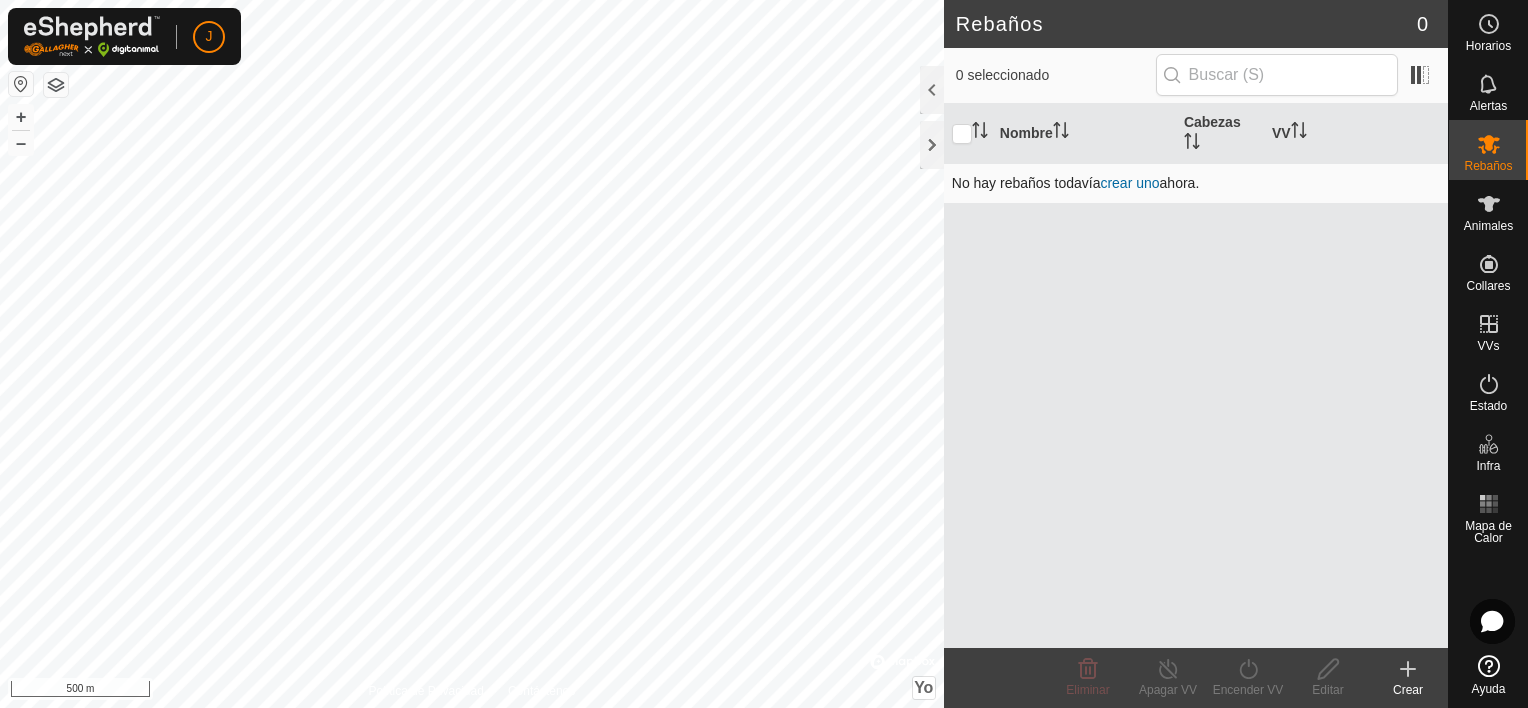 click on "crear uno" at bounding box center [1129, 183] 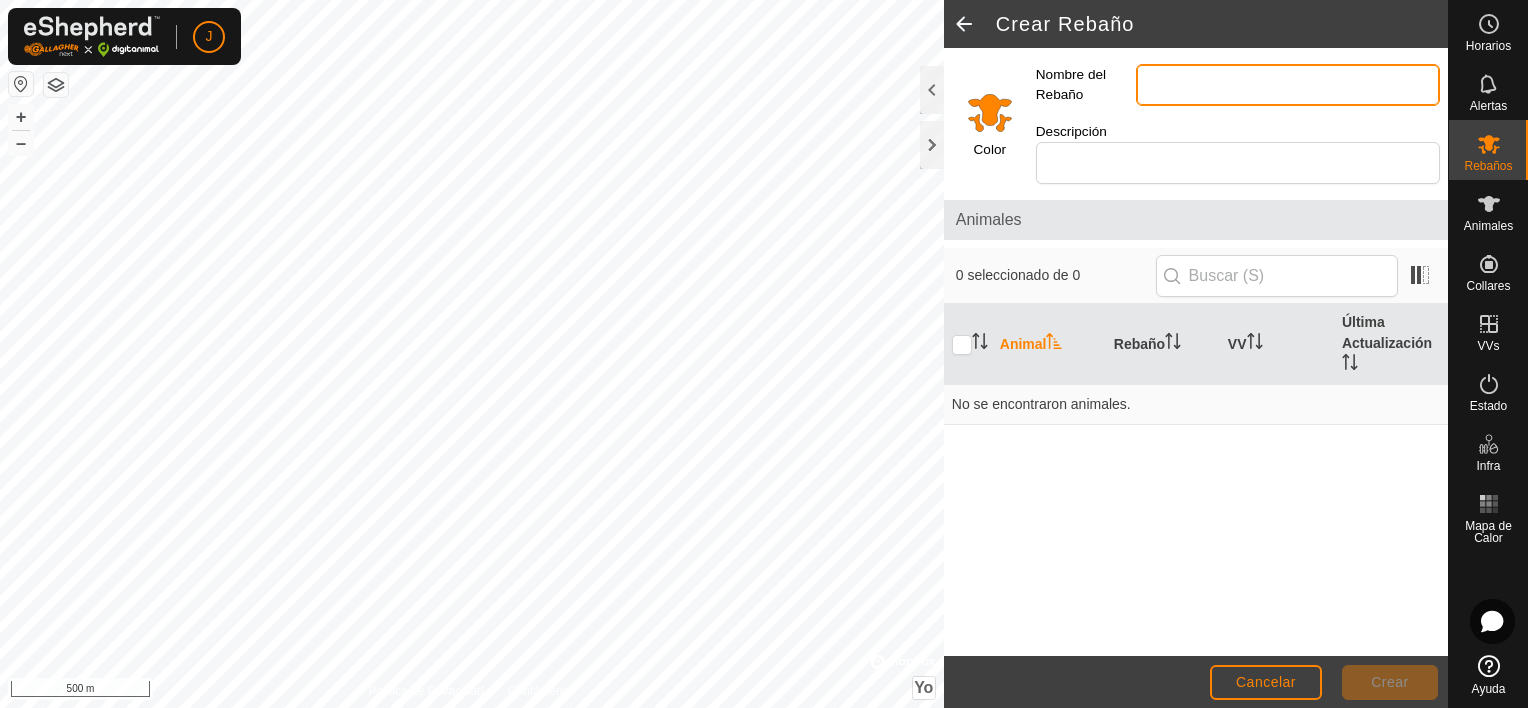 click on "Nombre del Rebaño" at bounding box center (1288, 85) 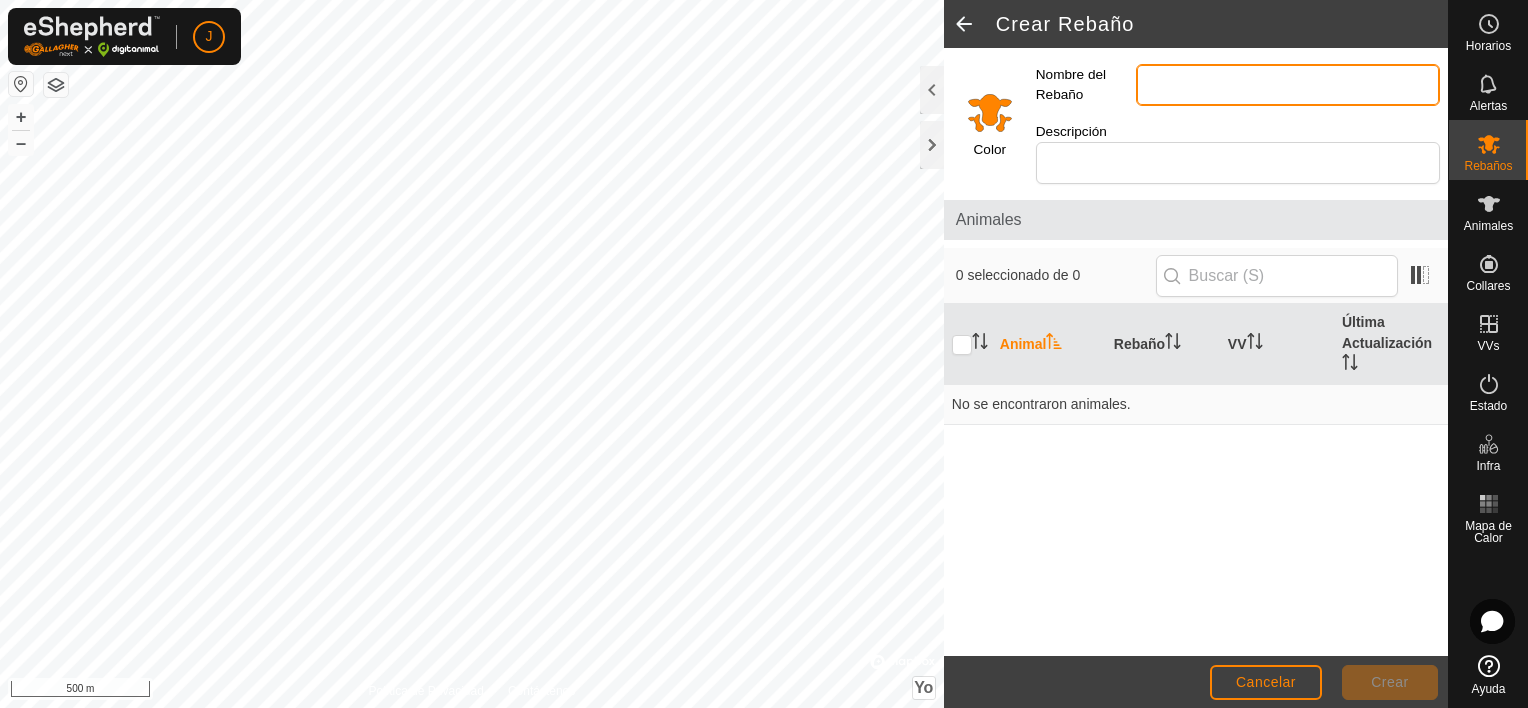 type on "j" 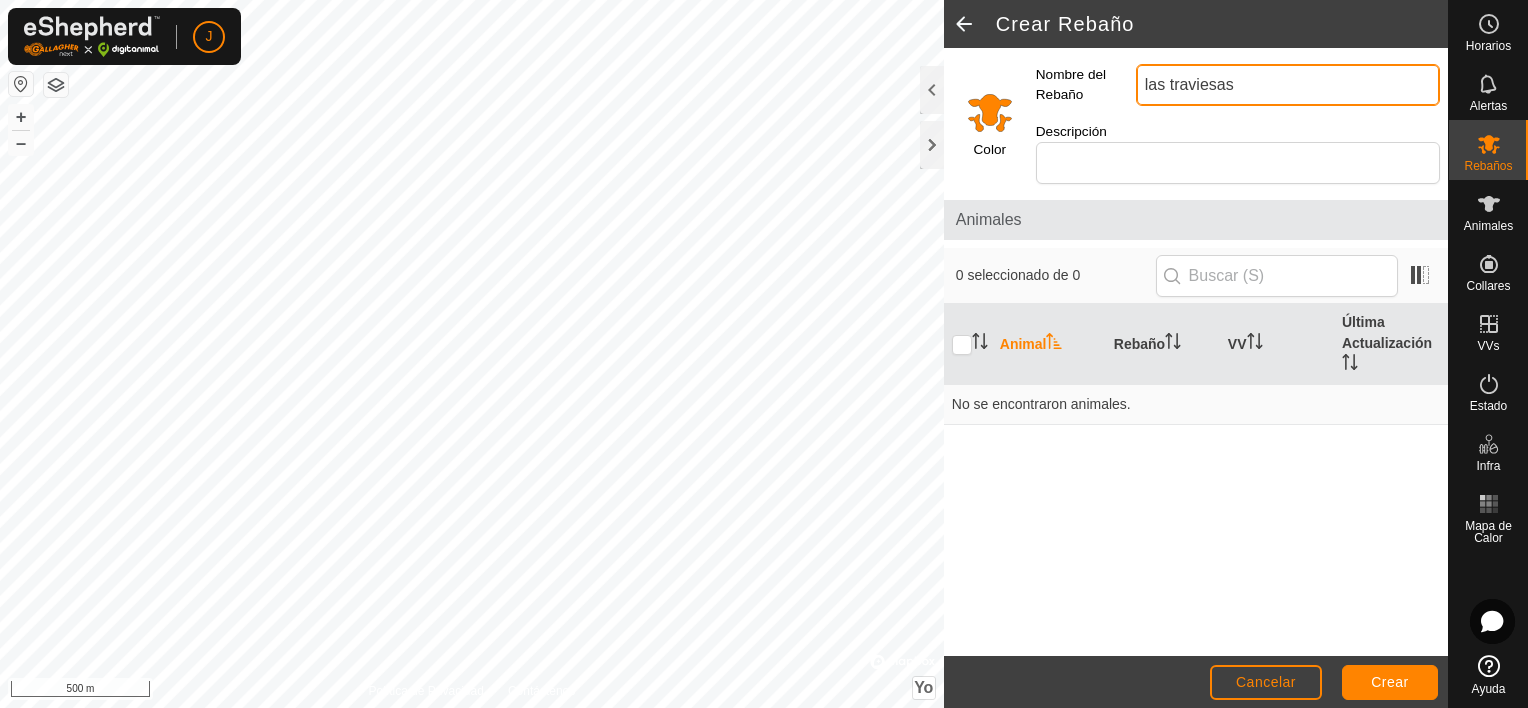 type on "las traviesas" 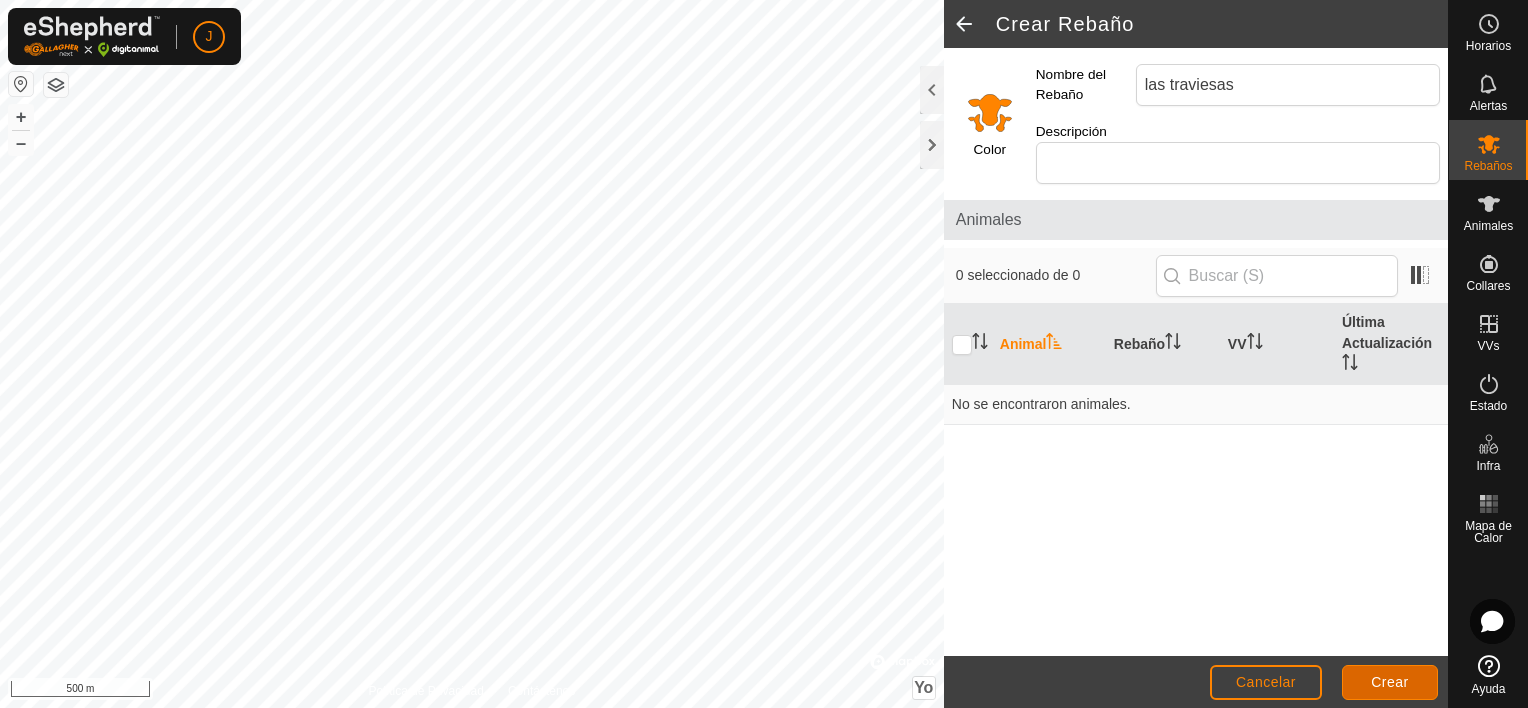 click on "Crear" at bounding box center [1390, 682] 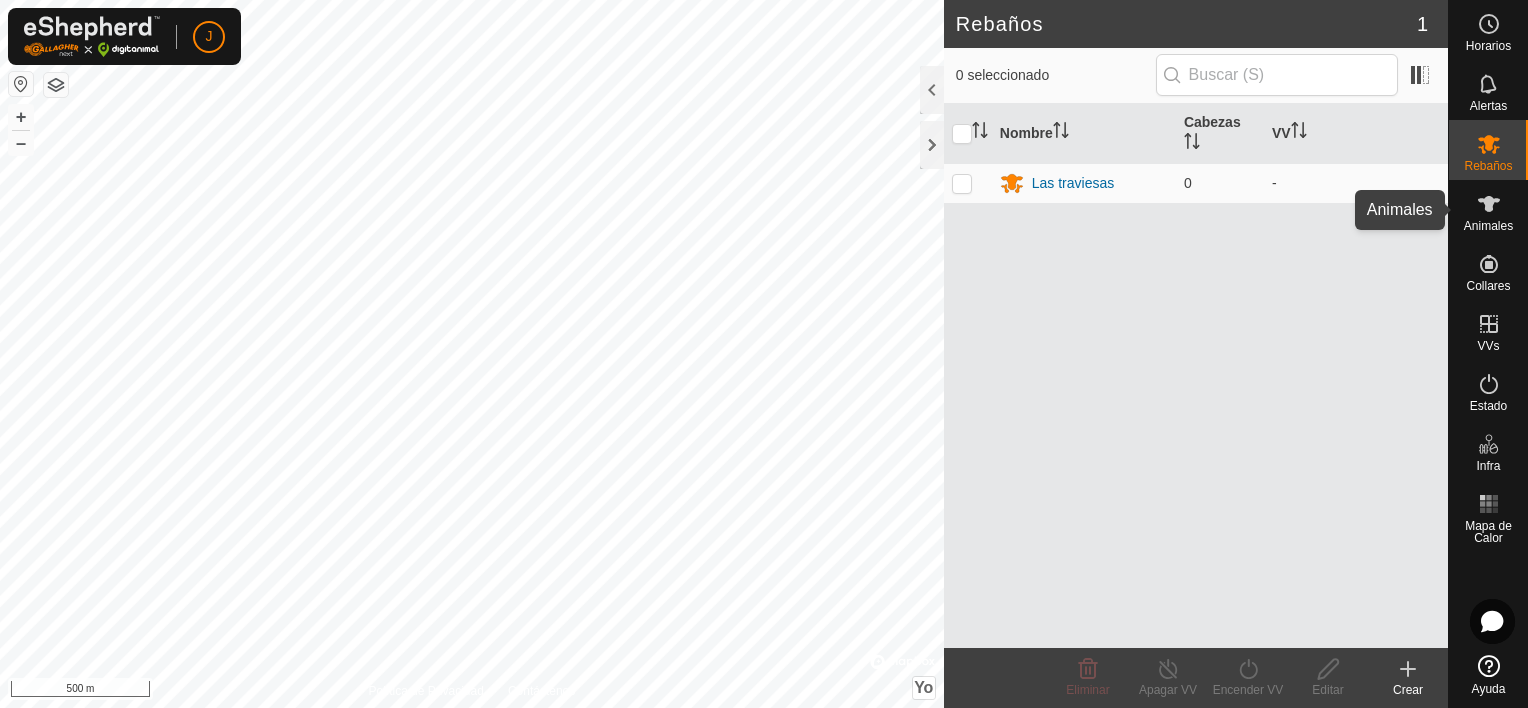 click 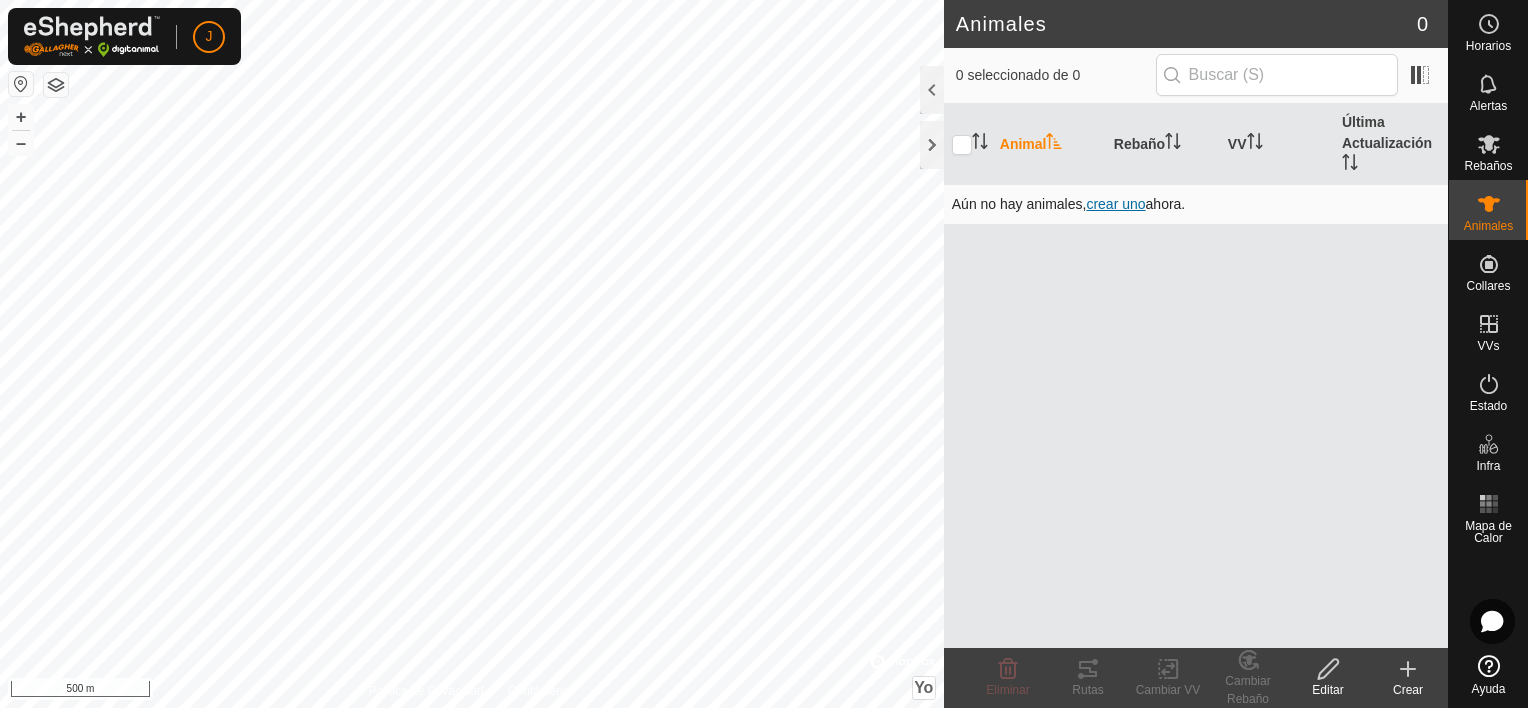 click on "crear uno" at bounding box center [1115, 204] 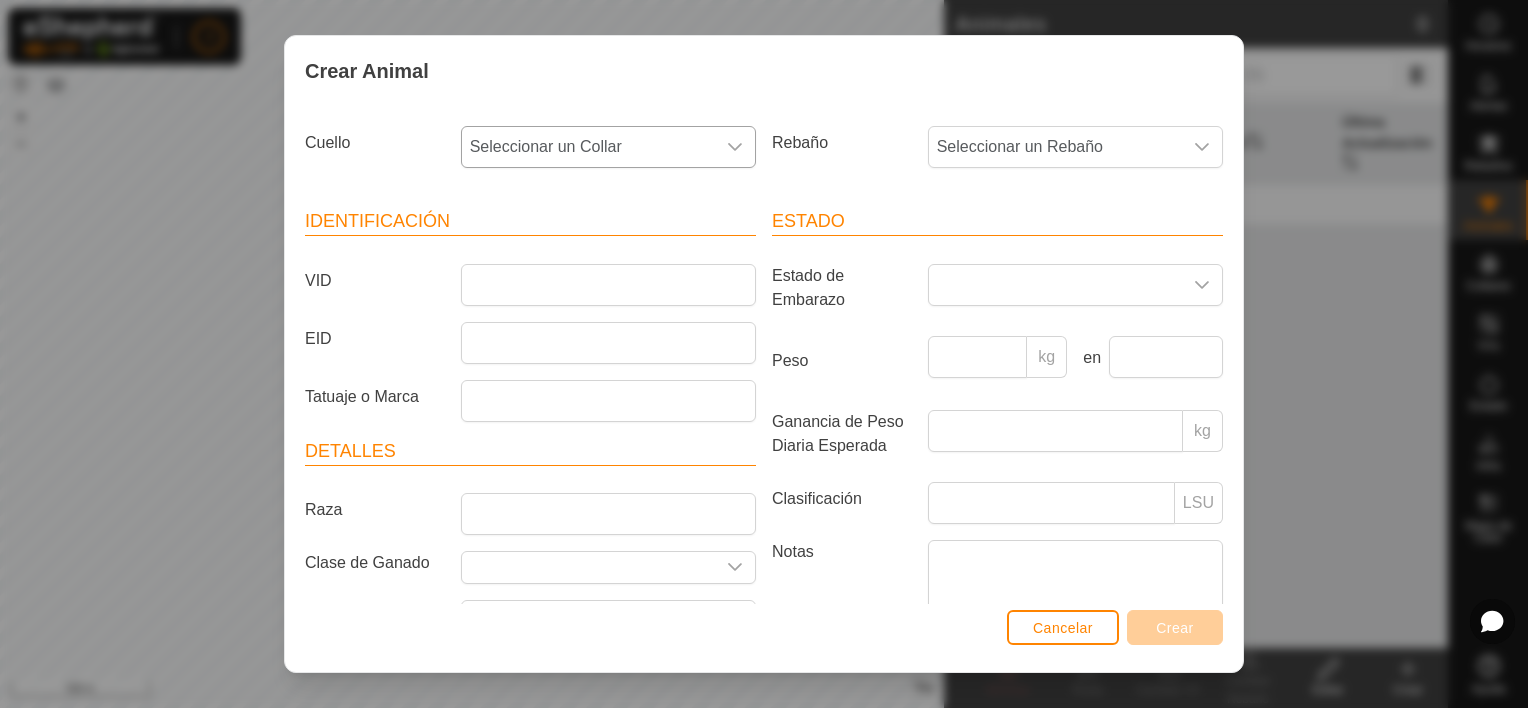 click at bounding box center [735, 147] 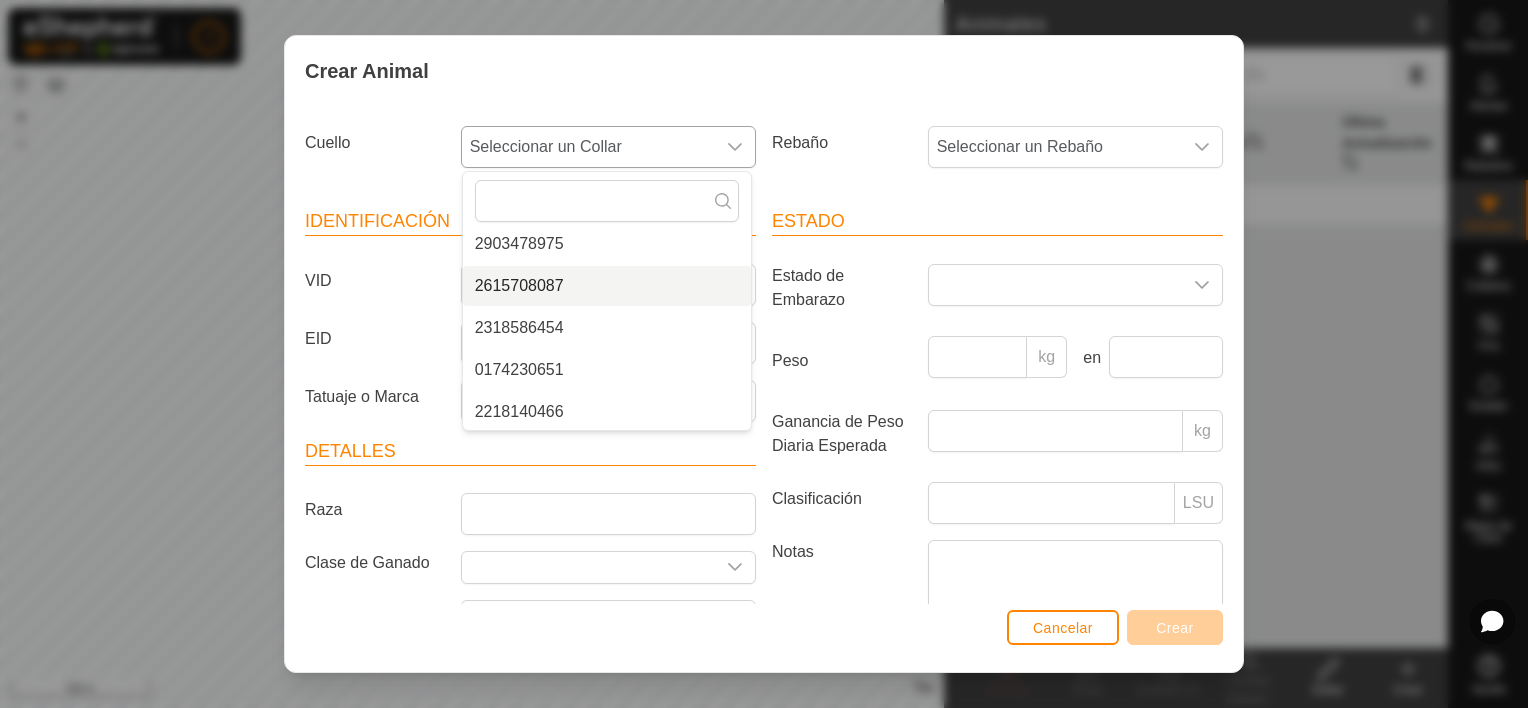 scroll, scrollTop: 428, scrollLeft: 0, axis: vertical 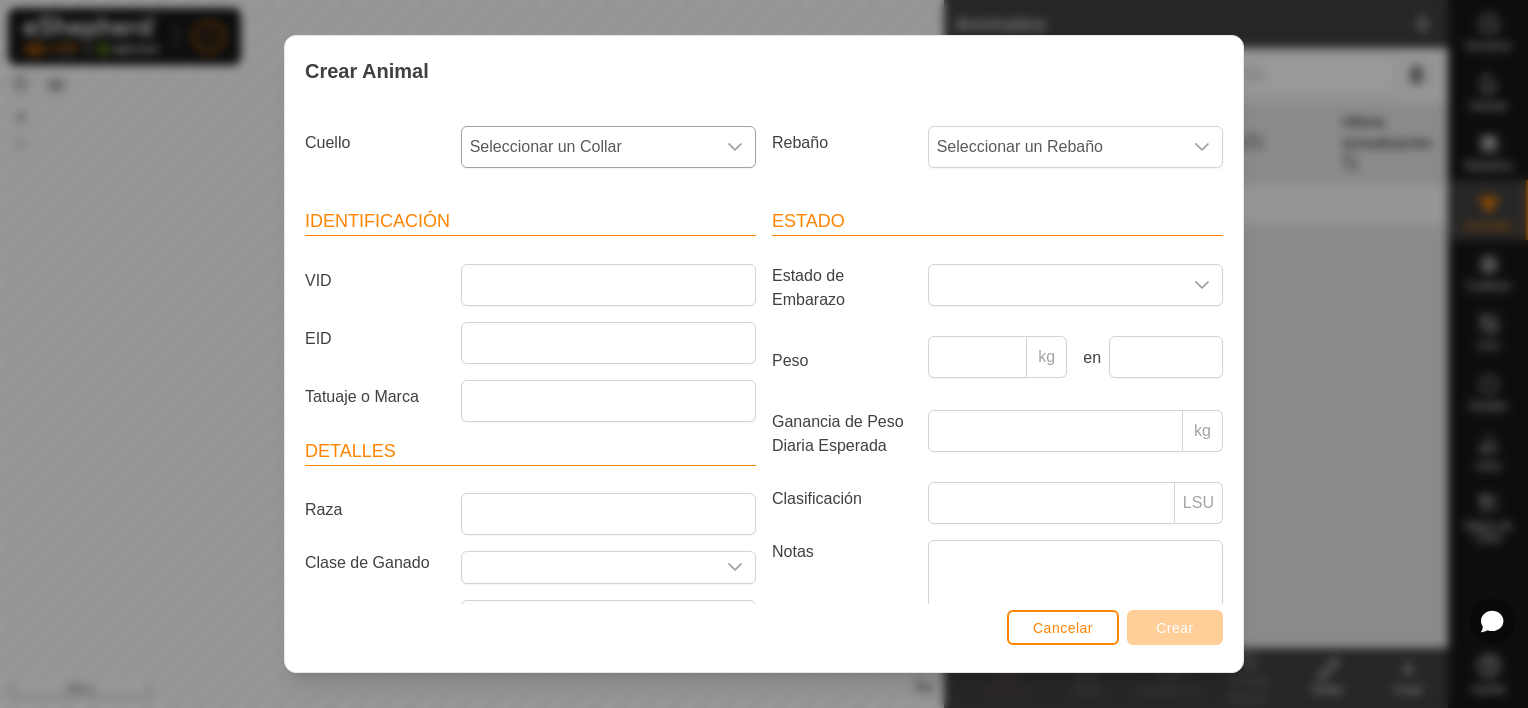 click at bounding box center (735, 147) 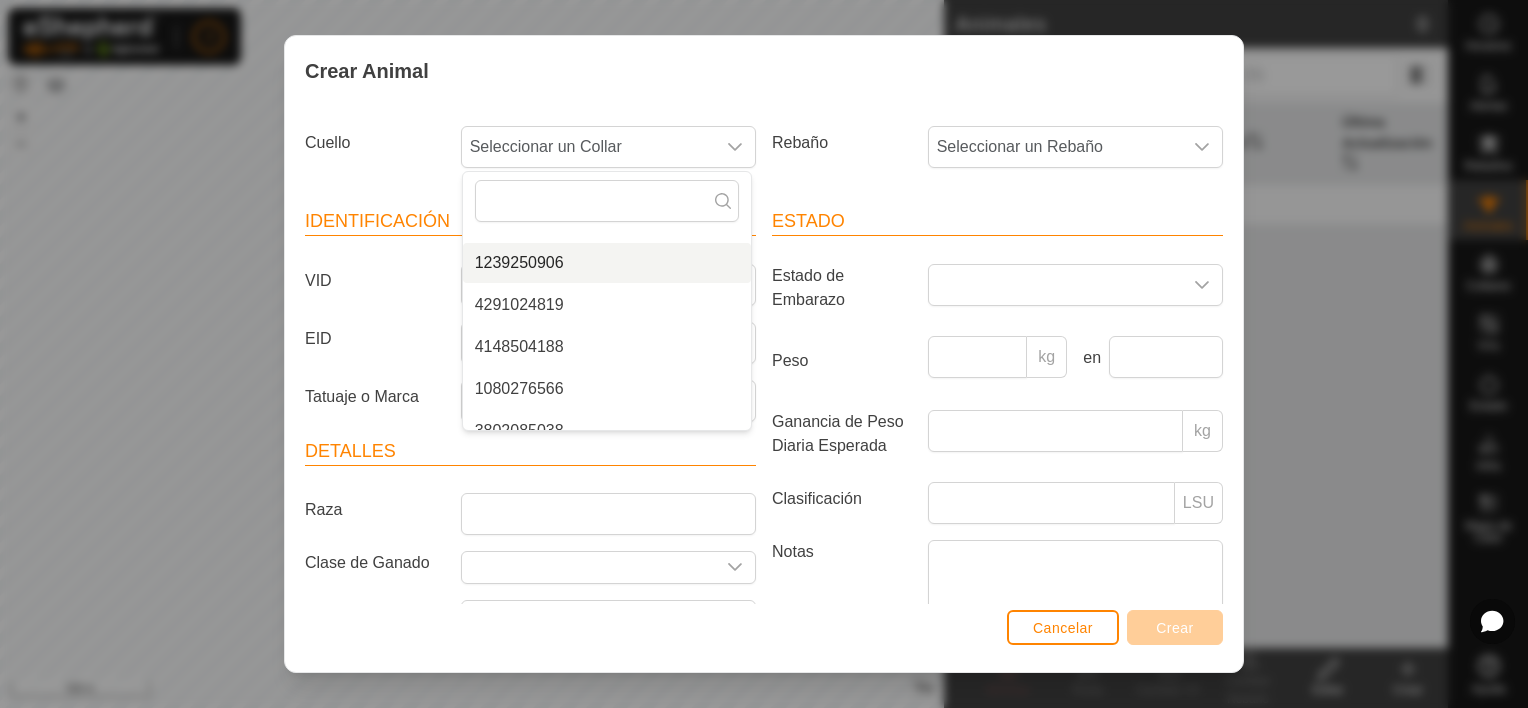 scroll, scrollTop: 100, scrollLeft: 0, axis: vertical 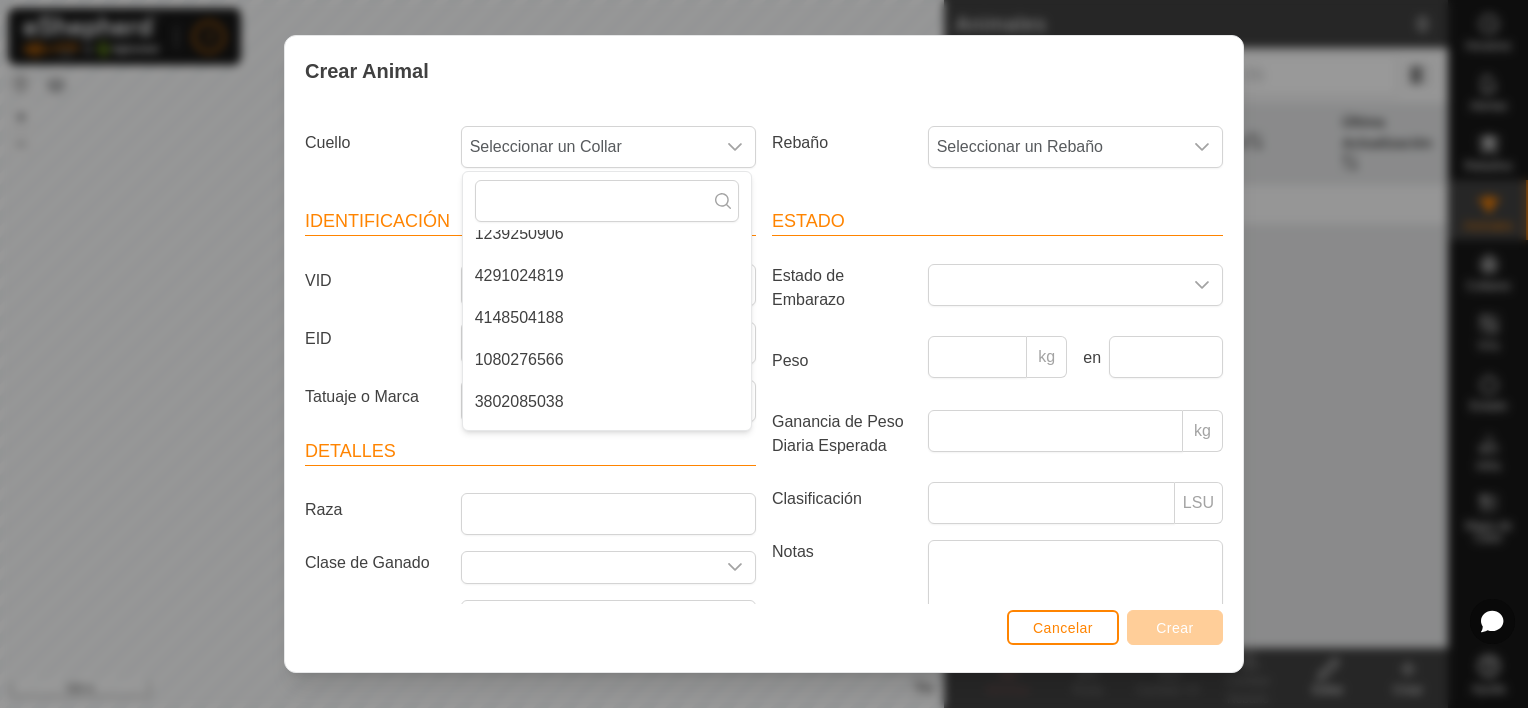 click on "3802085038" at bounding box center (607, 402) 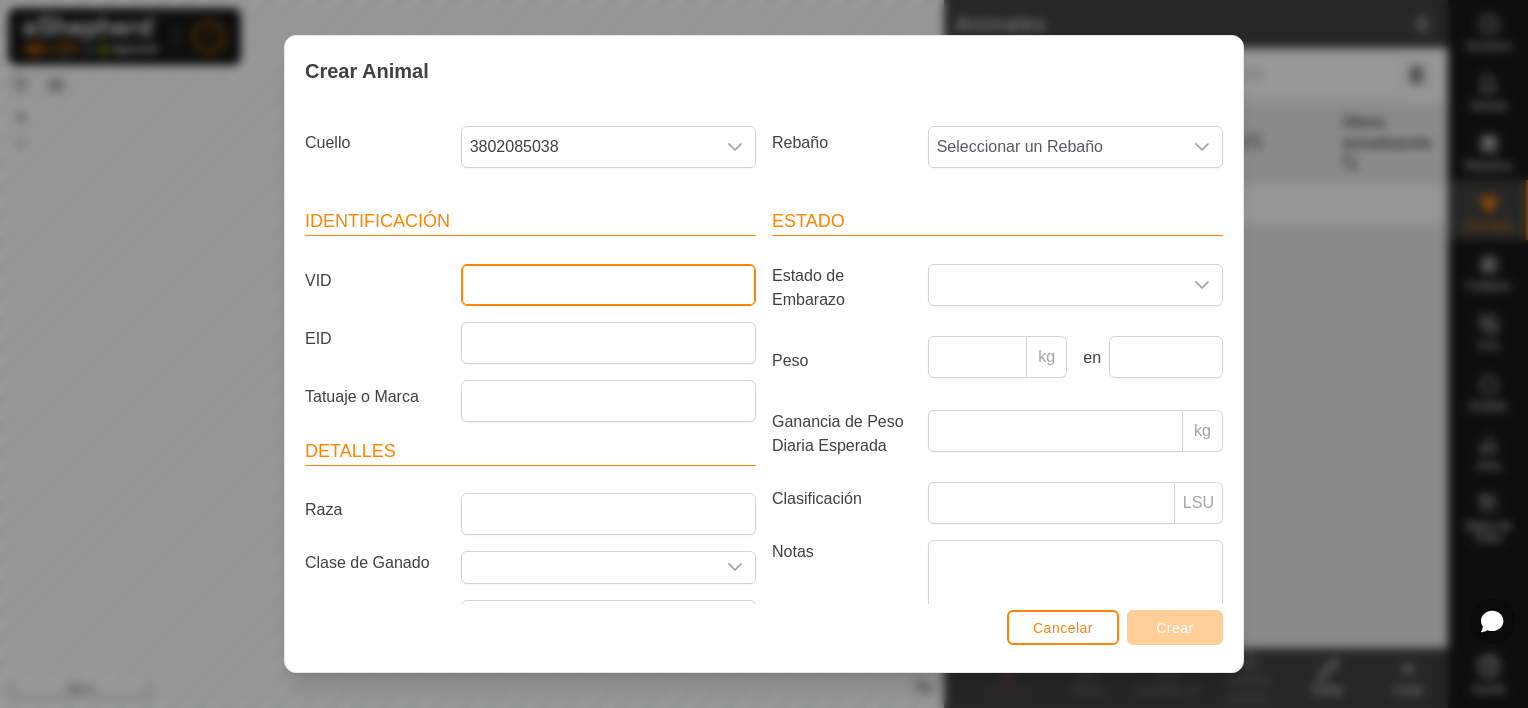 click on "VID" at bounding box center [608, 285] 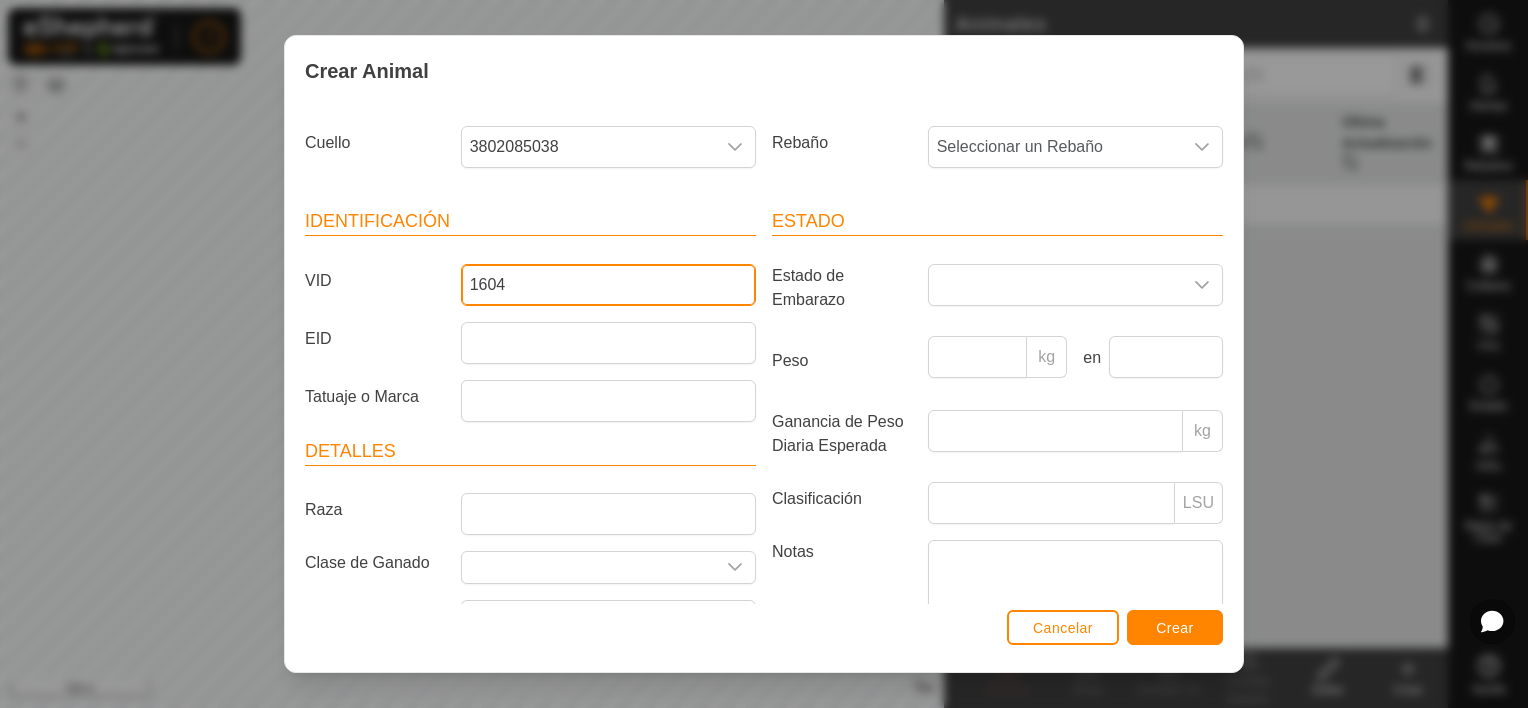 type on "1604" 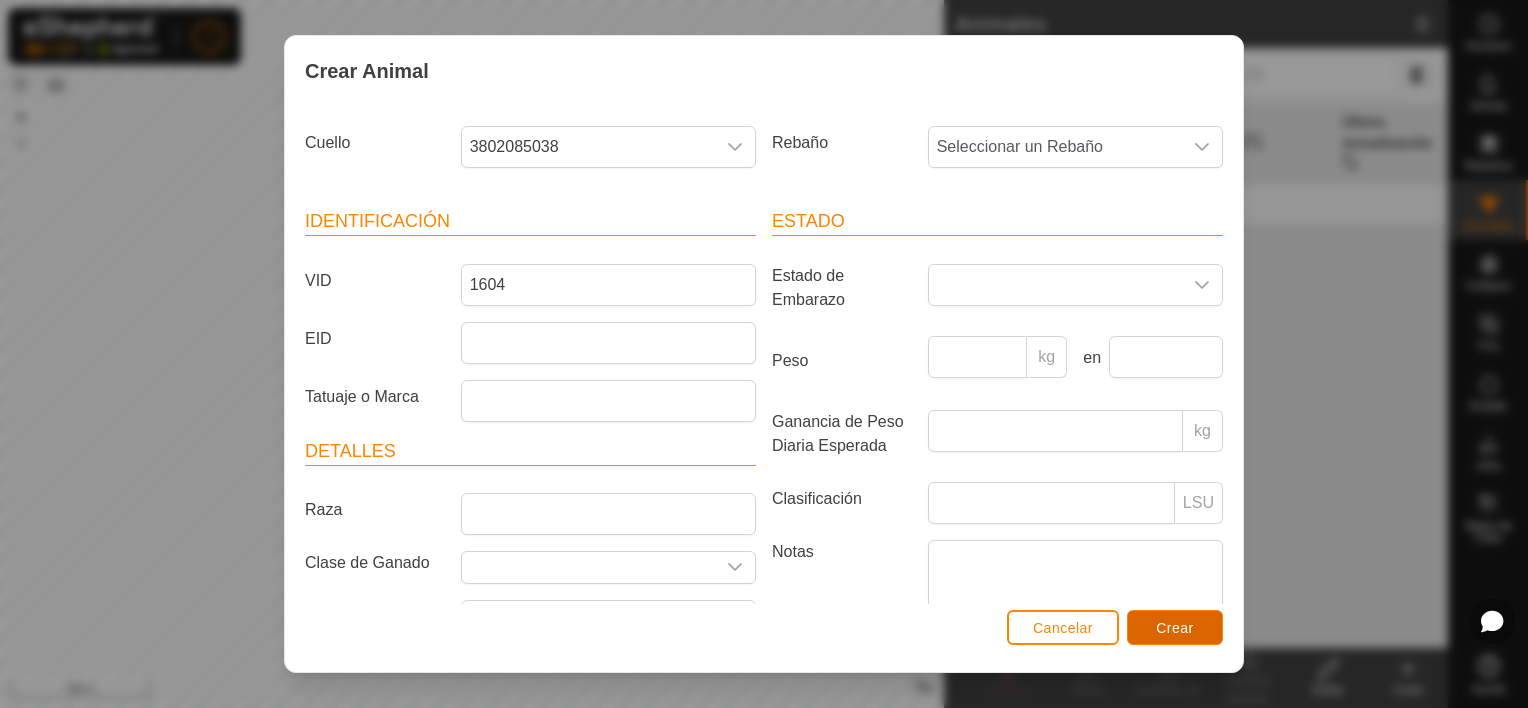 click on "Crear" at bounding box center [1175, 627] 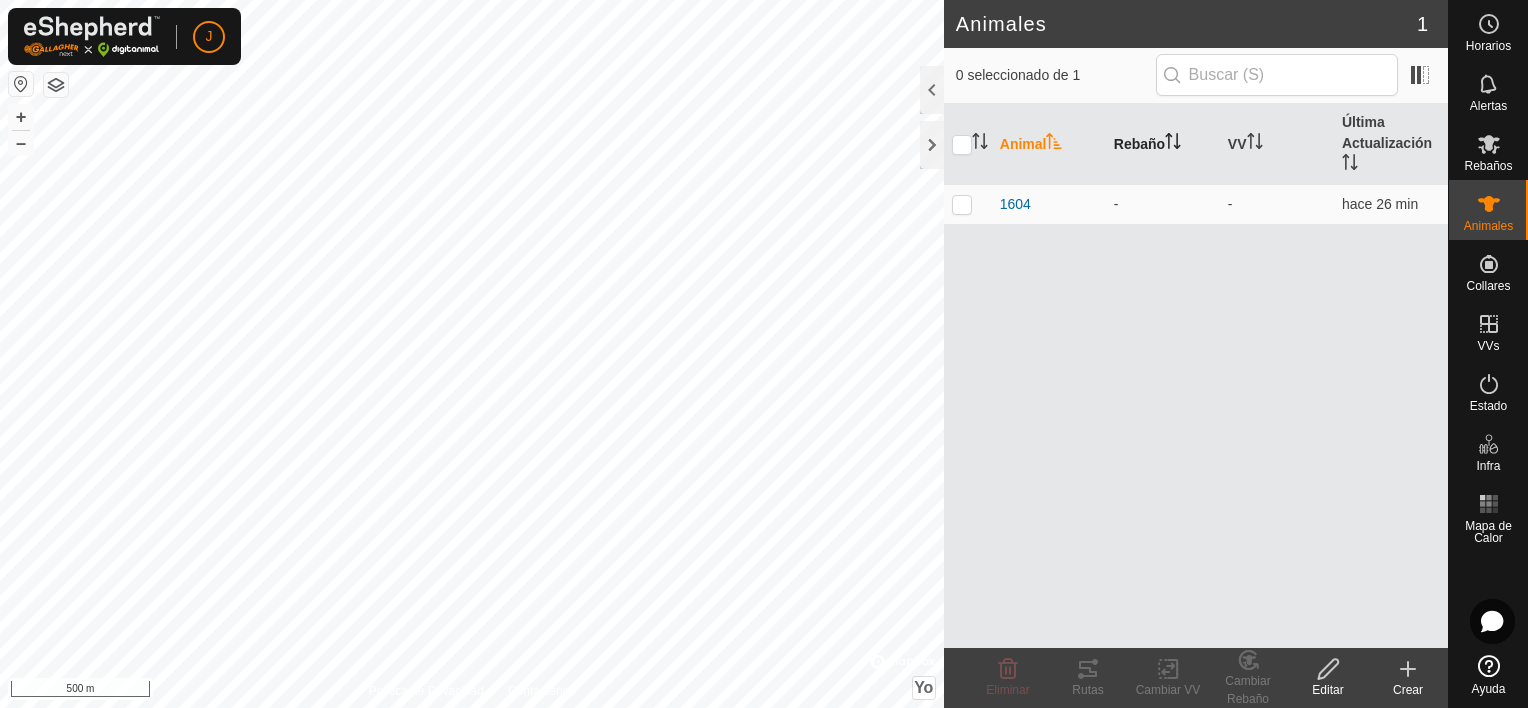 click on "Rebaño" at bounding box center (1139, 144) 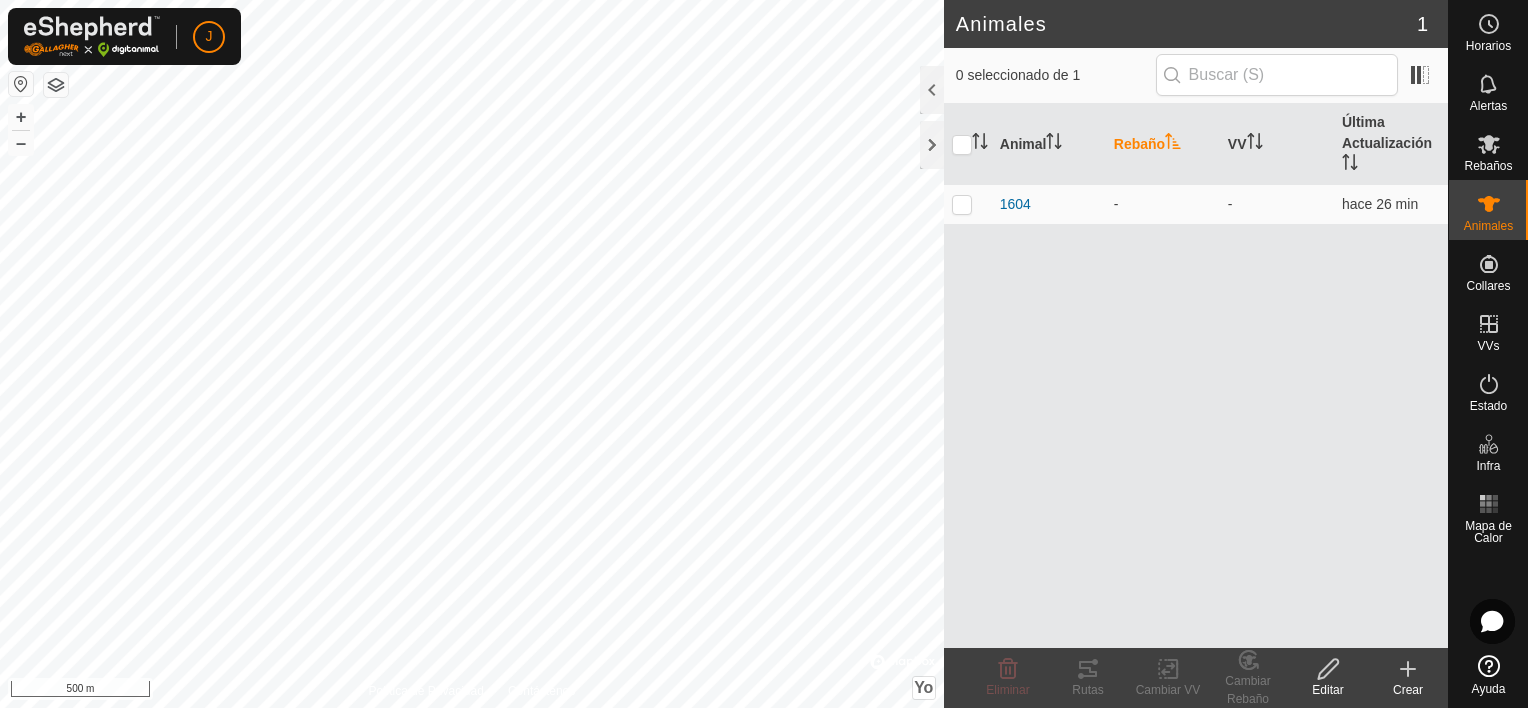 click at bounding box center [968, 144] 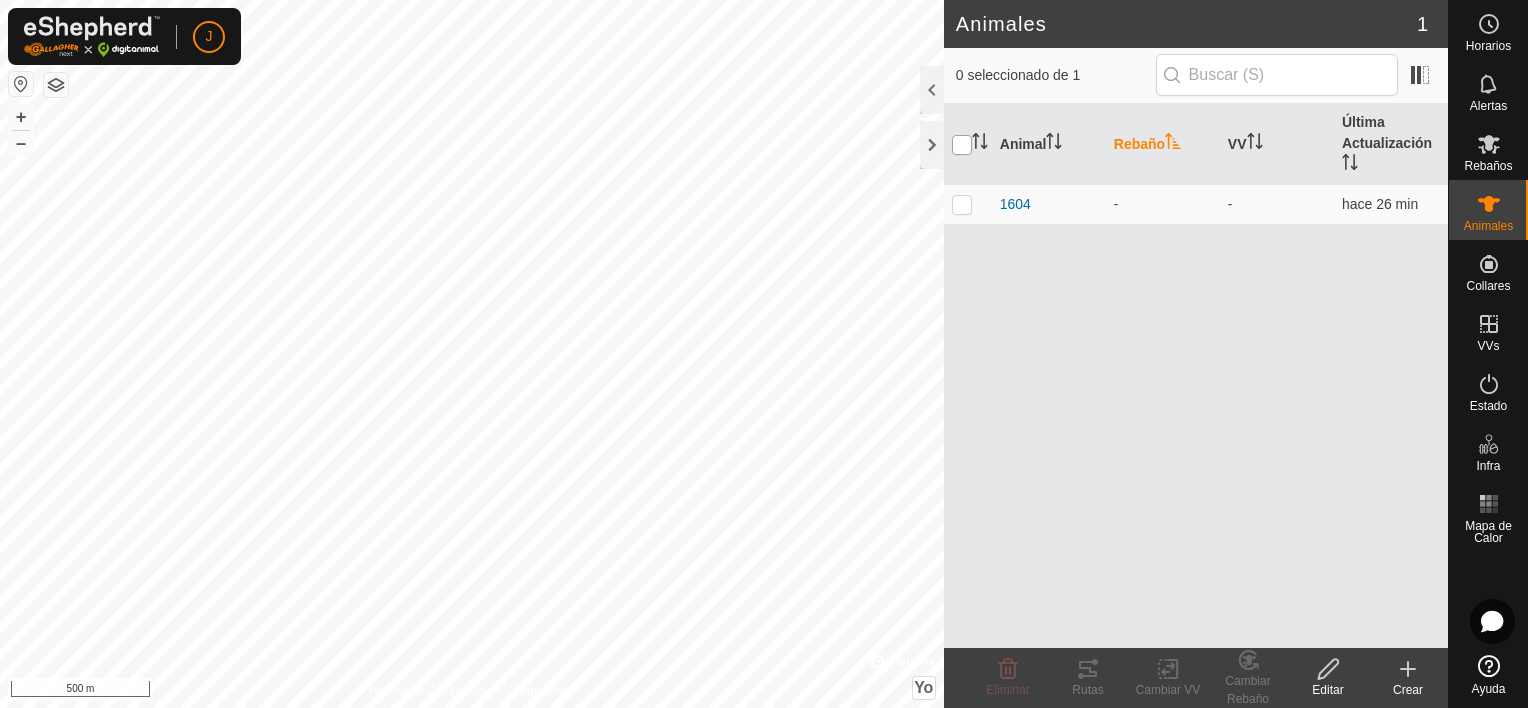 click at bounding box center (962, 145) 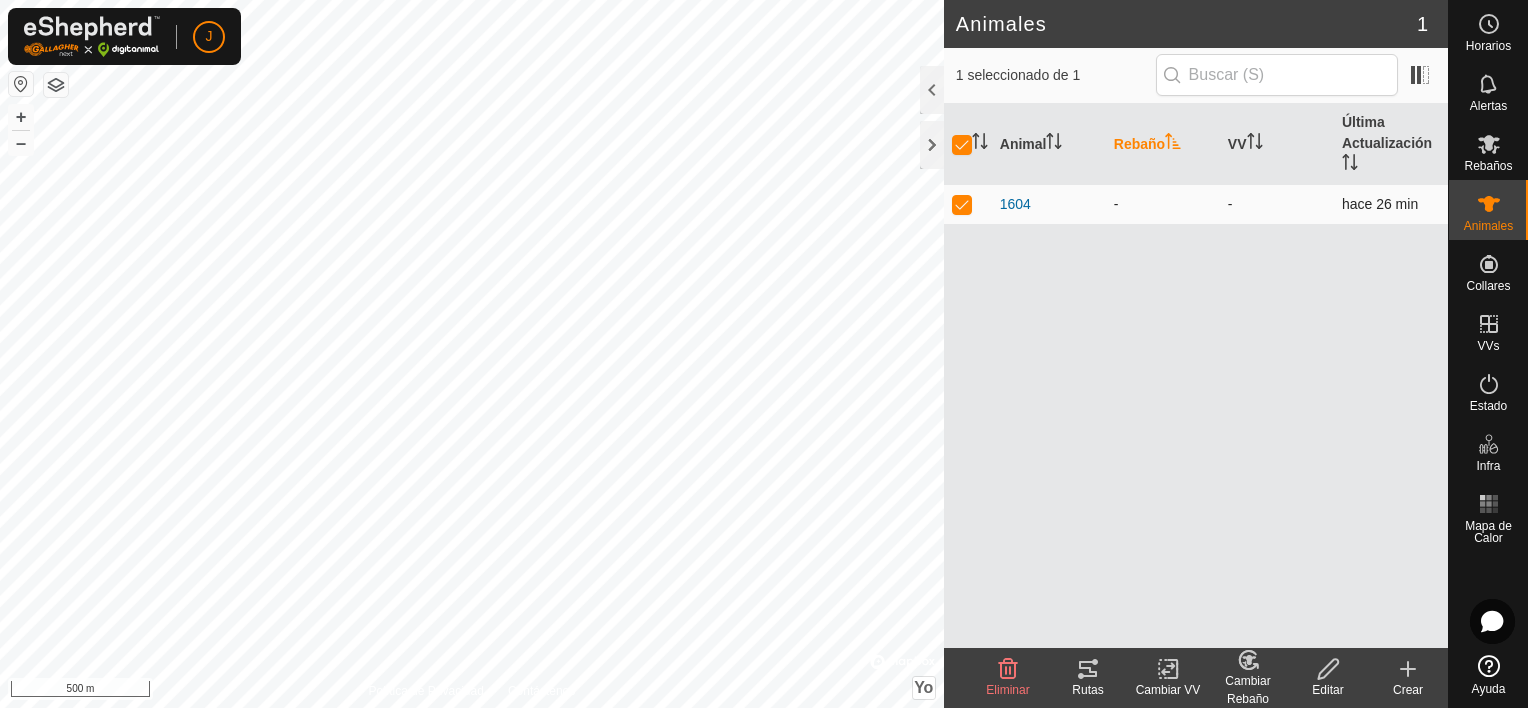 click at bounding box center [968, 204] 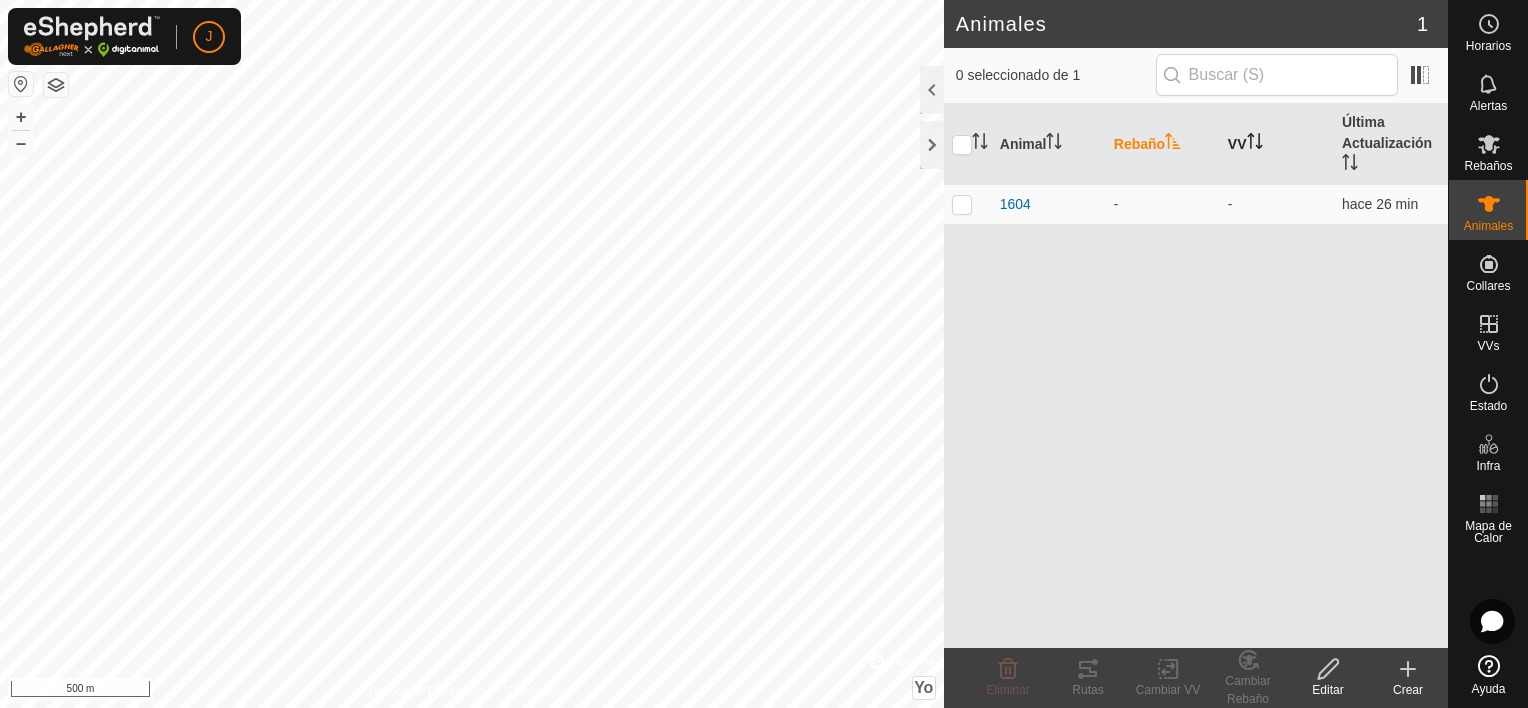 click 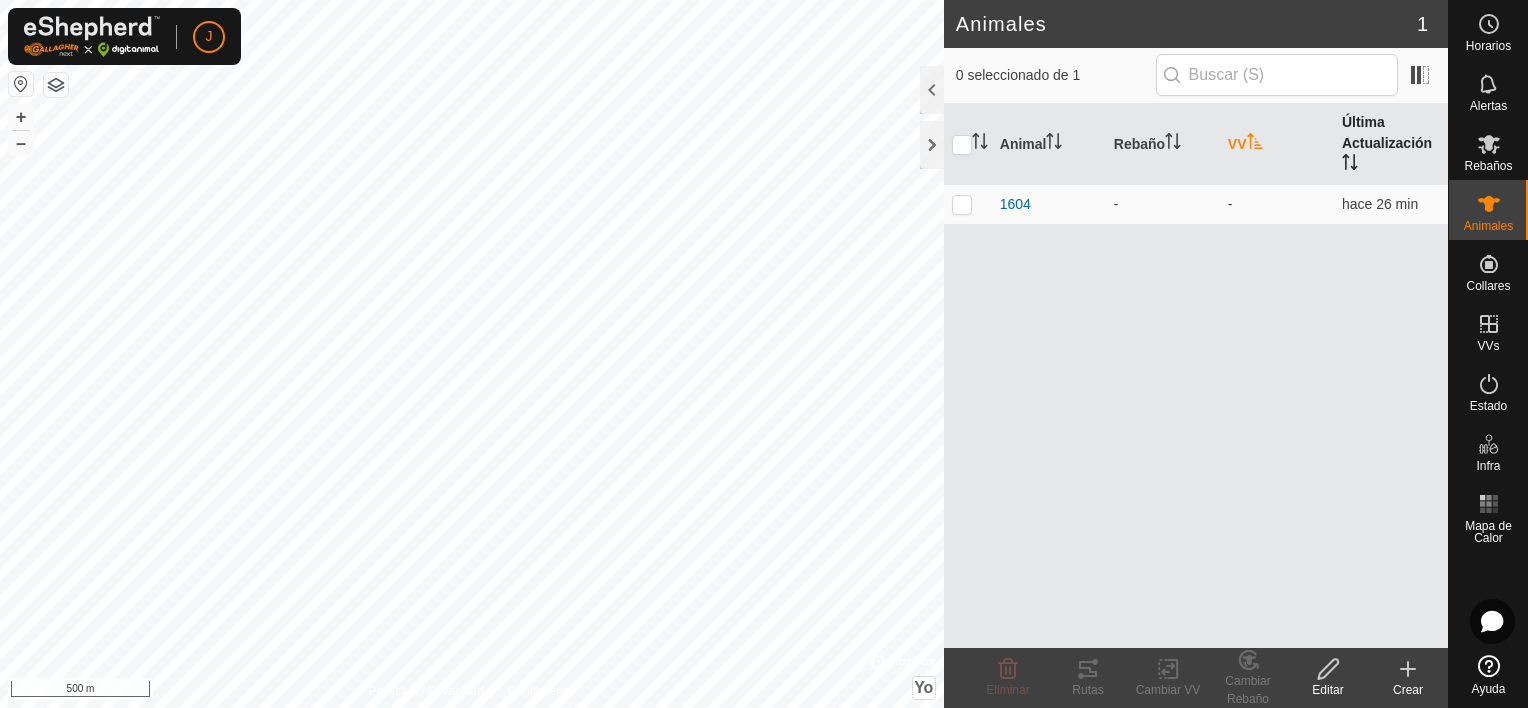 click on "Última Actualización" at bounding box center (1391, 144) 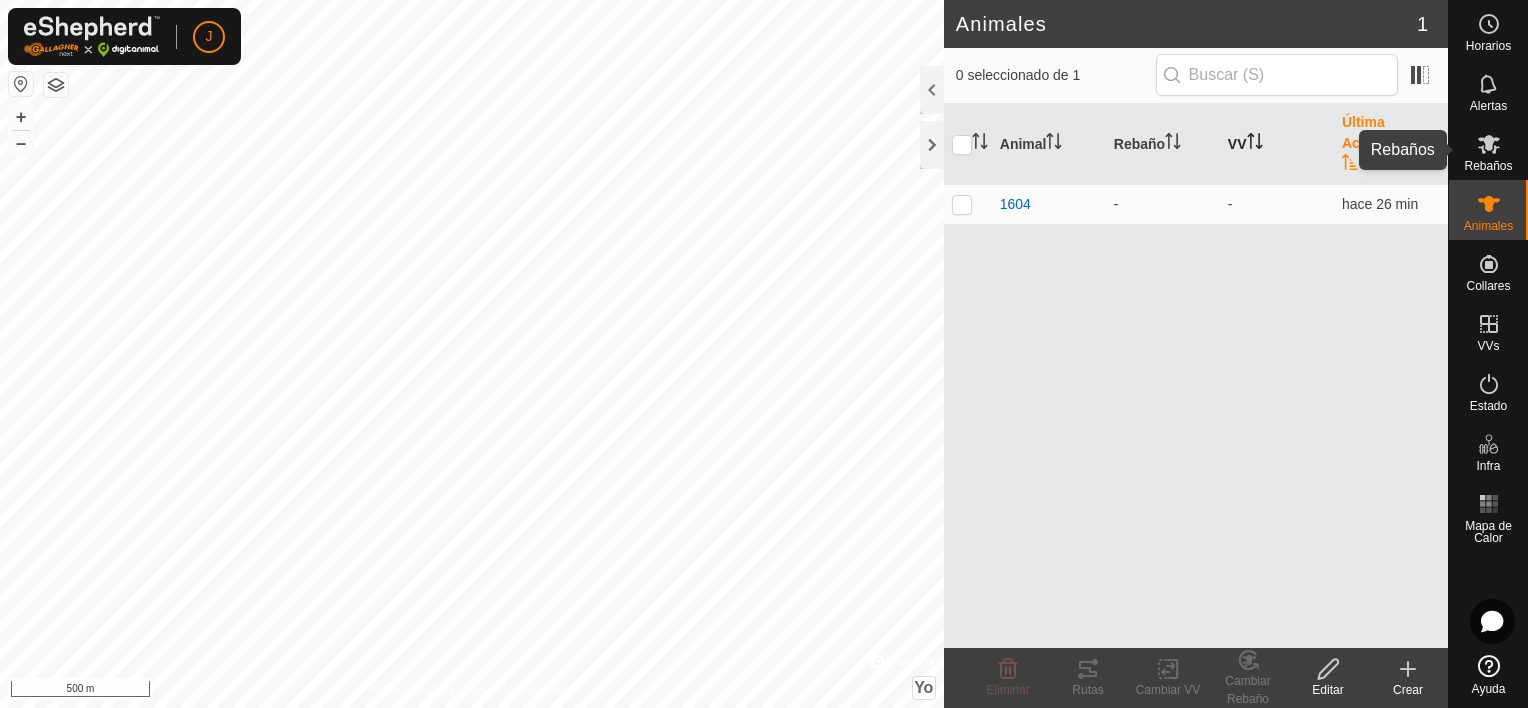 click 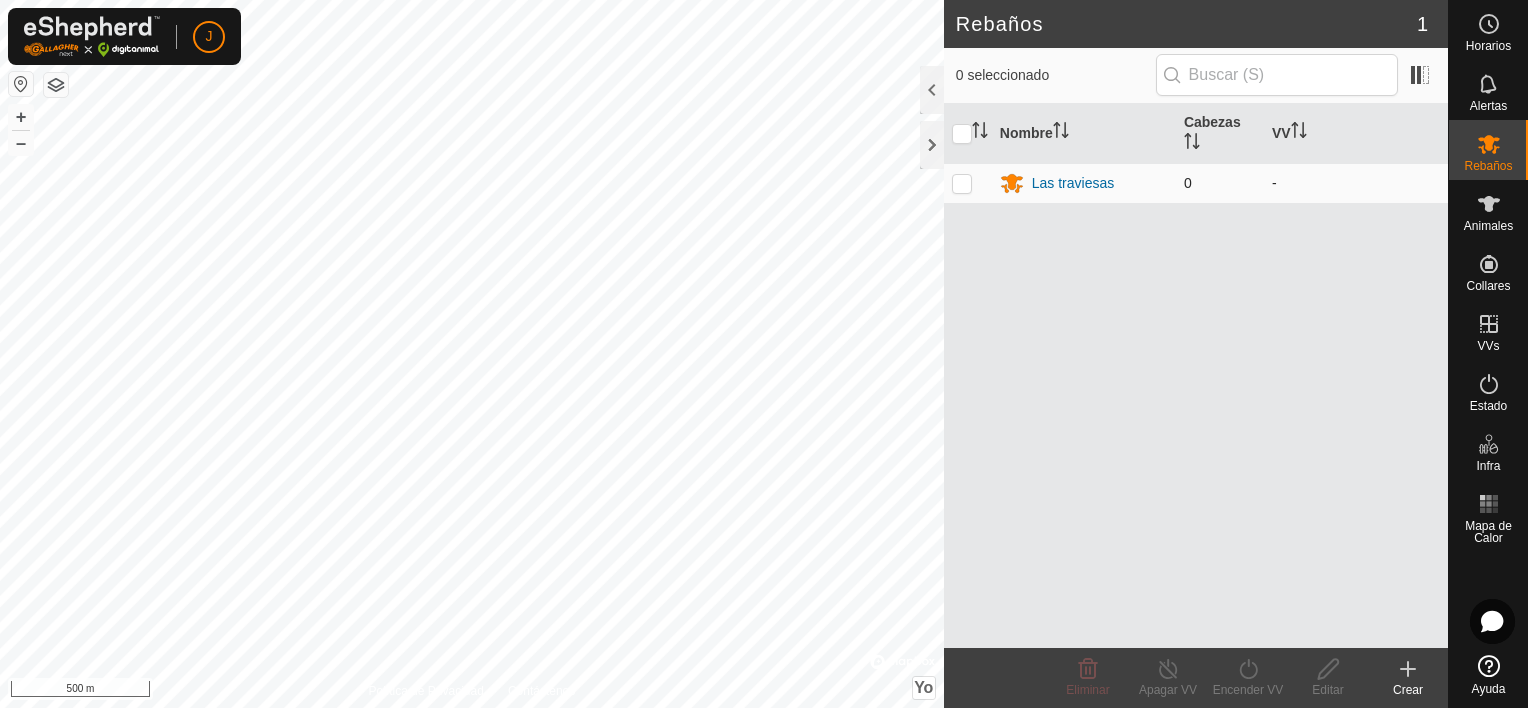 click on "Las traviesas" at bounding box center [1084, 183] 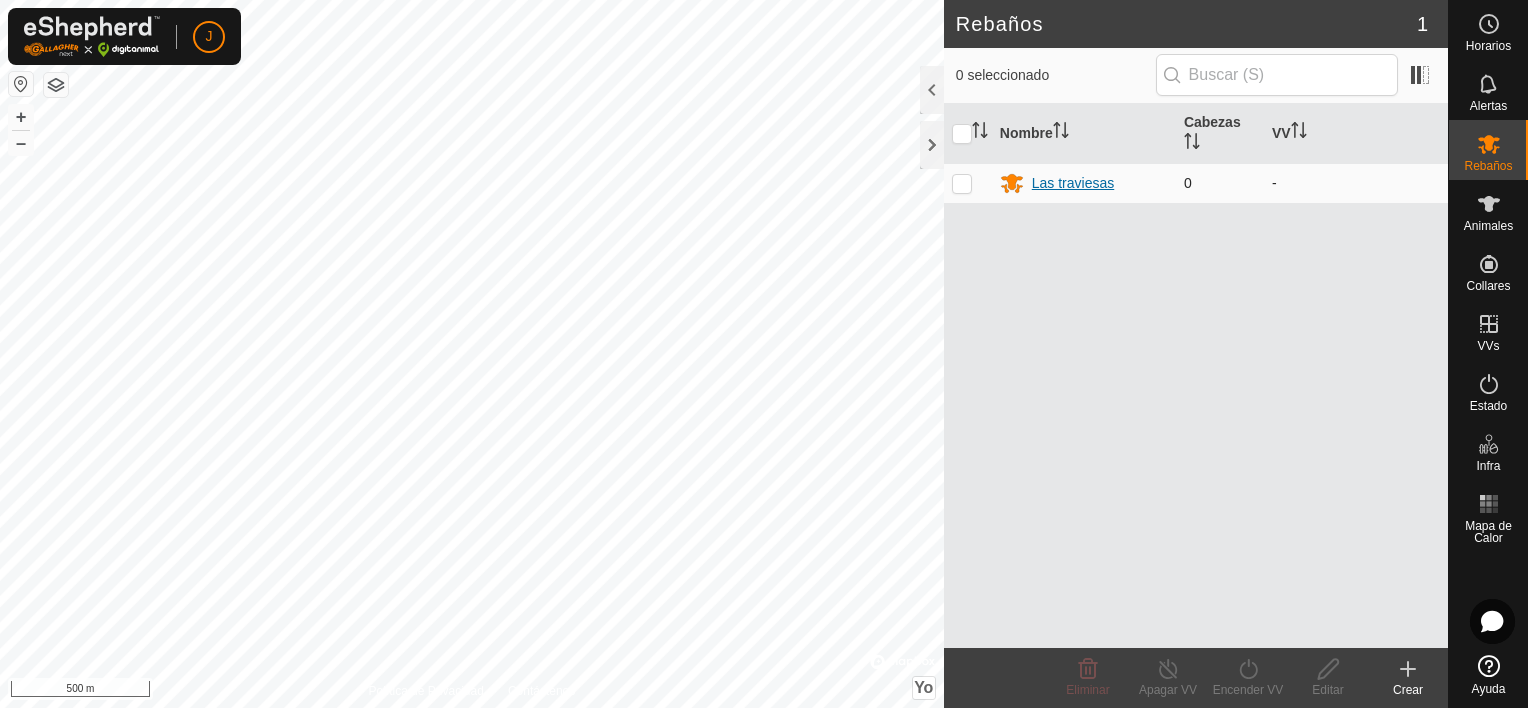 click on "Las traviesas" at bounding box center (1084, 183) 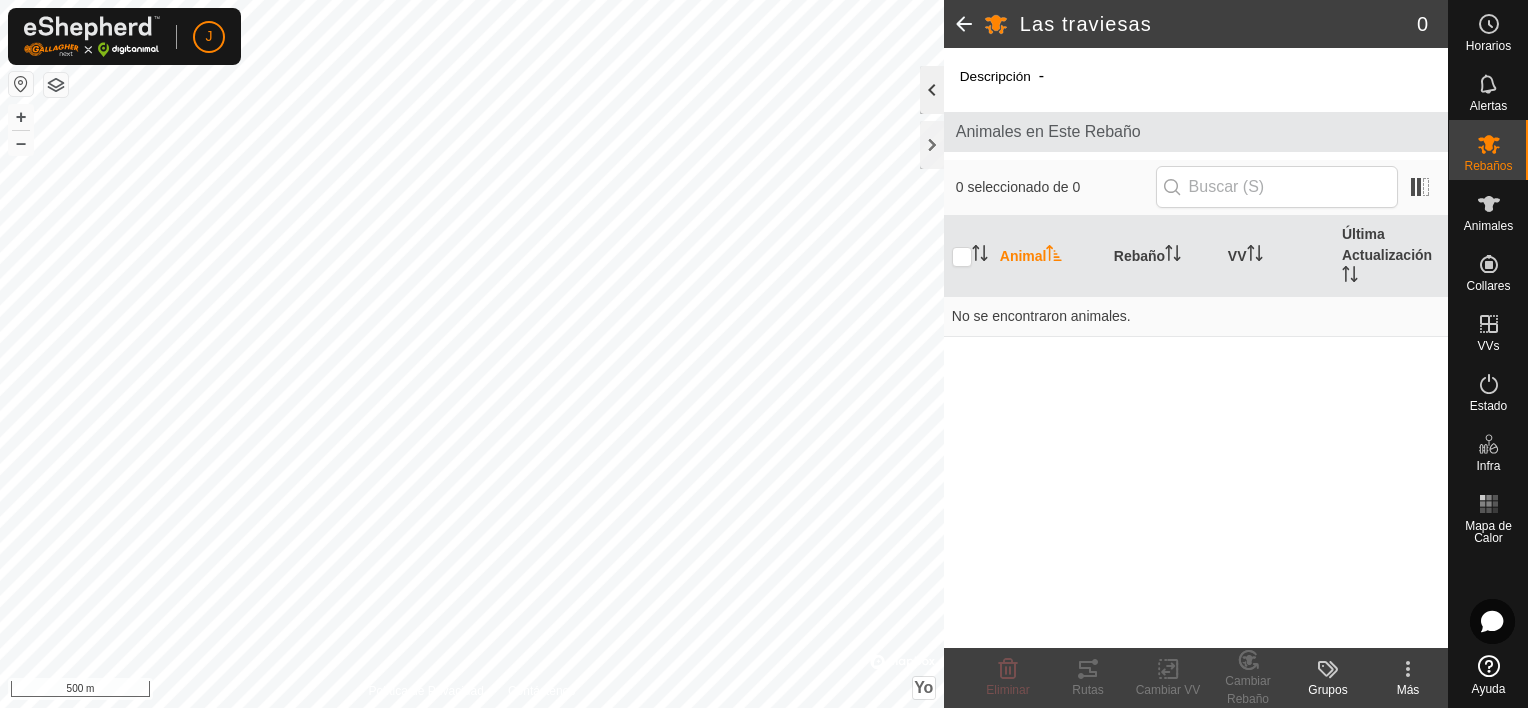 click 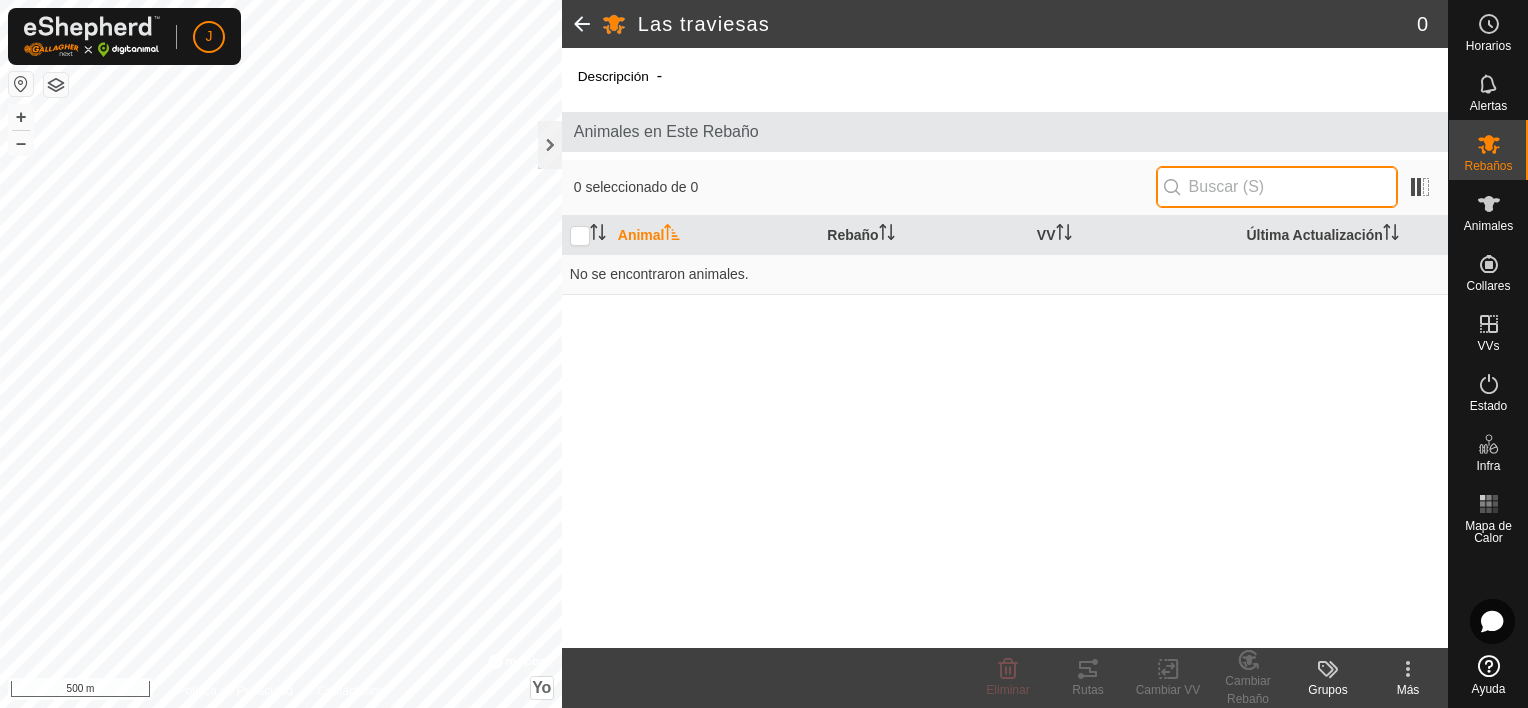 click at bounding box center (1277, 187) 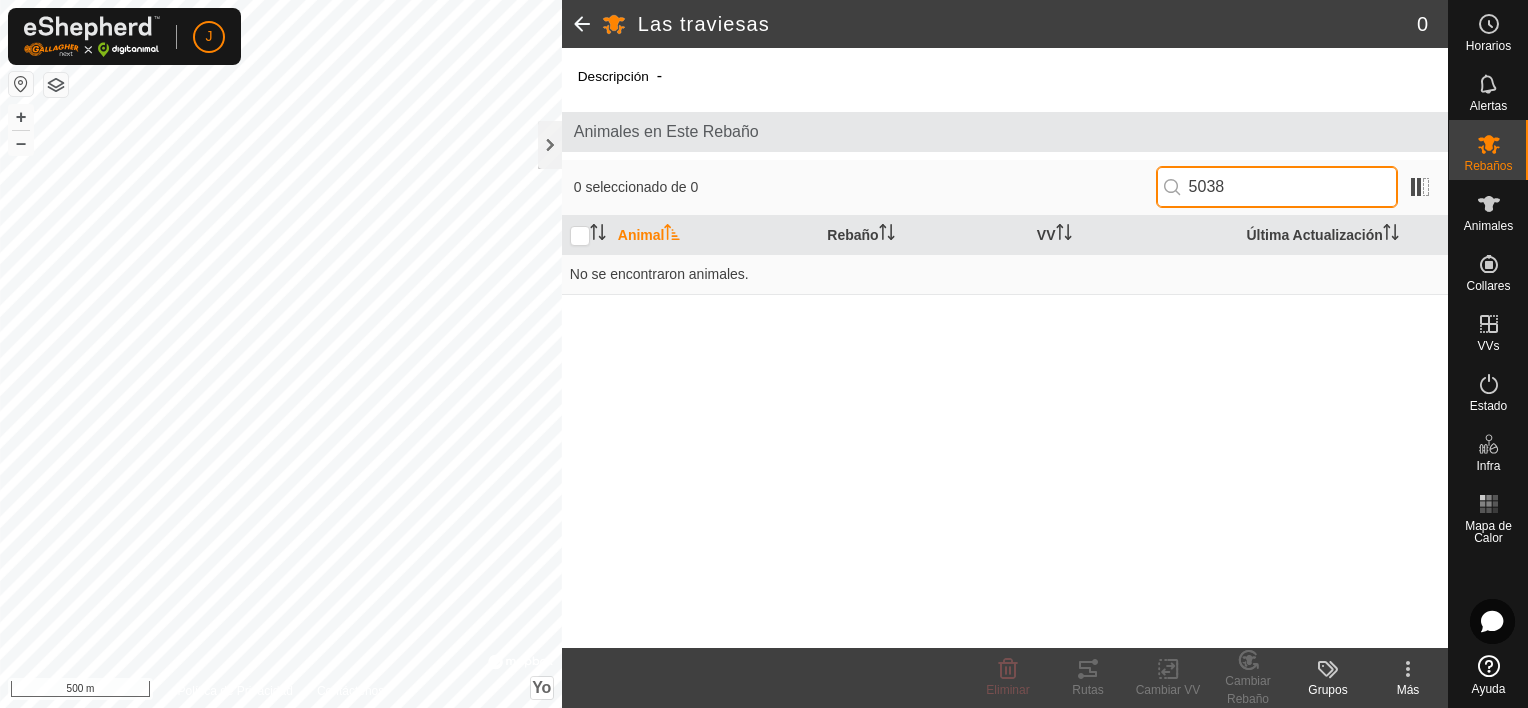 type on "5038" 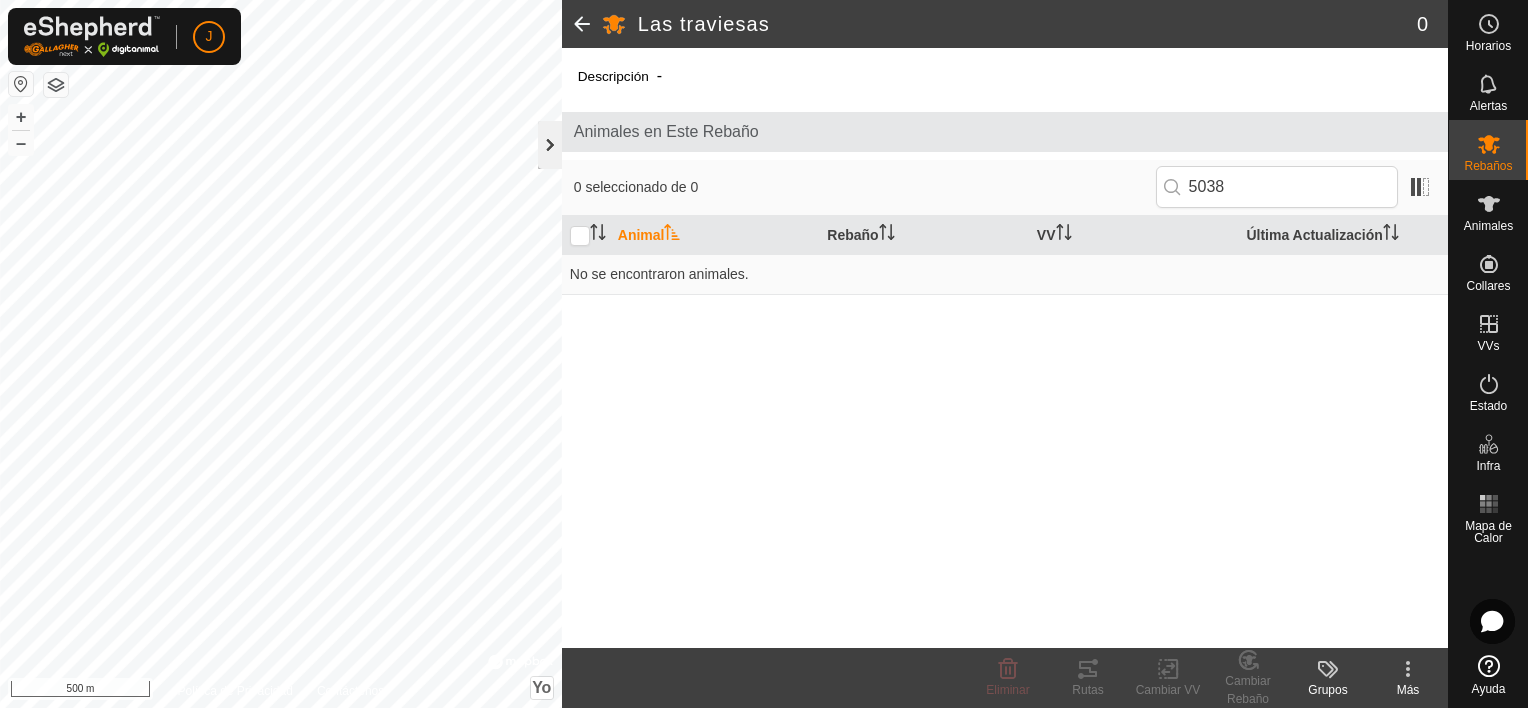 click 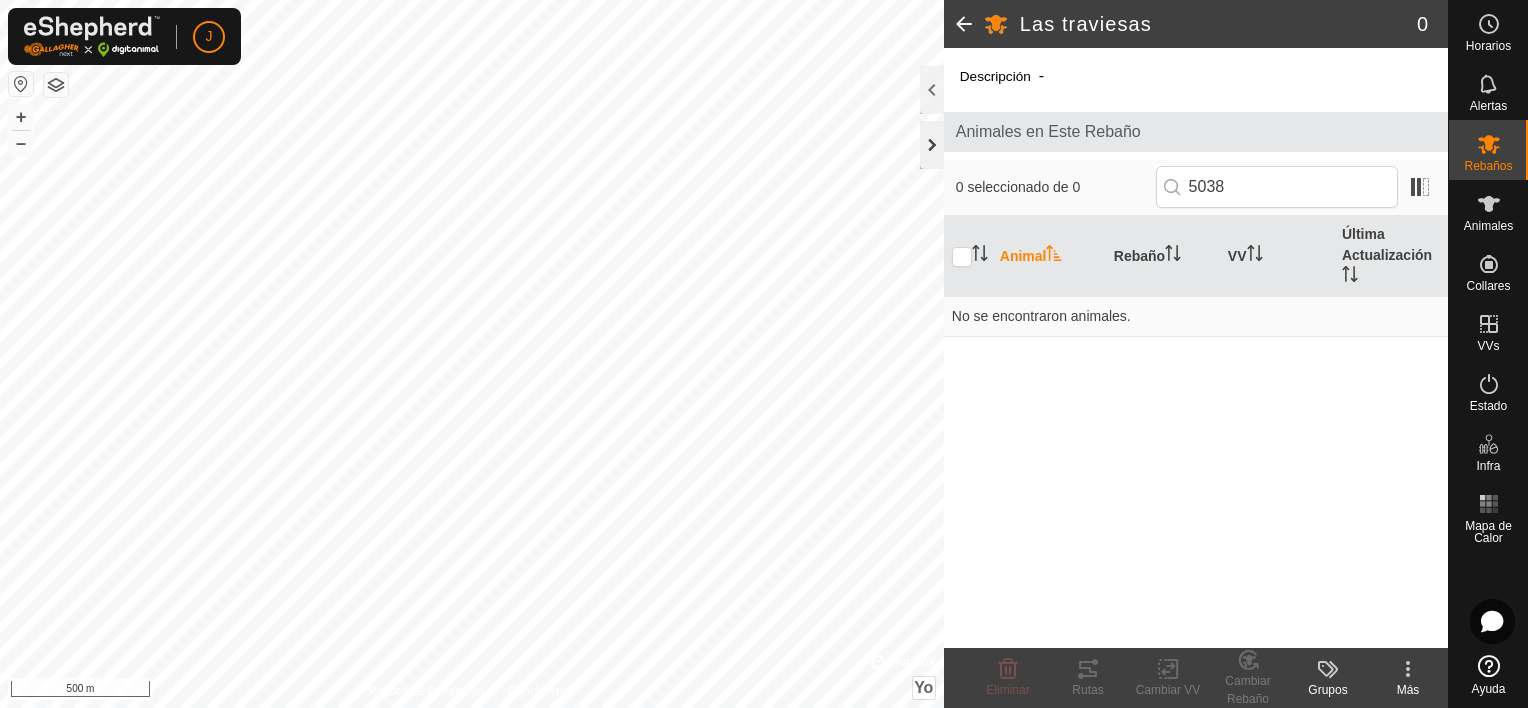 click 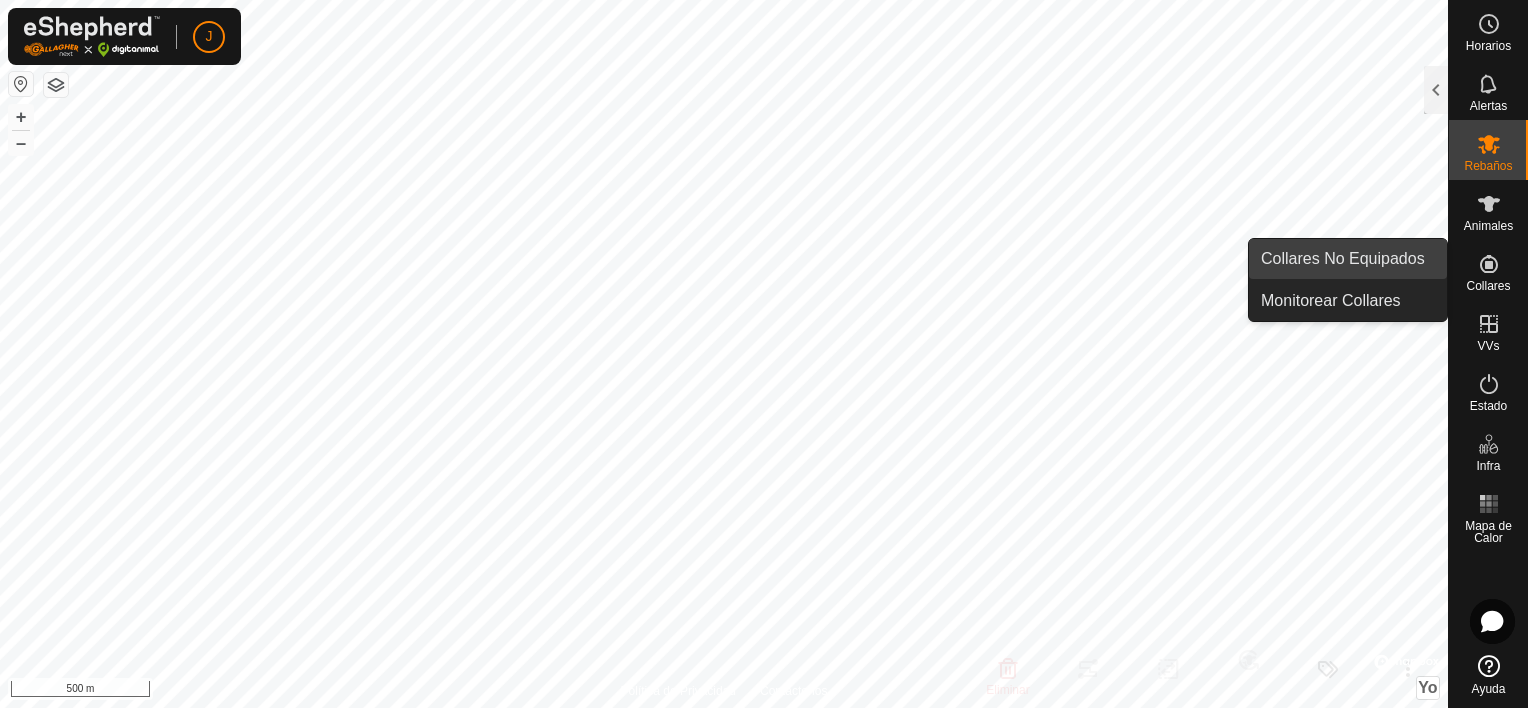 click on "Collares No Equipados" at bounding box center [1348, 259] 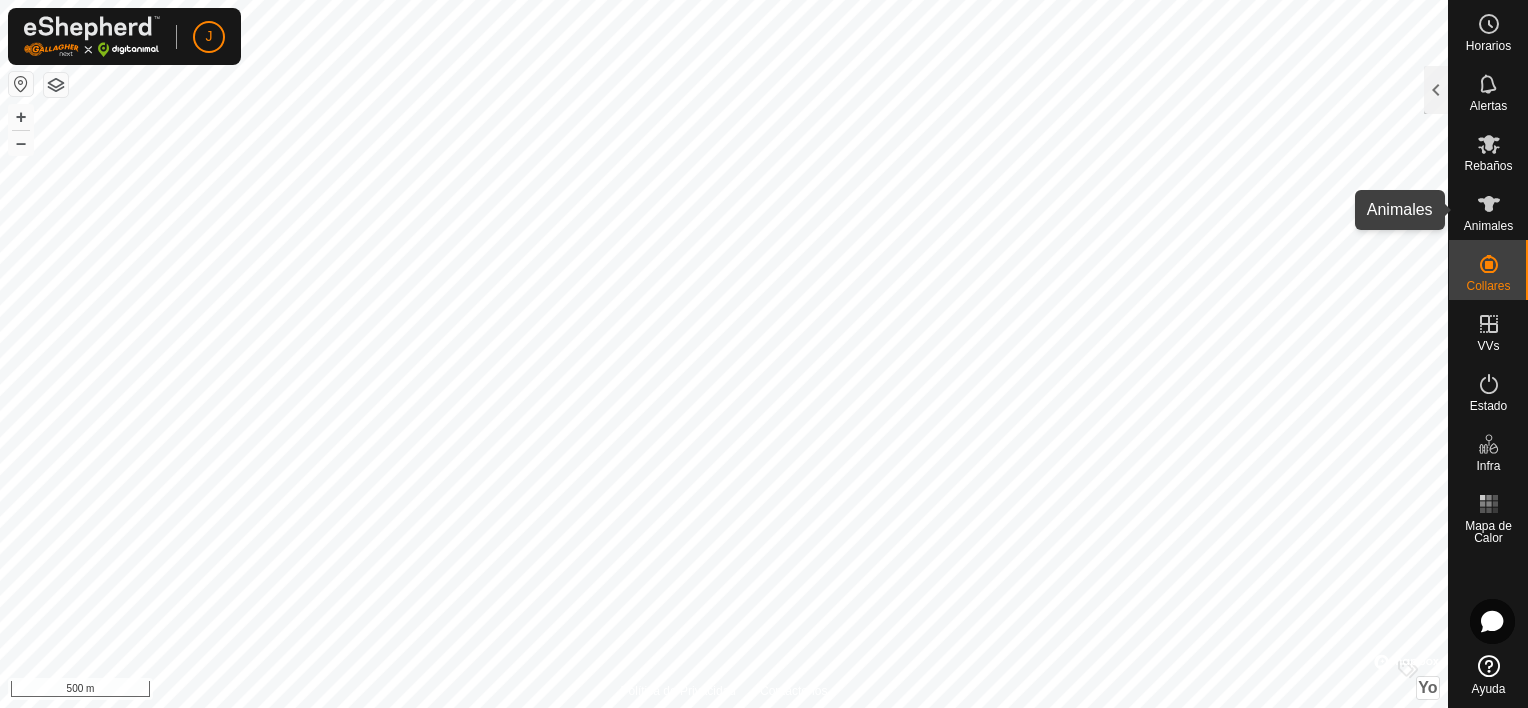 click on "Animales" at bounding box center [1488, 210] 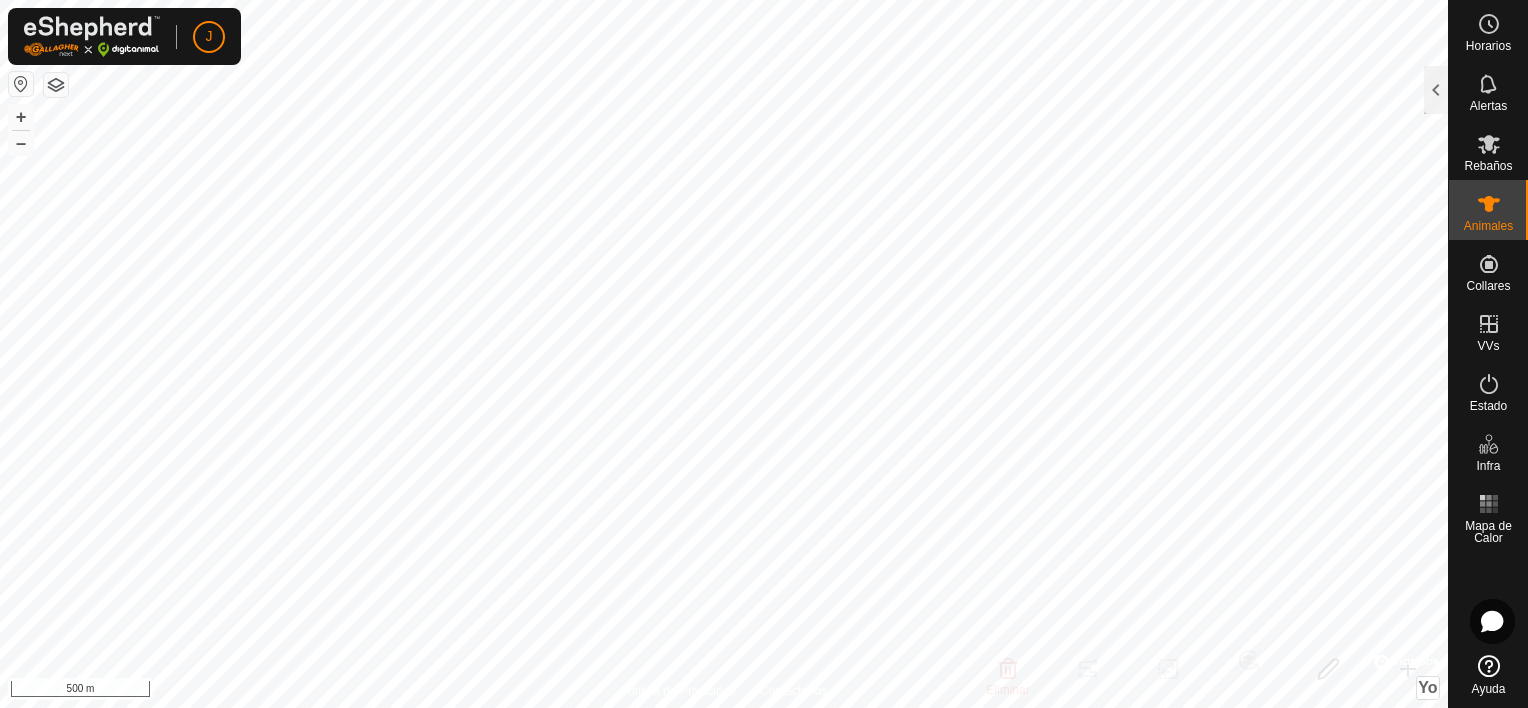 click 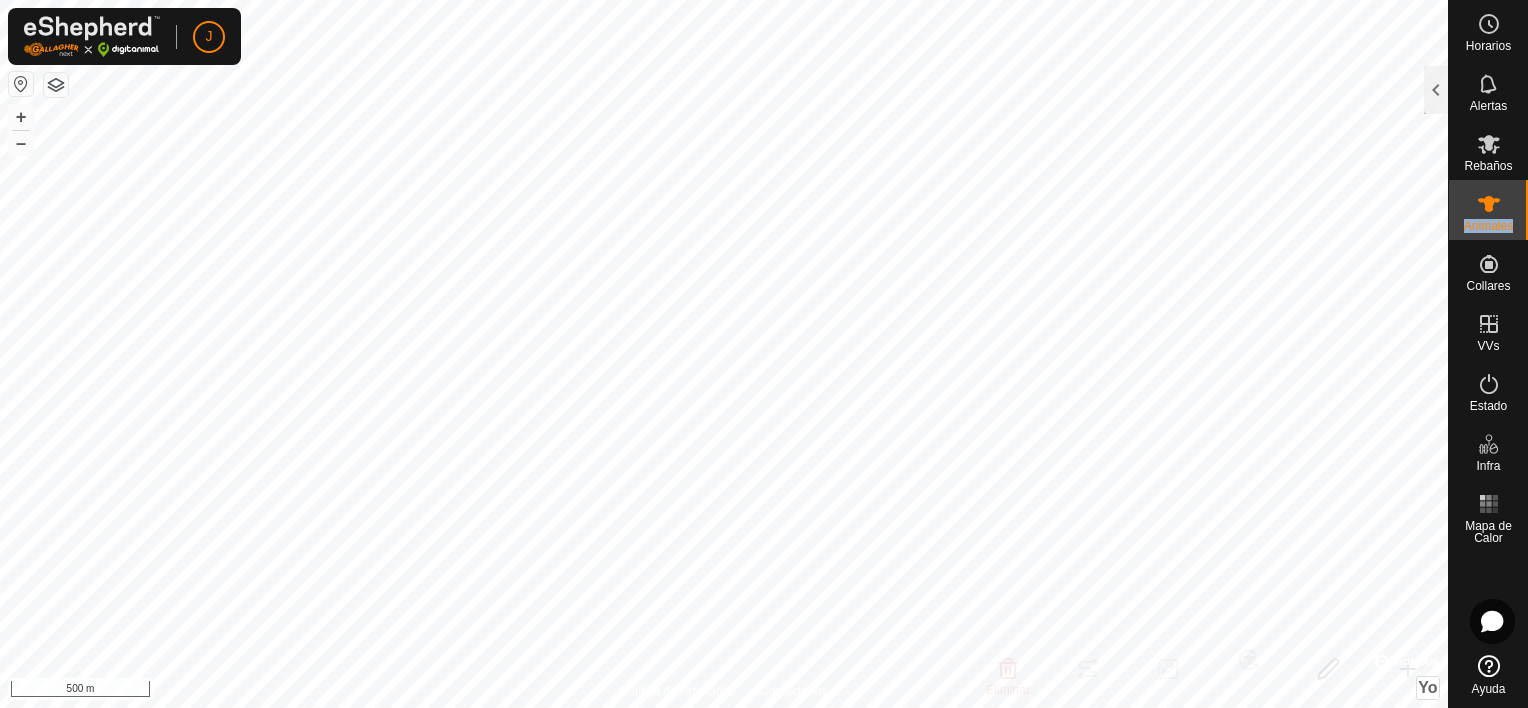 click 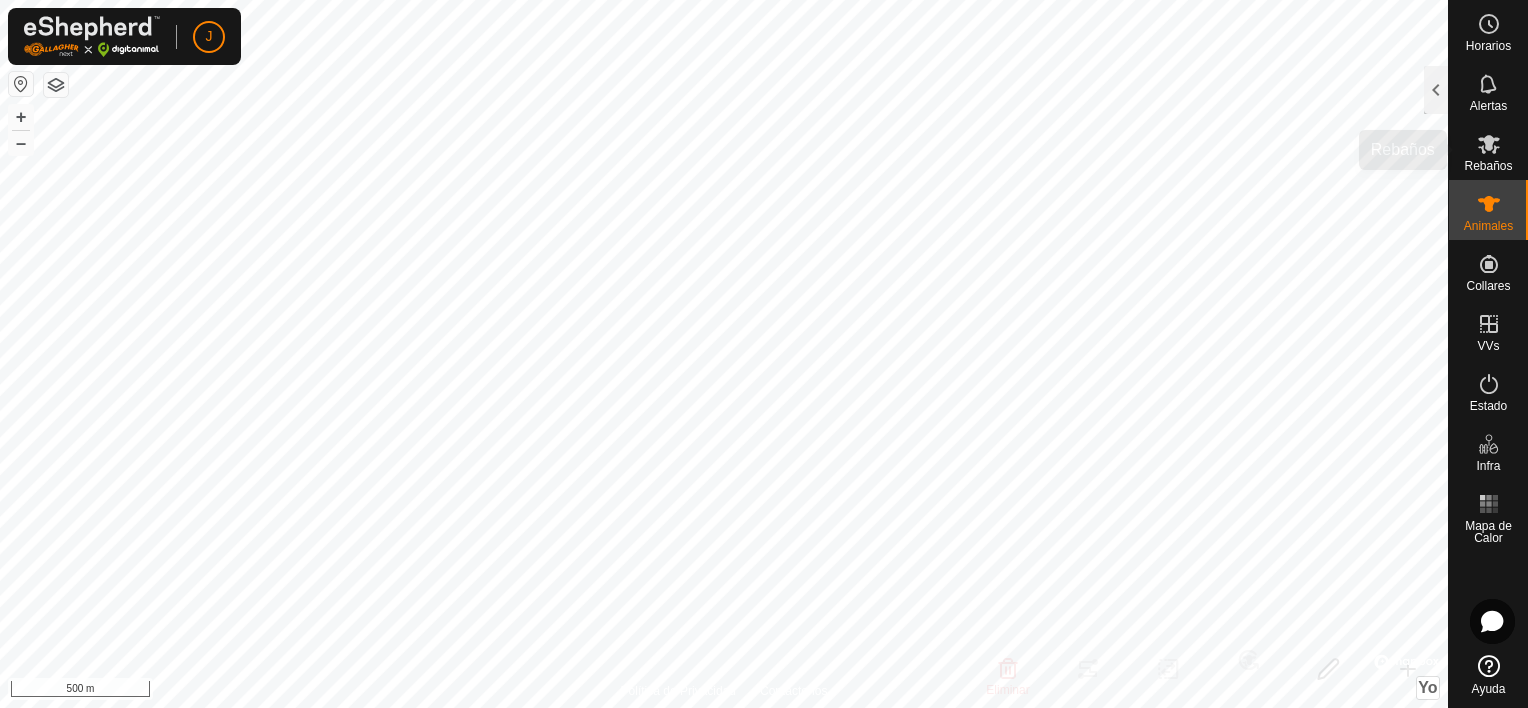 drag, startPoint x: 1496, startPoint y: 211, endPoint x: 1465, endPoint y: 153, distance: 65.76473 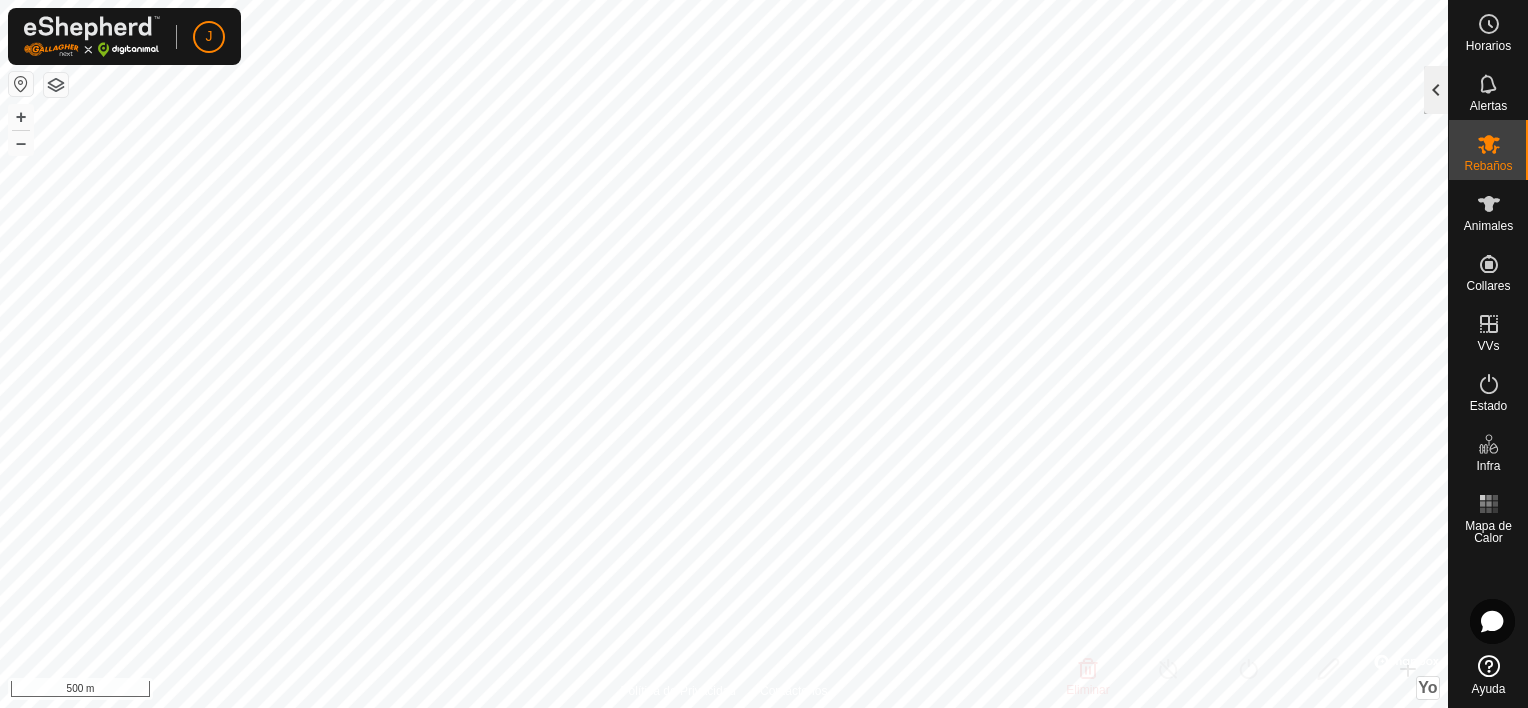 click 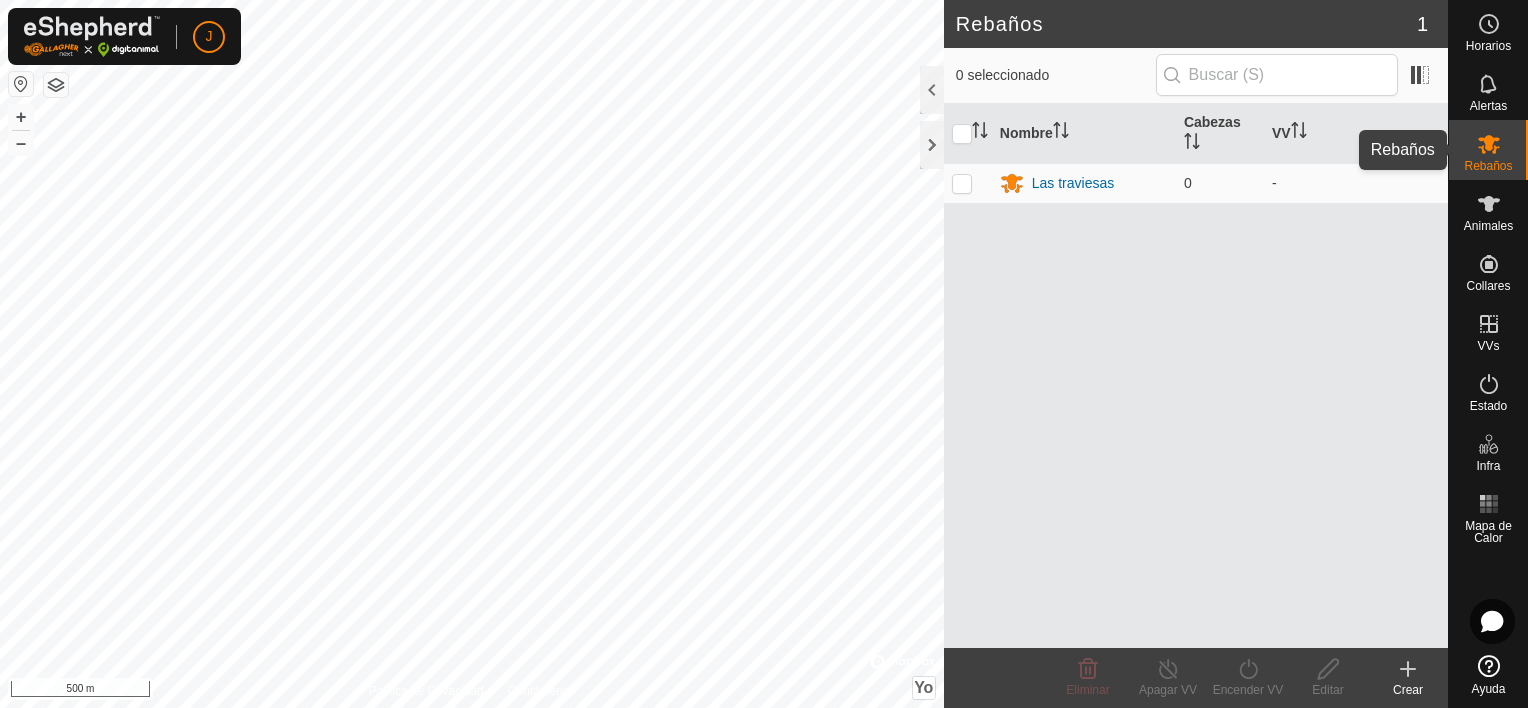 click 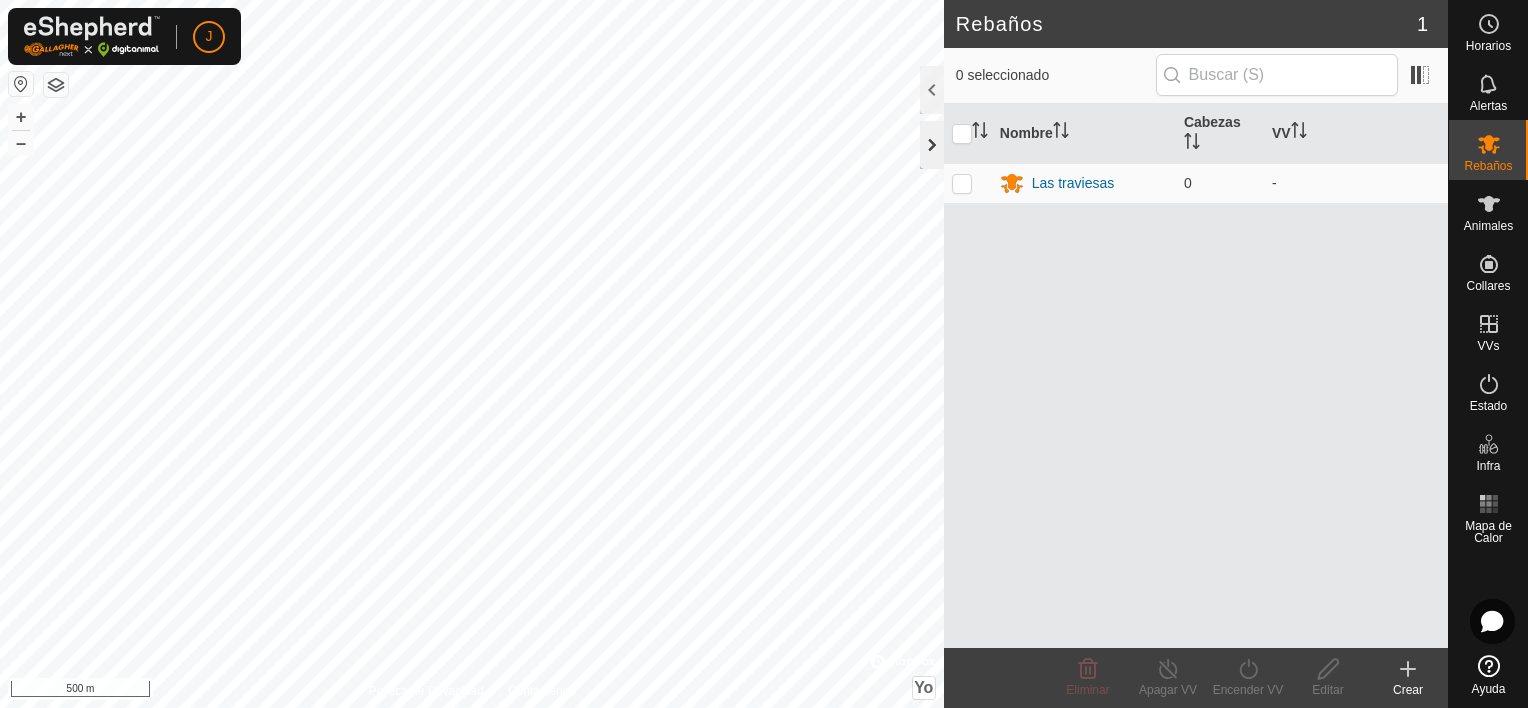 click 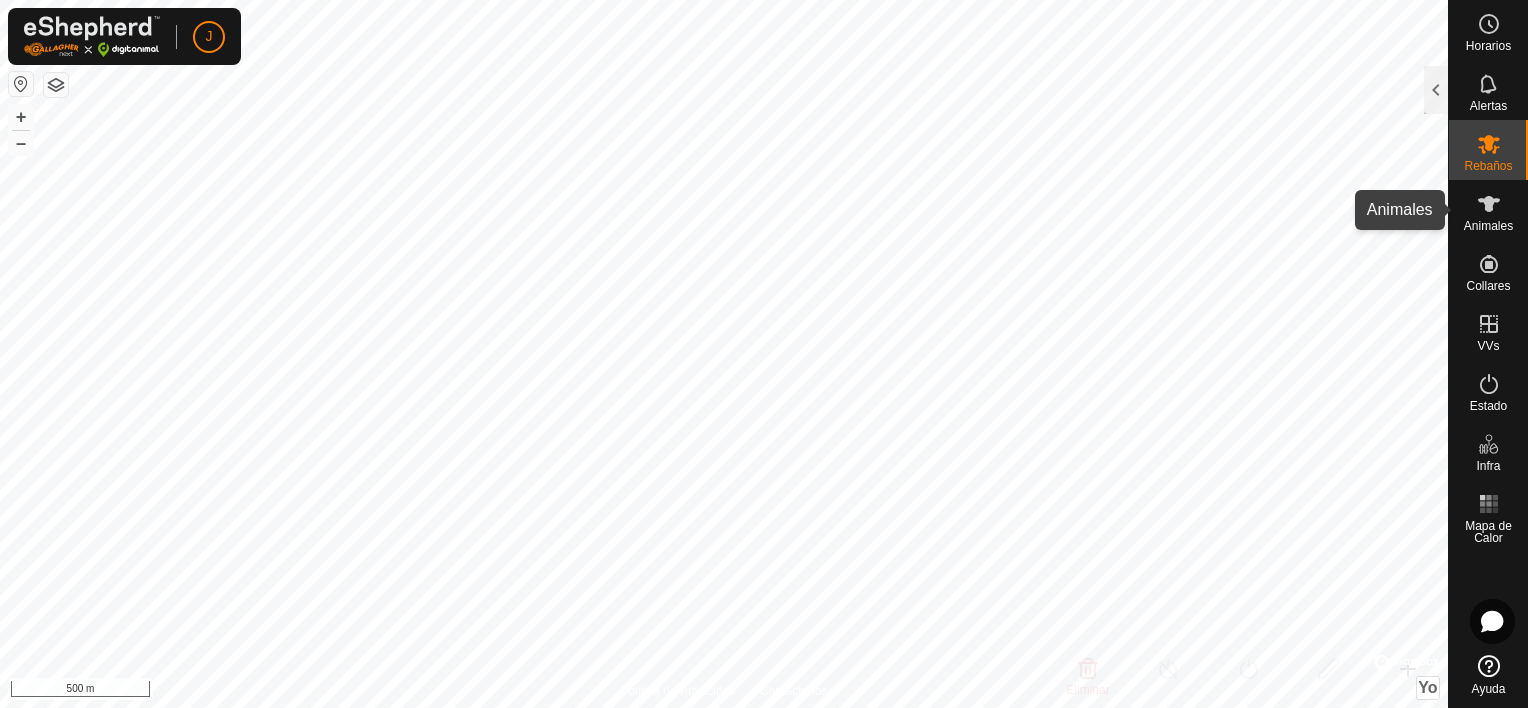 click 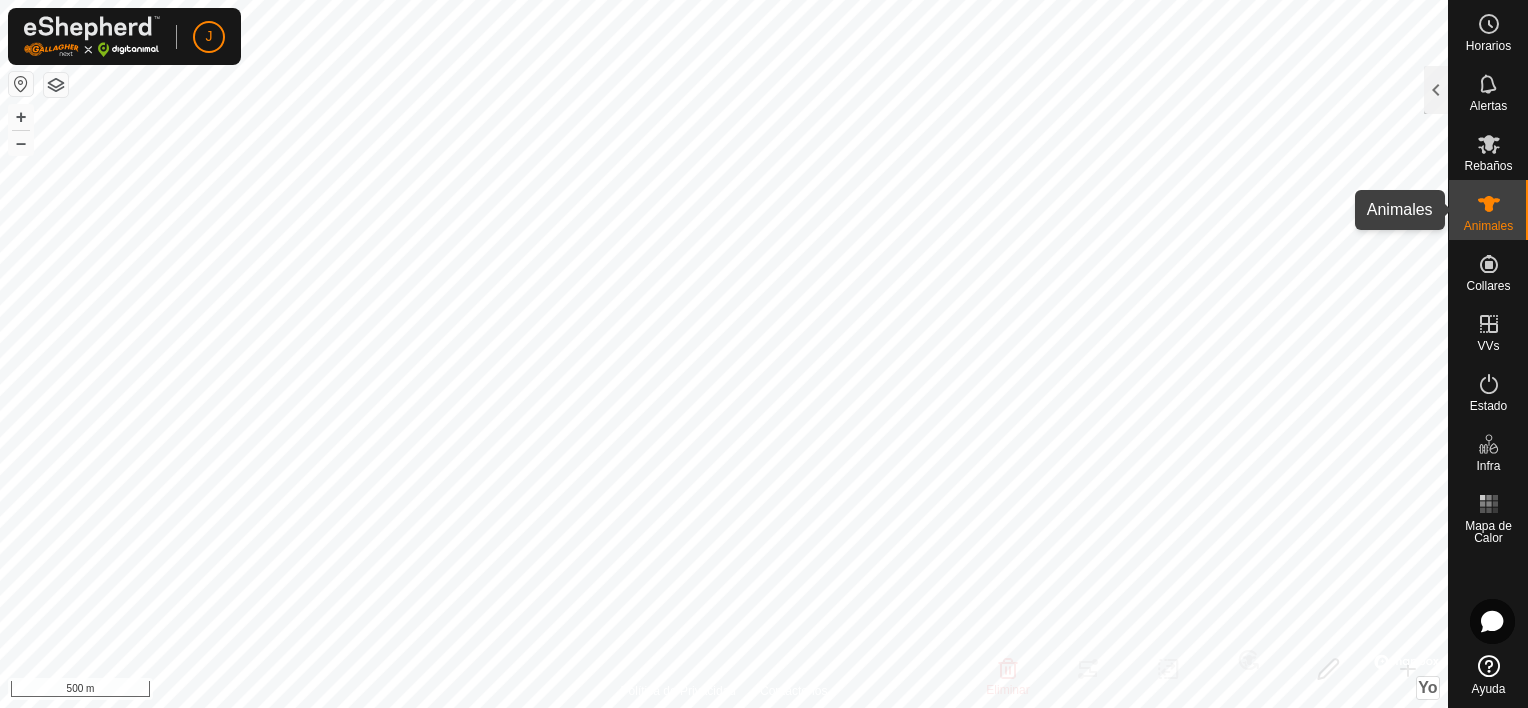click on "Animales" at bounding box center (1488, 226) 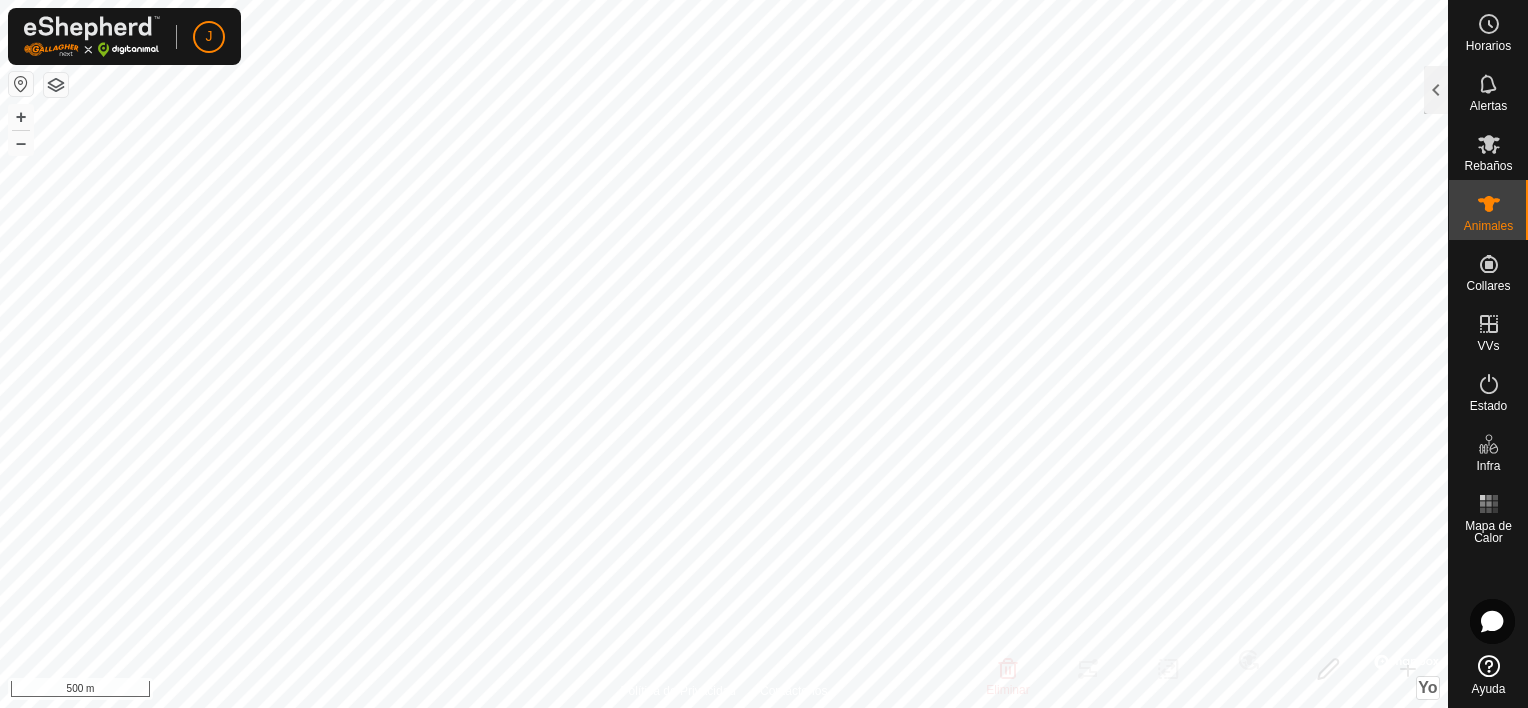 click 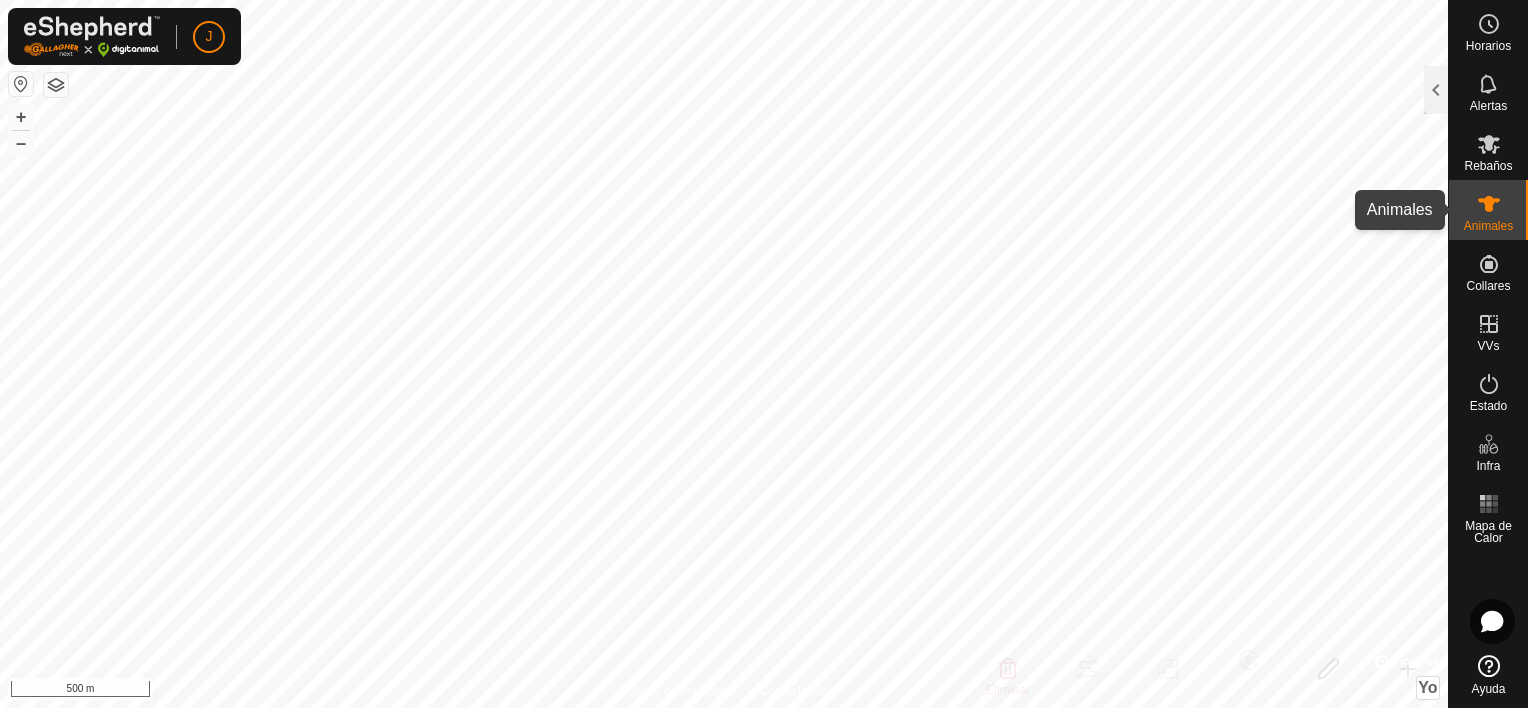 click on "Animales" at bounding box center (1488, 210) 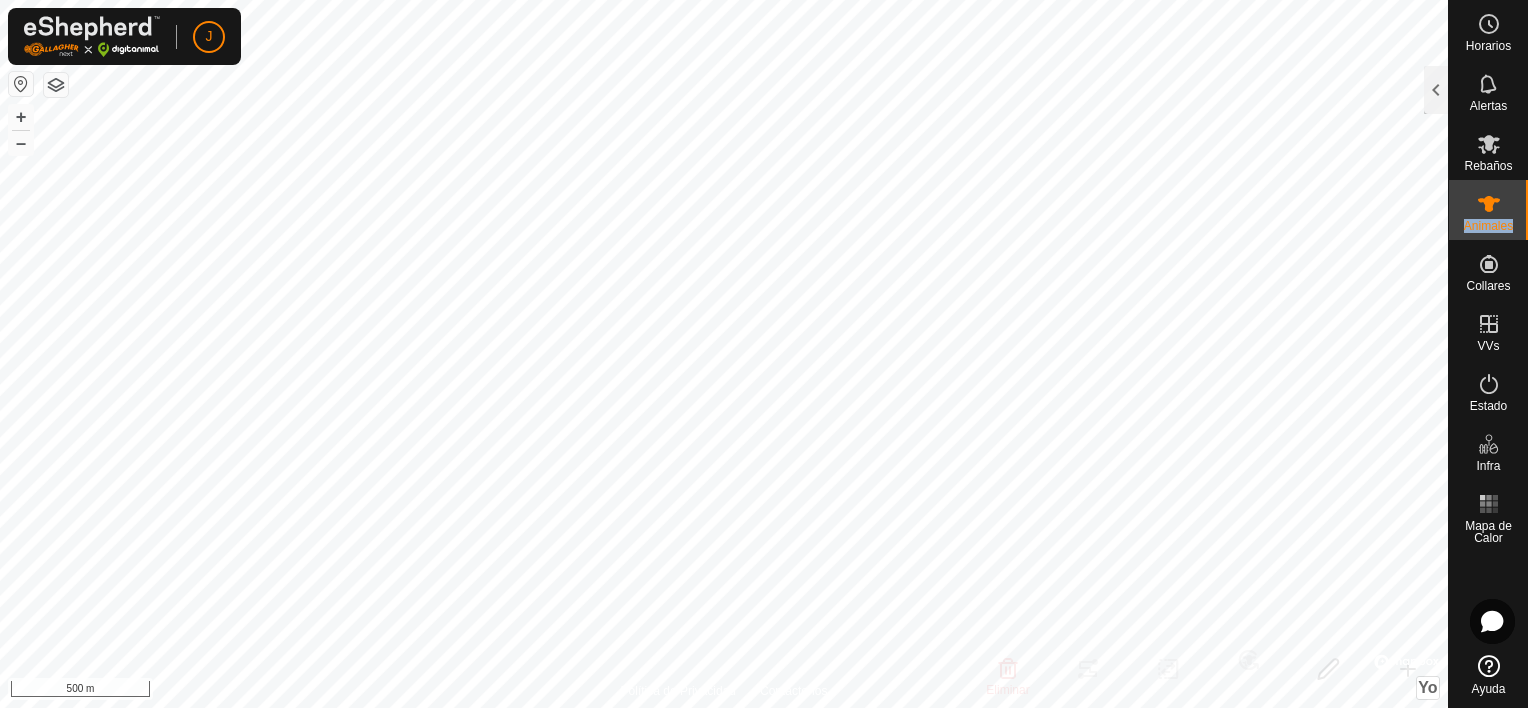 click on "Animales" at bounding box center (1488, 210) 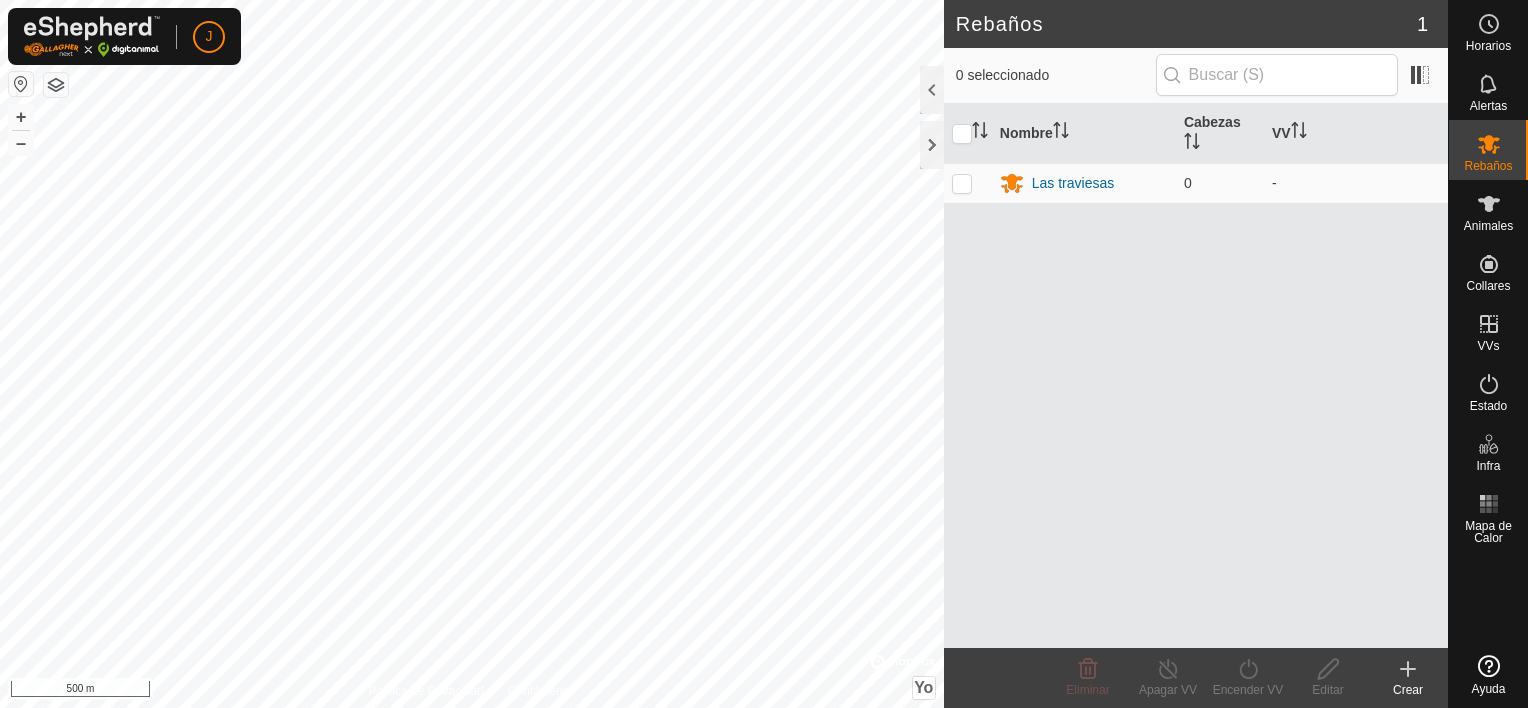 scroll, scrollTop: 0, scrollLeft: 0, axis: both 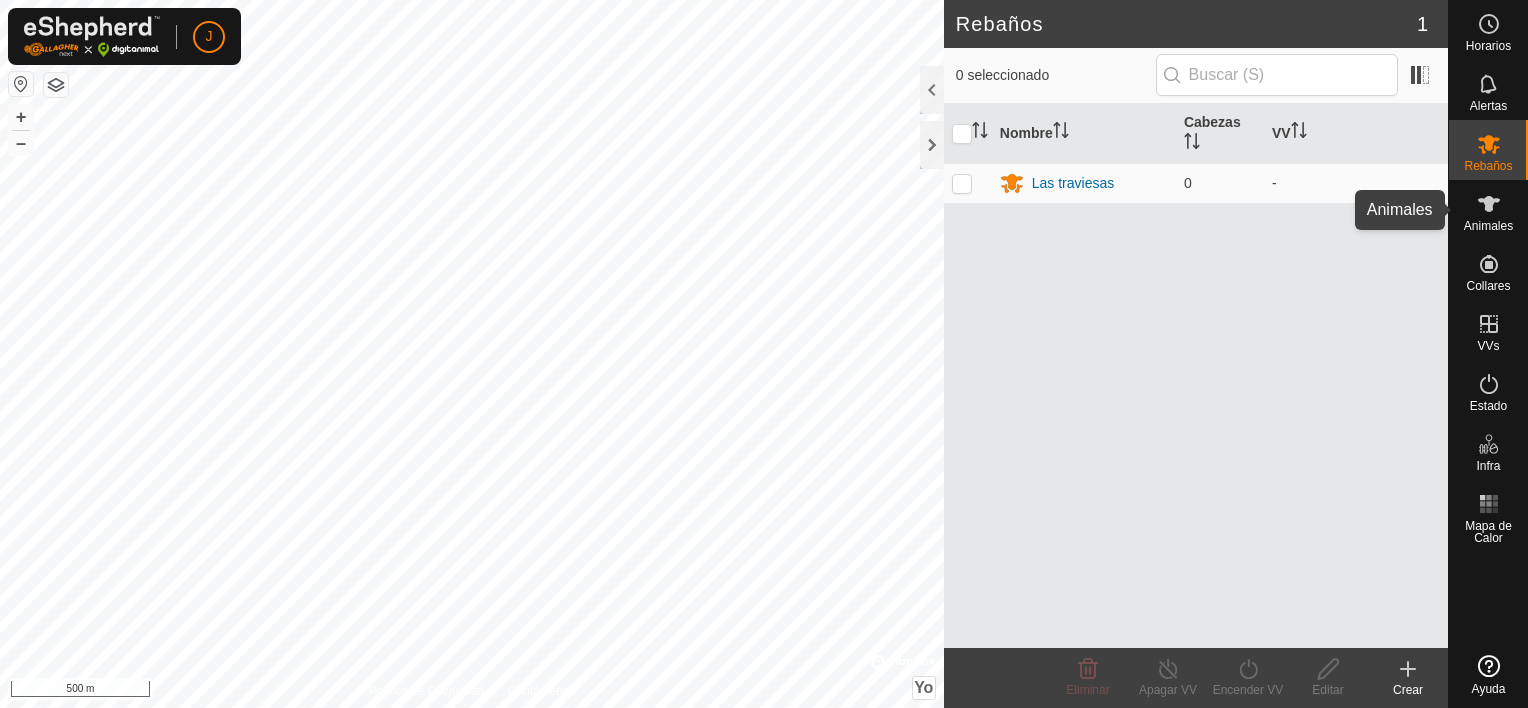 click at bounding box center [1489, 204] 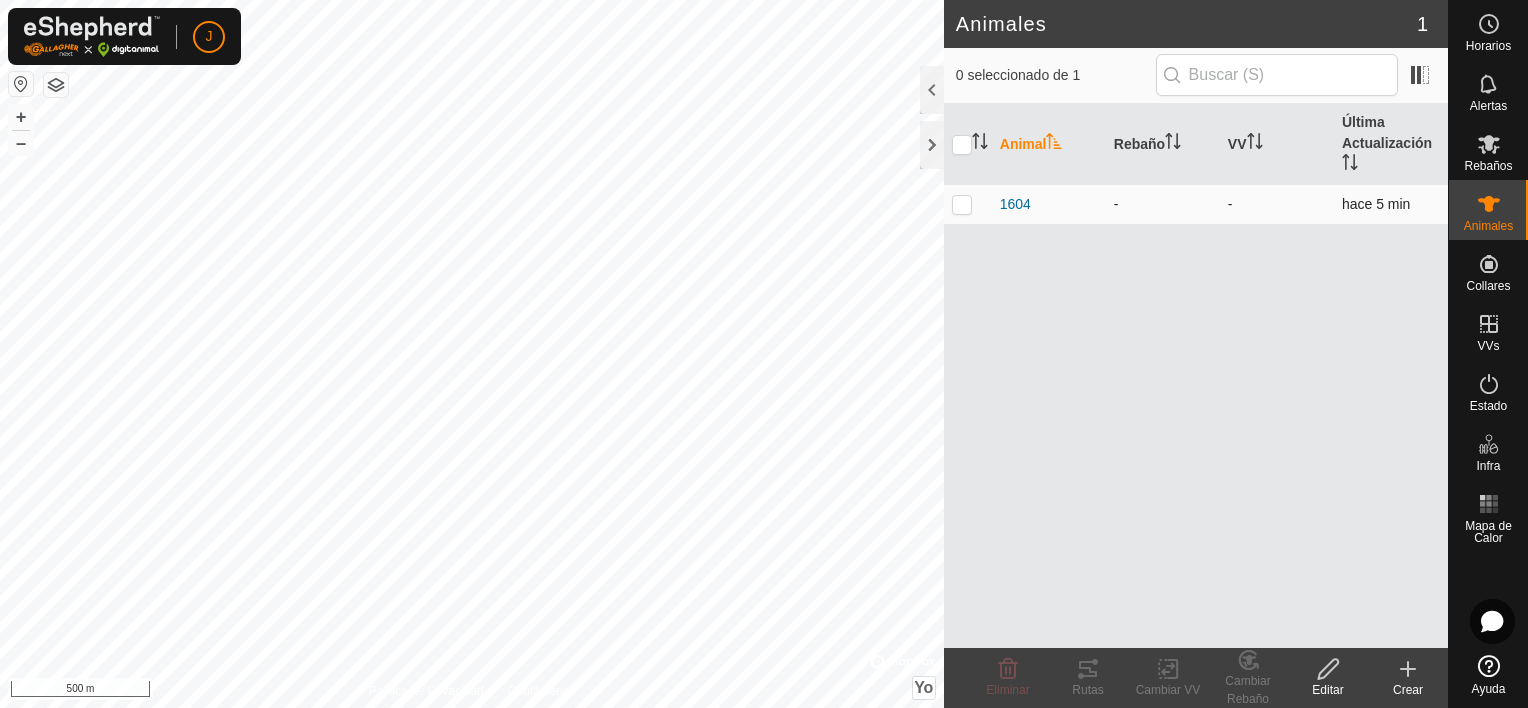 click at bounding box center (962, 204) 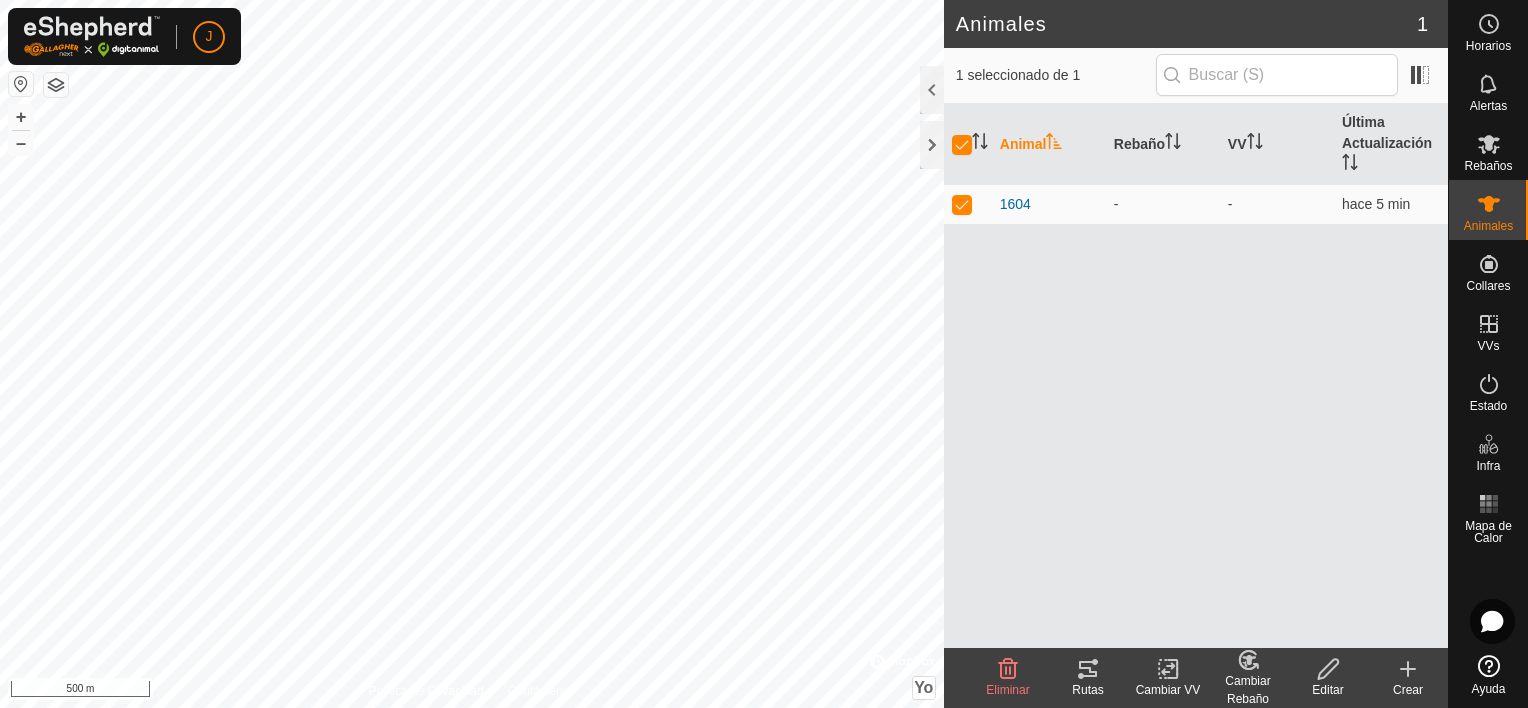 click 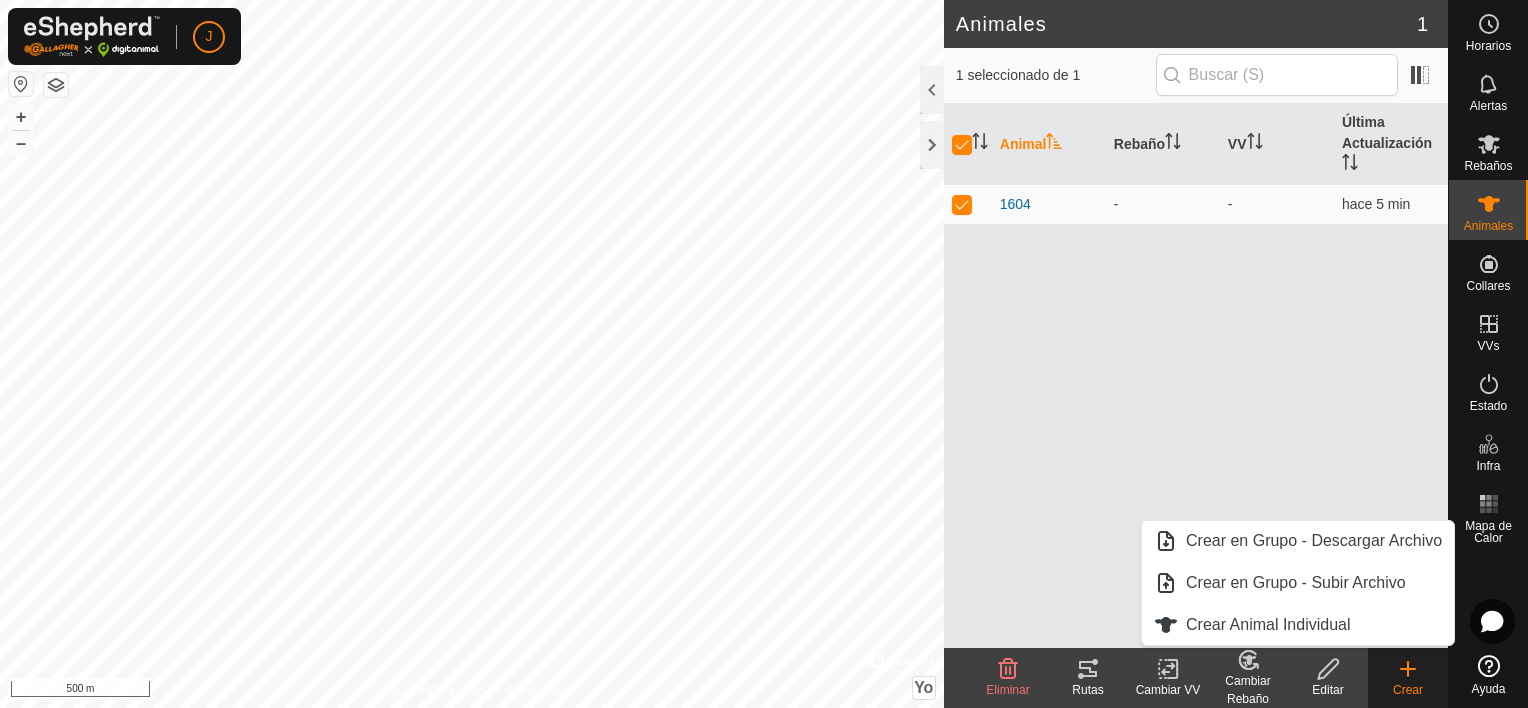 click on "Animal   Rebaño   VV   Última Actualización   1604   -  -  hace 5 min" at bounding box center (1196, 376) 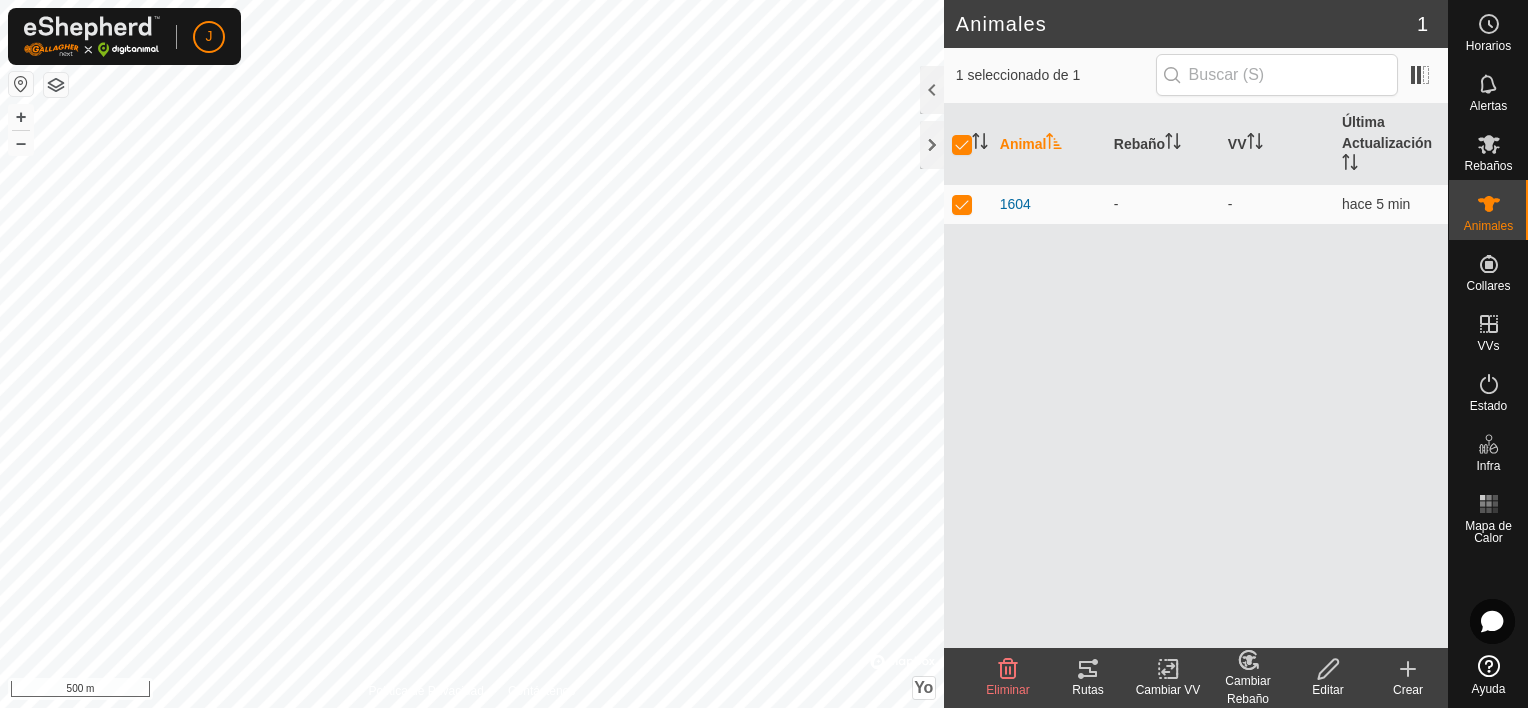 click on "Animal   Rebaño   VV   Última Actualización   1604   -  -  hace 5 min" at bounding box center (1196, 376) 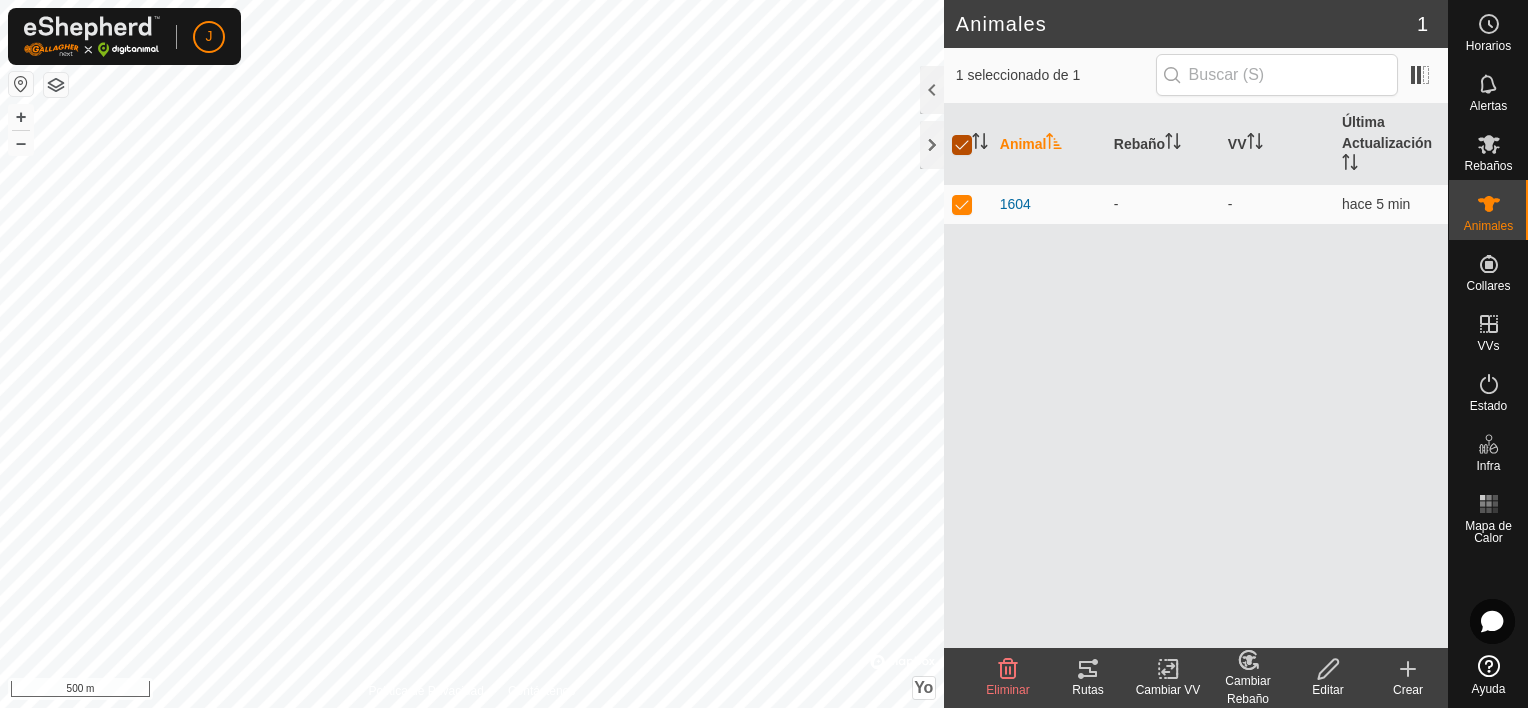 click at bounding box center [962, 145] 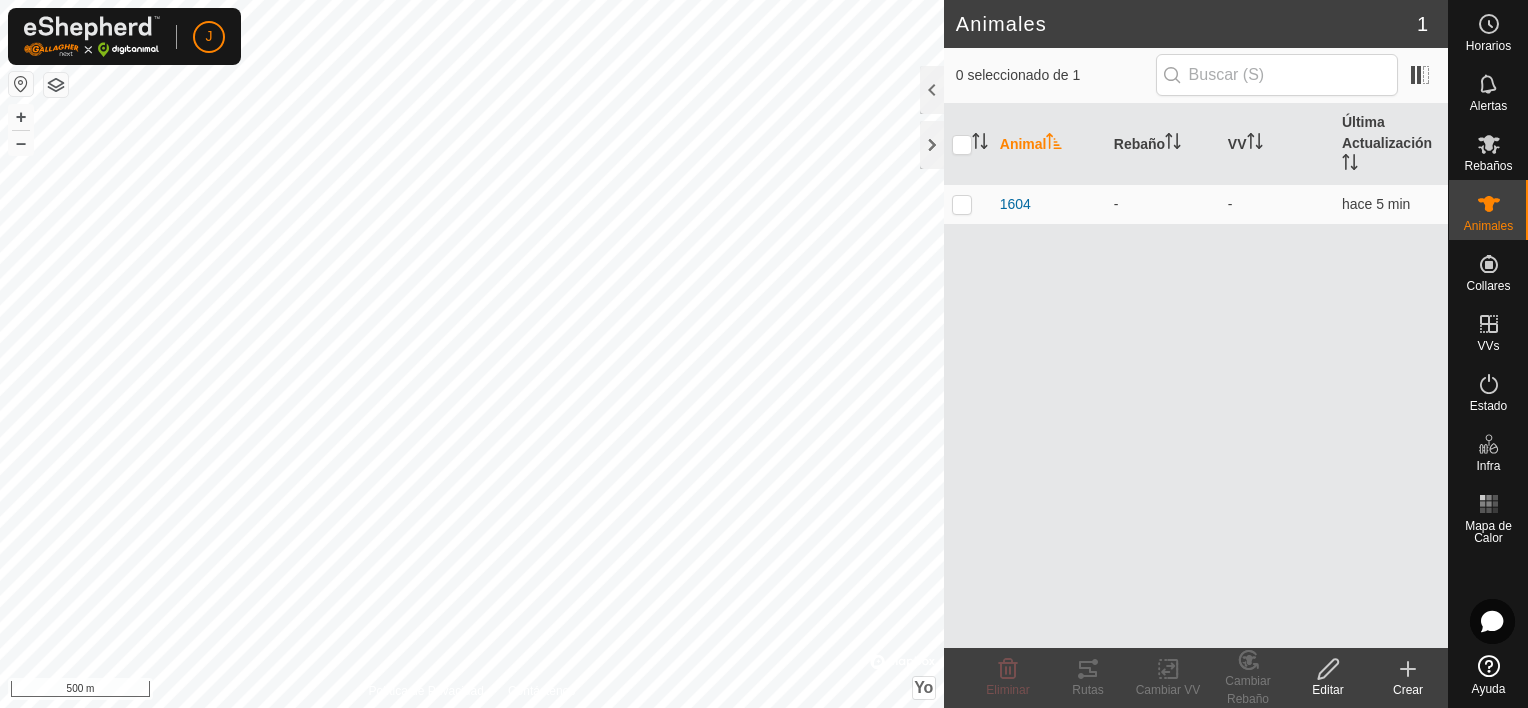 click 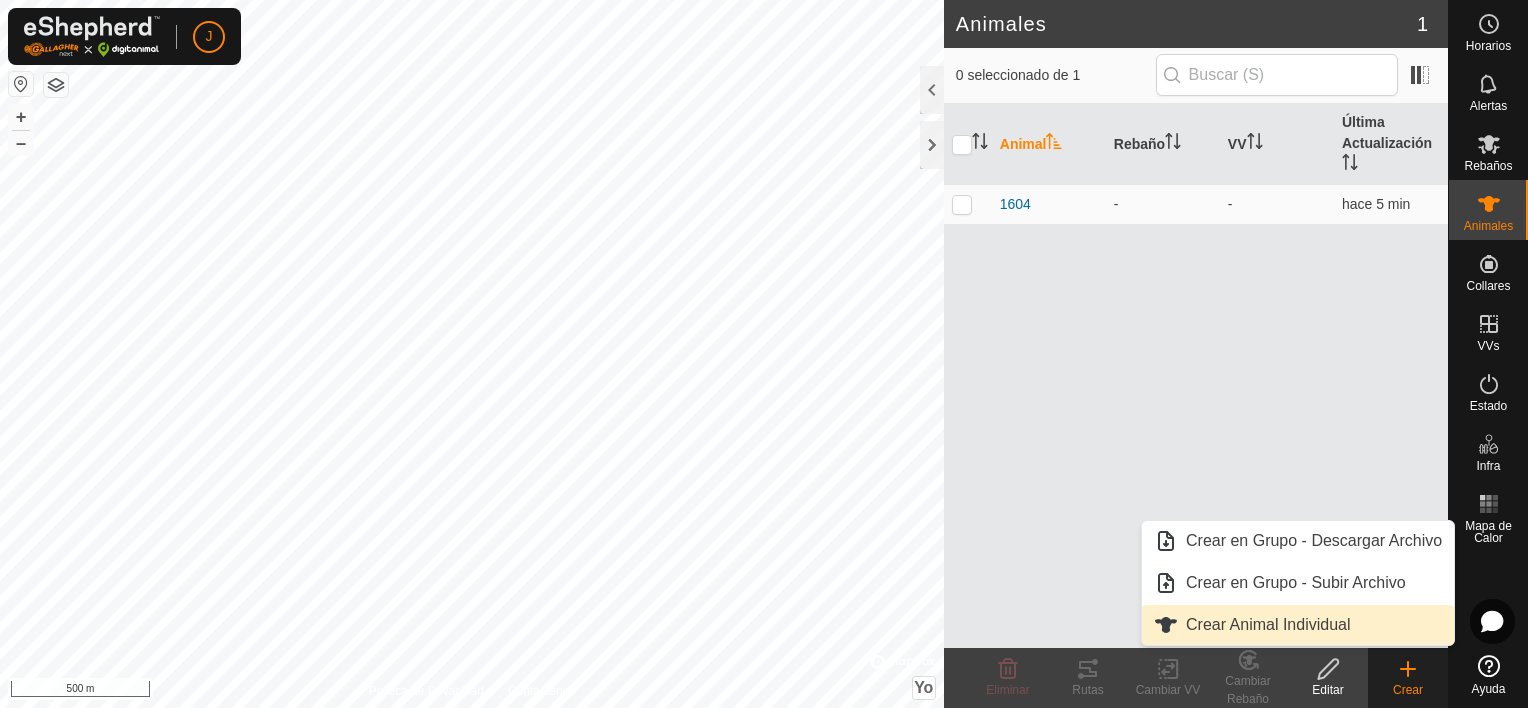 click on "Crear Animal Individual" at bounding box center (1298, 625) 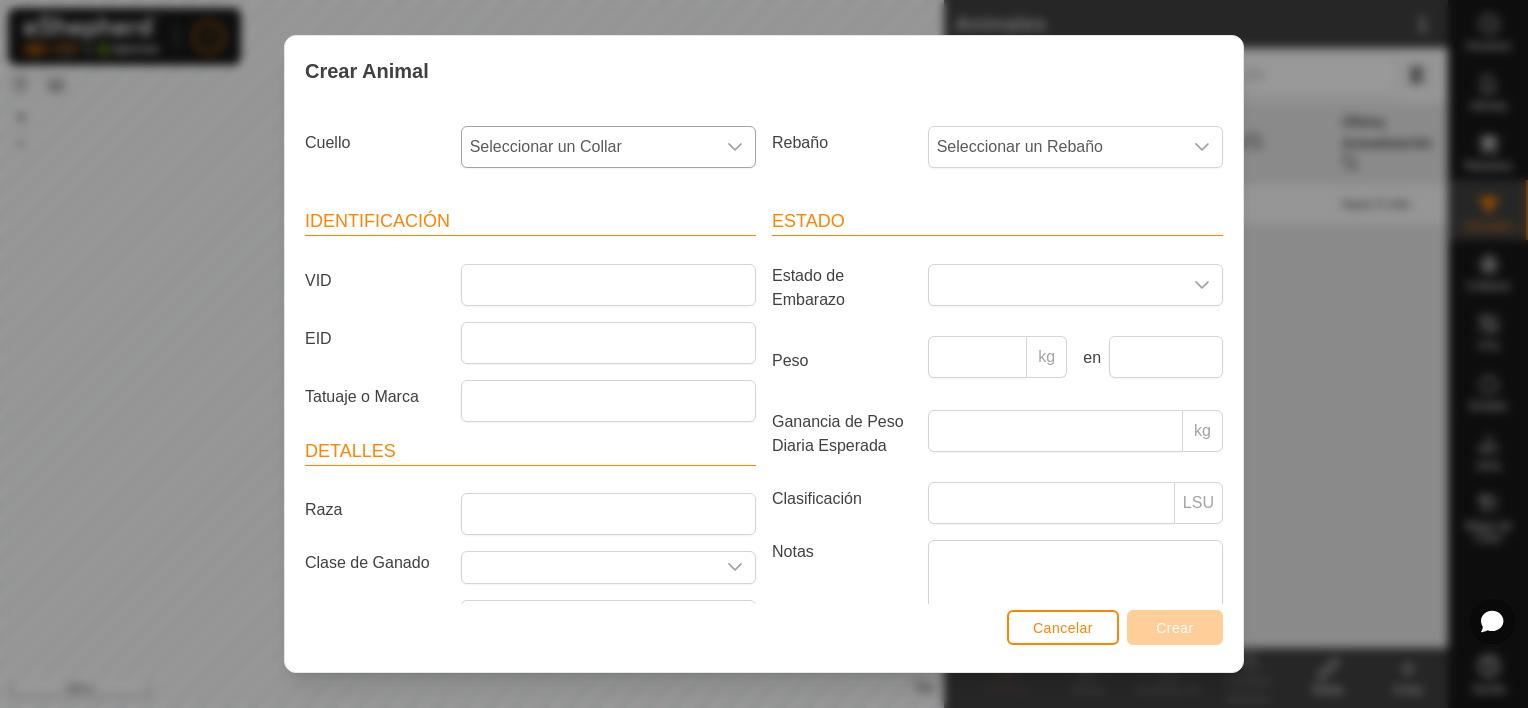 click 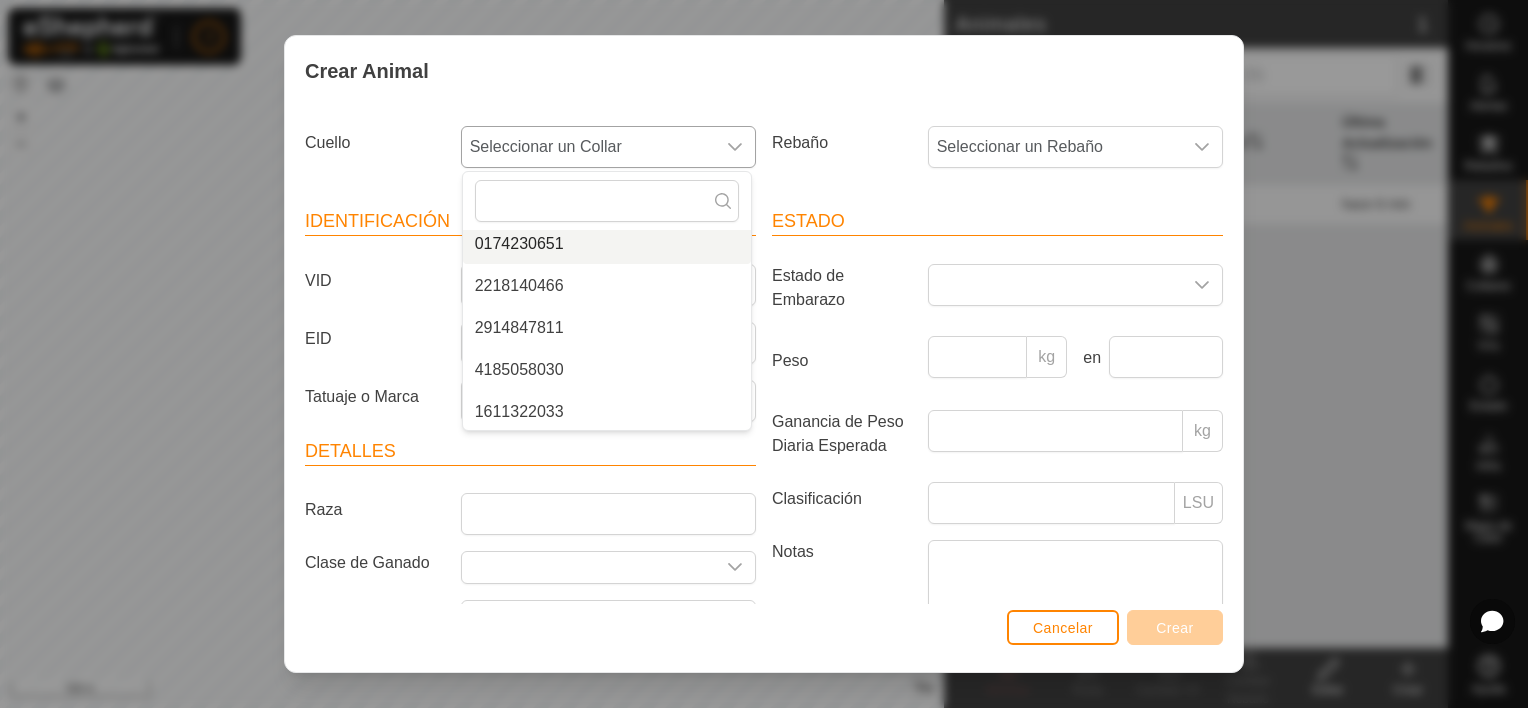 scroll, scrollTop: 385, scrollLeft: 0, axis: vertical 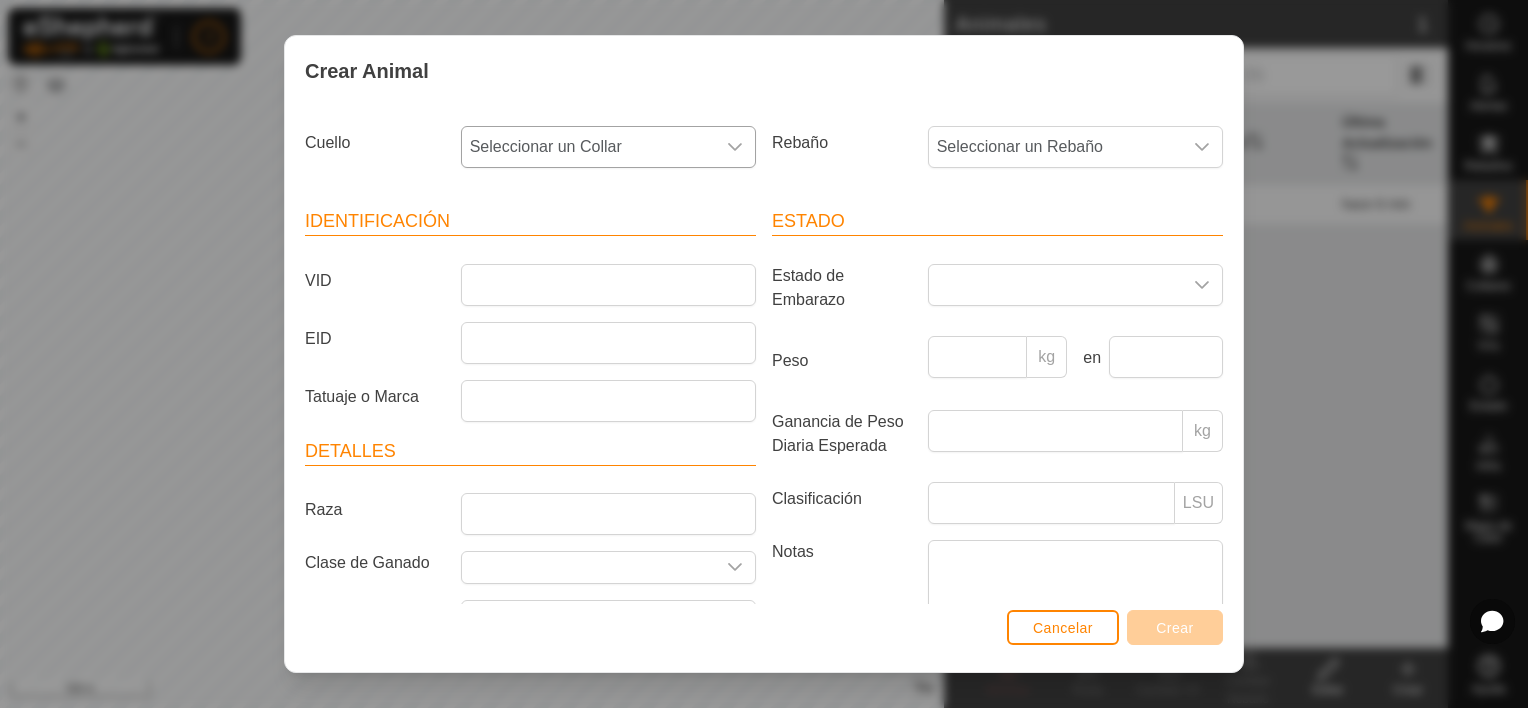 click at bounding box center (735, 147) 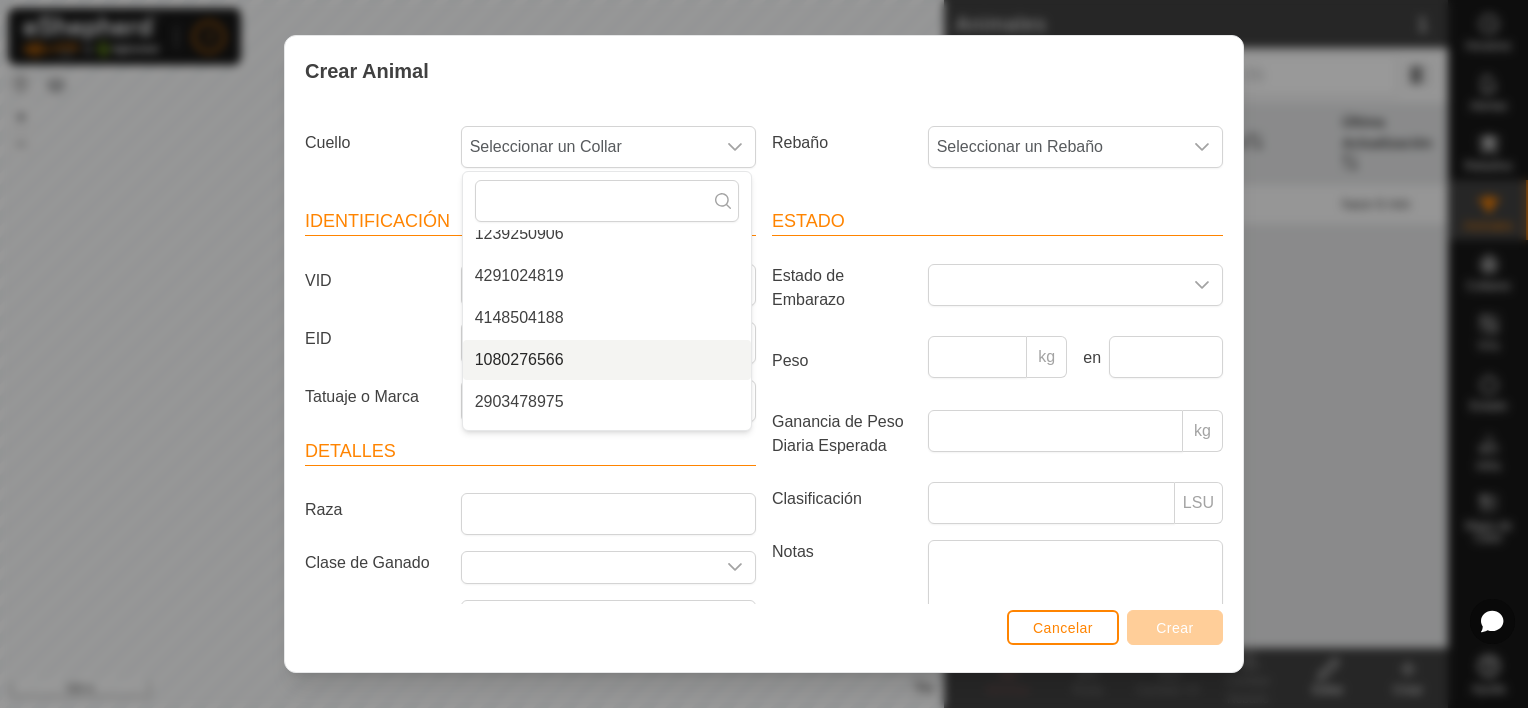 scroll, scrollTop: 200, scrollLeft: 0, axis: vertical 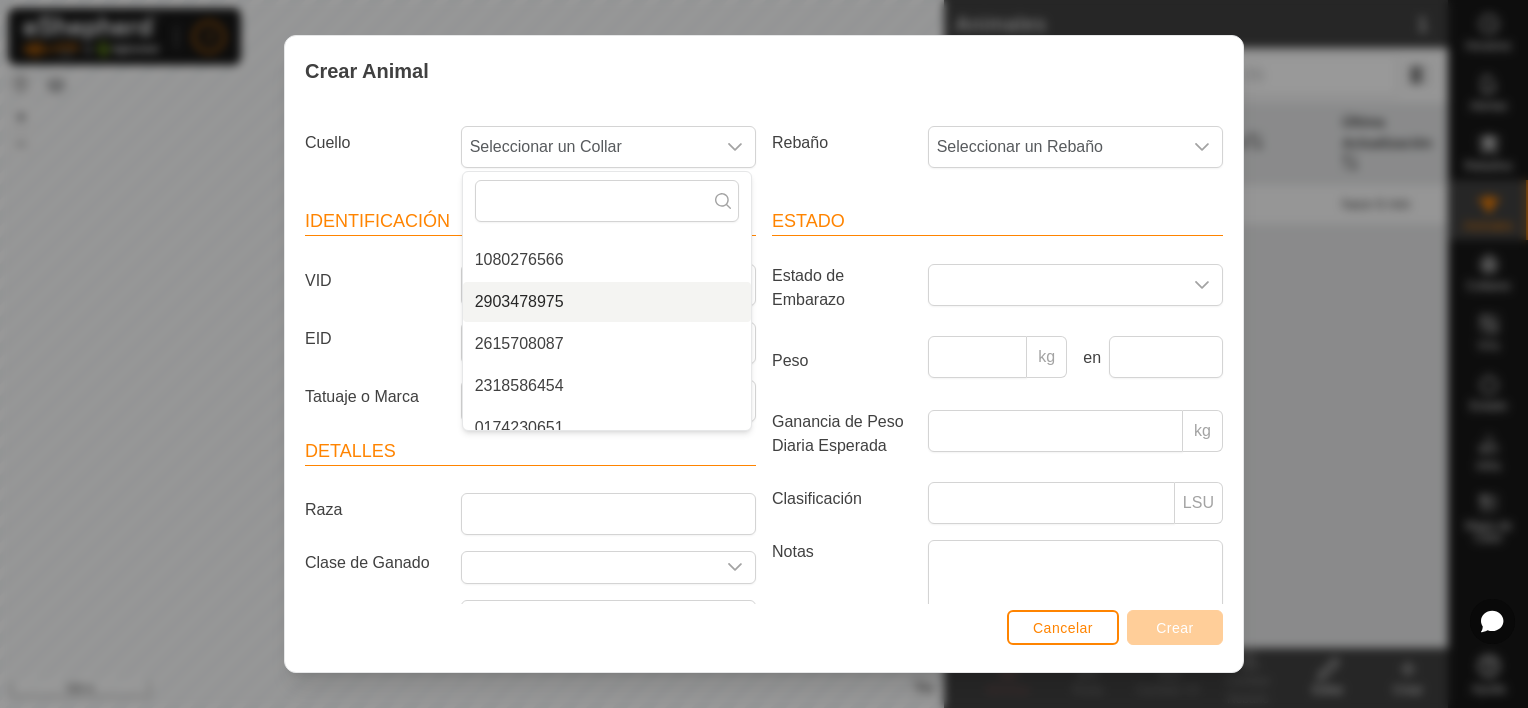 click on "2903478975" at bounding box center [607, 302] 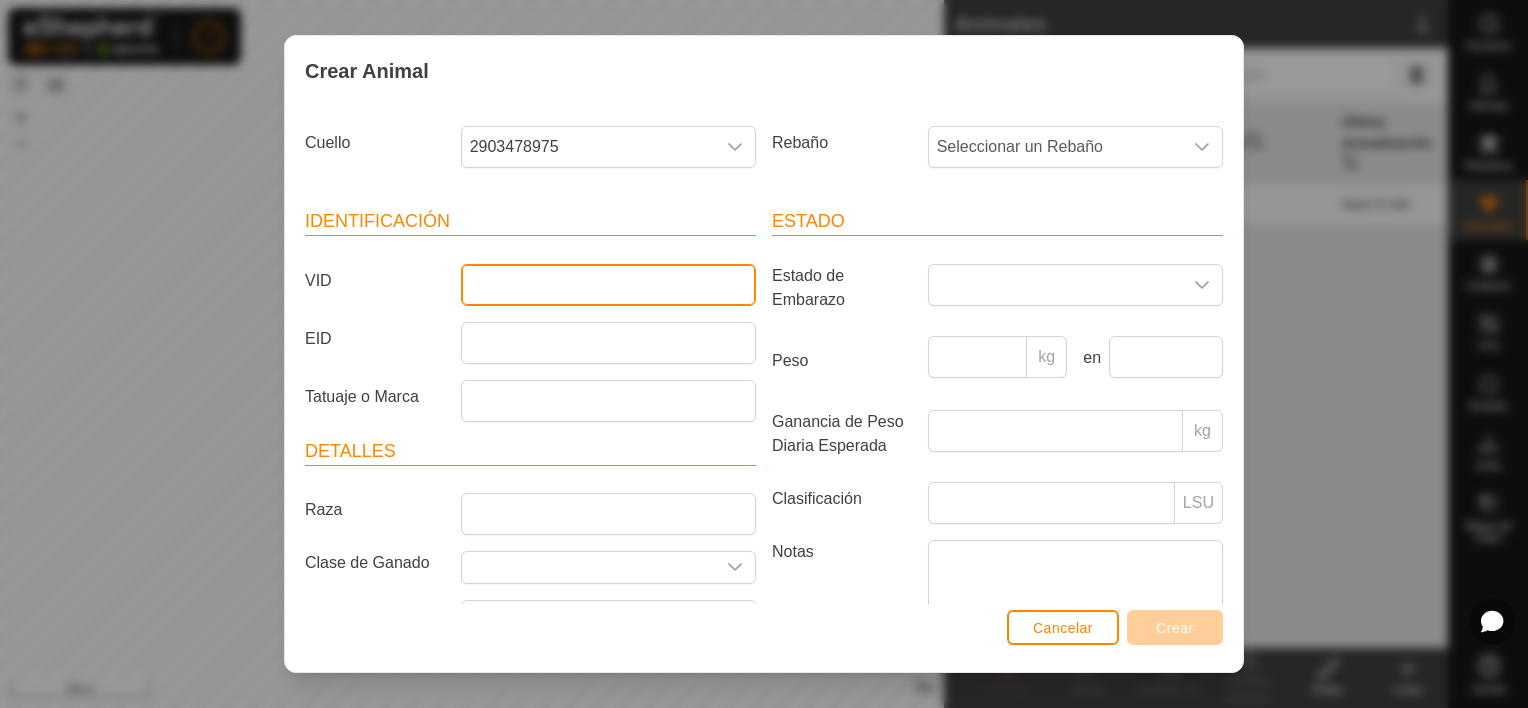 click on "VID" at bounding box center [608, 285] 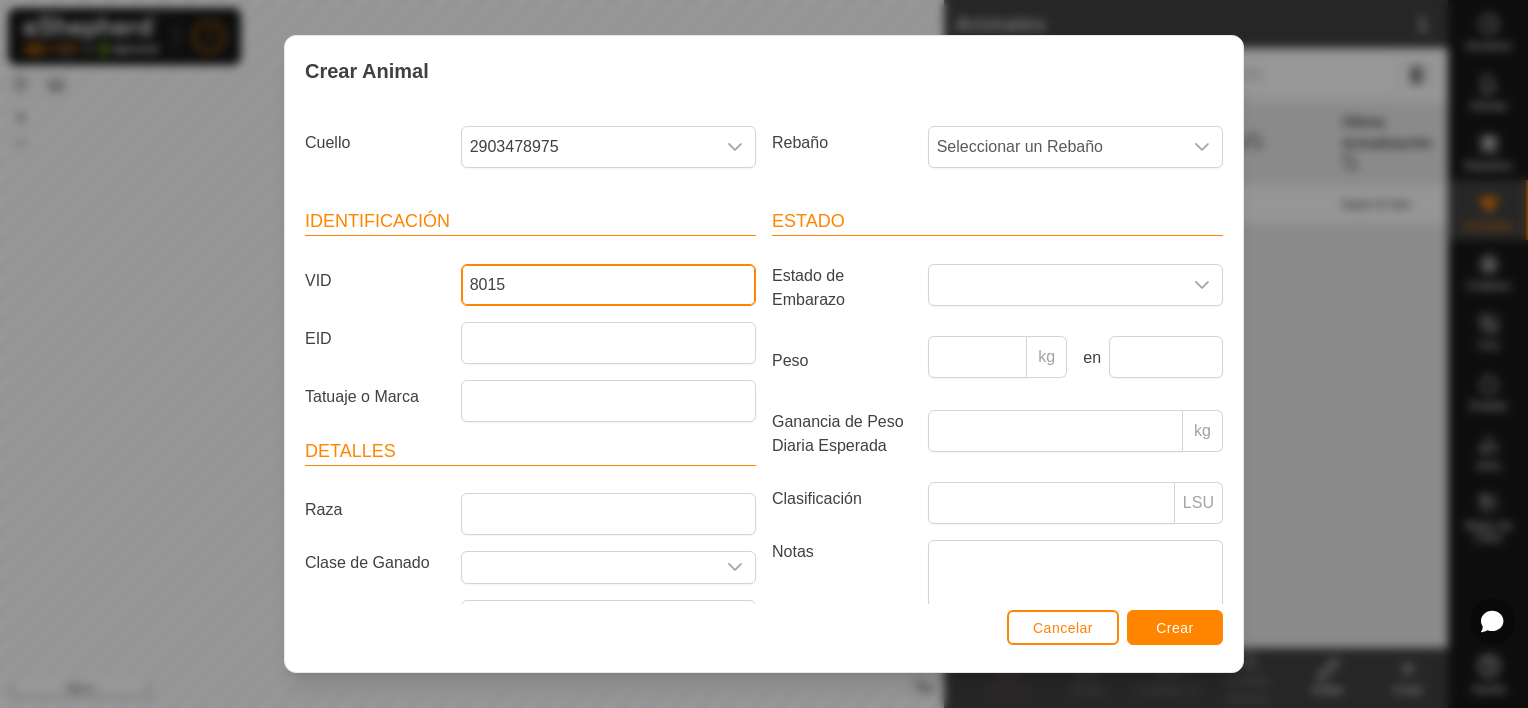 type on "8015" 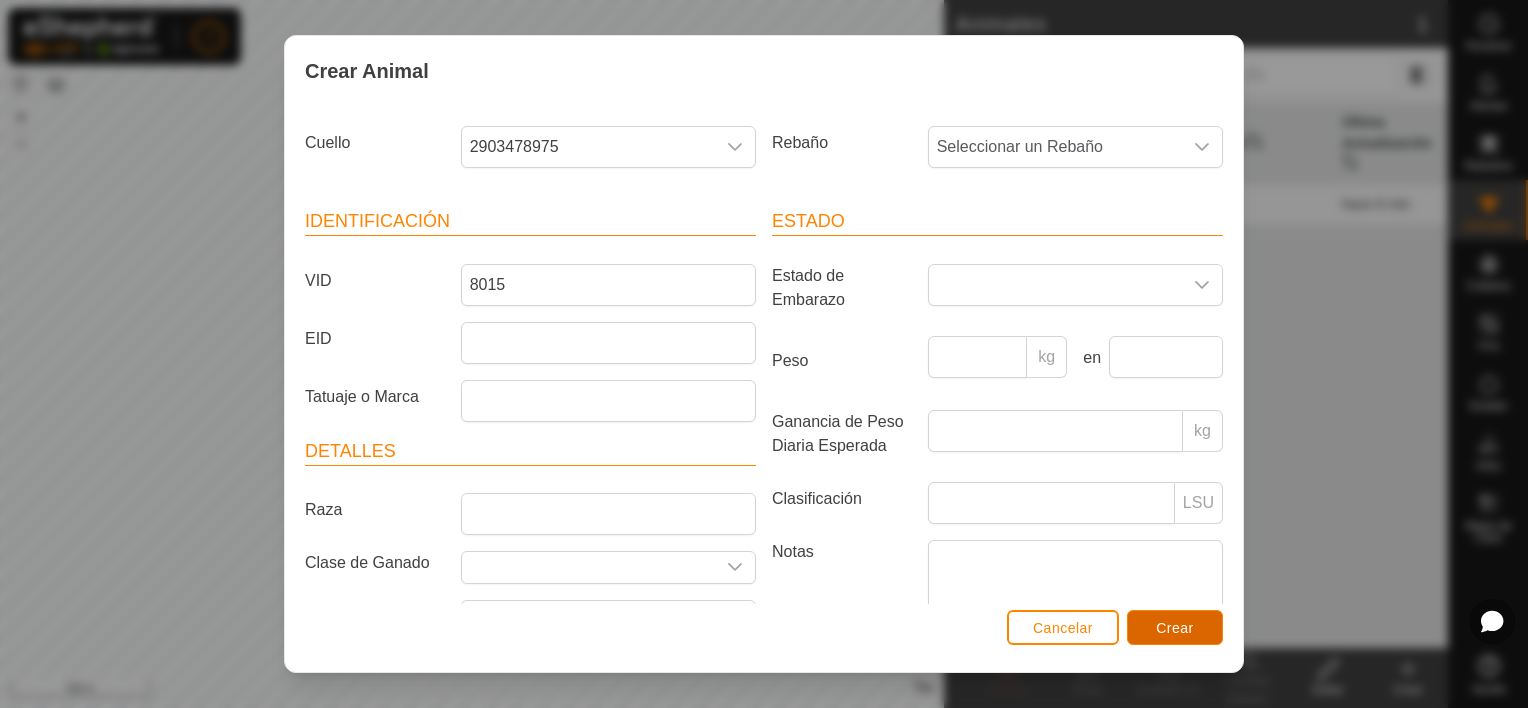 click on "Crear" at bounding box center [1175, 628] 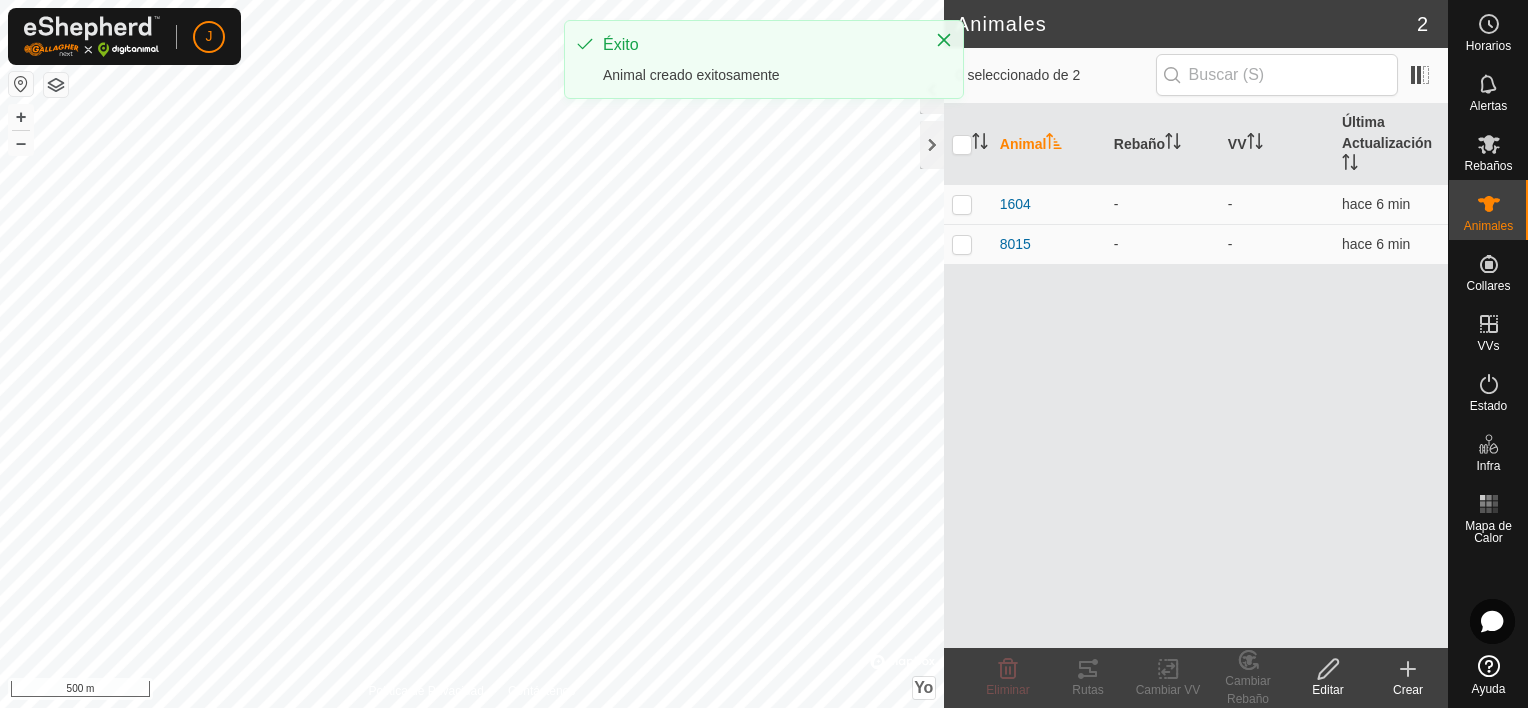 click 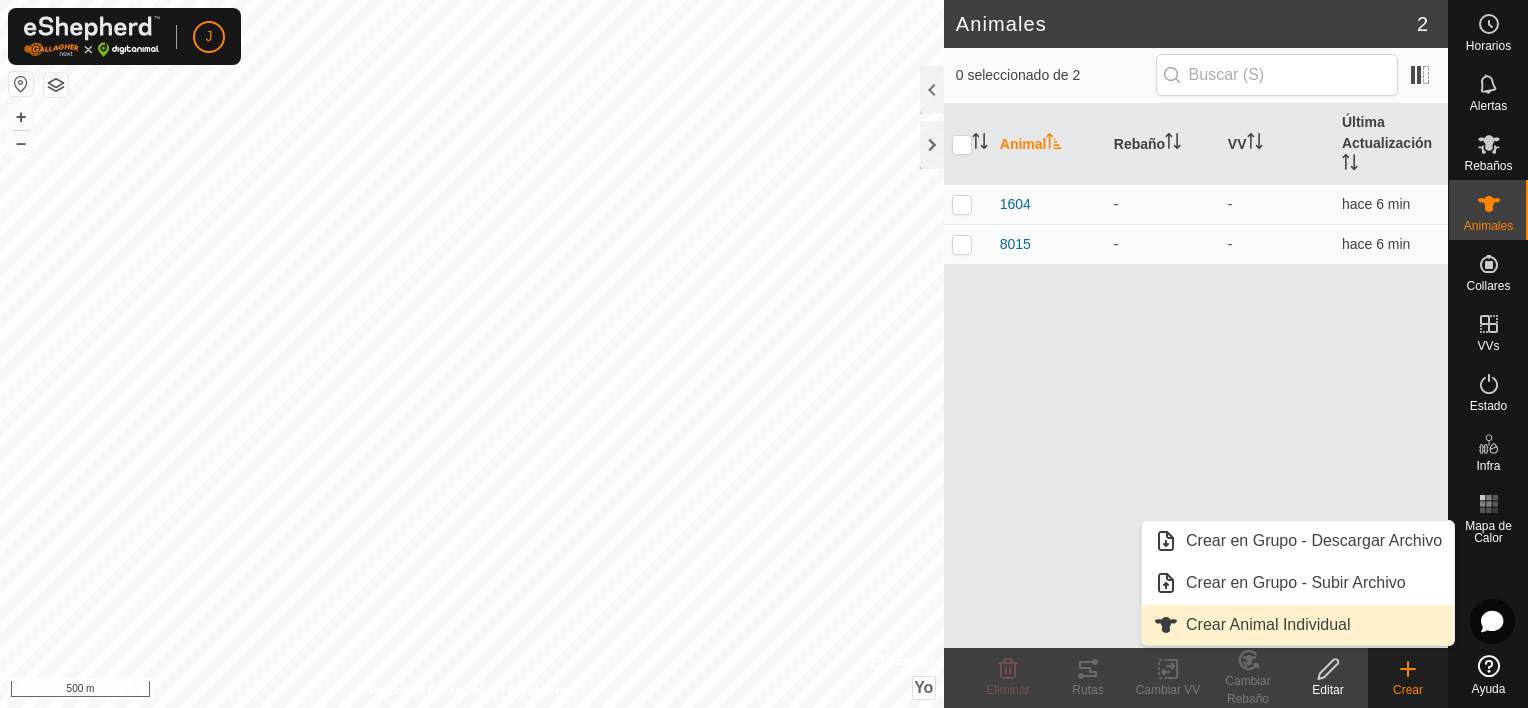click on "Crear Animal Individual" at bounding box center (1298, 625) 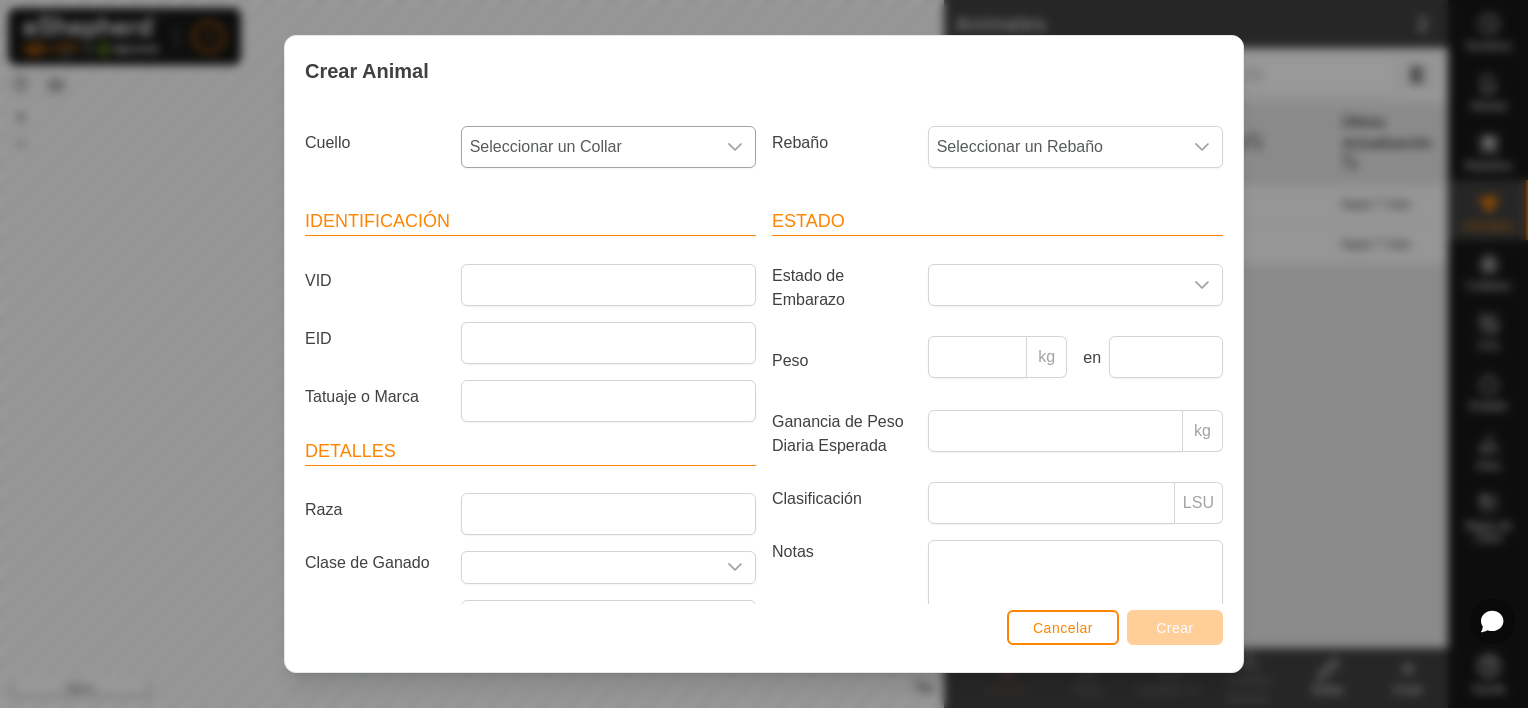 click at bounding box center (735, 147) 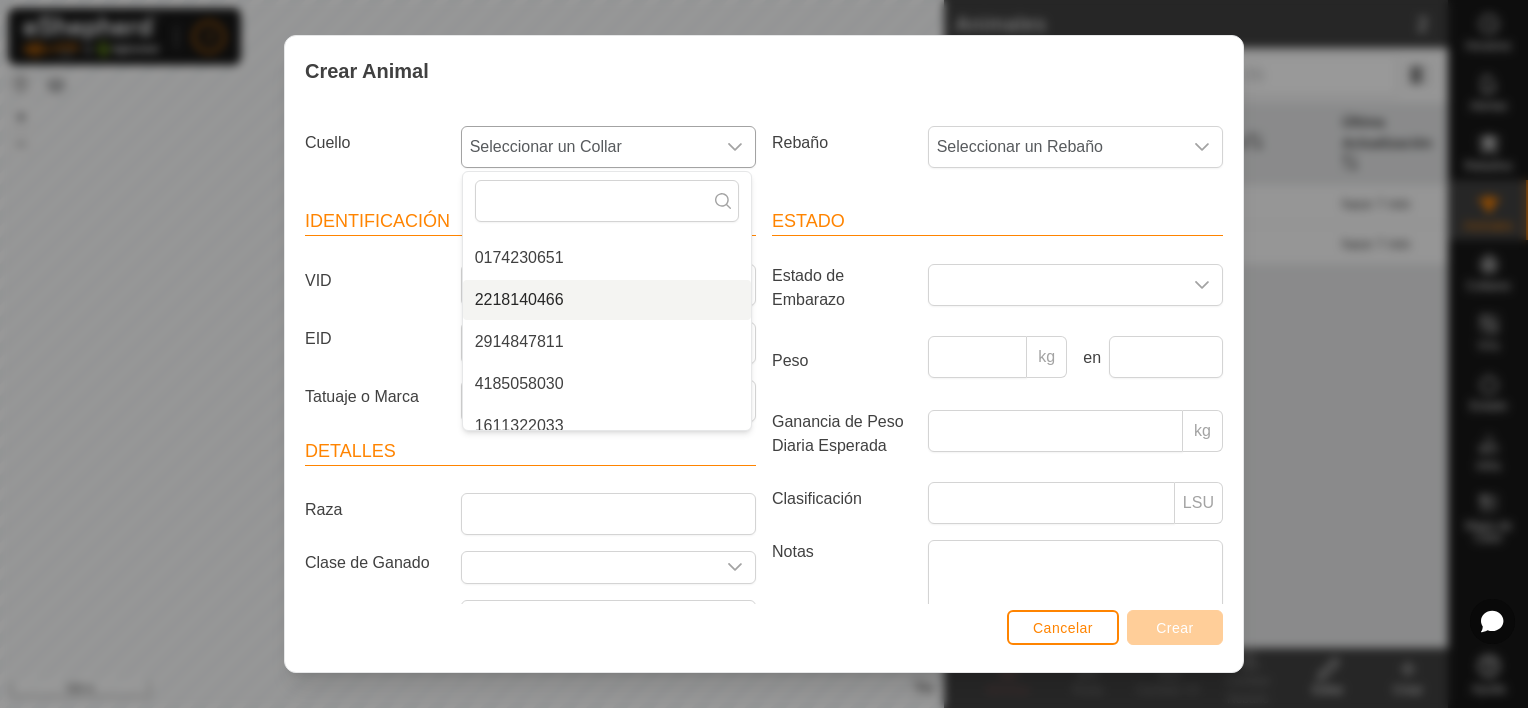 scroll, scrollTop: 344, scrollLeft: 0, axis: vertical 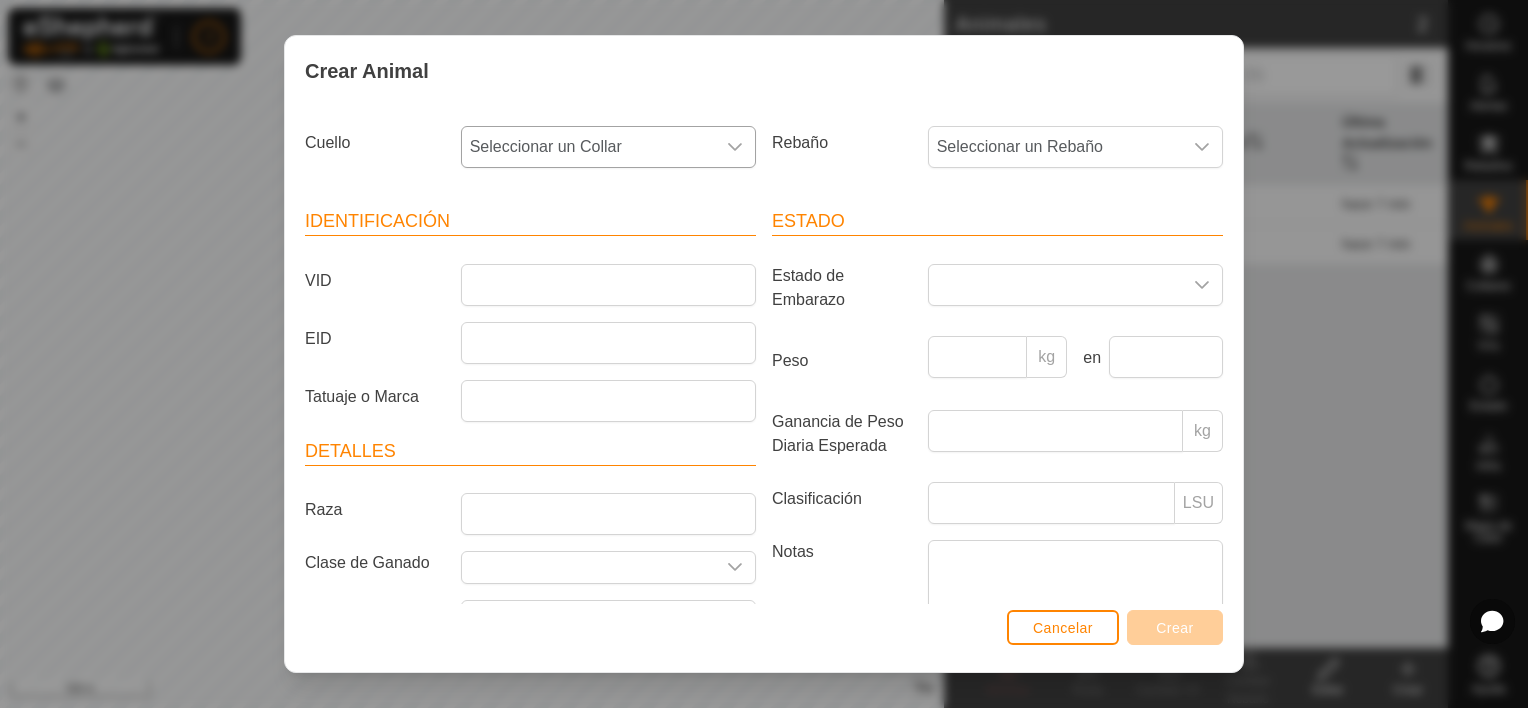 click at bounding box center [735, 147] 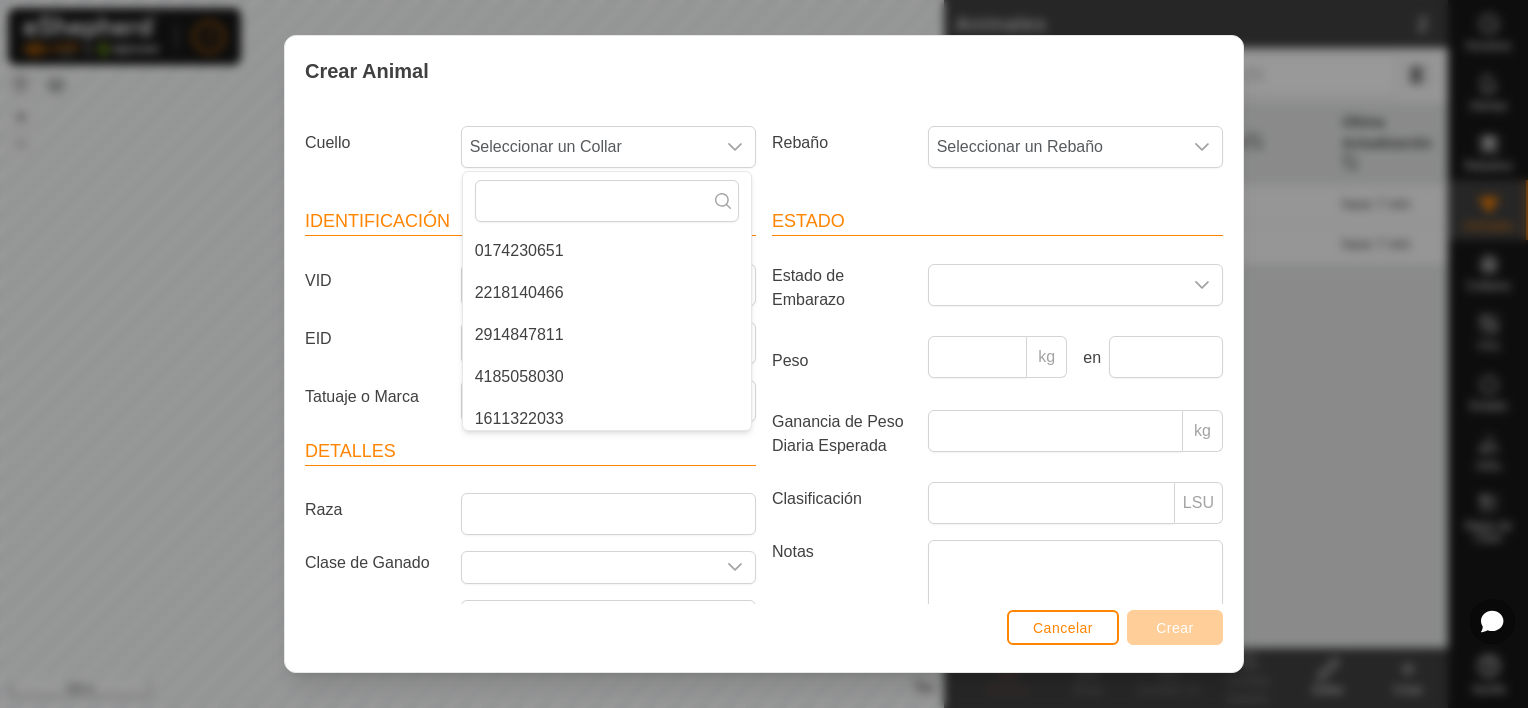scroll, scrollTop: 344, scrollLeft: 0, axis: vertical 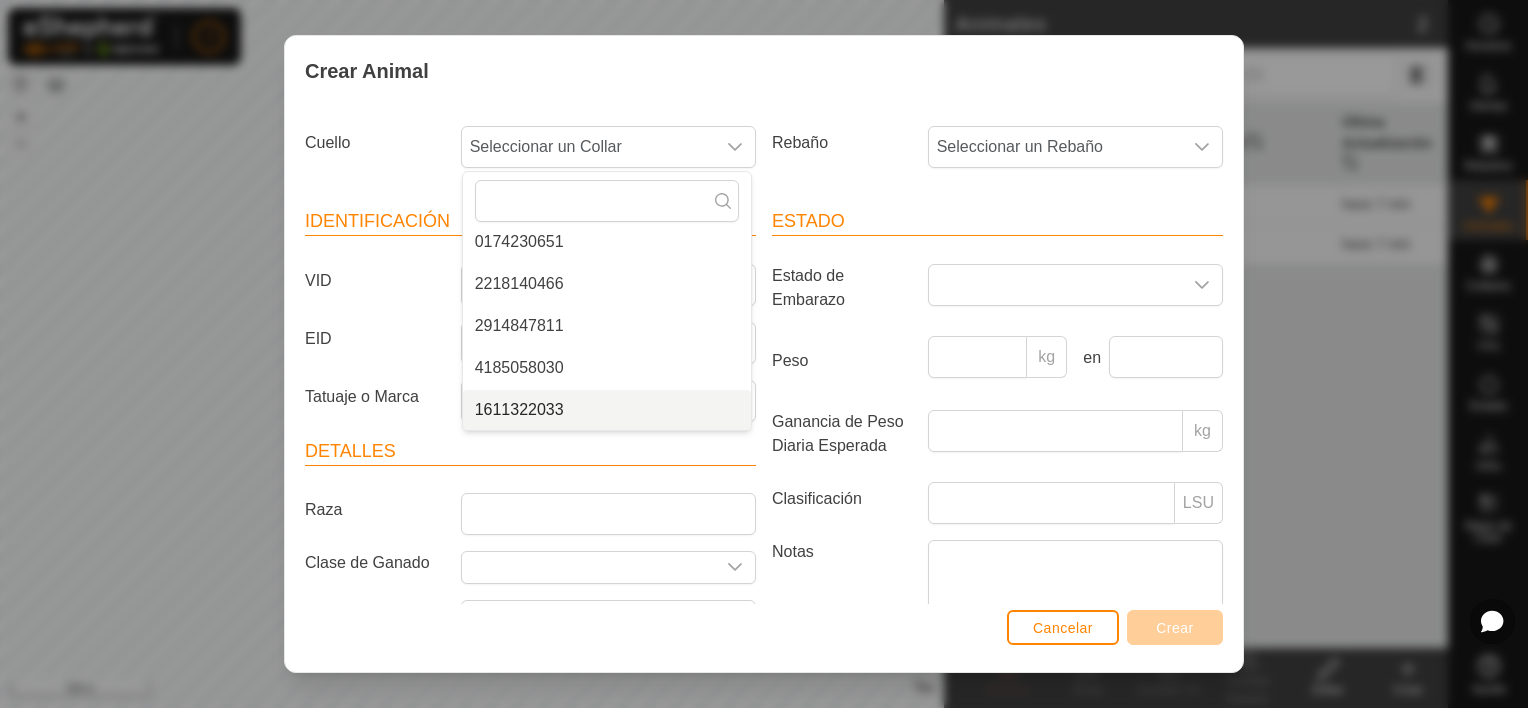 click on "1611322033" at bounding box center (607, 410) 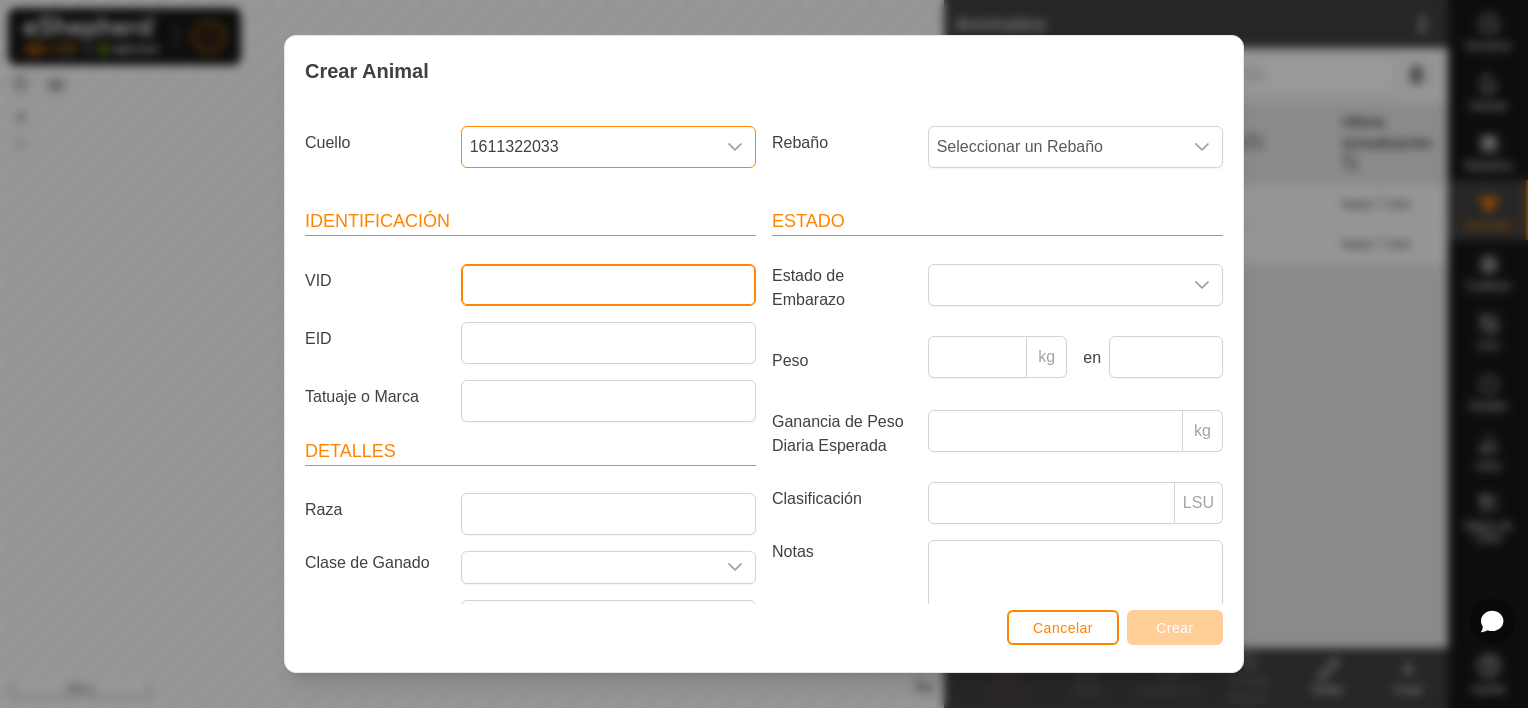 click on "VID" at bounding box center [608, 285] 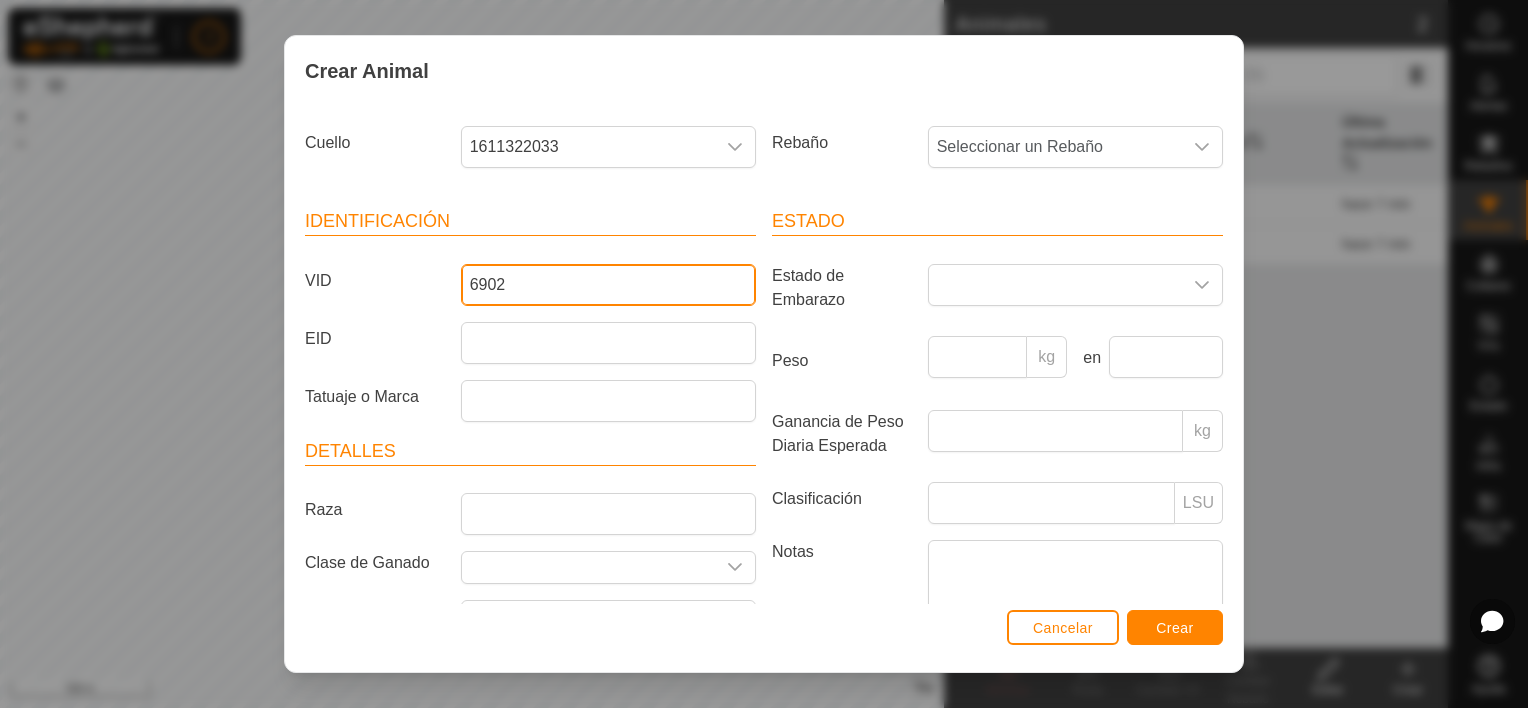 type on "6902" 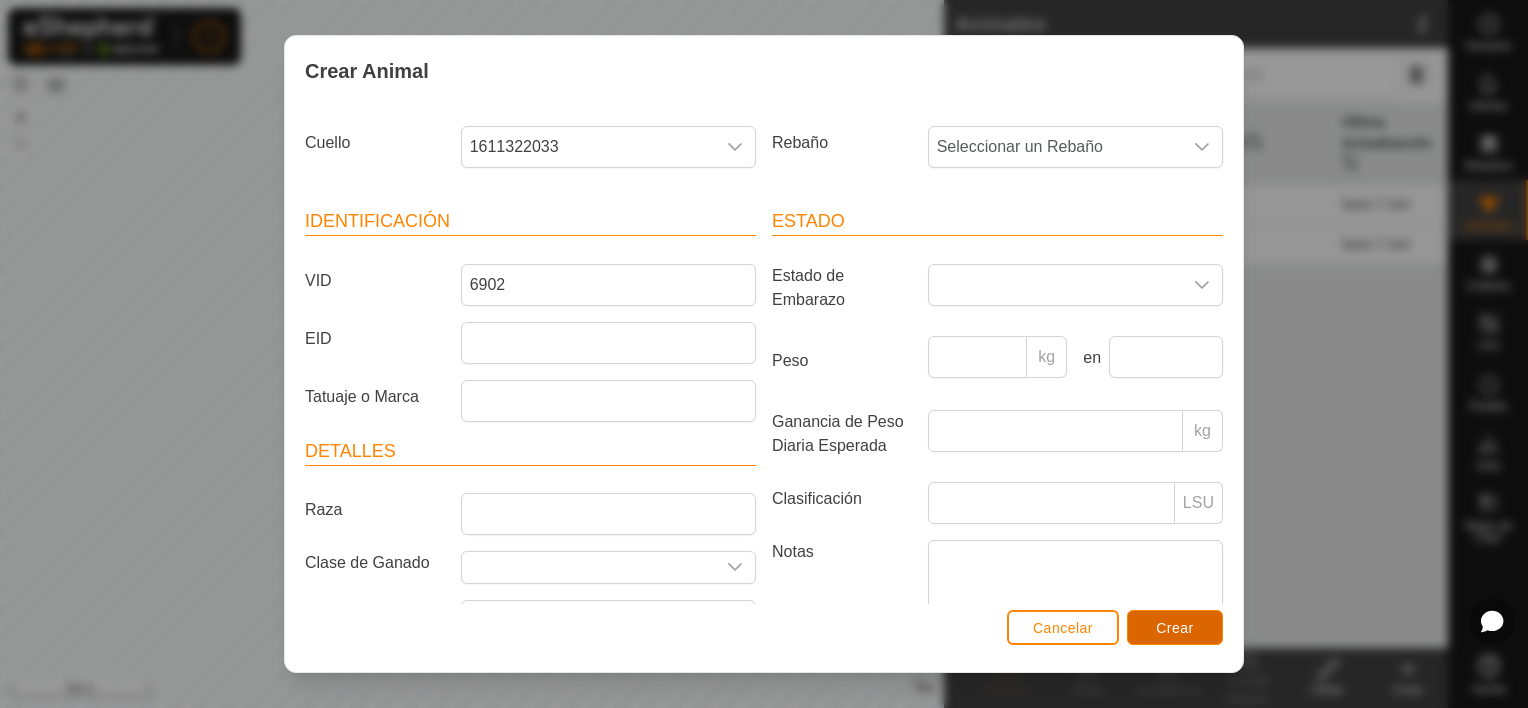 click on "Crear" at bounding box center (1175, 627) 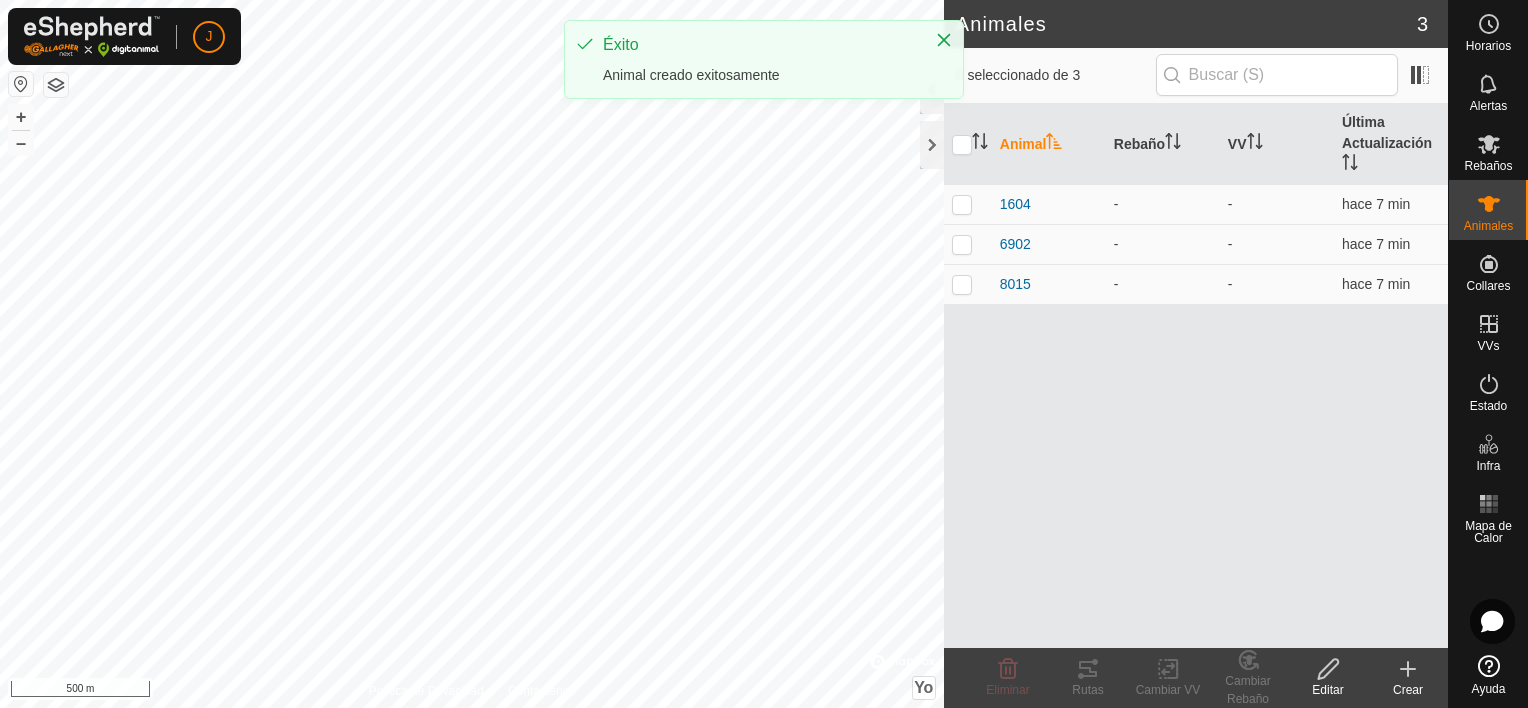 click 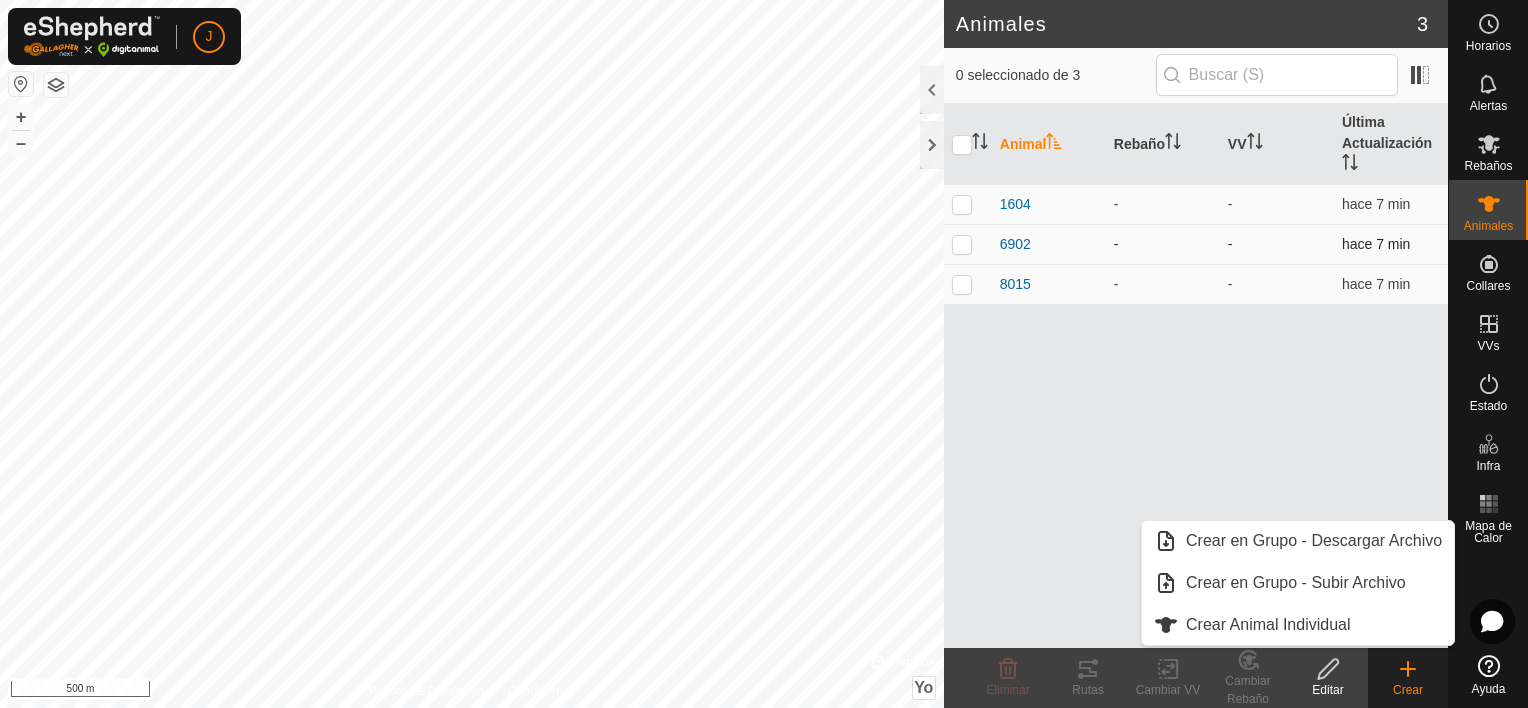 click on "6902" at bounding box center [1049, 244] 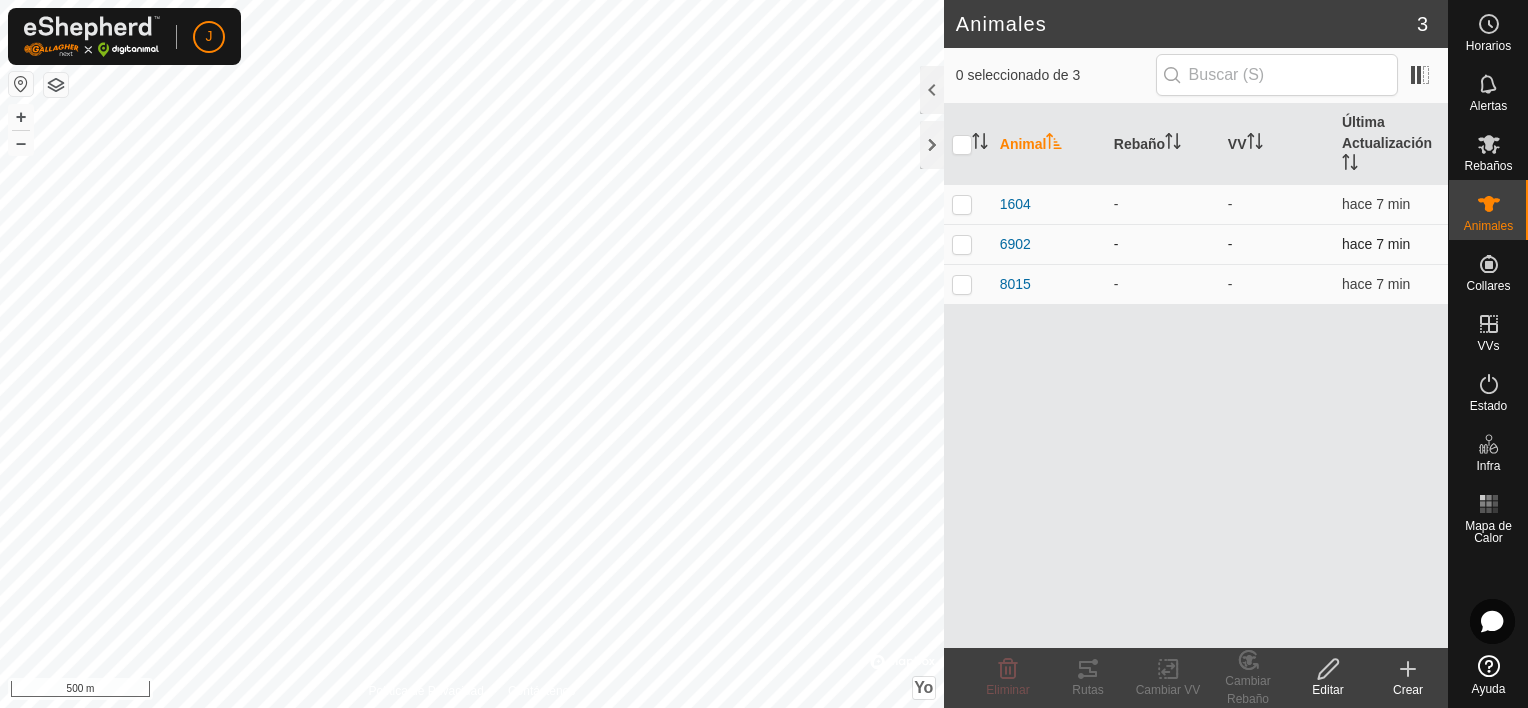 click on "hace 7 min" at bounding box center (1376, 244) 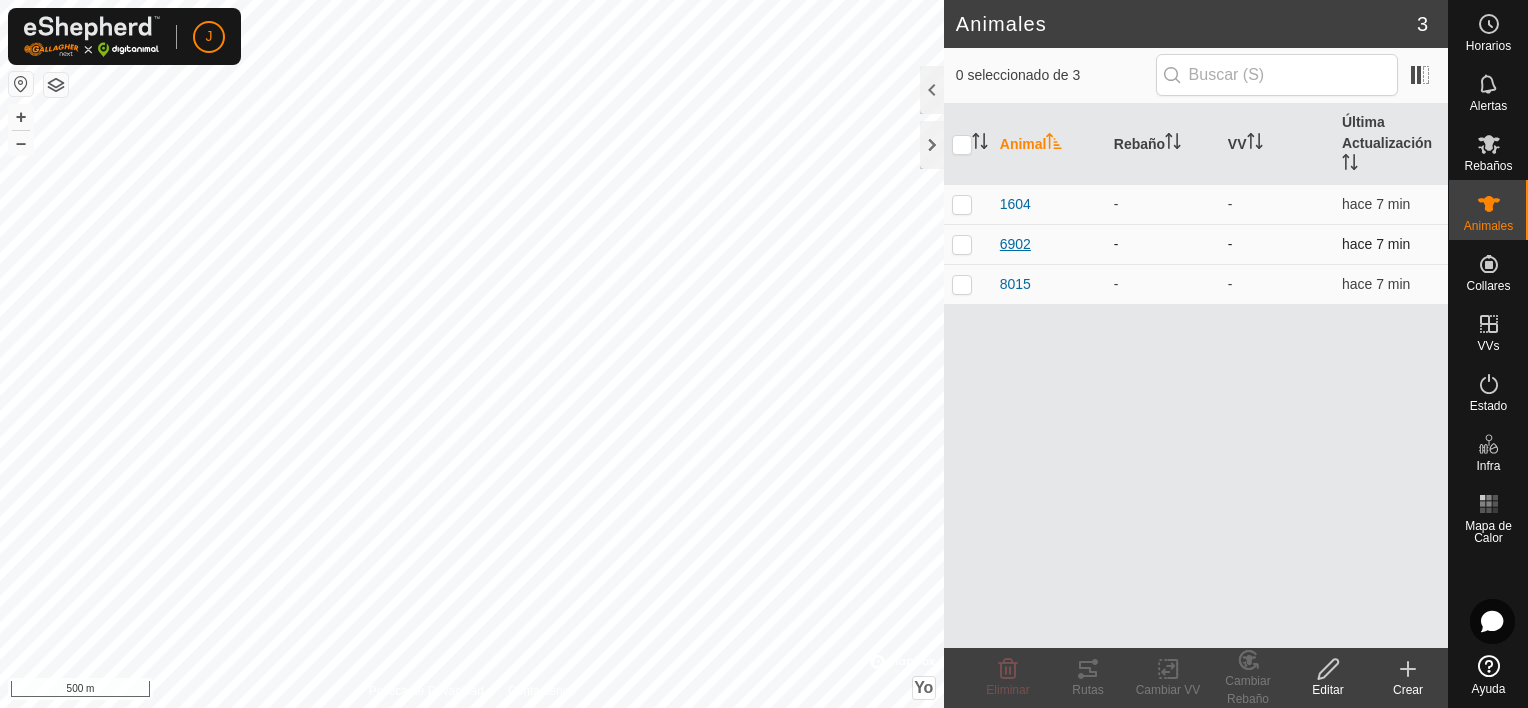 click on "6902" at bounding box center (1015, 244) 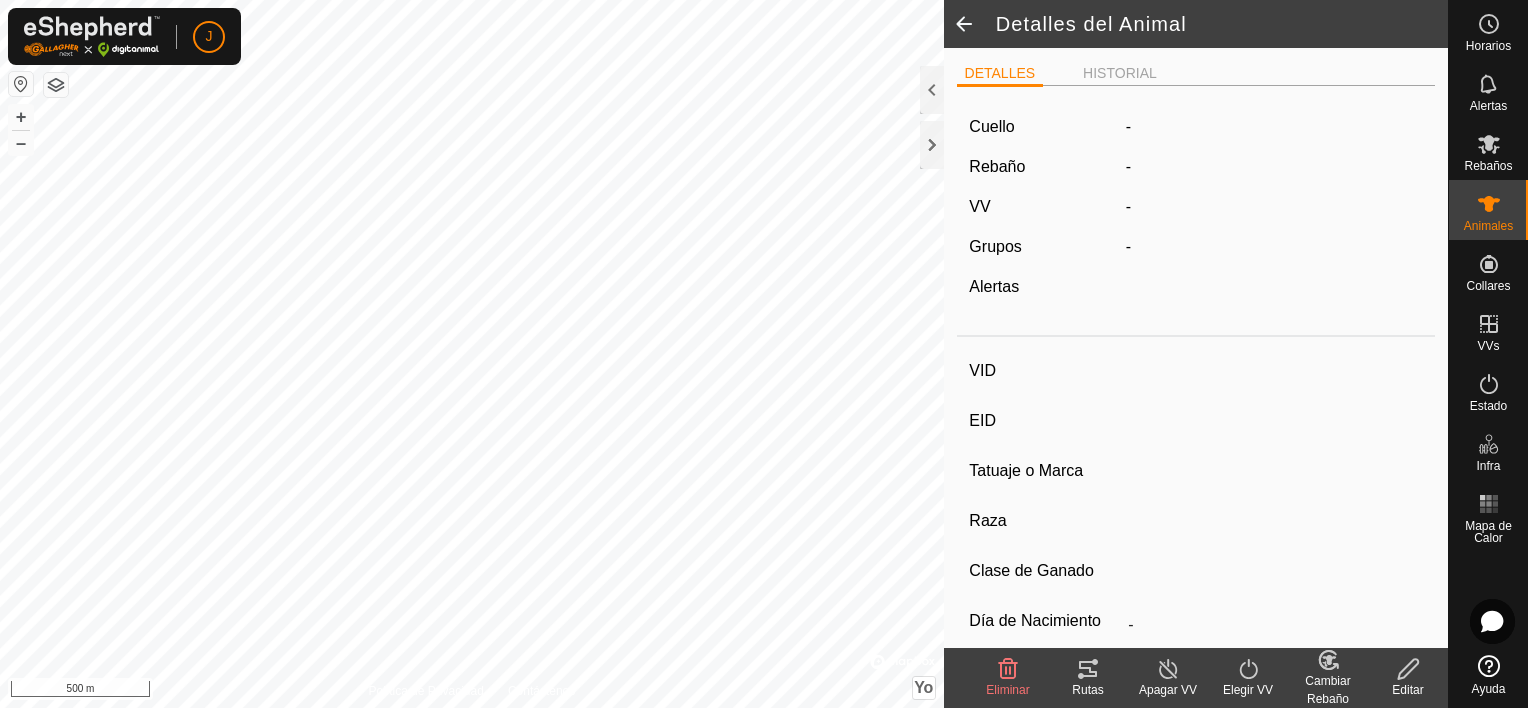 type on "6902" 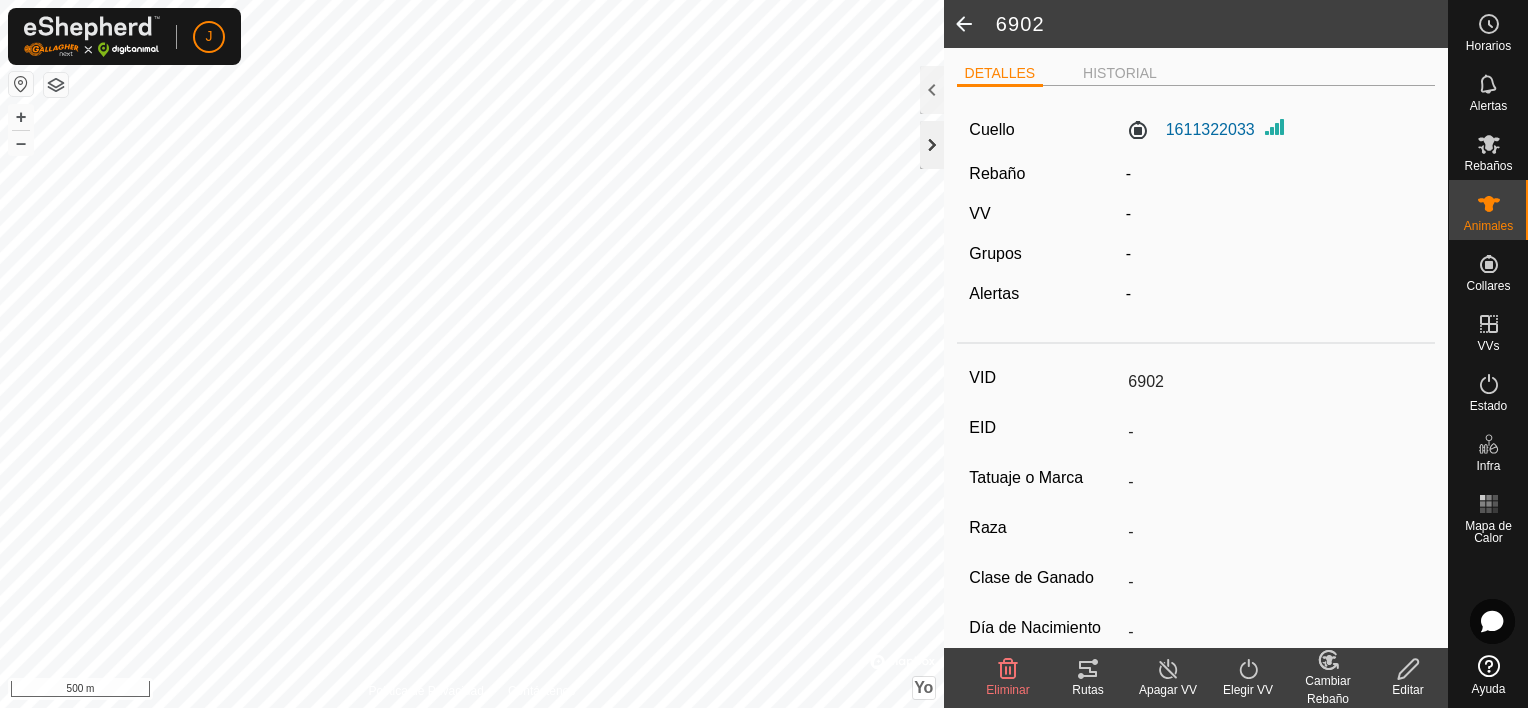 click 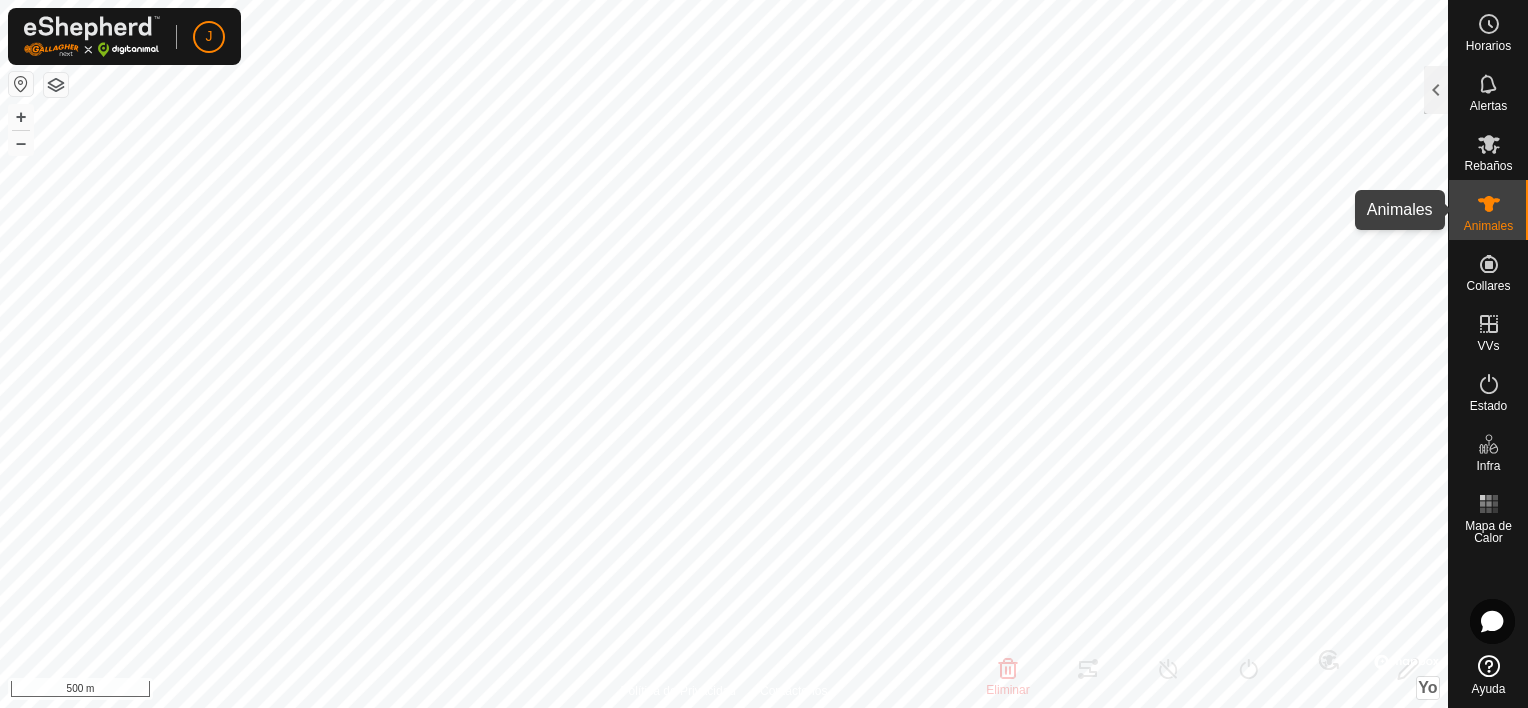 click 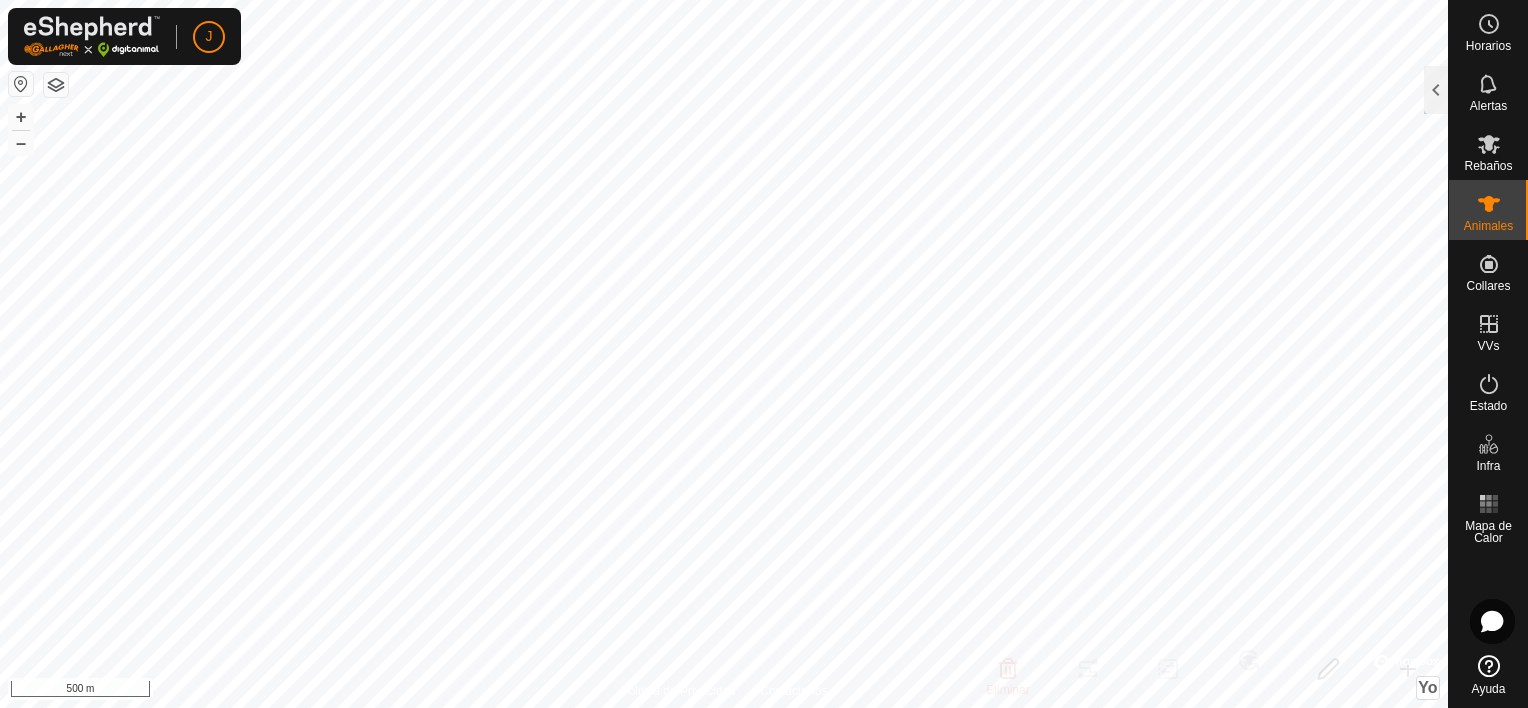 click on "Animales" at bounding box center (1488, 226) 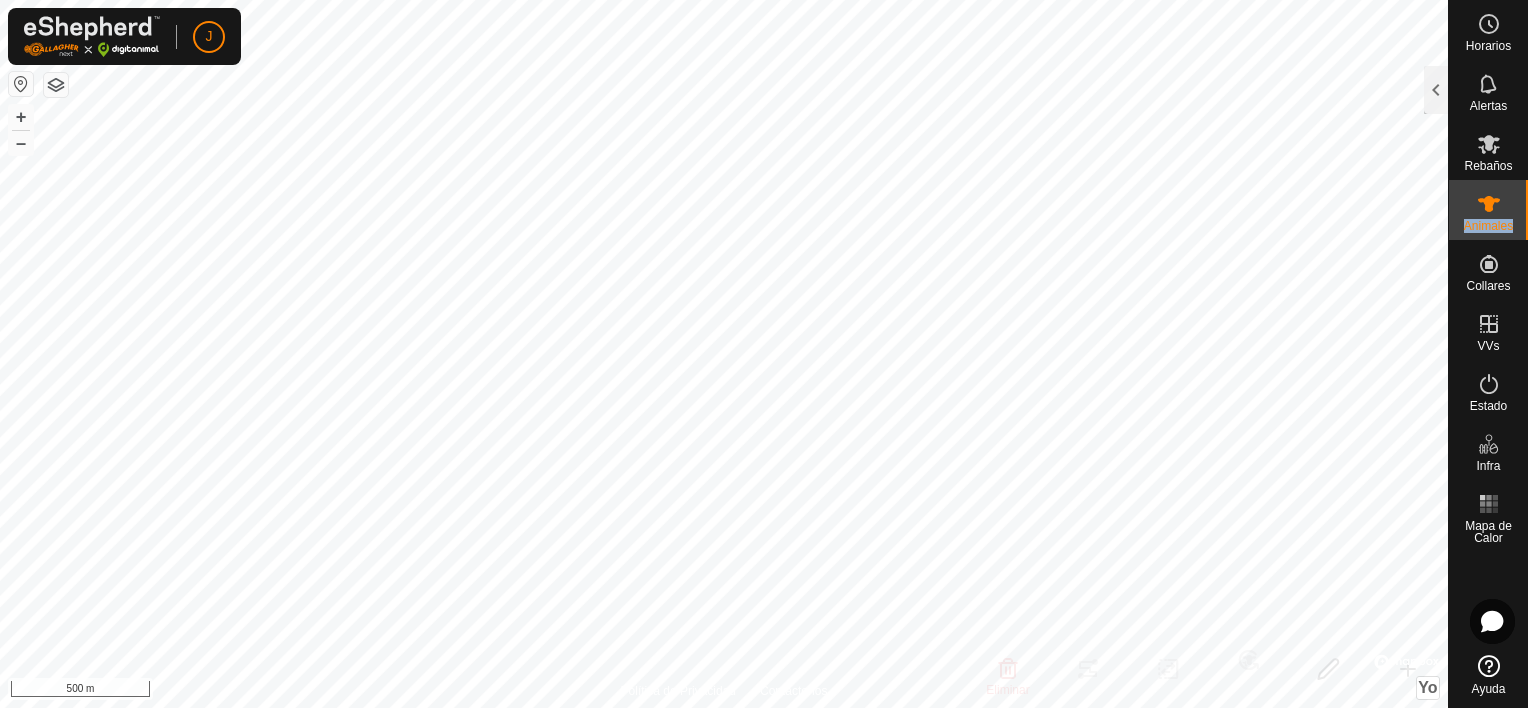 click on "Animales" at bounding box center (1488, 226) 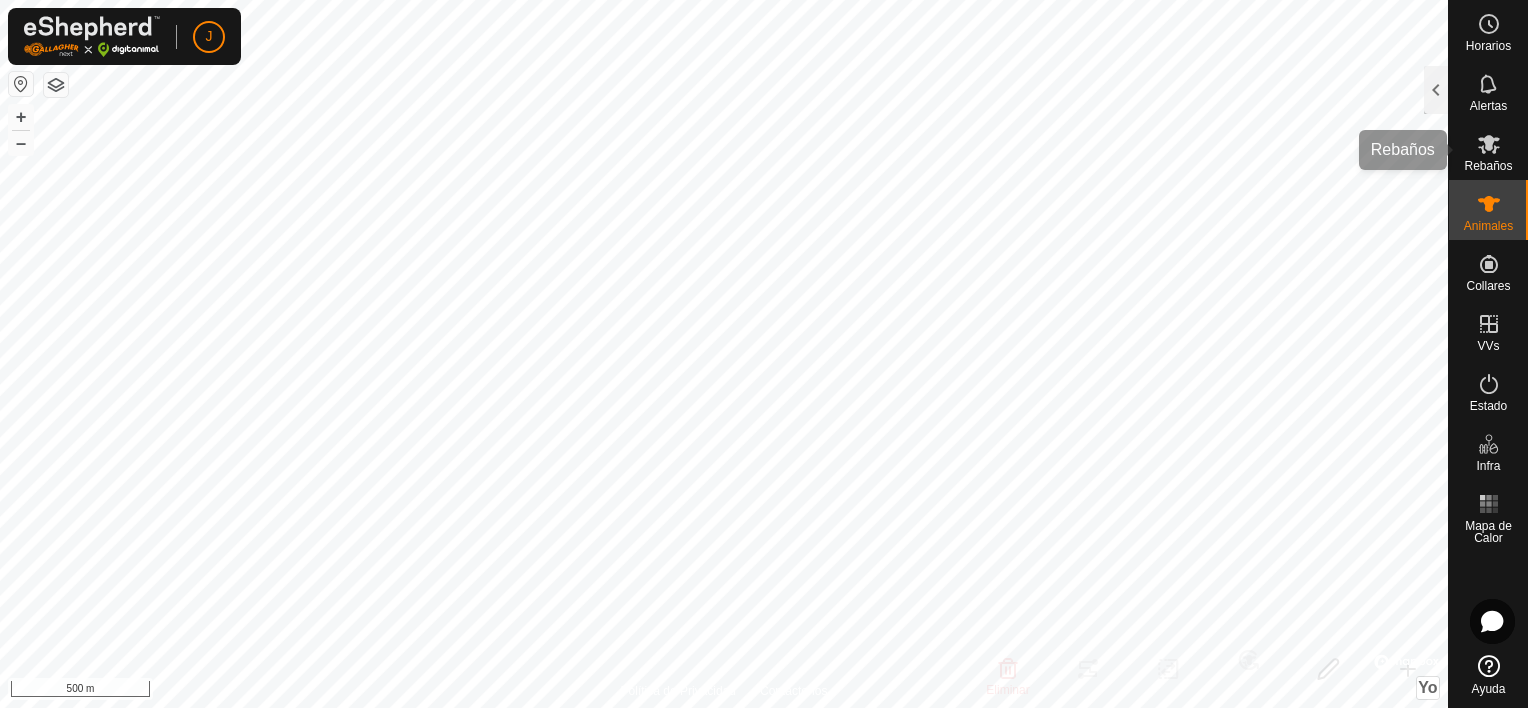 drag, startPoint x: 1497, startPoint y: 219, endPoint x: 1477, endPoint y: 155, distance: 67.052216 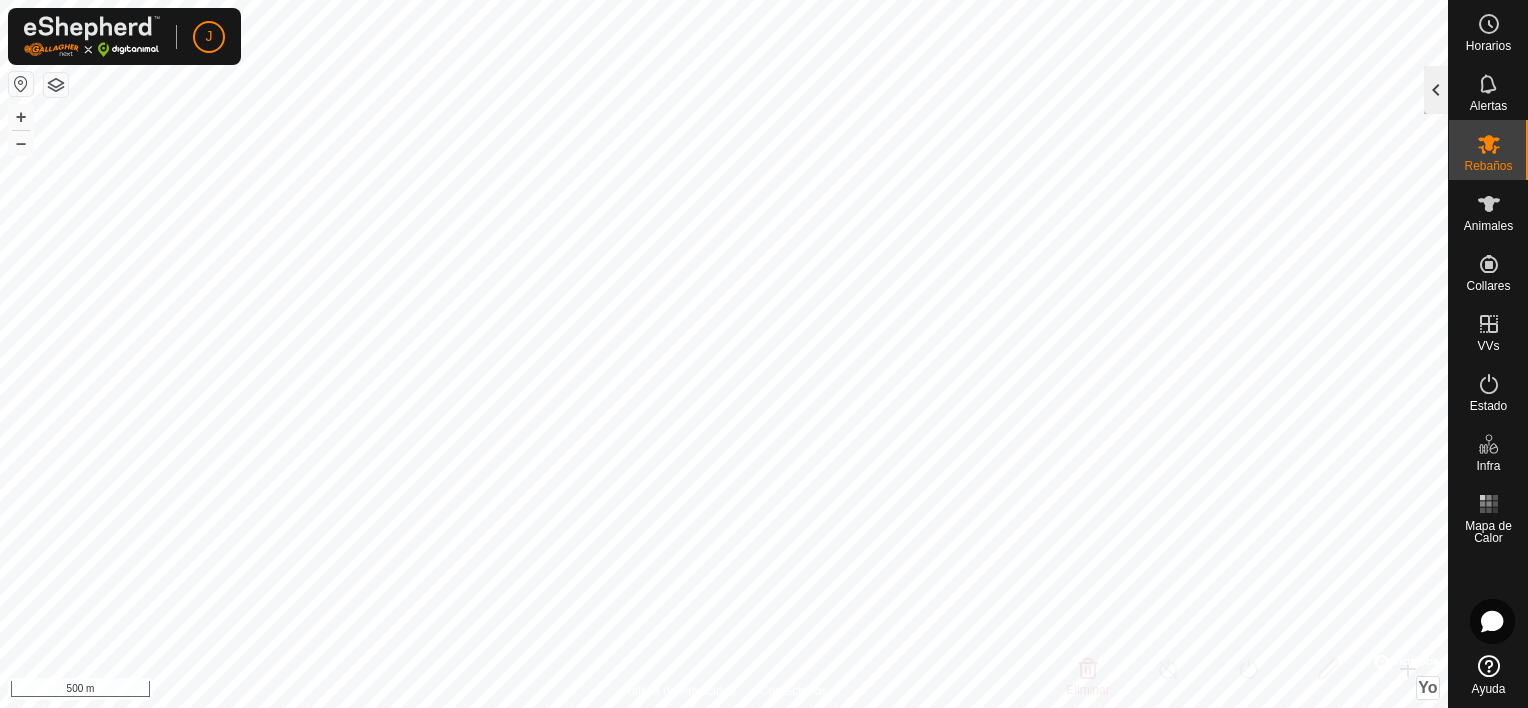 click 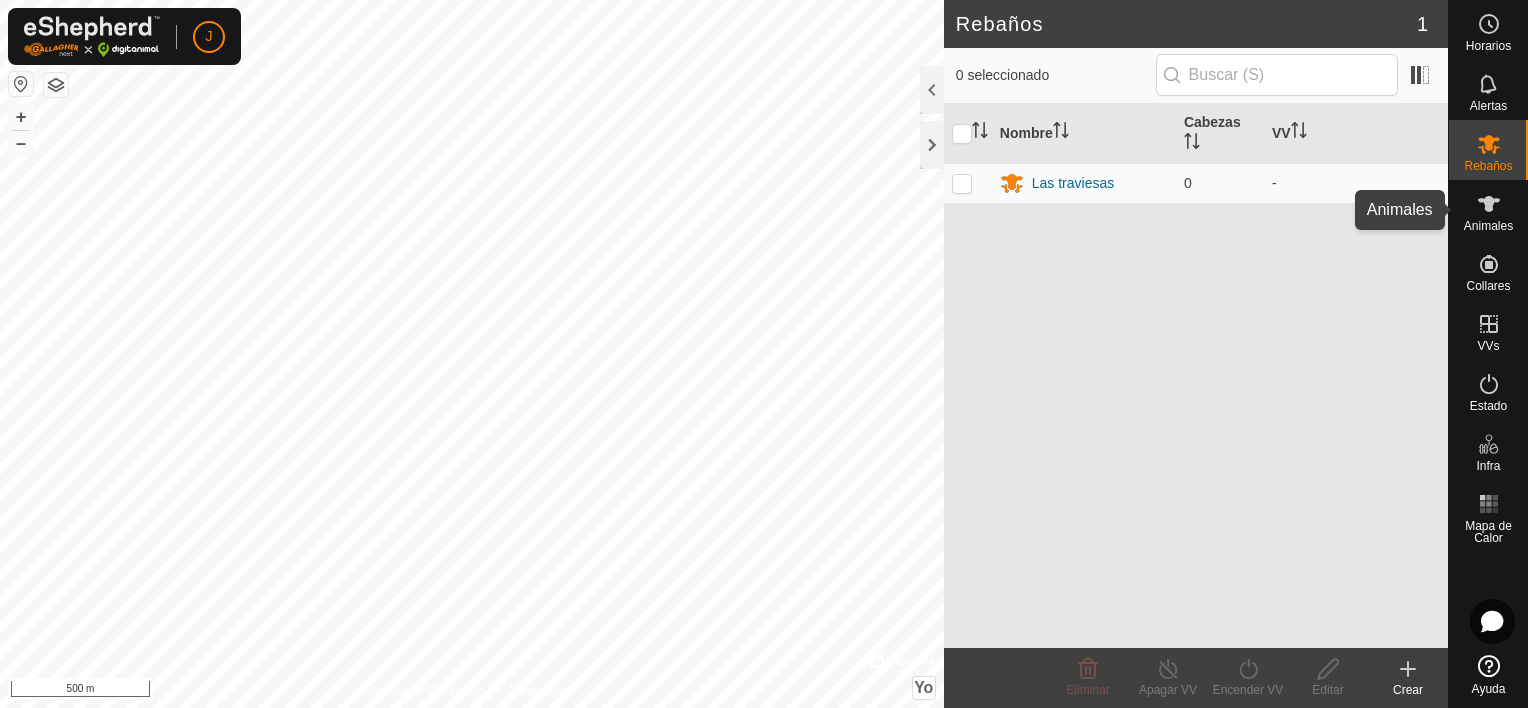 click at bounding box center (1489, 204) 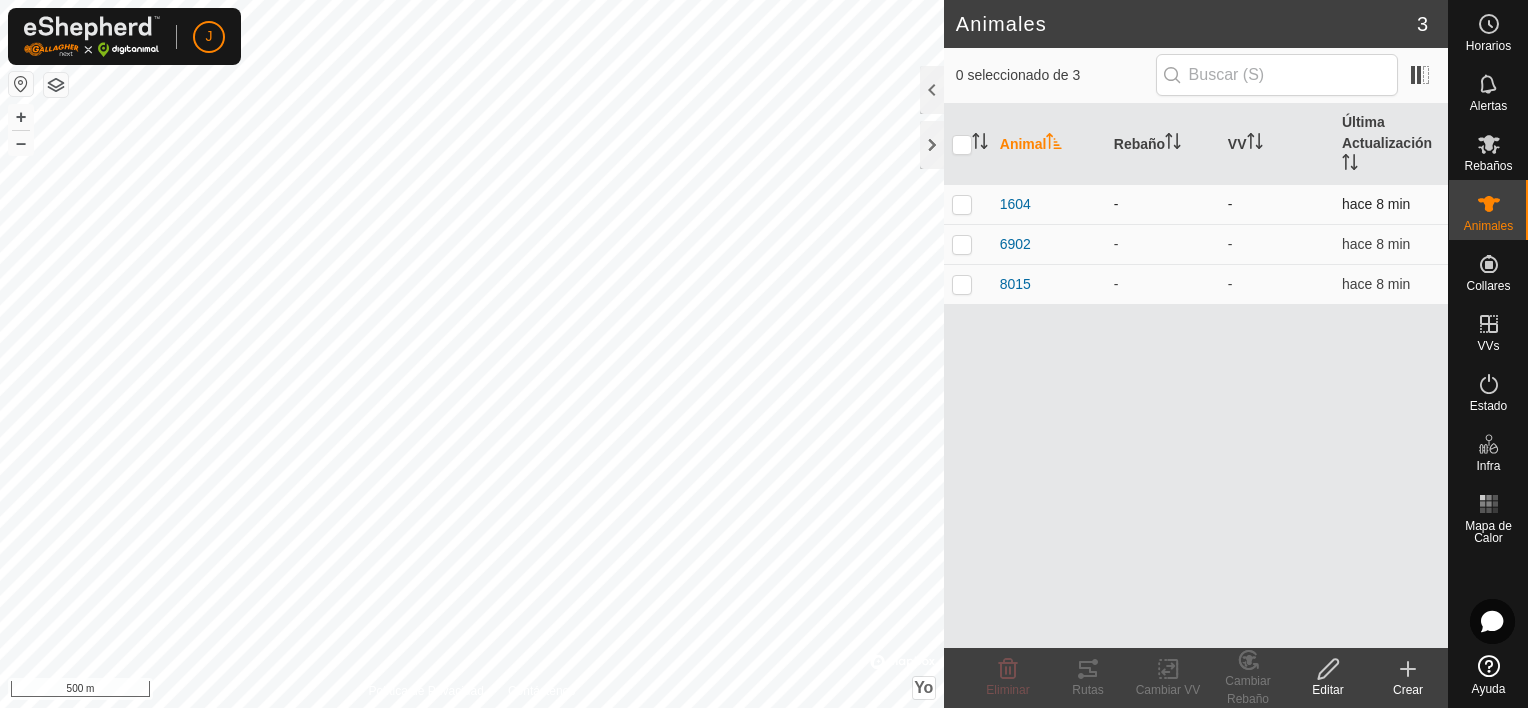 click on "1604" at bounding box center [1049, 204] 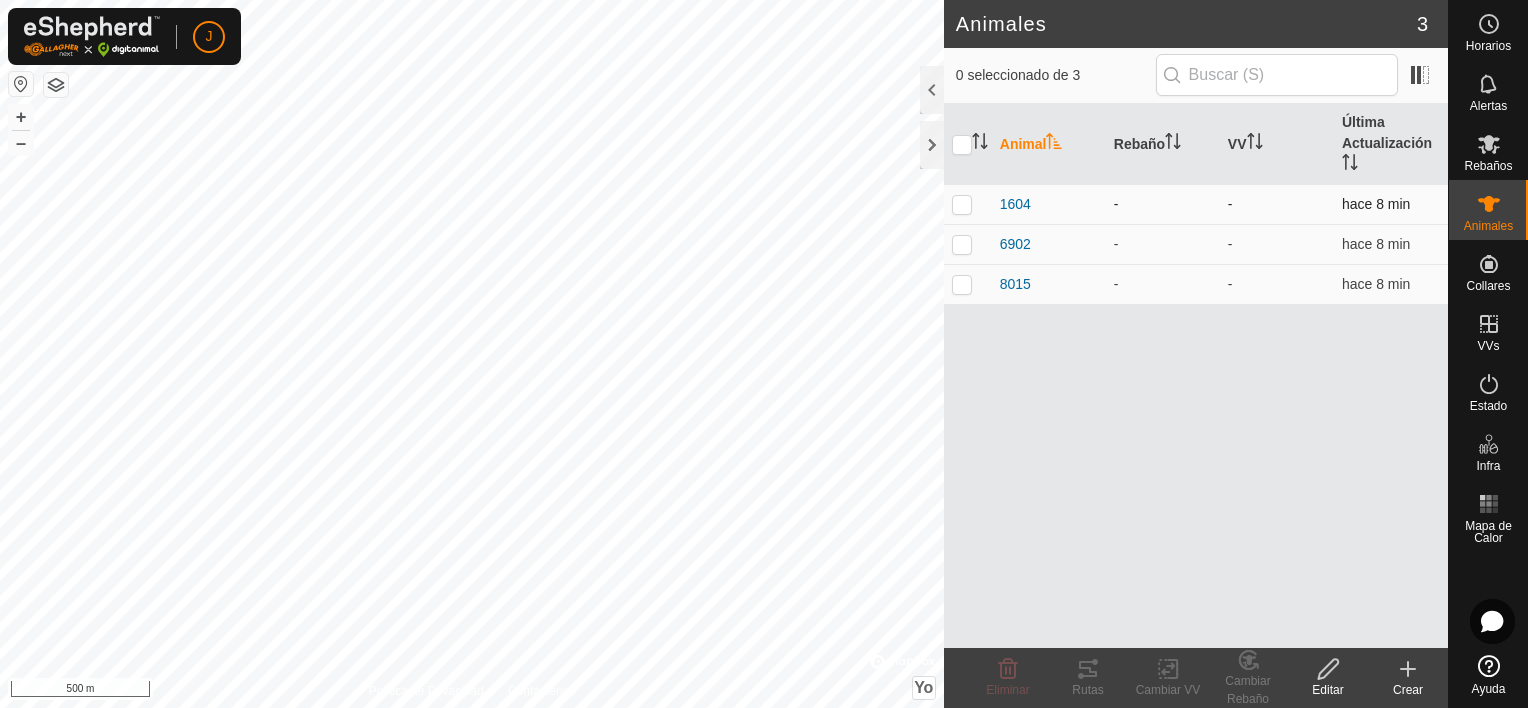 click on "1604" at bounding box center (1049, 204) 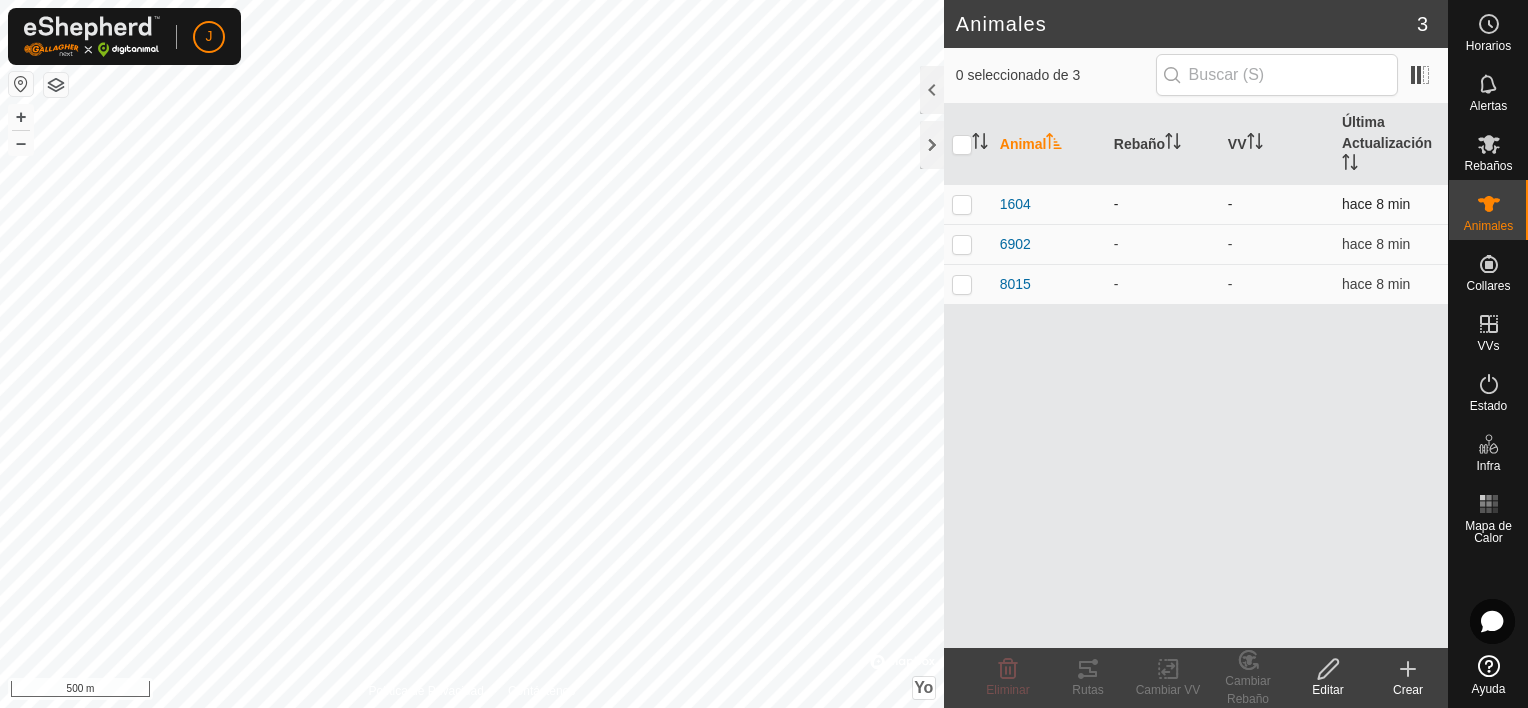 click on "hace 8 min" at bounding box center [1376, 204] 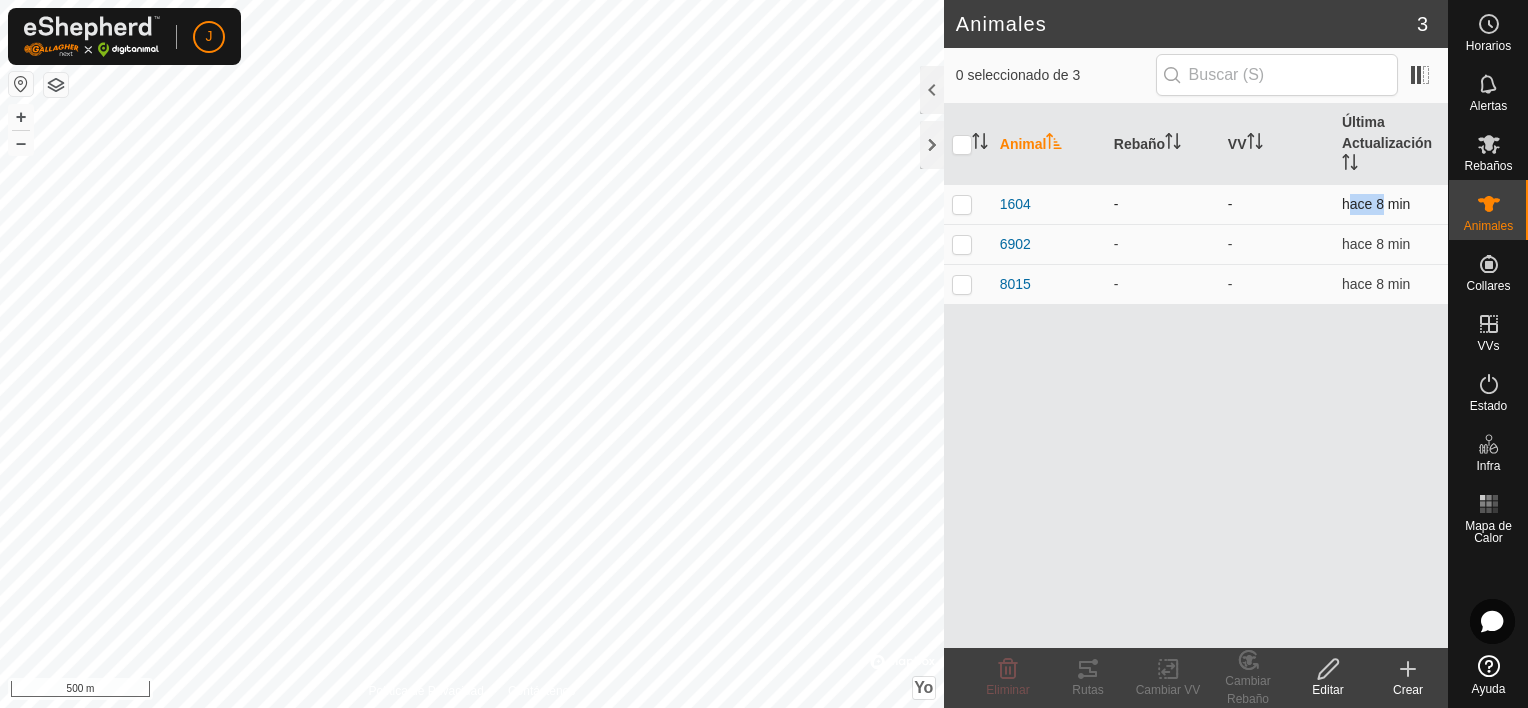 click on "hace 8 min" at bounding box center (1376, 204) 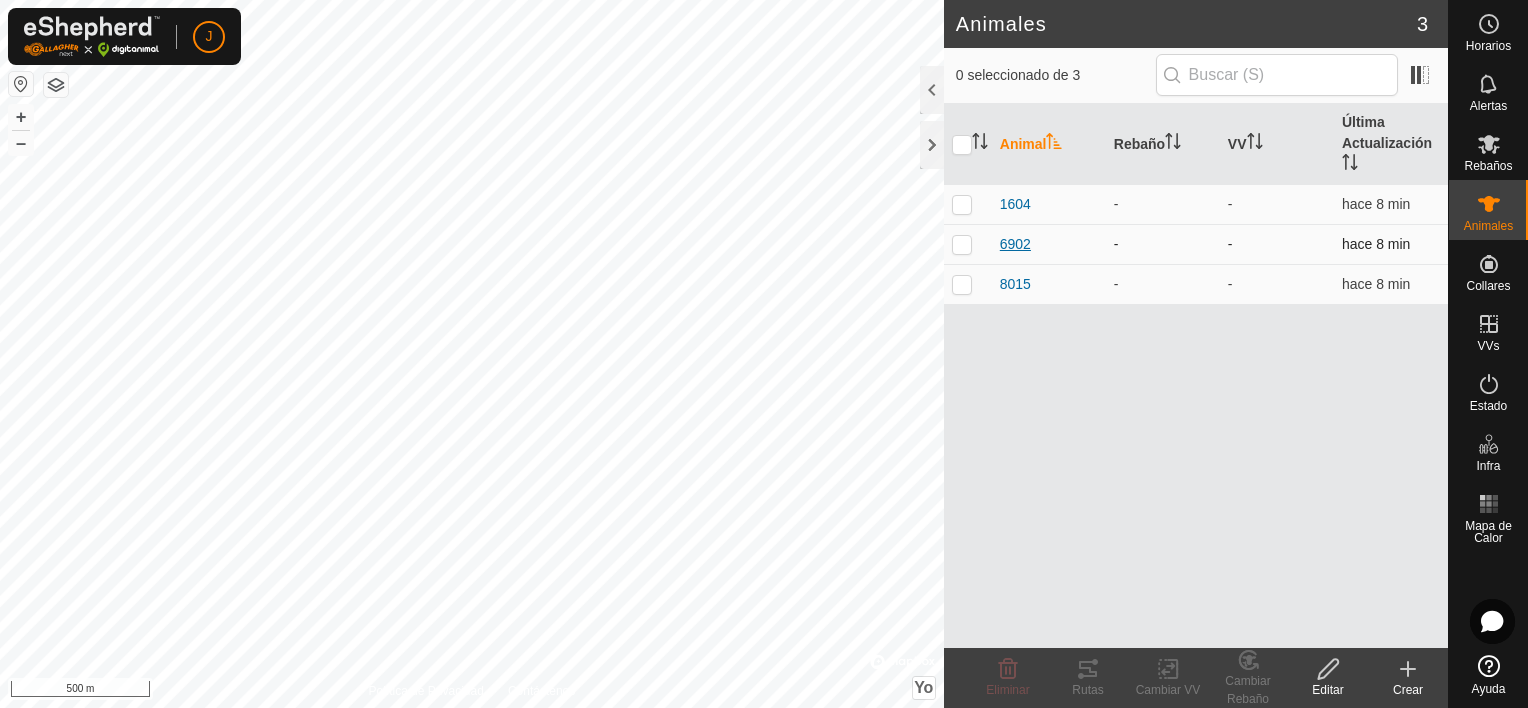 click on "6902" at bounding box center (1015, 244) 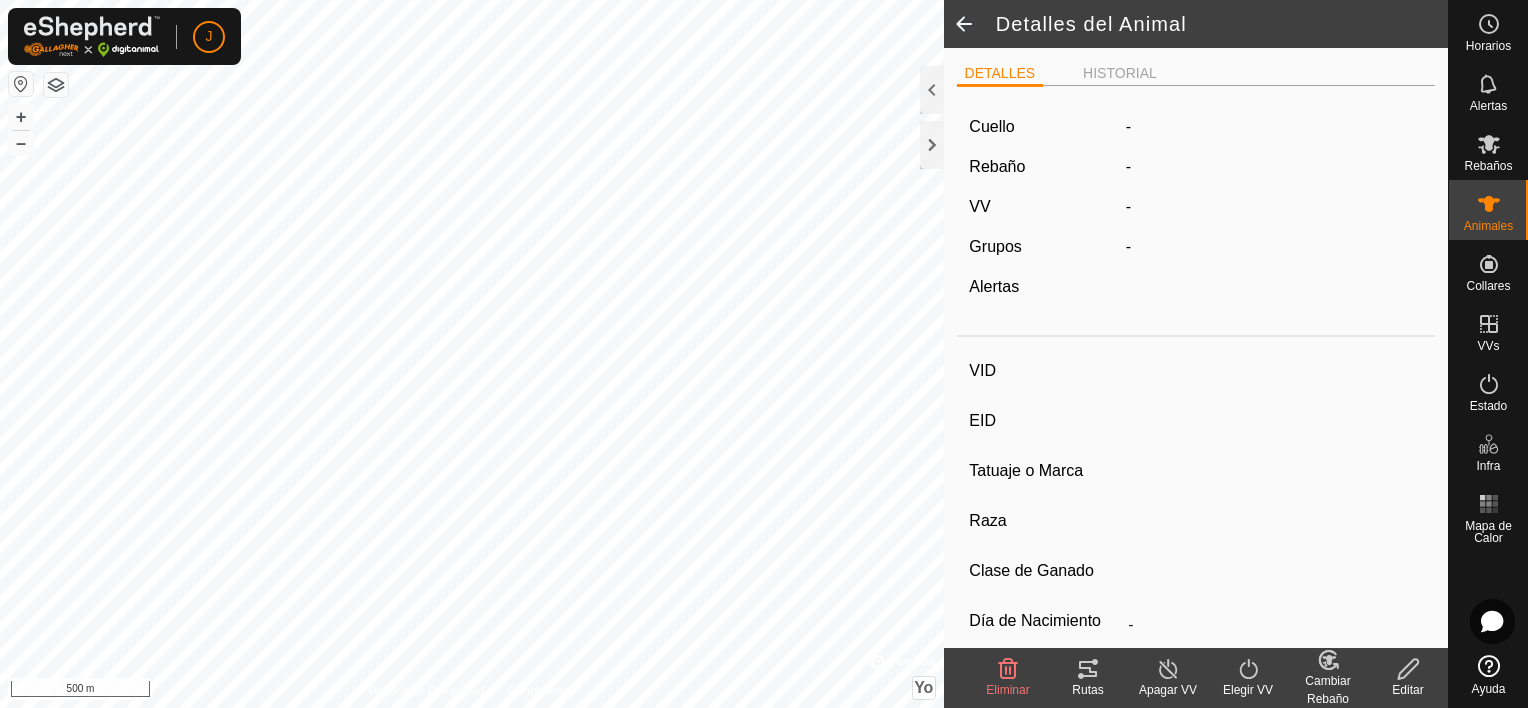 type on "6902" 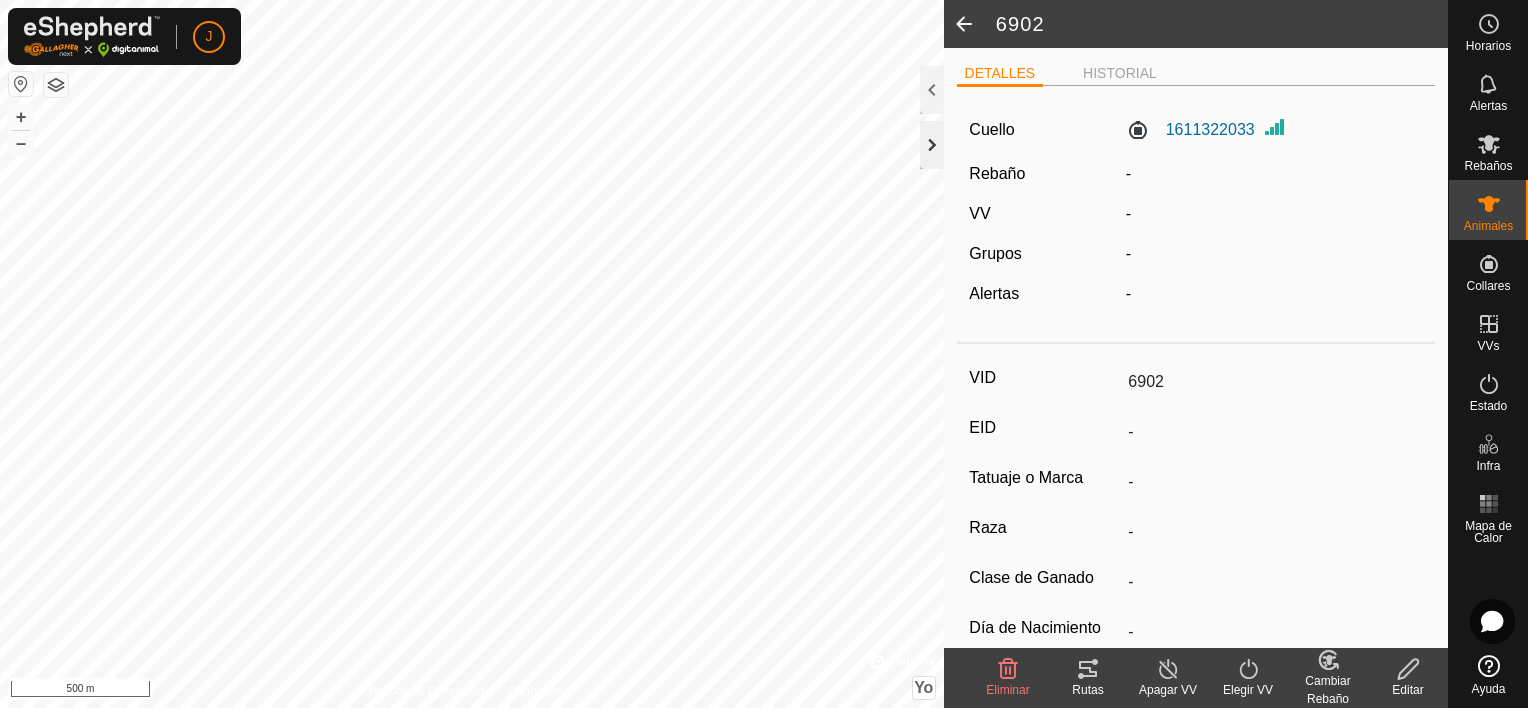 click 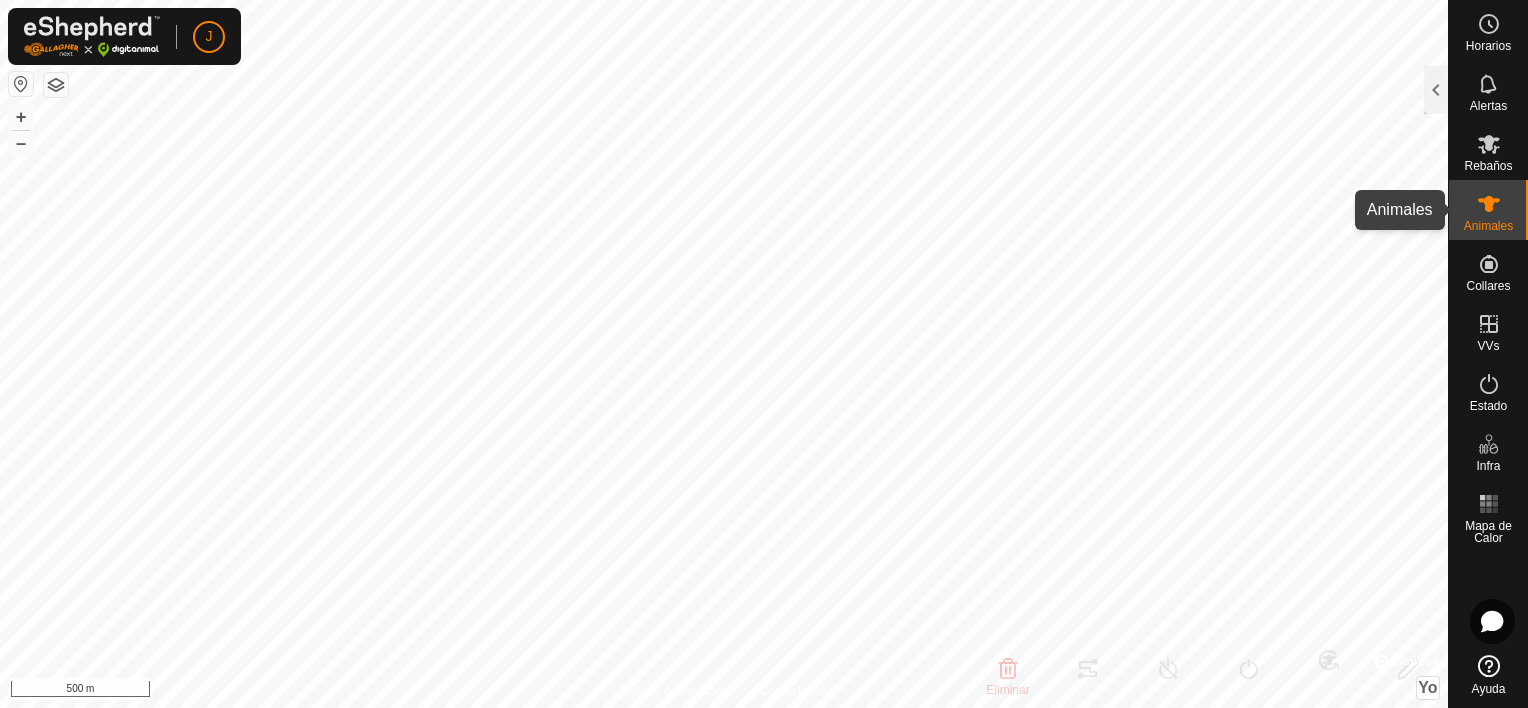 click 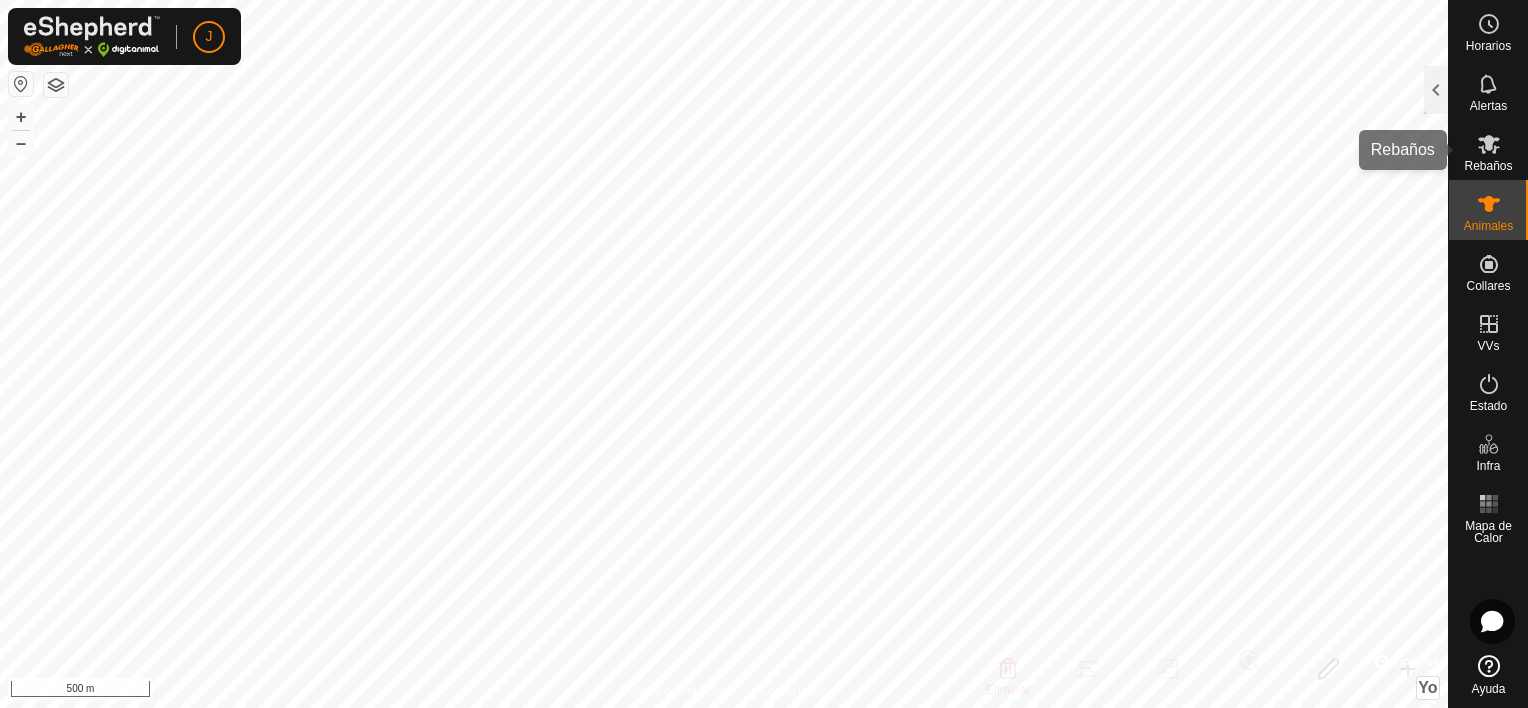 click on "Rebaños" at bounding box center [1488, 166] 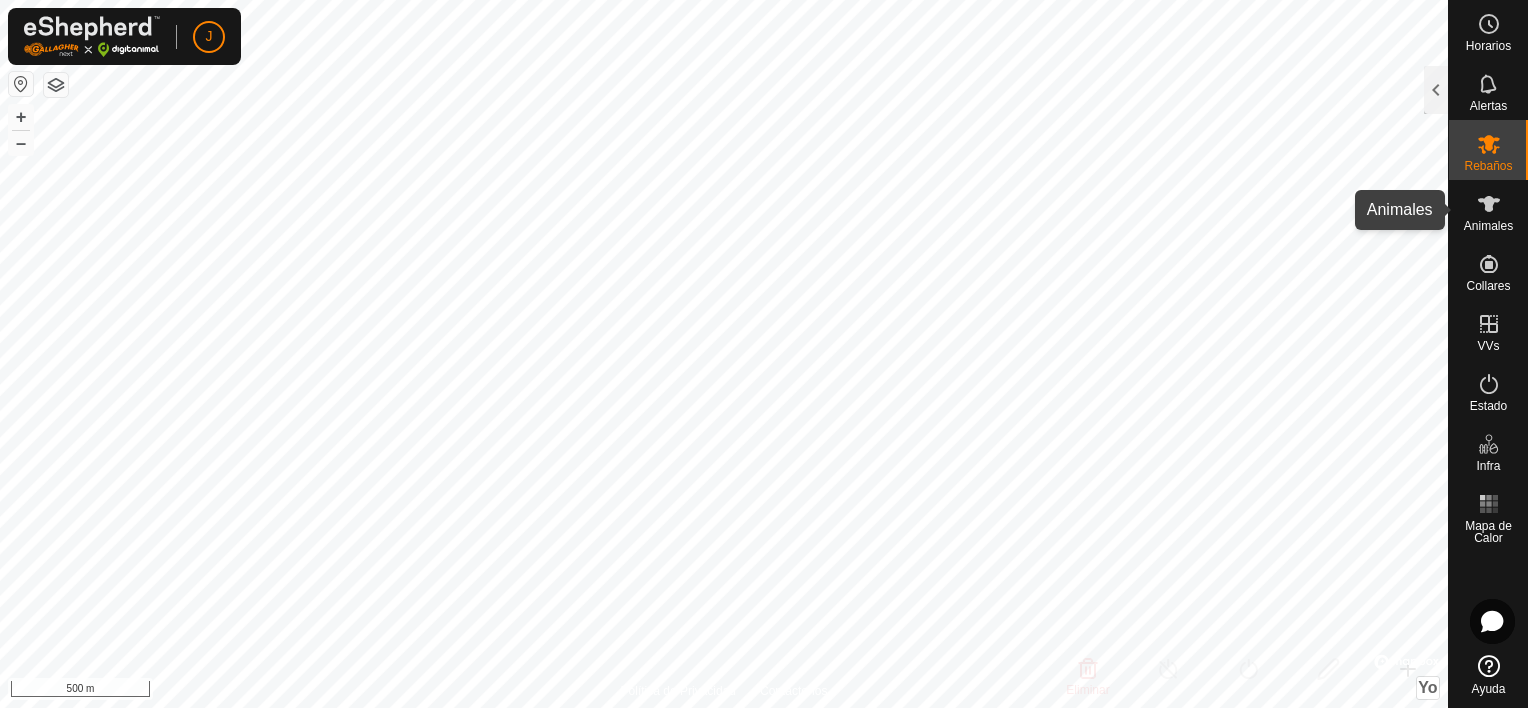 click on "Animales" at bounding box center (1488, 226) 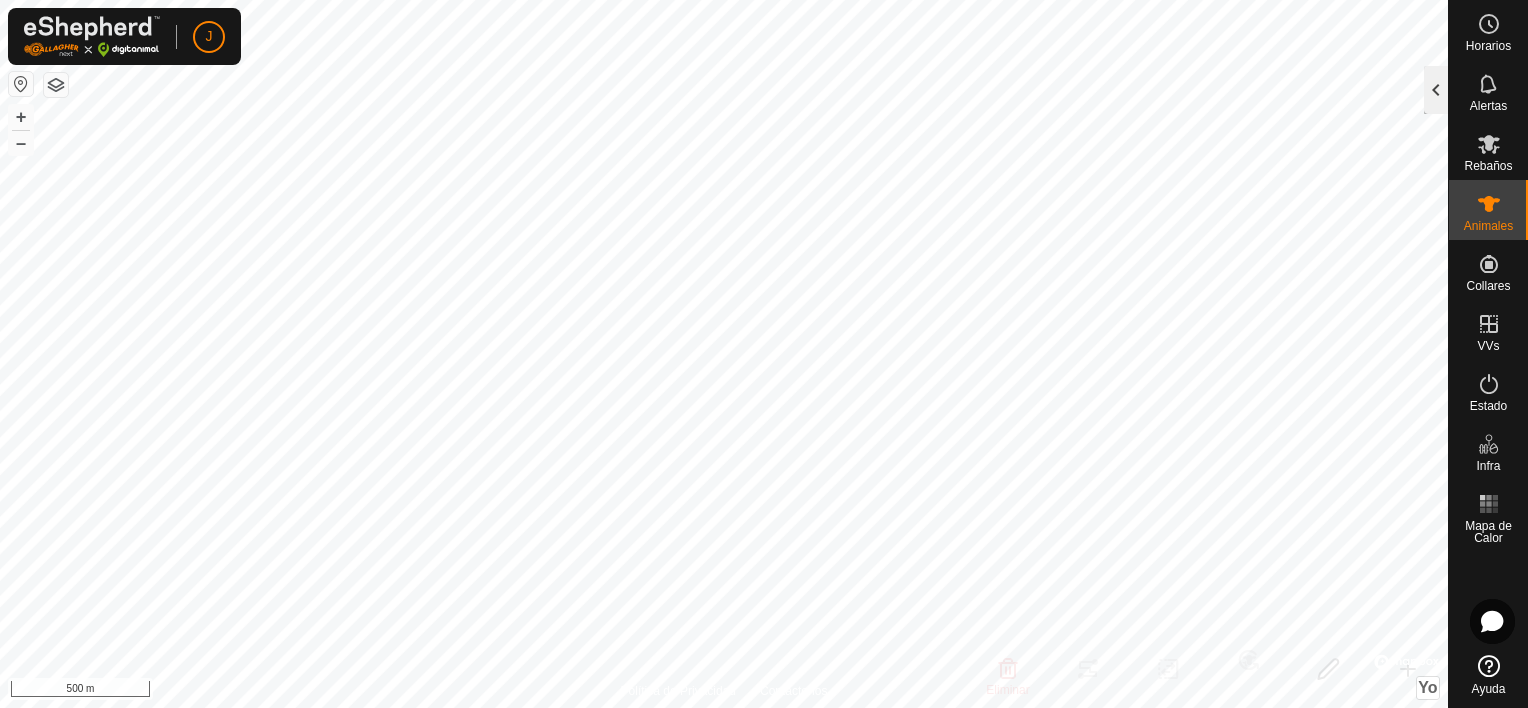 click 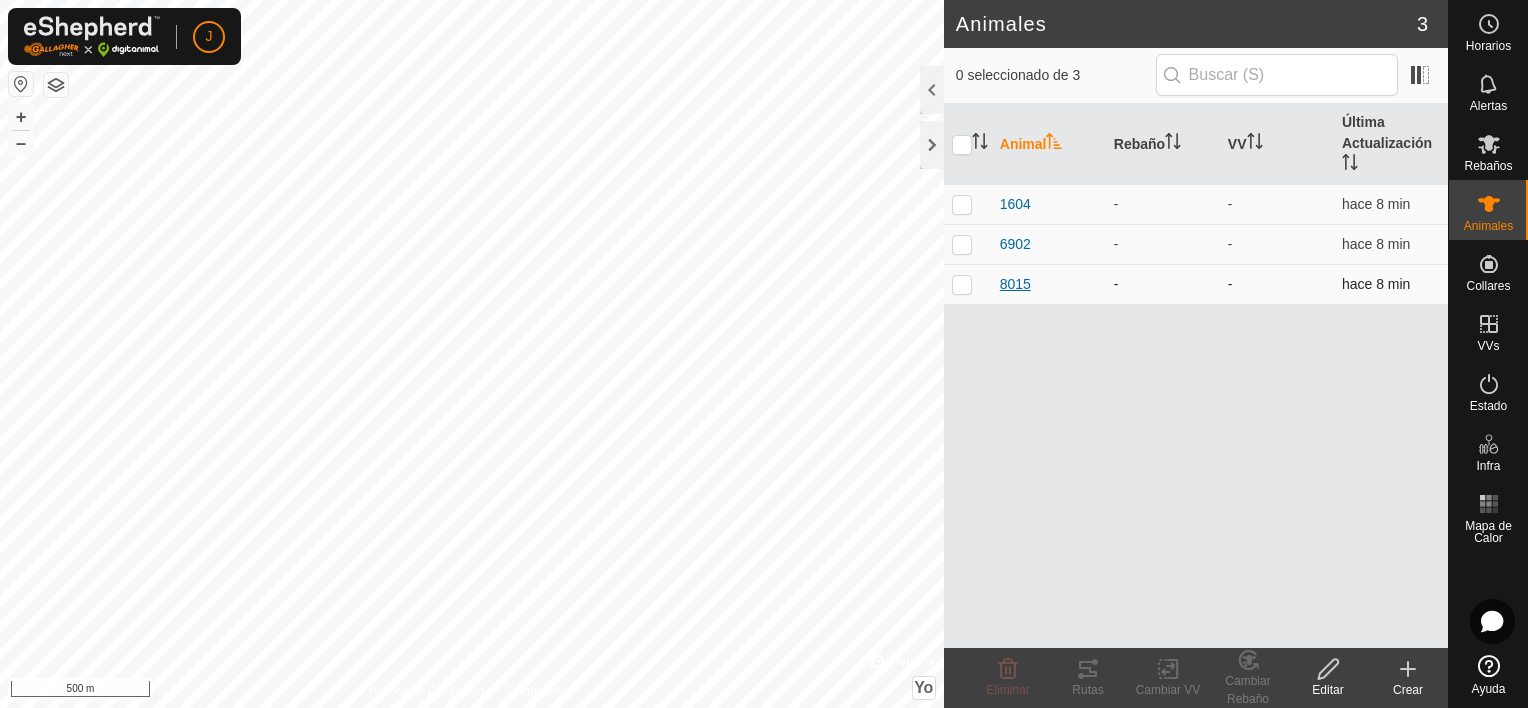 click on "8015" at bounding box center [1015, 284] 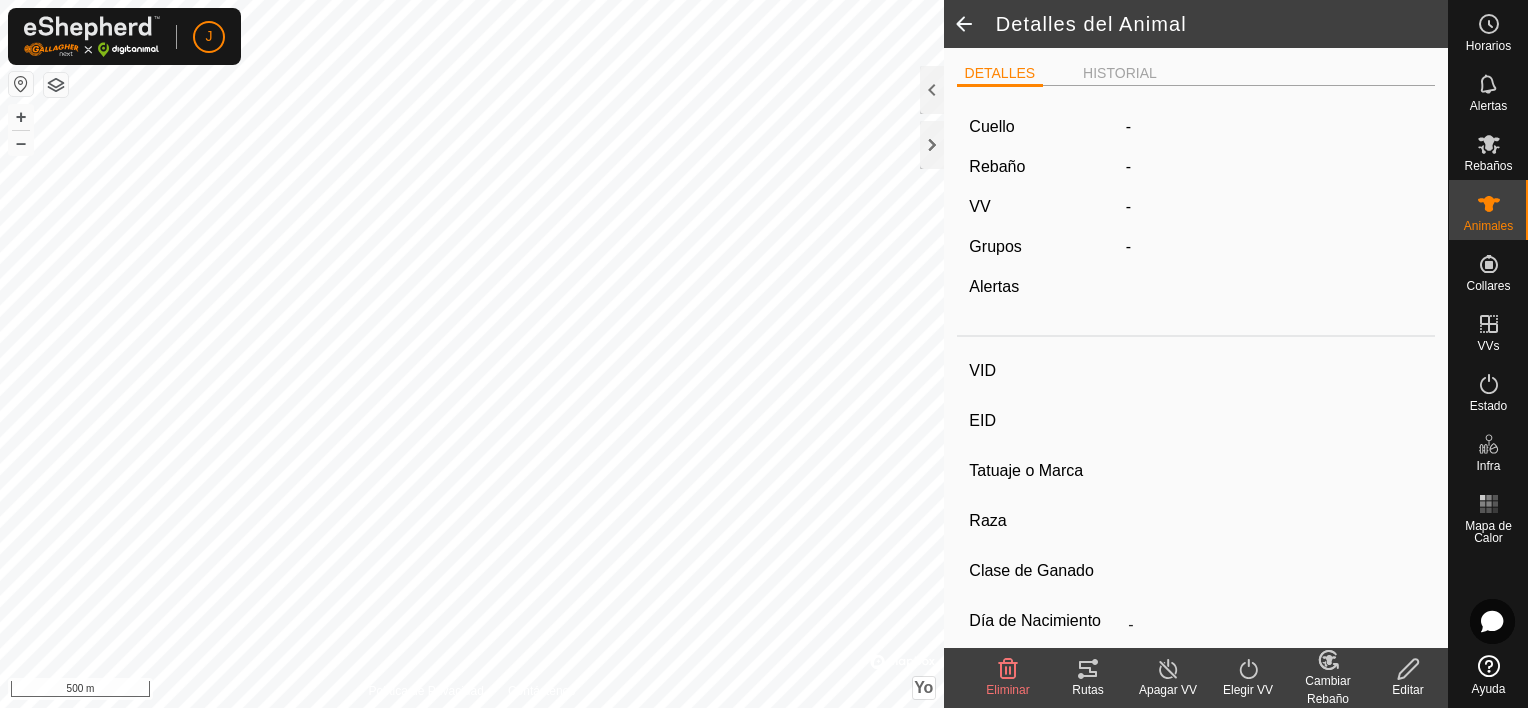 type on "8015" 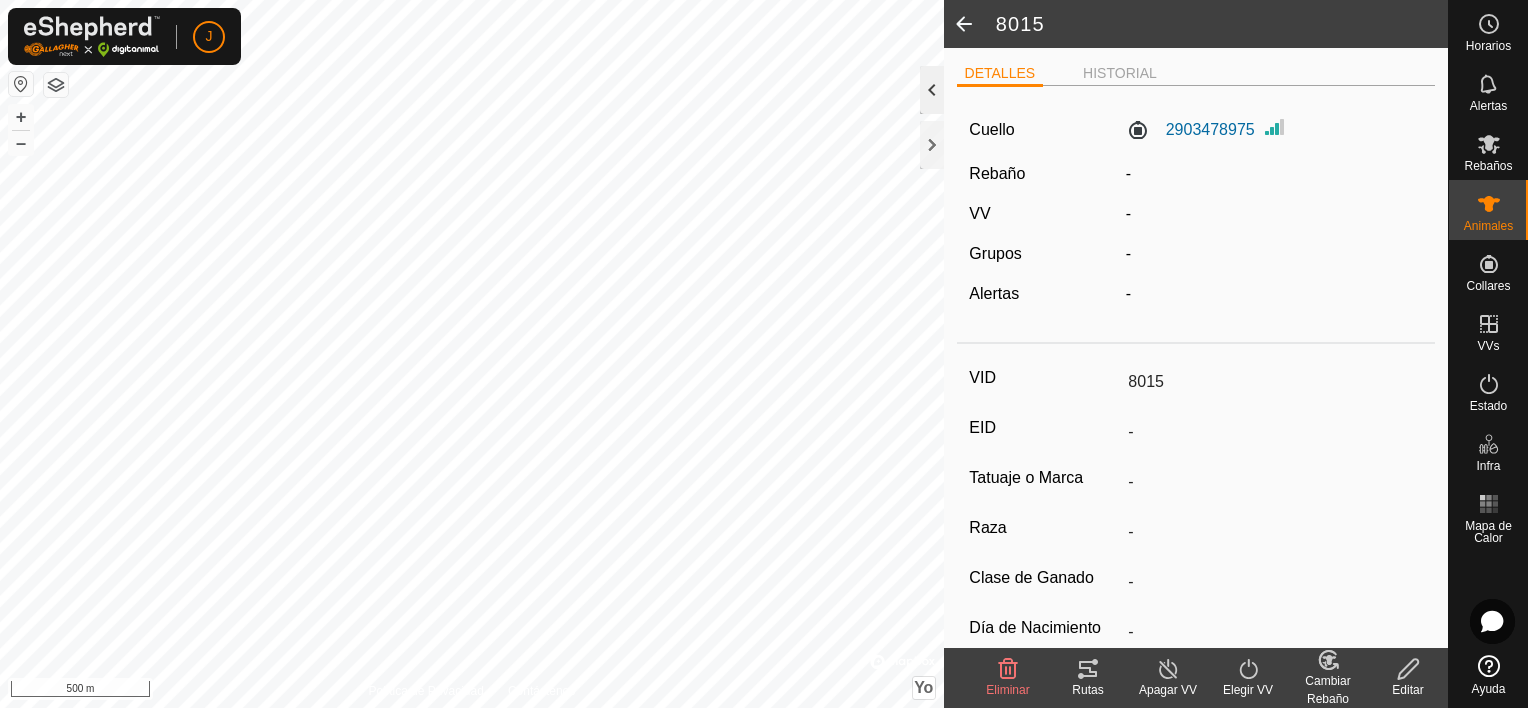 click 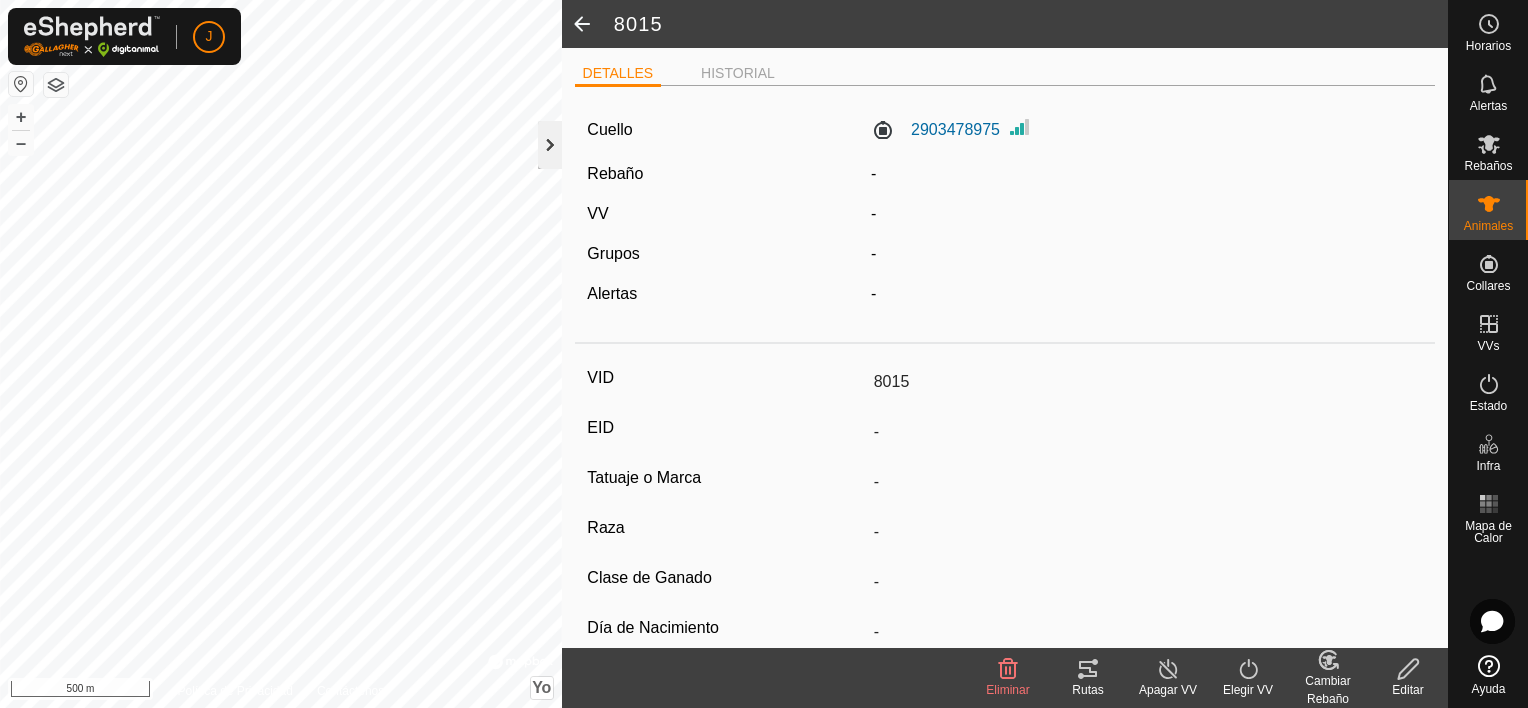 click 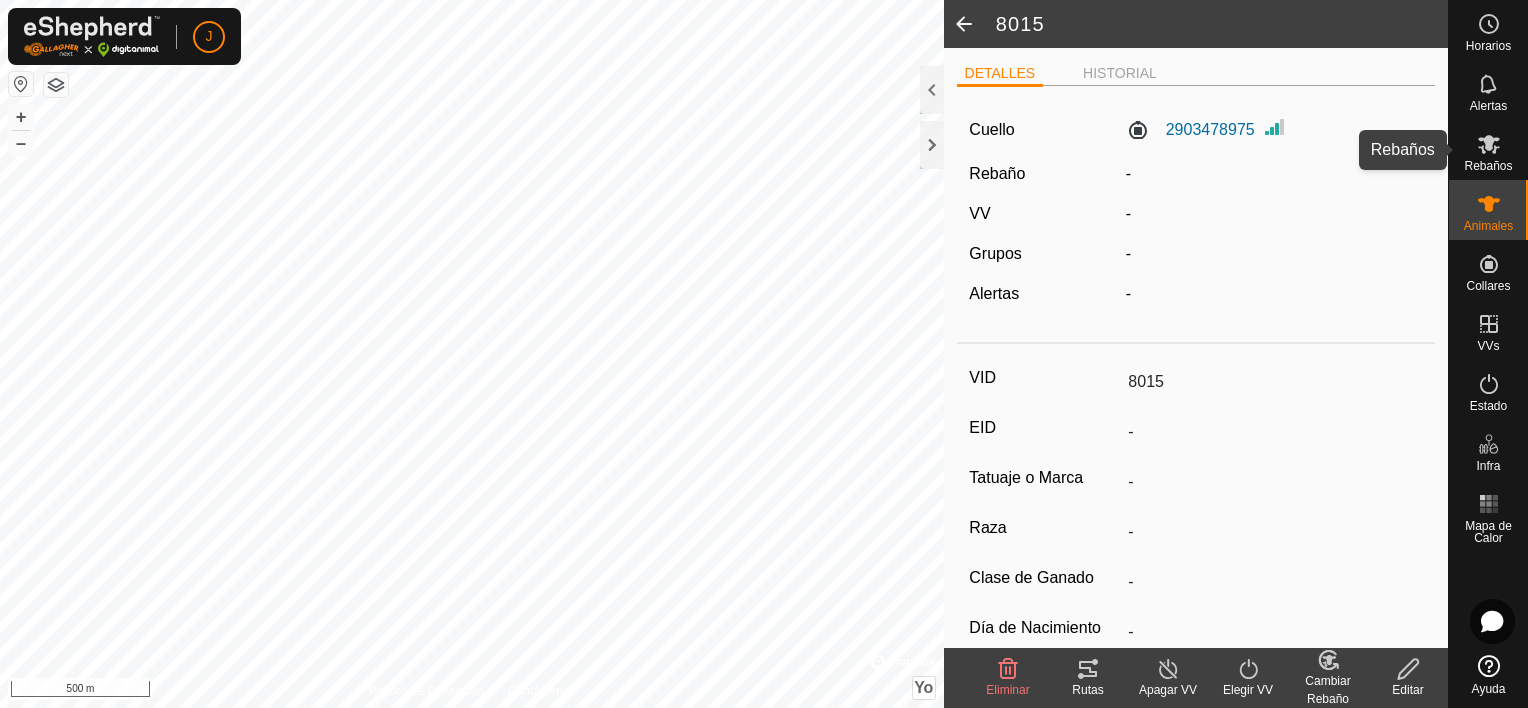 click at bounding box center (1489, 144) 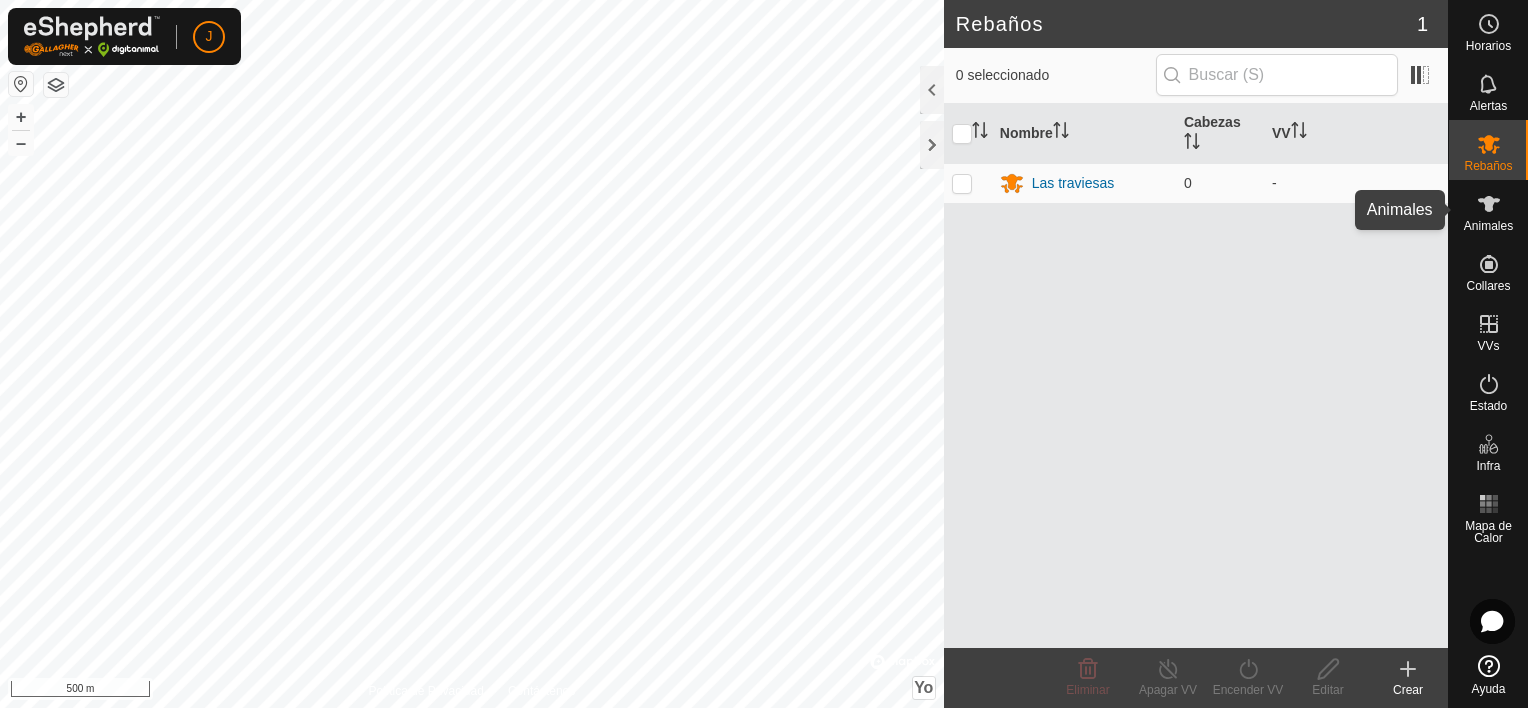 click 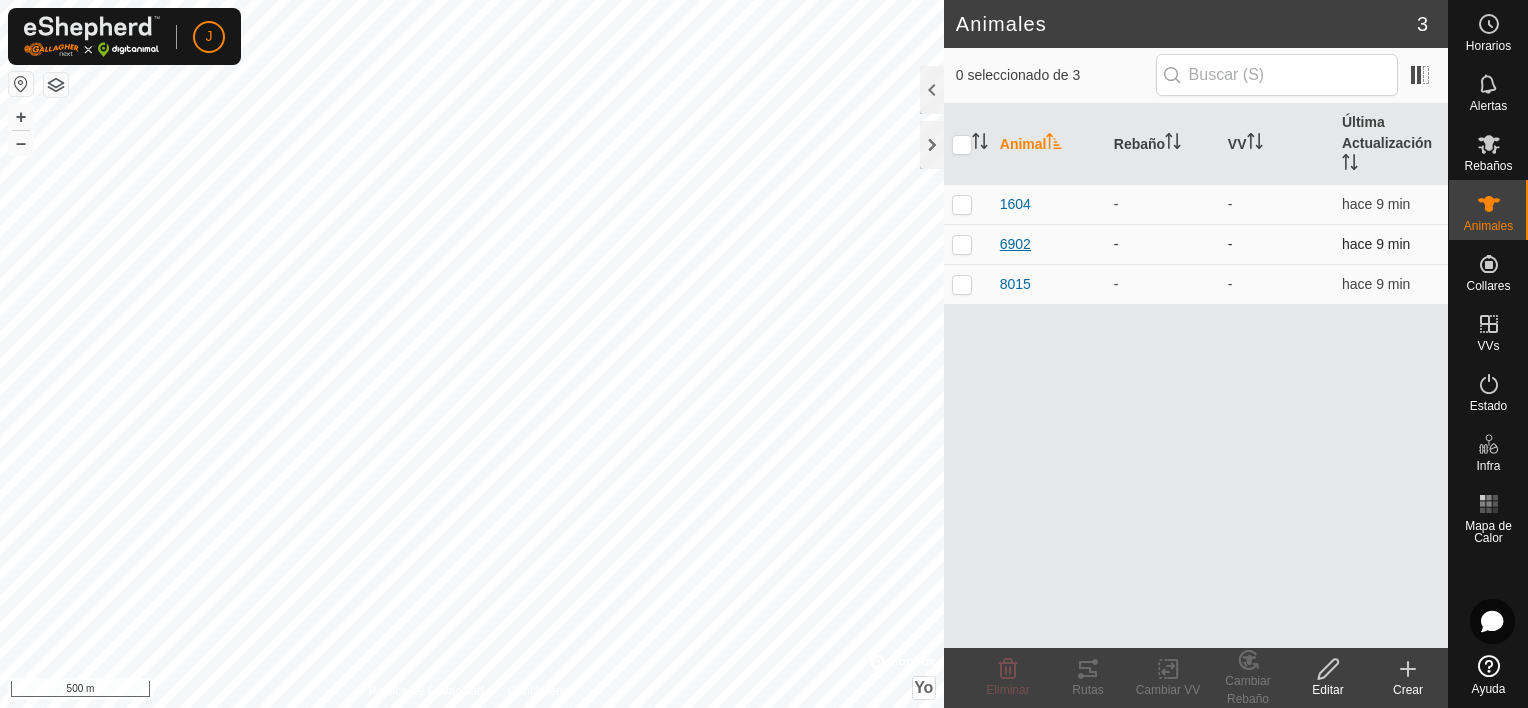 click on "6902" at bounding box center (1015, 244) 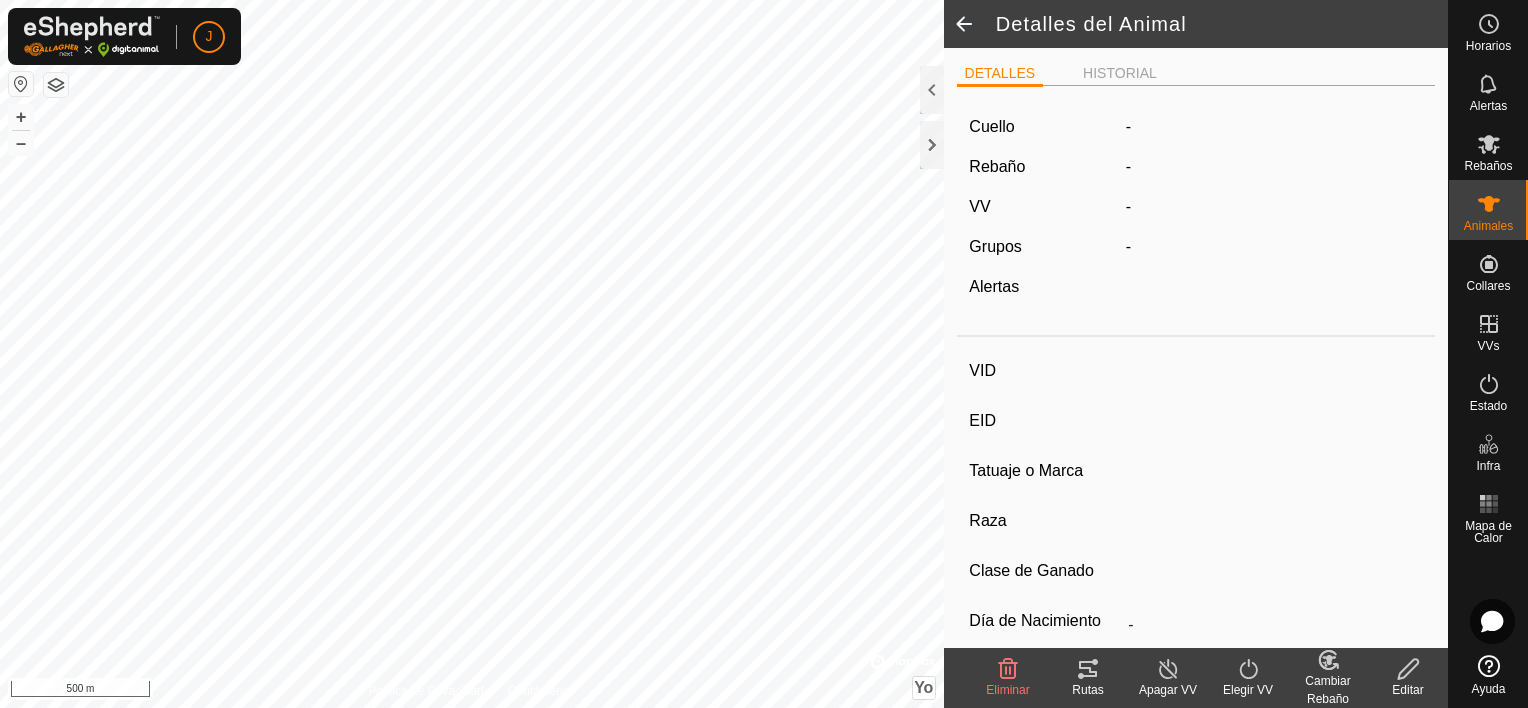 type on "6902" 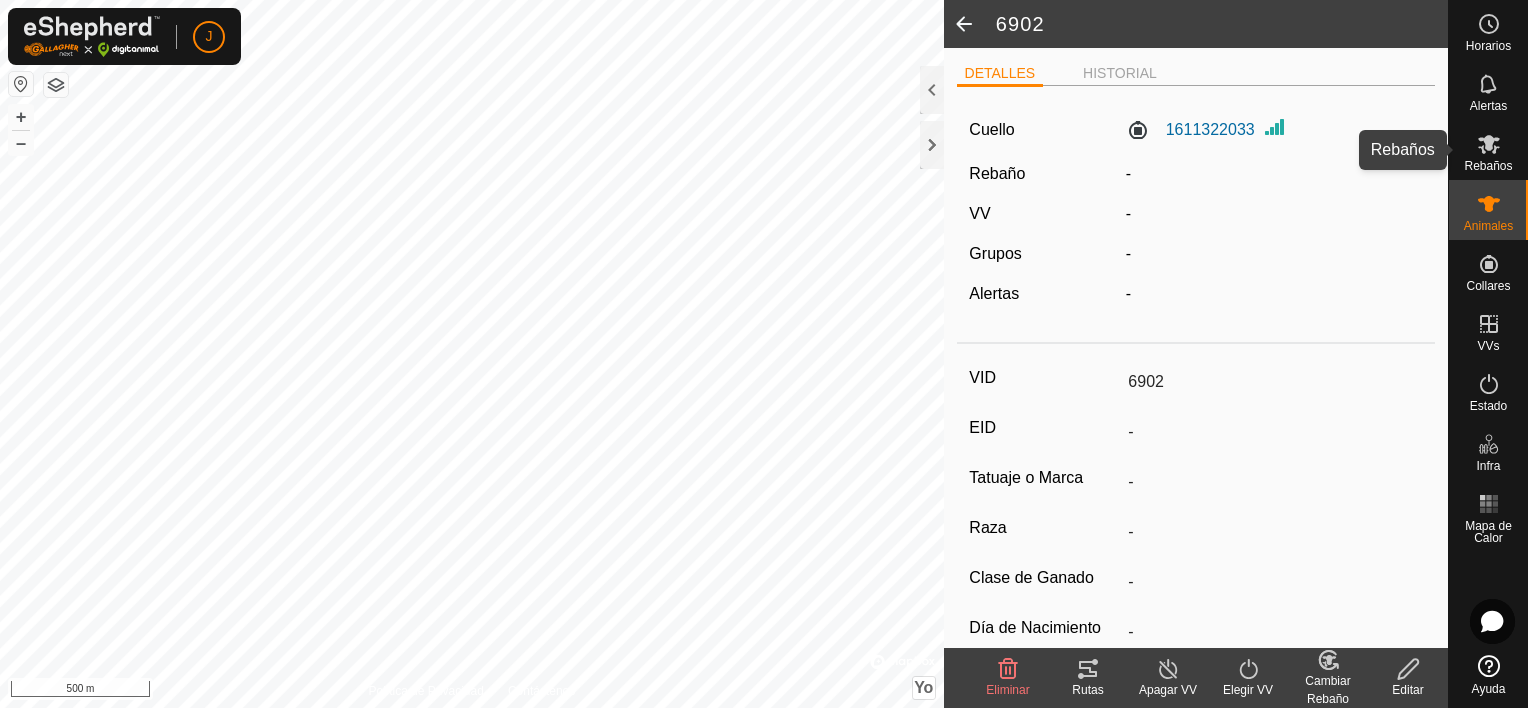 click at bounding box center [1489, 144] 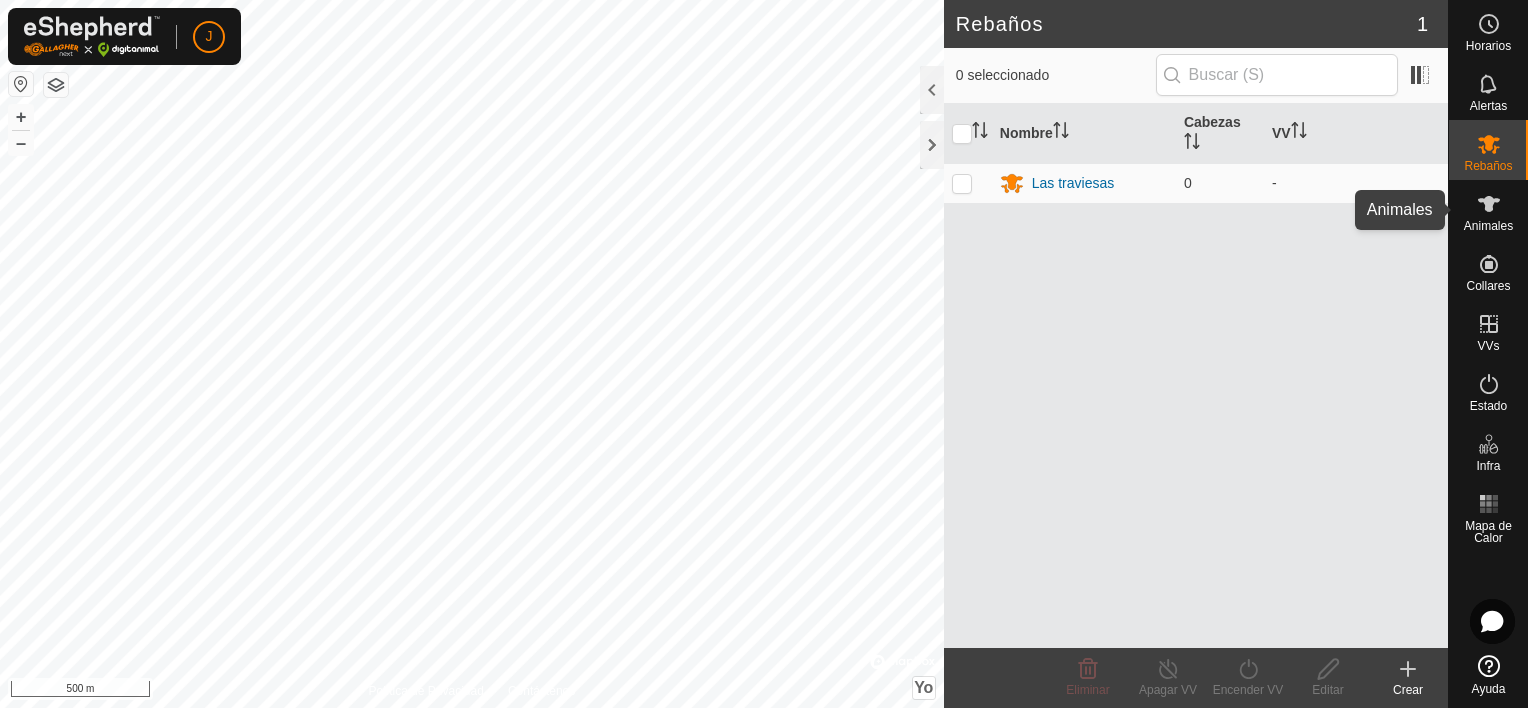 click 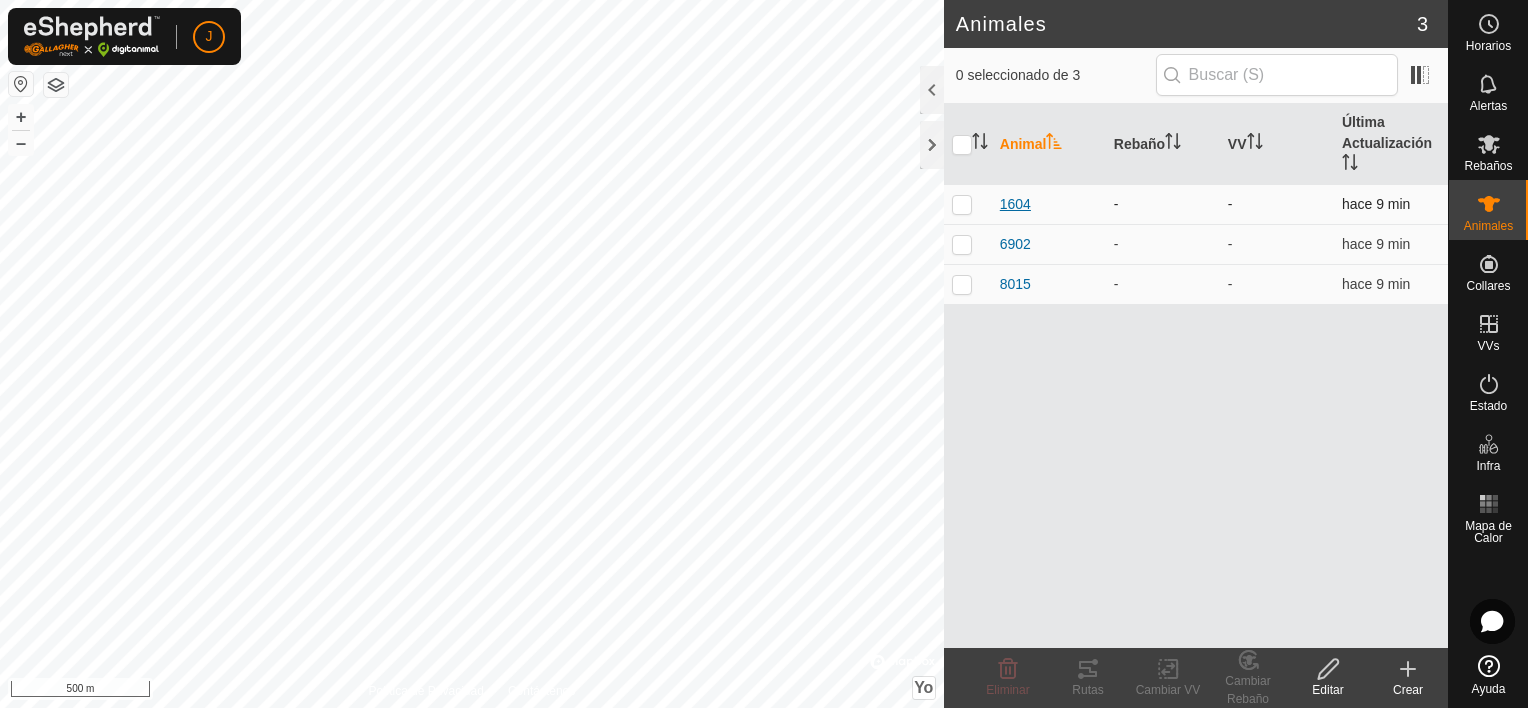 click on "1604" at bounding box center (1015, 204) 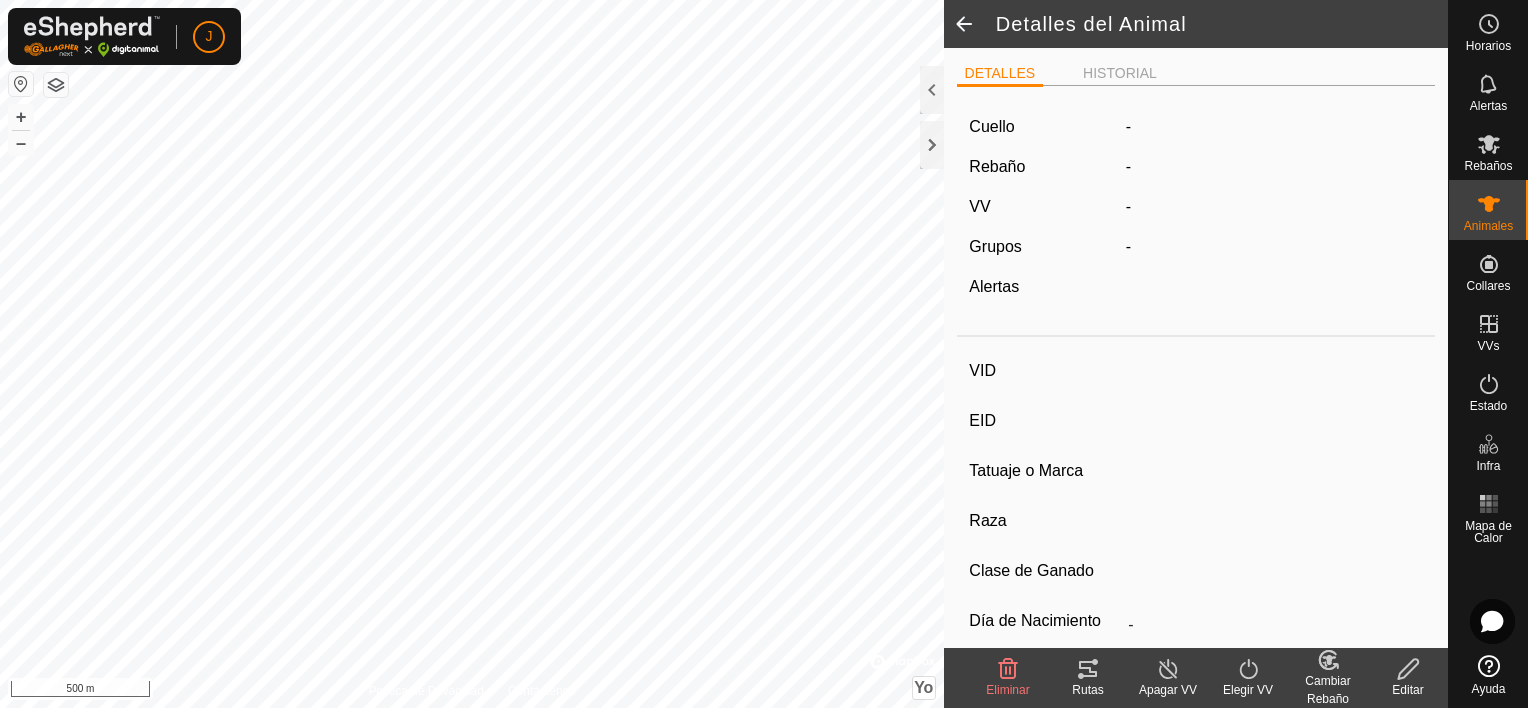 type on "1604" 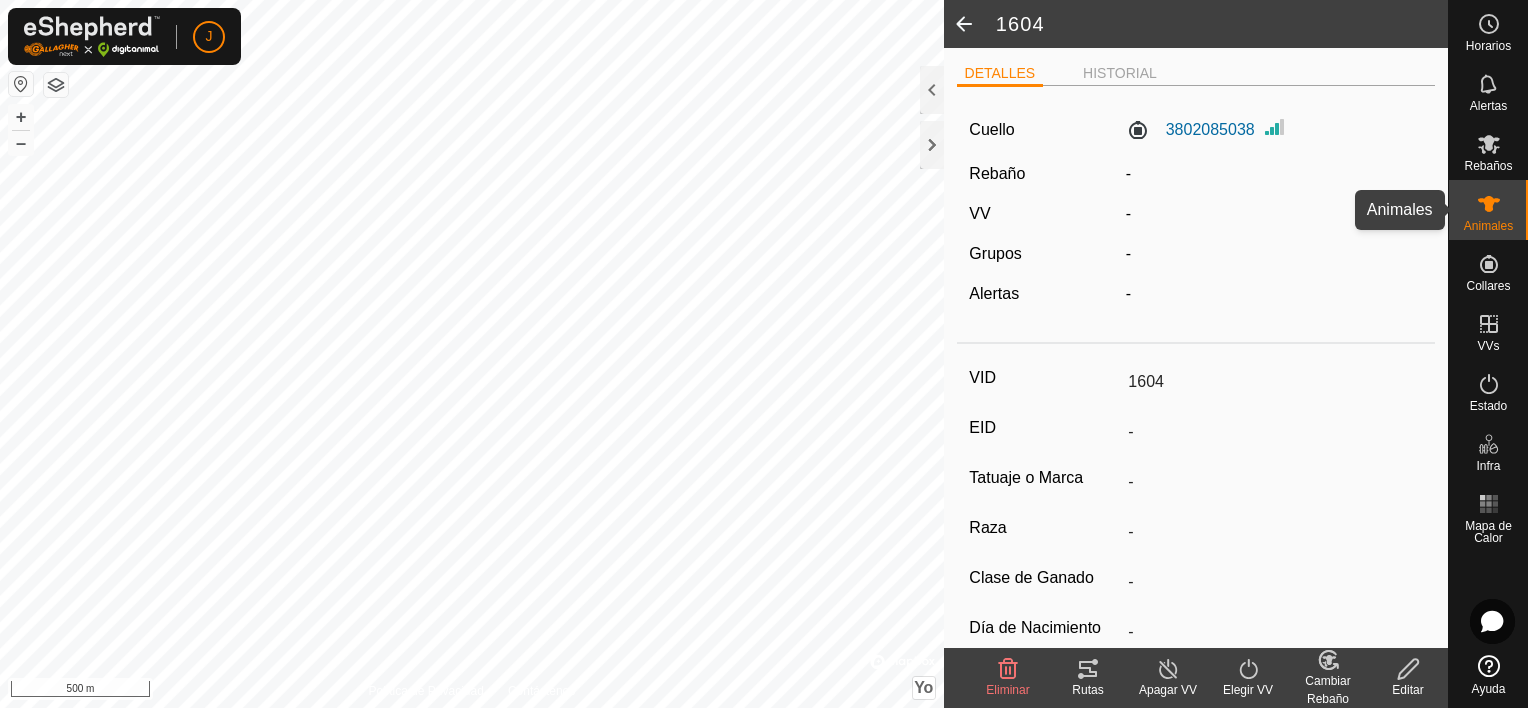 click 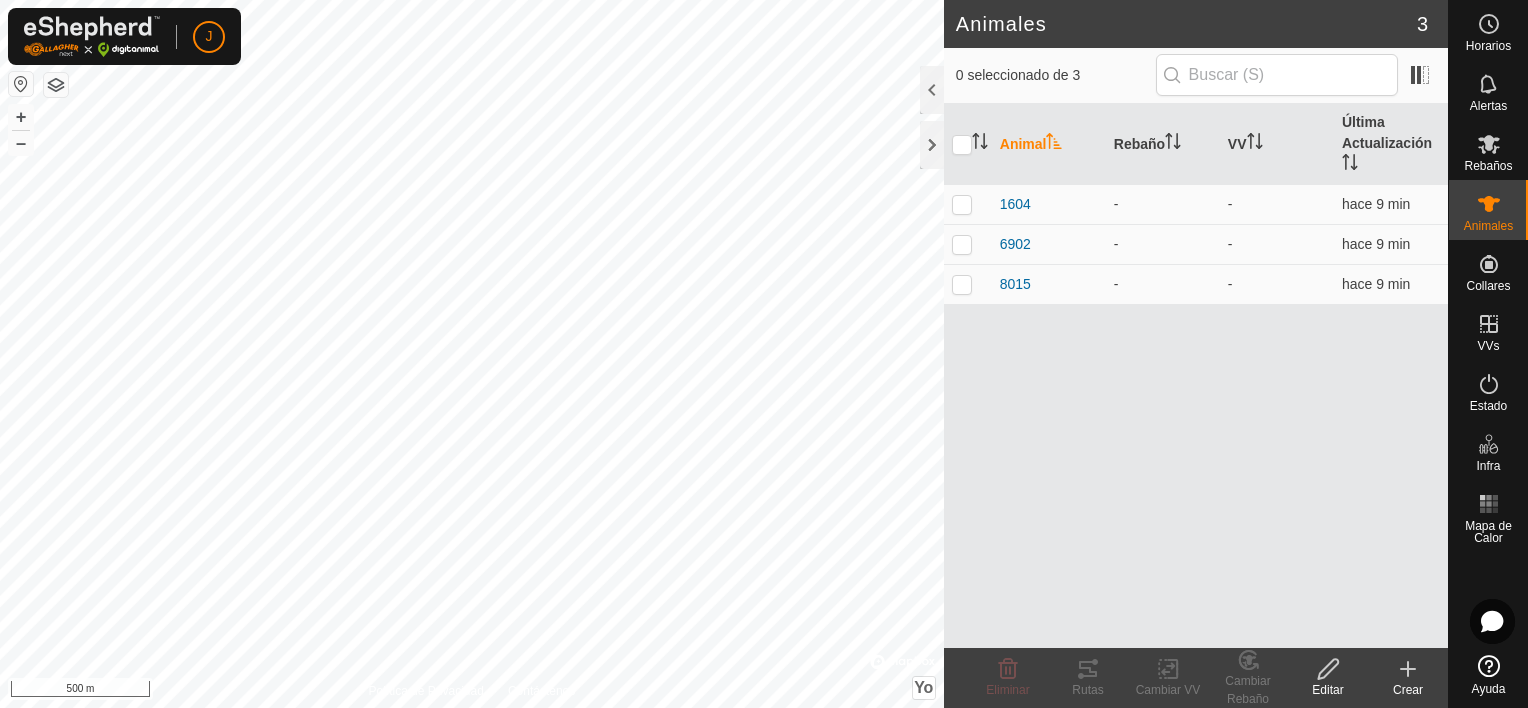 click 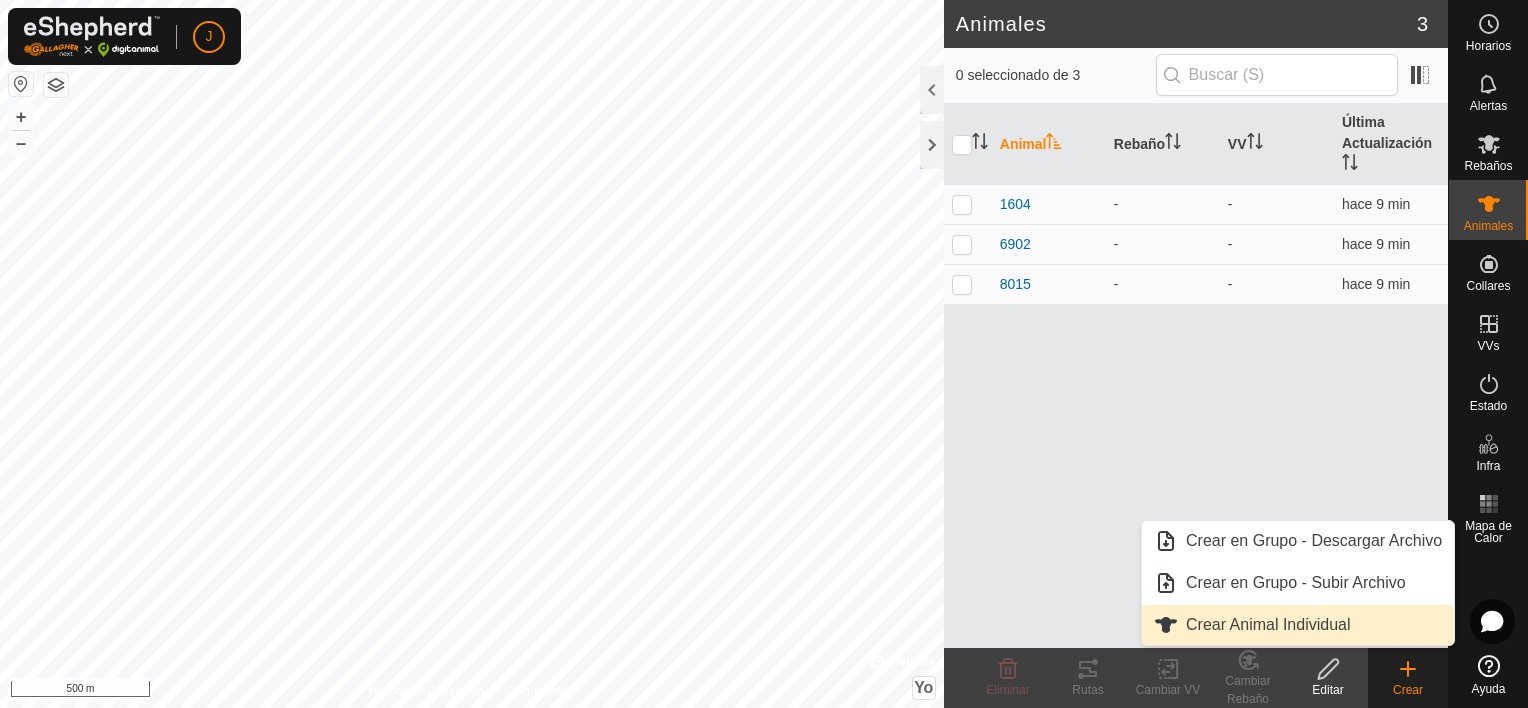 click on "Crear Animal Individual" at bounding box center (1298, 625) 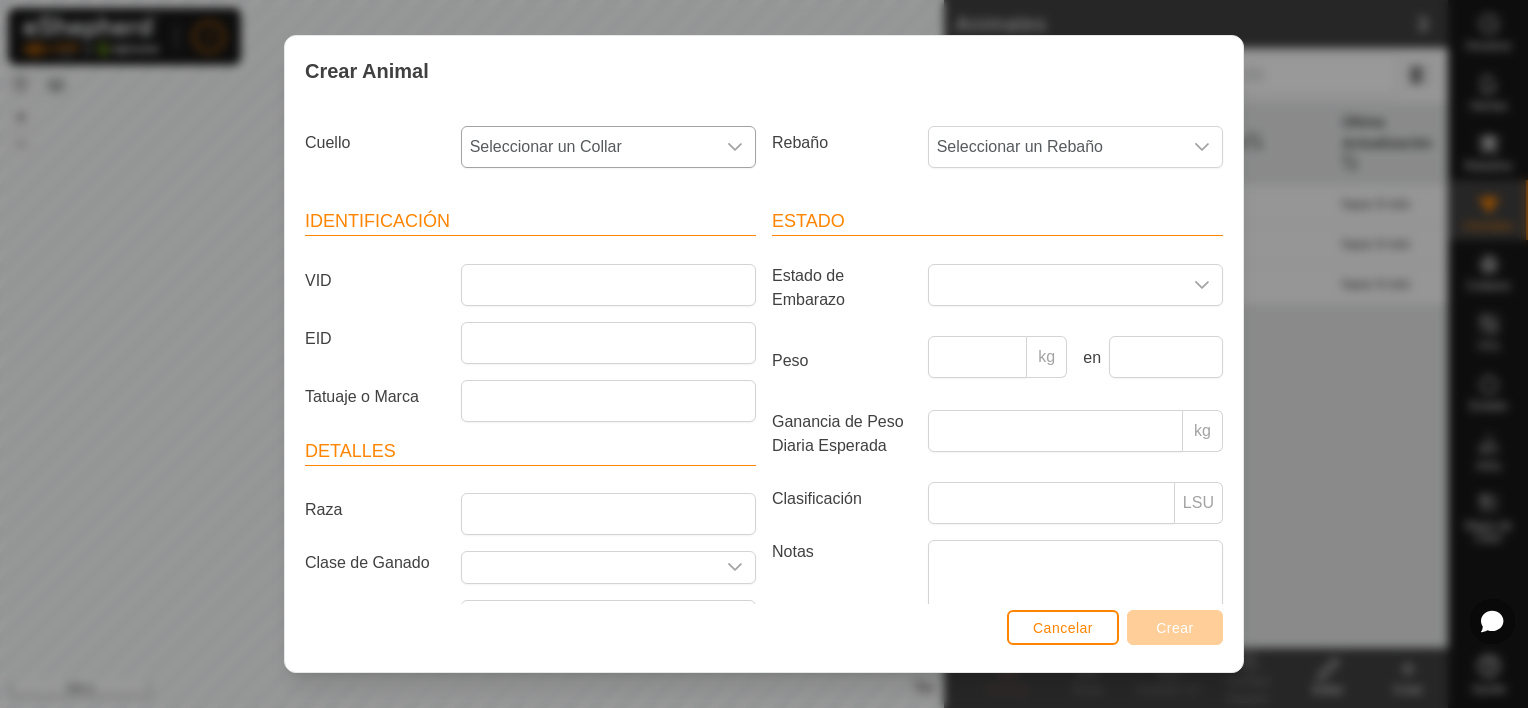 click at bounding box center [735, 147] 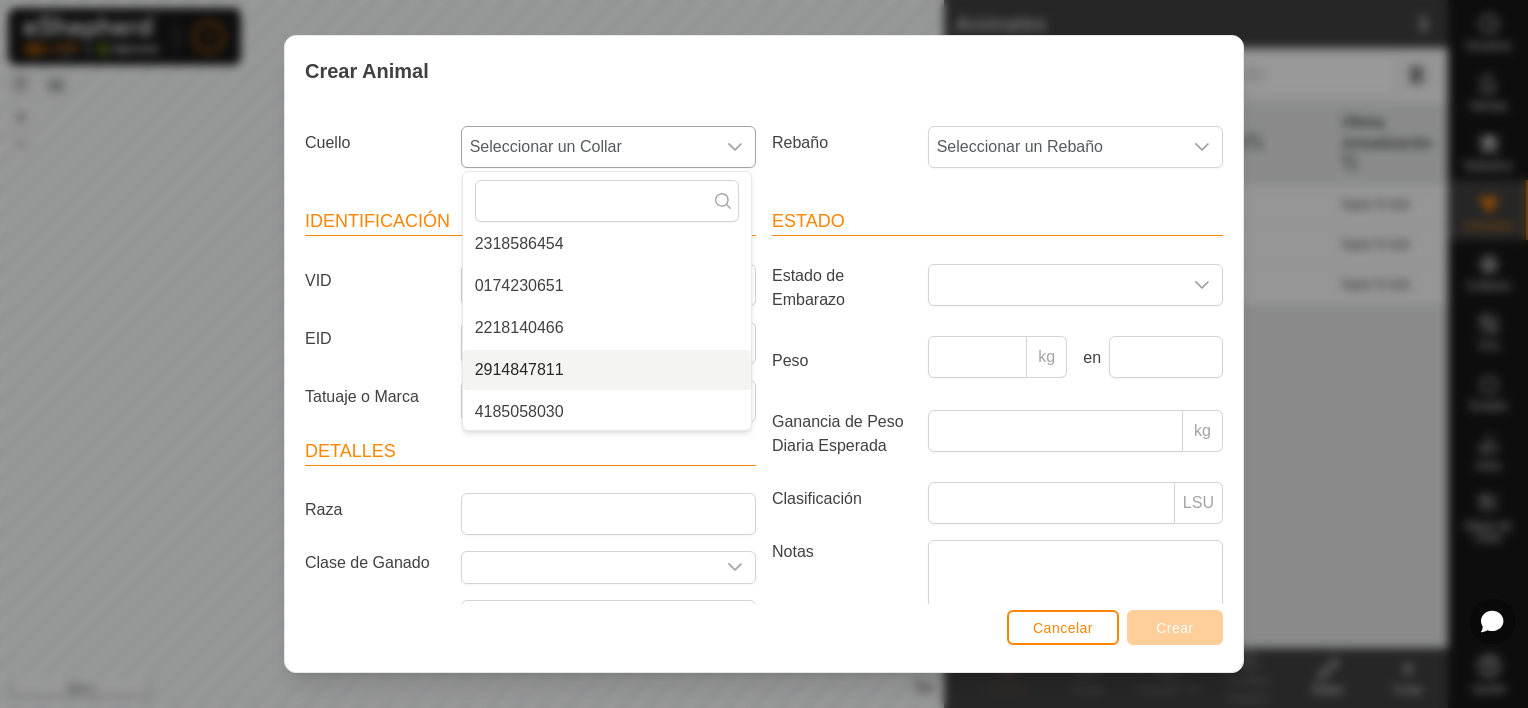 scroll, scrollTop: 302, scrollLeft: 0, axis: vertical 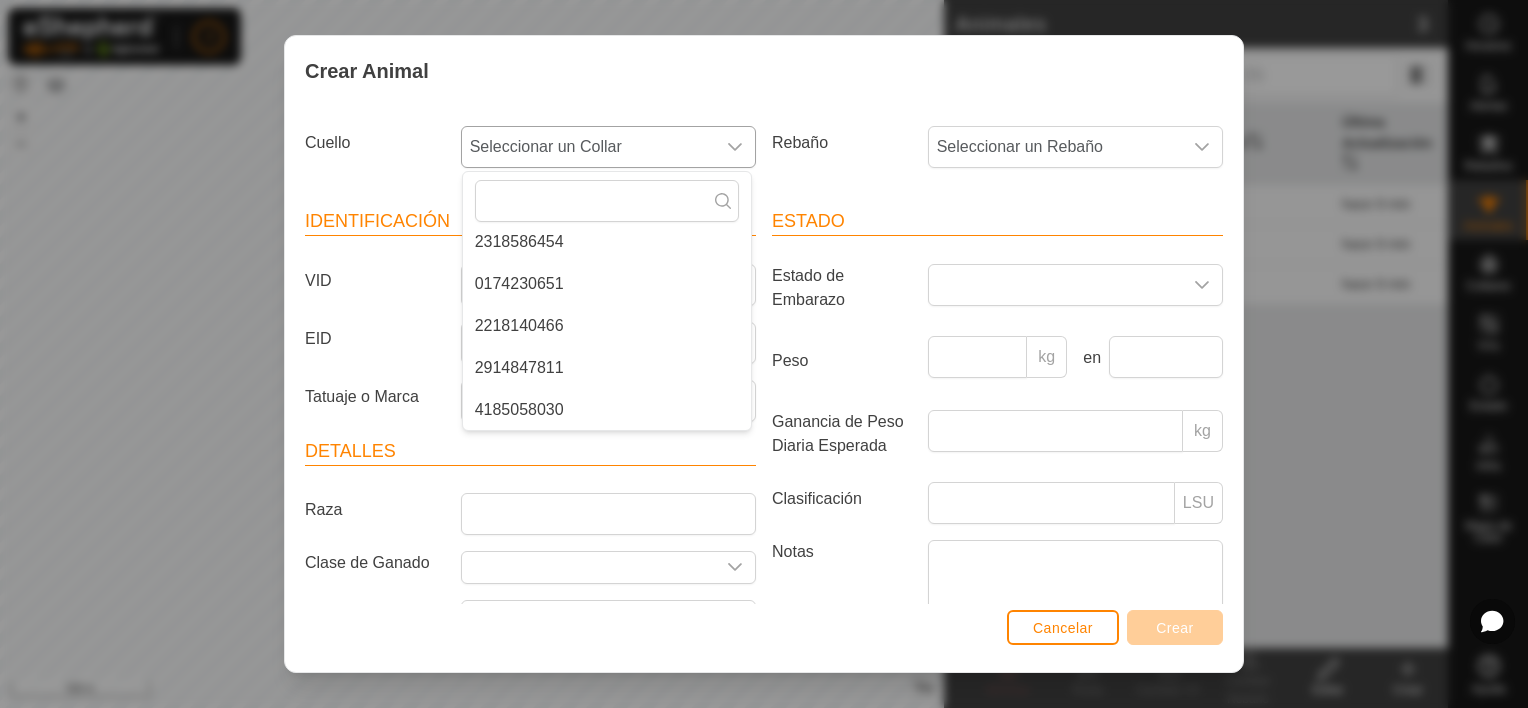 click on "4185058030" at bounding box center [607, 410] 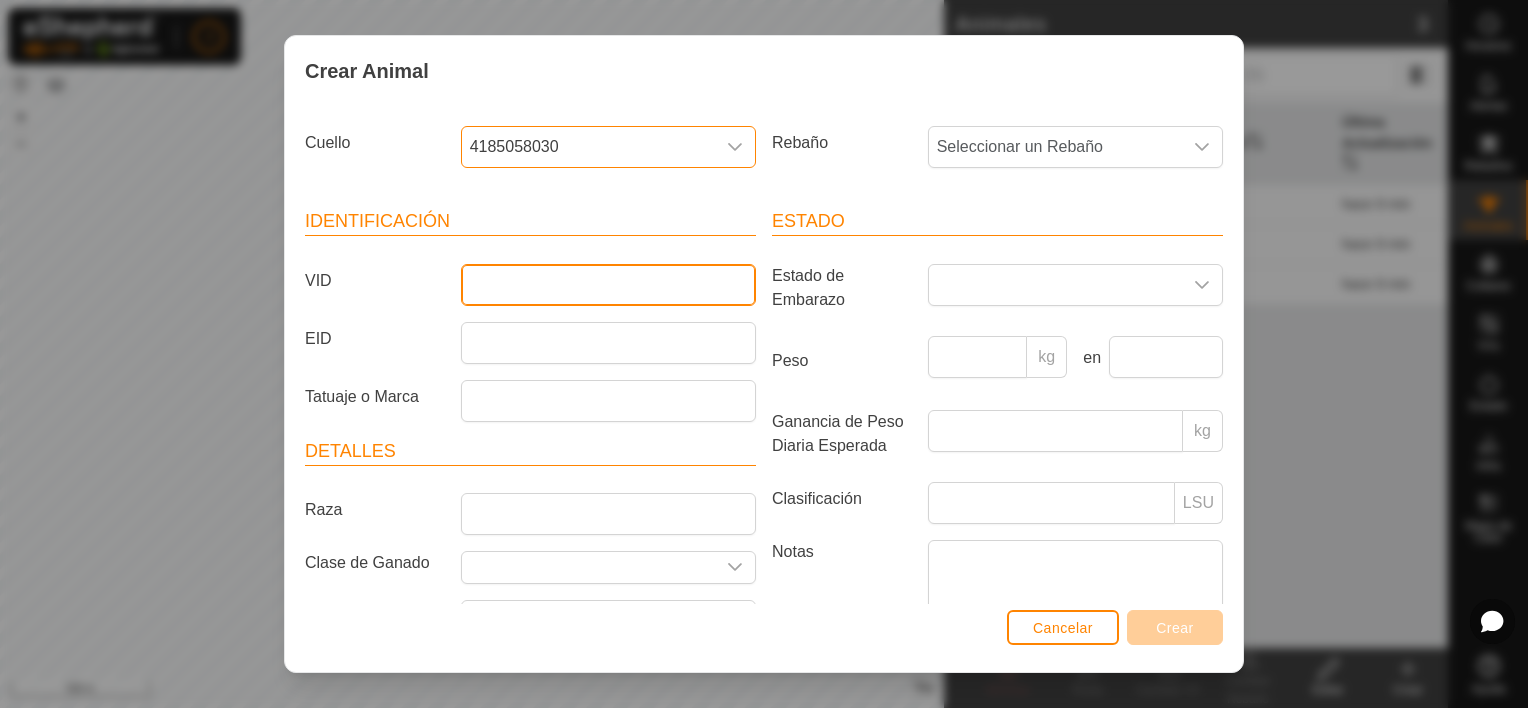 click on "VID" at bounding box center [608, 285] 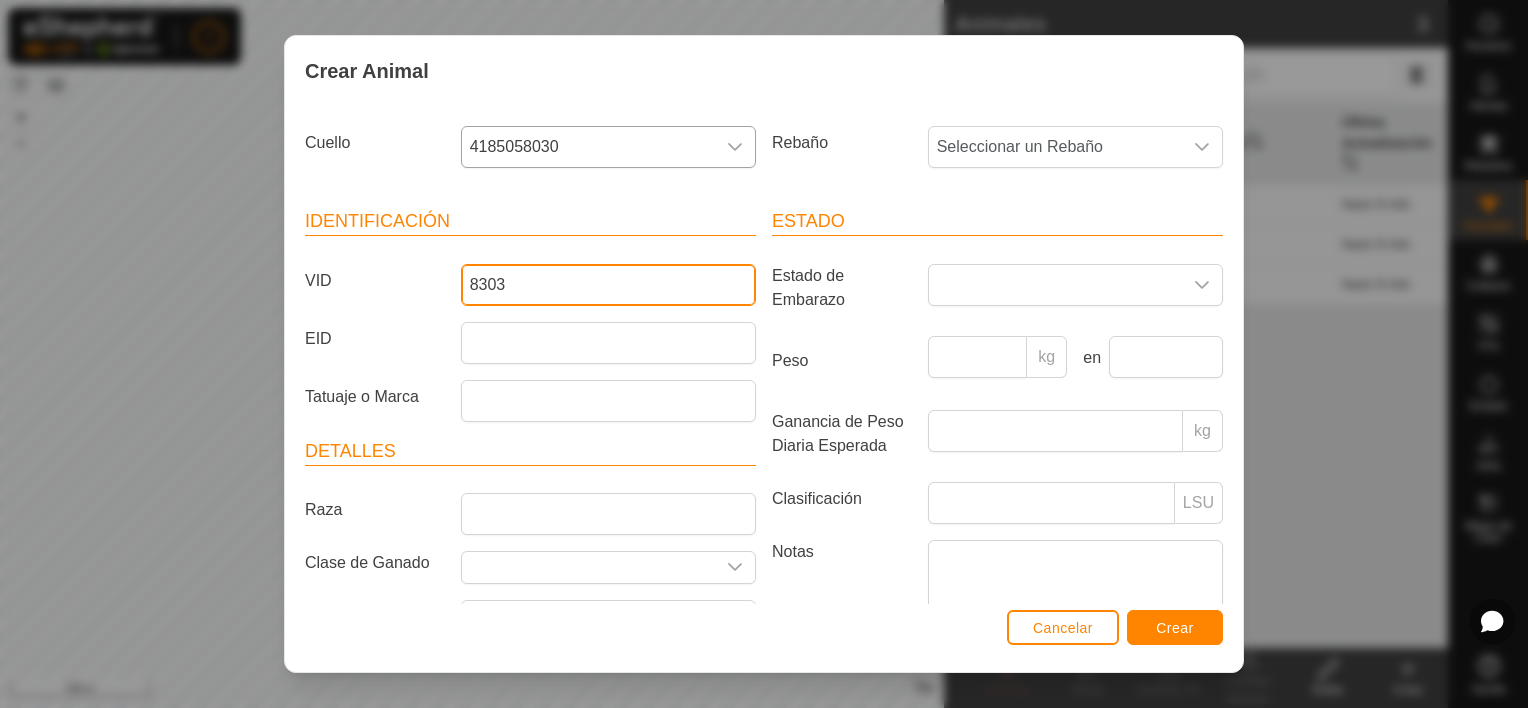 type on "8303" 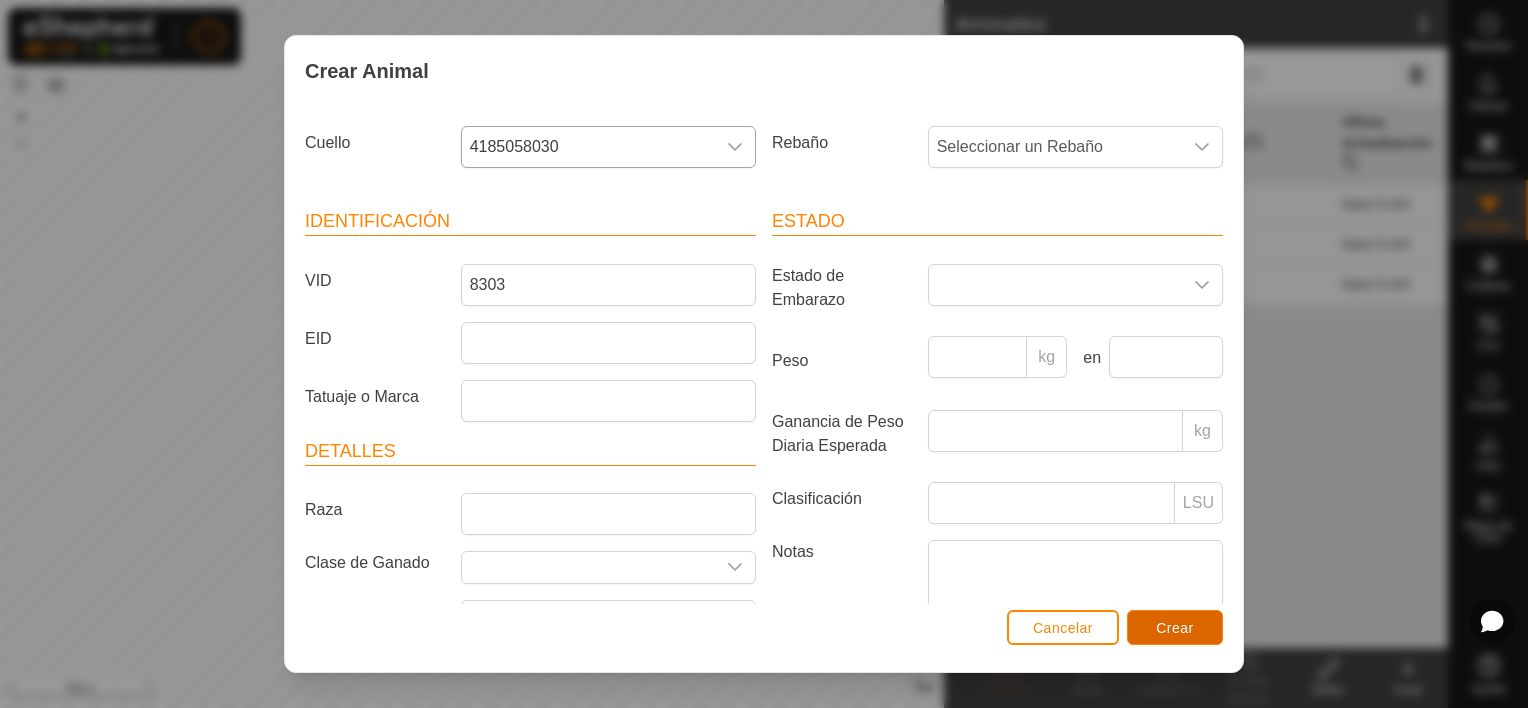 click on "Crear" at bounding box center (1175, 628) 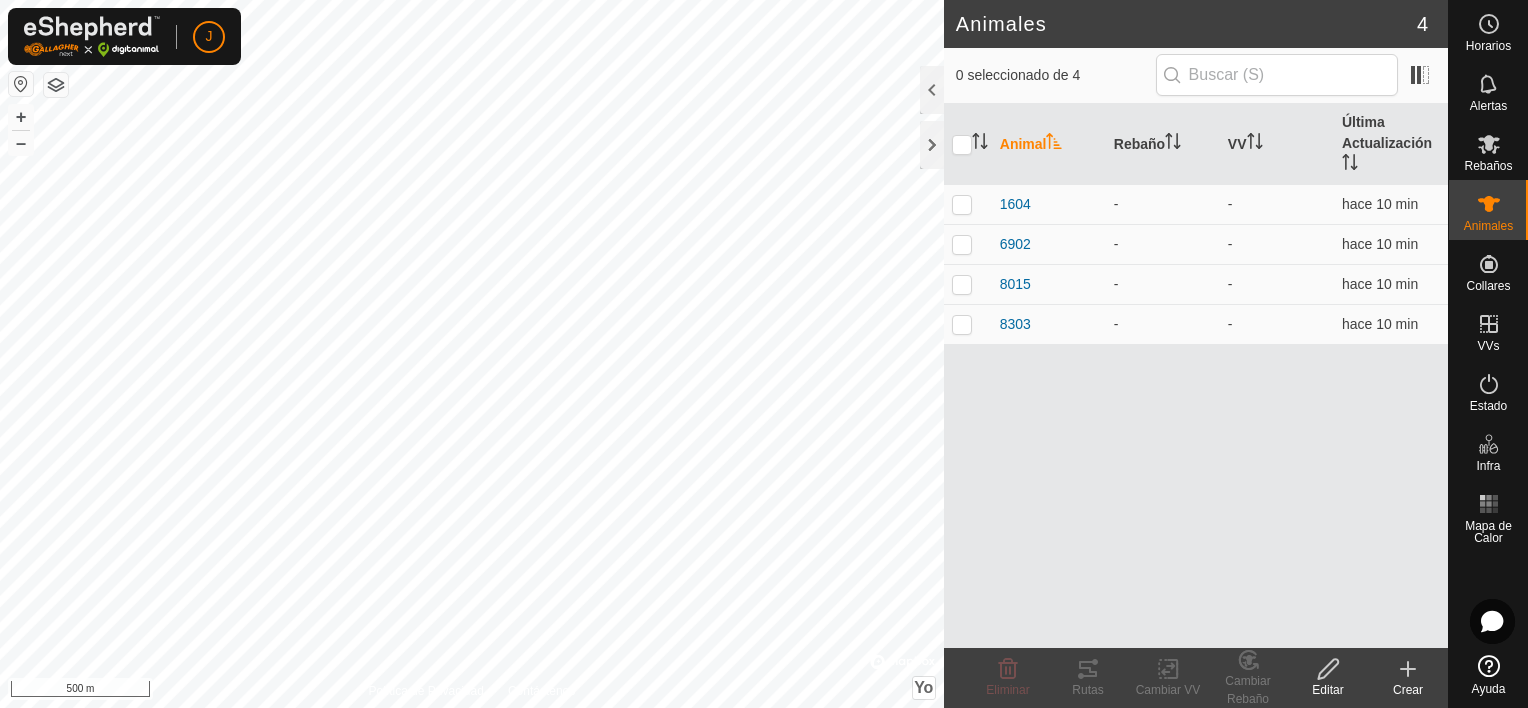 click 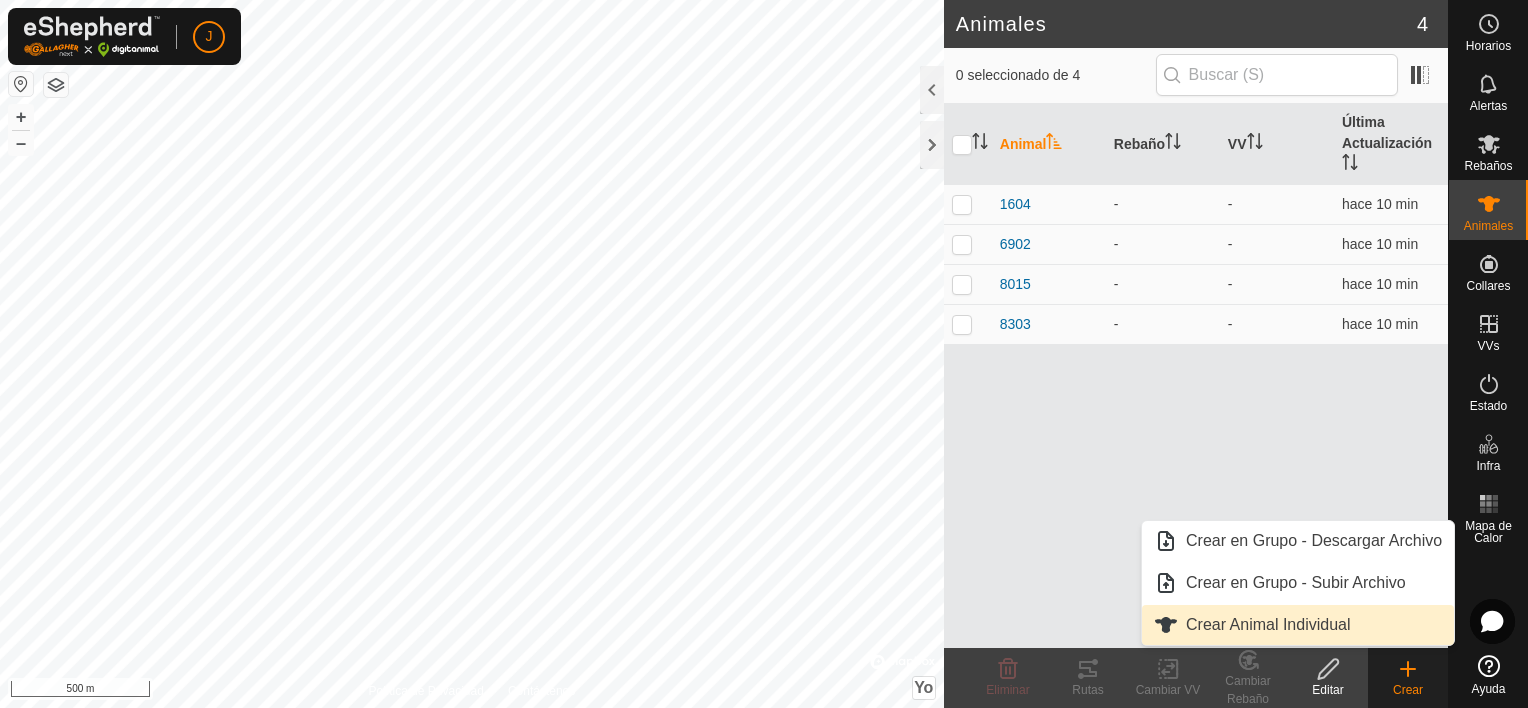 click on "Crear Animal Individual" at bounding box center (1298, 625) 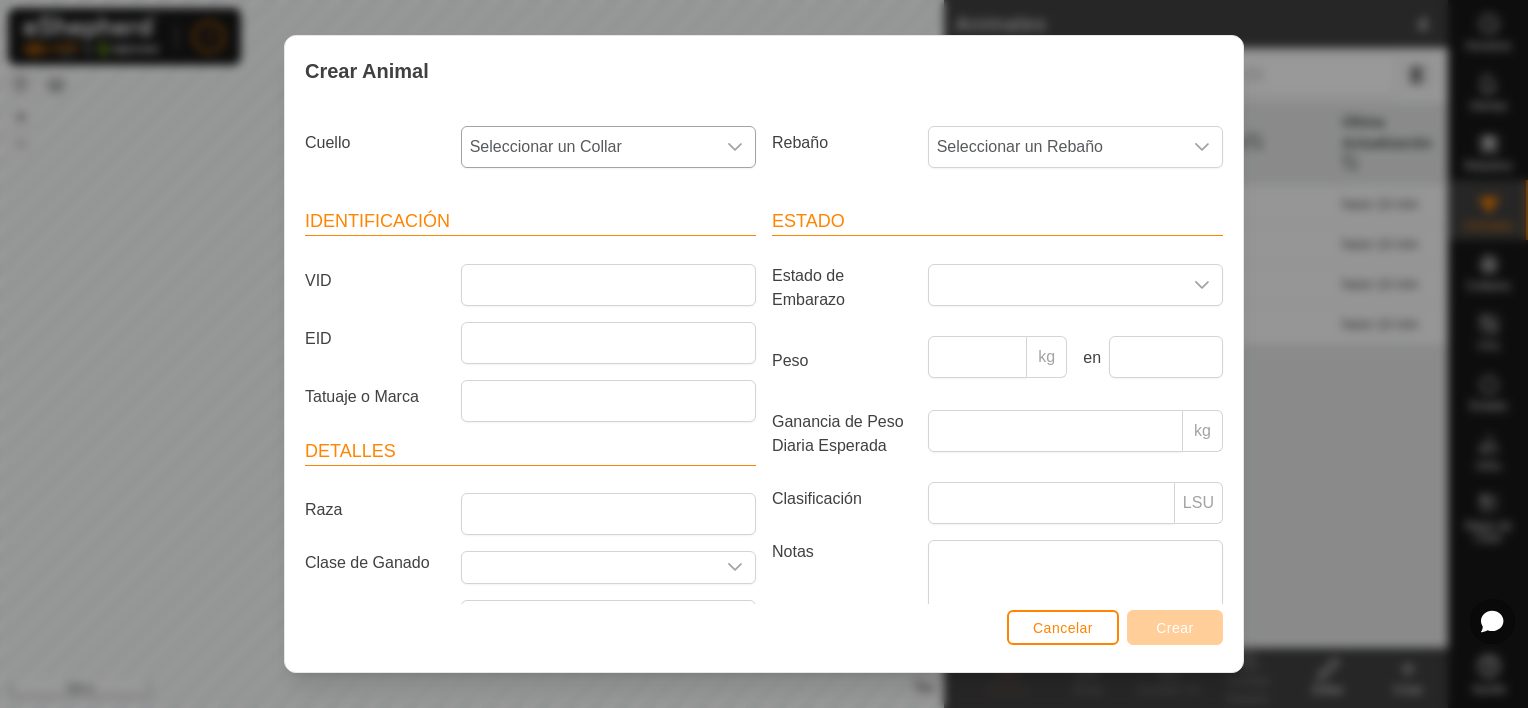click 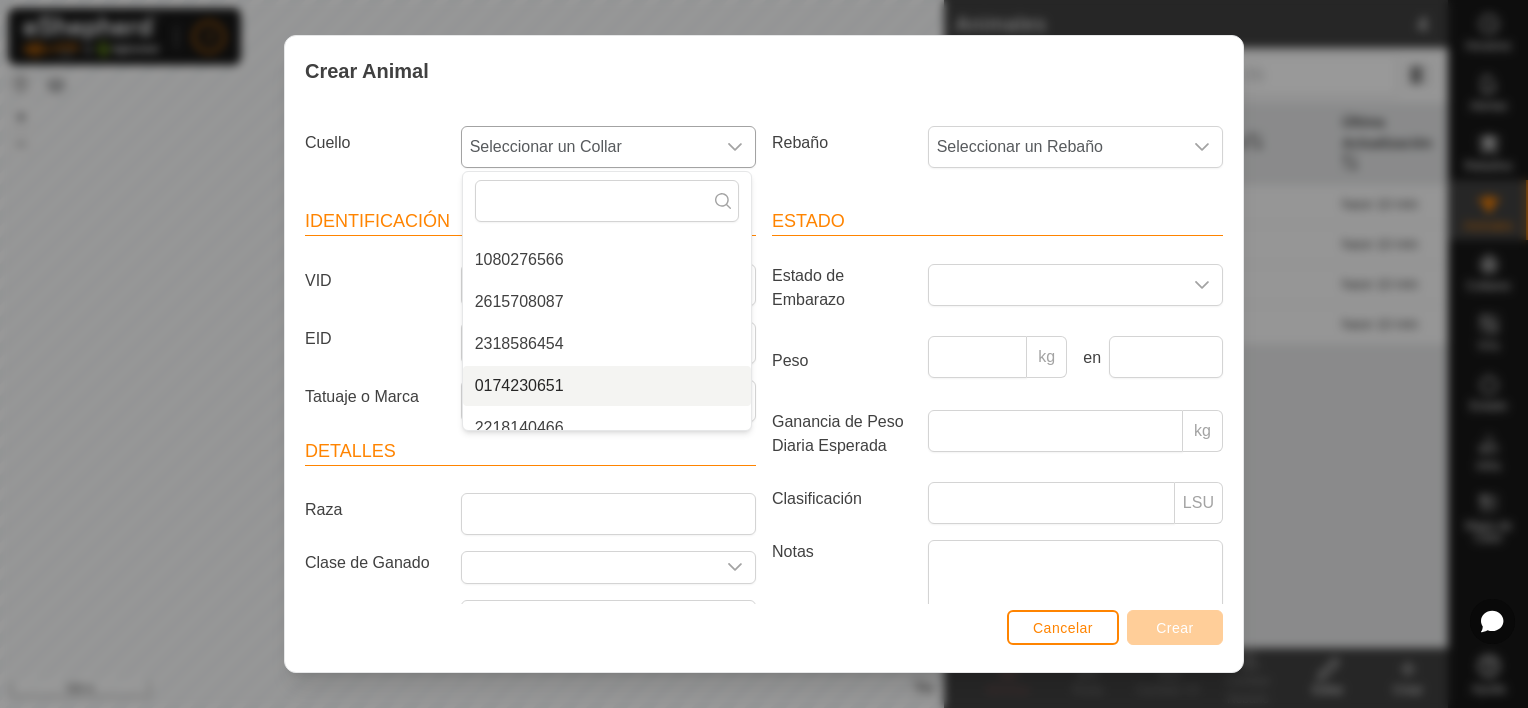 scroll, scrollTop: 260, scrollLeft: 0, axis: vertical 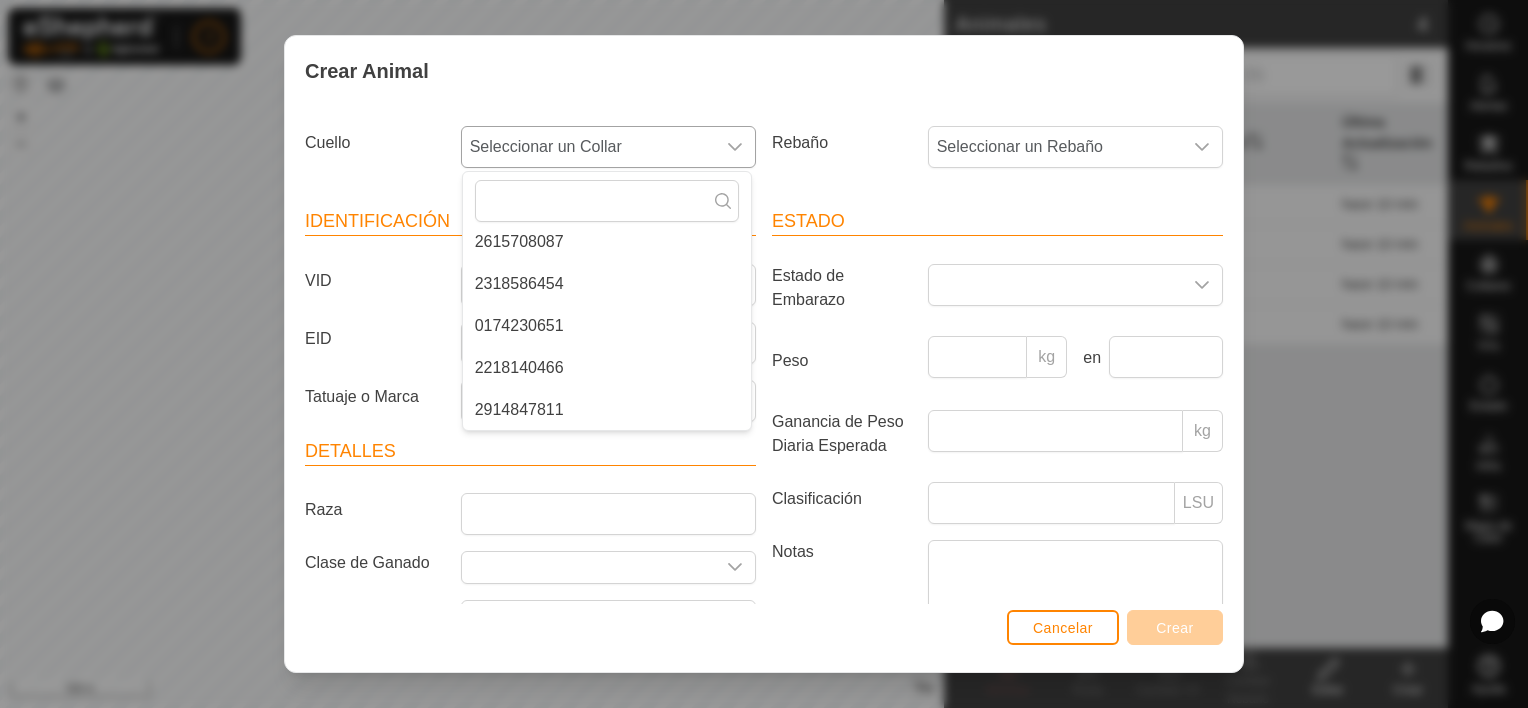 click on "2914847811" at bounding box center [607, 410] 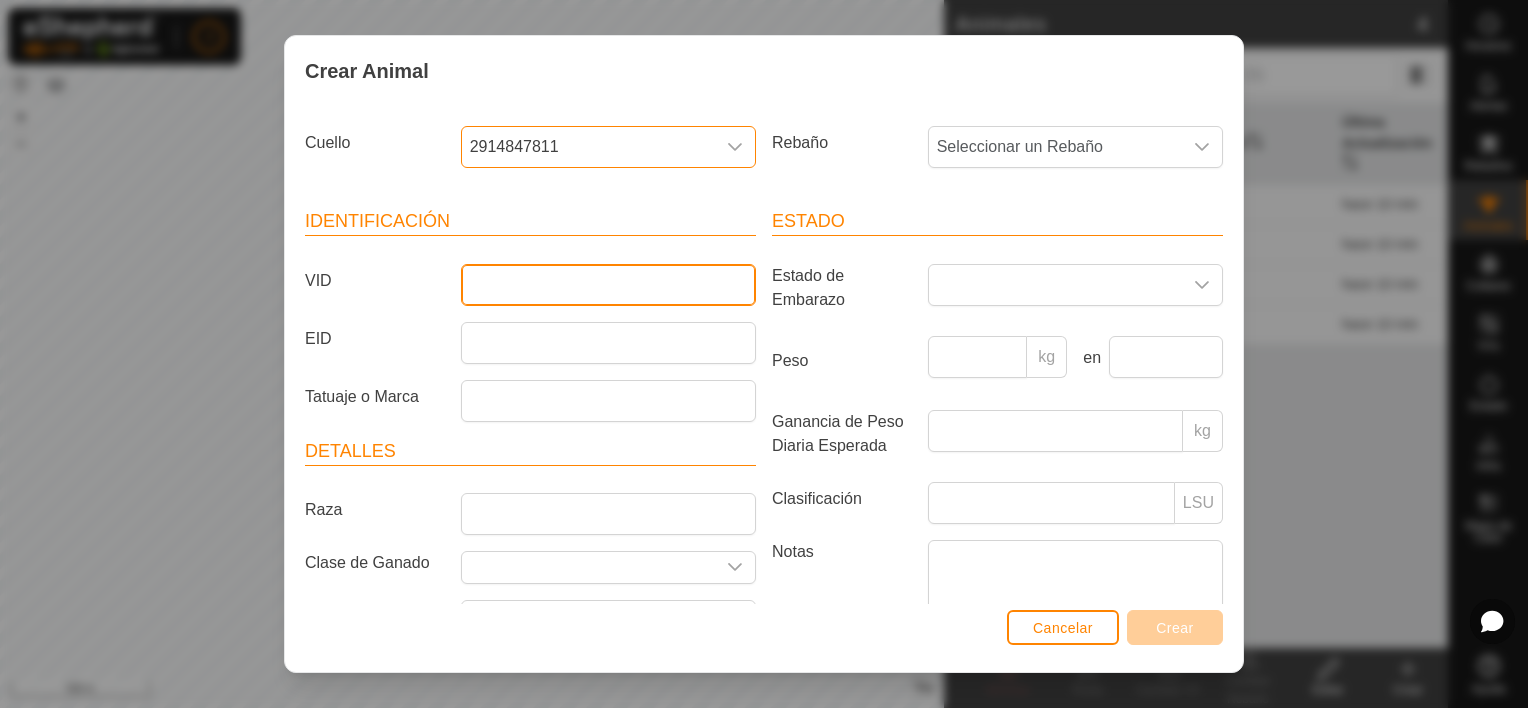 click on "VID" at bounding box center [608, 285] 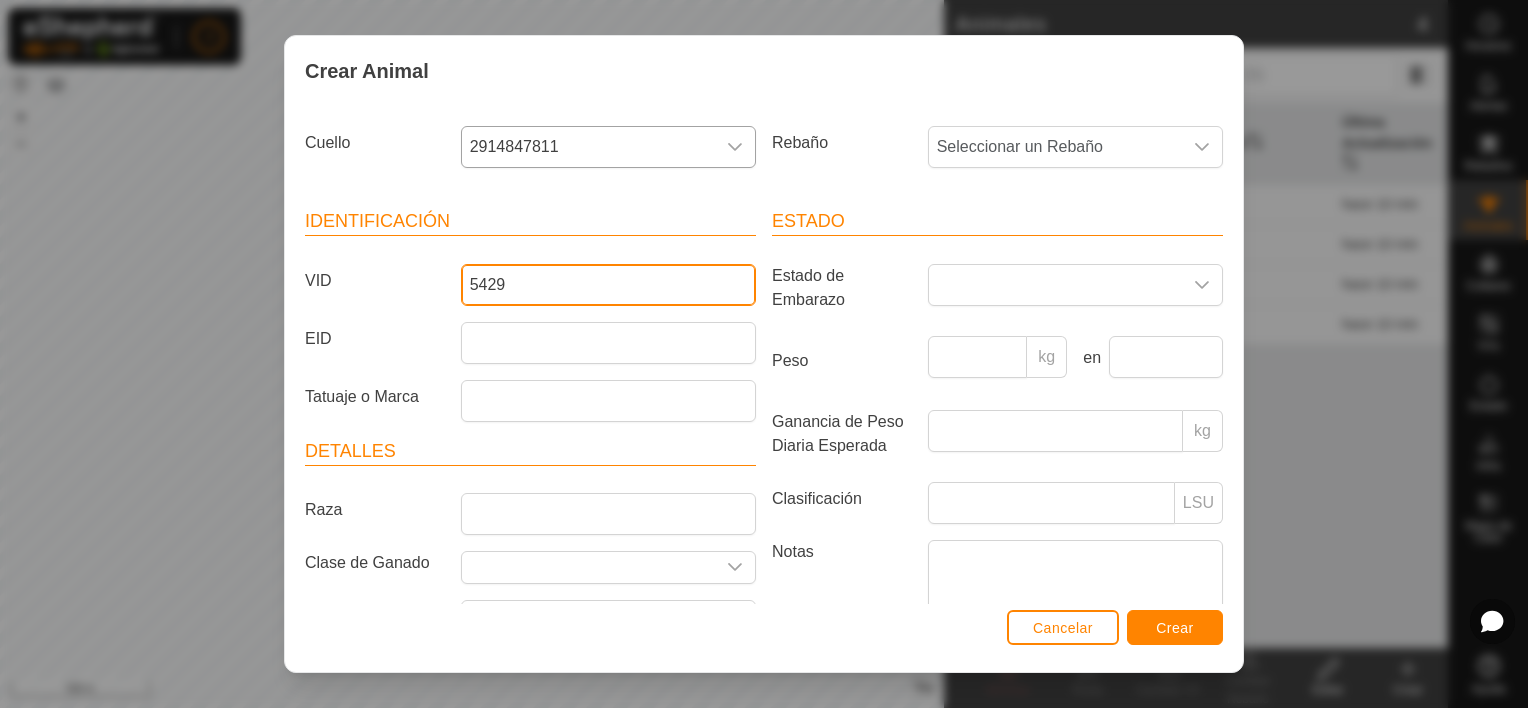 type on "5429" 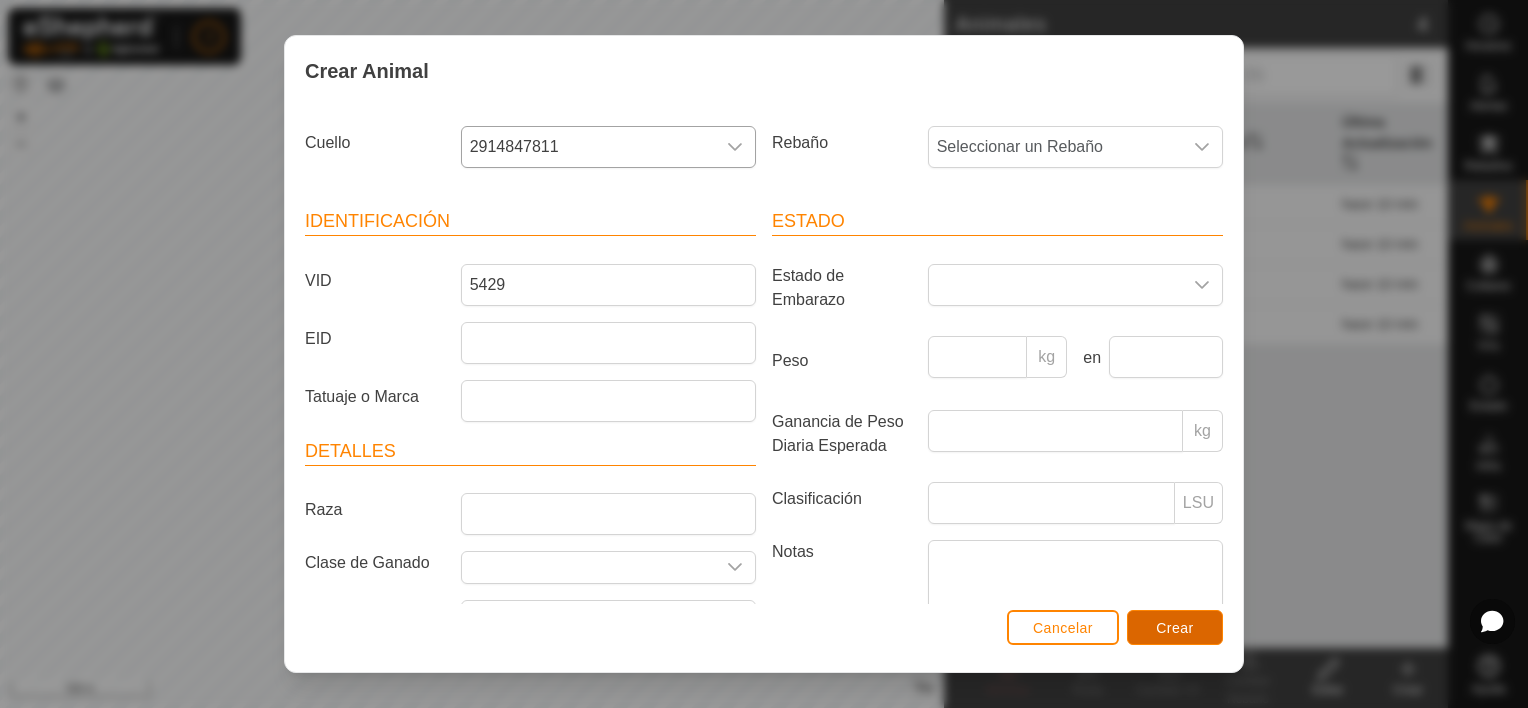 click on "Crear" at bounding box center (1175, 627) 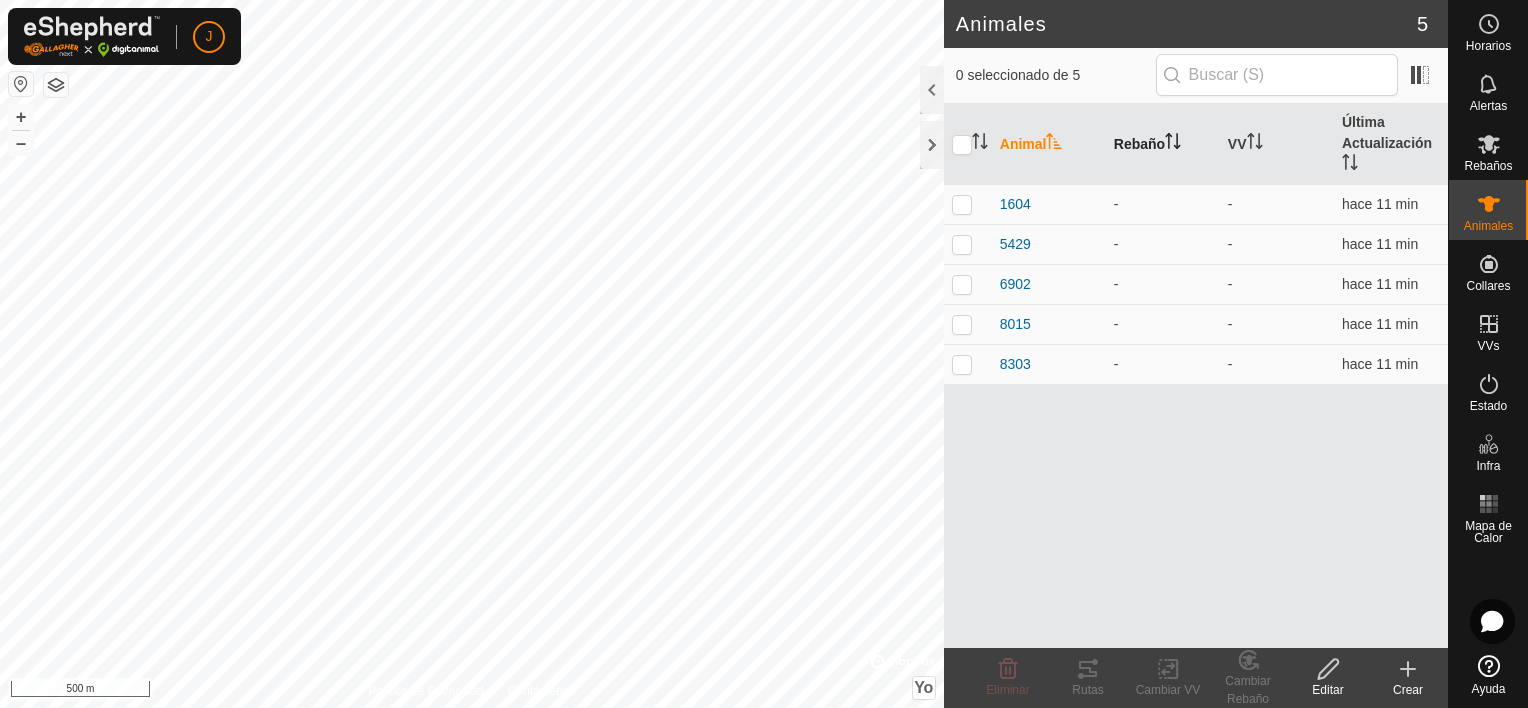 click on "Rebaño" at bounding box center (1139, 144) 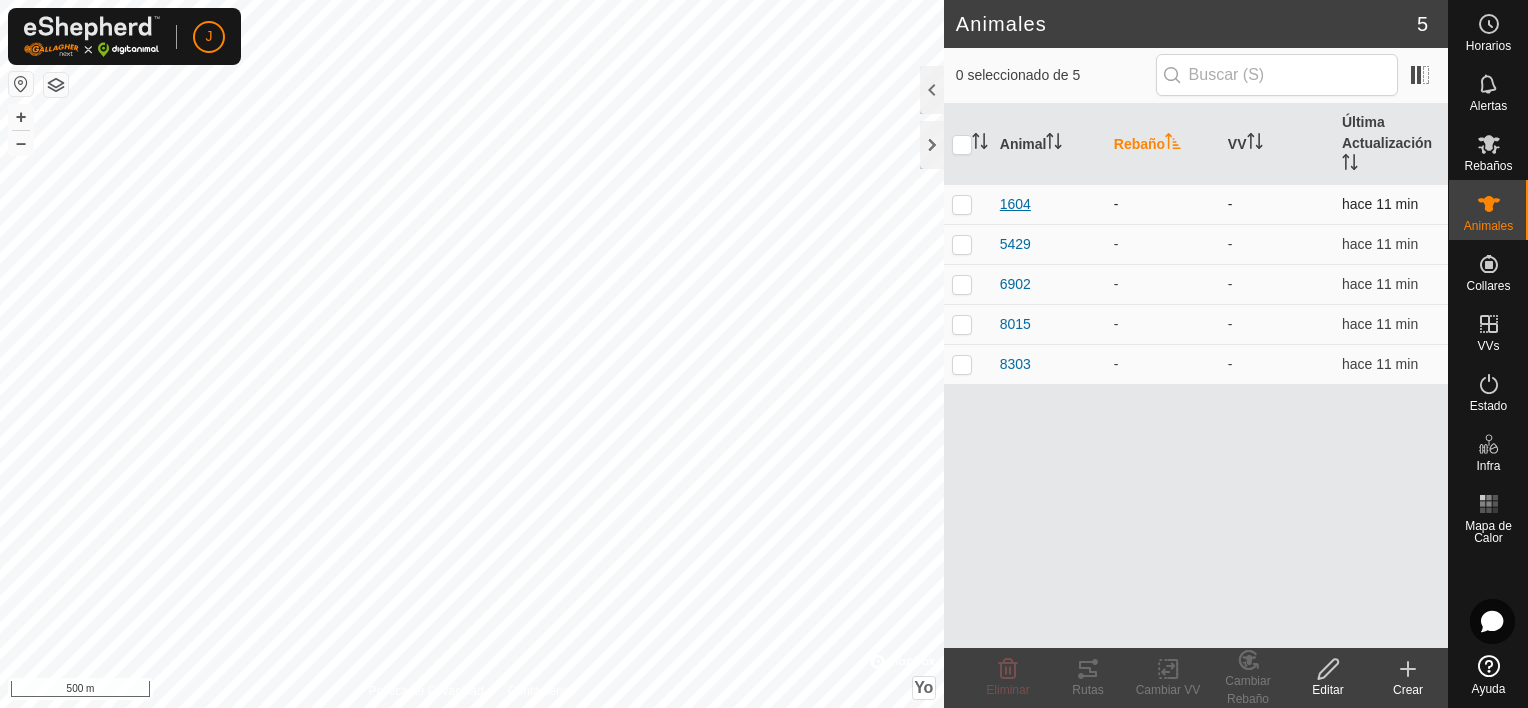 click on "1604" at bounding box center [1015, 204] 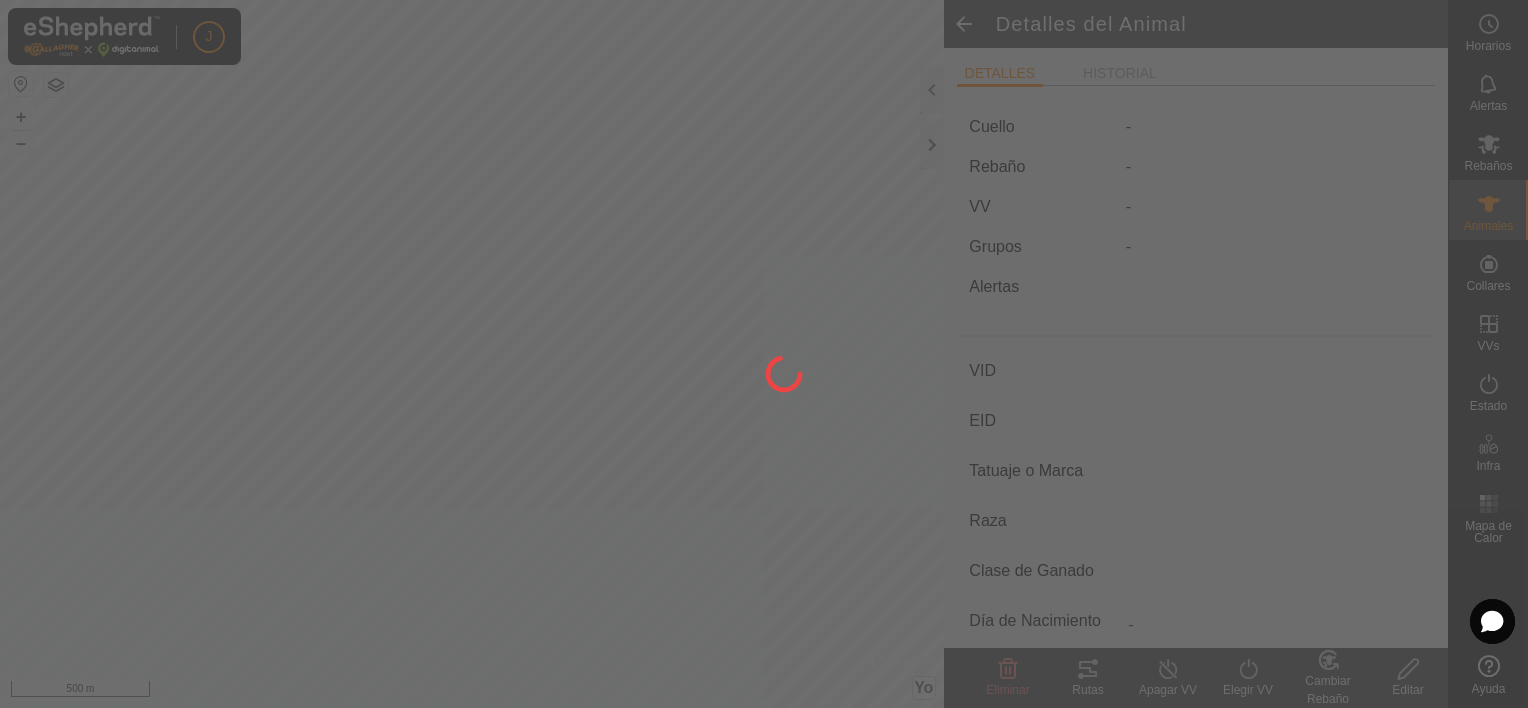 type on "1604" 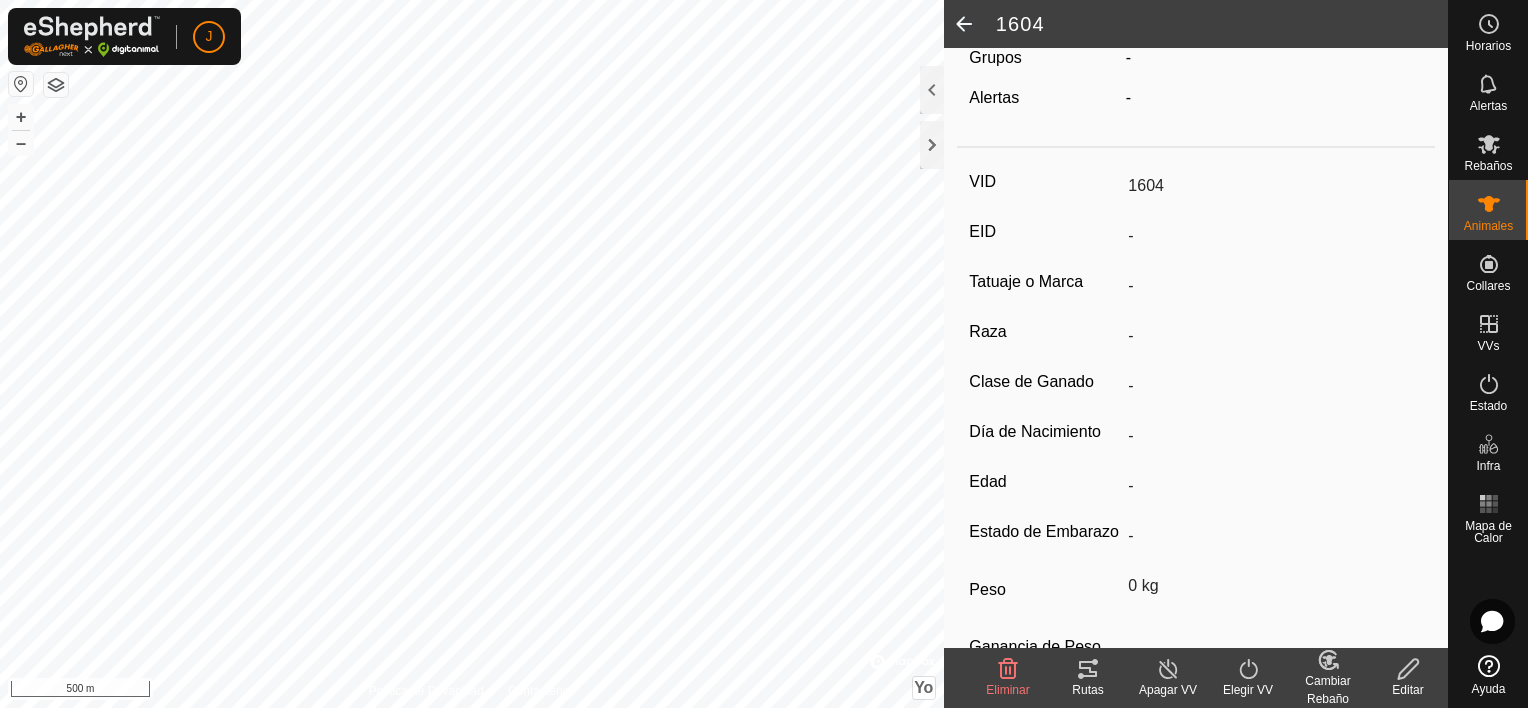scroll, scrollTop: 200, scrollLeft: 0, axis: vertical 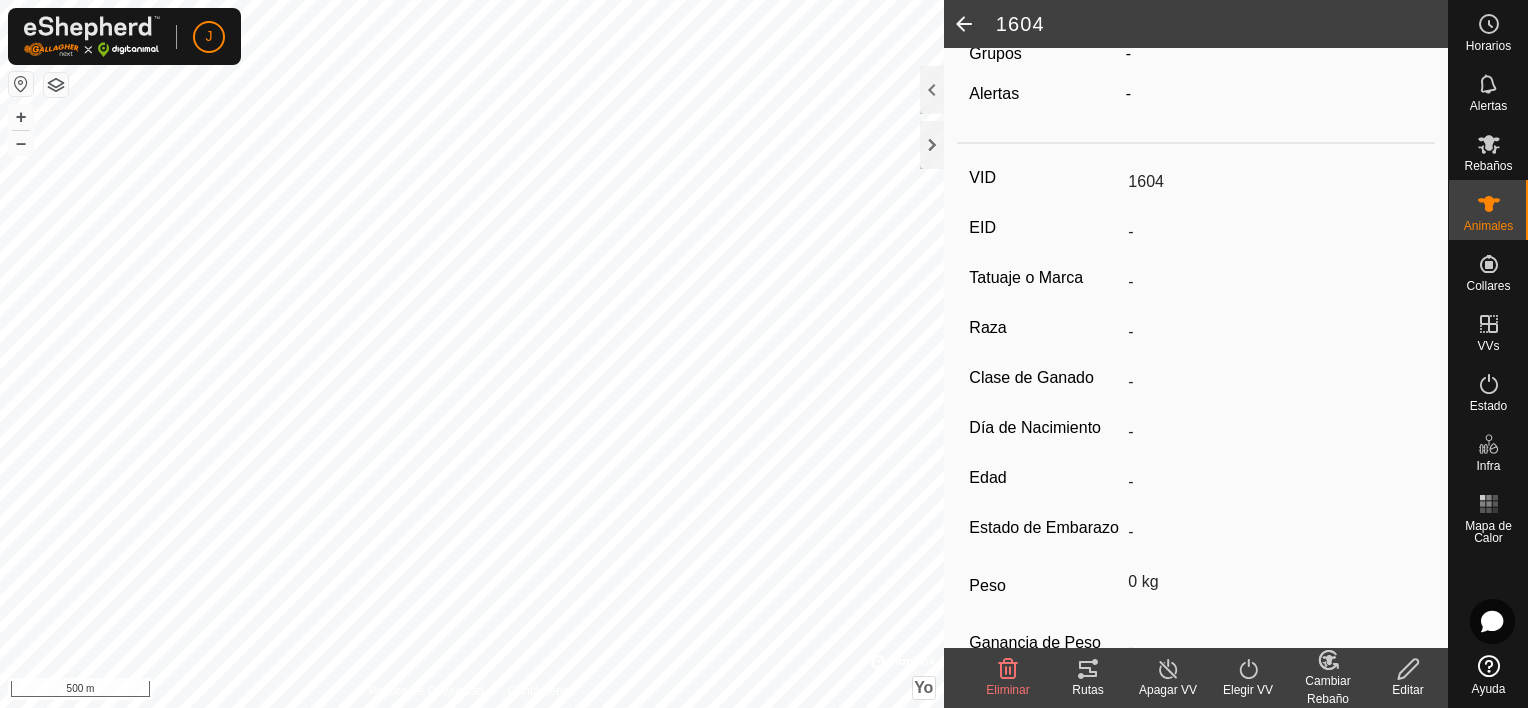 click on "Cambiar Rebaño" 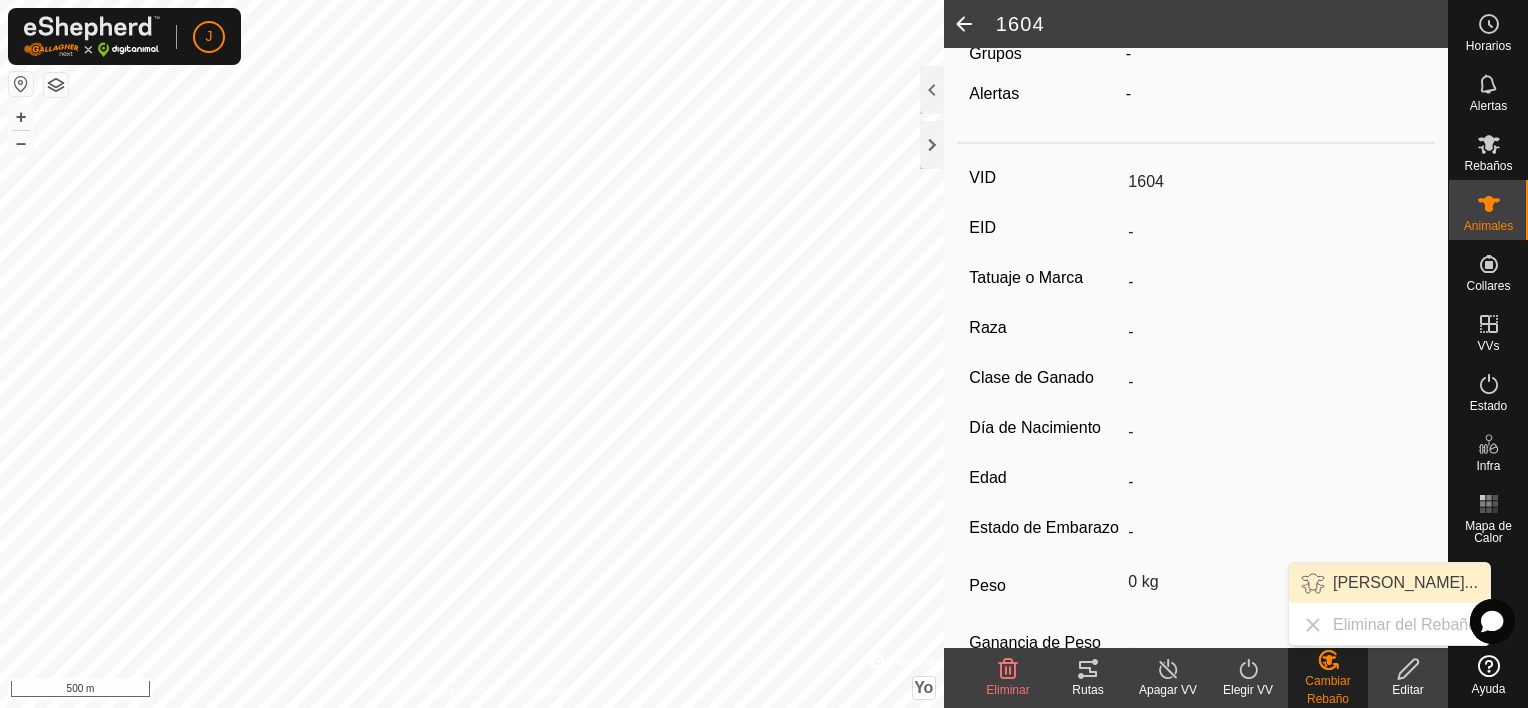 click on "Elegir Rebaño..." at bounding box center [1389, 583] 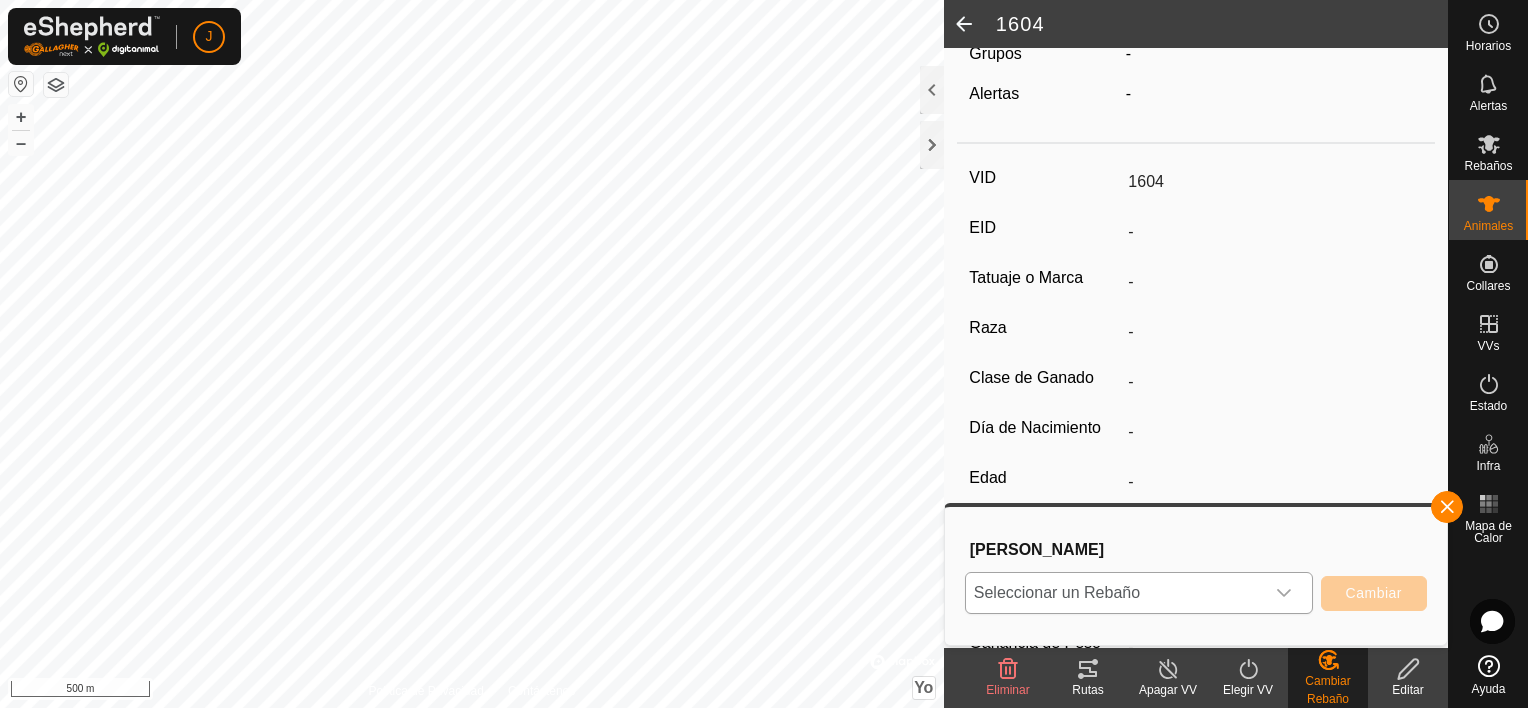 click 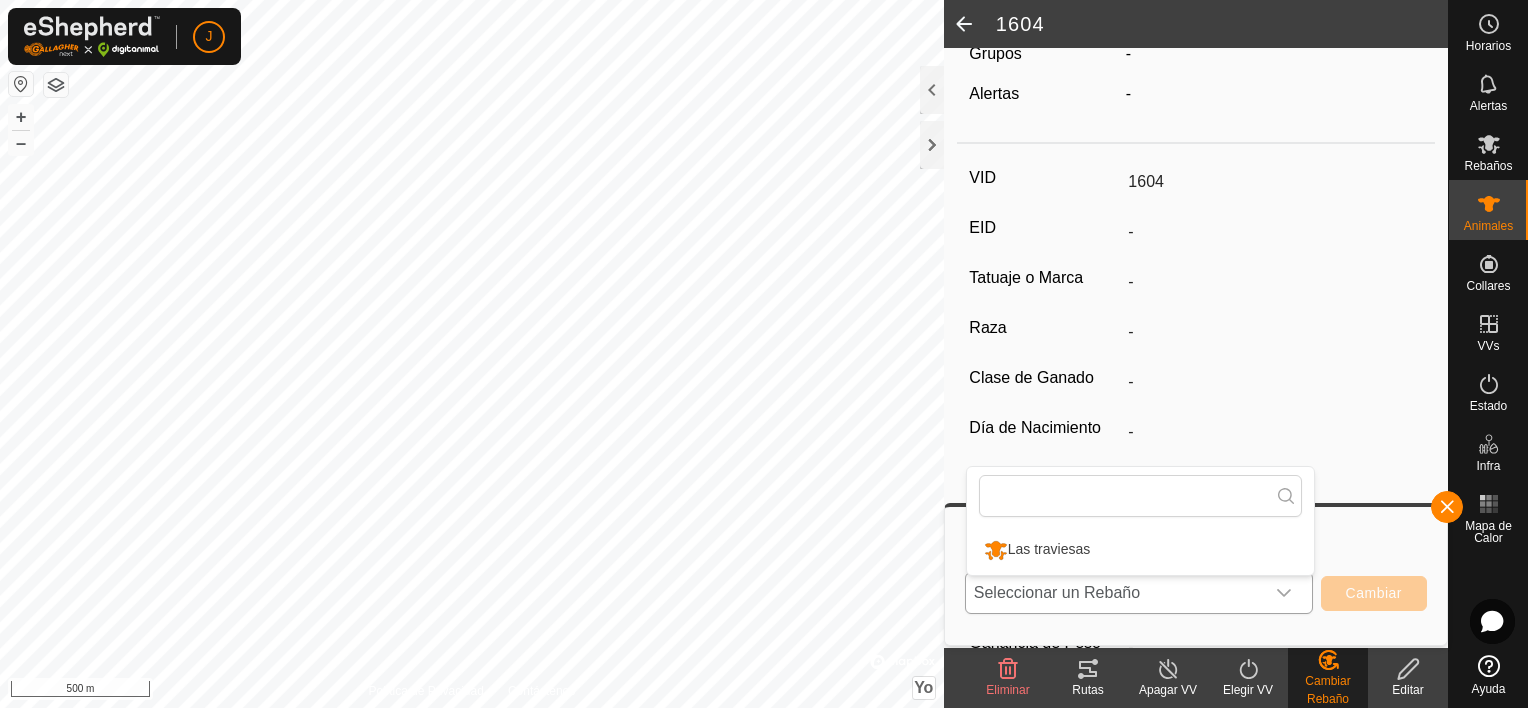 click on "Las traviesas" at bounding box center (1140, 550) 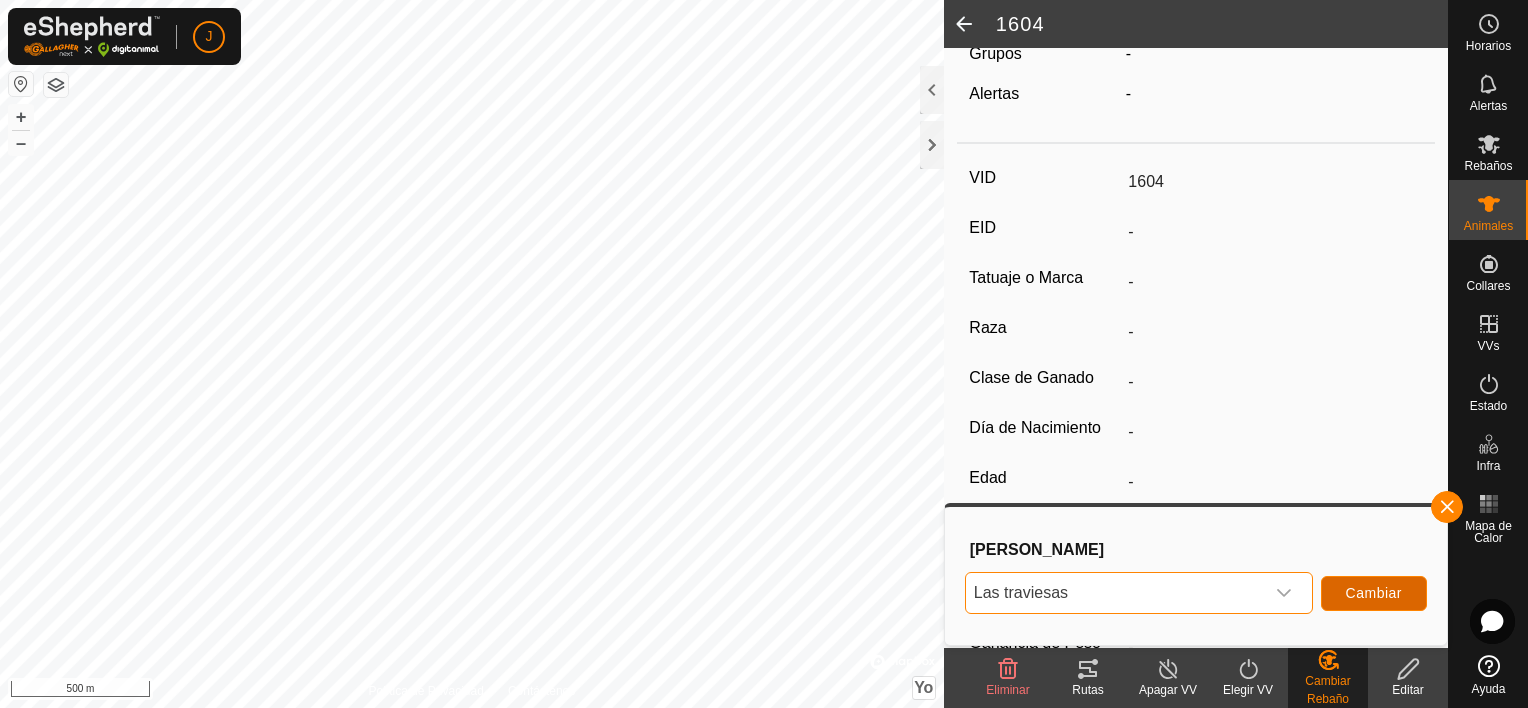 click on "Cambiar" at bounding box center (1374, 593) 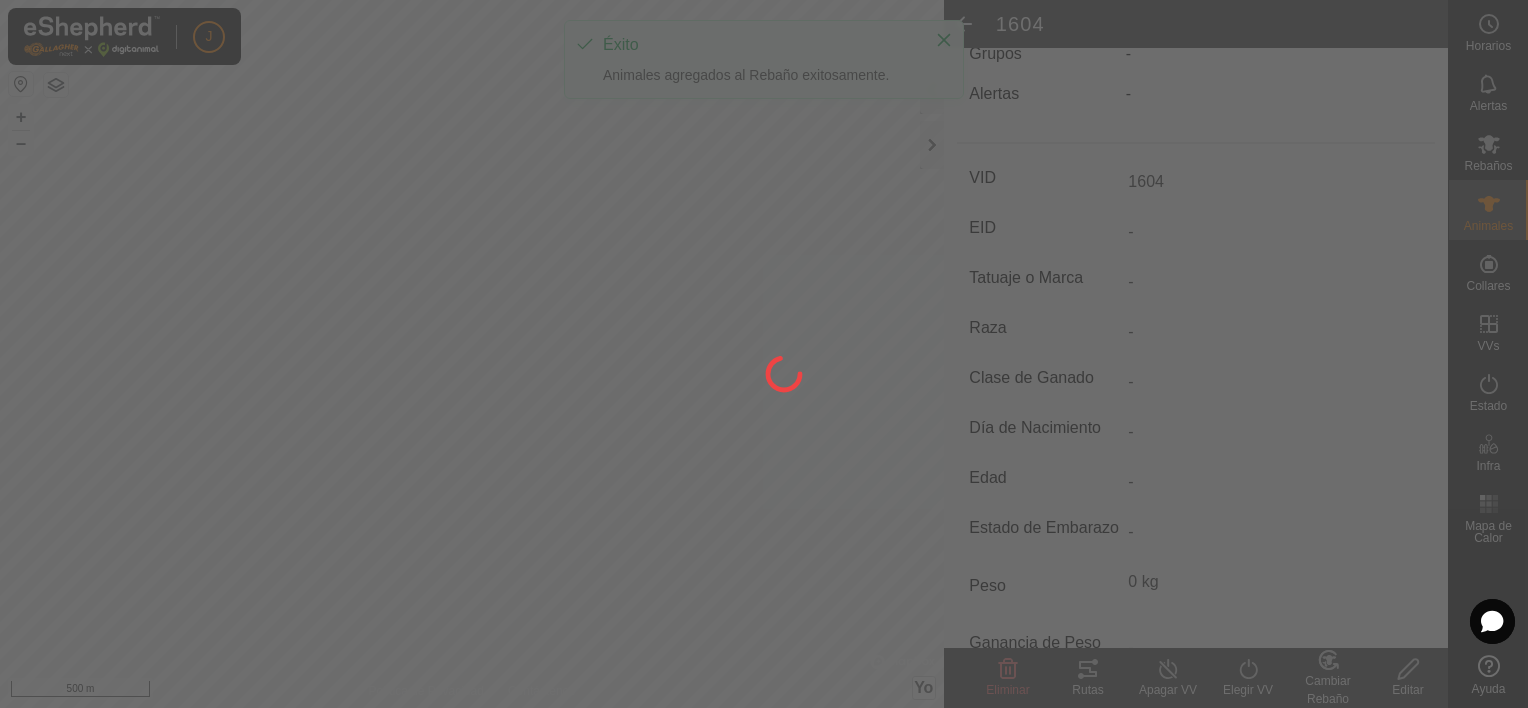 scroll, scrollTop: 201, scrollLeft: 0, axis: vertical 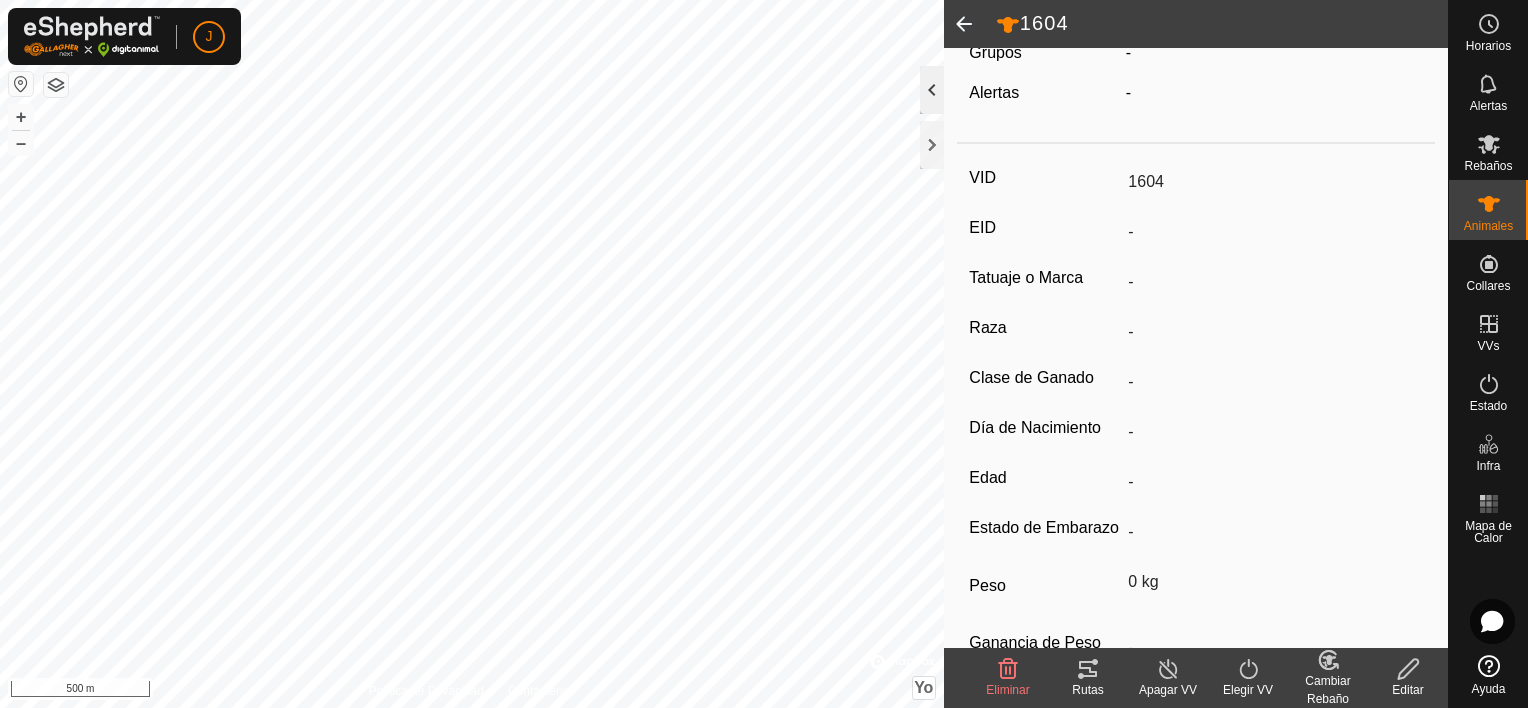 click 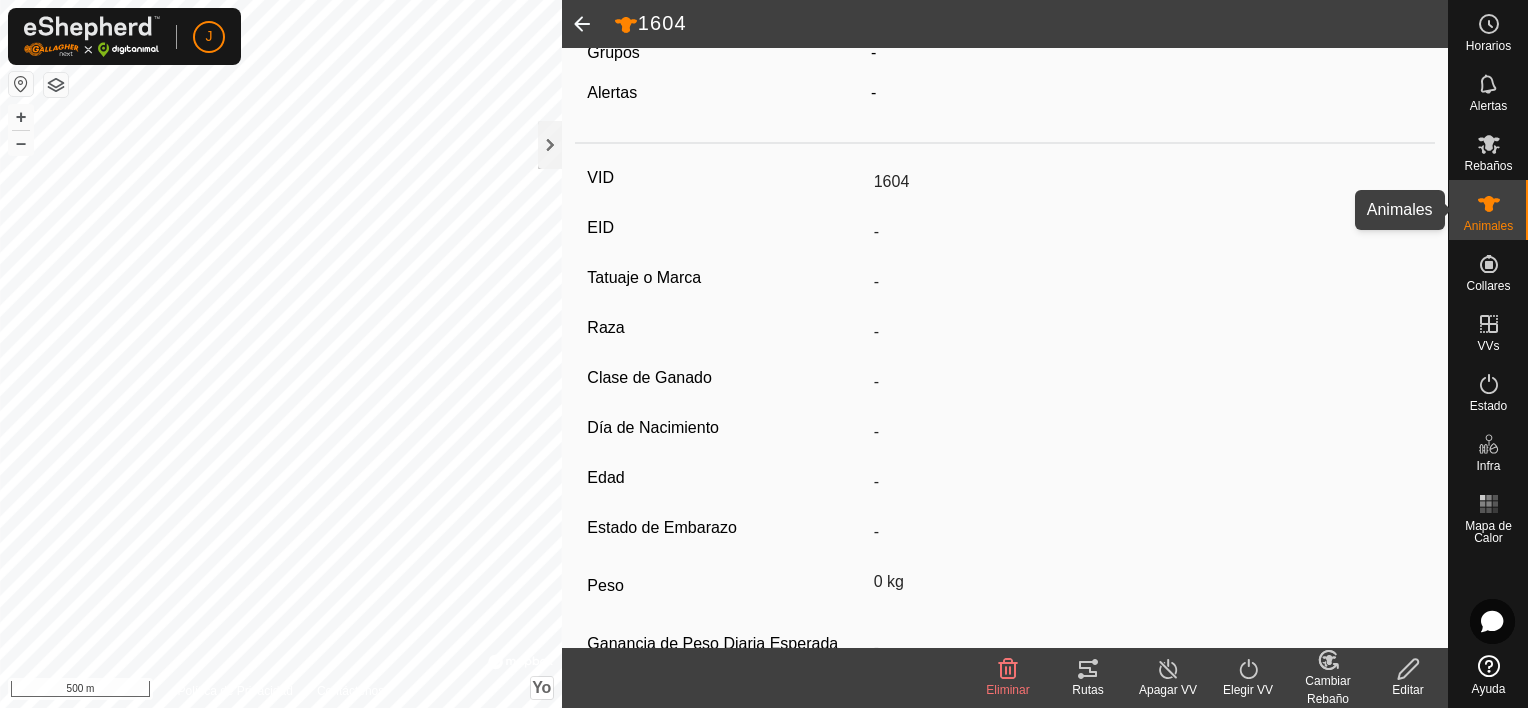 click at bounding box center (1489, 204) 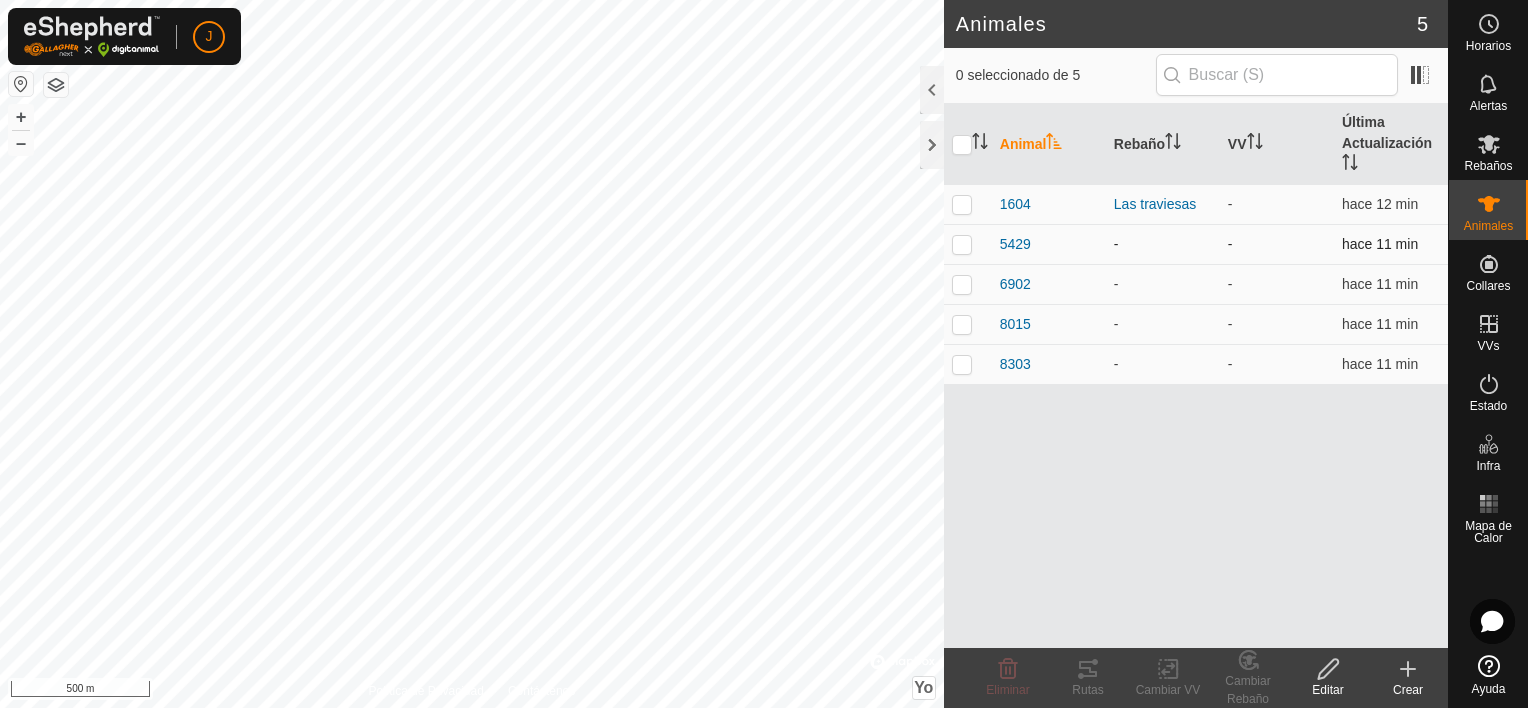 click on "-" at bounding box center (1163, 244) 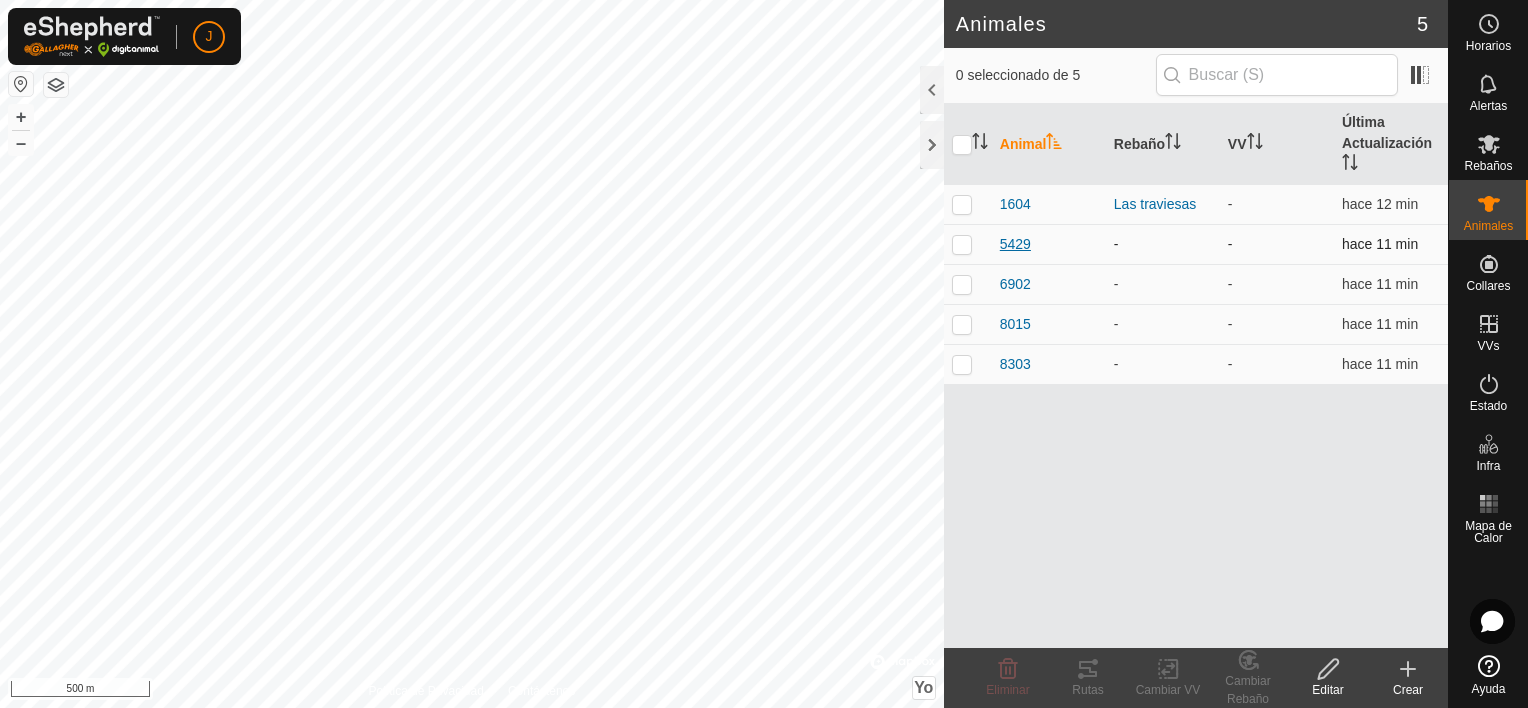 click on "5429" at bounding box center (1015, 244) 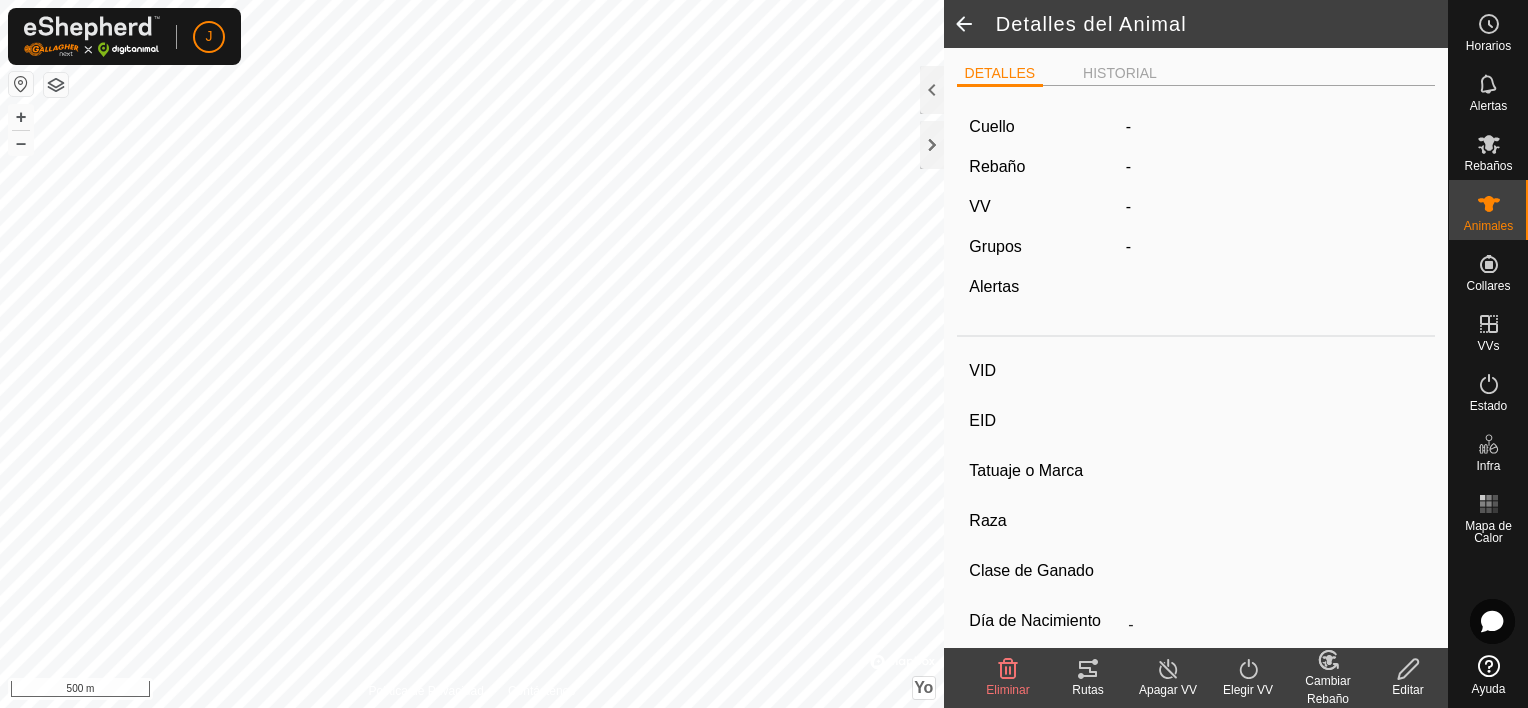 type on "5429" 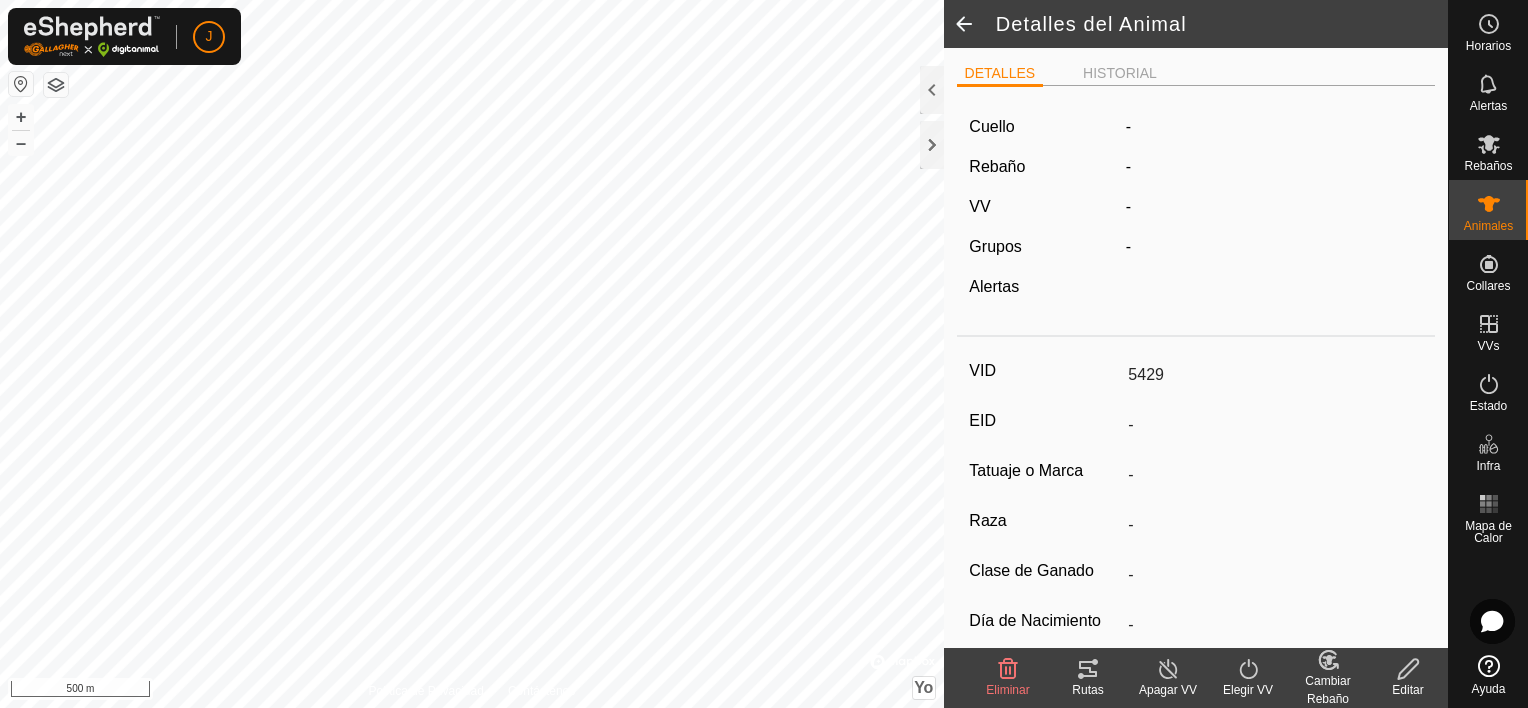 click on "Rebaño" 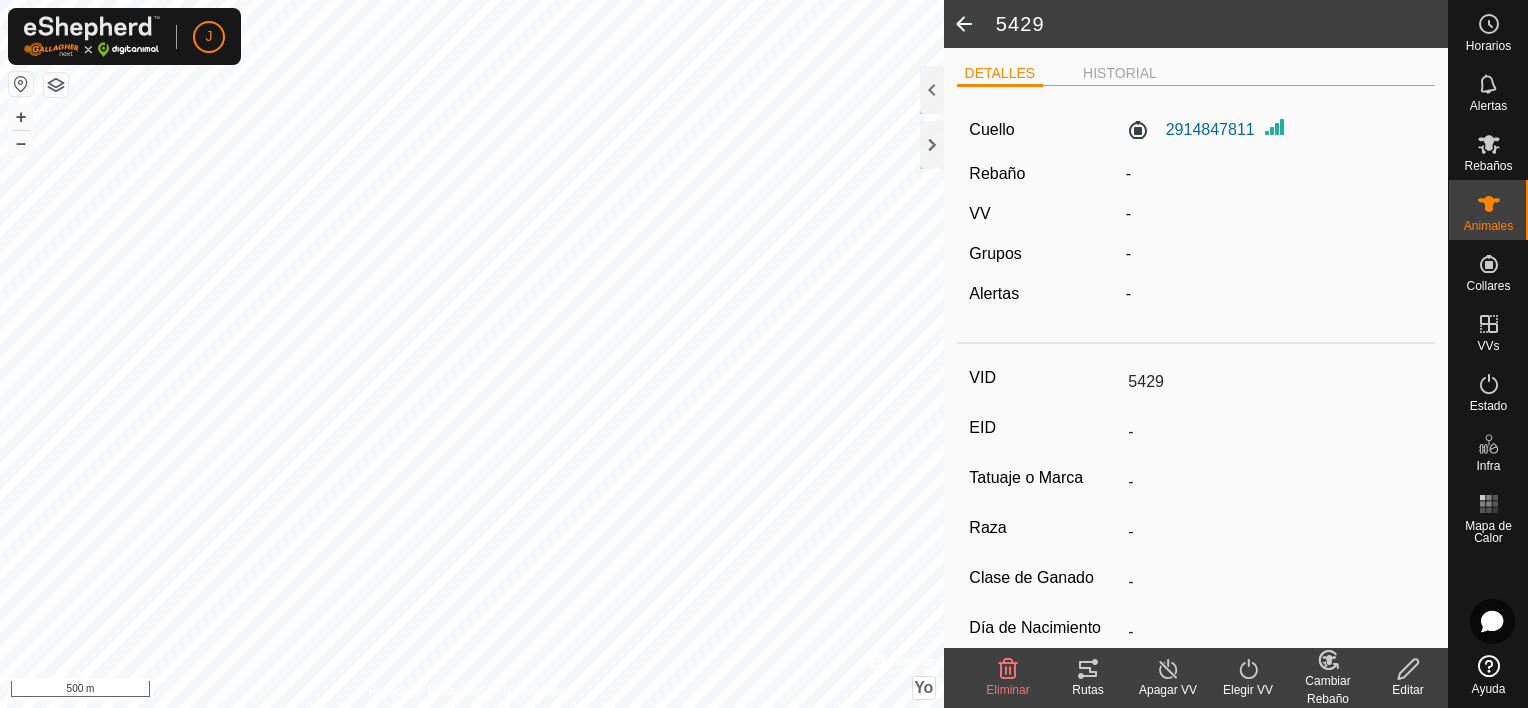 click on "-" 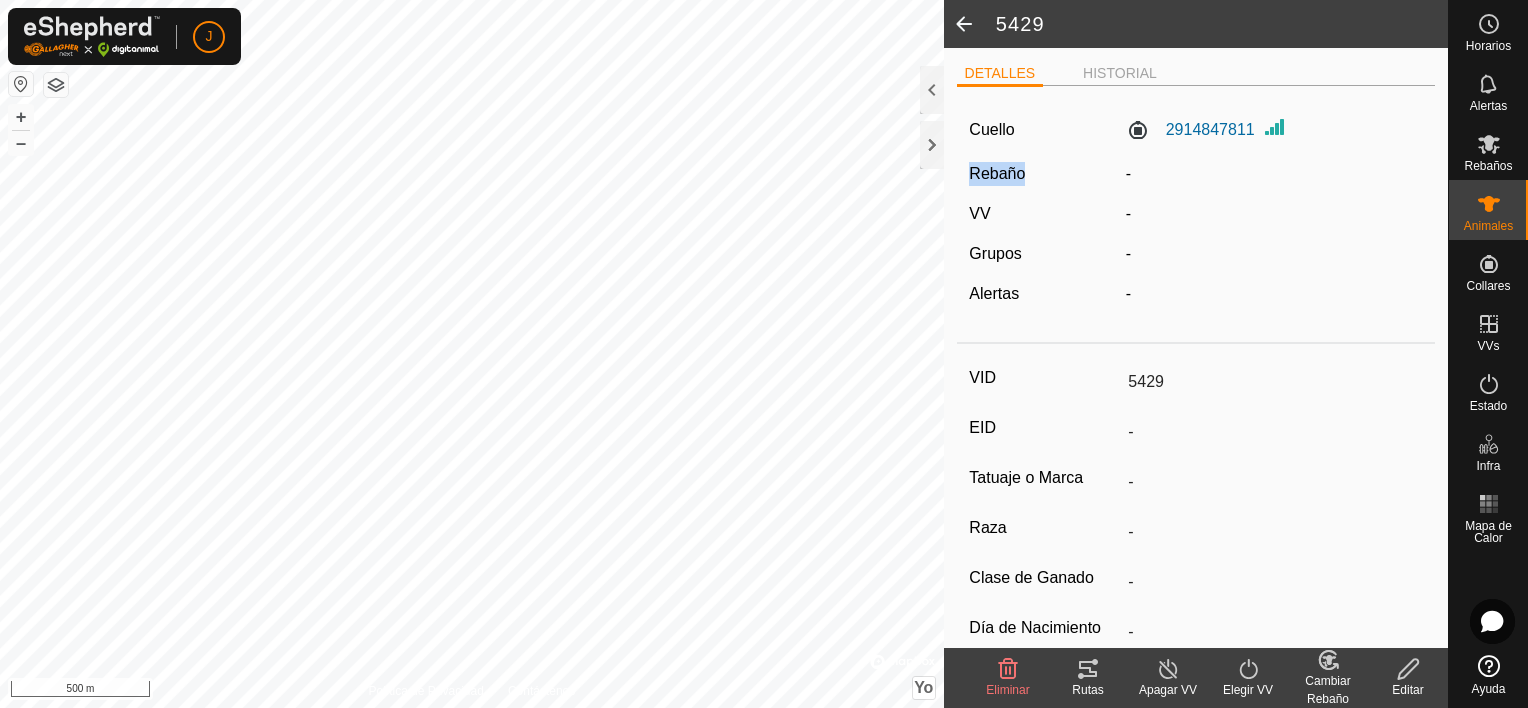 click on "Rebaño" 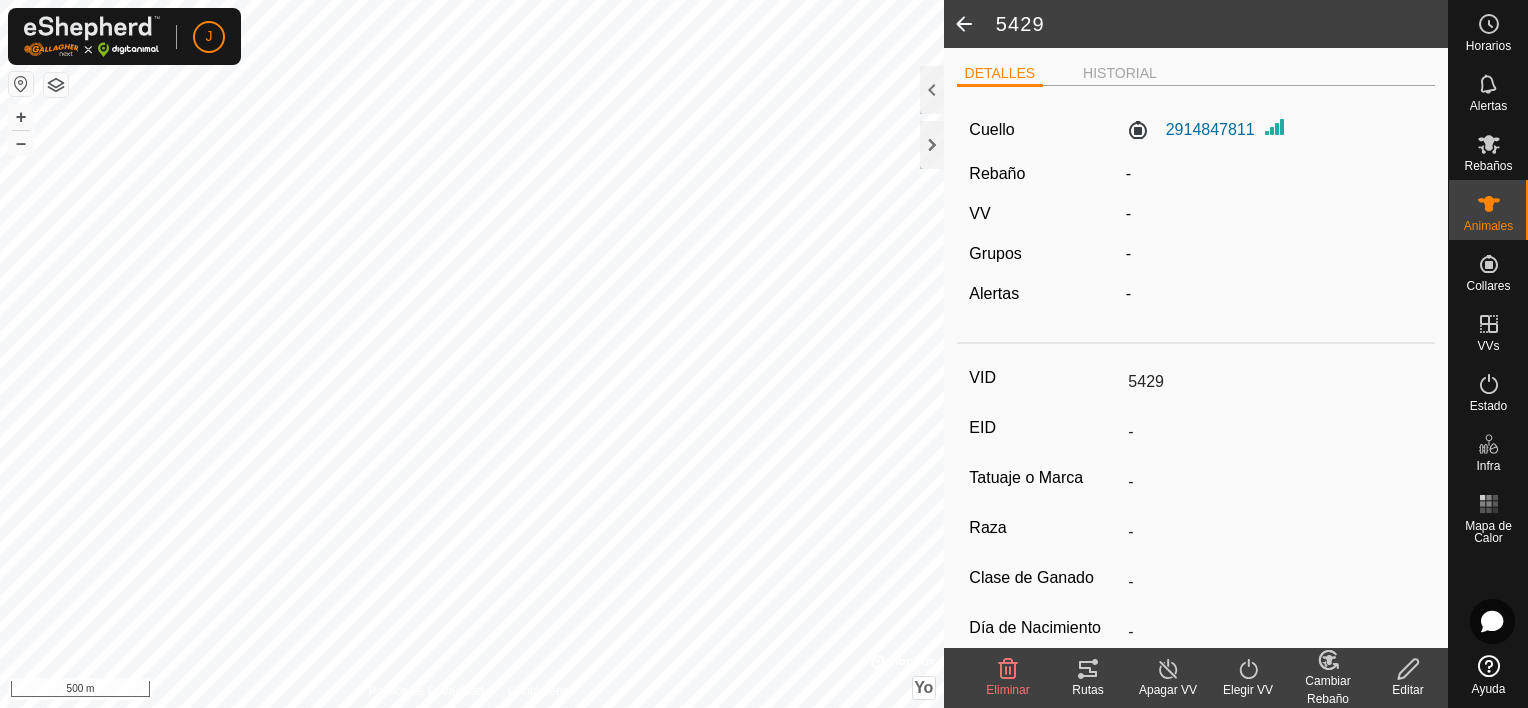 click 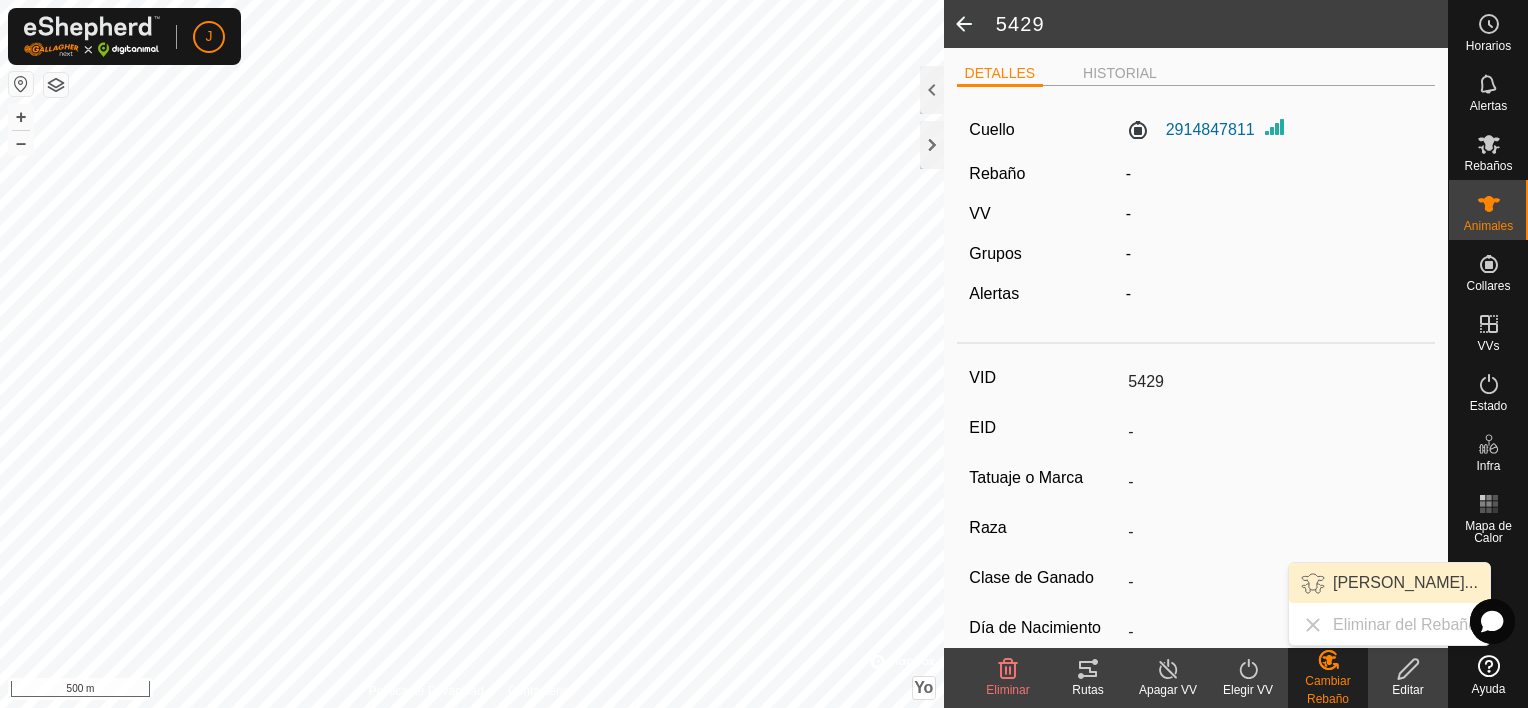 click on "Elegir Rebaño..." at bounding box center [1389, 583] 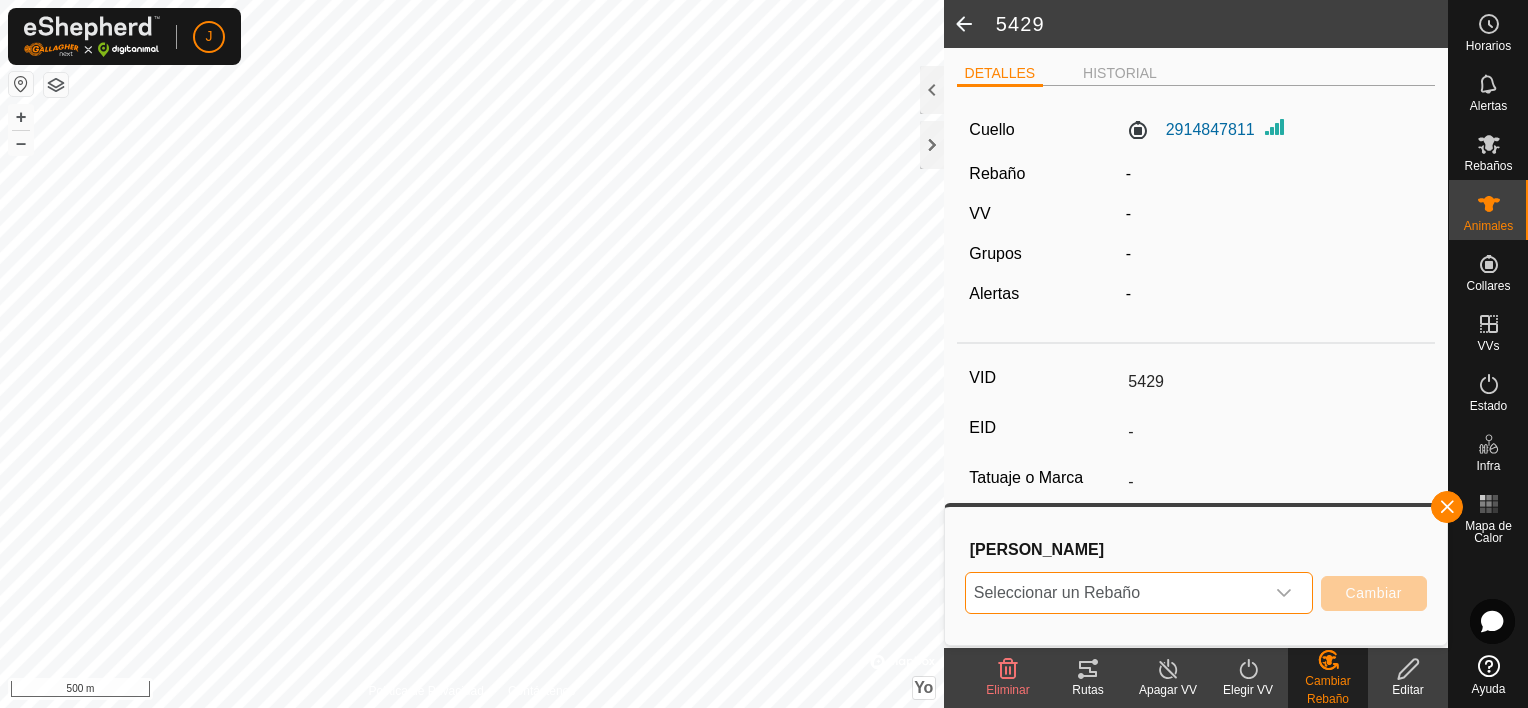 click on "Seleccionar un Rebaño" at bounding box center [1115, 593] 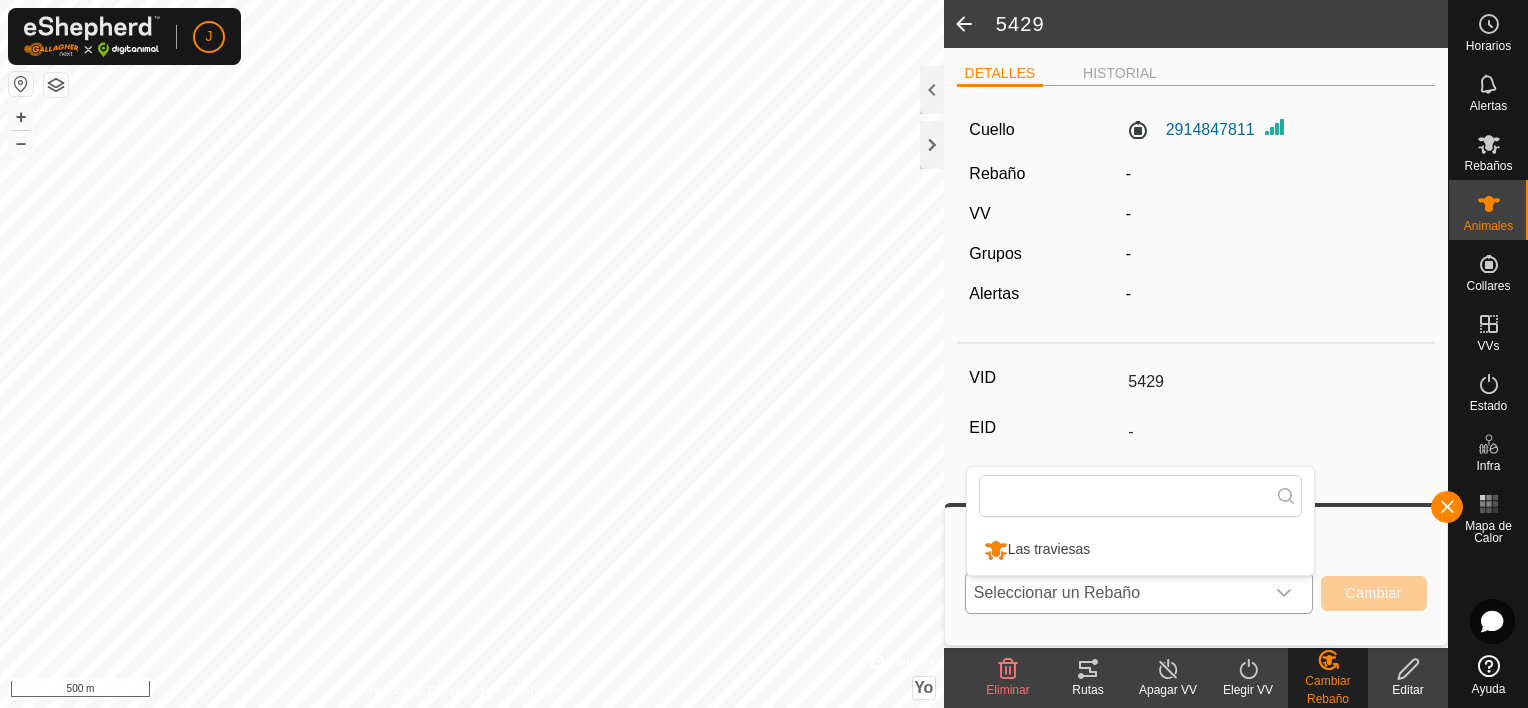 click on "Las traviesas" at bounding box center (1140, 550) 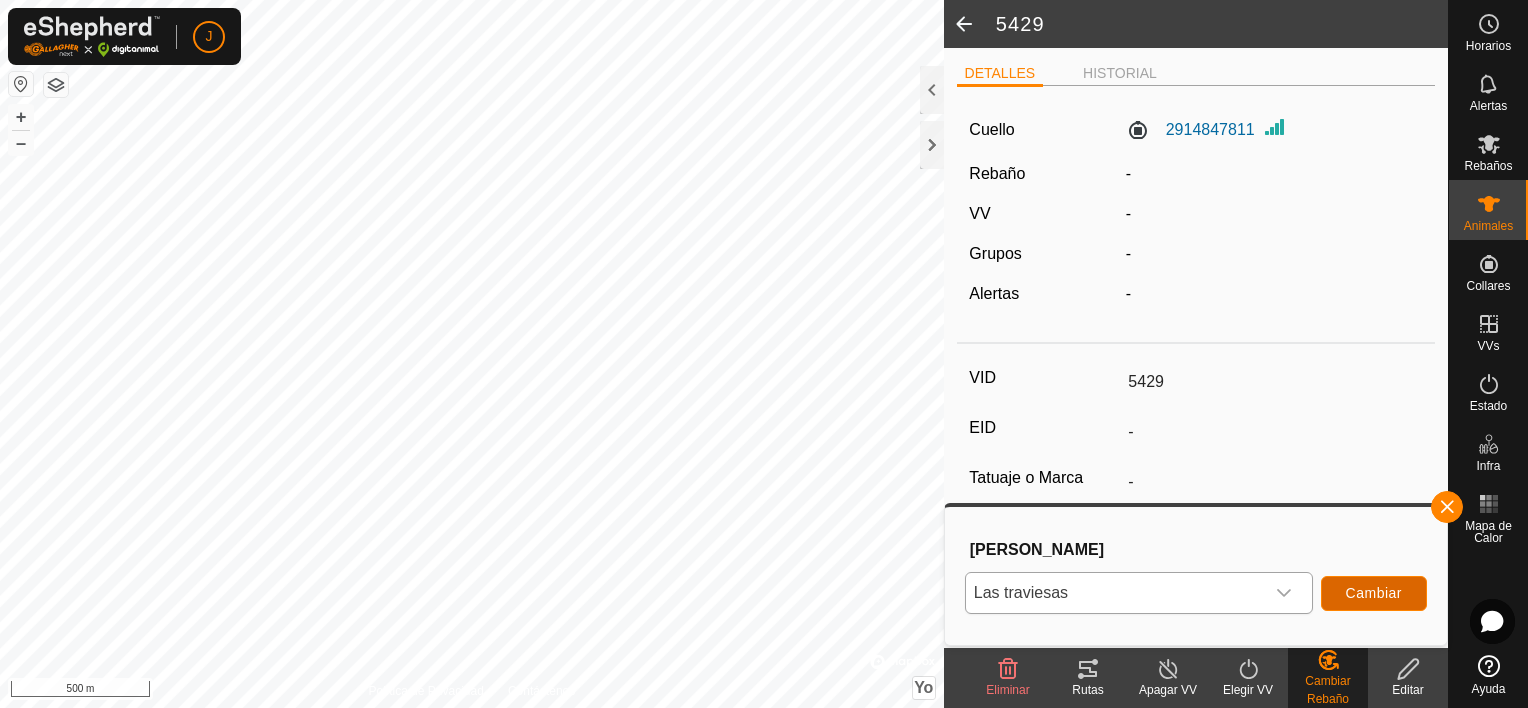 click on "Cambiar" at bounding box center (1374, 593) 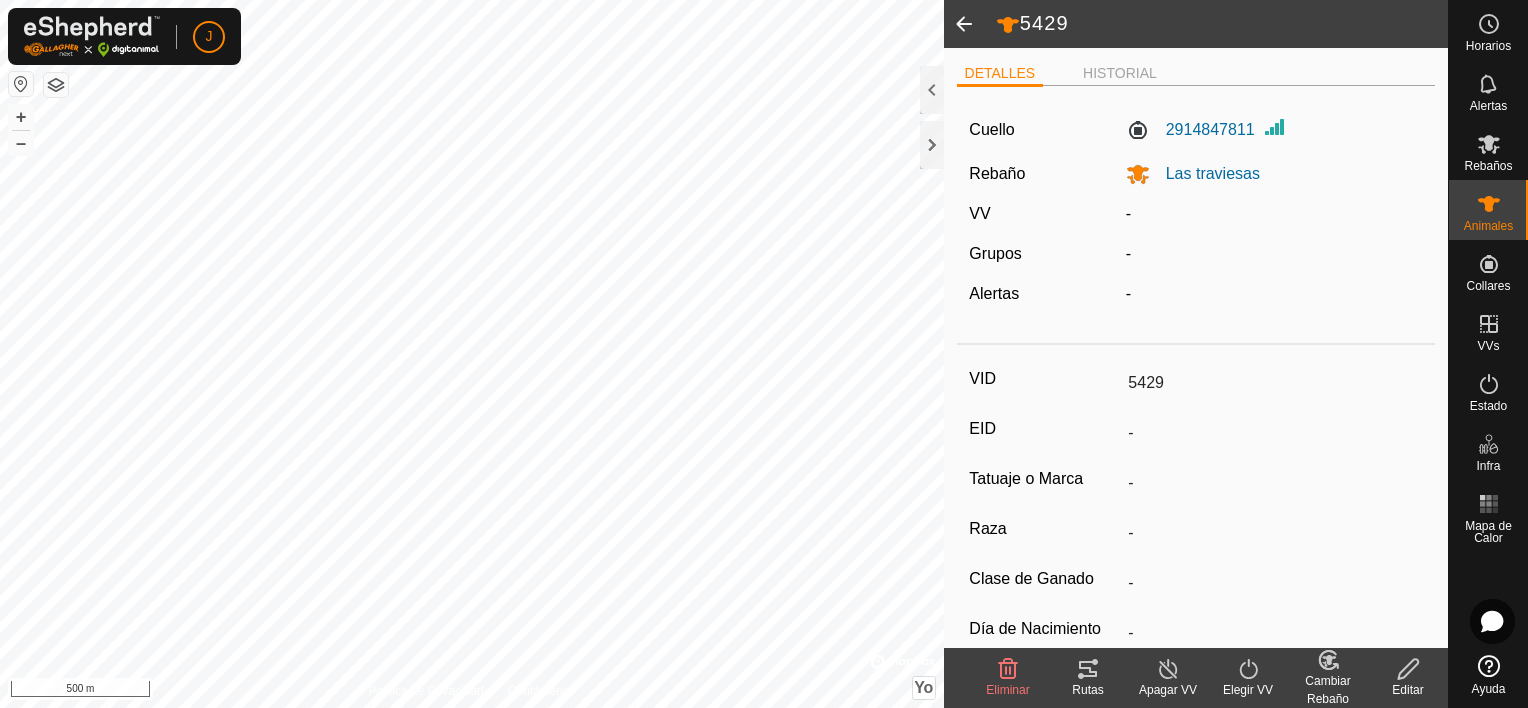 click on "Elegir VV" 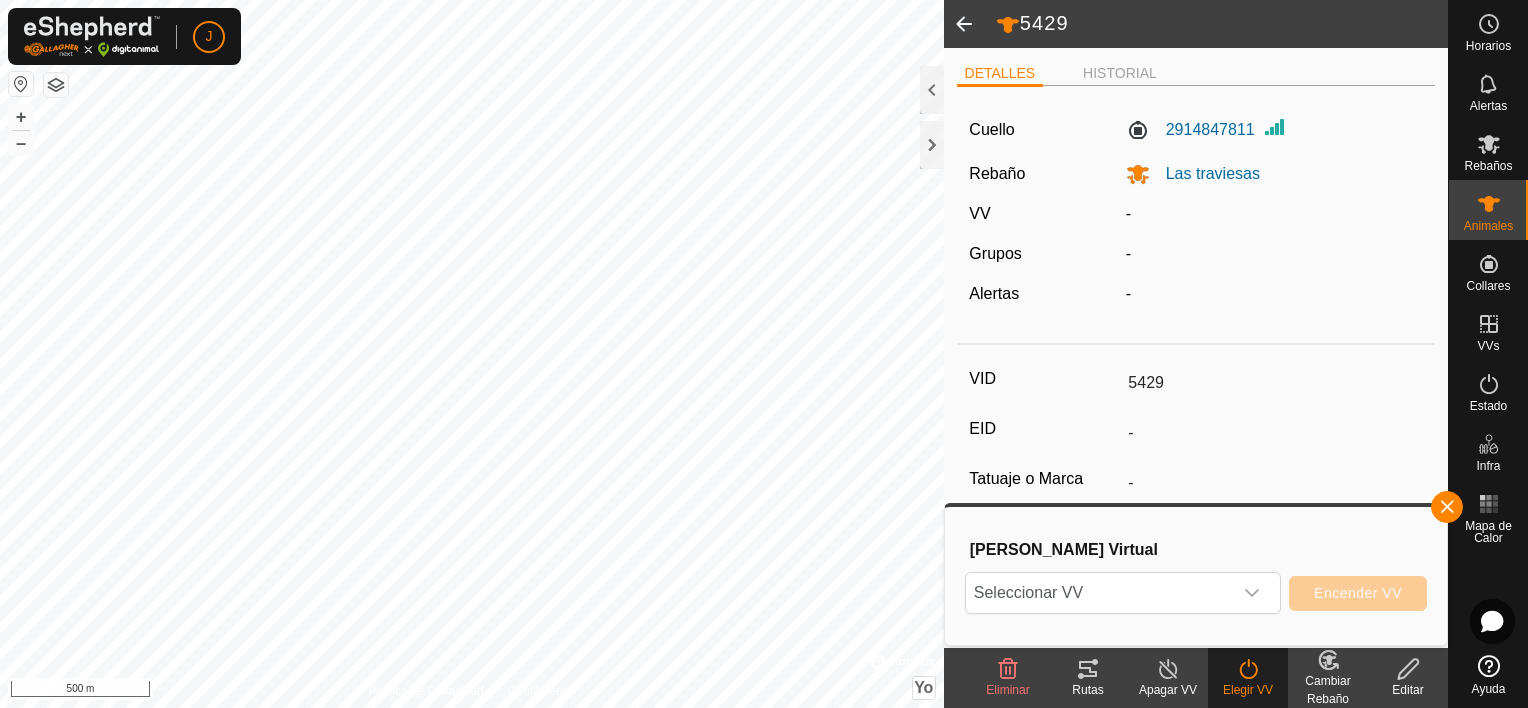 click on "Cambiar Rebaño" 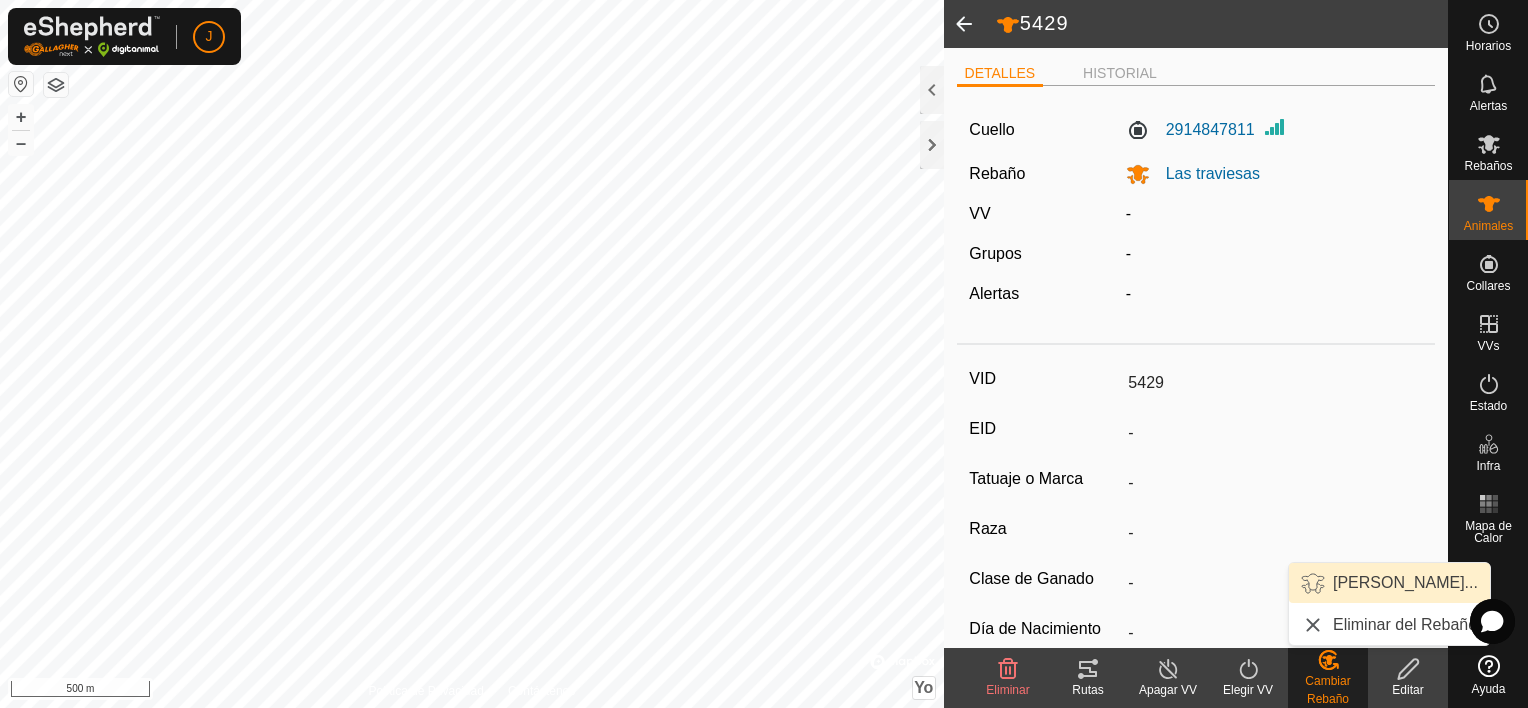 click on "Elegir Rebaño..." at bounding box center (1389, 583) 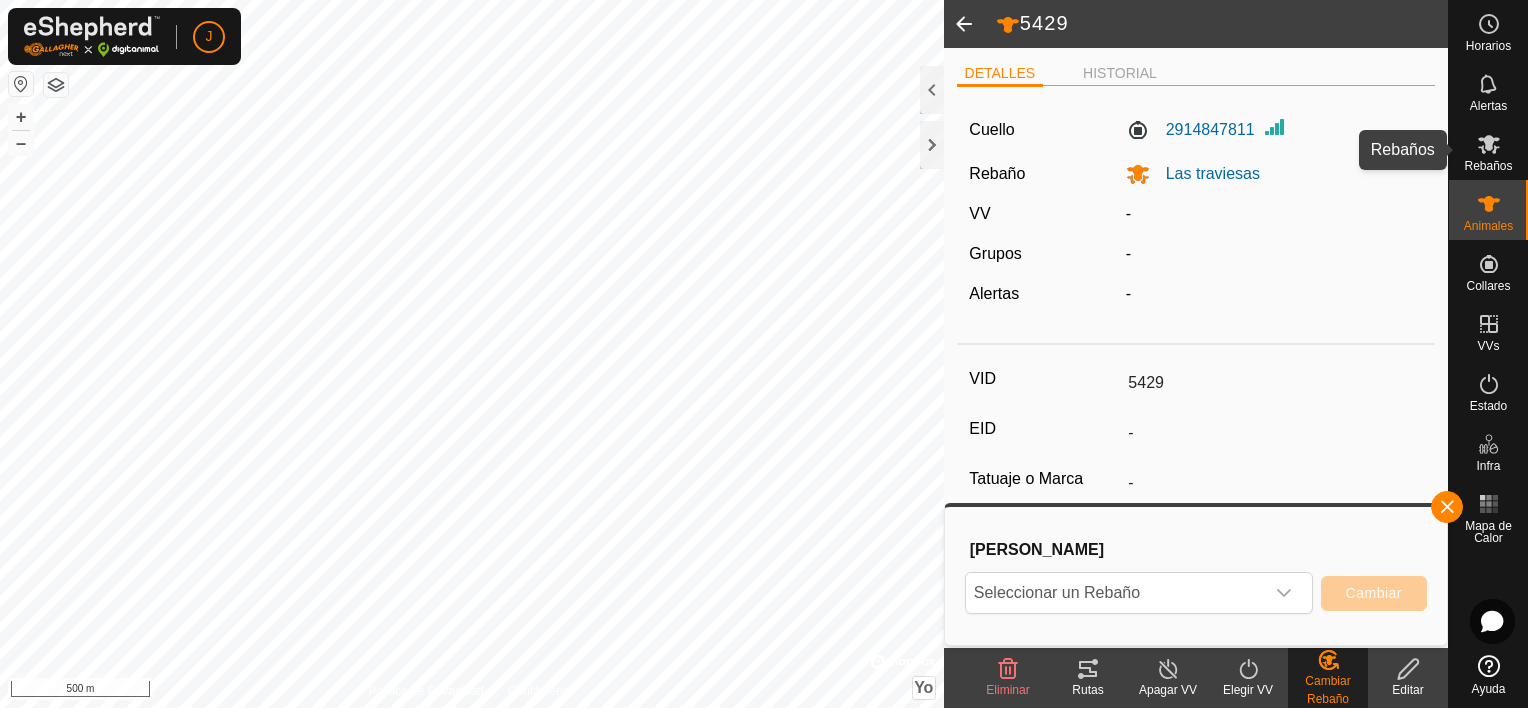 click 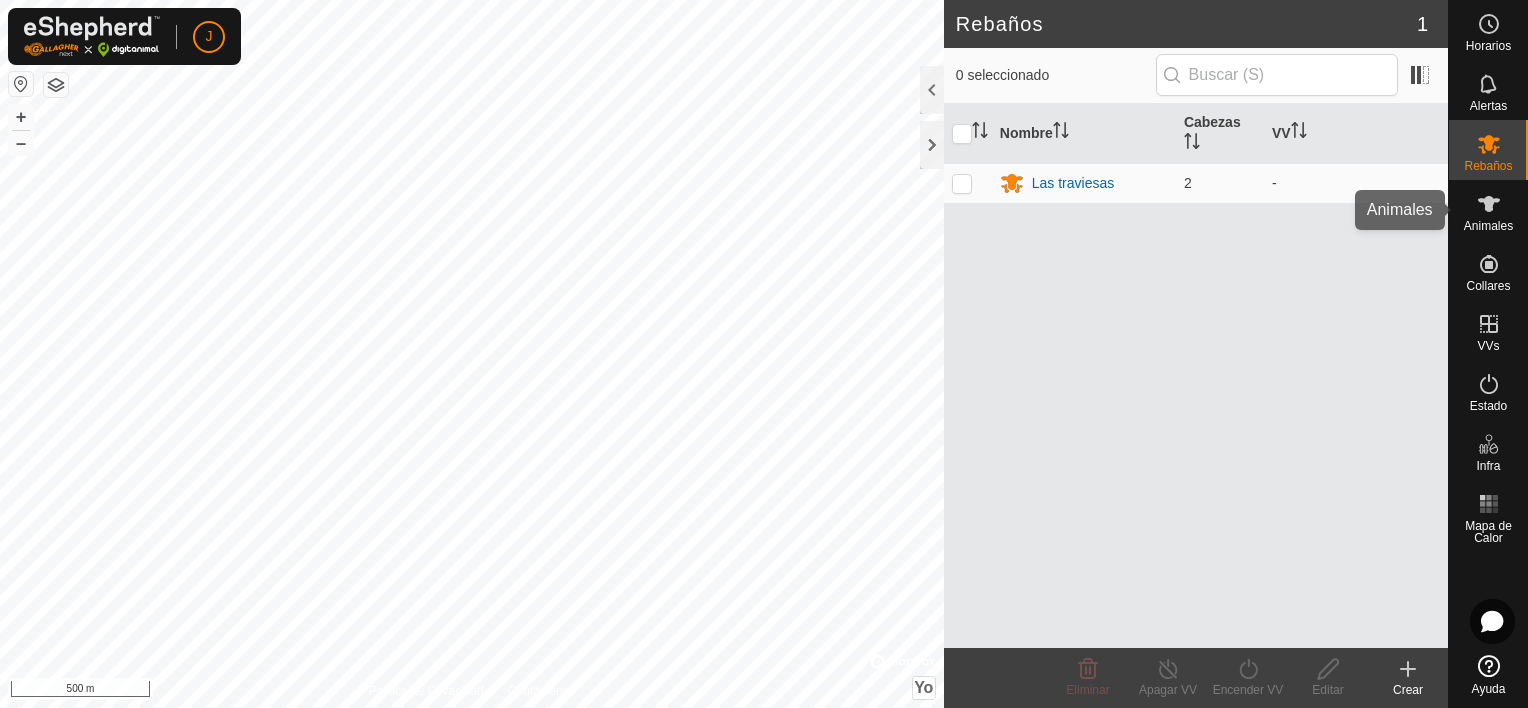 click 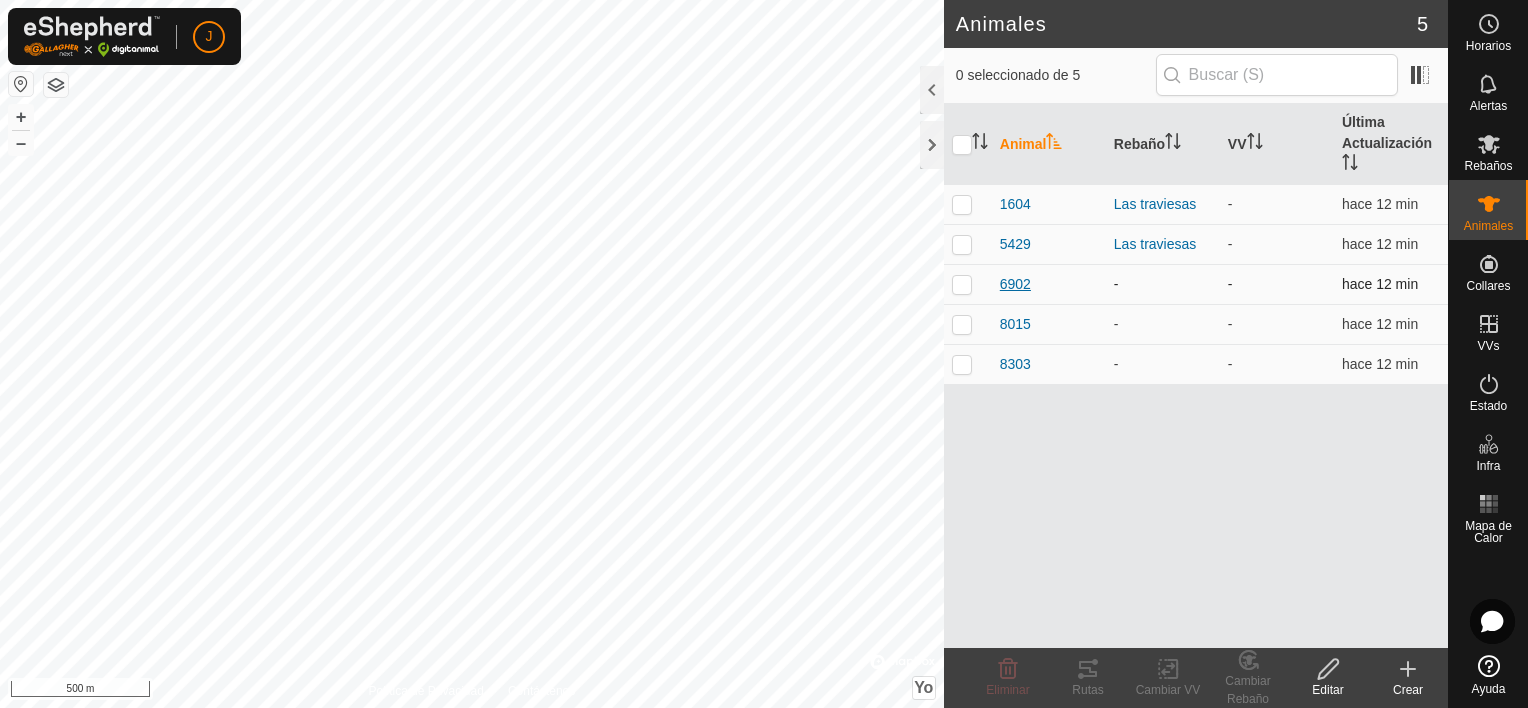 click on "6902" at bounding box center (1015, 284) 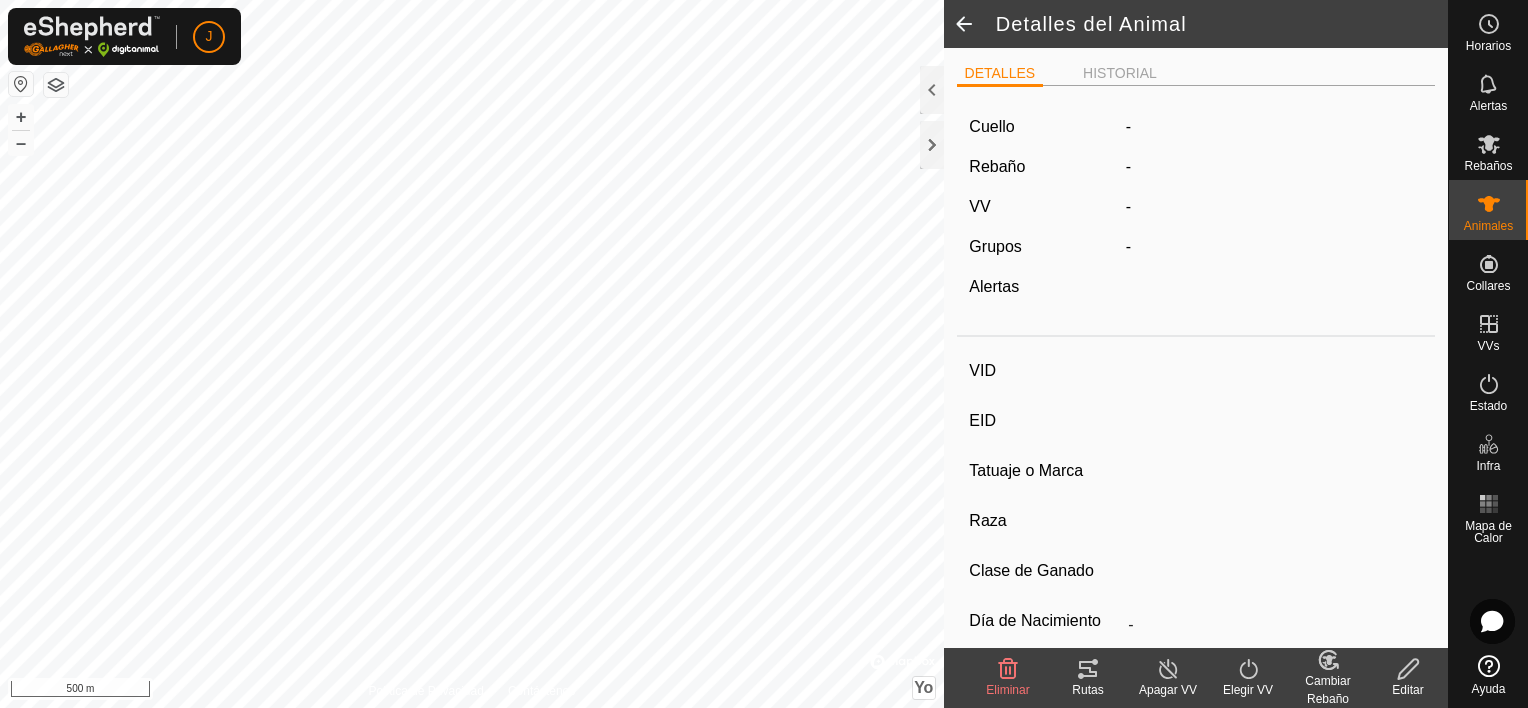 type on "6902" 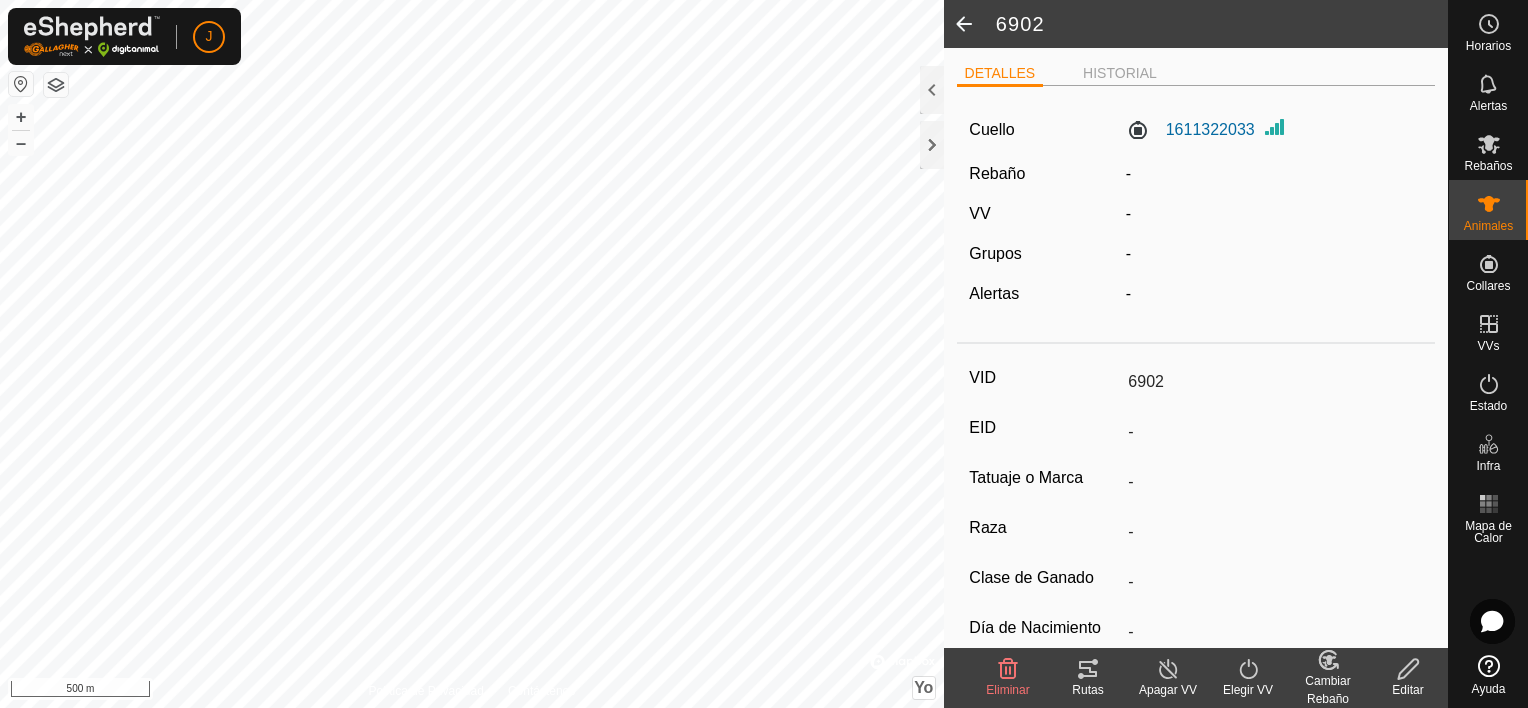 click on "Cambiar Rebaño" 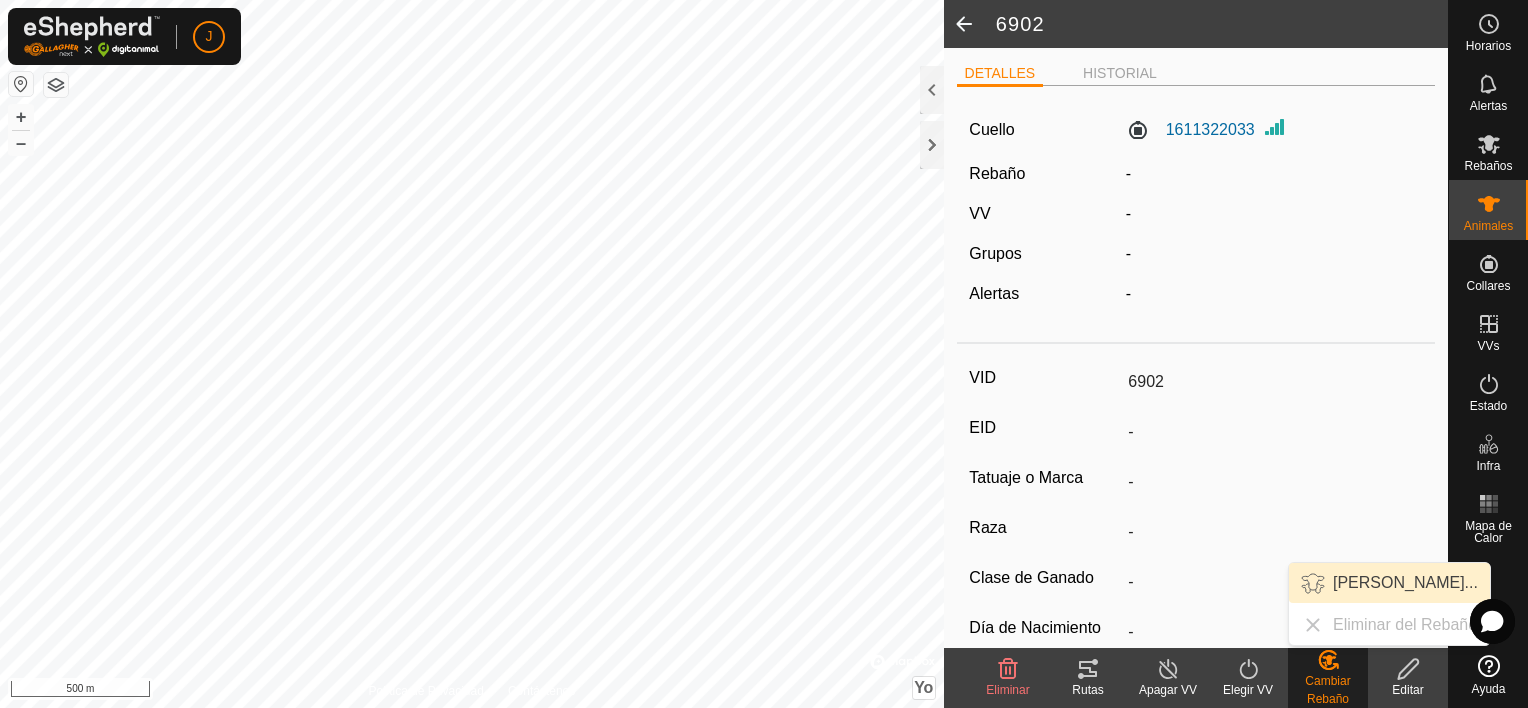 click on "Elegir Rebaño..." at bounding box center (1389, 583) 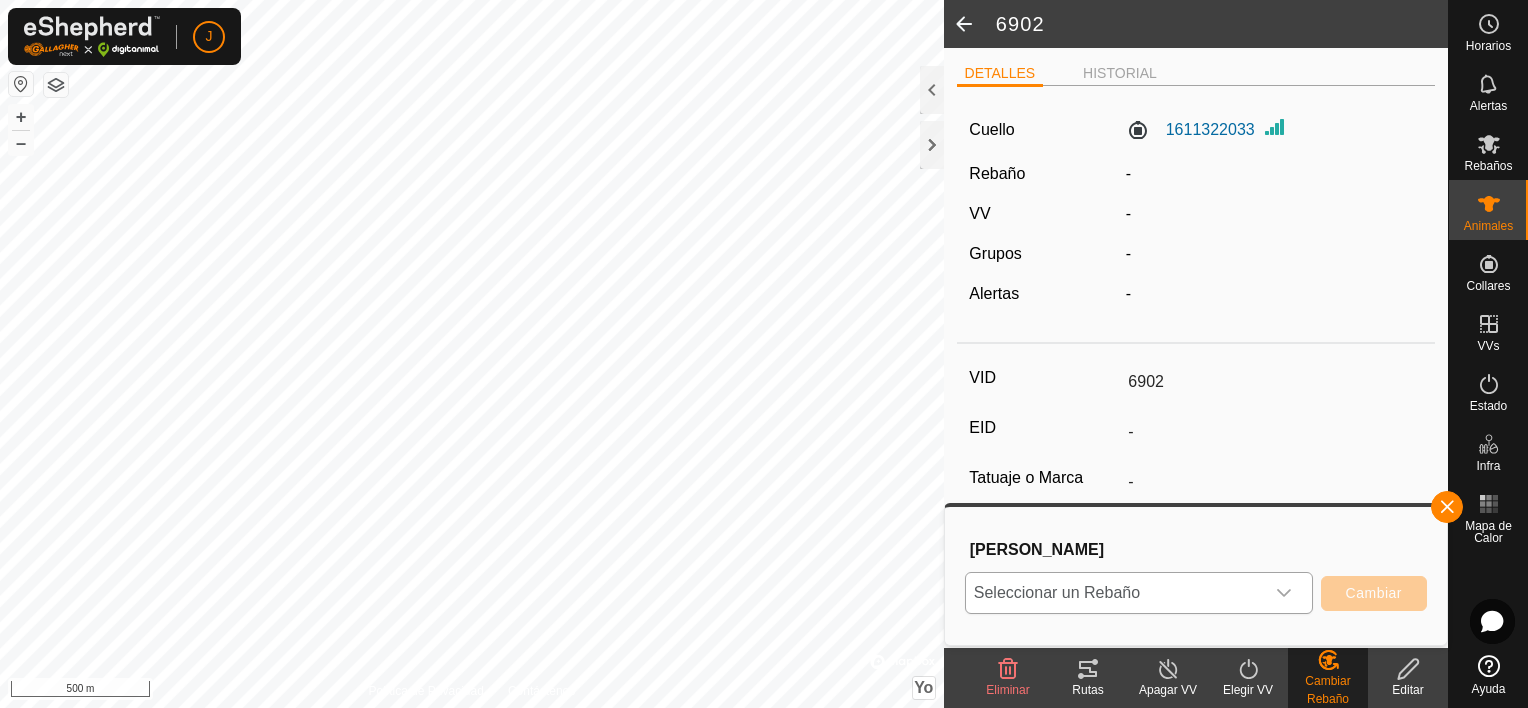 click at bounding box center (1284, 593) 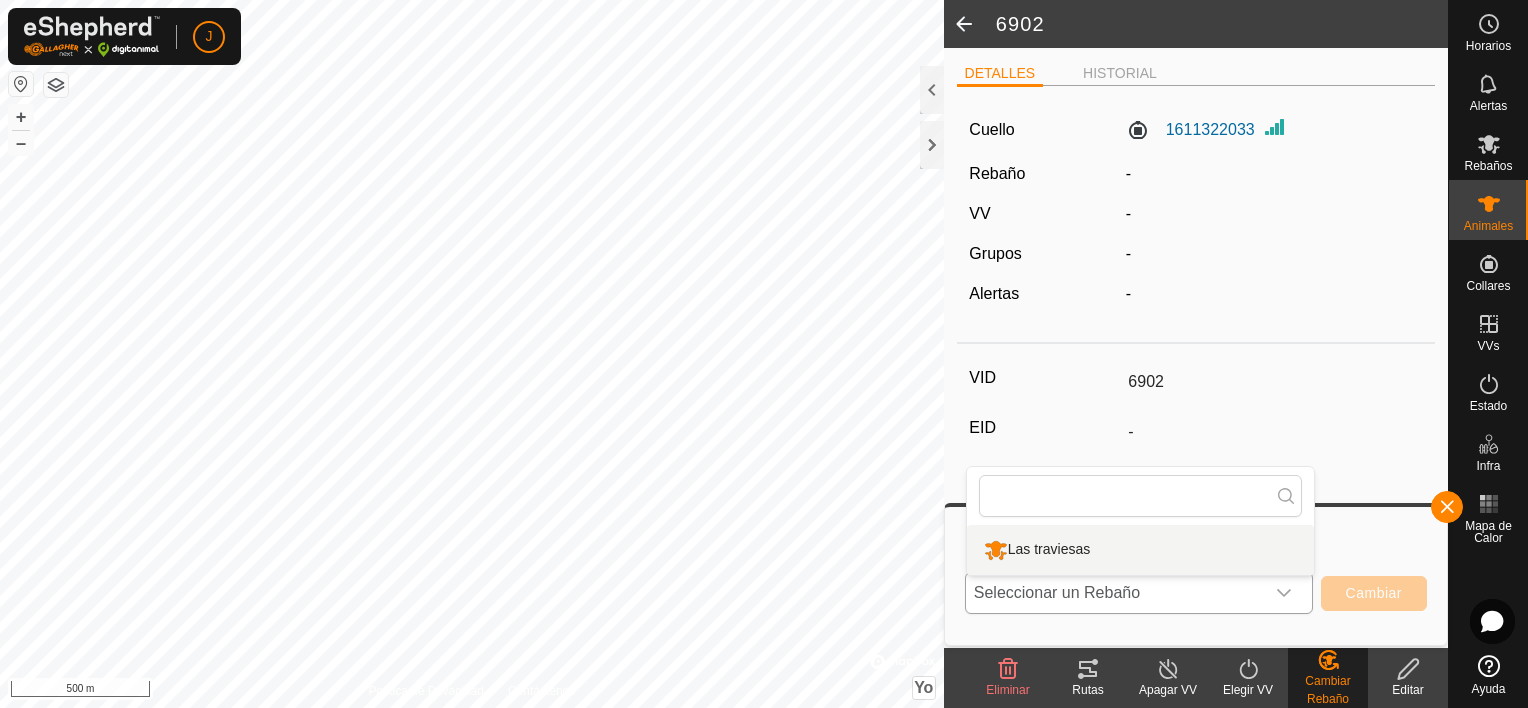 click on "Las traviesas" at bounding box center [1140, 550] 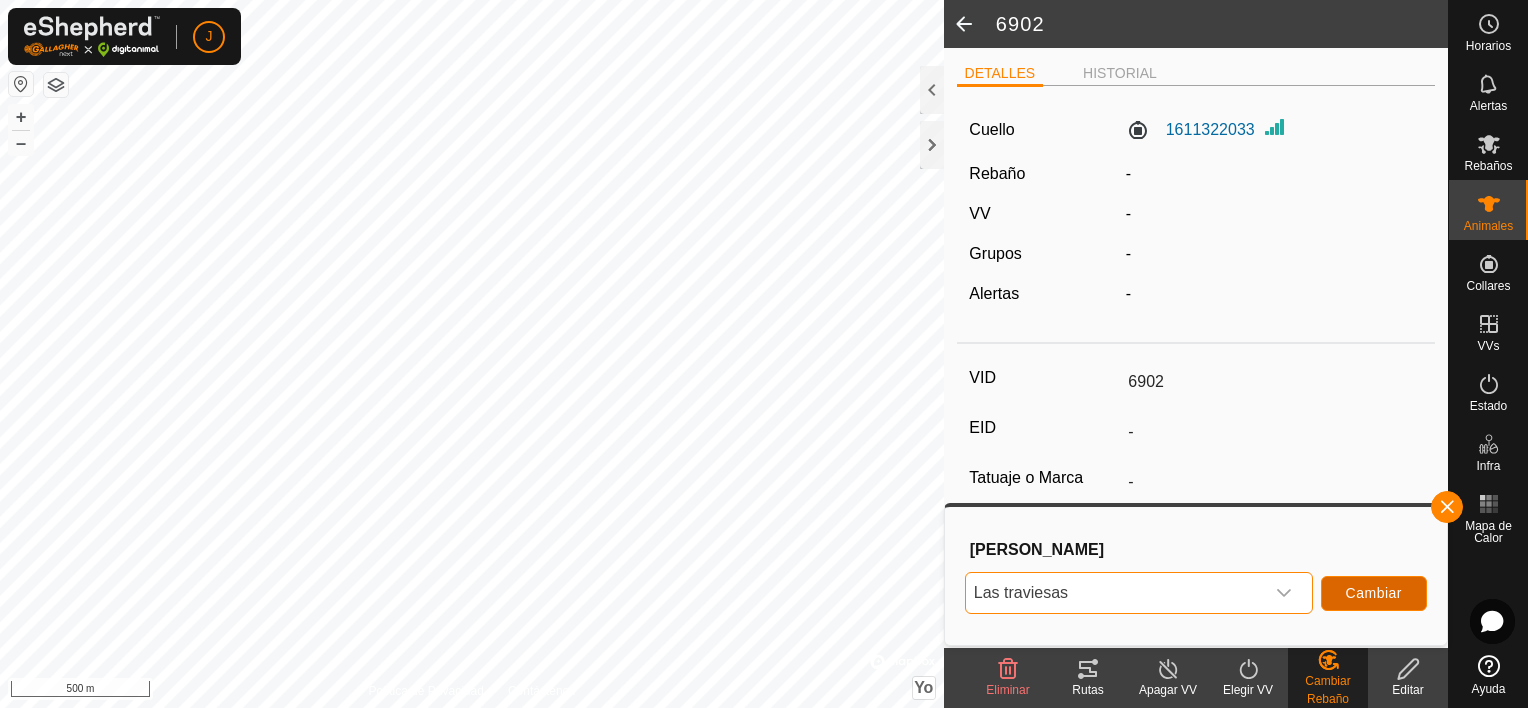 click on "Cambiar" at bounding box center (1374, 593) 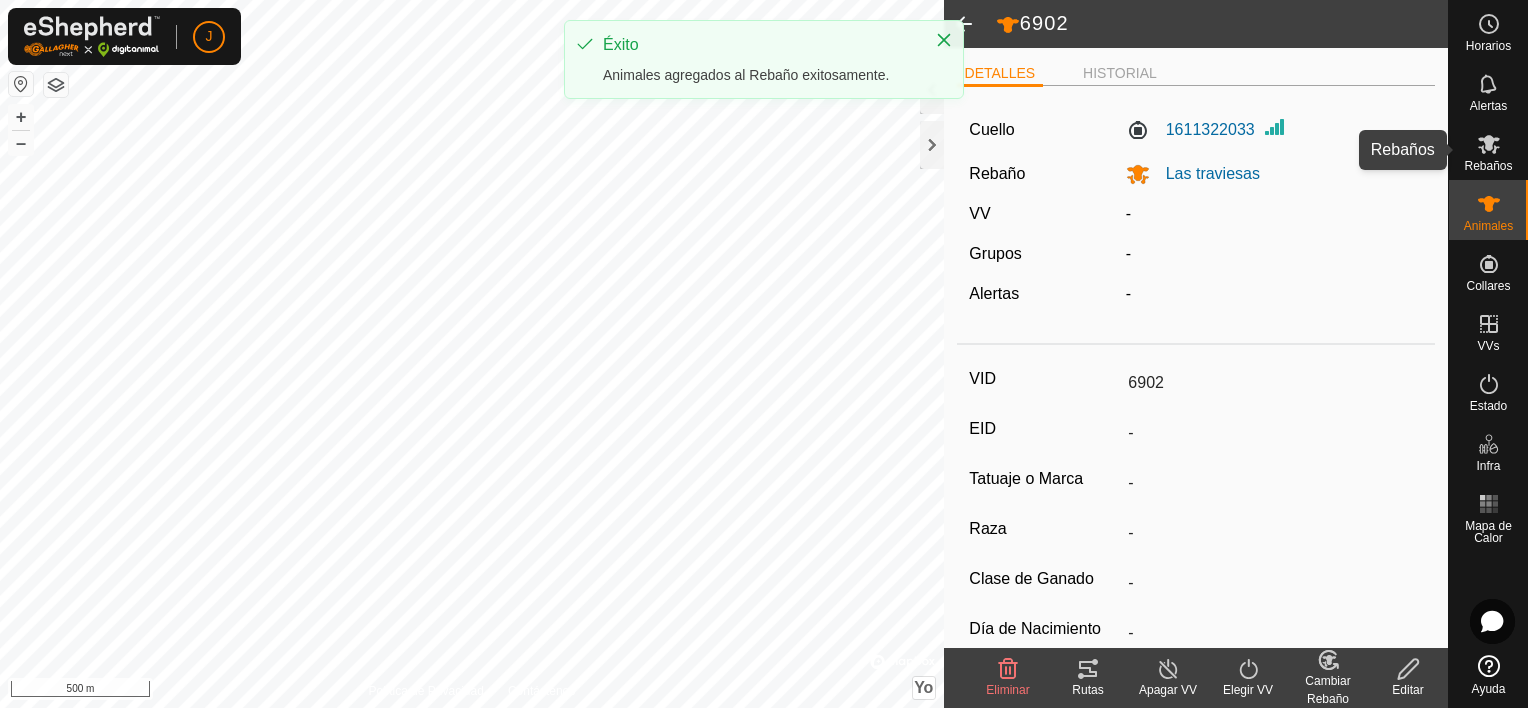 click 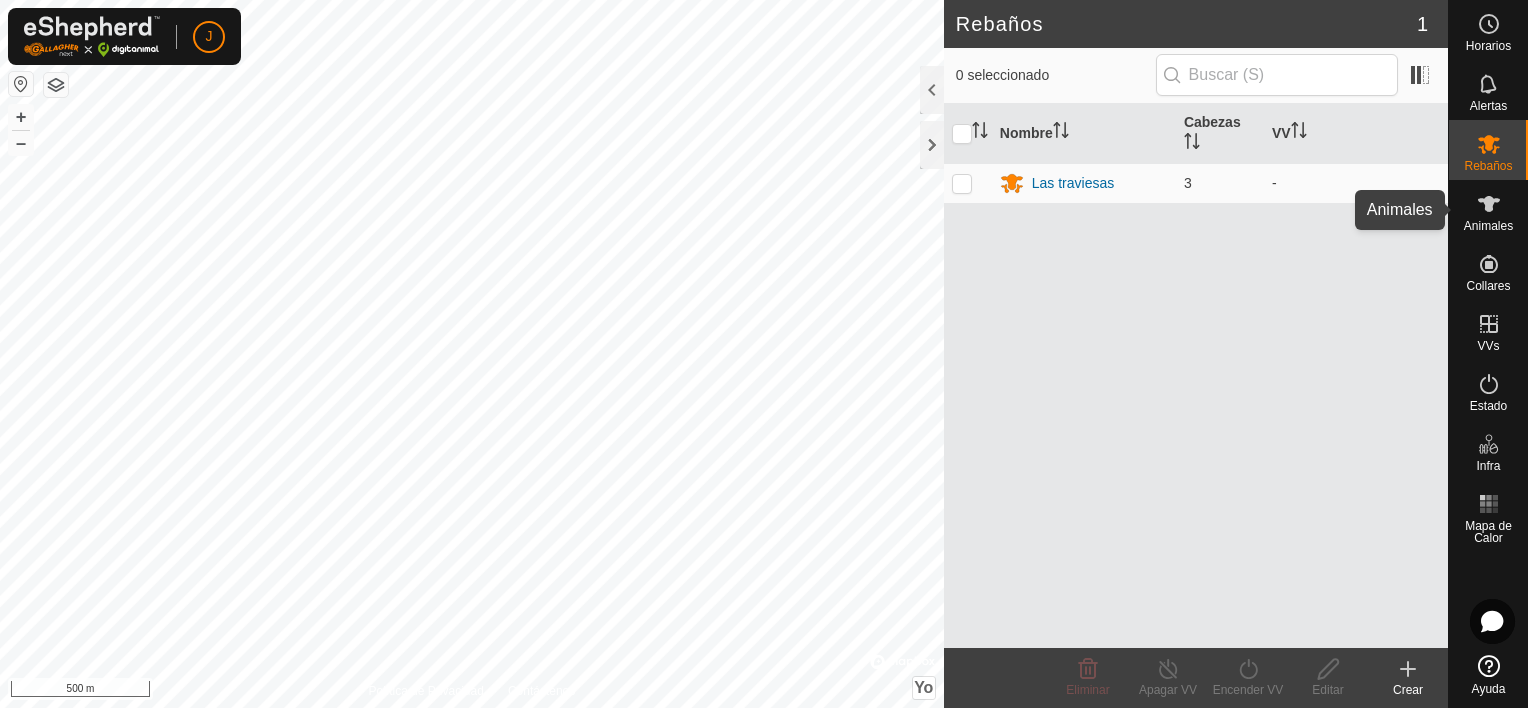 click 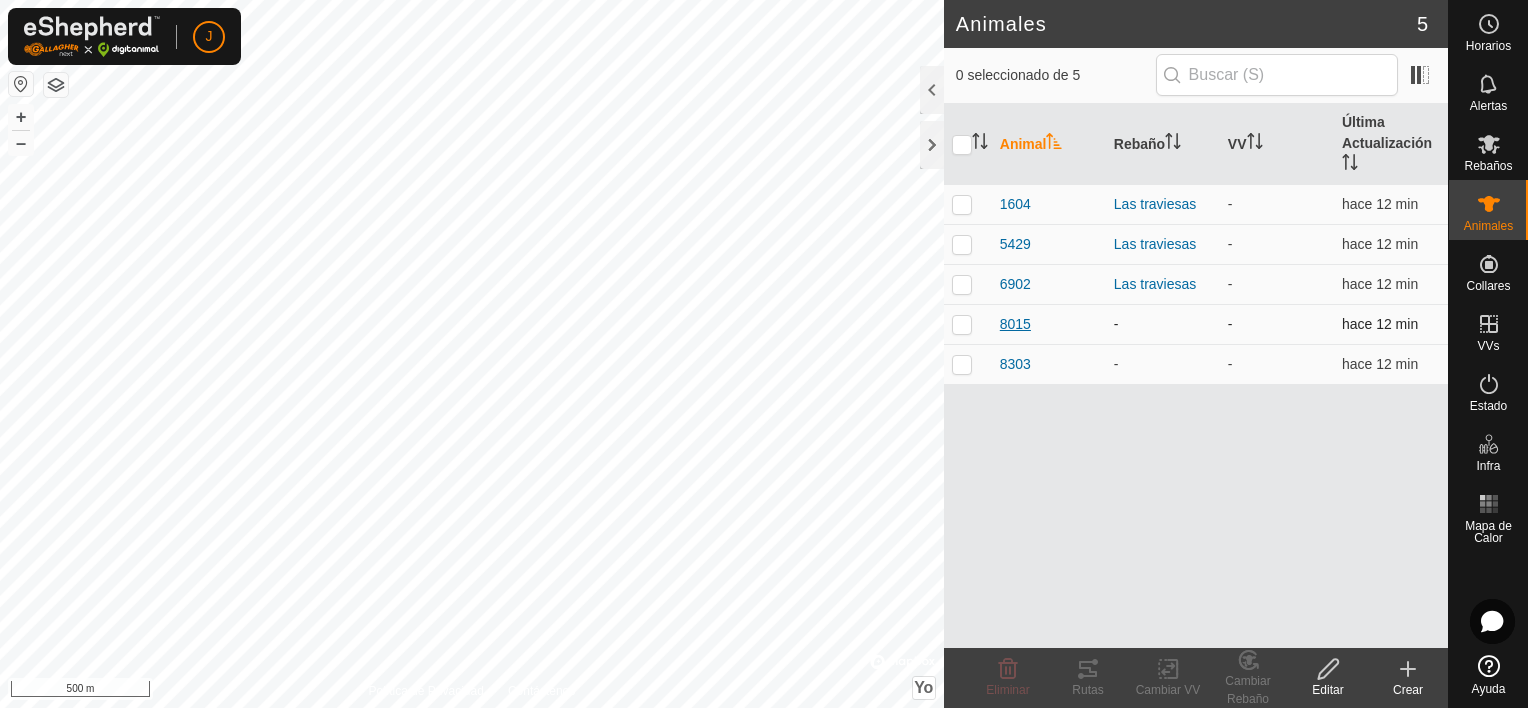 click on "8015" at bounding box center [1015, 324] 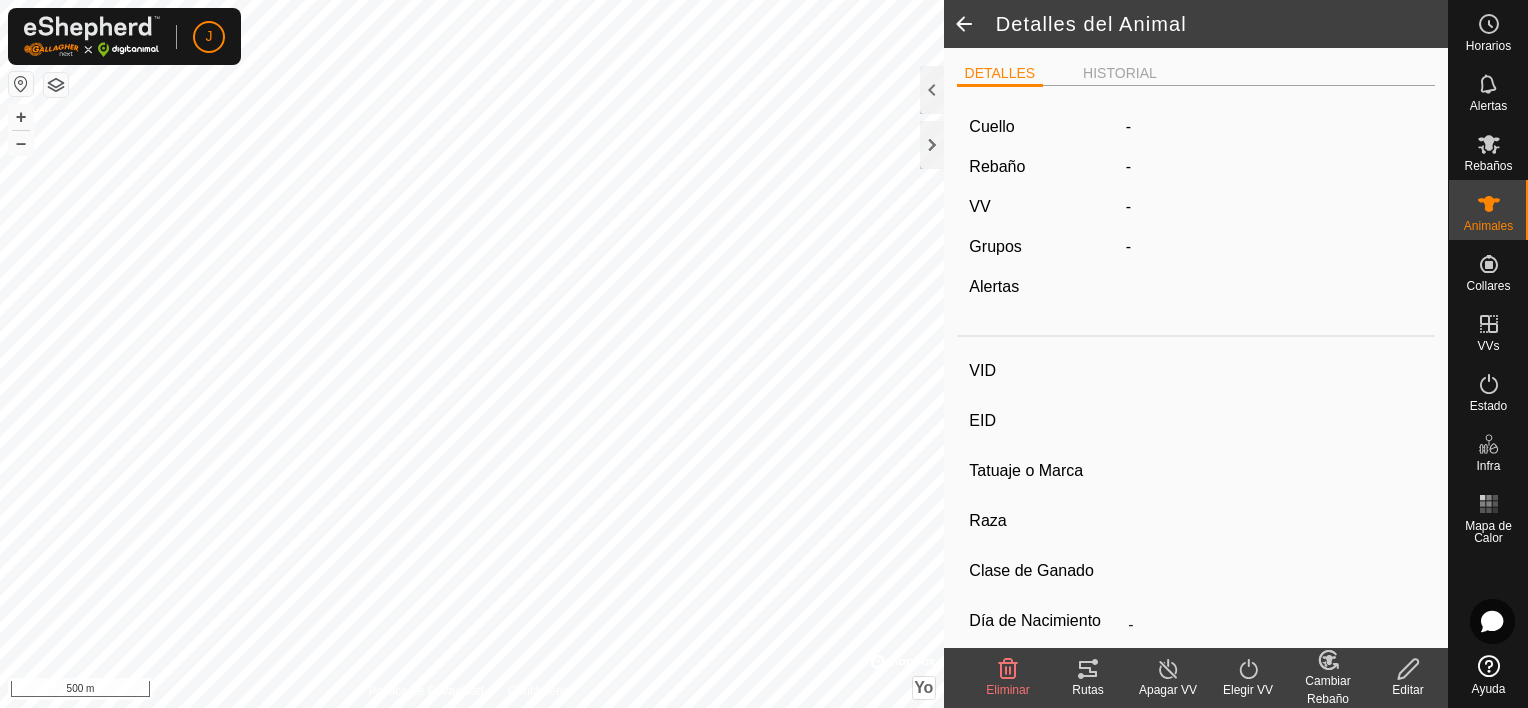 type on "8015" 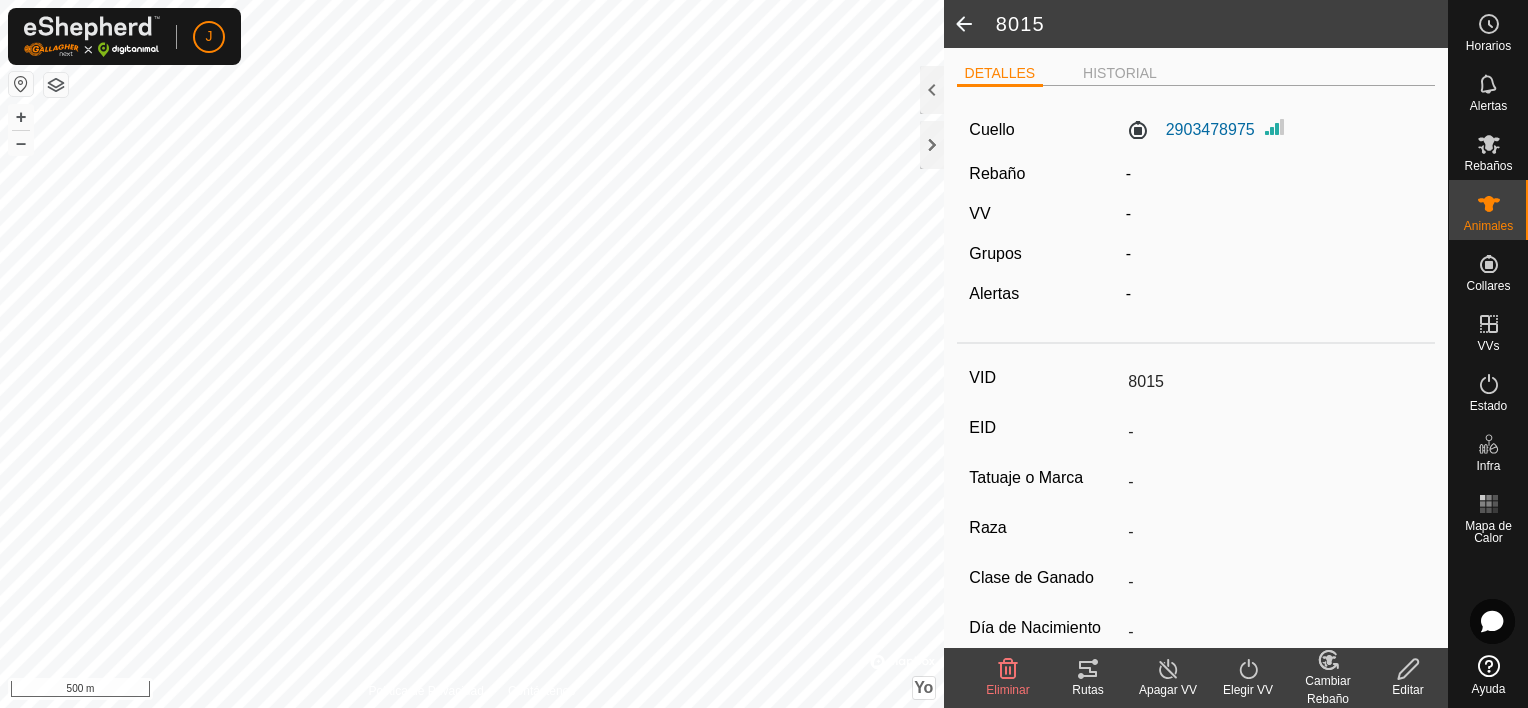 click on "Cambiar Rebaño" 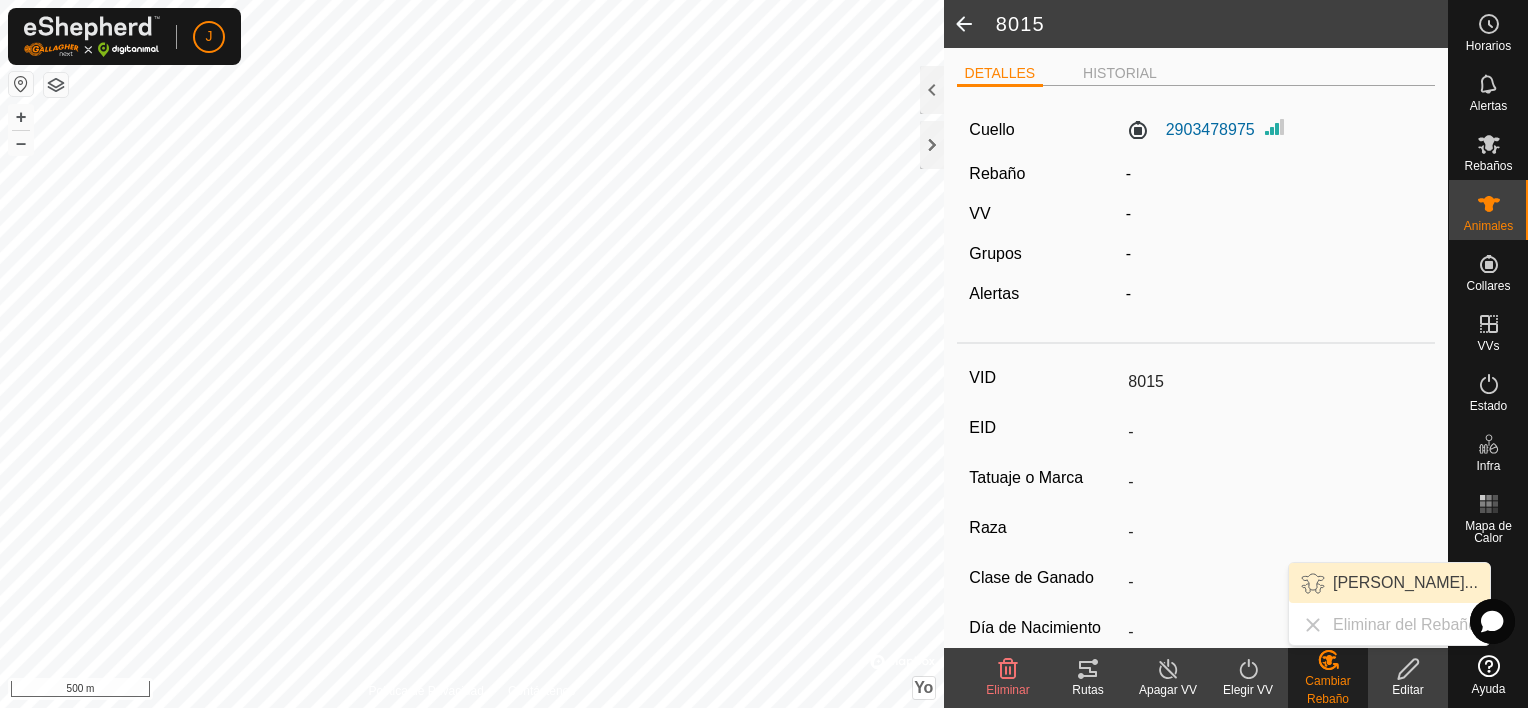 click on "Elegir Rebaño..." at bounding box center [1389, 583] 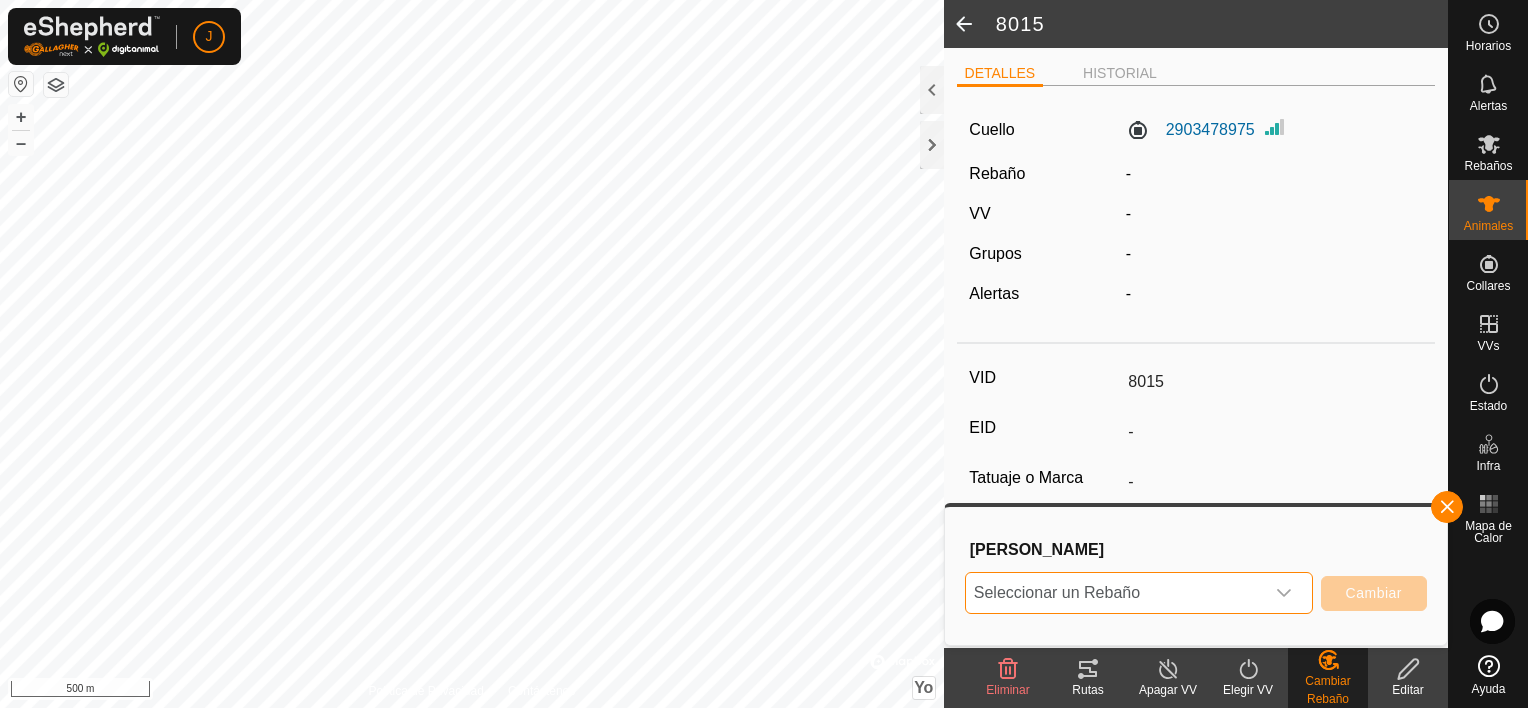 click on "Seleccionar un Rebaño" at bounding box center [1115, 593] 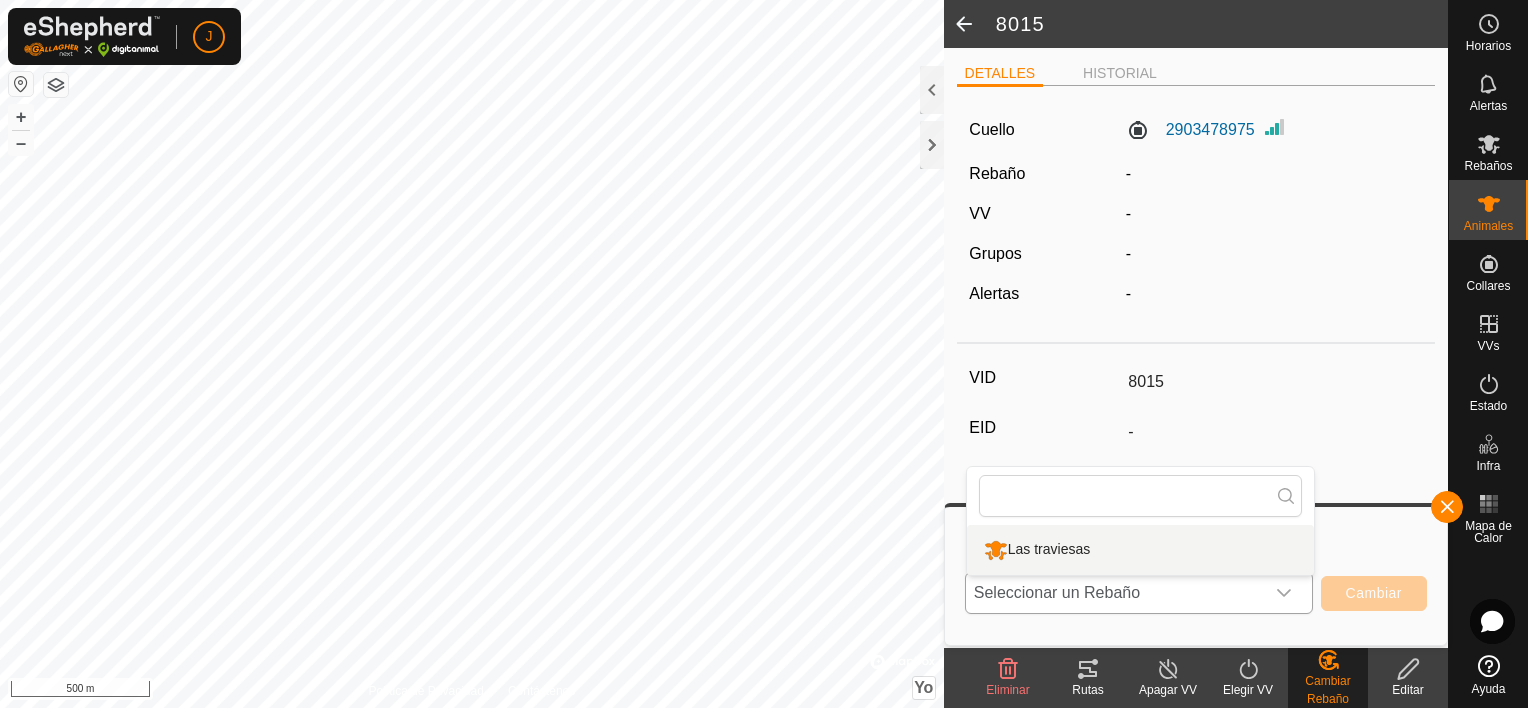 click on "Las traviesas" at bounding box center [1140, 550] 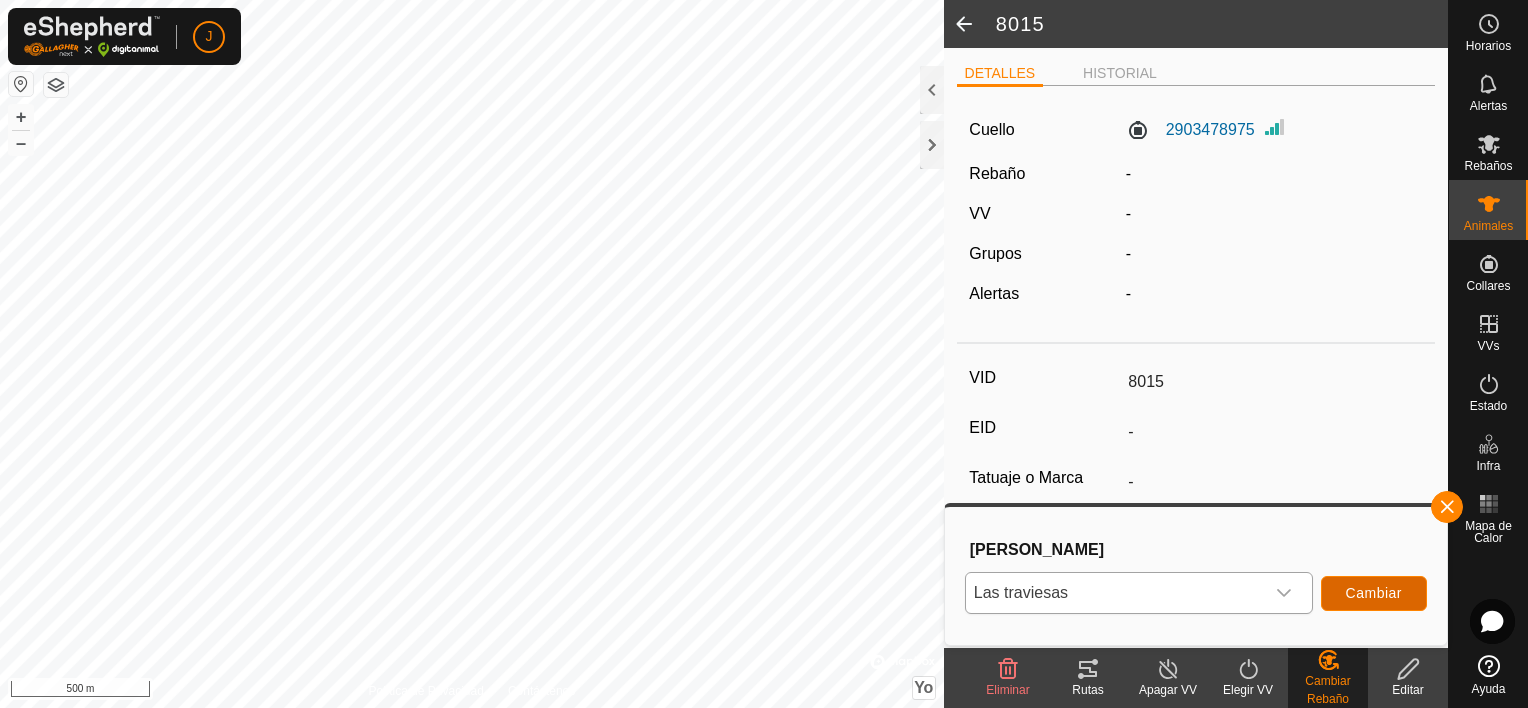 click on "Cambiar" at bounding box center [1374, 593] 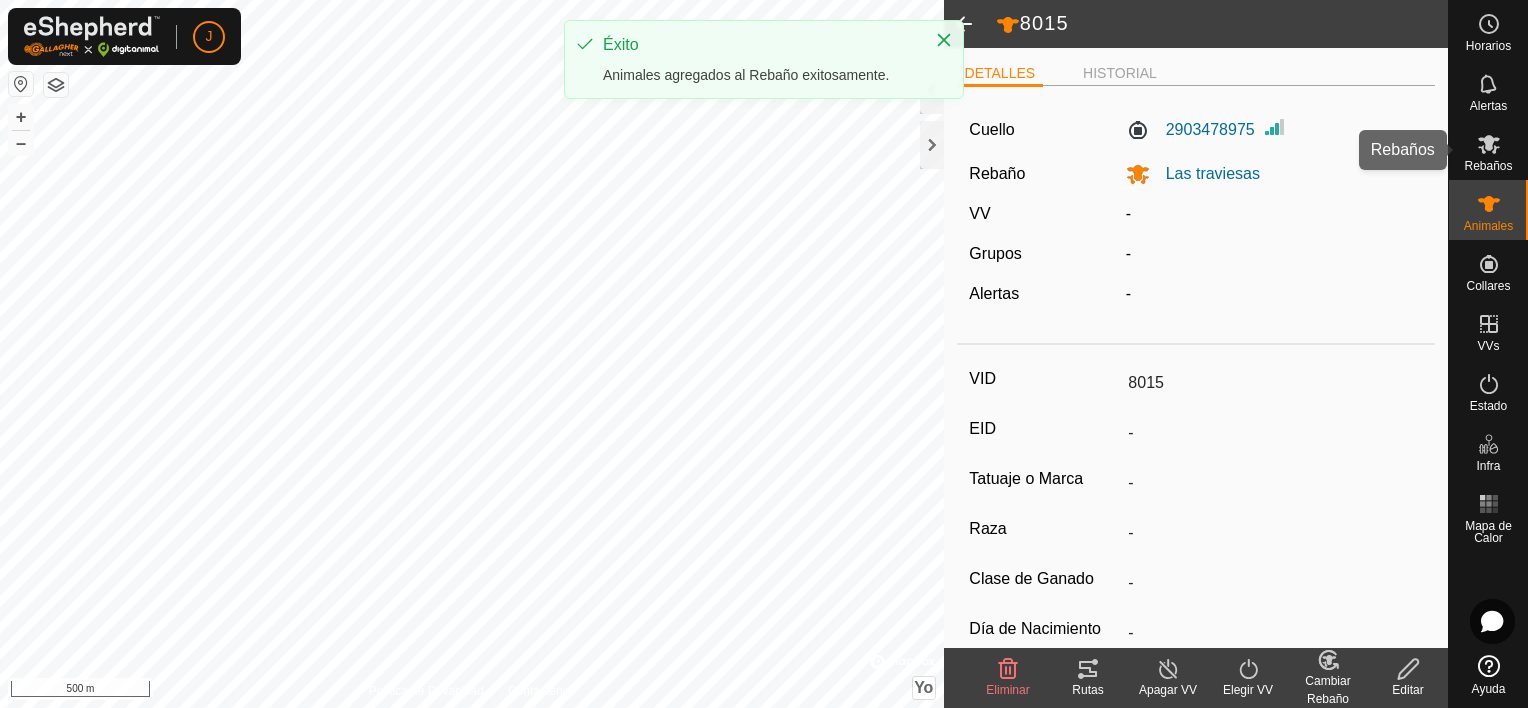 click at bounding box center [1489, 144] 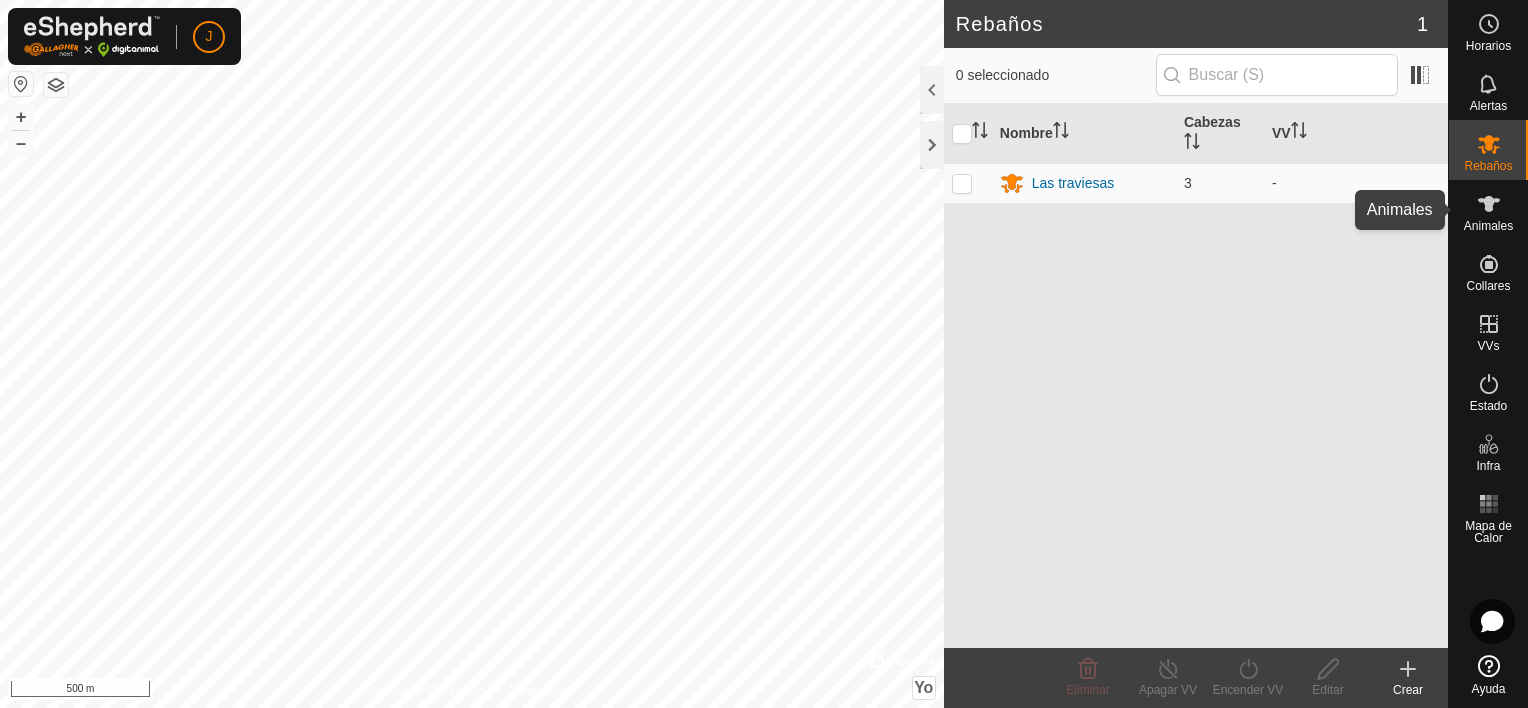 click at bounding box center (1489, 204) 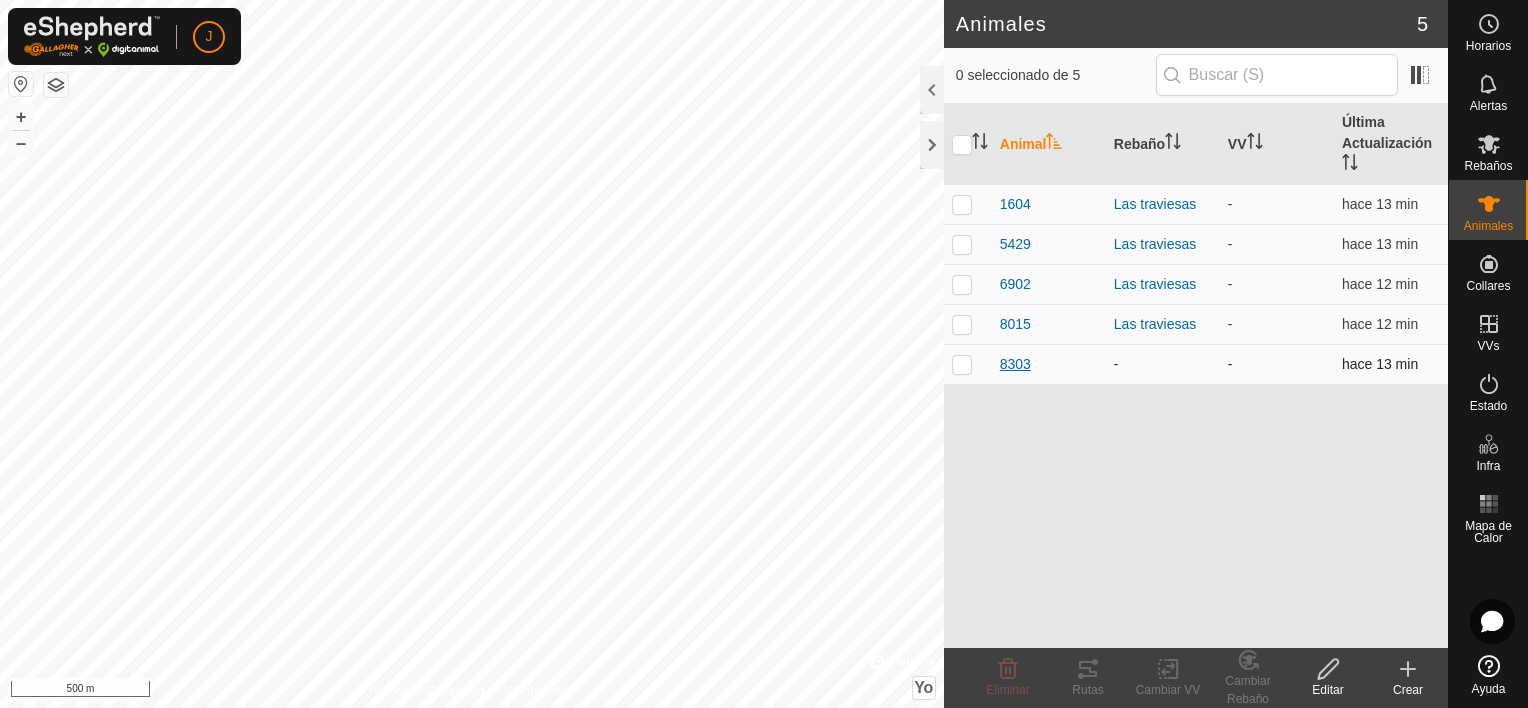 click on "8303" at bounding box center (1015, 364) 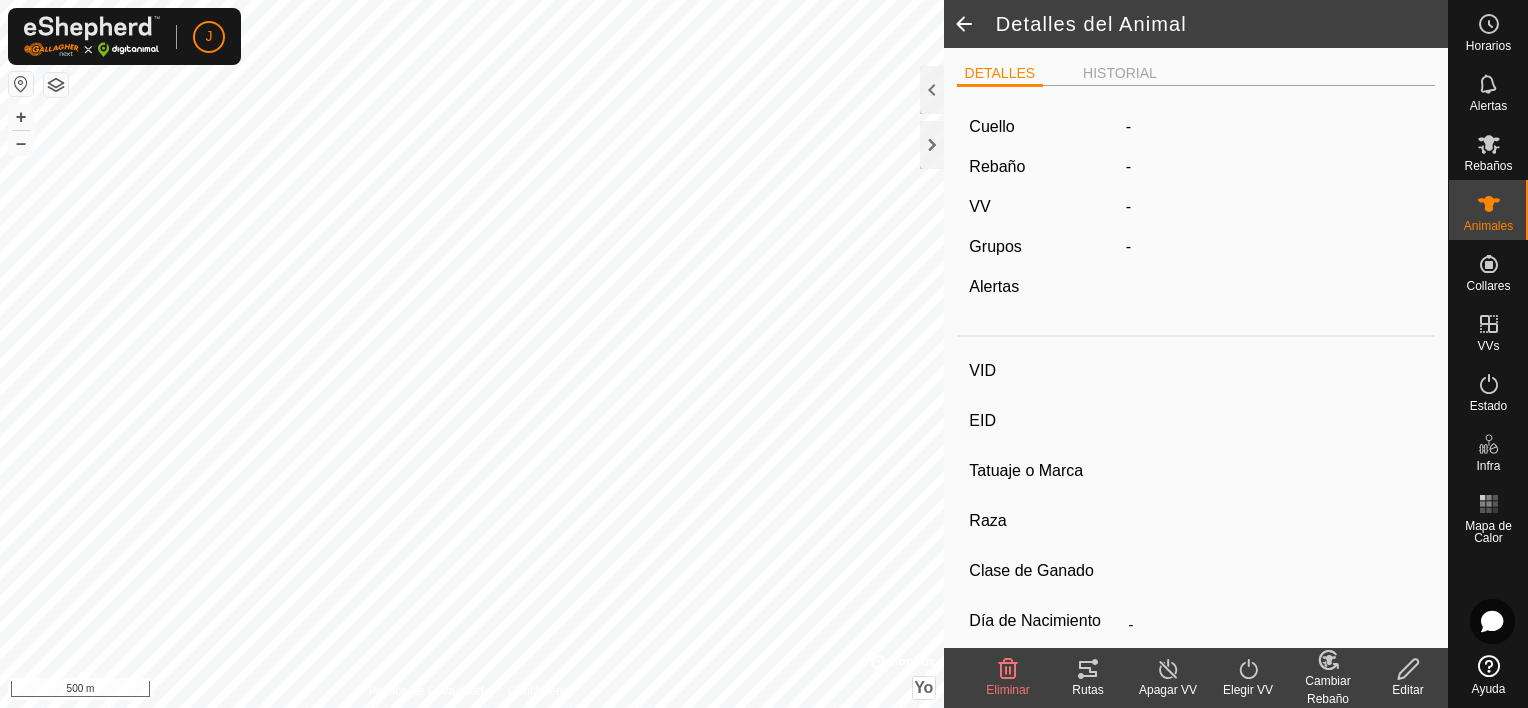 type on "8303" 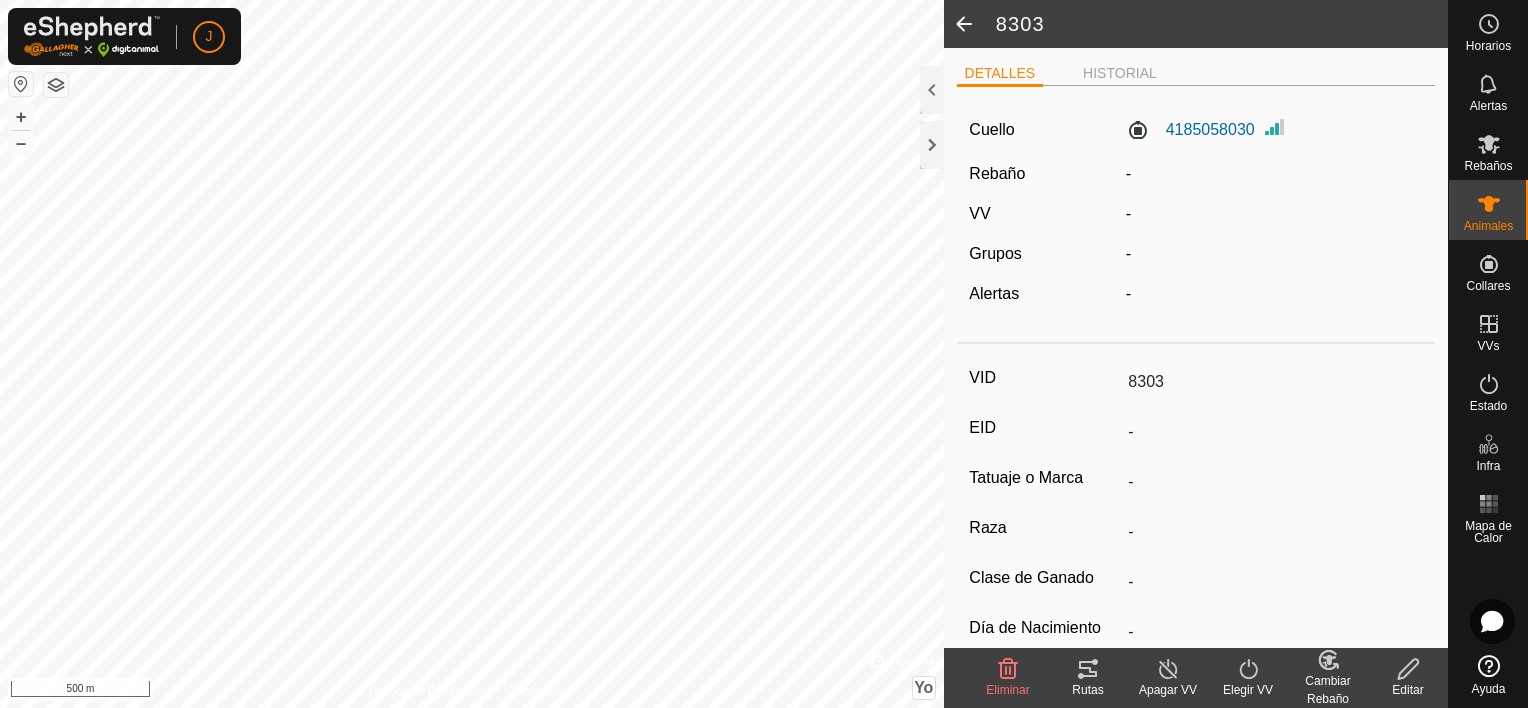 click on "Cambiar Rebaño" 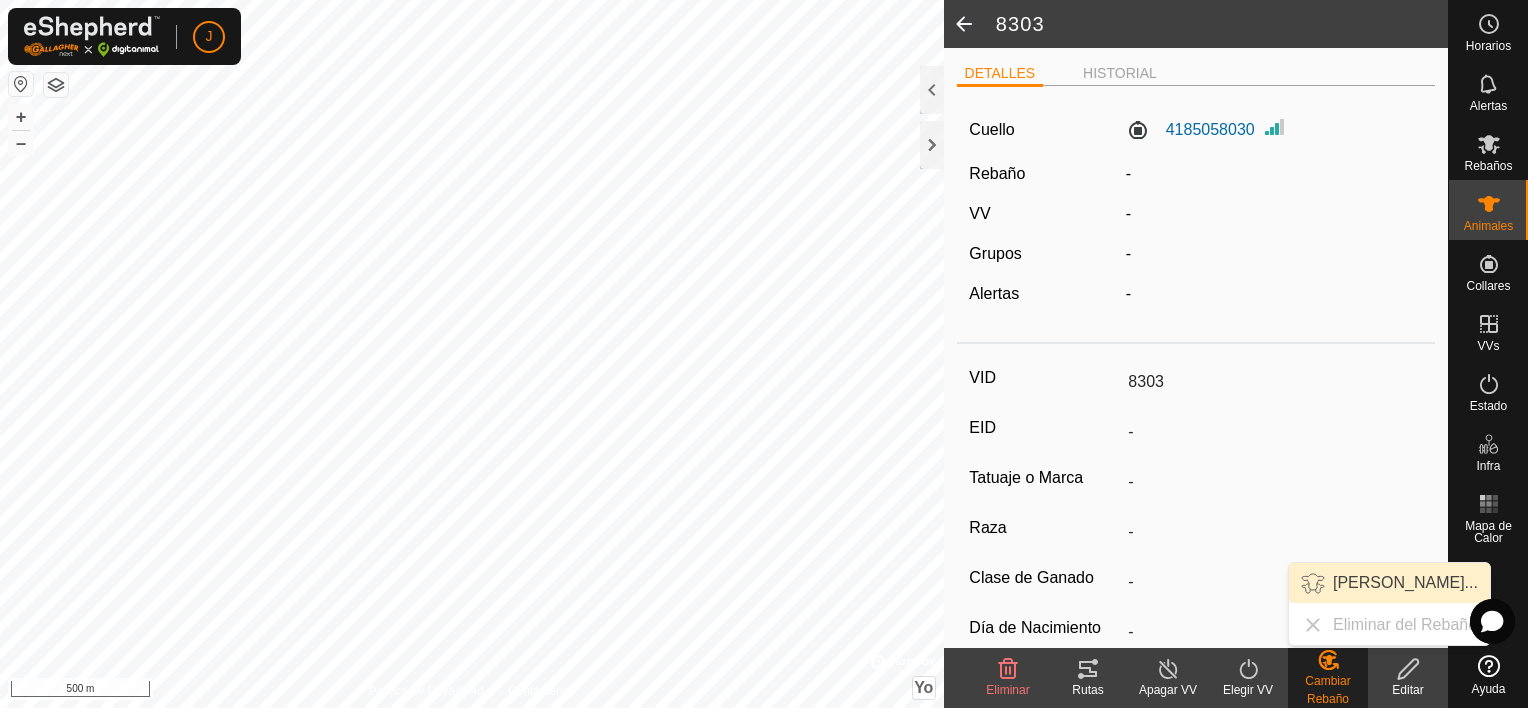 click on "Elegir Rebaño..." at bounding box center [1389, 583] 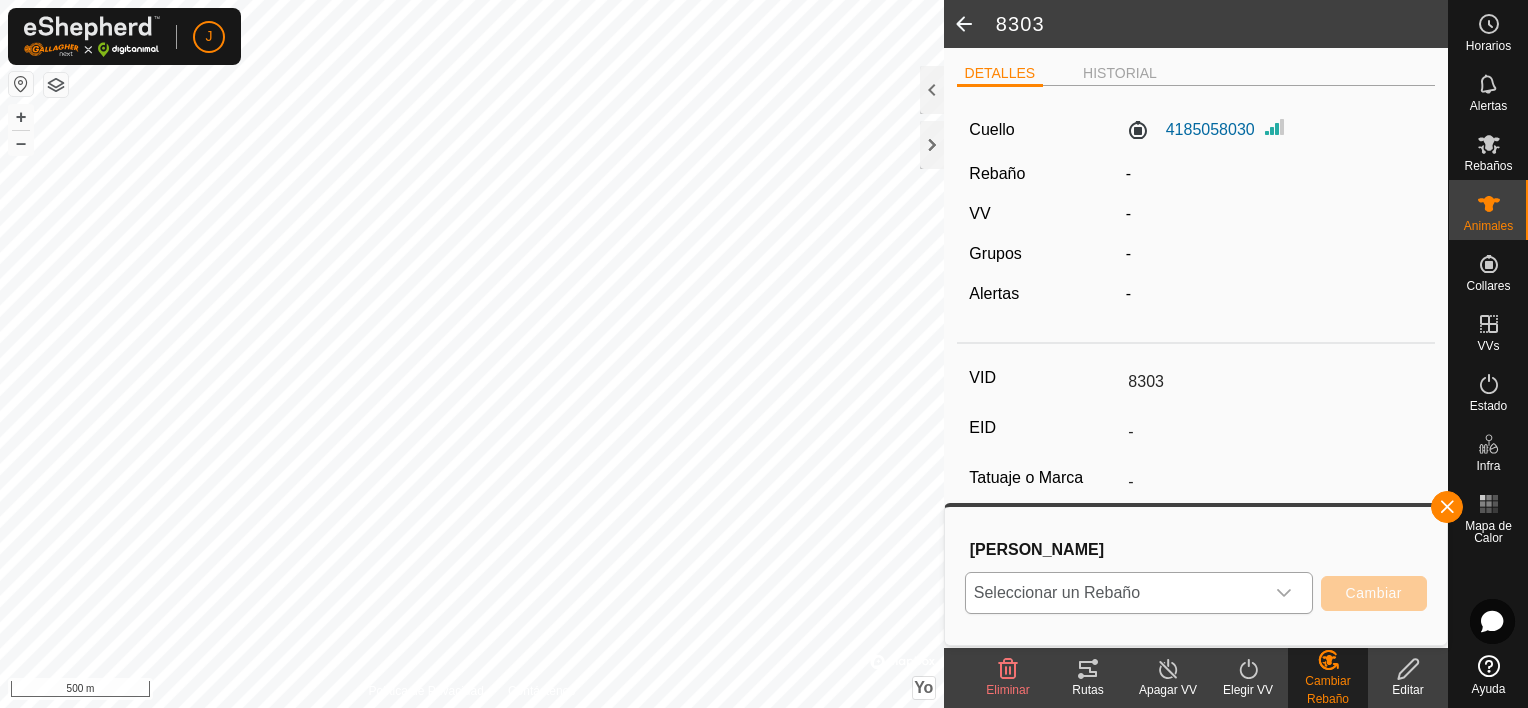 click 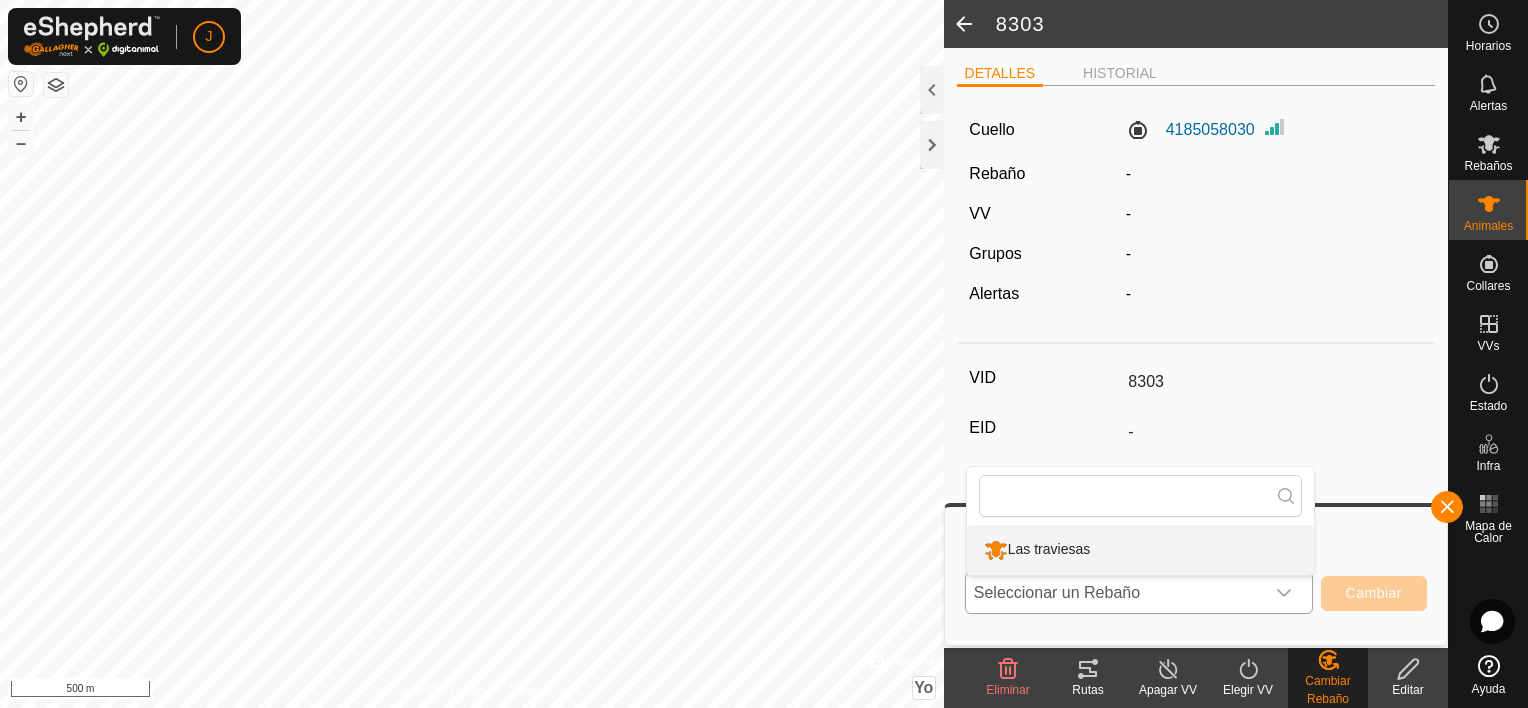 click on "Las traviesas" at bounding box center (1140, 550) 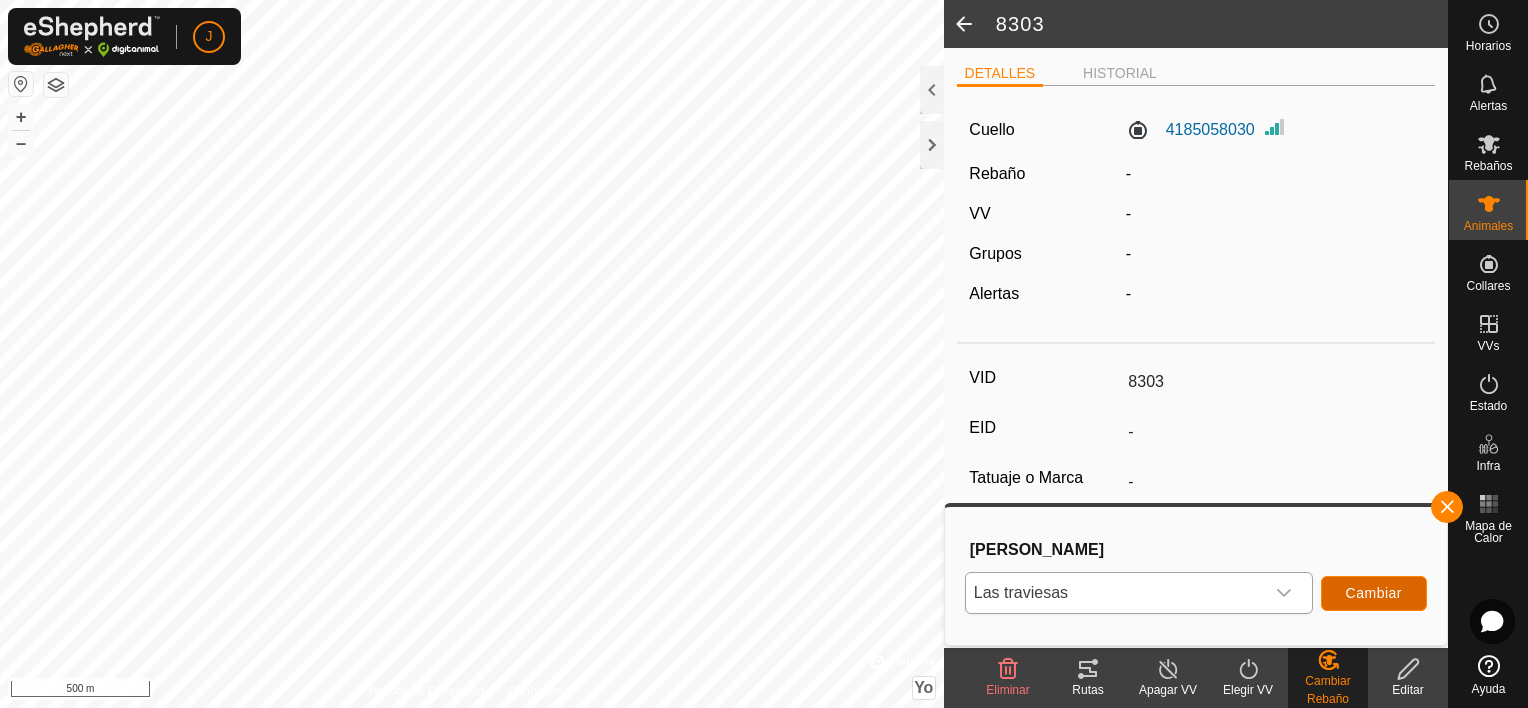 click on "Cambiar" at bounding box center [1374, 593] 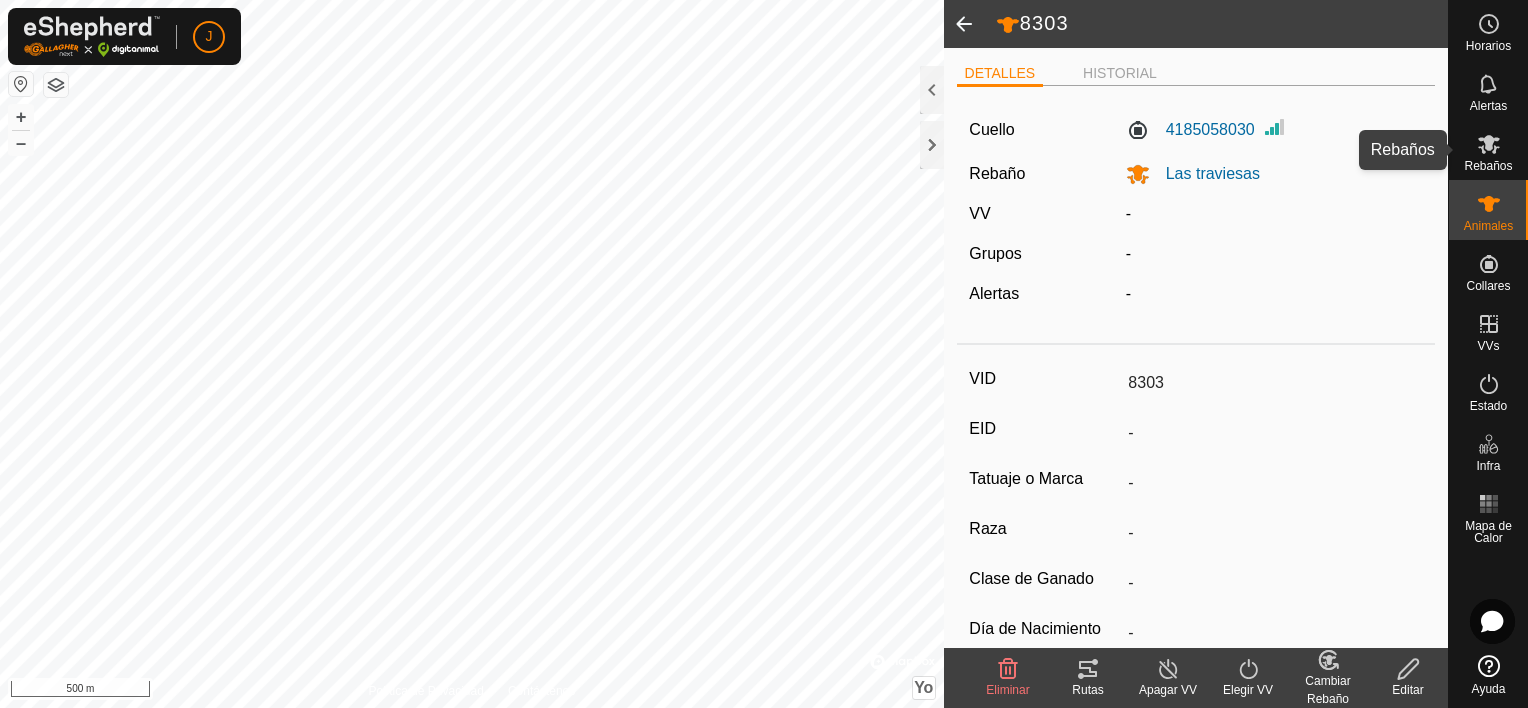 click on "Rebaños" at bounding box center (1488, 150) 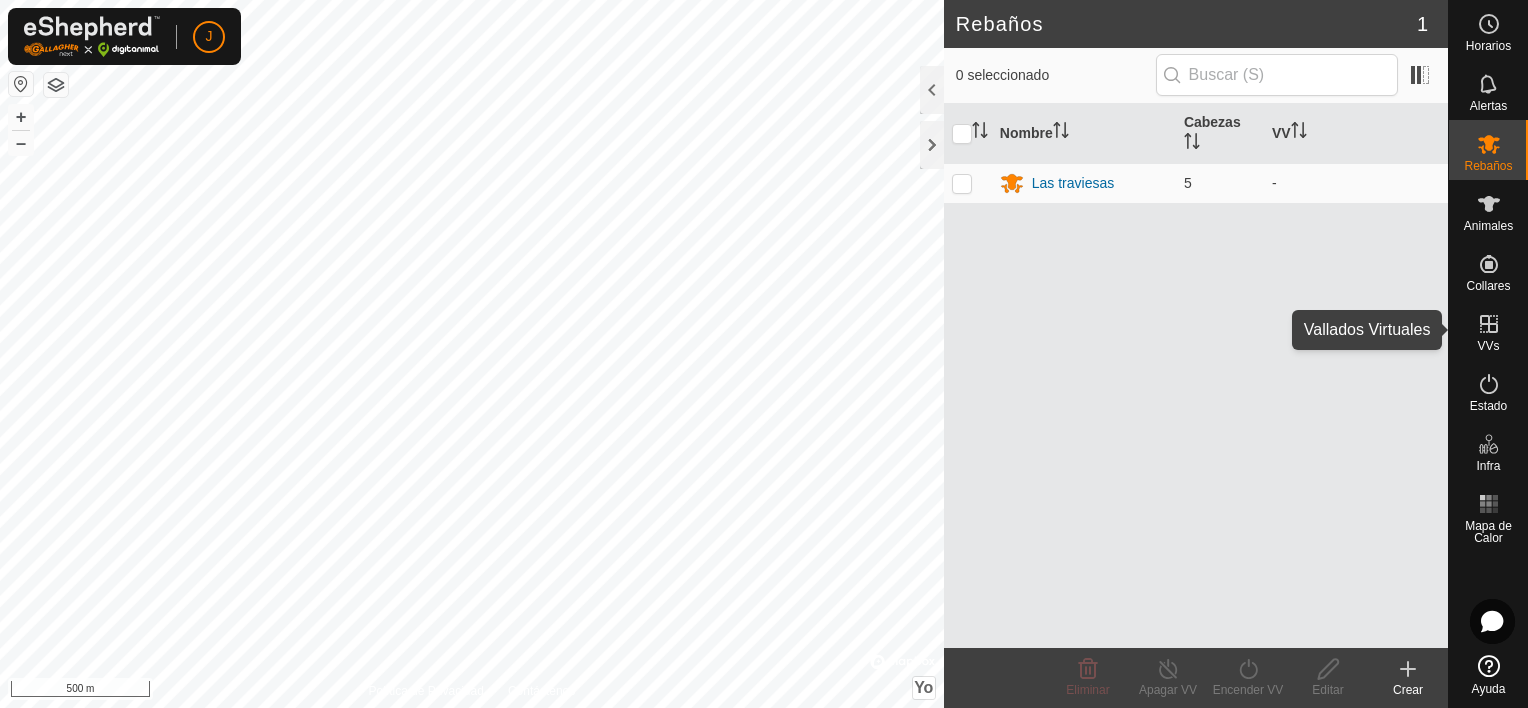 click 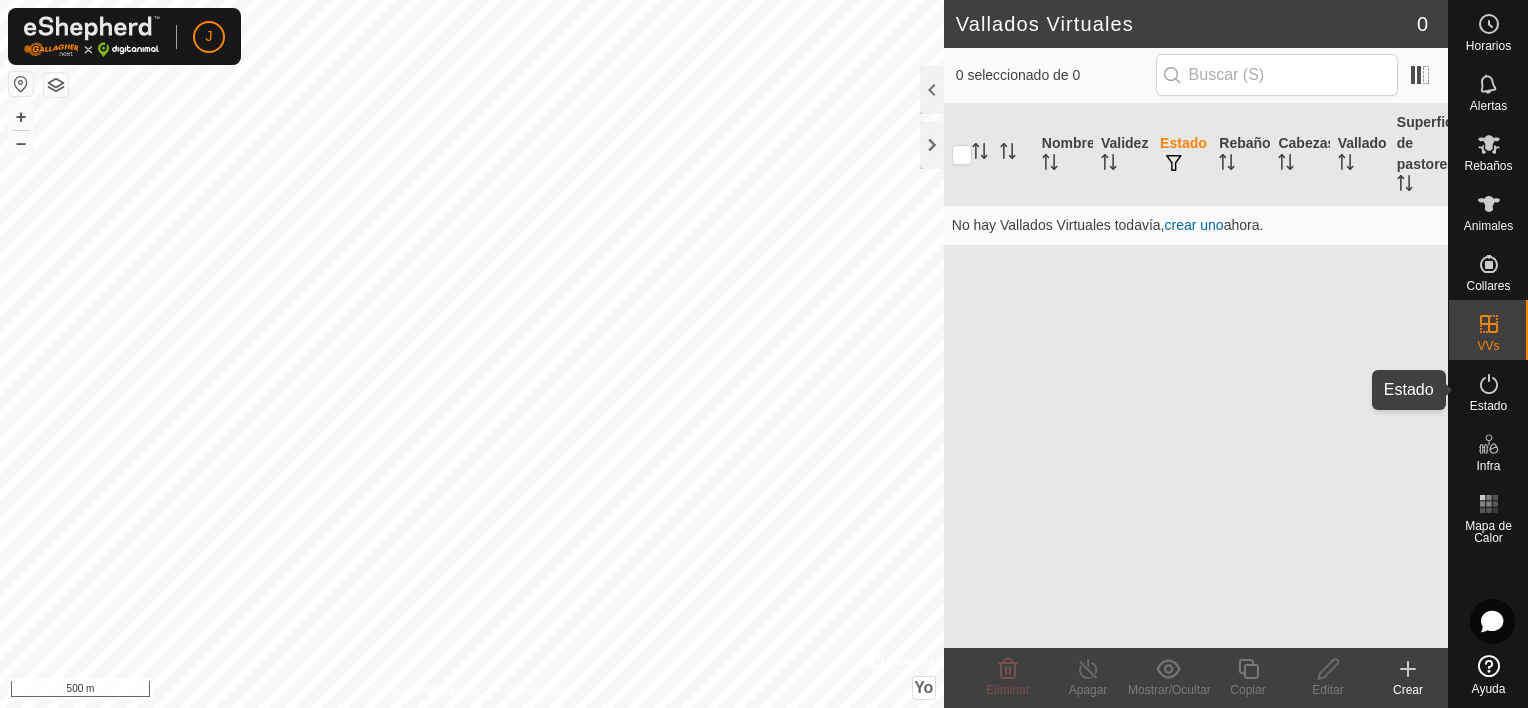 click 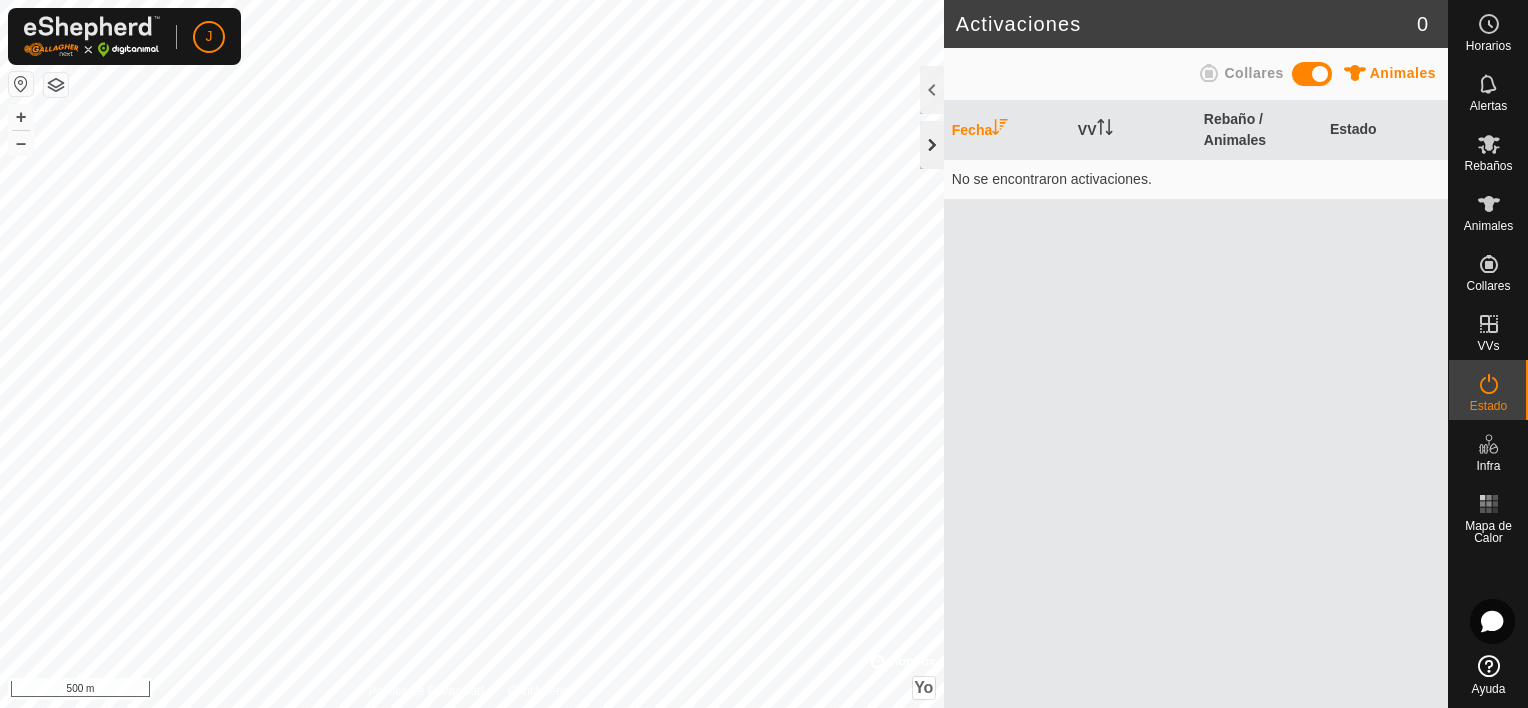 click 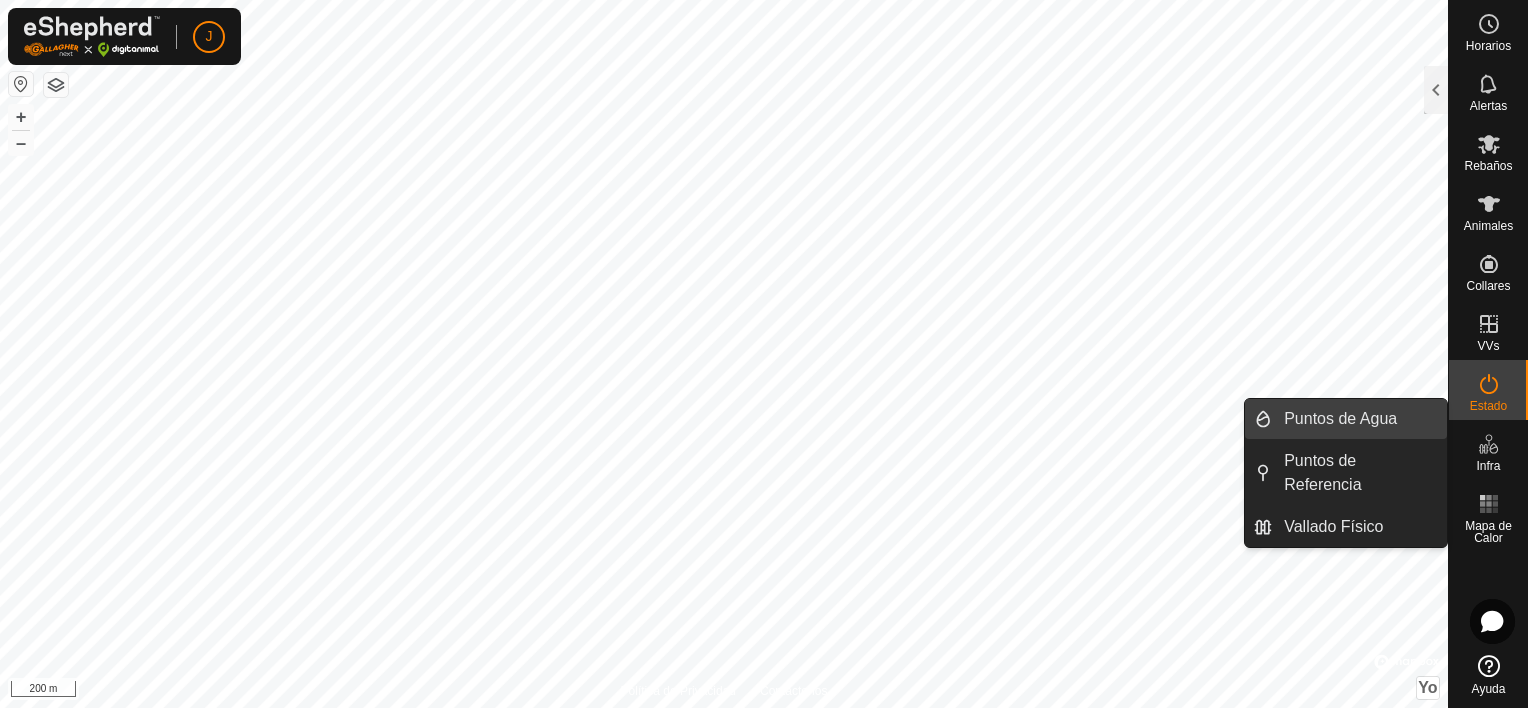 click on "Puntos de Agua" at bounding box center [1359, 419] 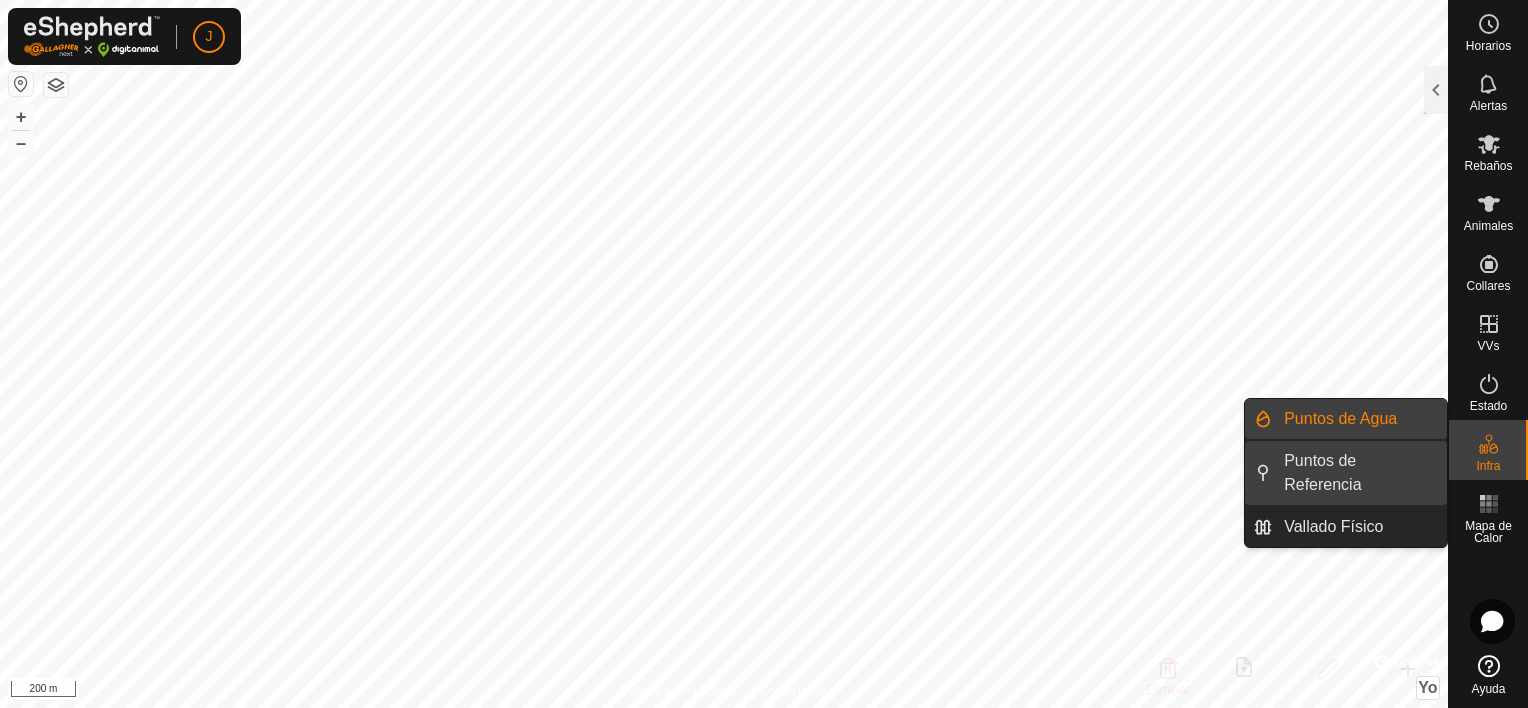 click on "Puntos de Referencia" at bounding box center (1359, 473) 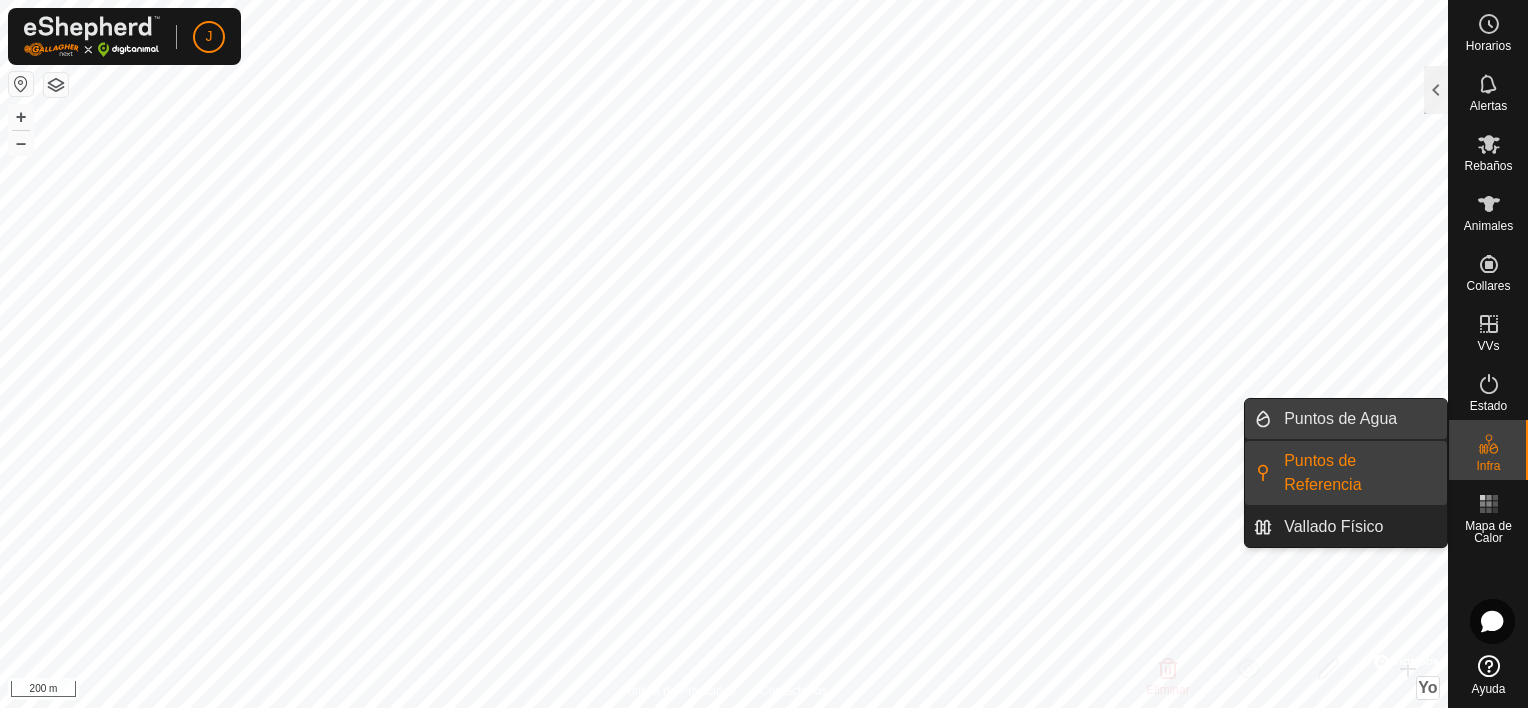 click on "Puntos de Agua" at bounding box center (1359, 419) 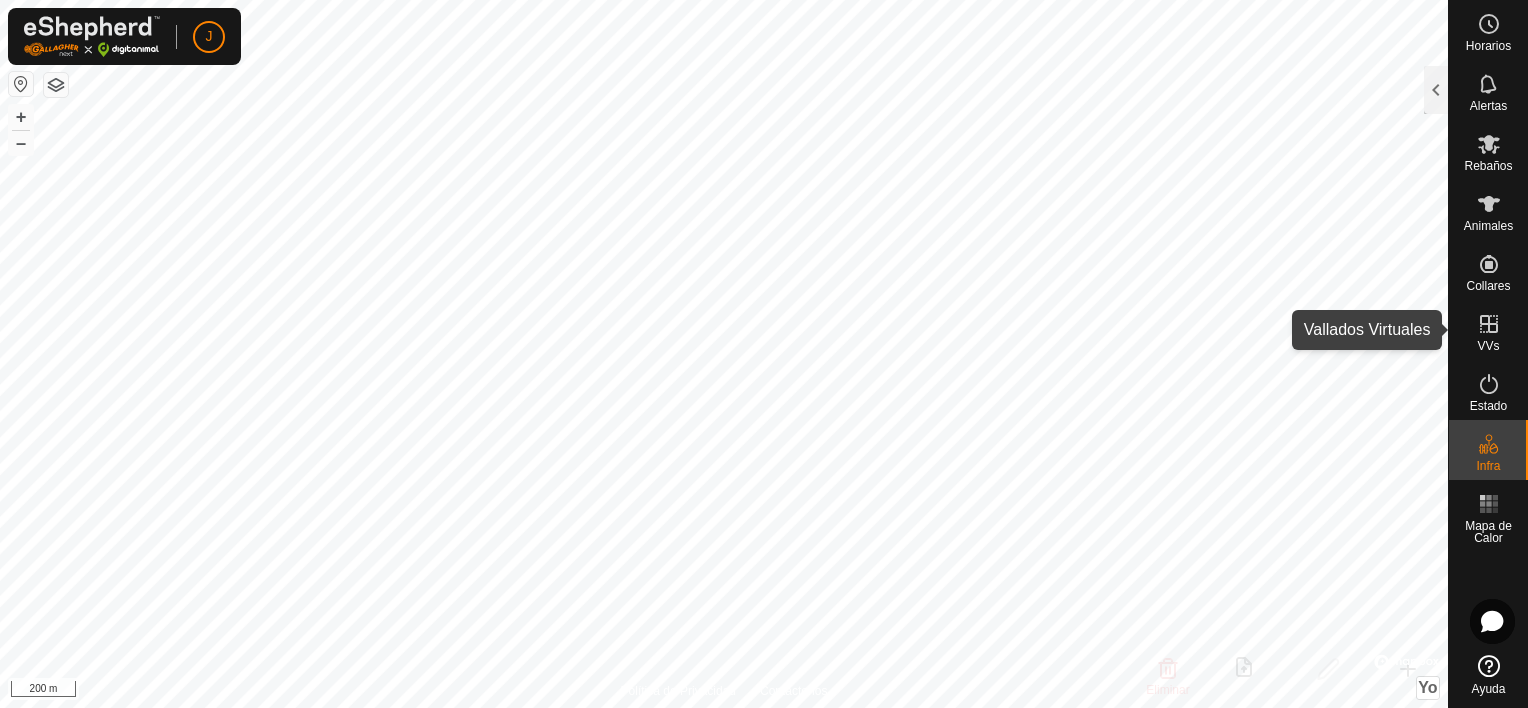 click 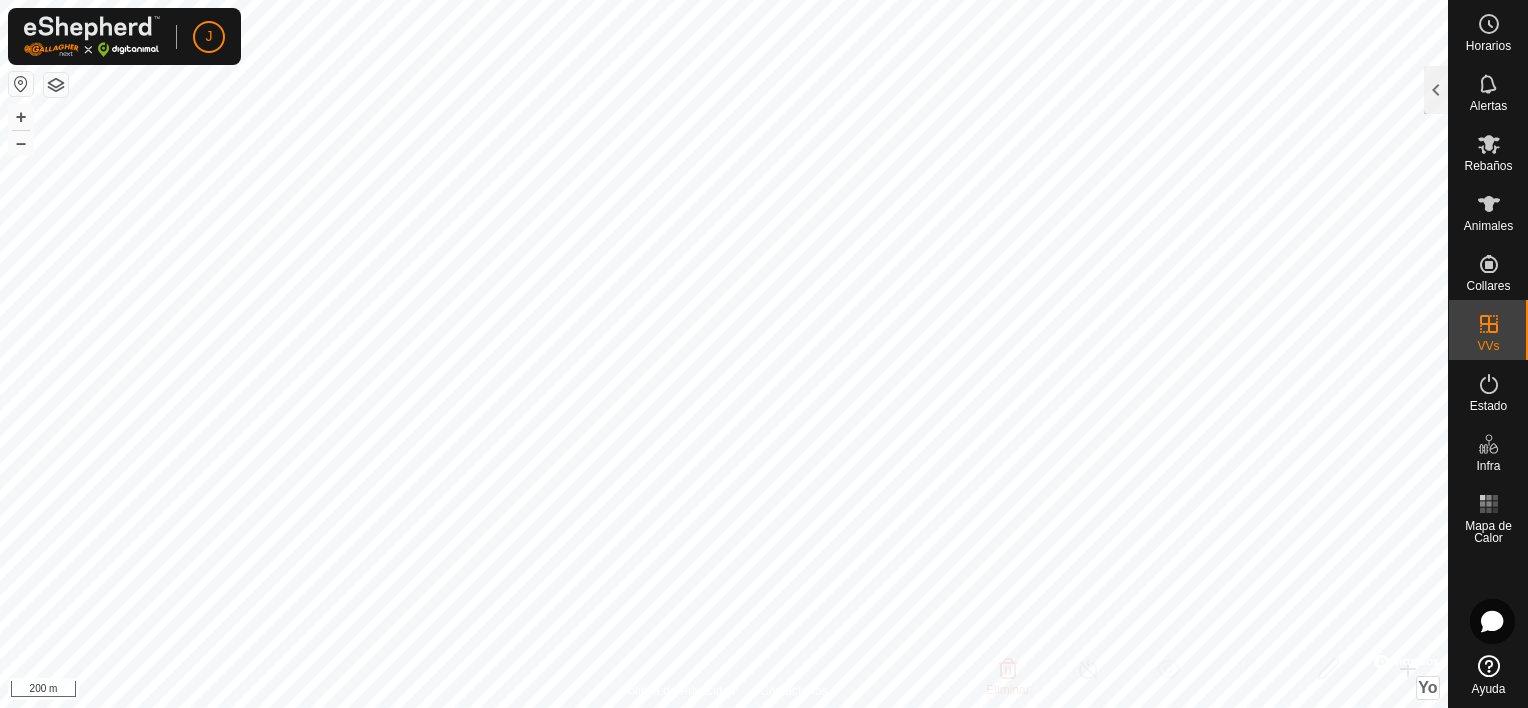 click 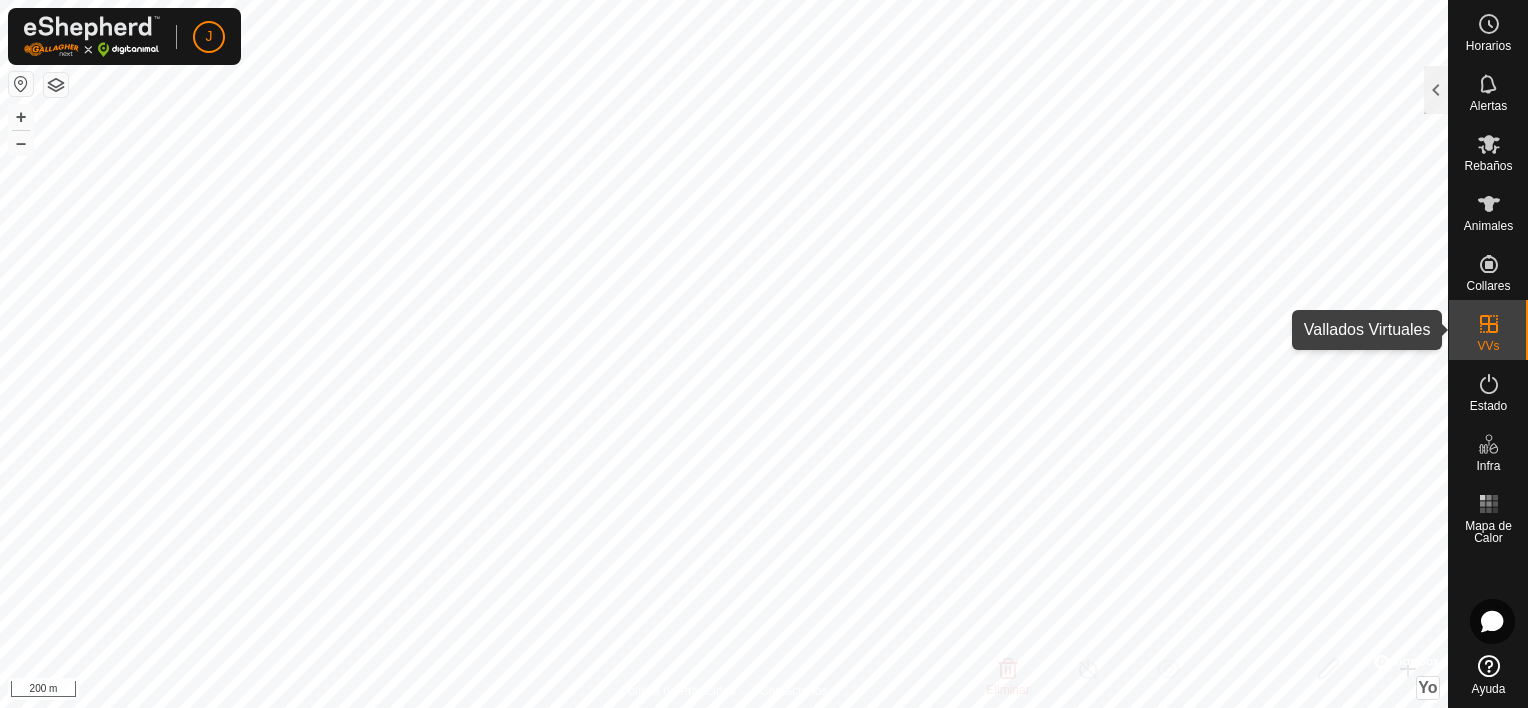 click 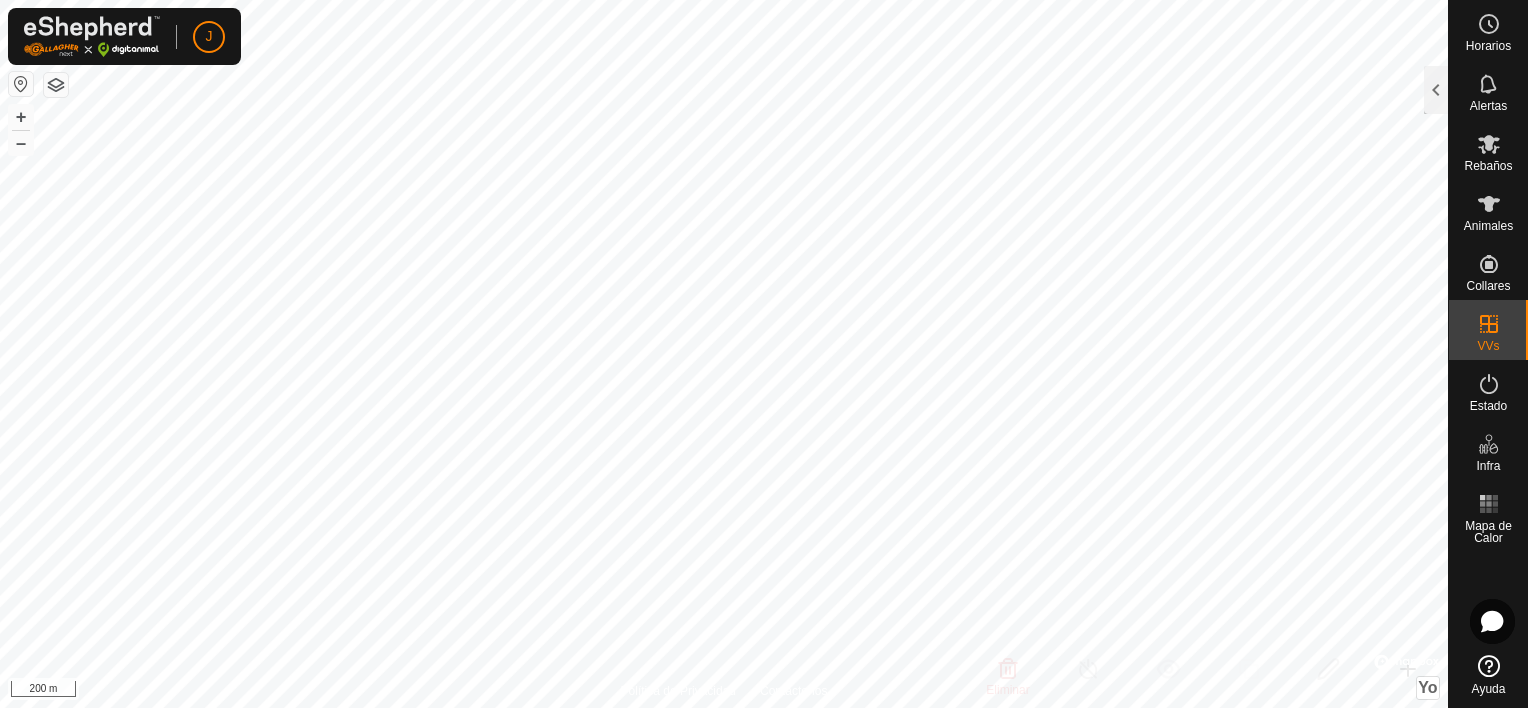 click 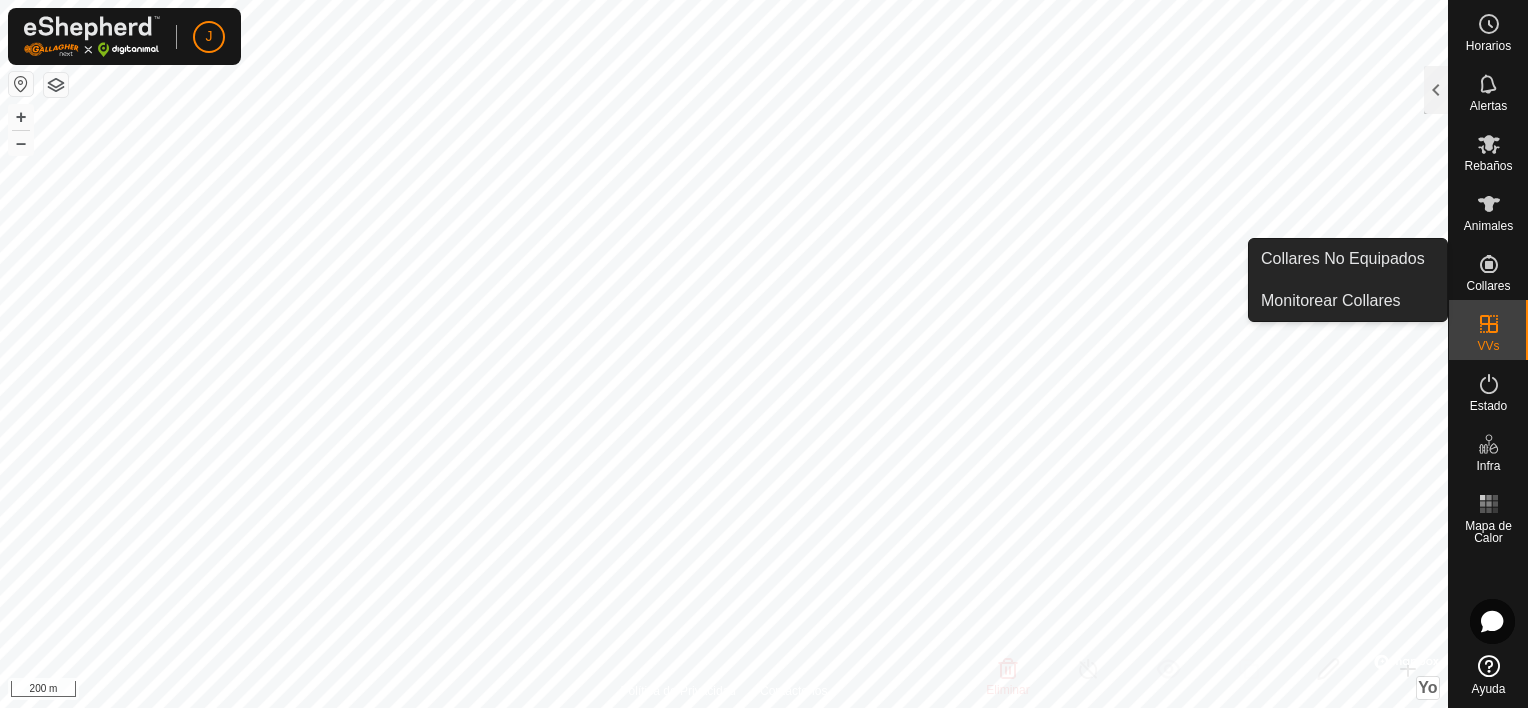 click on "Collares" at bounding box center (1488, 286) 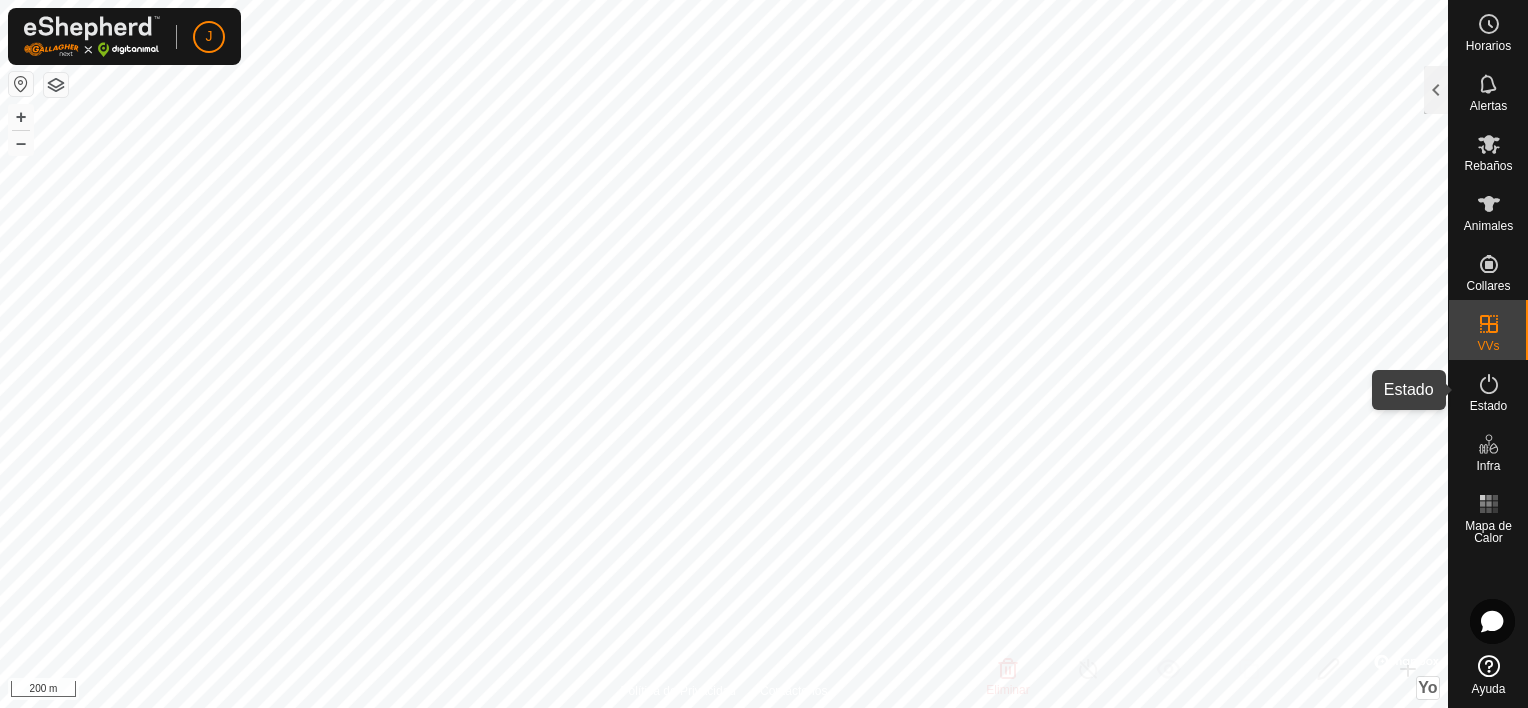 click at bounding box center [1489, 384] 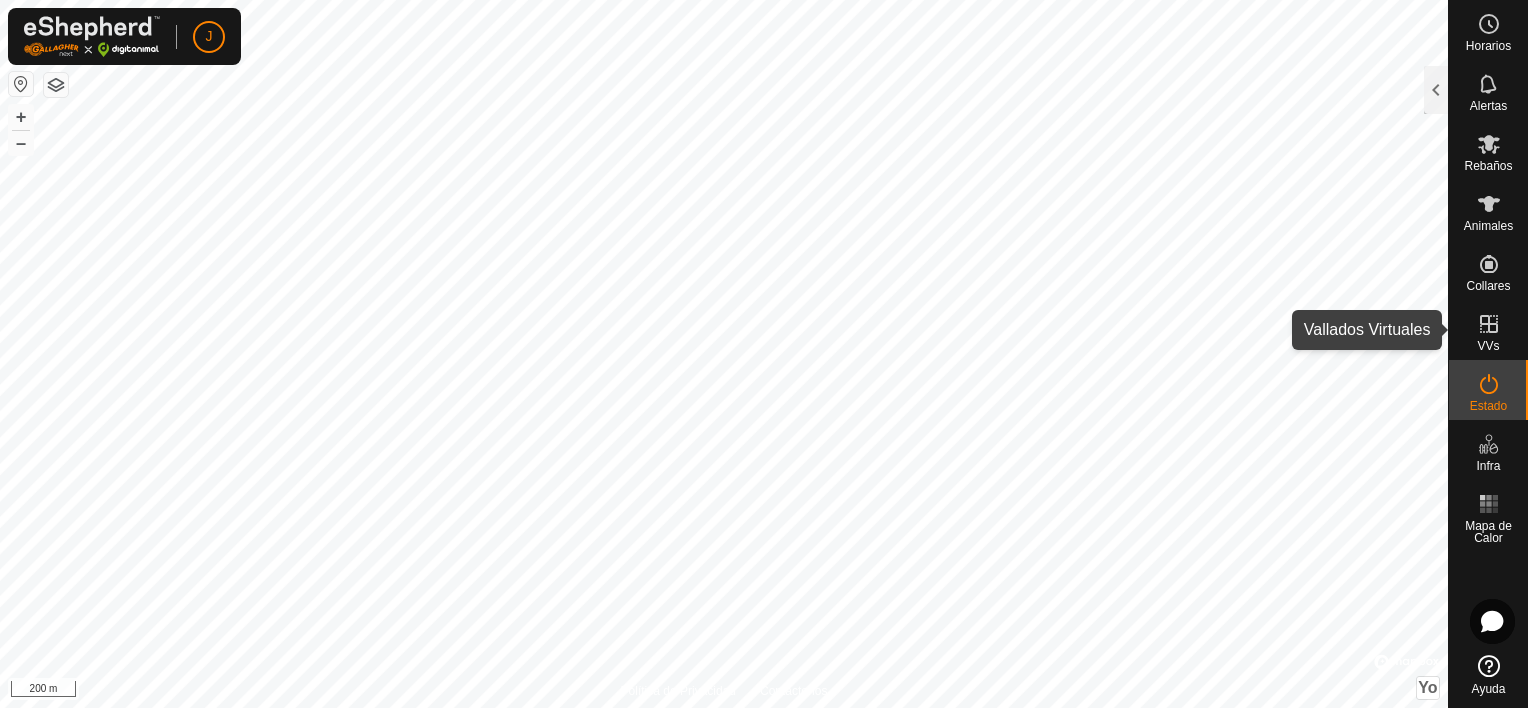 click 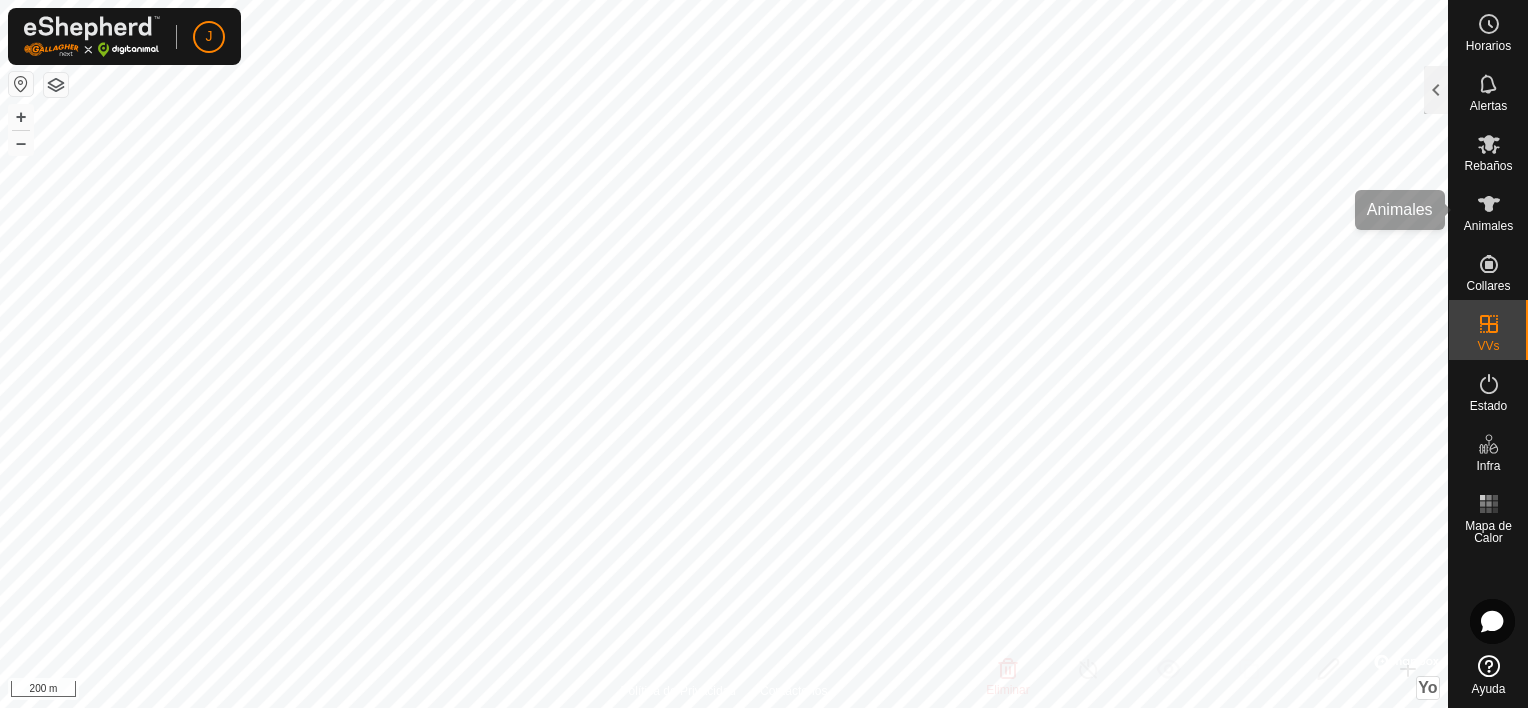 click on "Animales" at bounding box center (1488, 210) 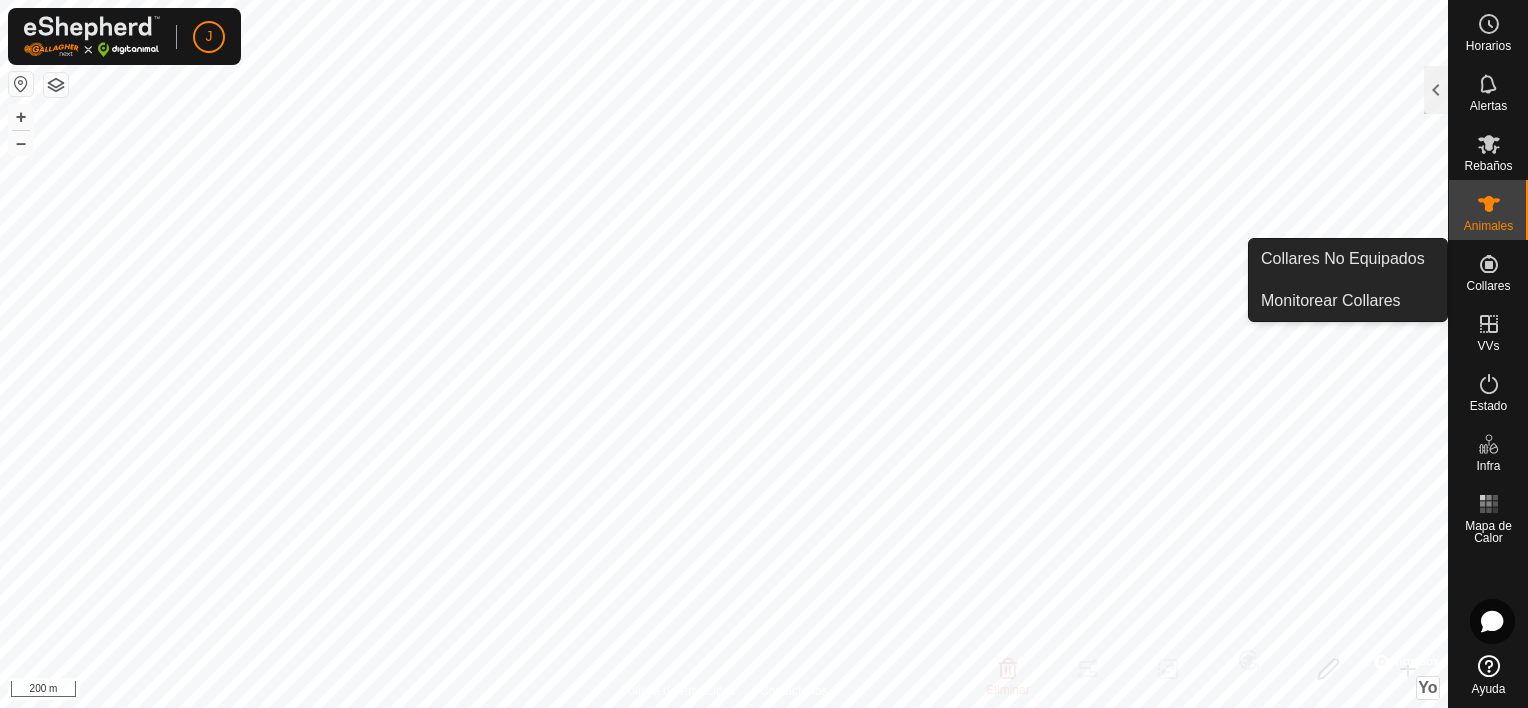 click on "Collares" at bounding box center [1488, 286] 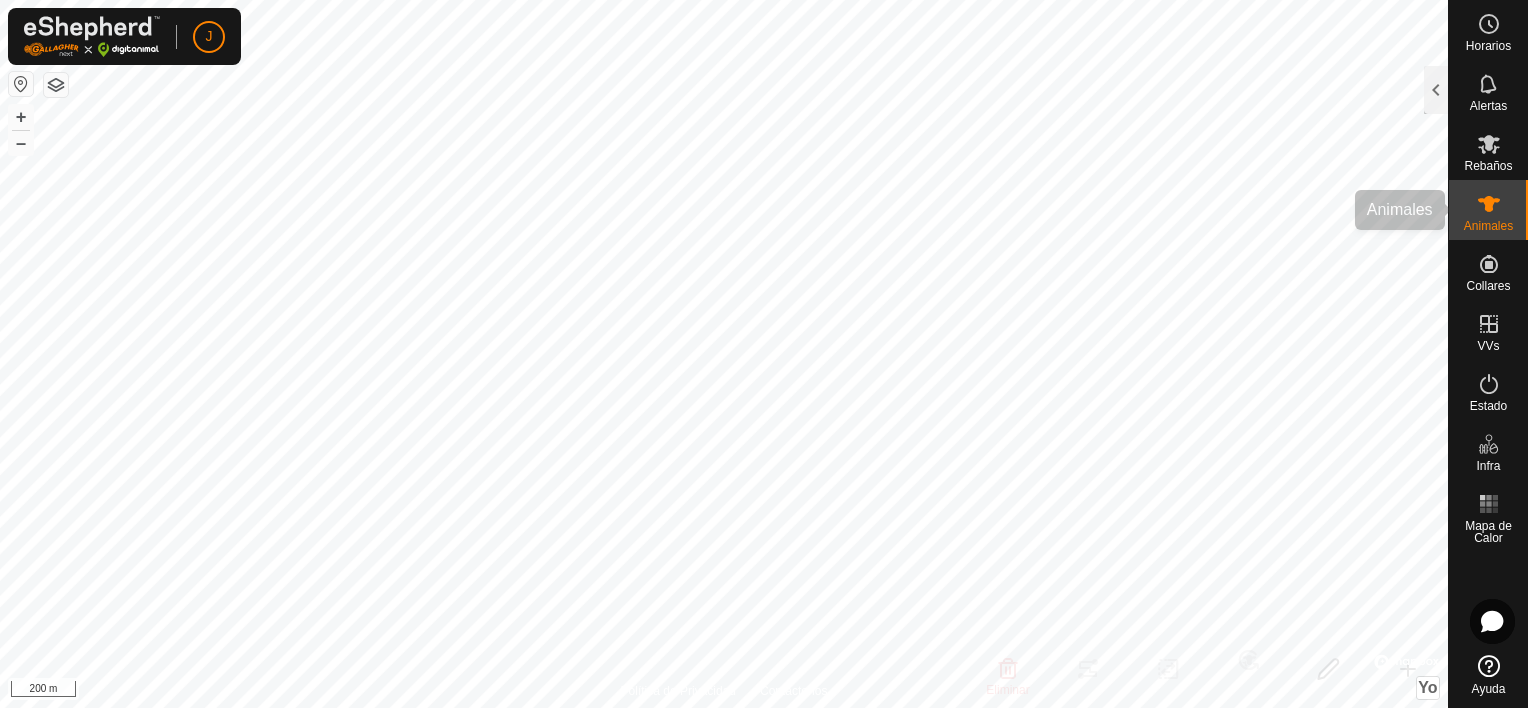 click on "Animales" at bounding box center [1488, 210] 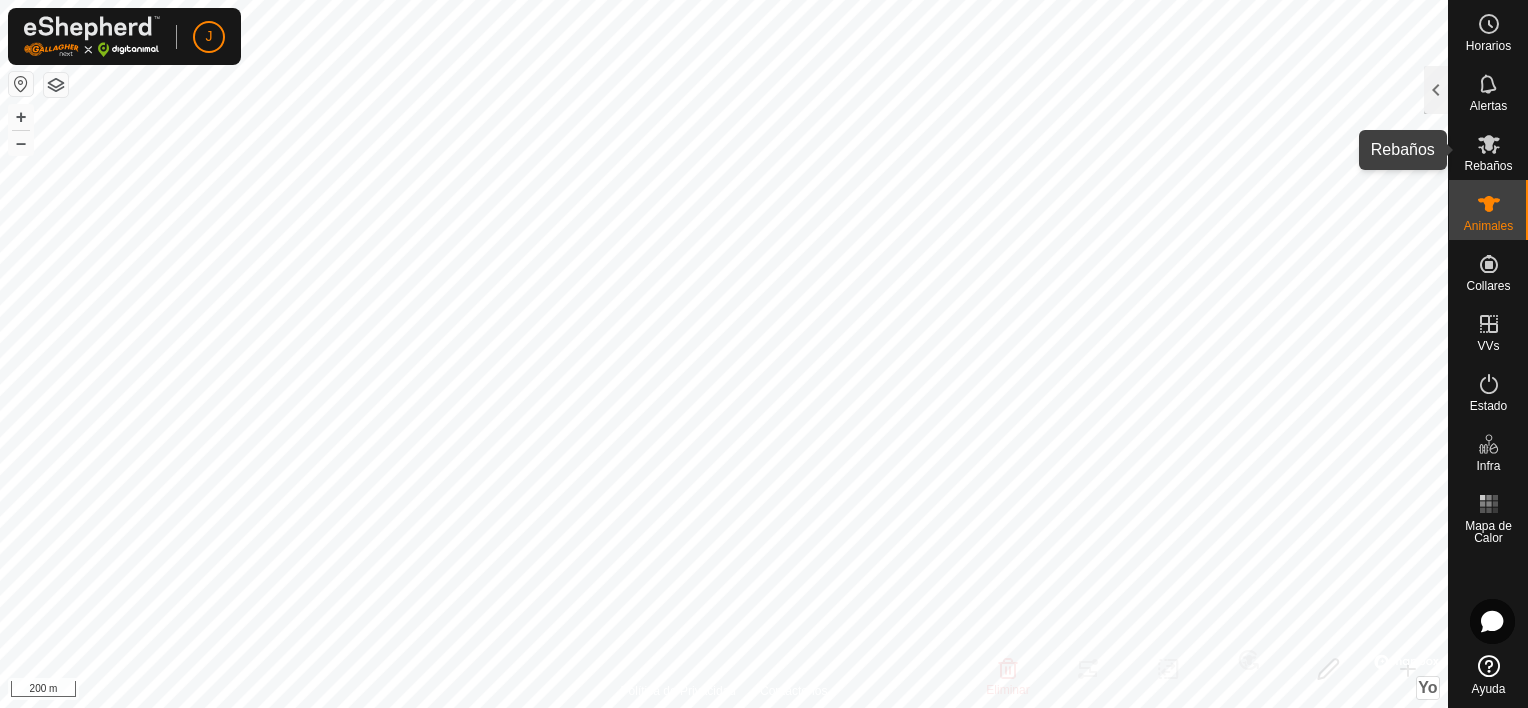 click 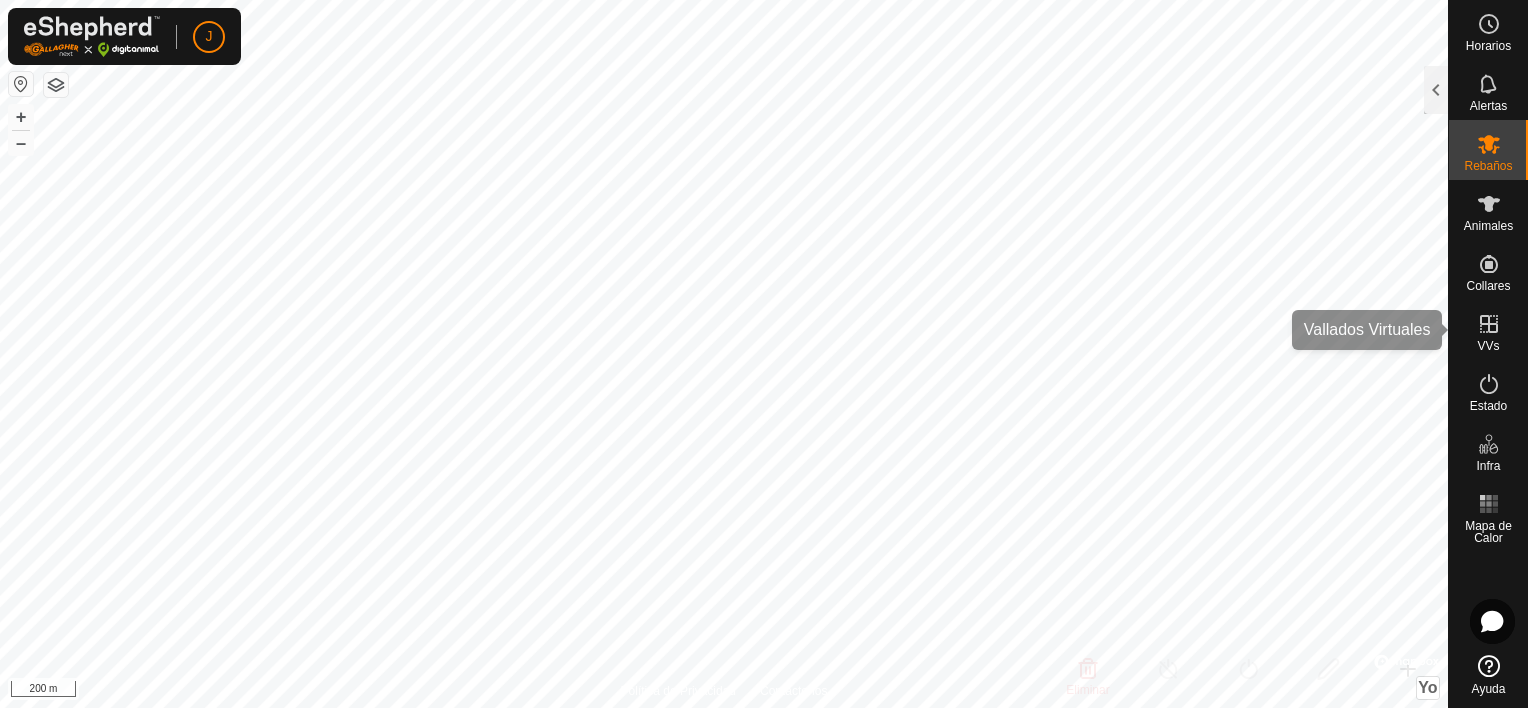 click 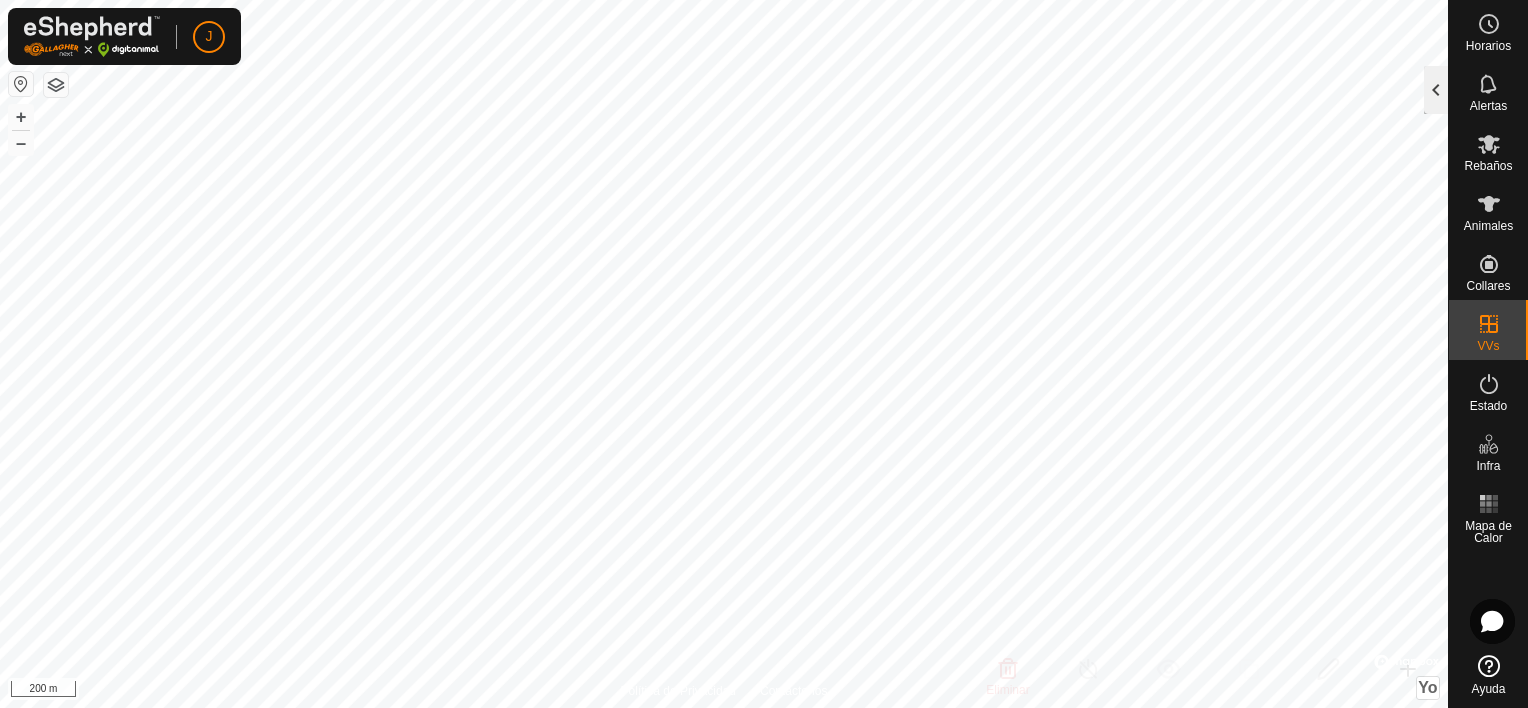 click 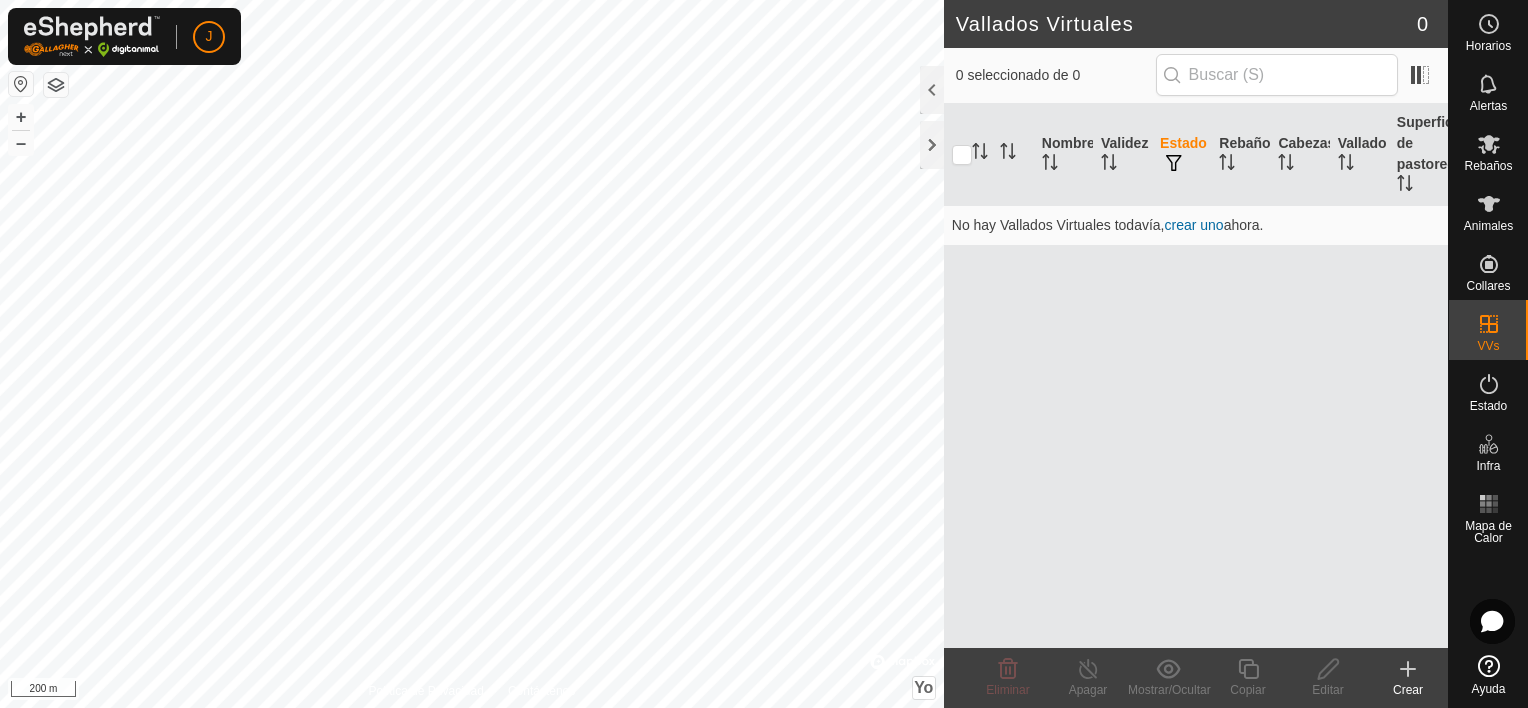 click on "crear uno" at bounding box center [1194, 225] 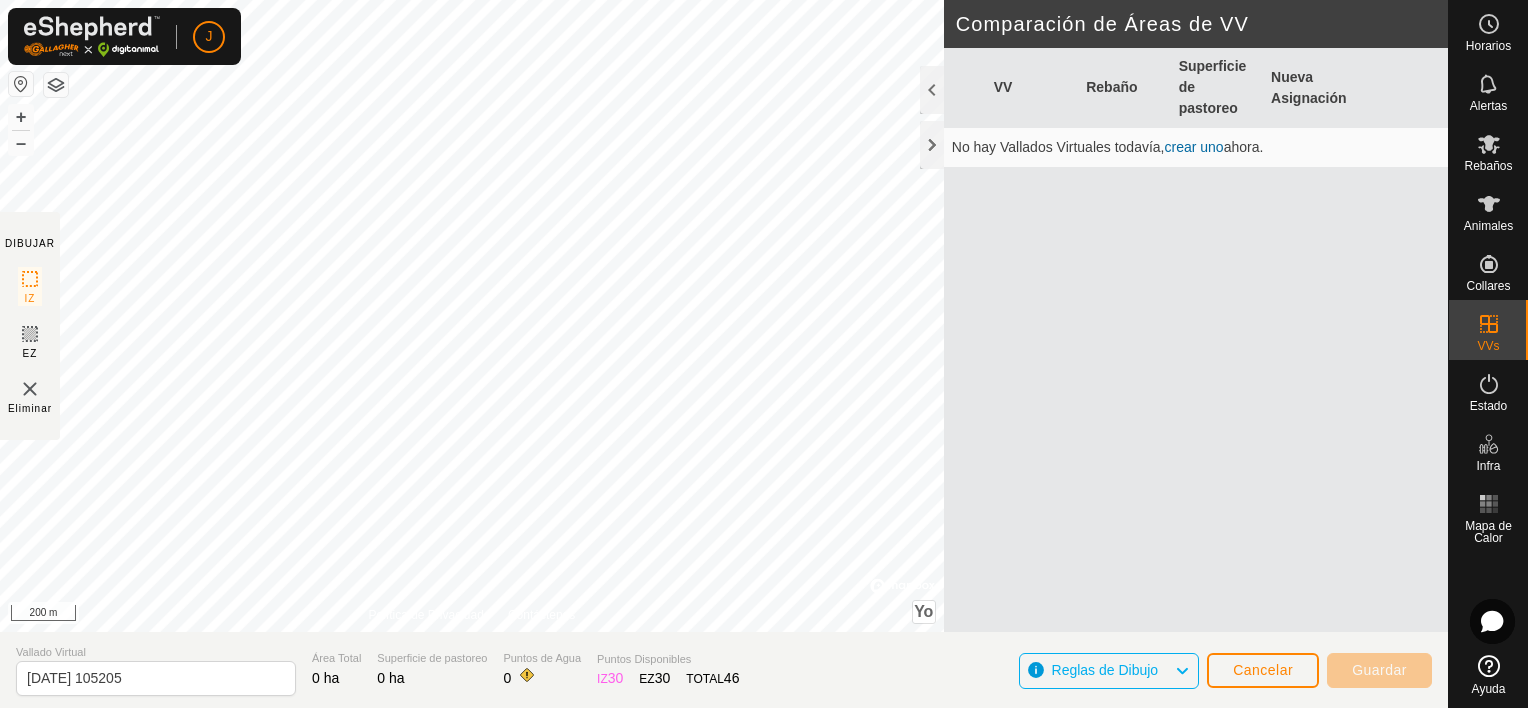 click on "crear uno" at bounding box center [1194, 147] 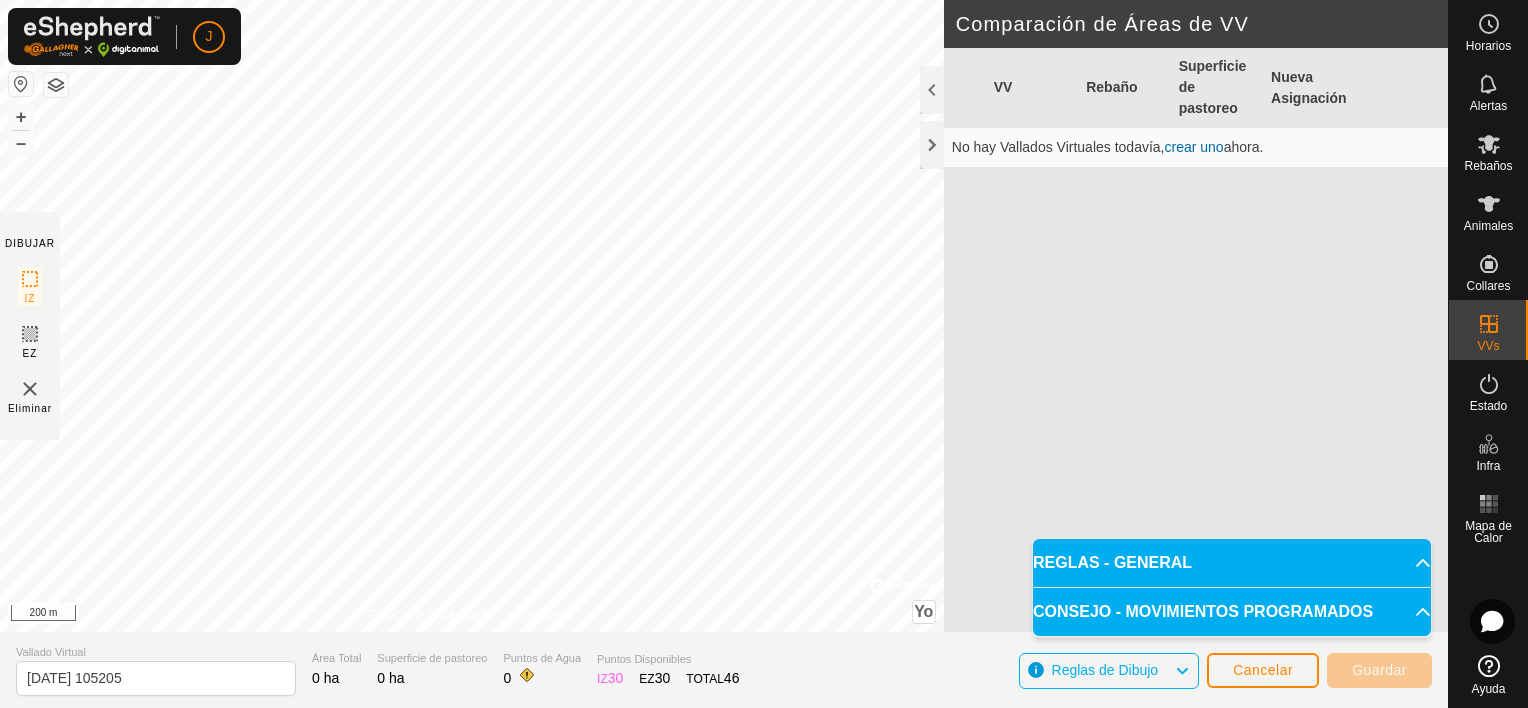 click on "REGLAS - GENERAL" at bounding box center [1232, 563] 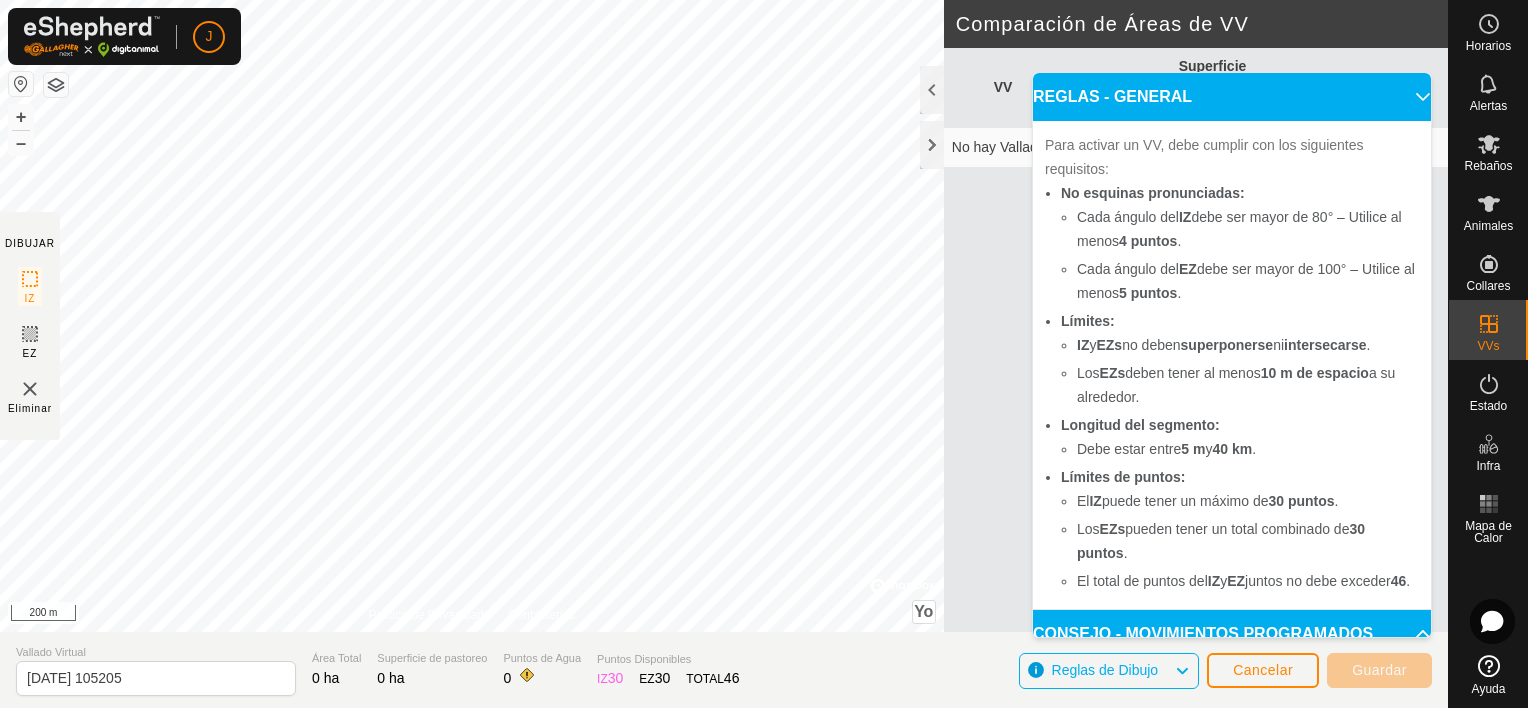 click 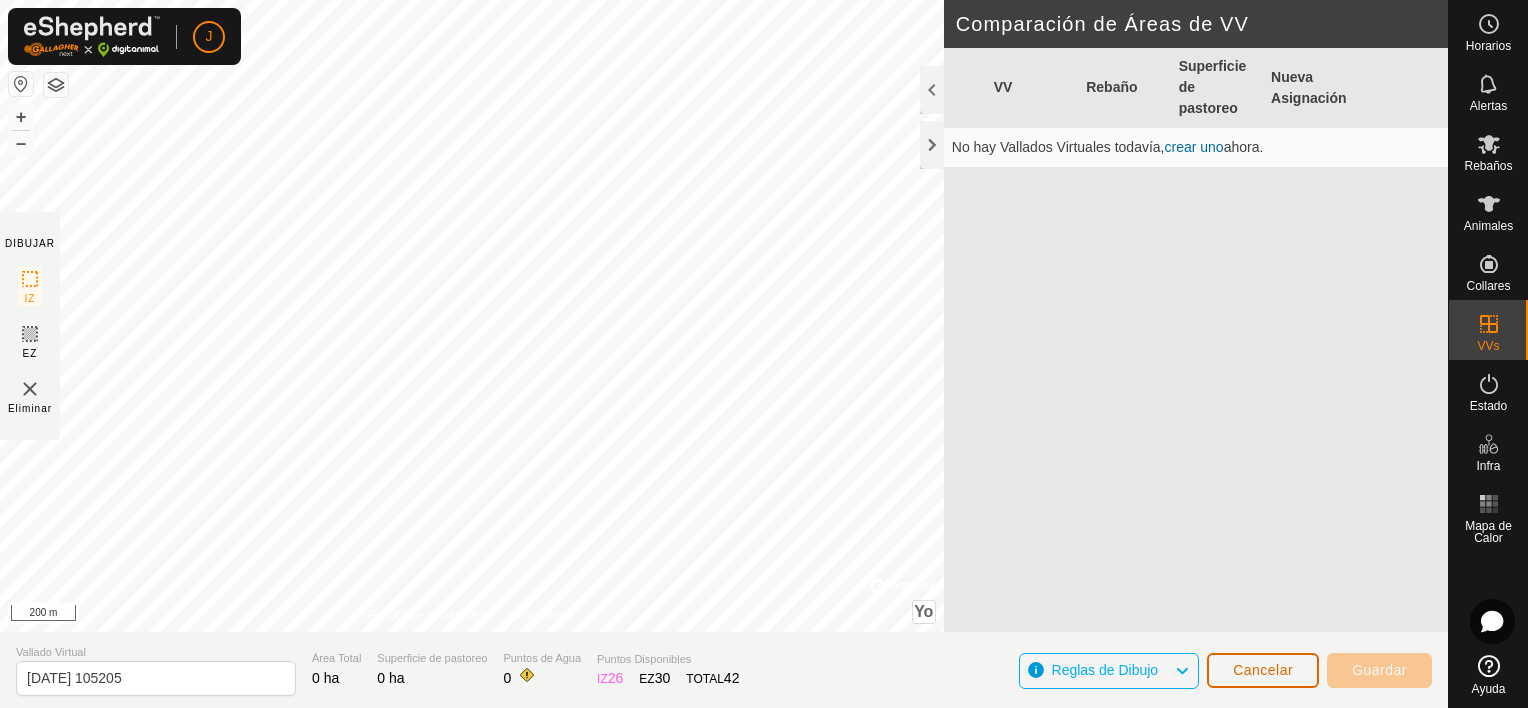 click on "Cancelar" 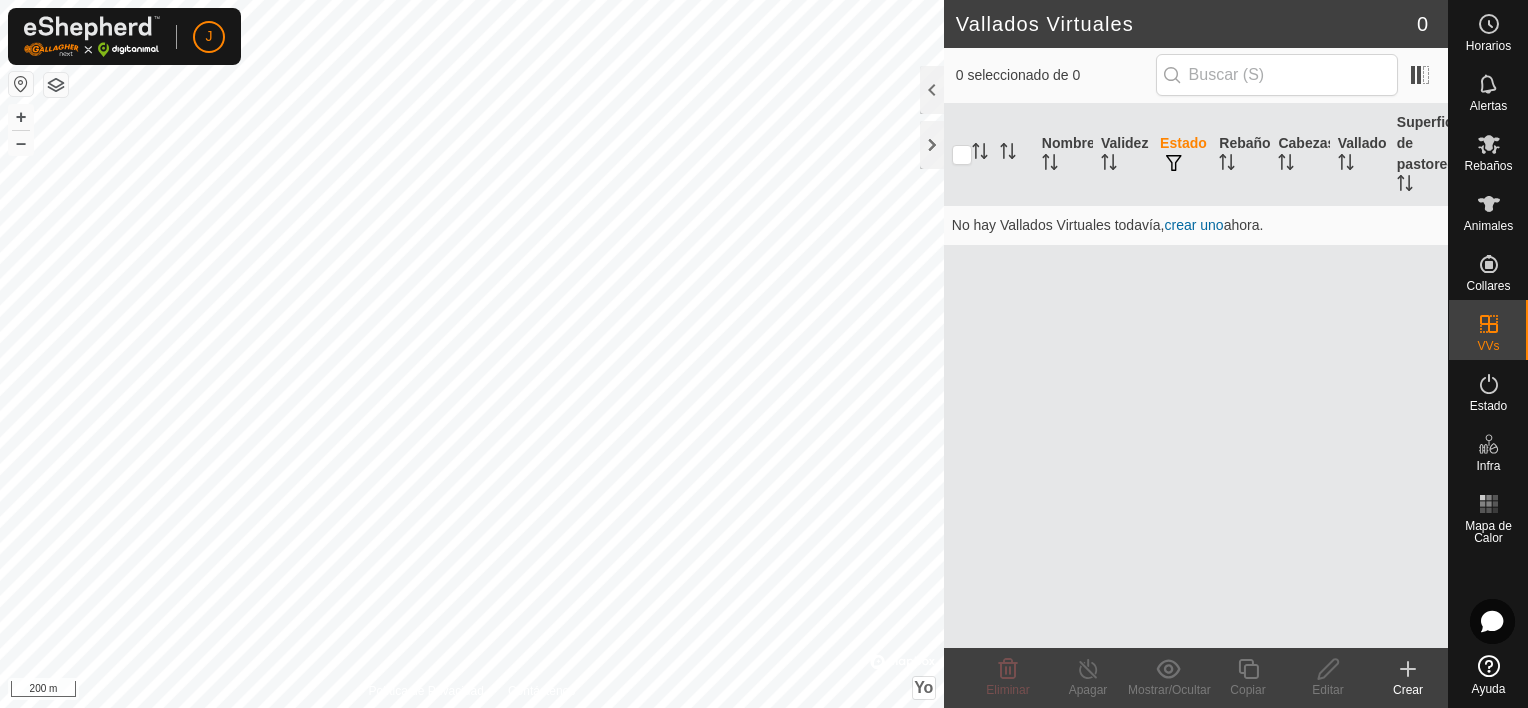 click on "crear uno" at bounding box center (1194, 225) 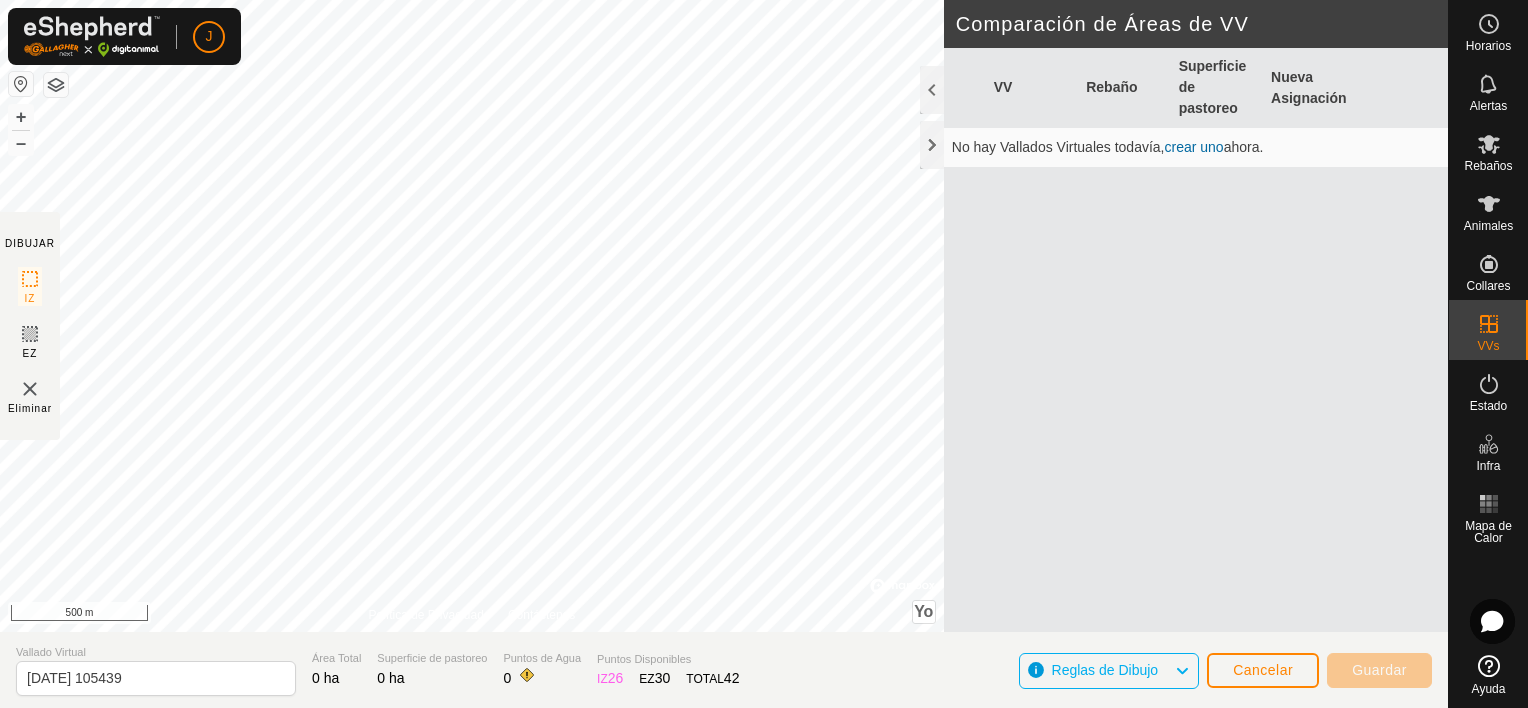 click on "VV   Rebaño   Superficie de pastoreo   Nueva Asignación   No hay Vallados Virtuales todavía,  crear uno  ahora." at bounding box center [1196, 364] 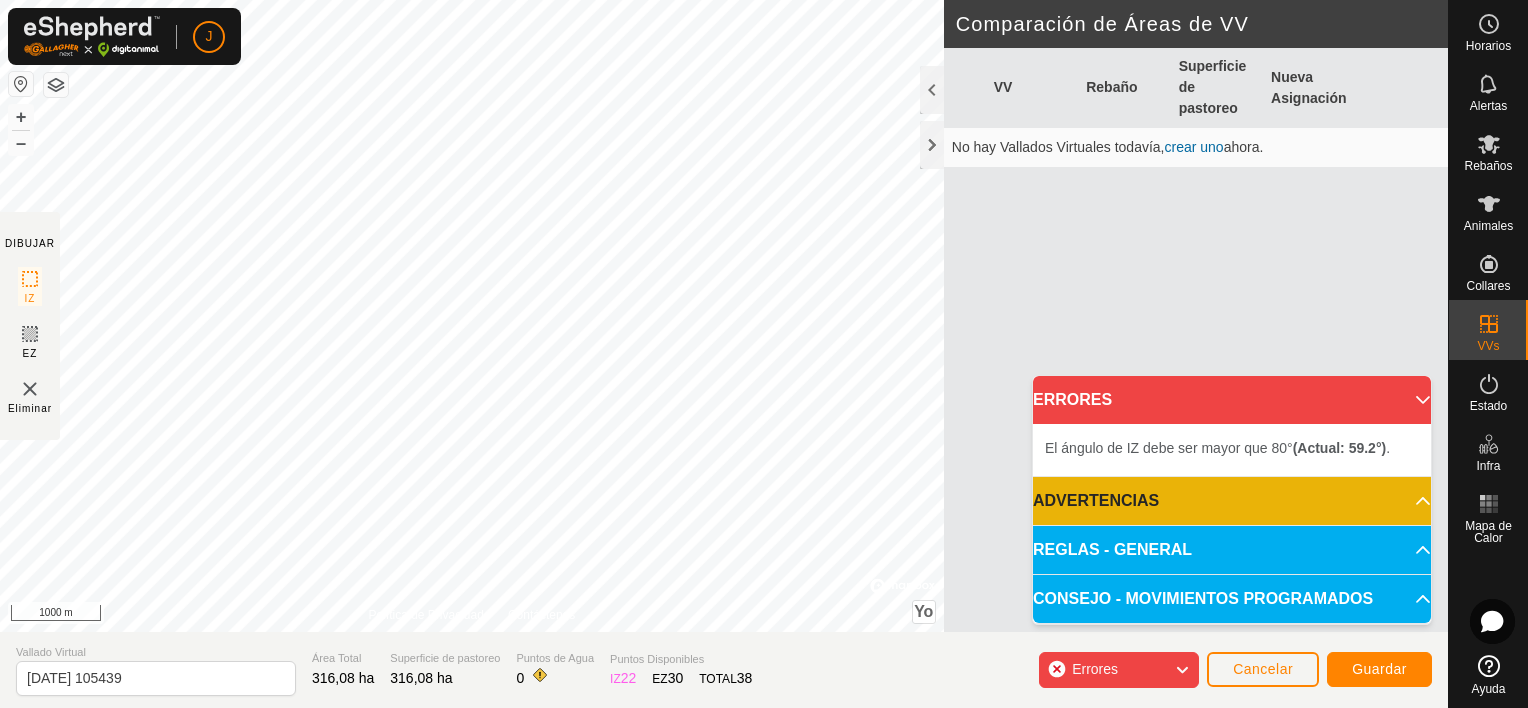 click on "ERRORES" at bounding box center (1232, 400) 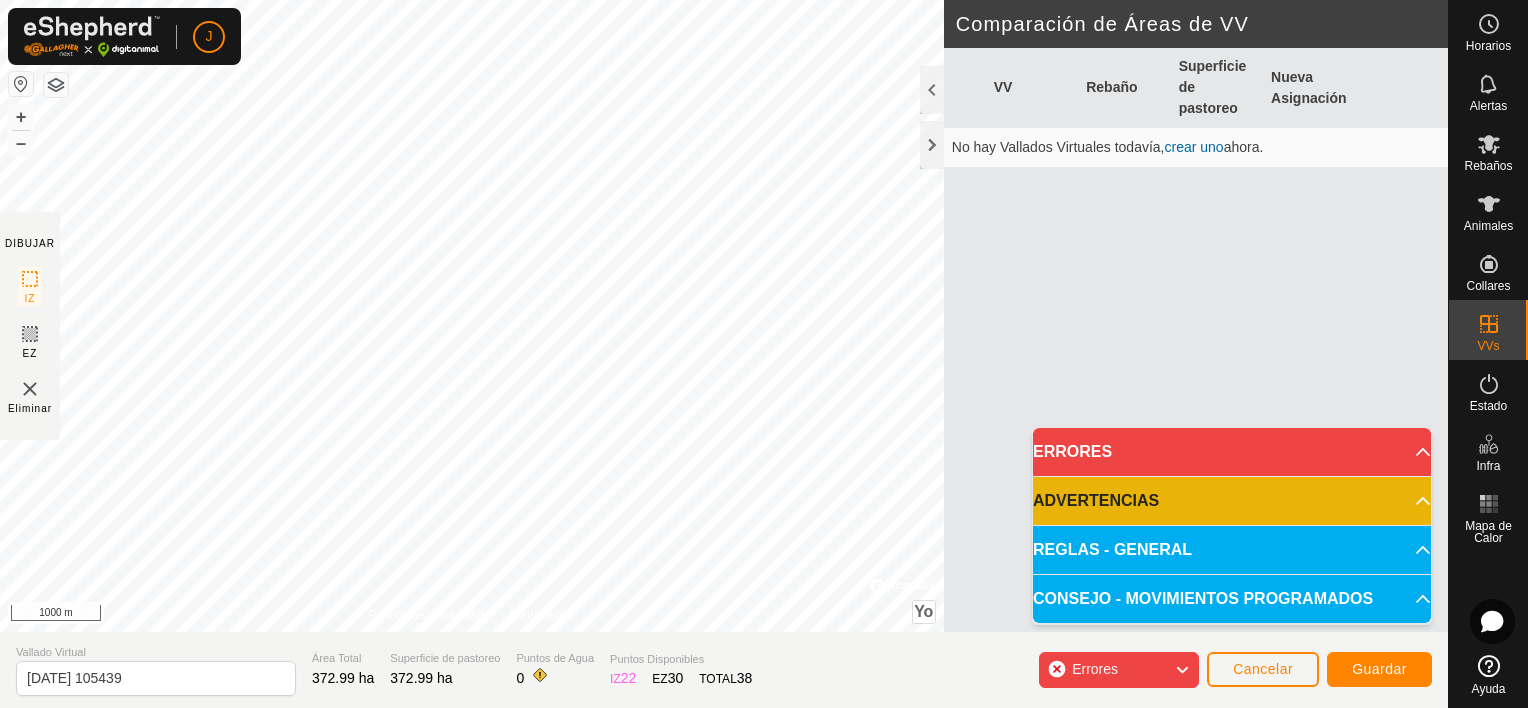 click on "ERRORES" at bounding box center (1232, 452) 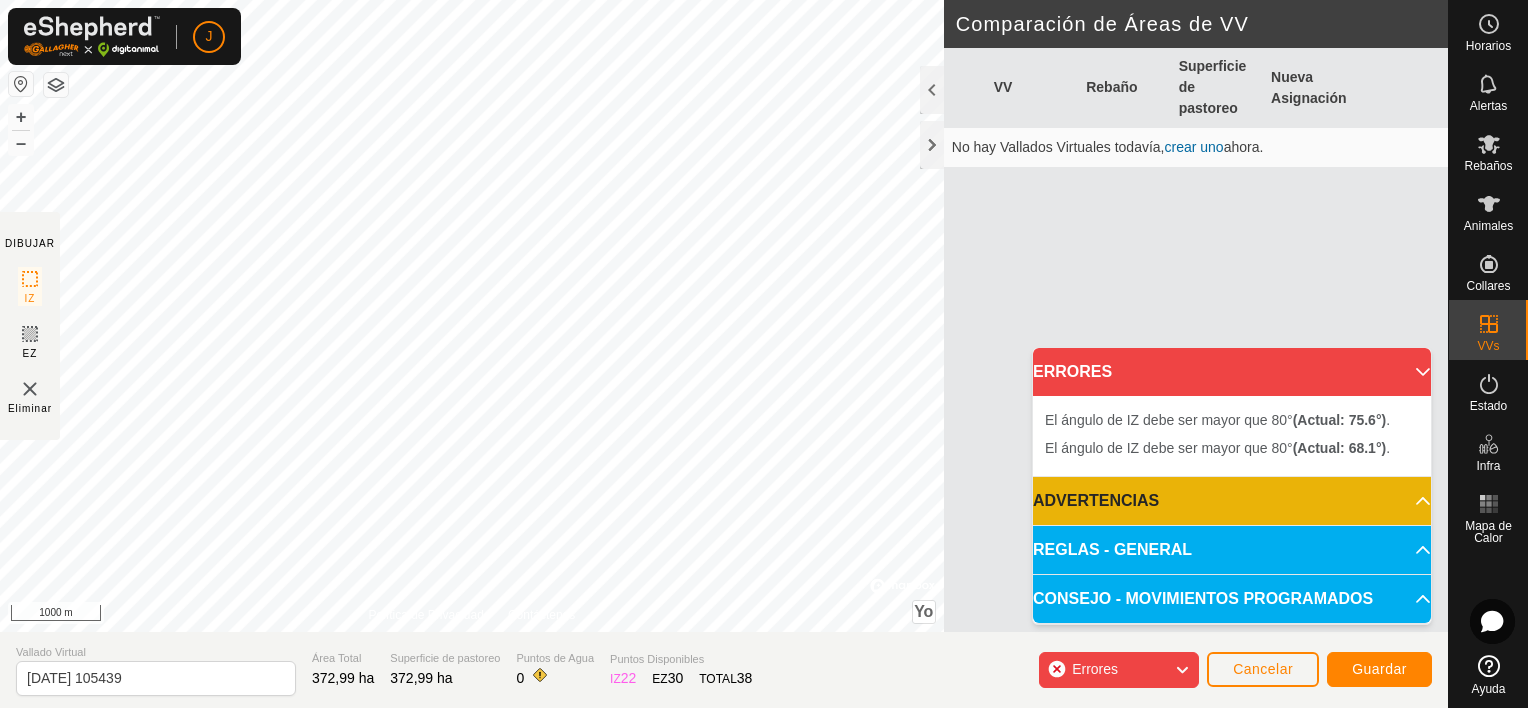 click on "(Actual: 75.6°)" at bounding box center (1340, 420) 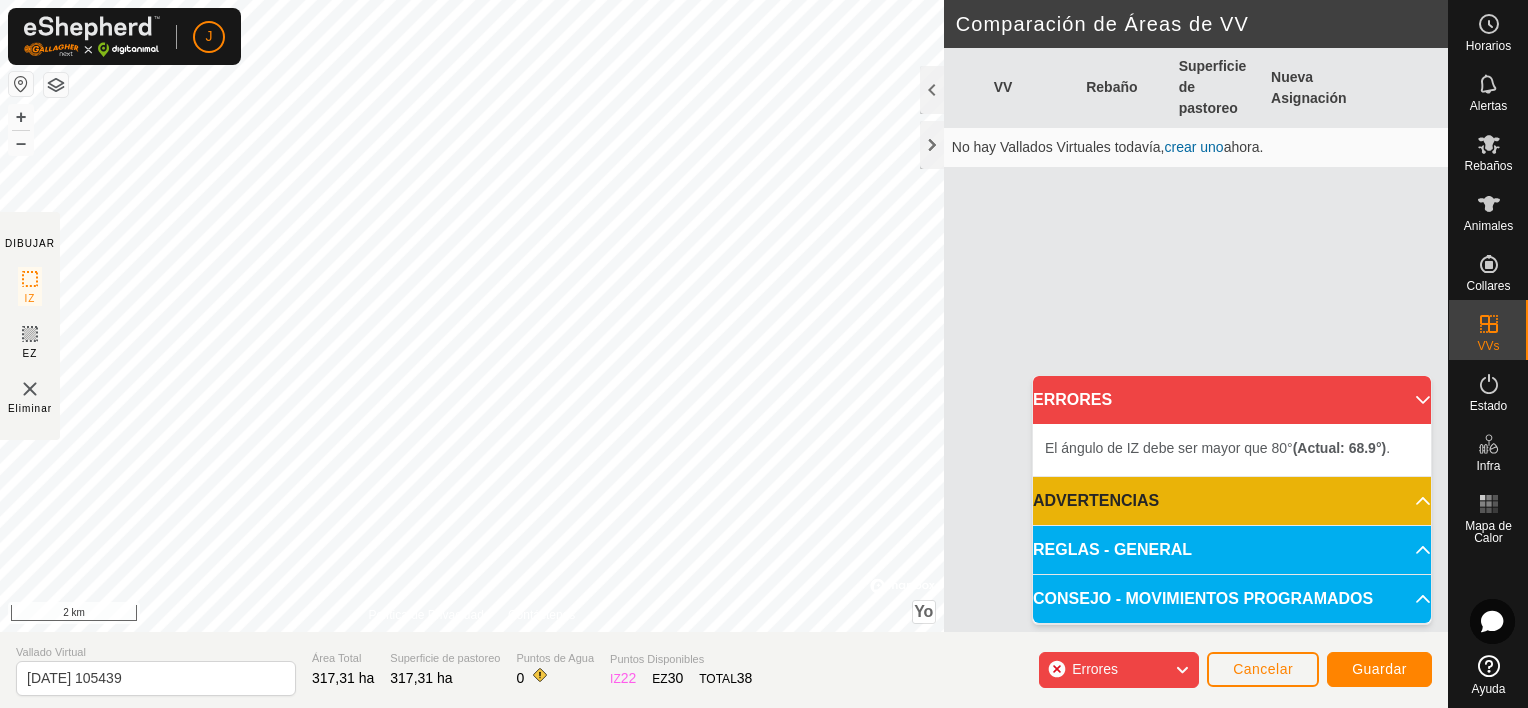 click on "El ángulo de IZ debe ser mayor que 80°  (Real: 68.9°) . + – ⇧ Yo ©  Mapbox , ©  OpenStreetMap ,  Improve this map 2 km" at bounding box center (472, 316) 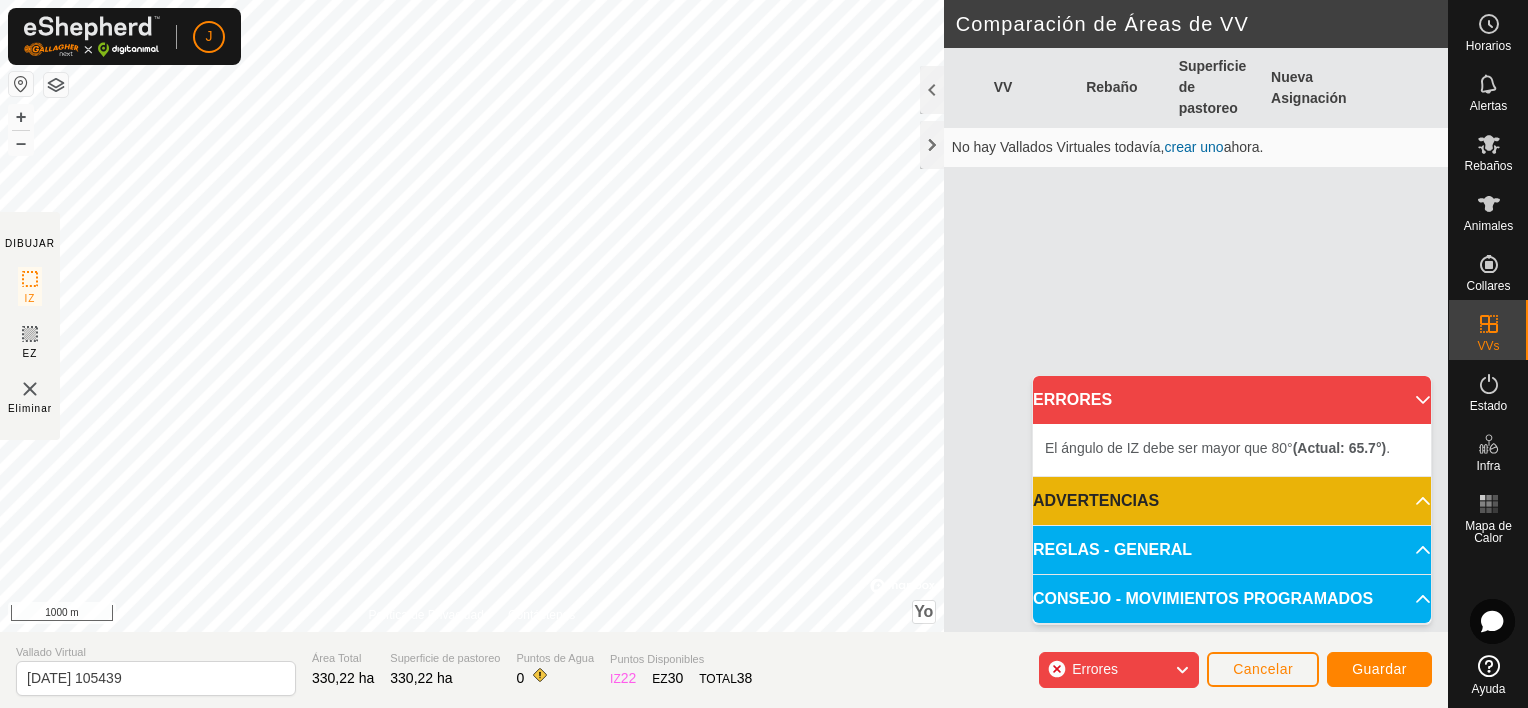 click on "El ángulo de IZ debe ser mayor que 80°  (Actual: 65.7°) . + – ⇧ Yo ©  Mapbox , ©  OpenStreetMap ,  Improve this map 1000 m" at bounding box center (472, 316) 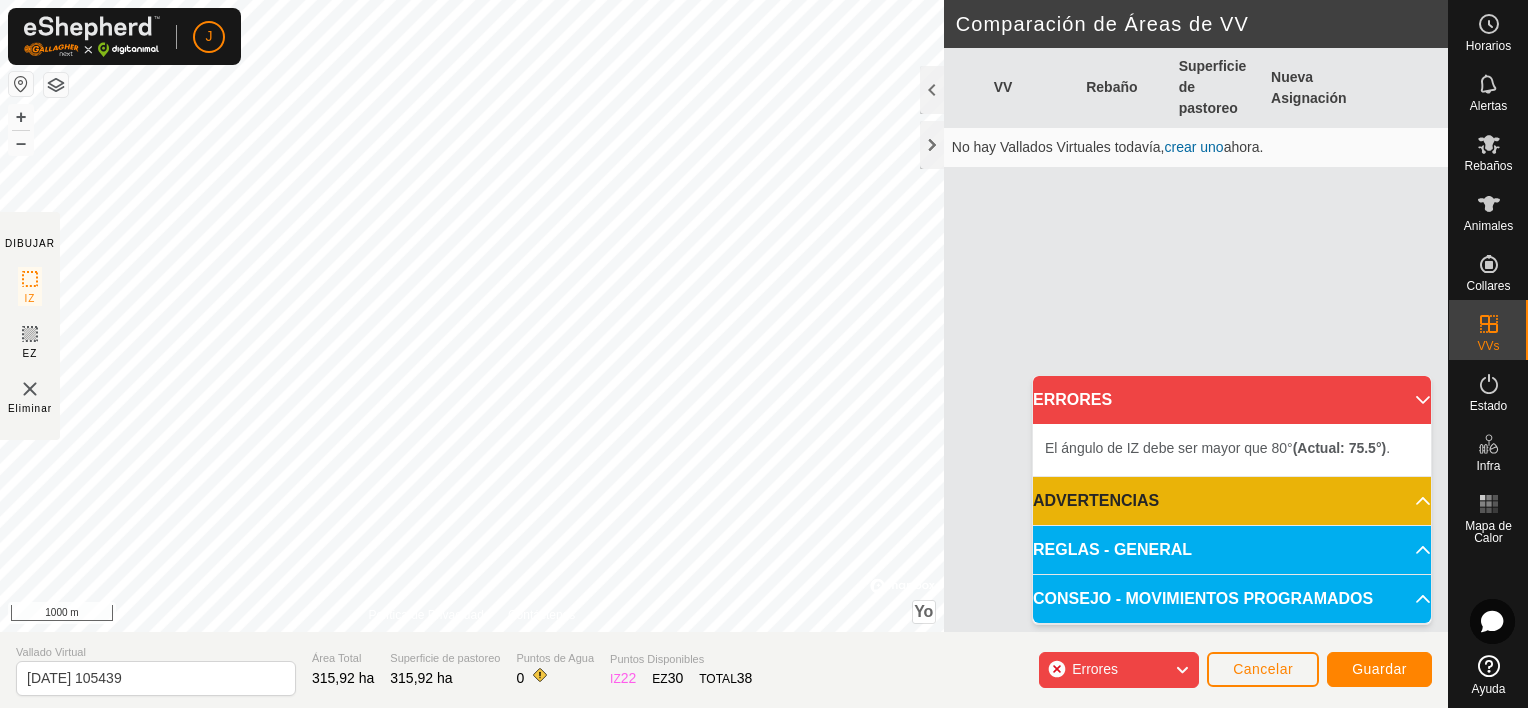 click on "El ángulo de IZ debe ser mayor que 80°  (Real: 75.5°) . + – ⇧ Yo ©  Mapbox , ©  OpenStreetMap ,  Improve this map 1000 m" at bounding box center [472, 316] 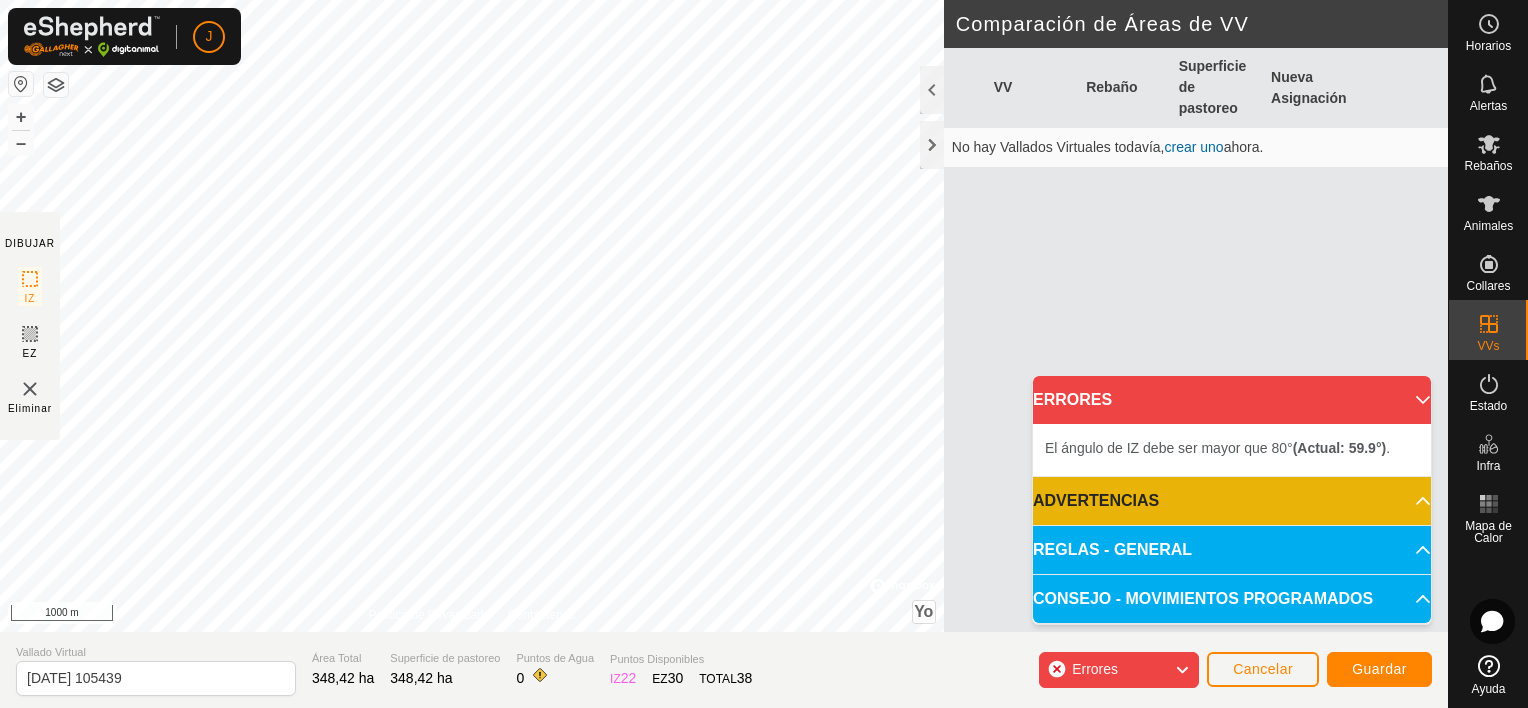 click on "El ángulo de IZ debe ser mayor que 80°  (Actual: 59.9°) . + – ⇧ Yo ©  Mapbox , ©  OpenStreetMap ,  Improve this map 1000 m" at bounding box center [472, 316] 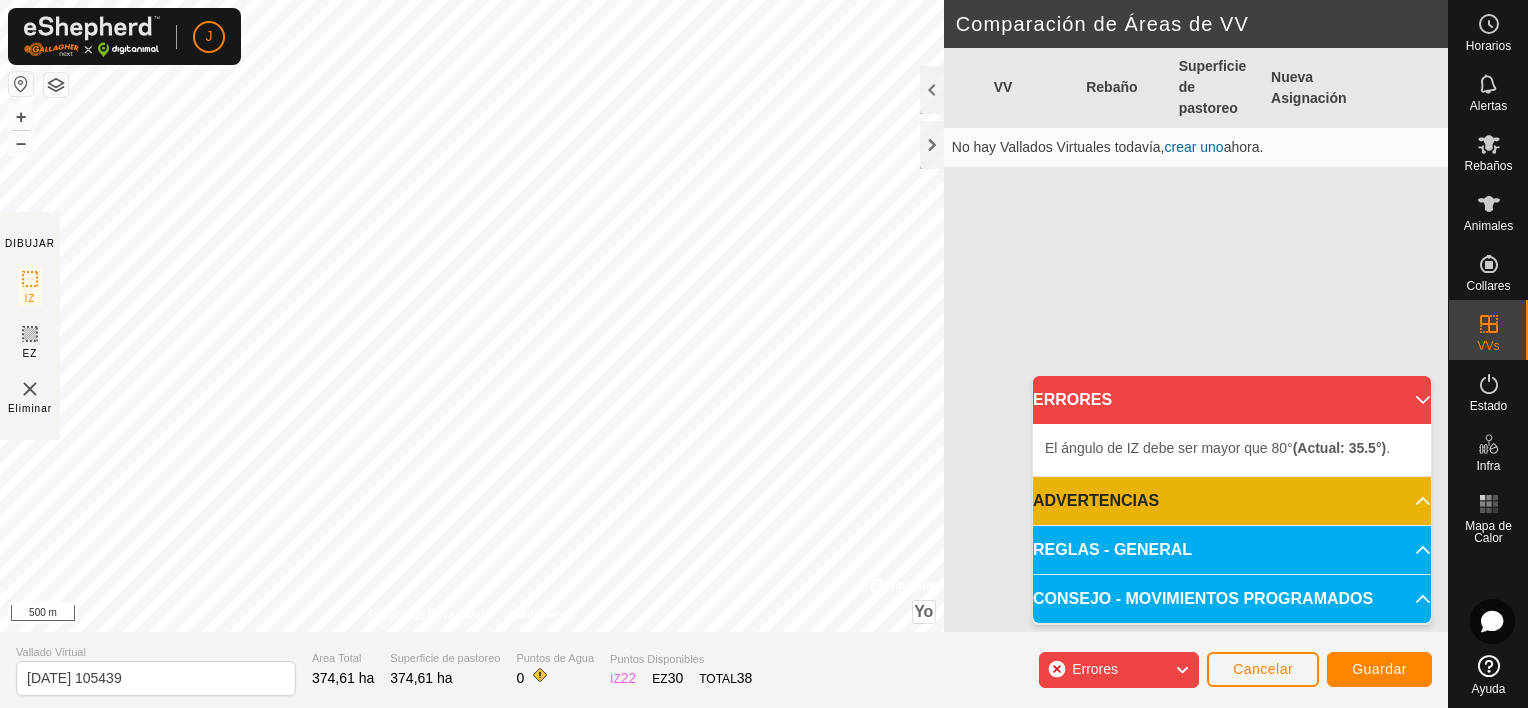 click on "El ángulo de IZ debe ser mayor que 80°  (Real: 35.5°) . + – ⇧ Yo ©  Mapbox , ©  OpenStreetMap ,  Improve this map 500 m" at bounding box center (472, 316) 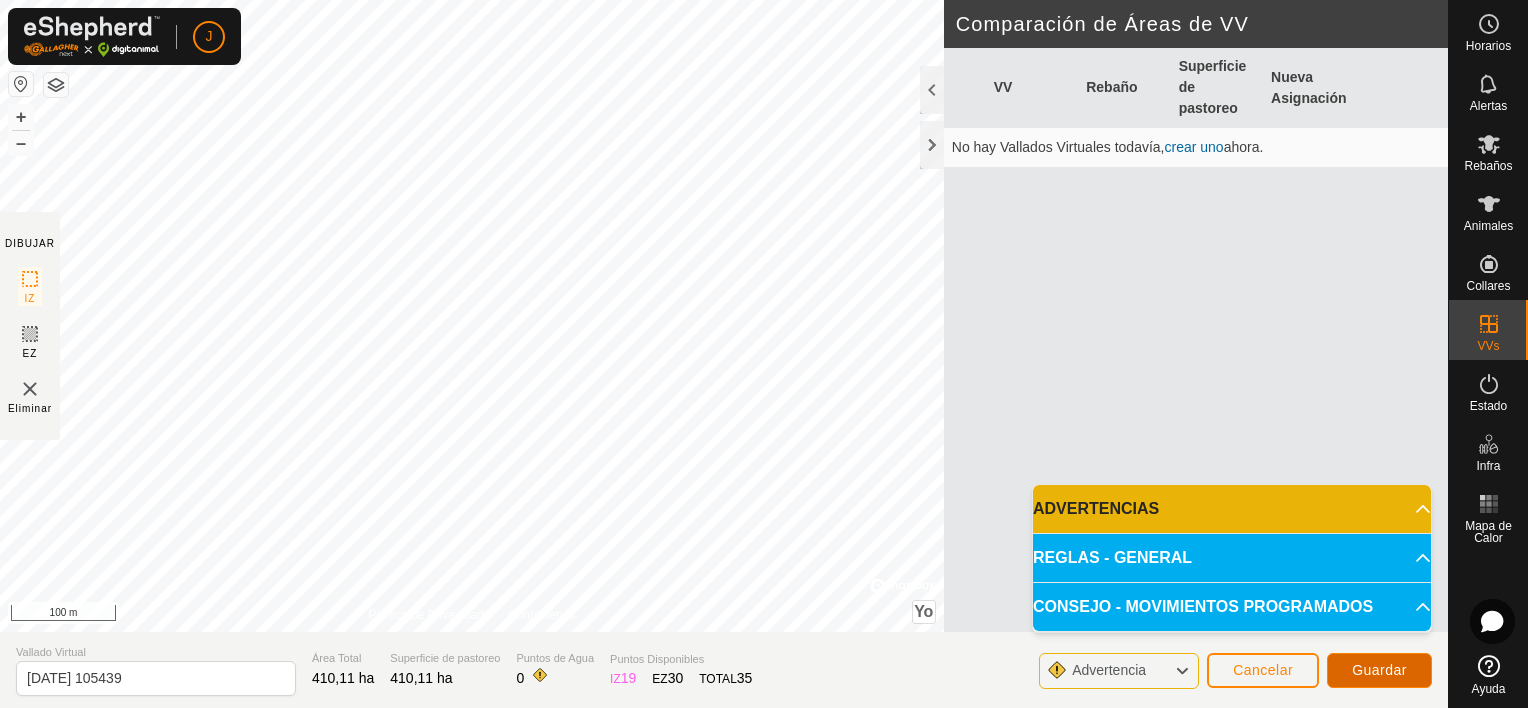 click on "Guardar" 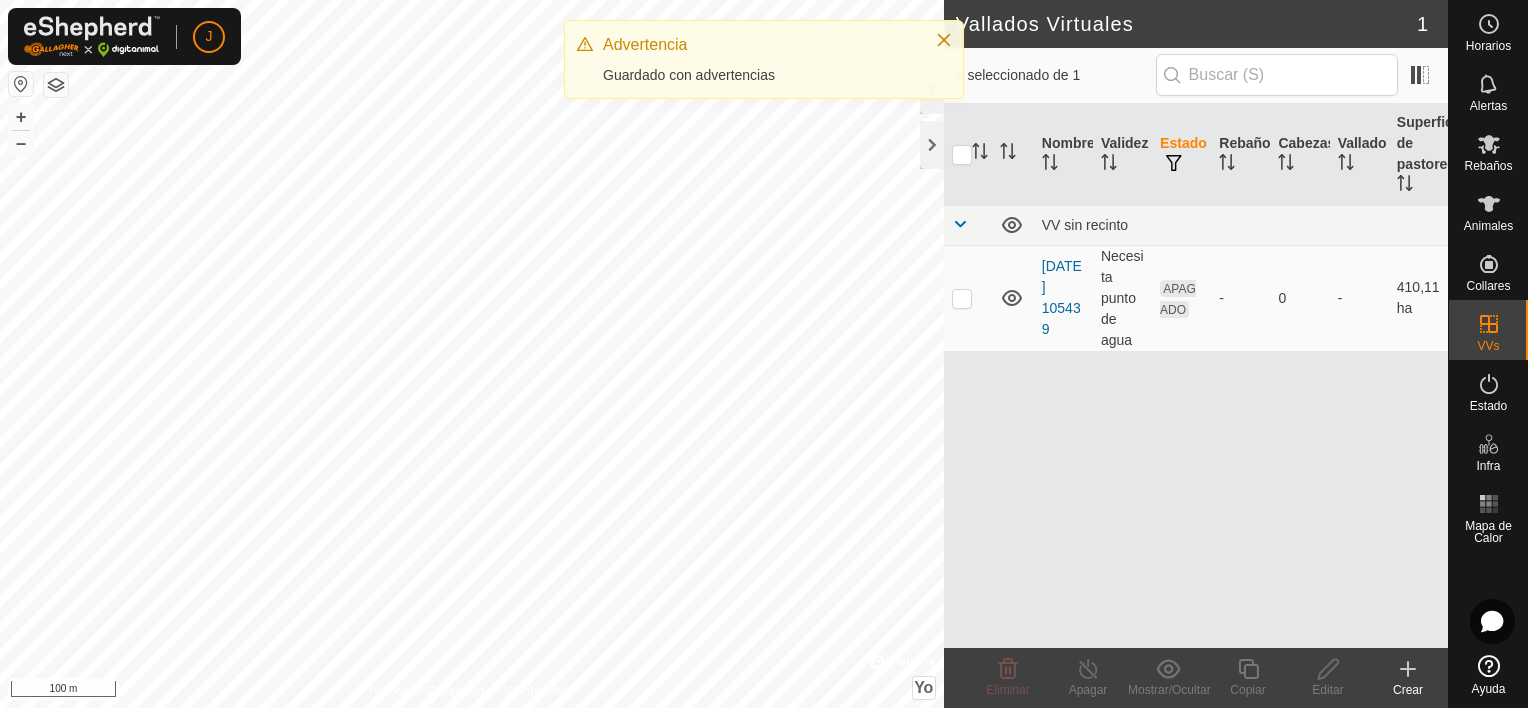 click on "Guardado con advertencias" 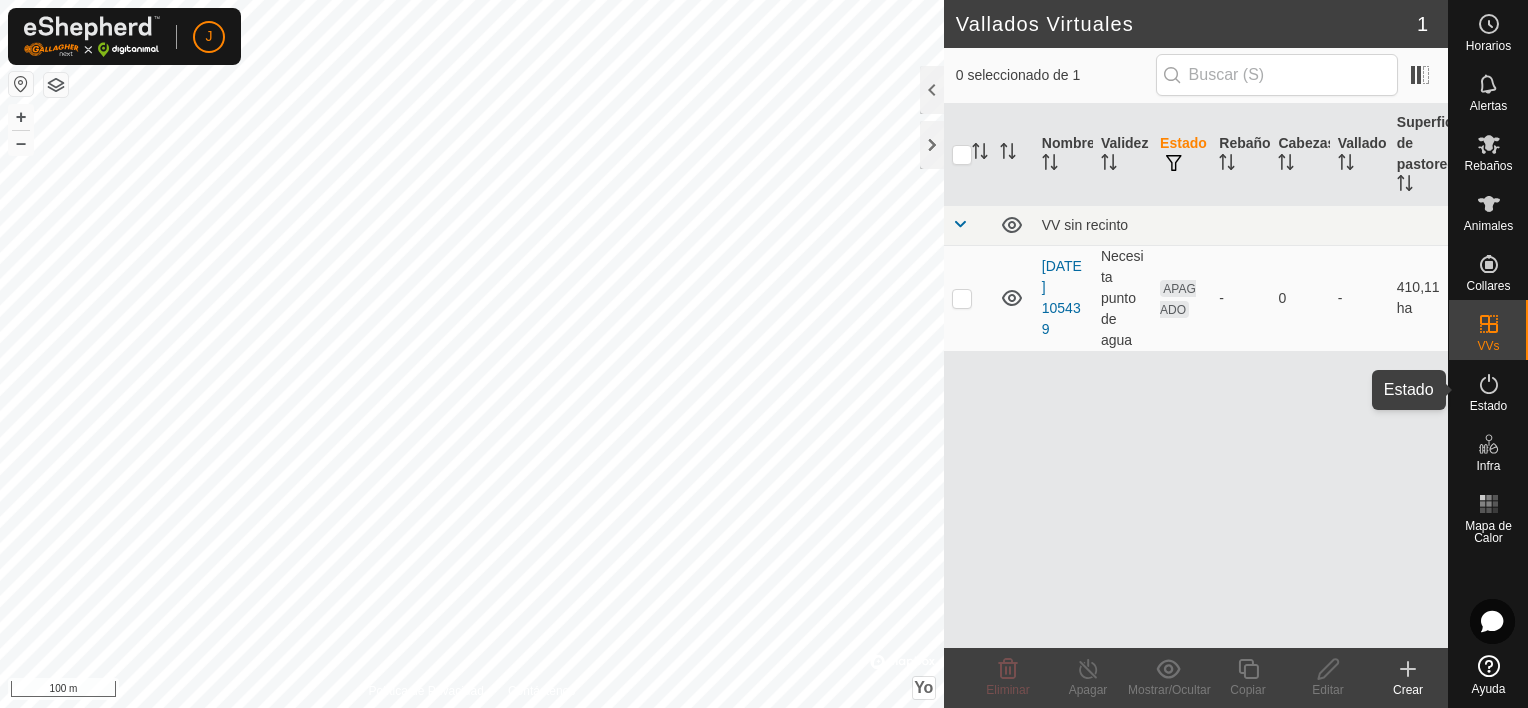 click 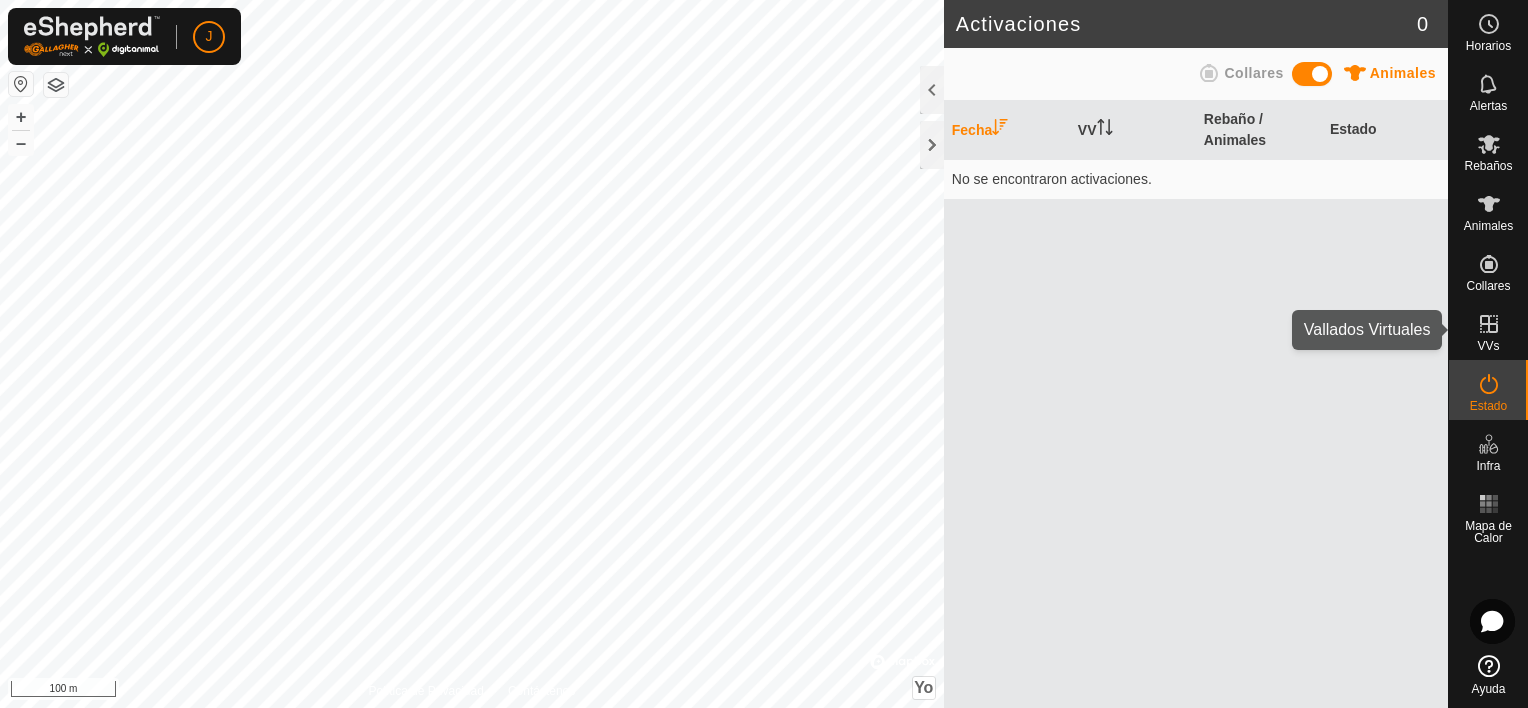 click on "VVs" at bounding box center [1488, 330] 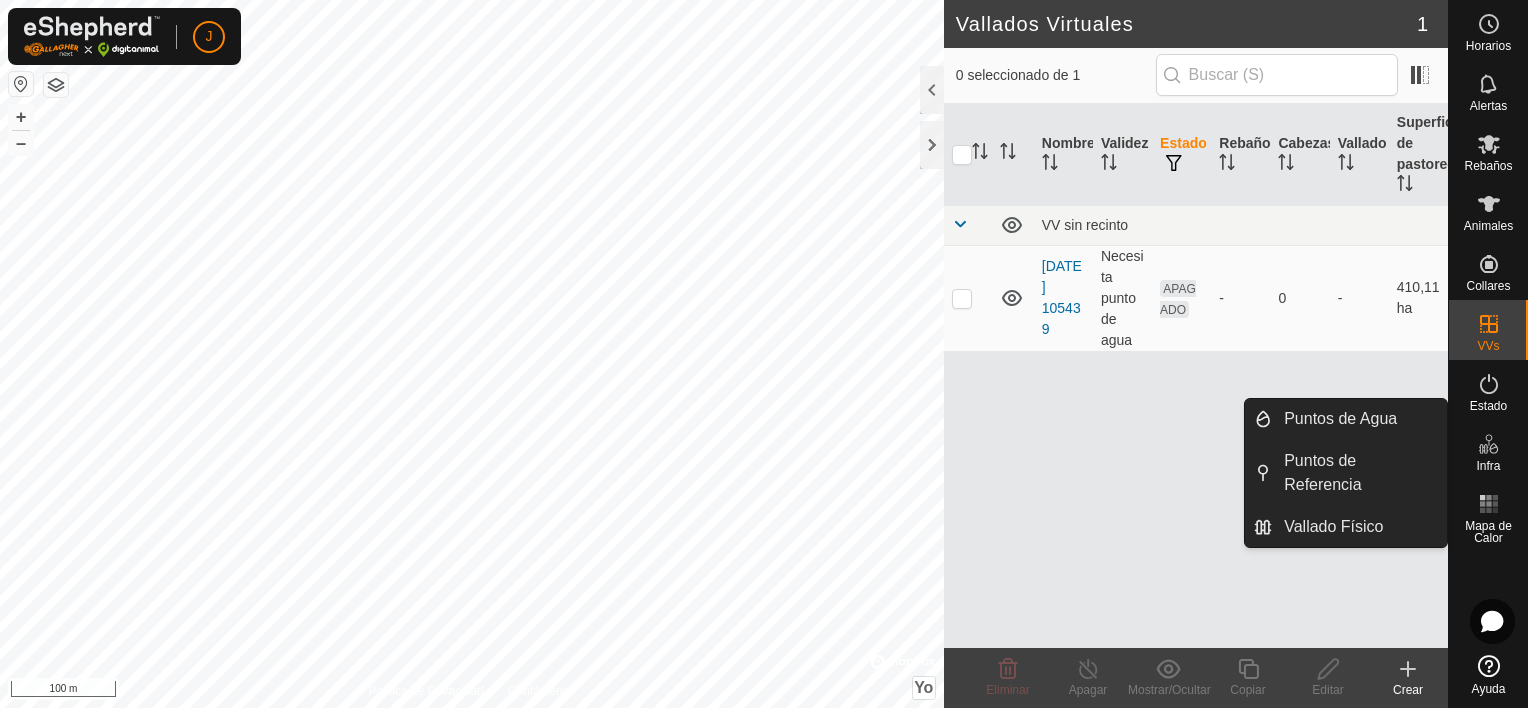 click on "Infra" at bounding box center [1488, 450] 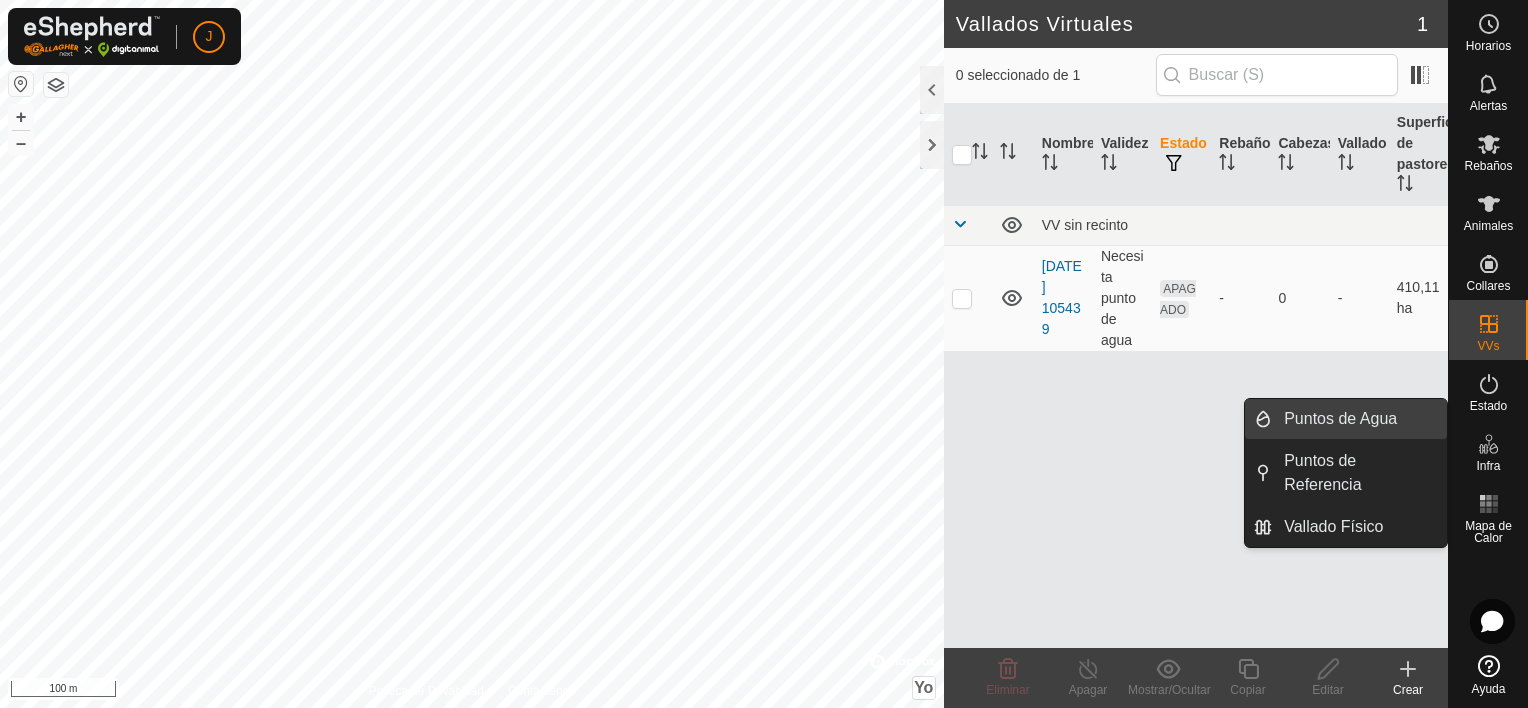 click on "Puntos de Agua" at bounding box center (1359, 419) 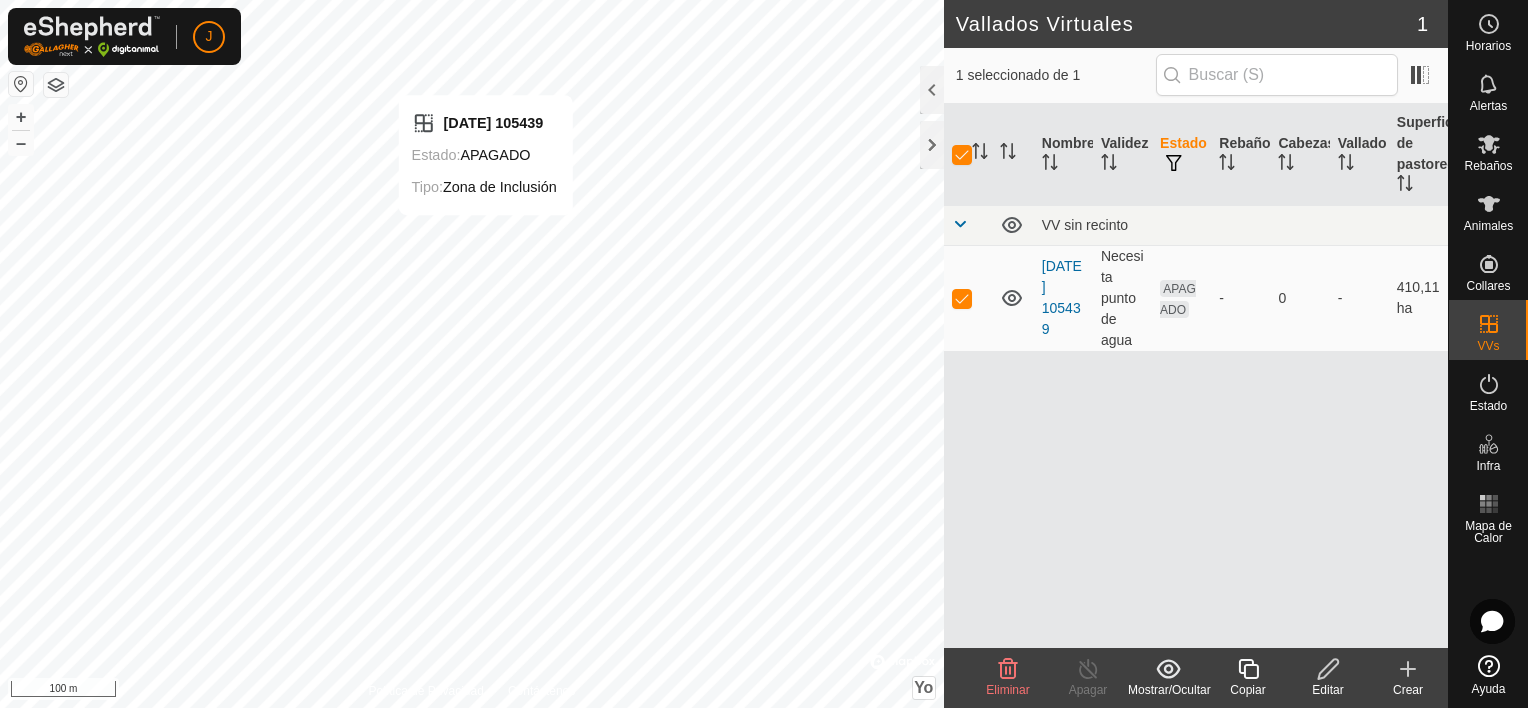 checkbox on "false" 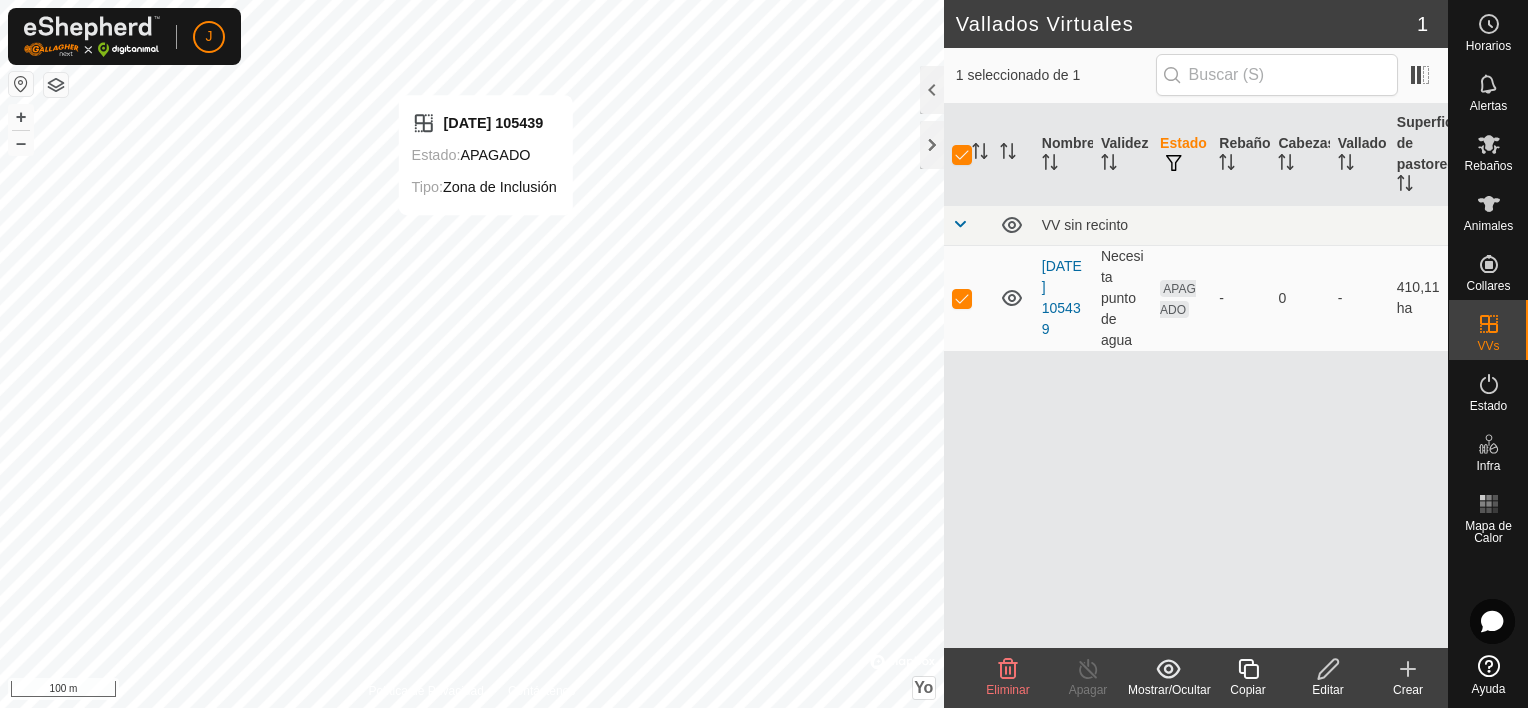 checkbox on "false" 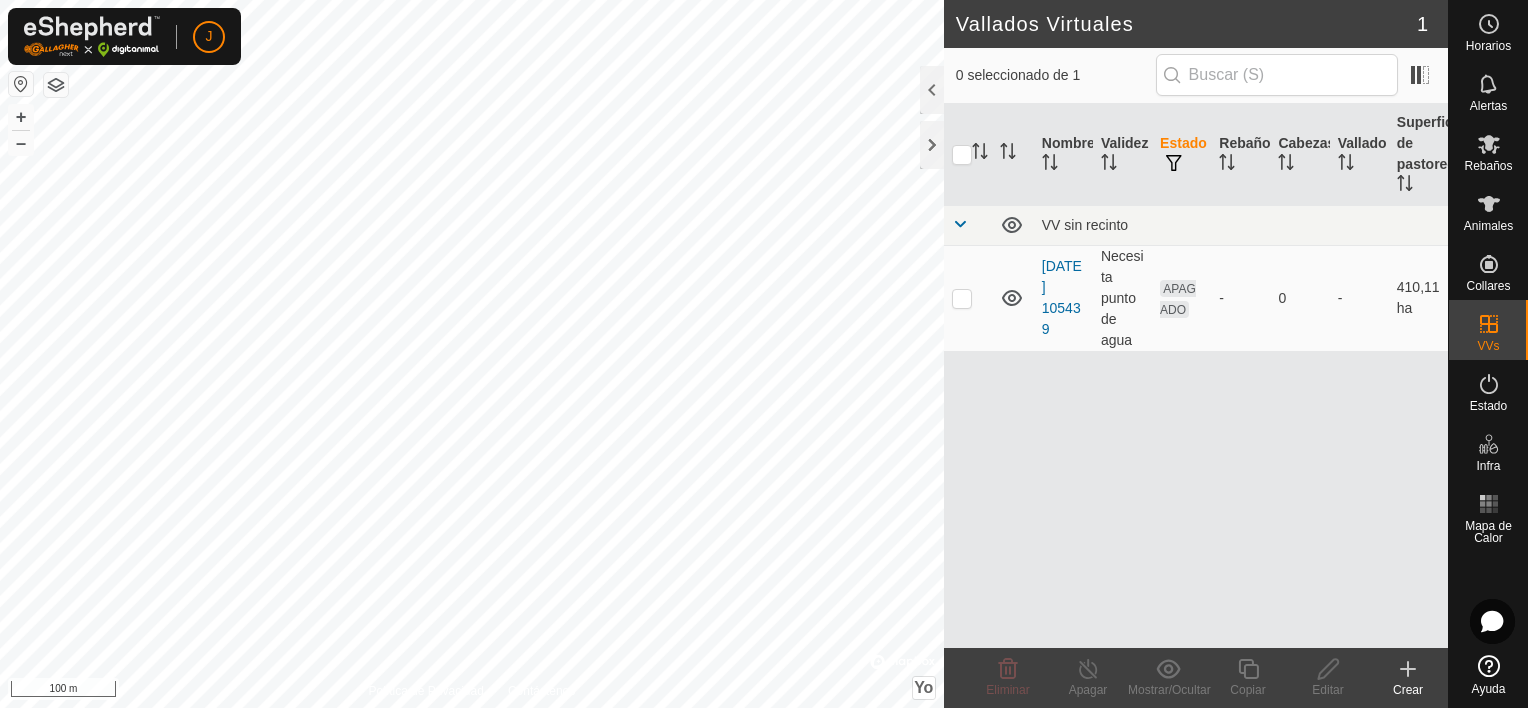 checkbox on "true" 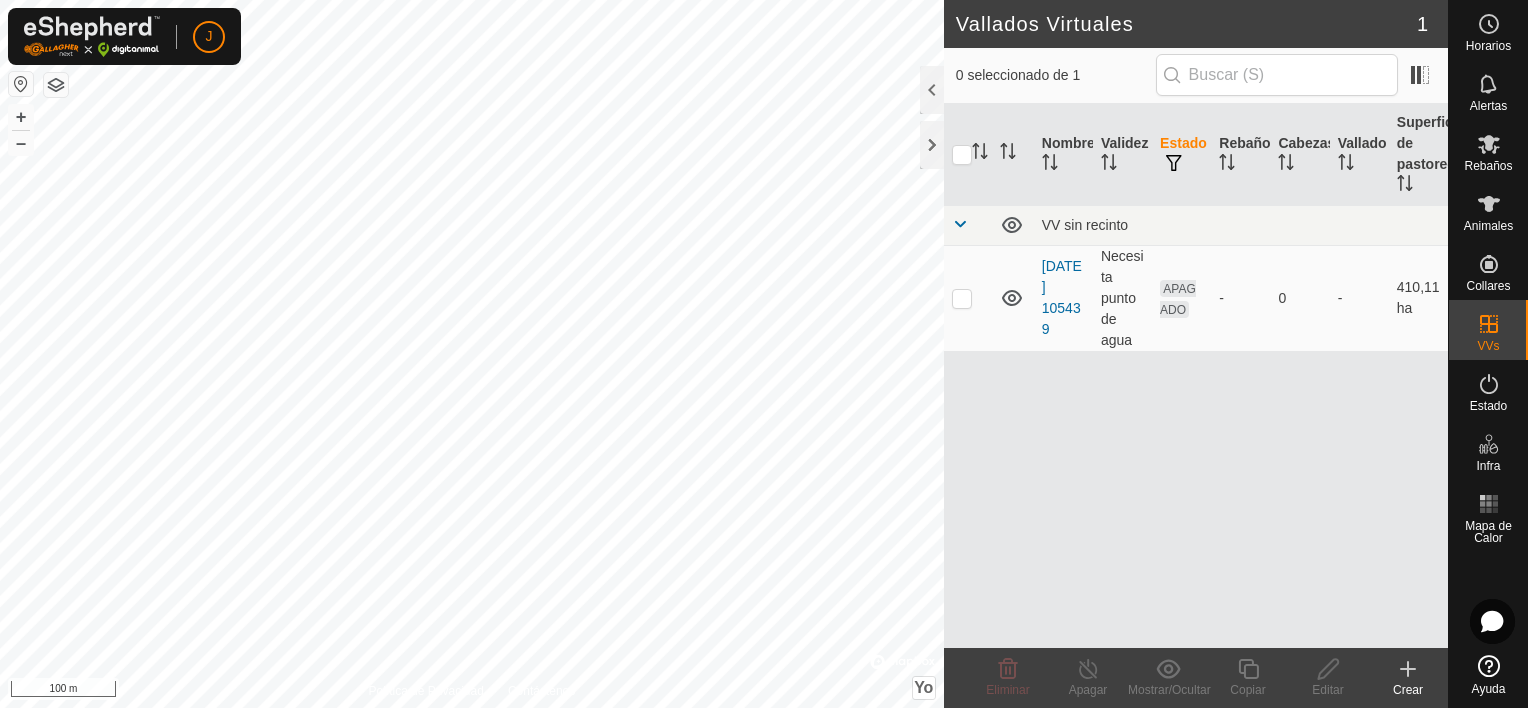 checkbox on "true" 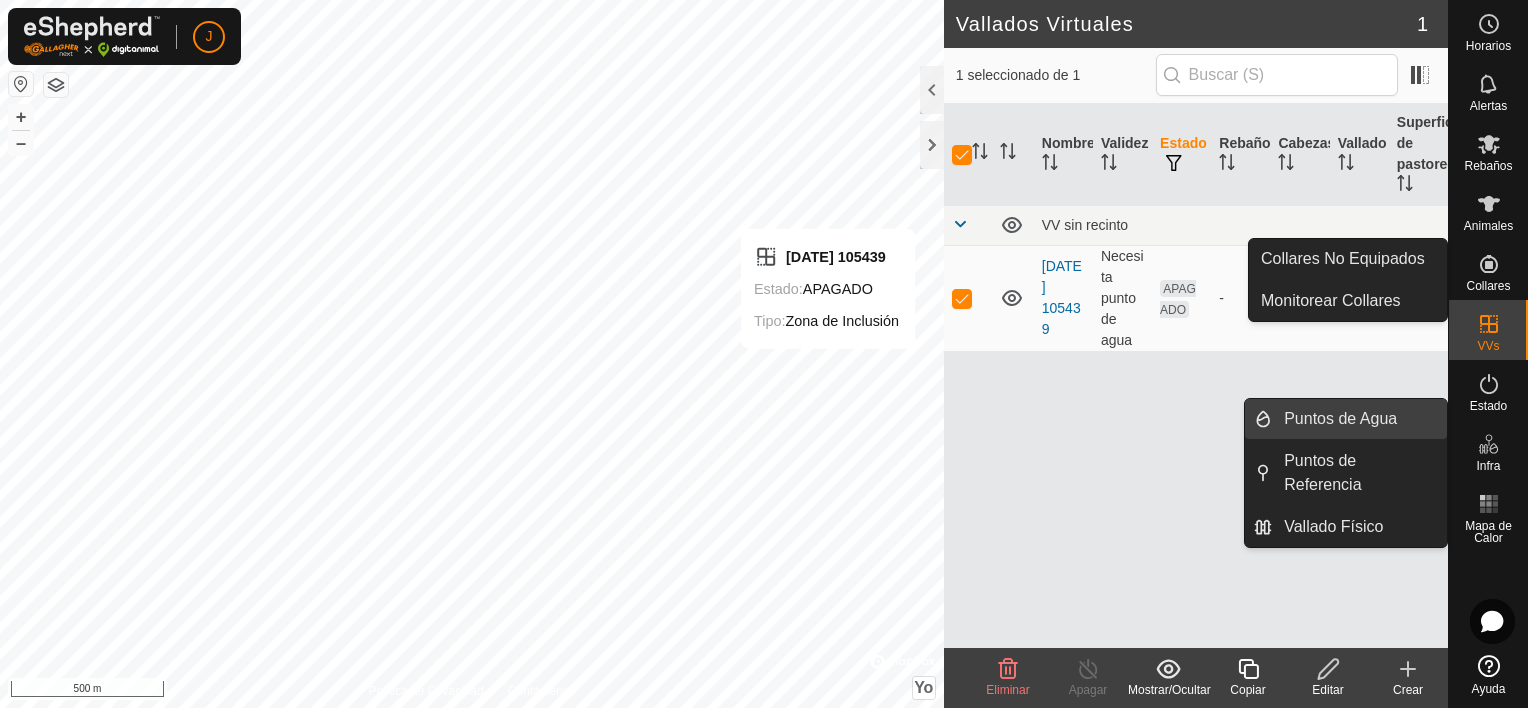 click on "Puntos de Agua" at bounding box center [1359, 419] 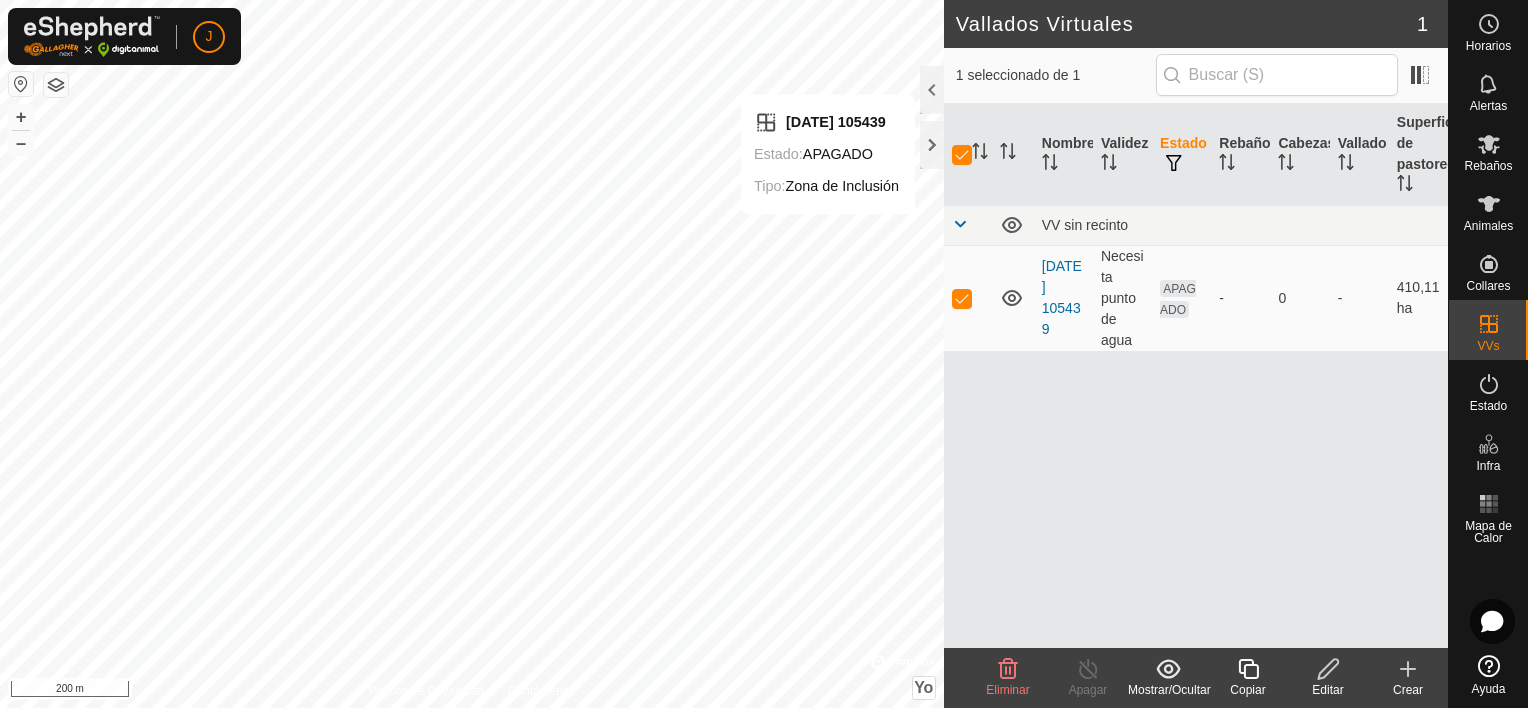 click on "Necesita punto de agua" at bounding box center (1122, 298) 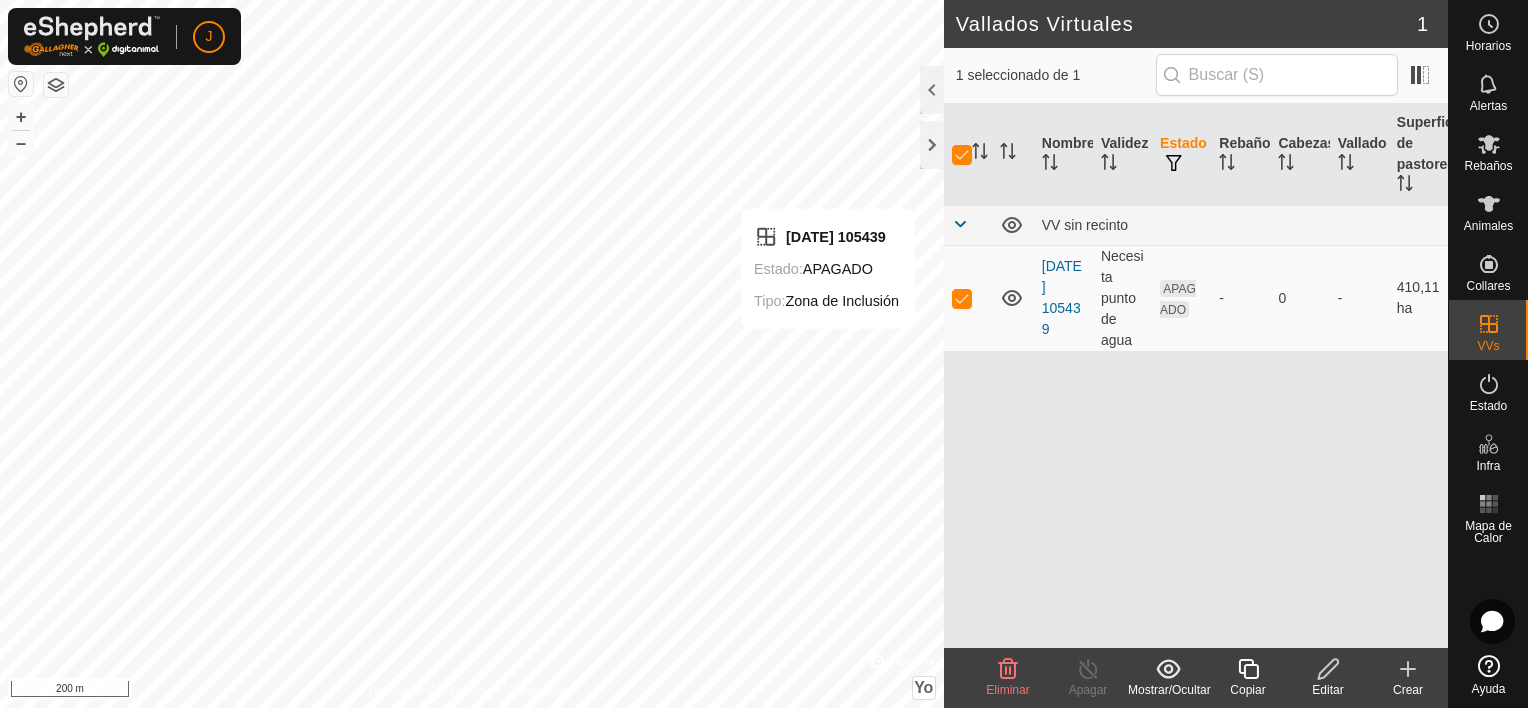 click 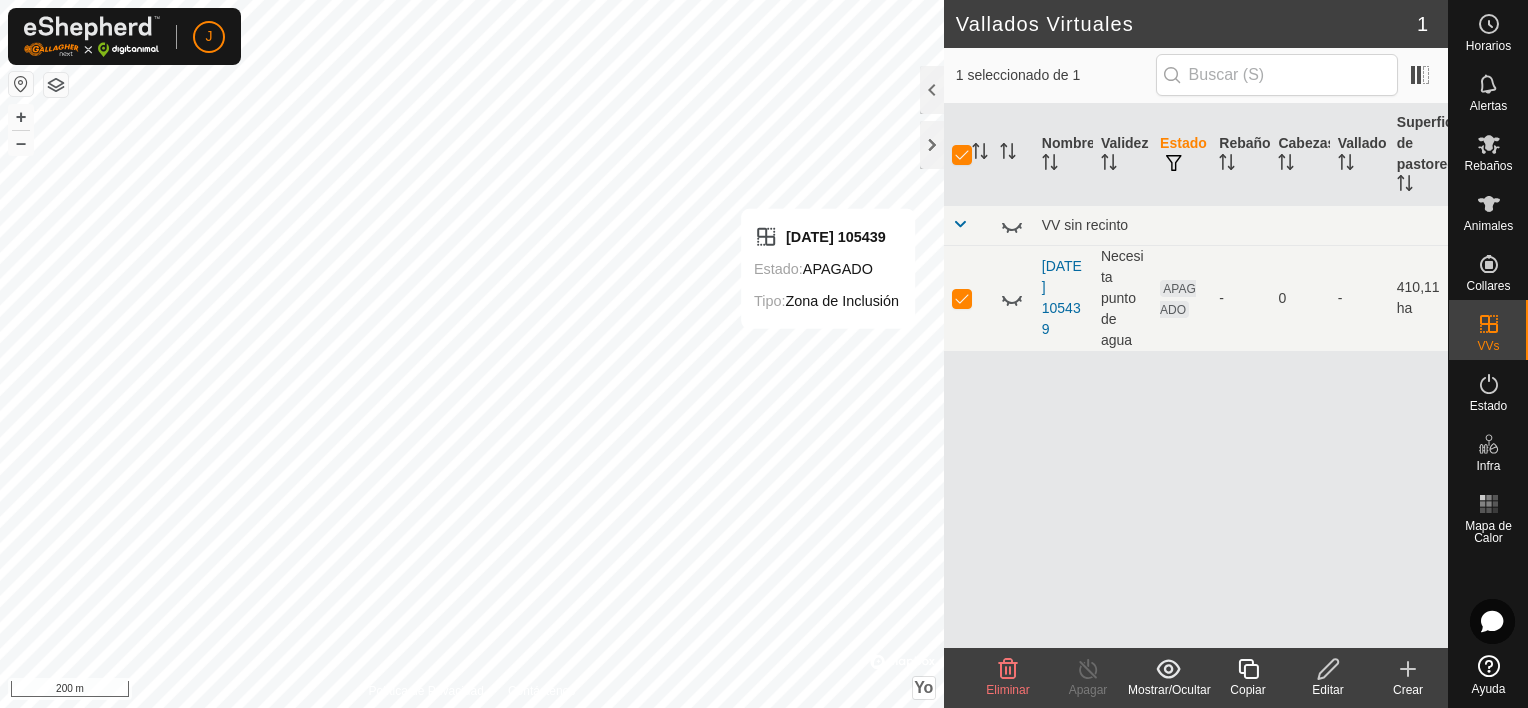 click 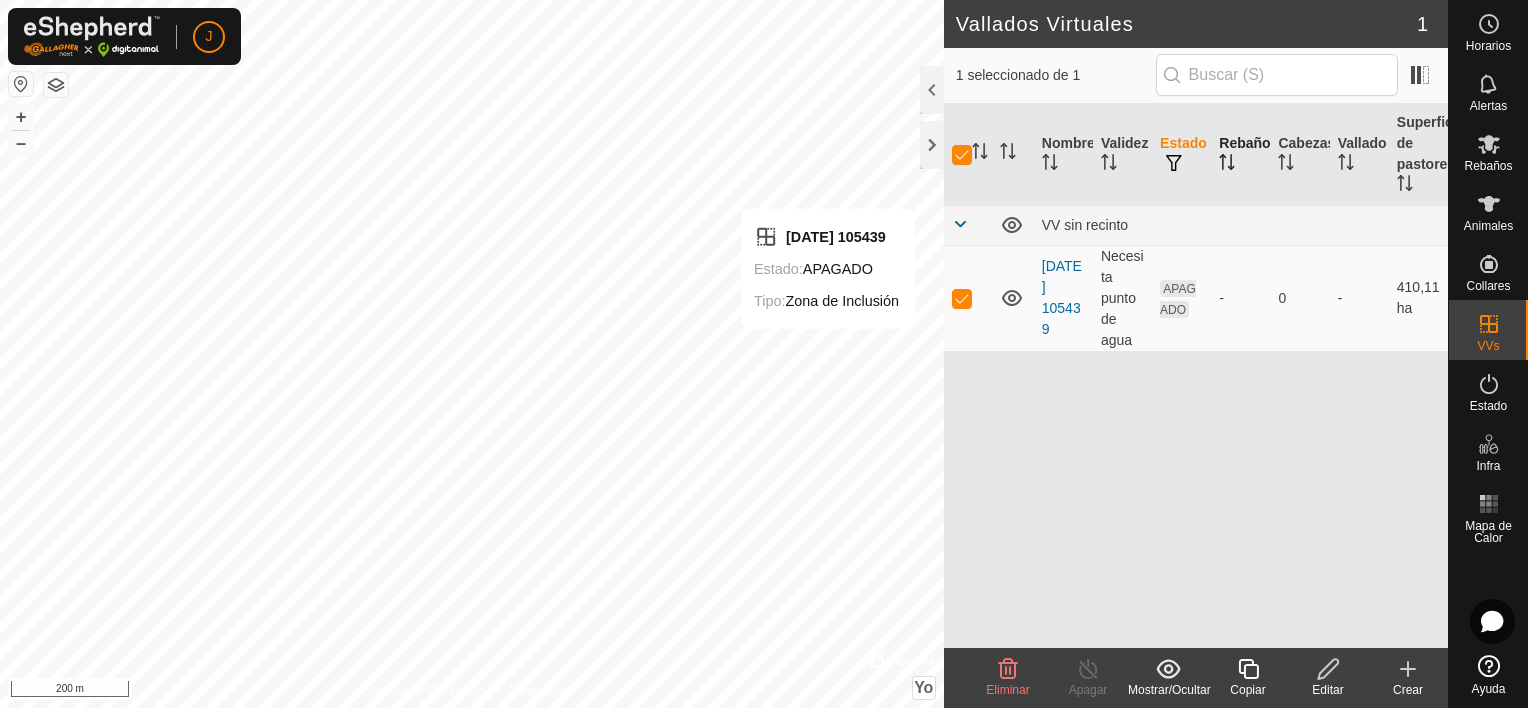 click on "Rebaño" at bounding box center (1244, 143) 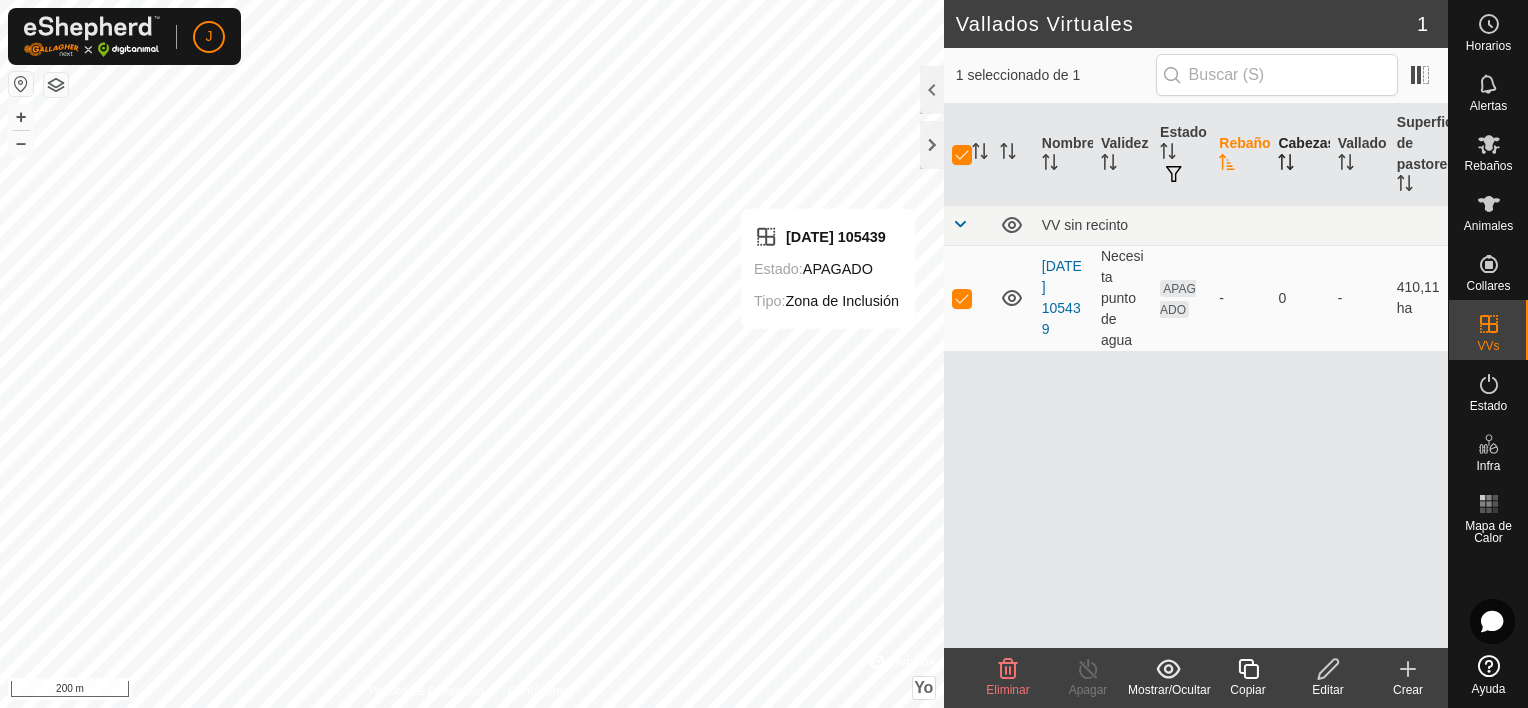 click on "Cabezas" at bounding box center [1306, 143] 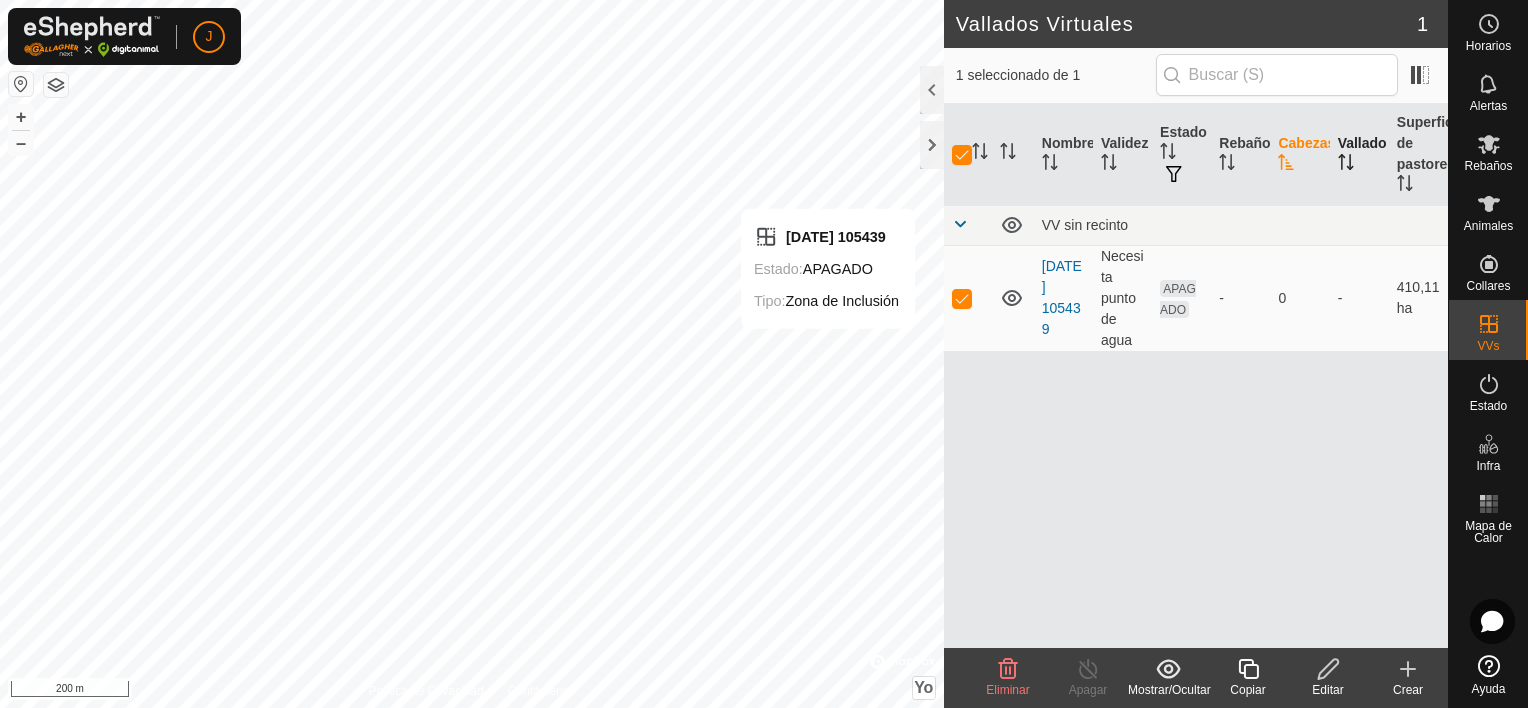 click on "Vallado" at bounding box center [1362, 143] 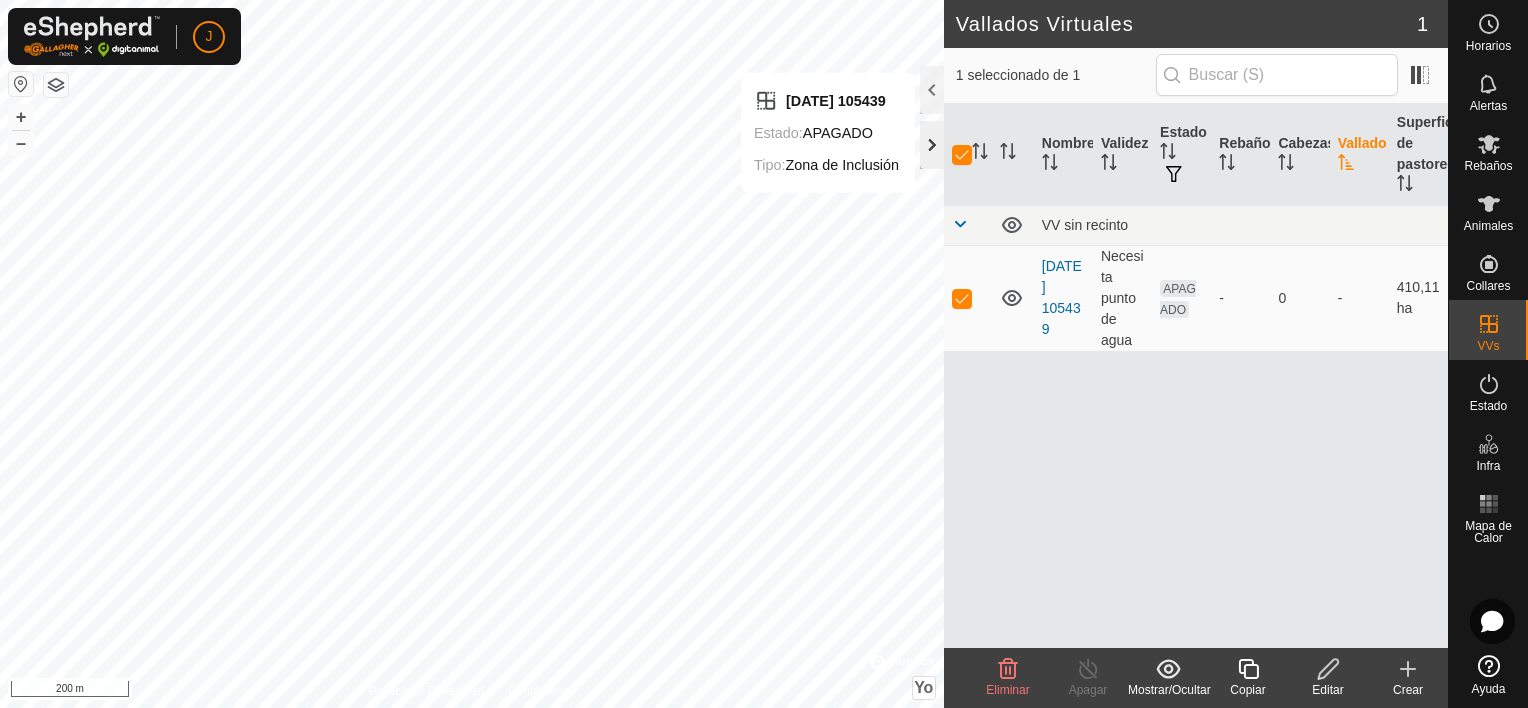 click 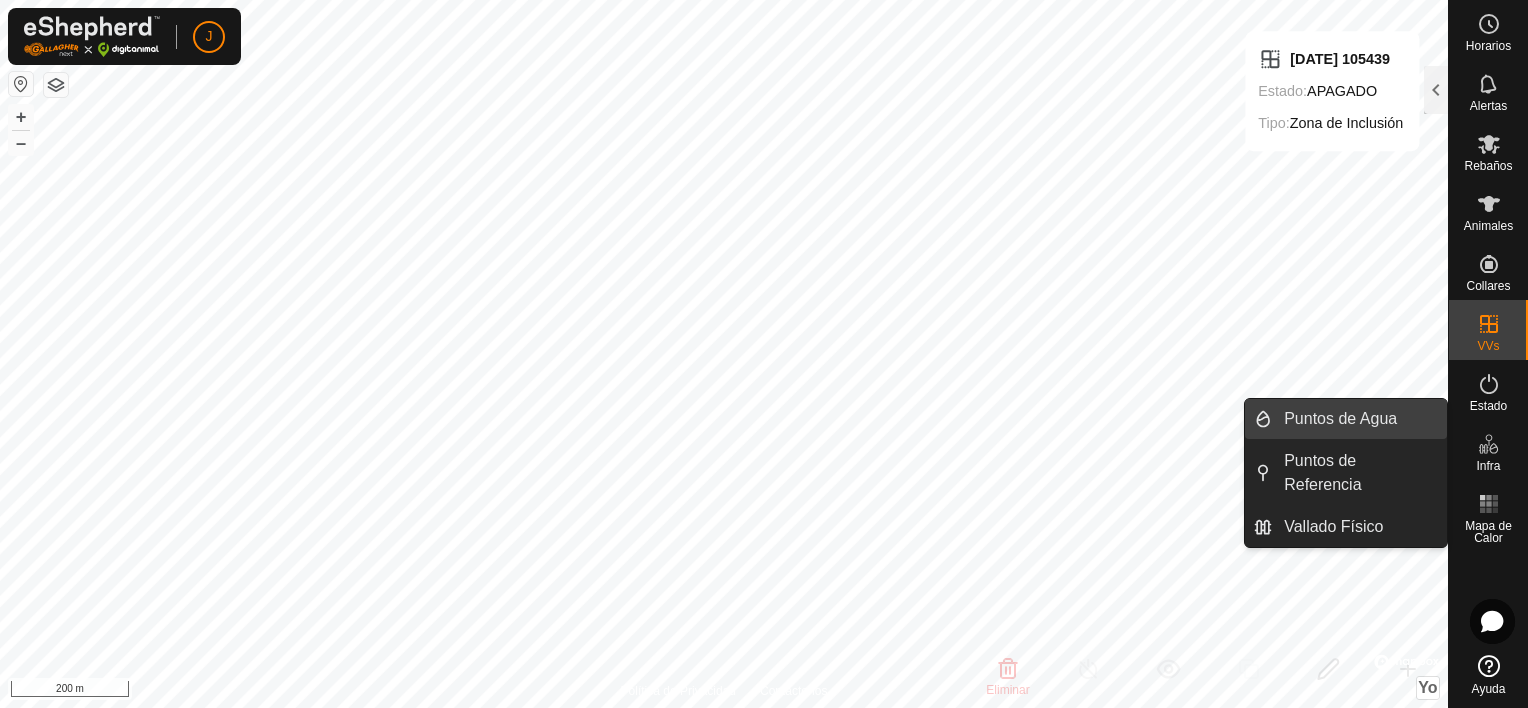 click on "Puntos de Agua" at bounding box center [1359, 419] 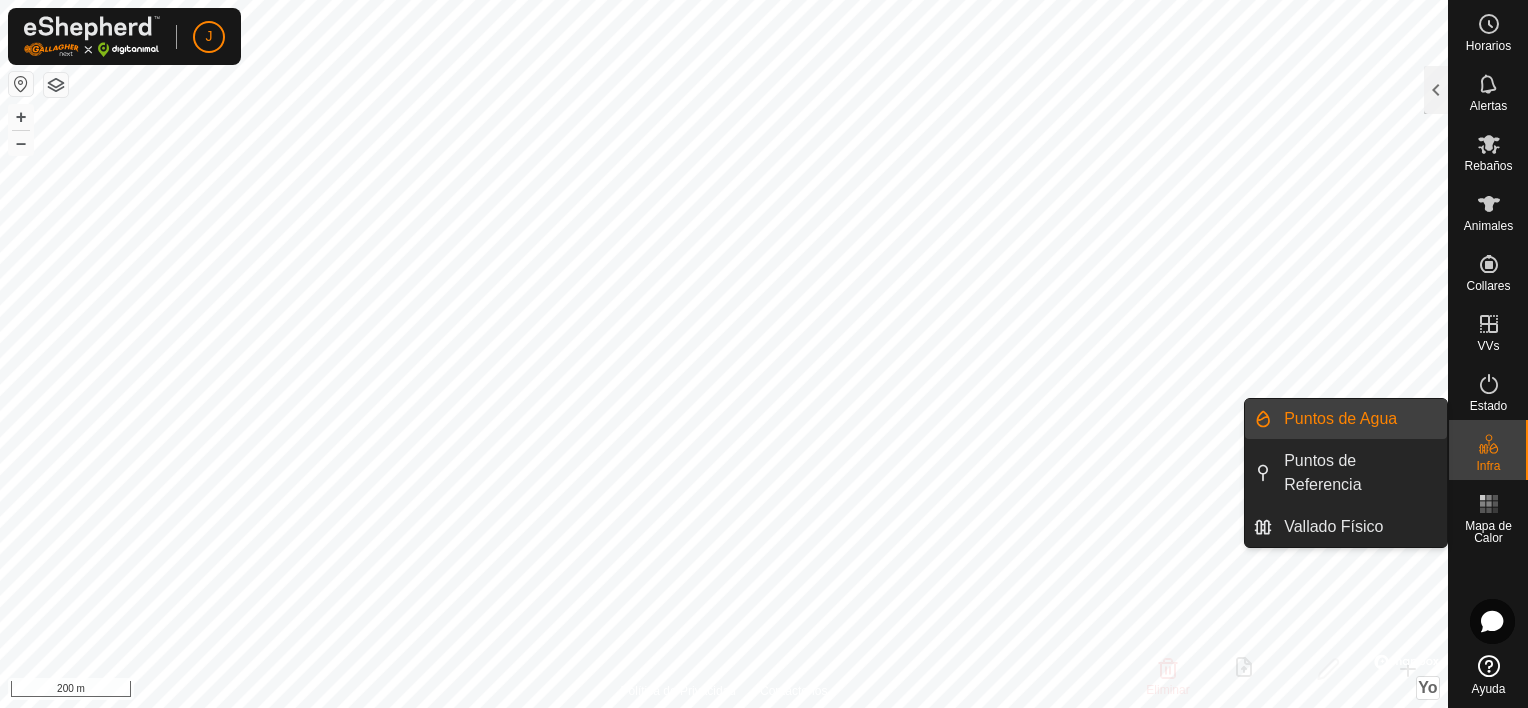 click on "Puntos de Agua" at bounding box center [1359, 419] 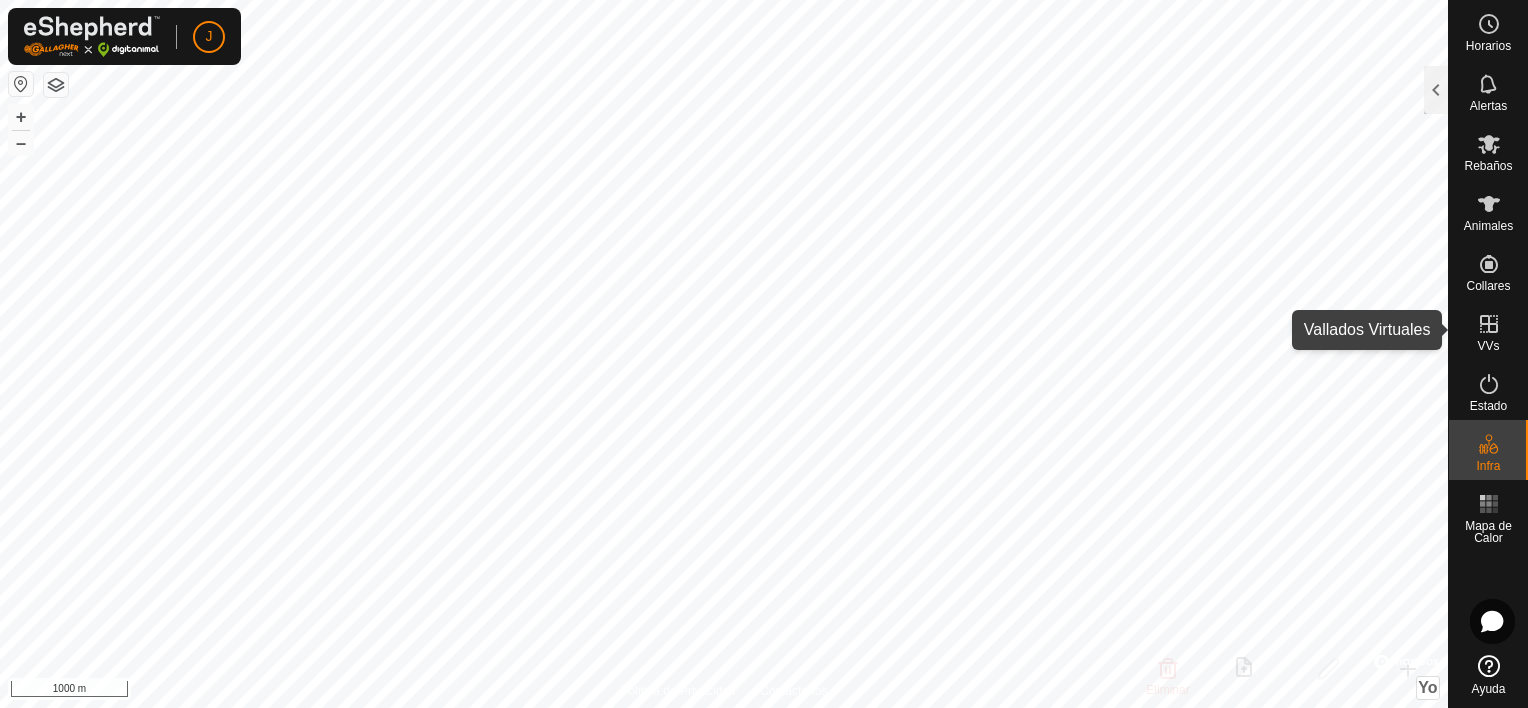 click 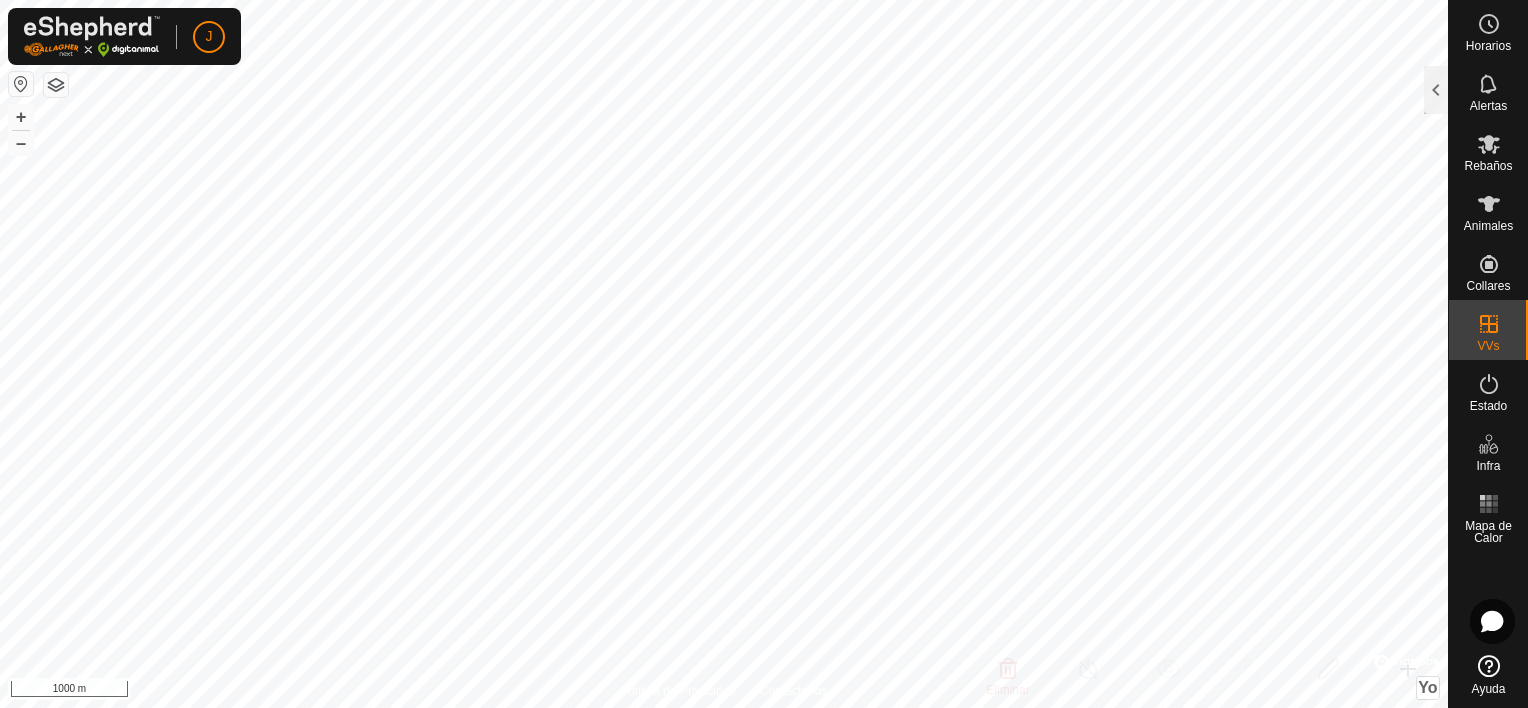 click 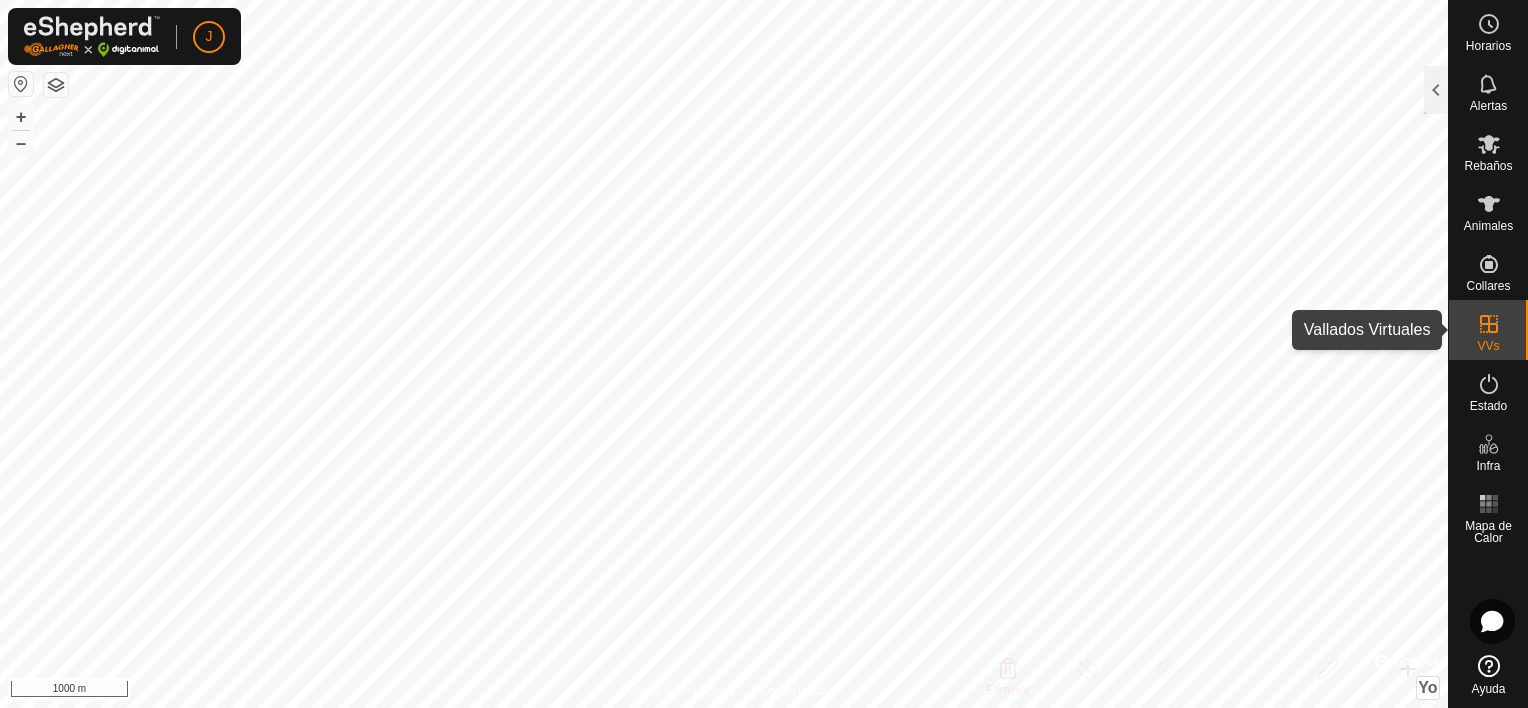 click on "VVs" at bounding box center (1488, 330) 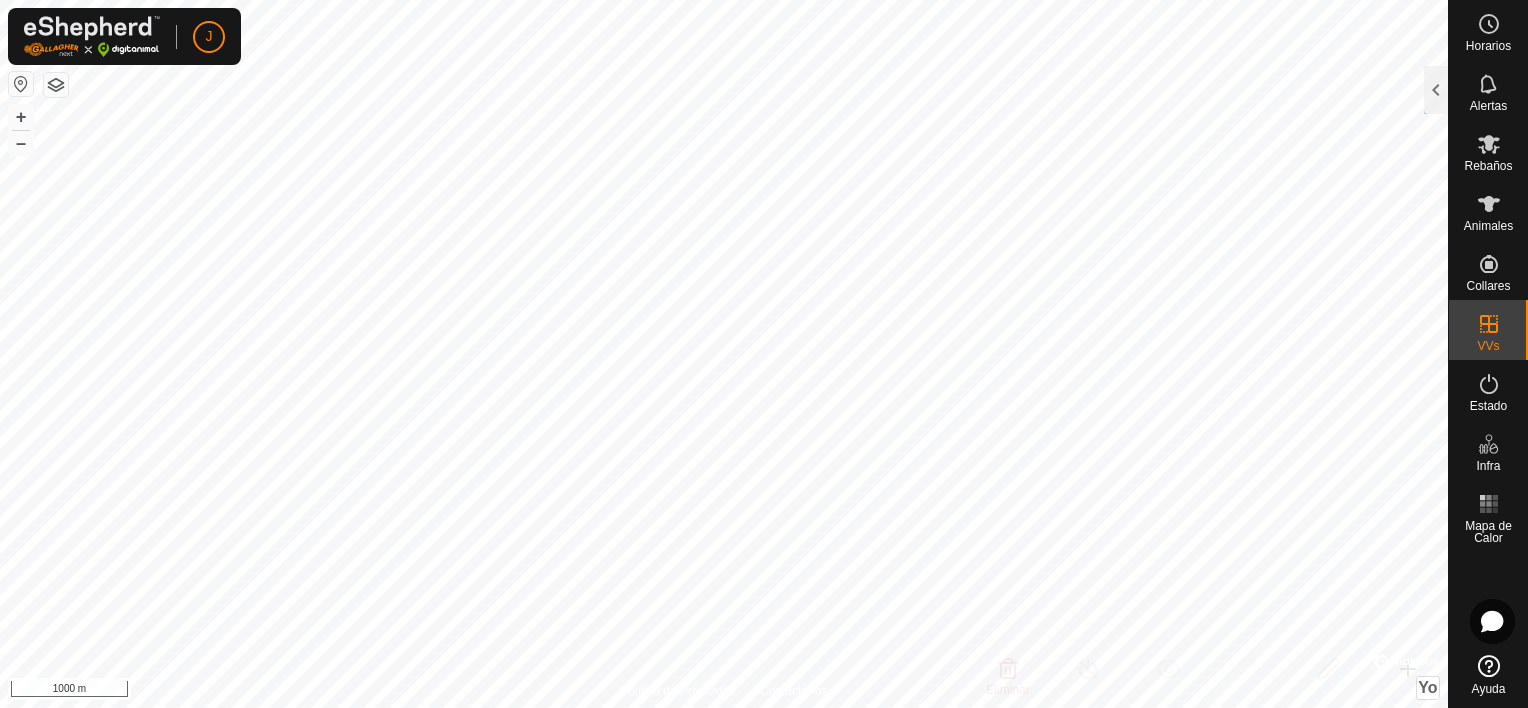 click 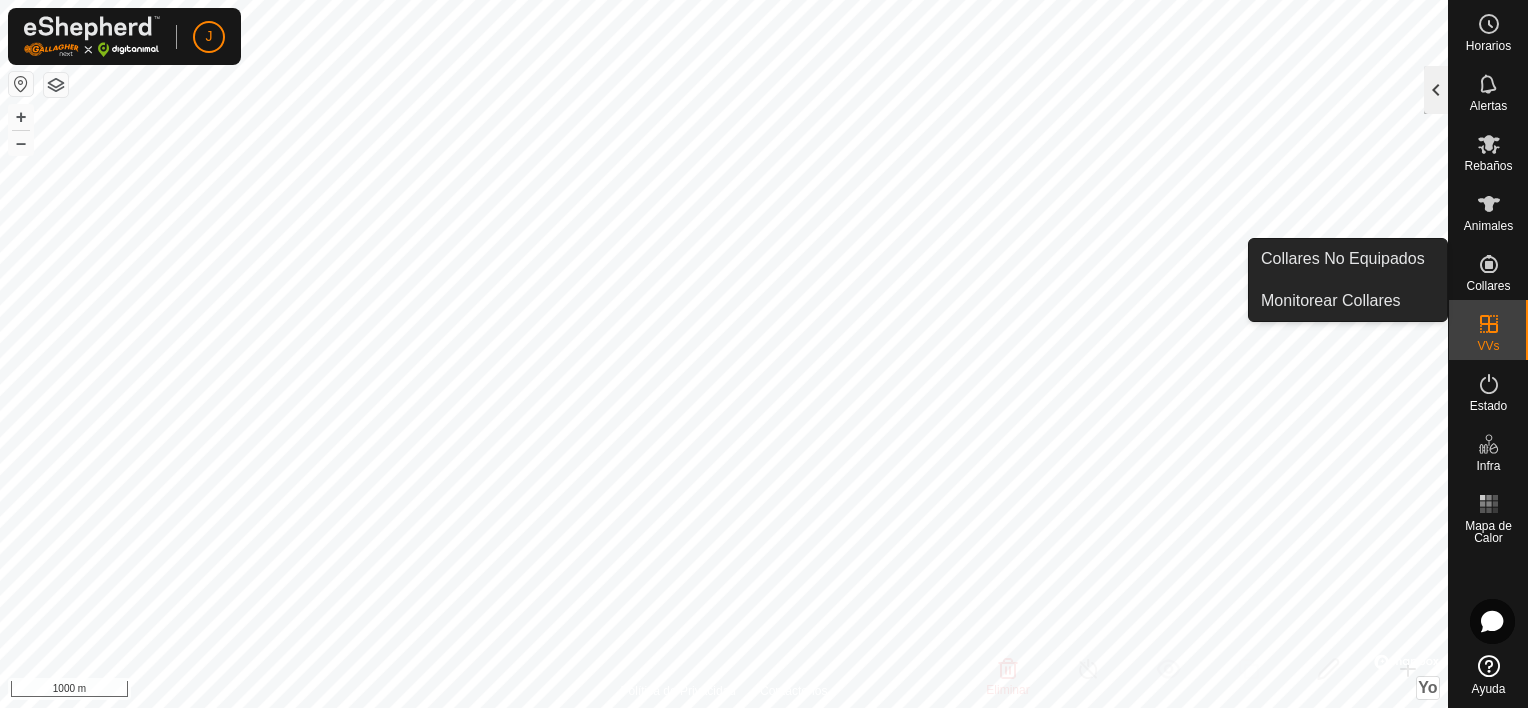 click 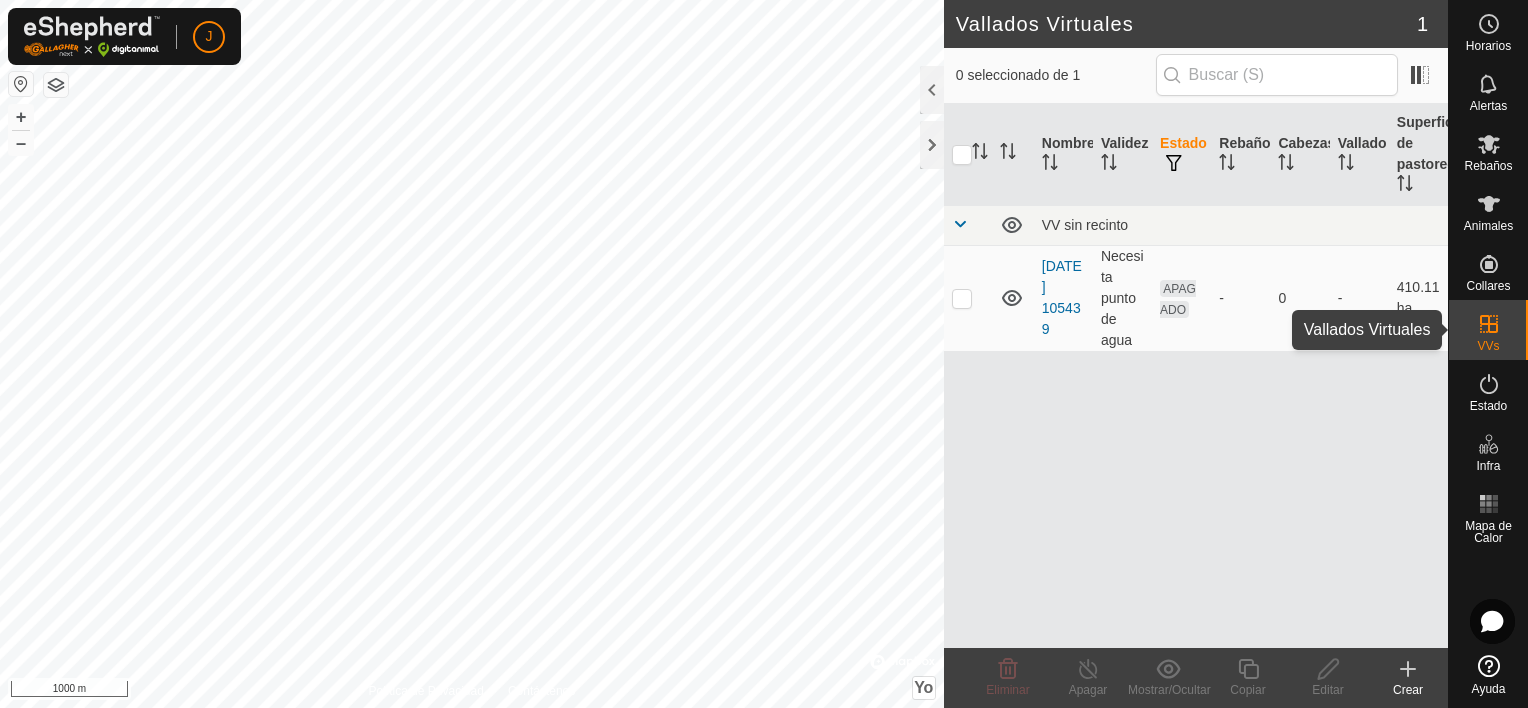 click 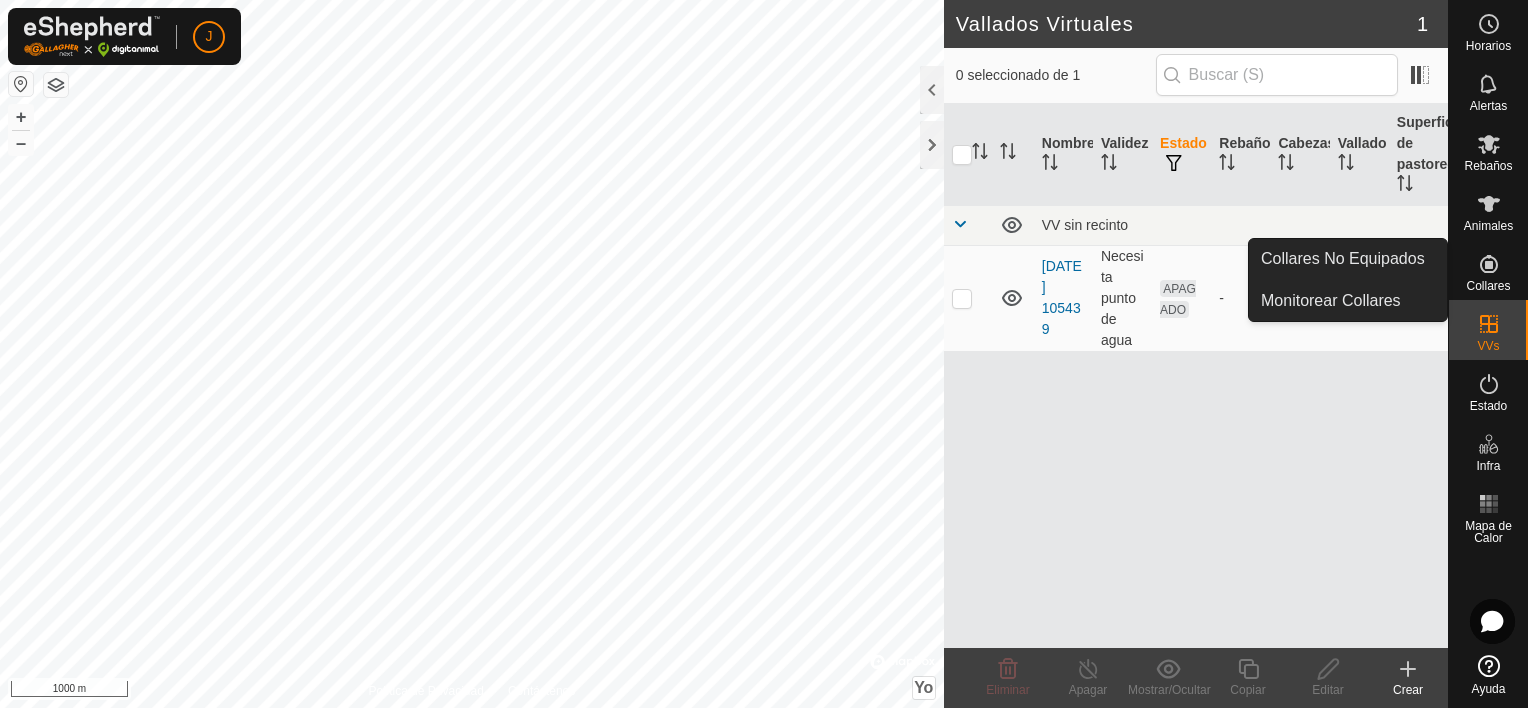click on "Collares" at bounding box center [1488, 286] 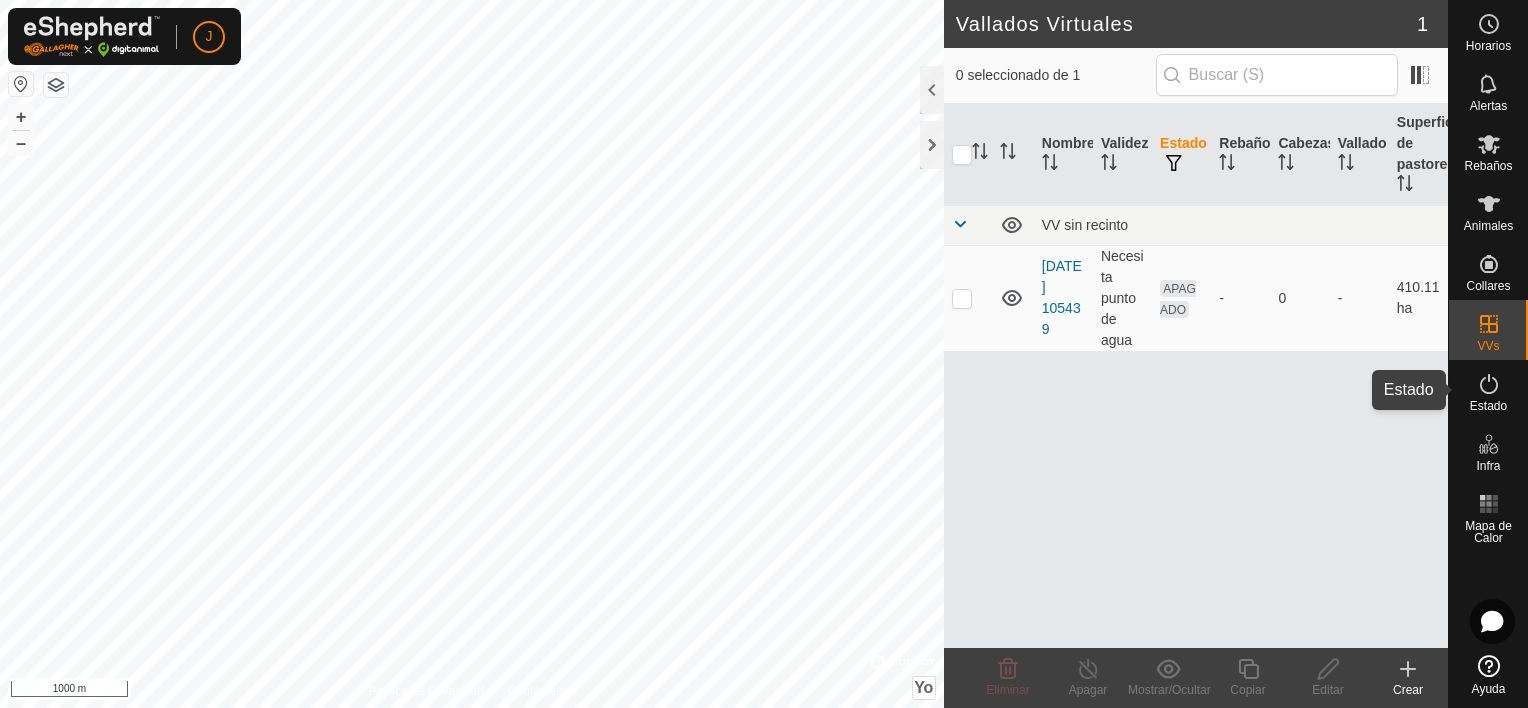 click on "Estado" at bounding box center (1488, 406) 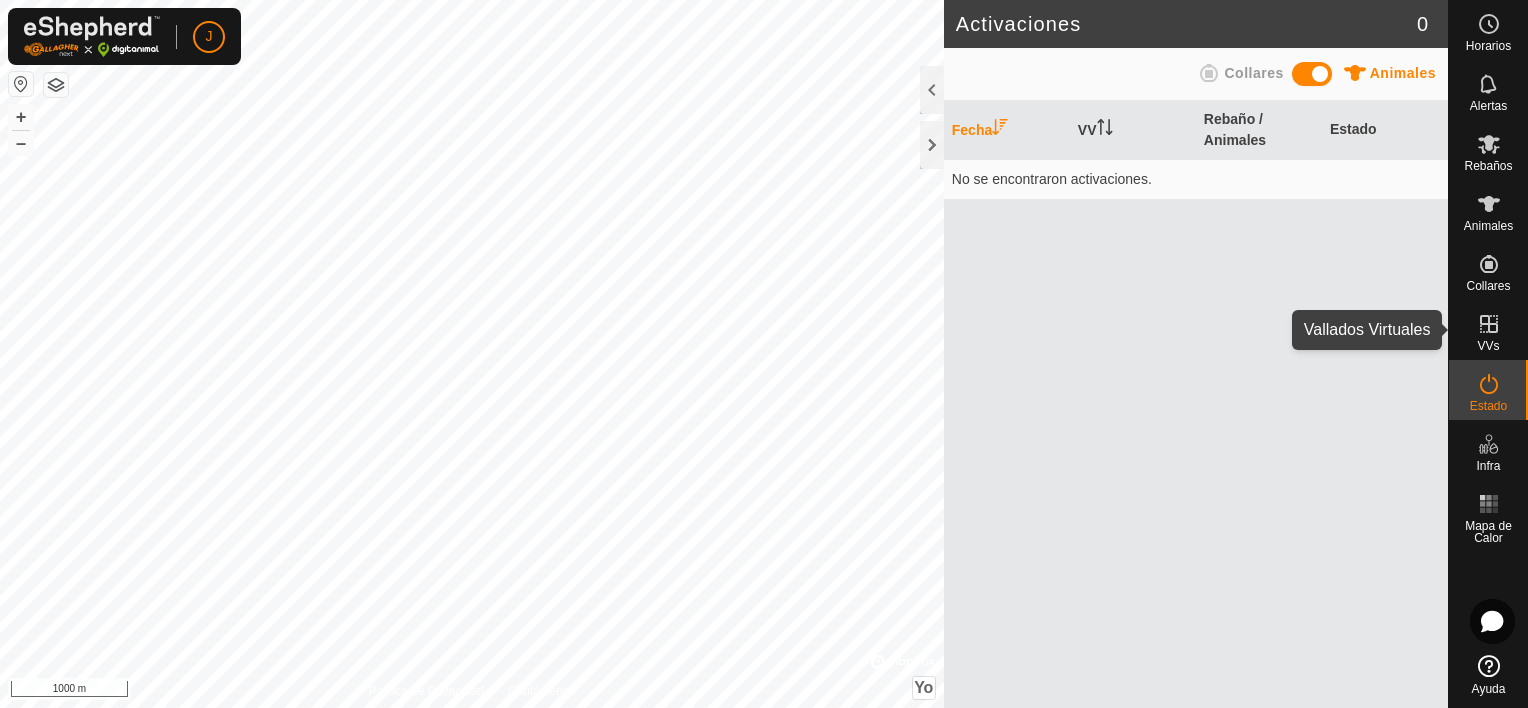click 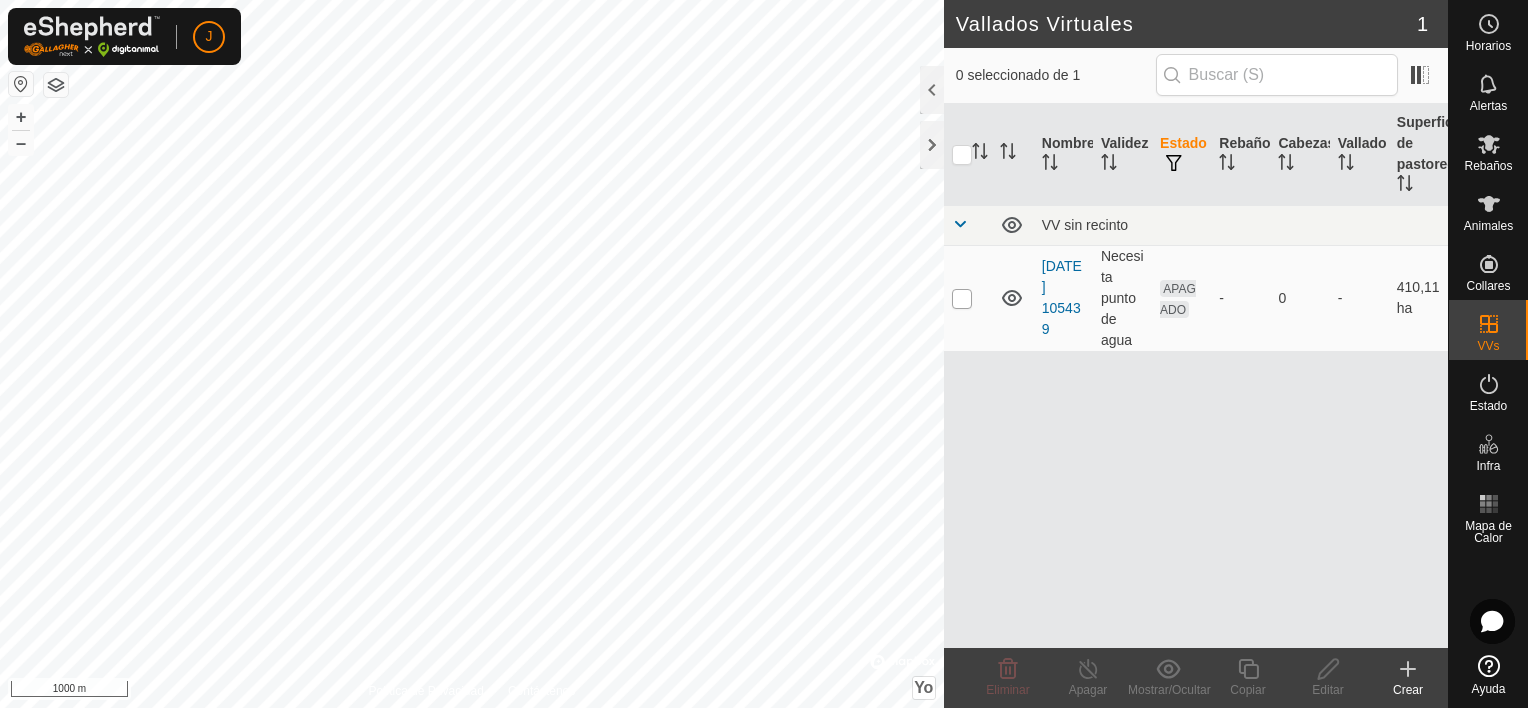 click at bounding box center (962, 299) 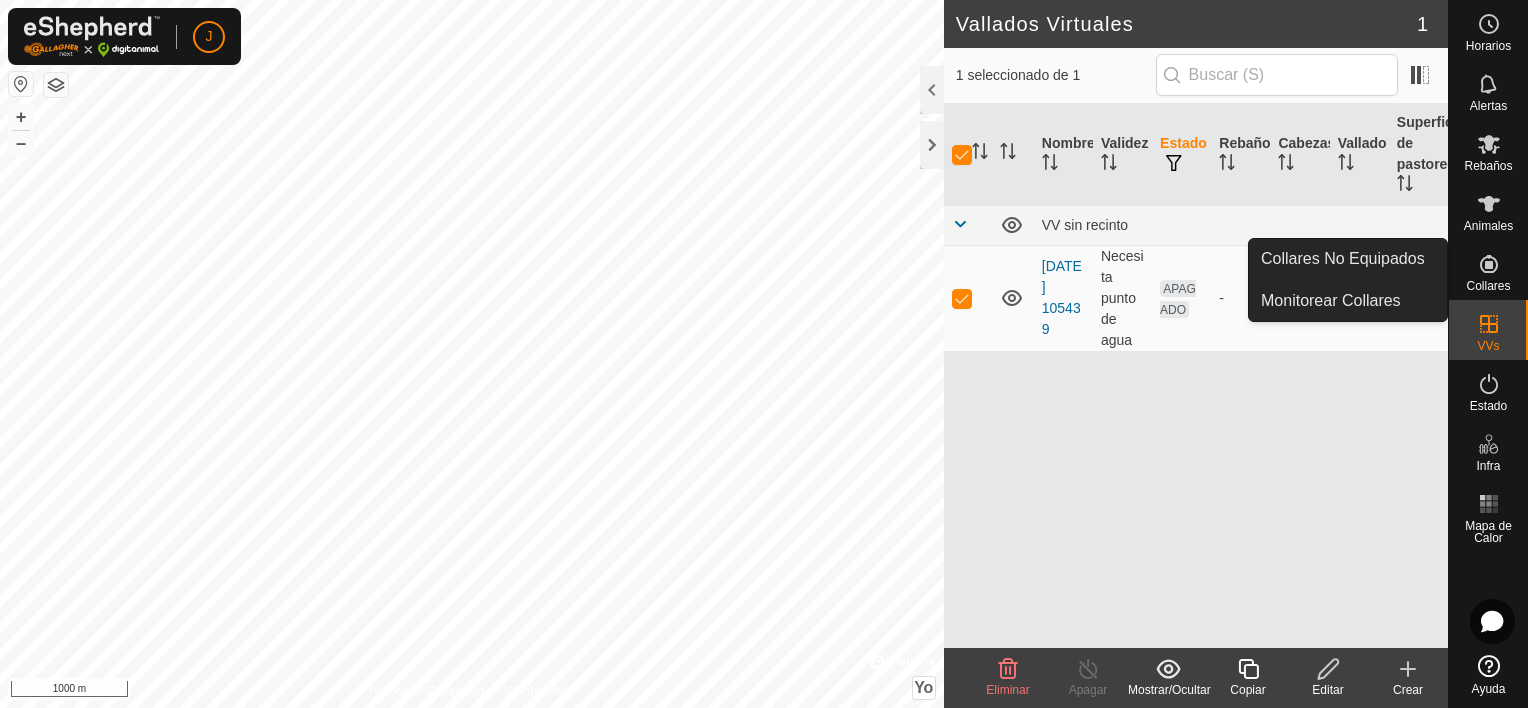 click 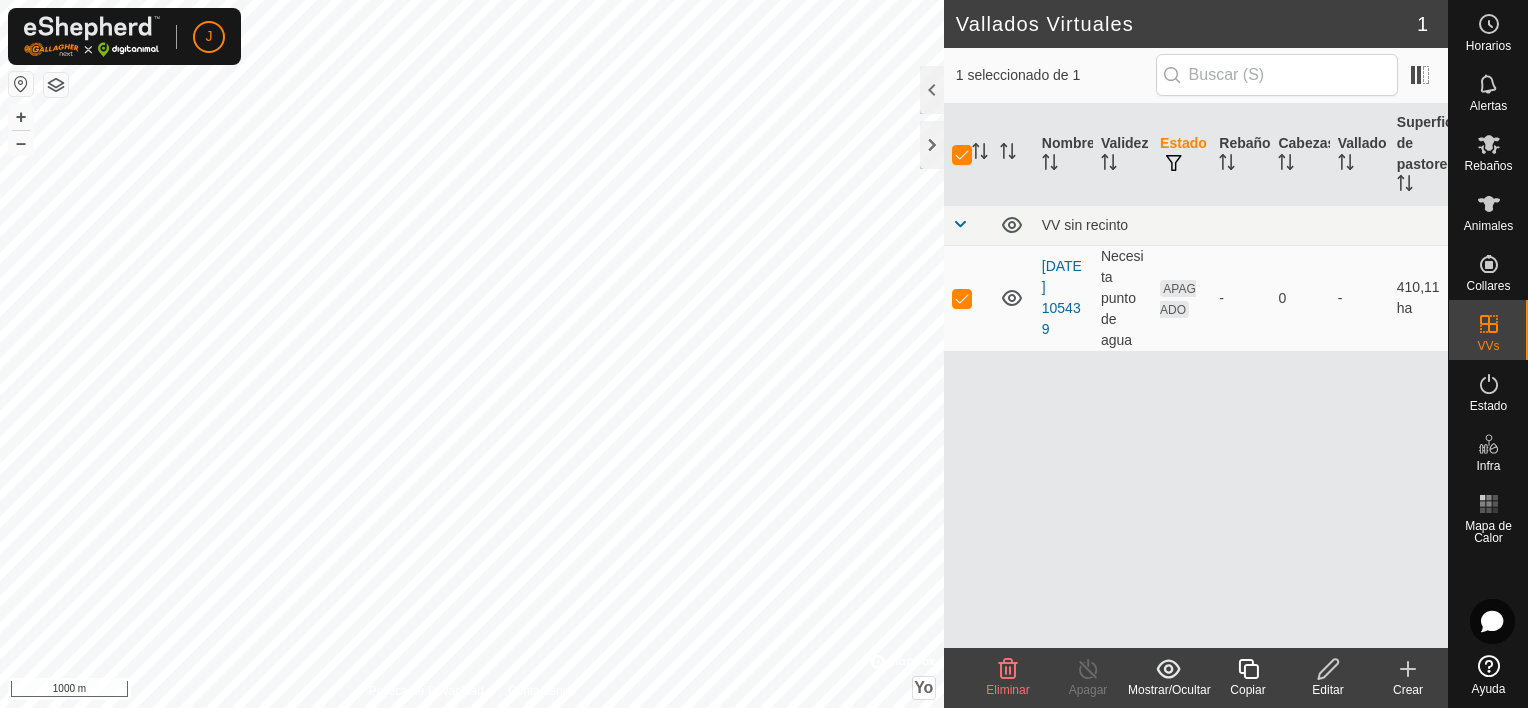 click on "VV sin recinto" at bounding box center [1085, 225] 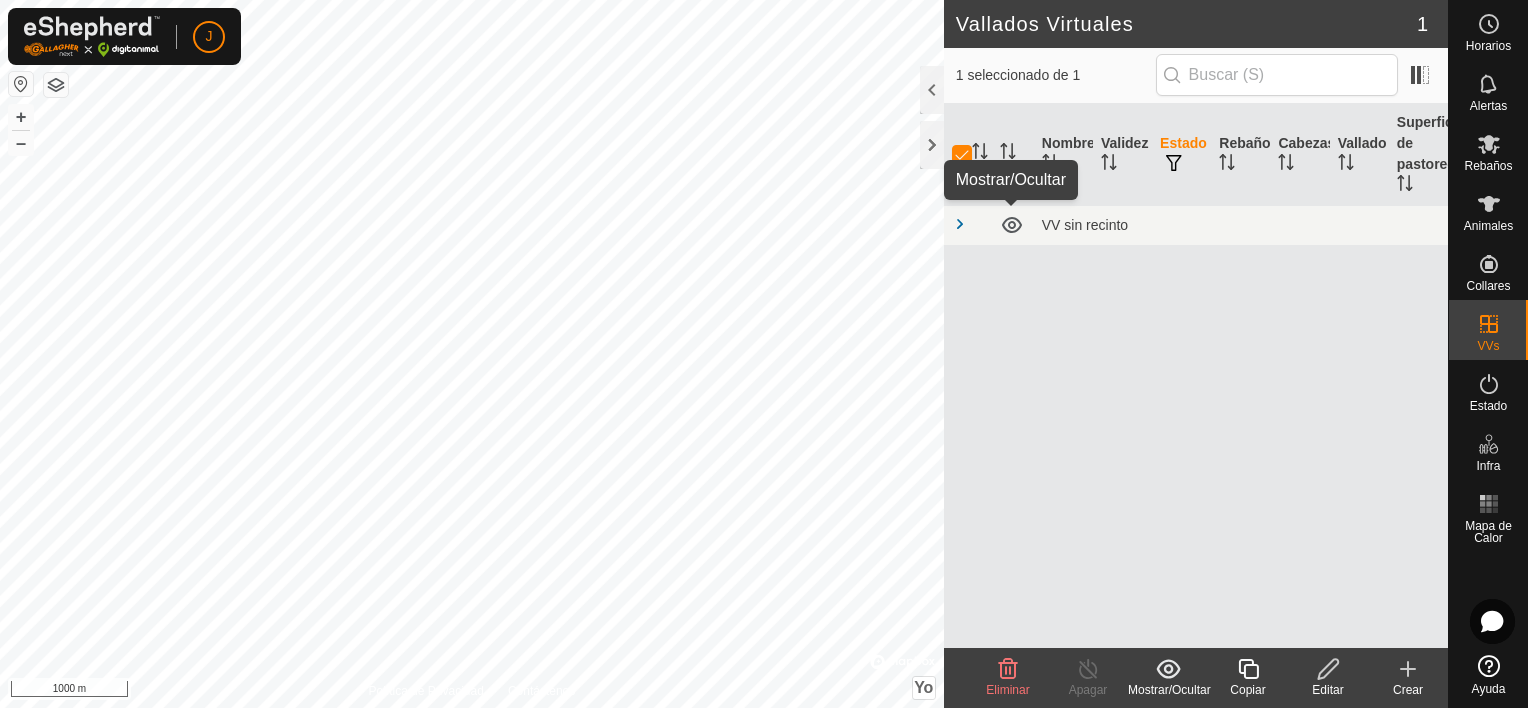 click 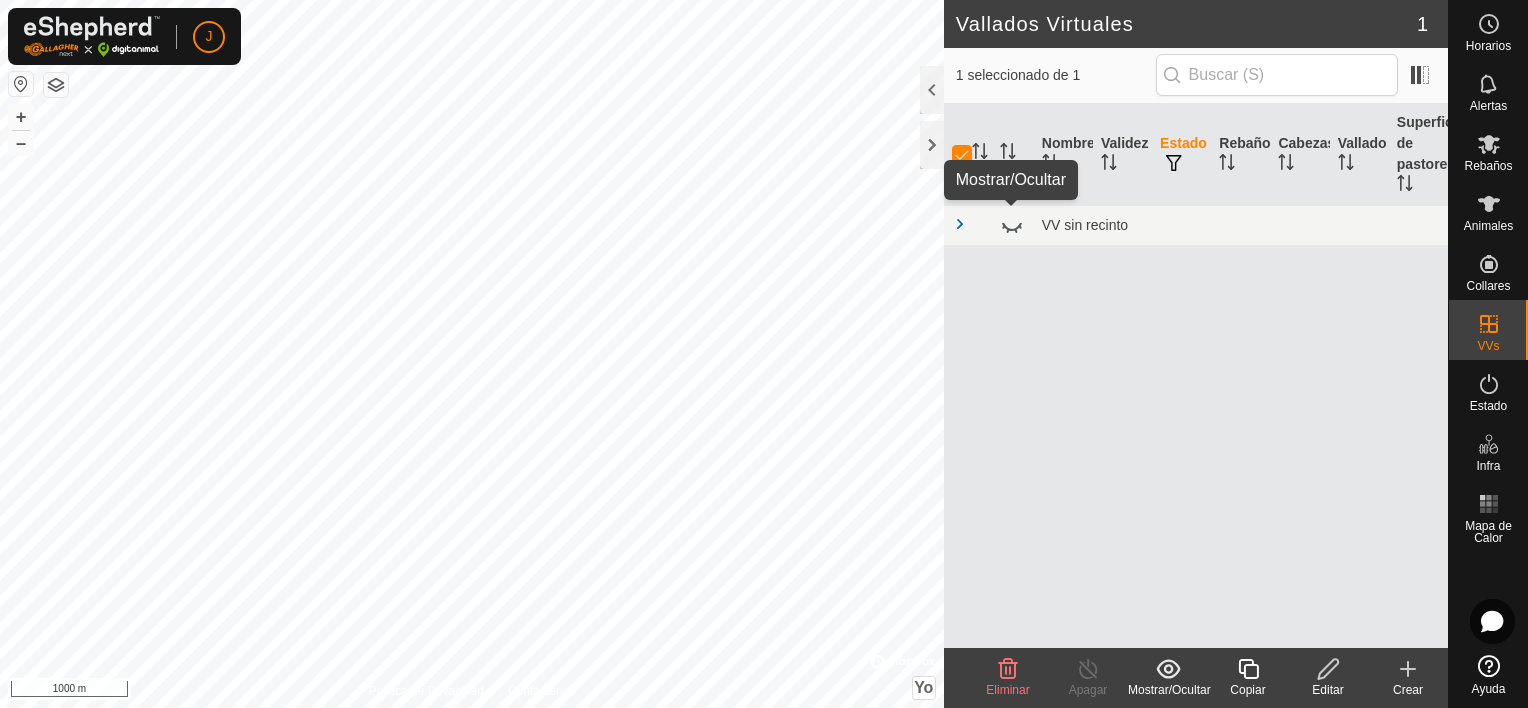 click 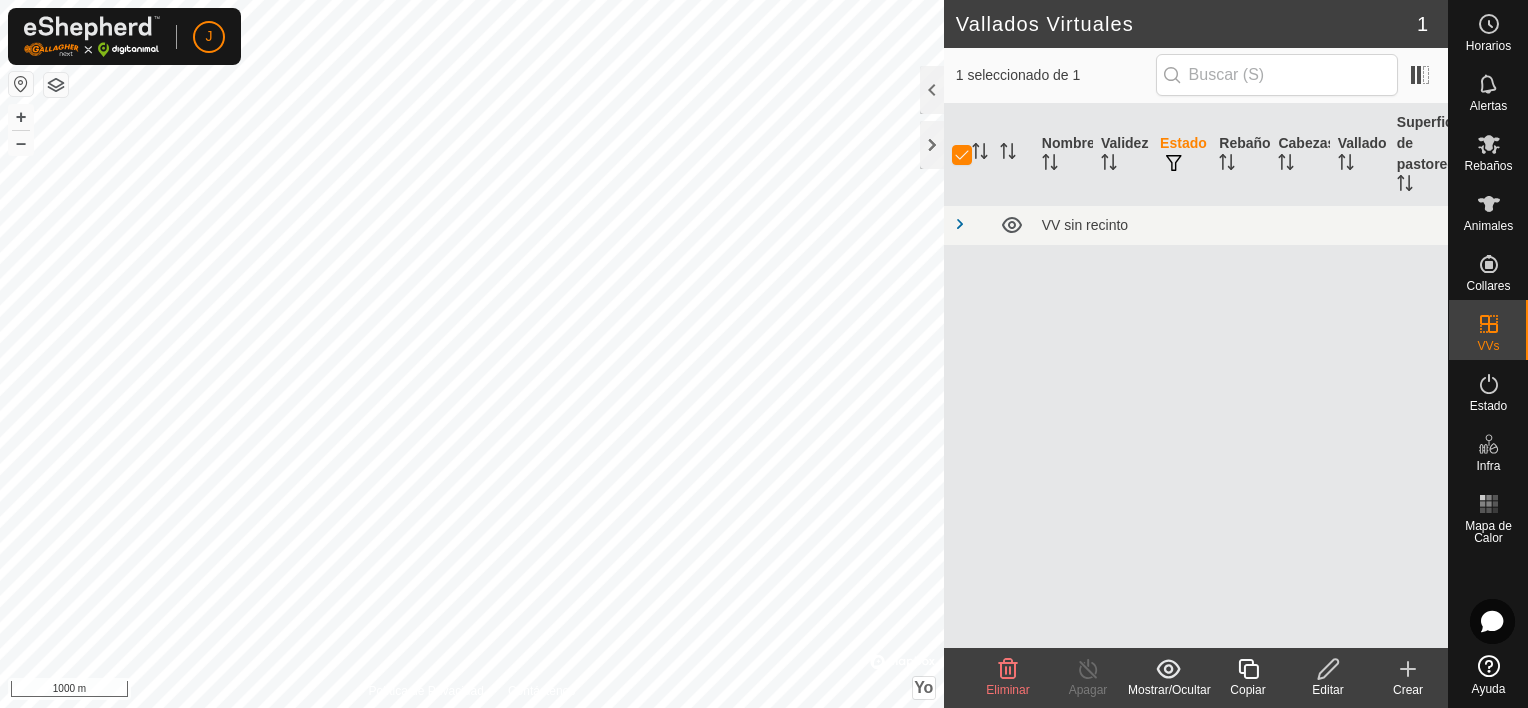 click at bounding box center [960, 224] 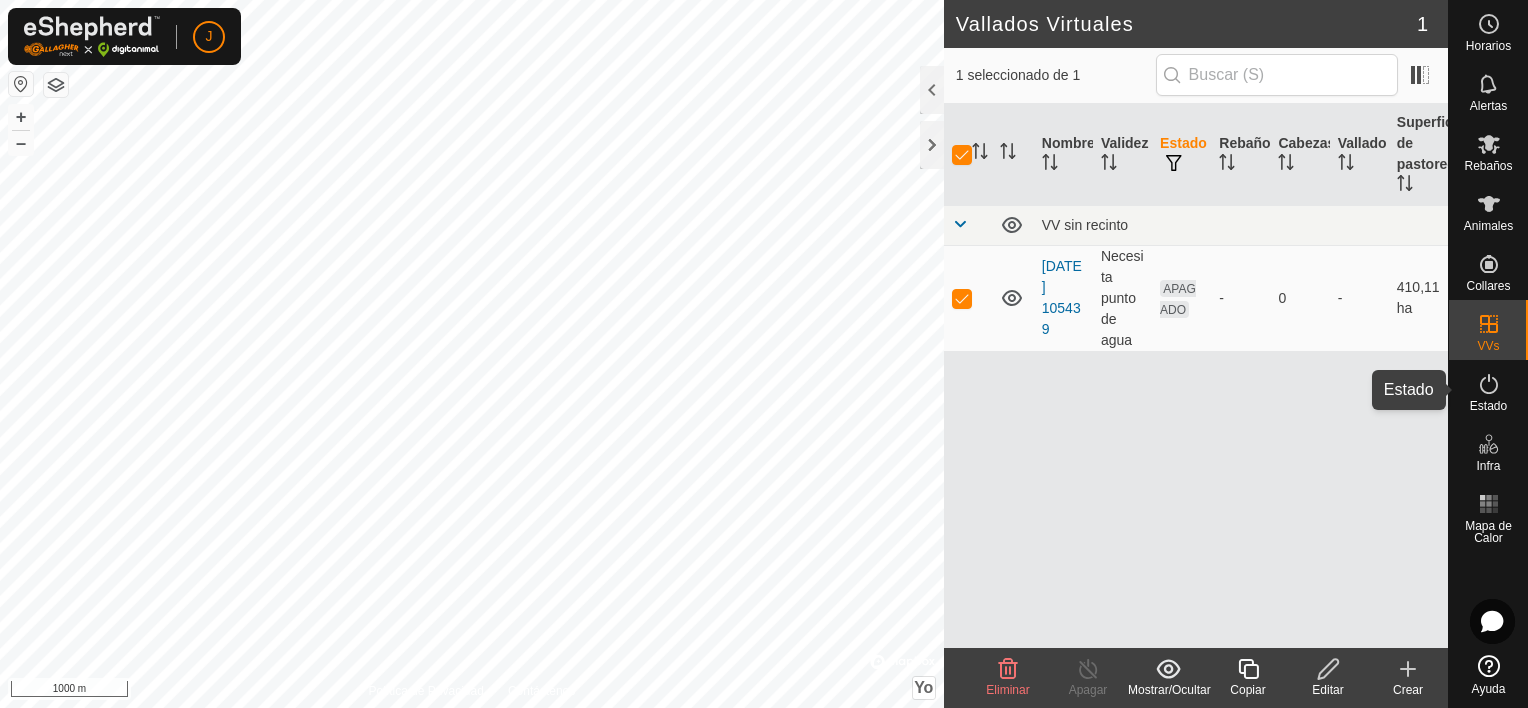 click 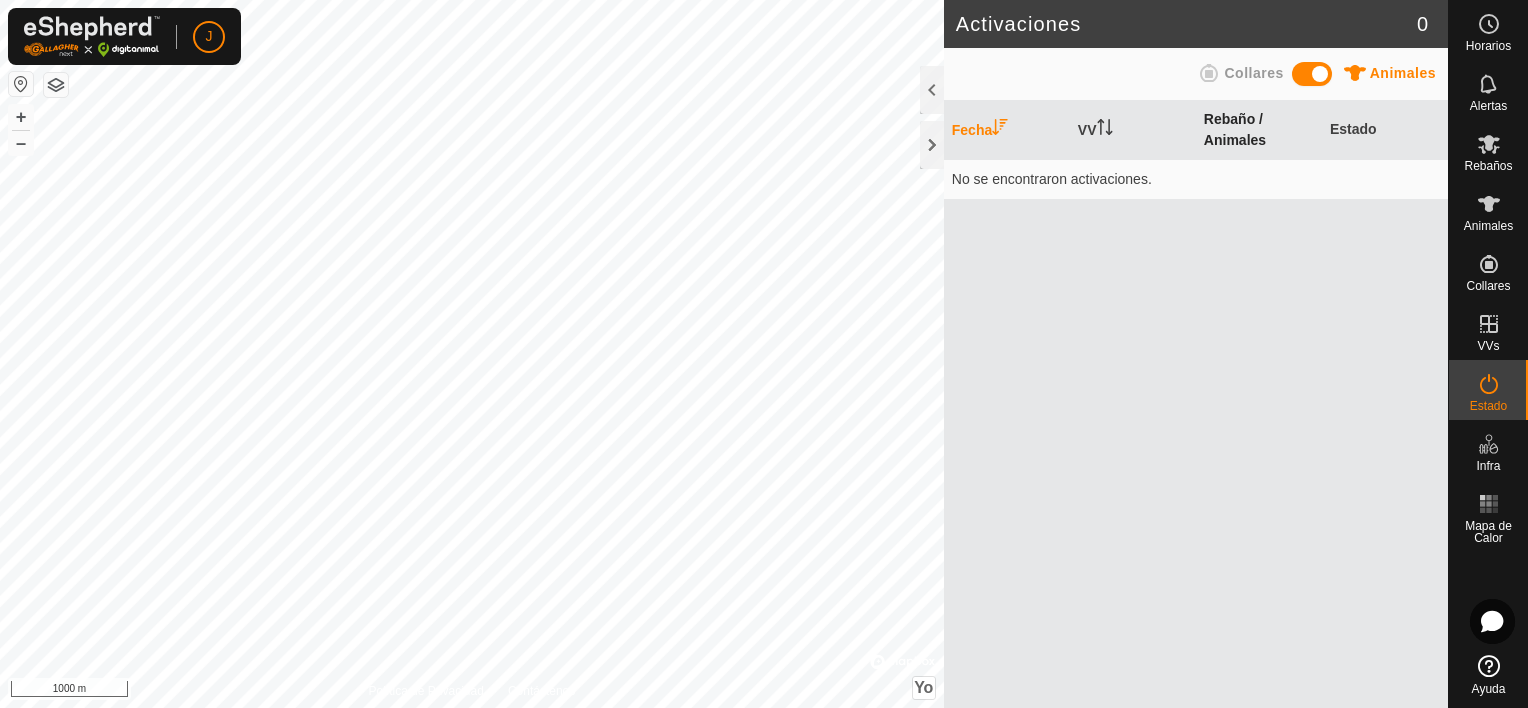 click on "Rebaño / Animales" at bounding box center (1235, 129) 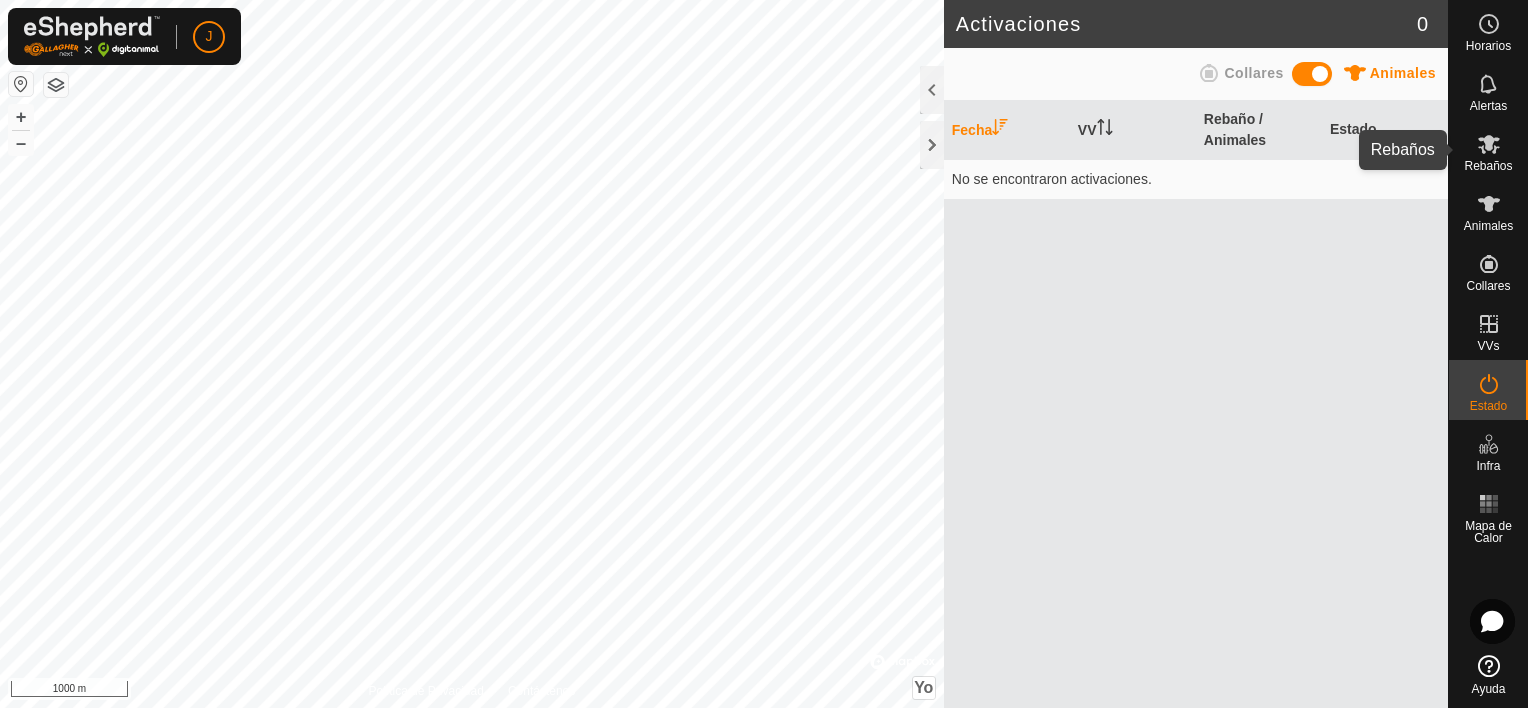 click 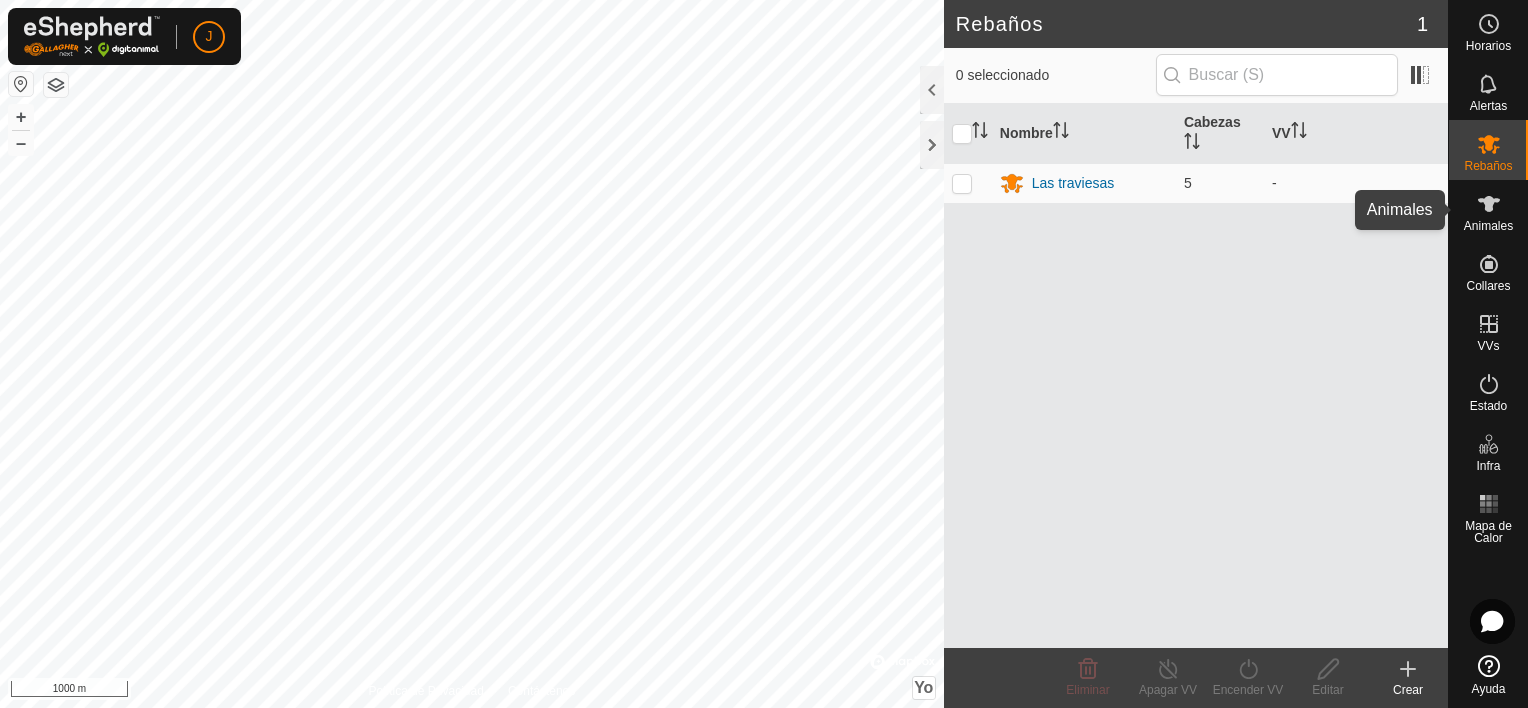 click 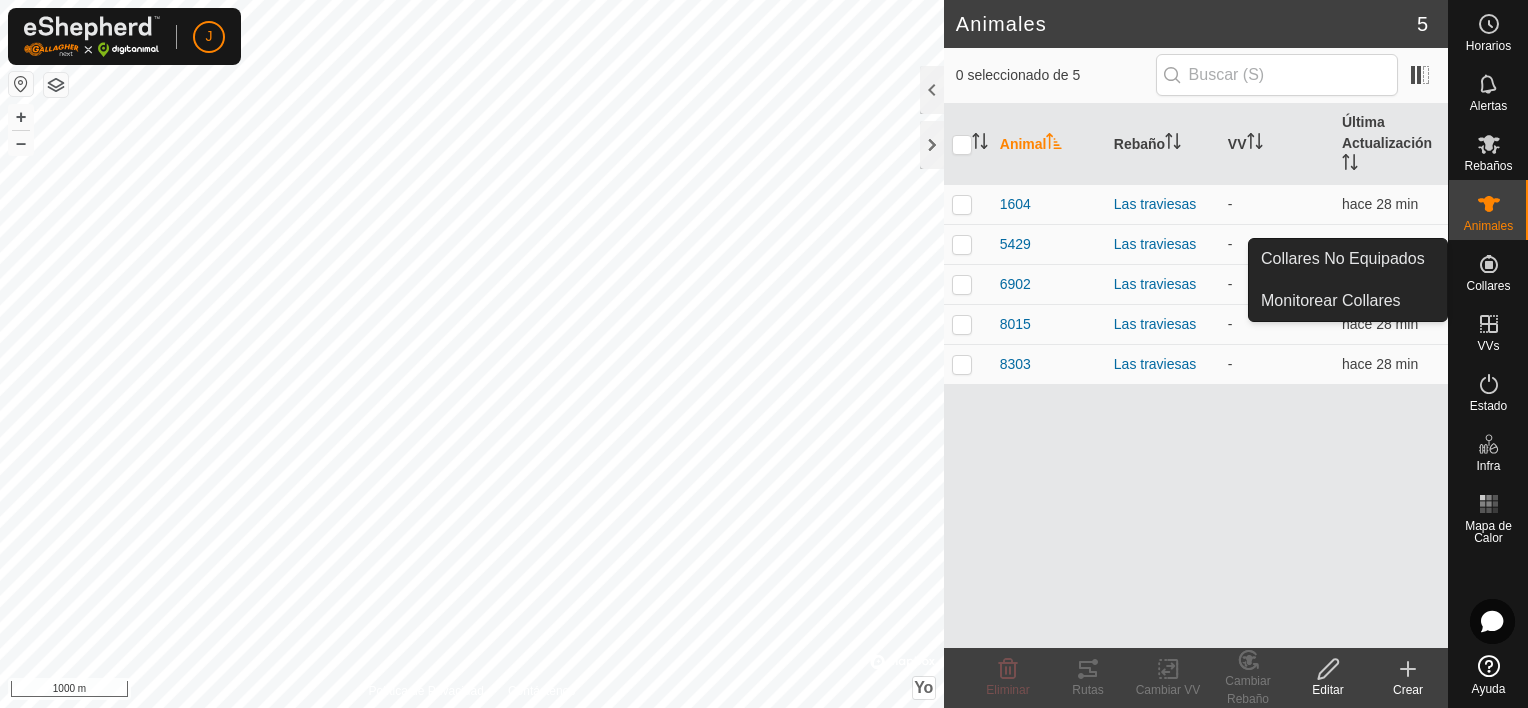 click on "Collares" at bounding box center (1488, 286) 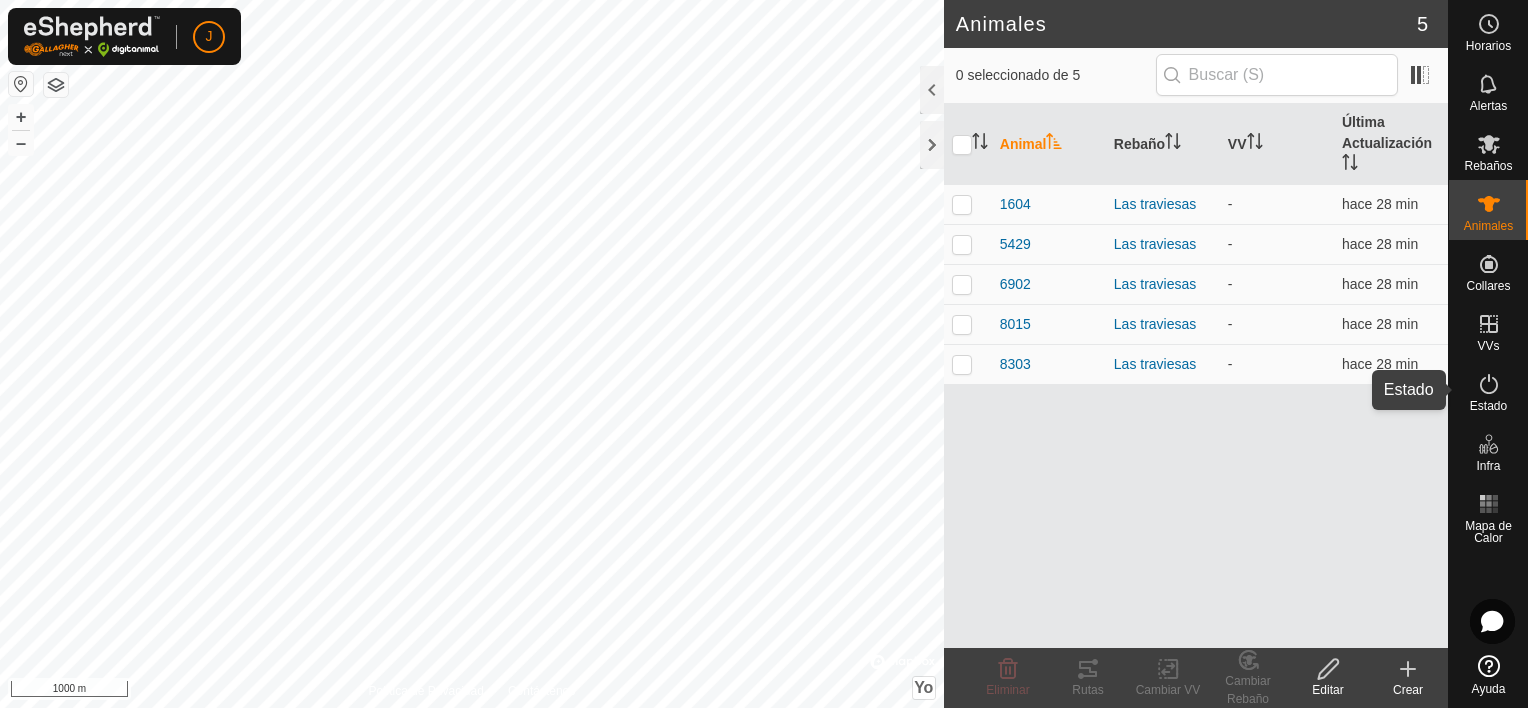 click 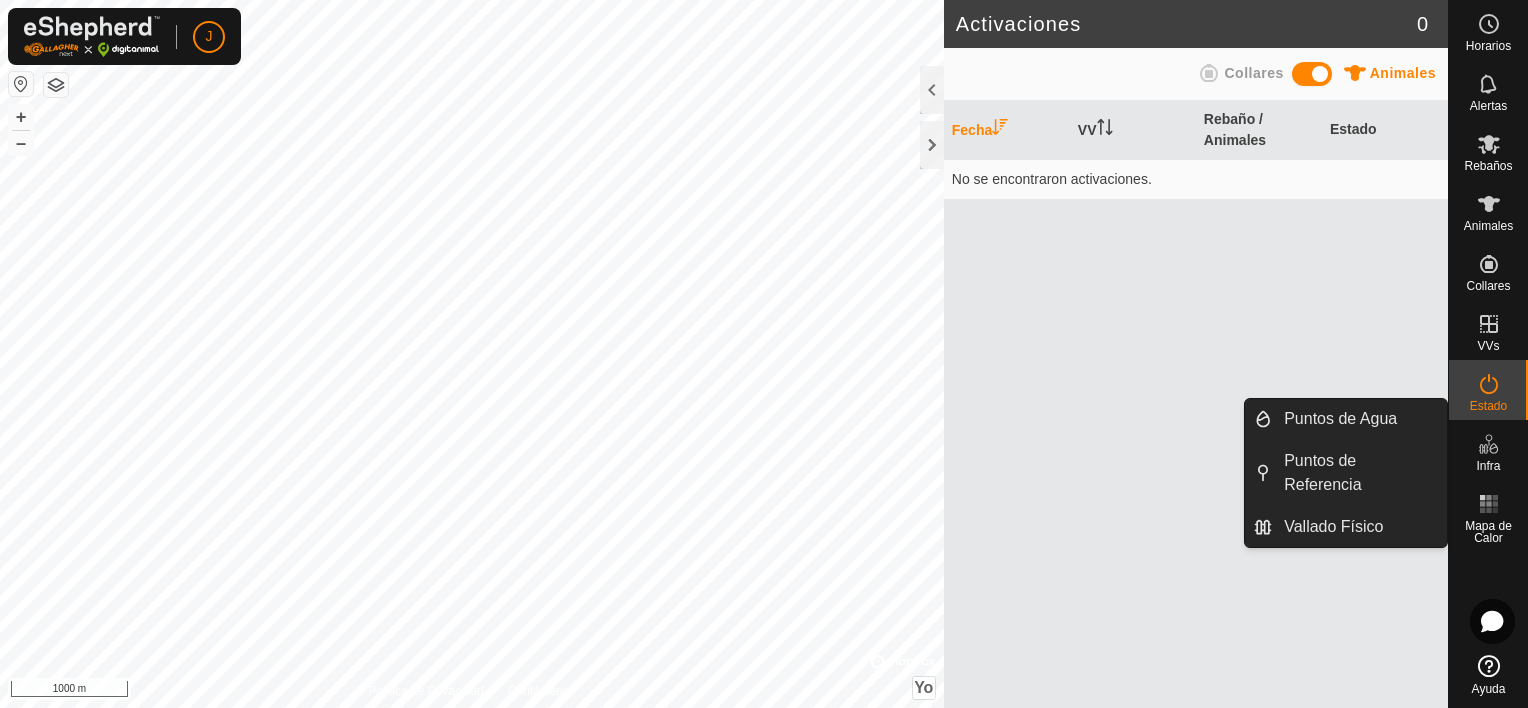 click 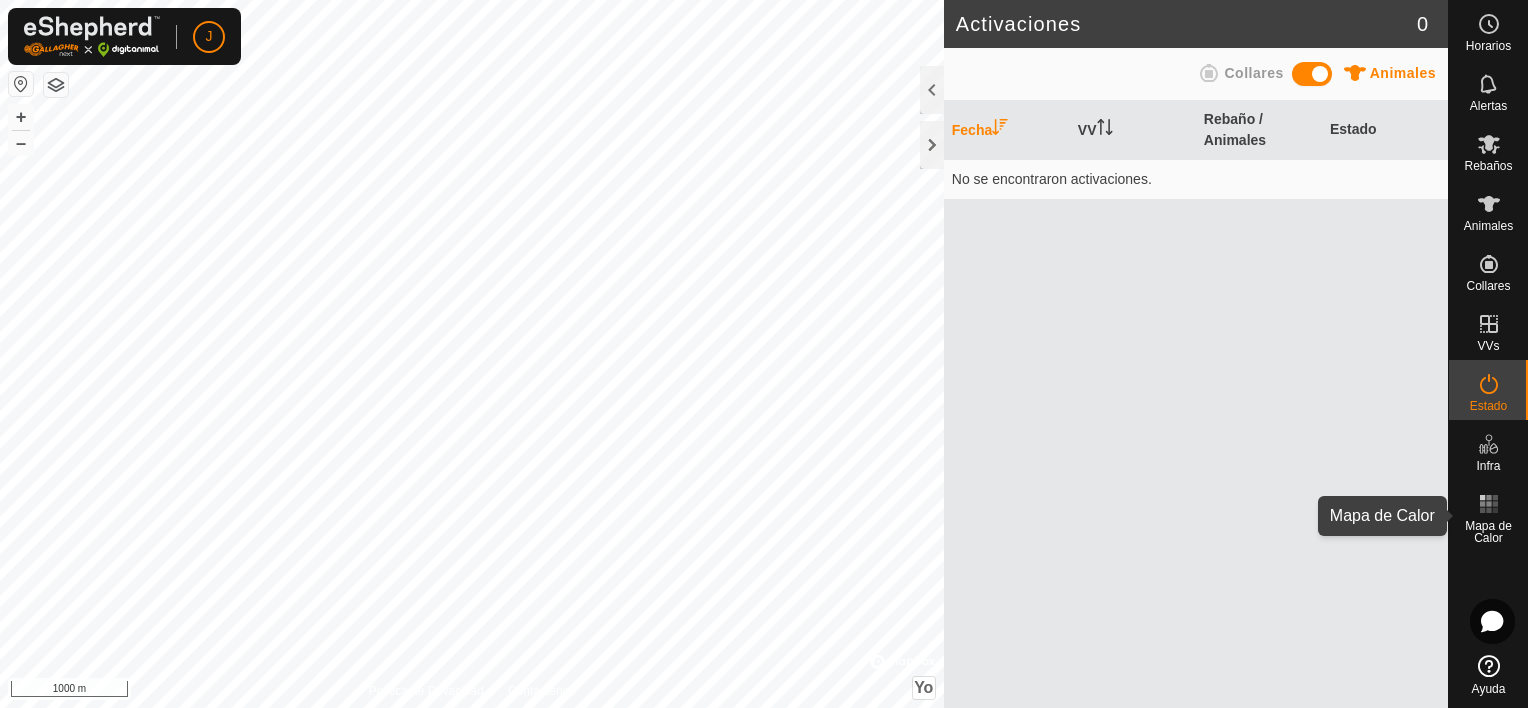click on "Mapa de Calor" at bounding box center (1488, 532) 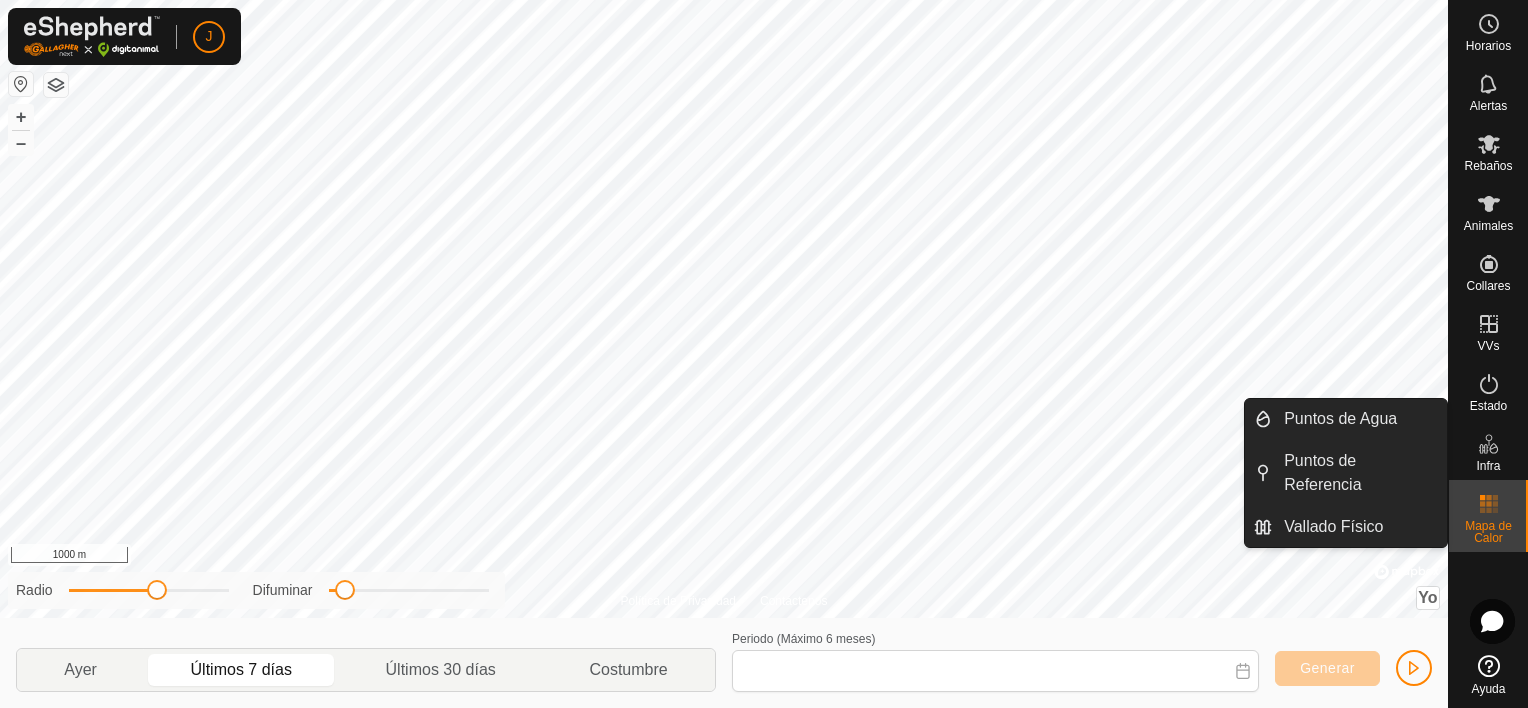 type on "[DATE] - [DATE]" 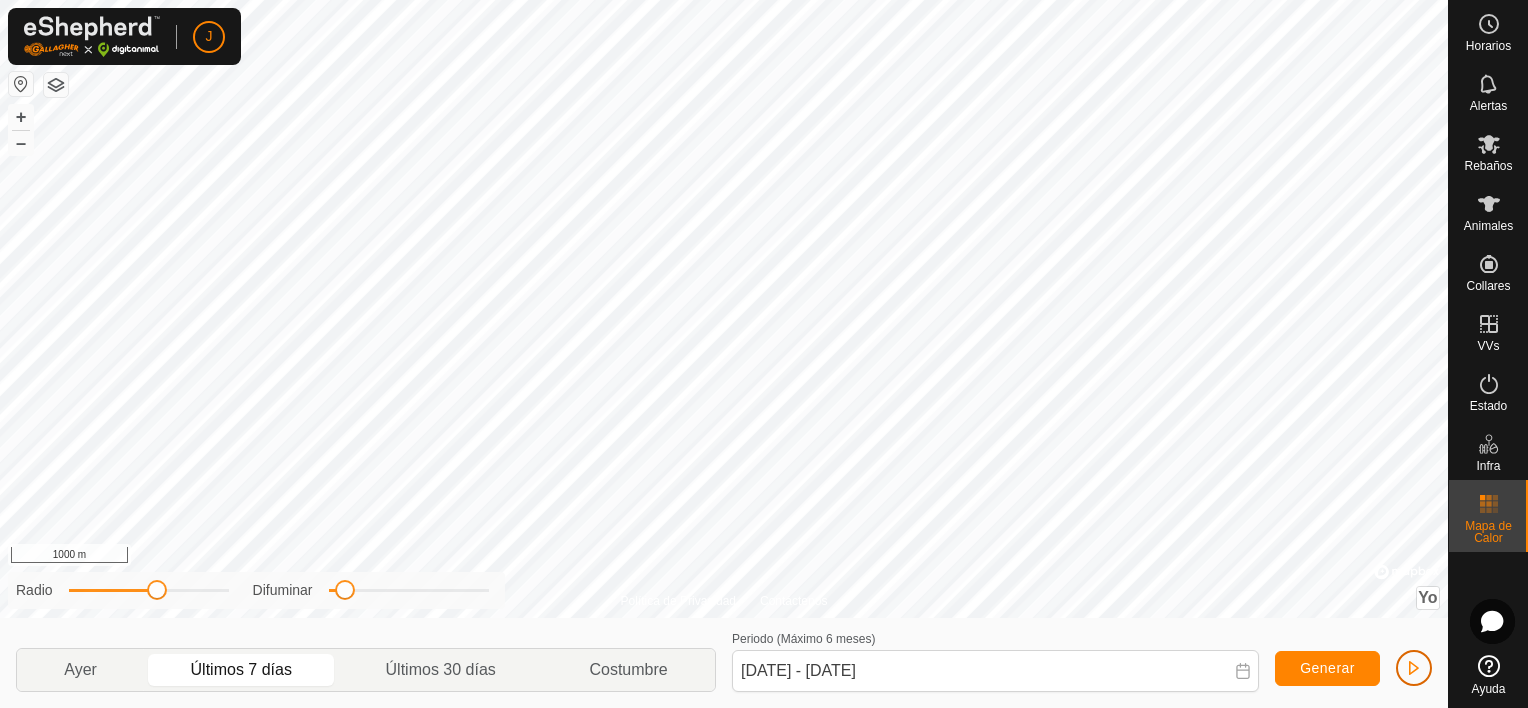 click 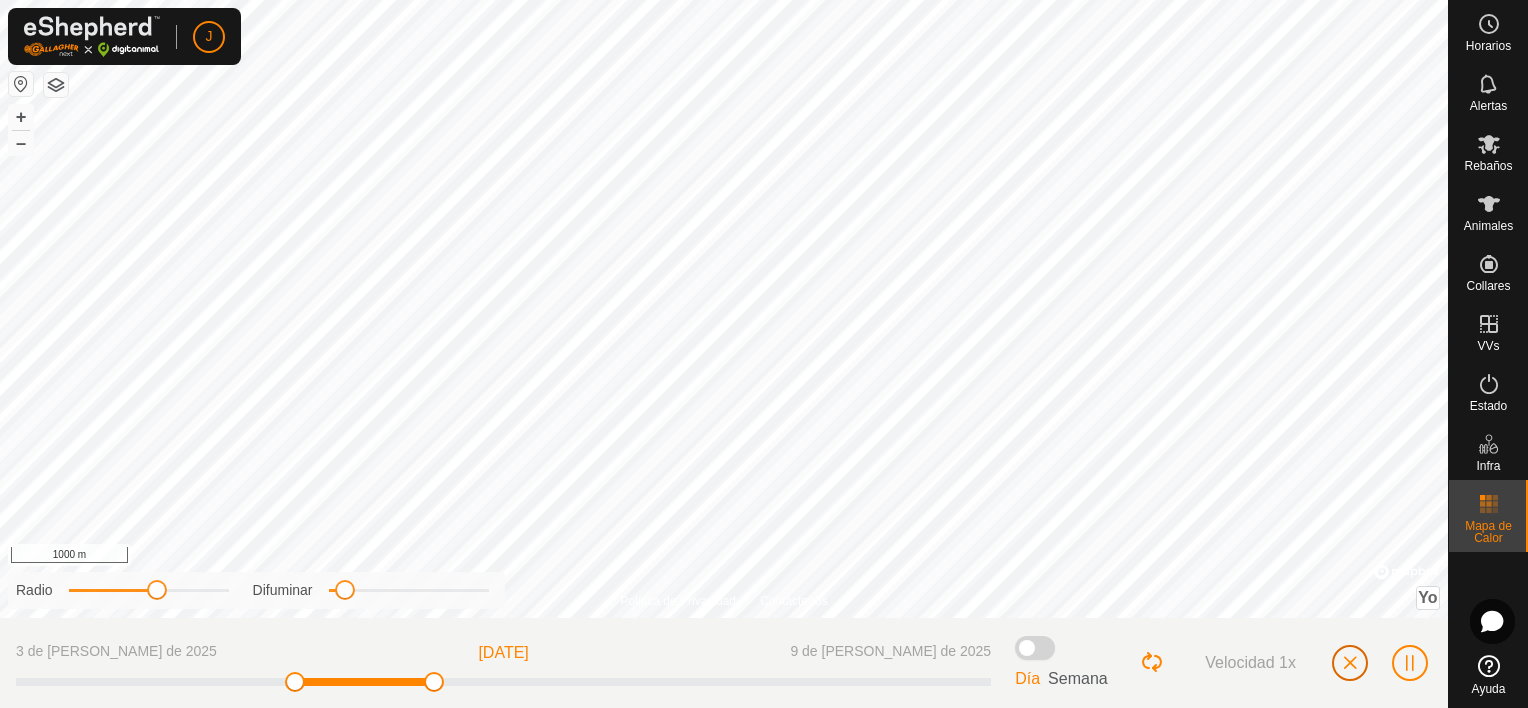 click 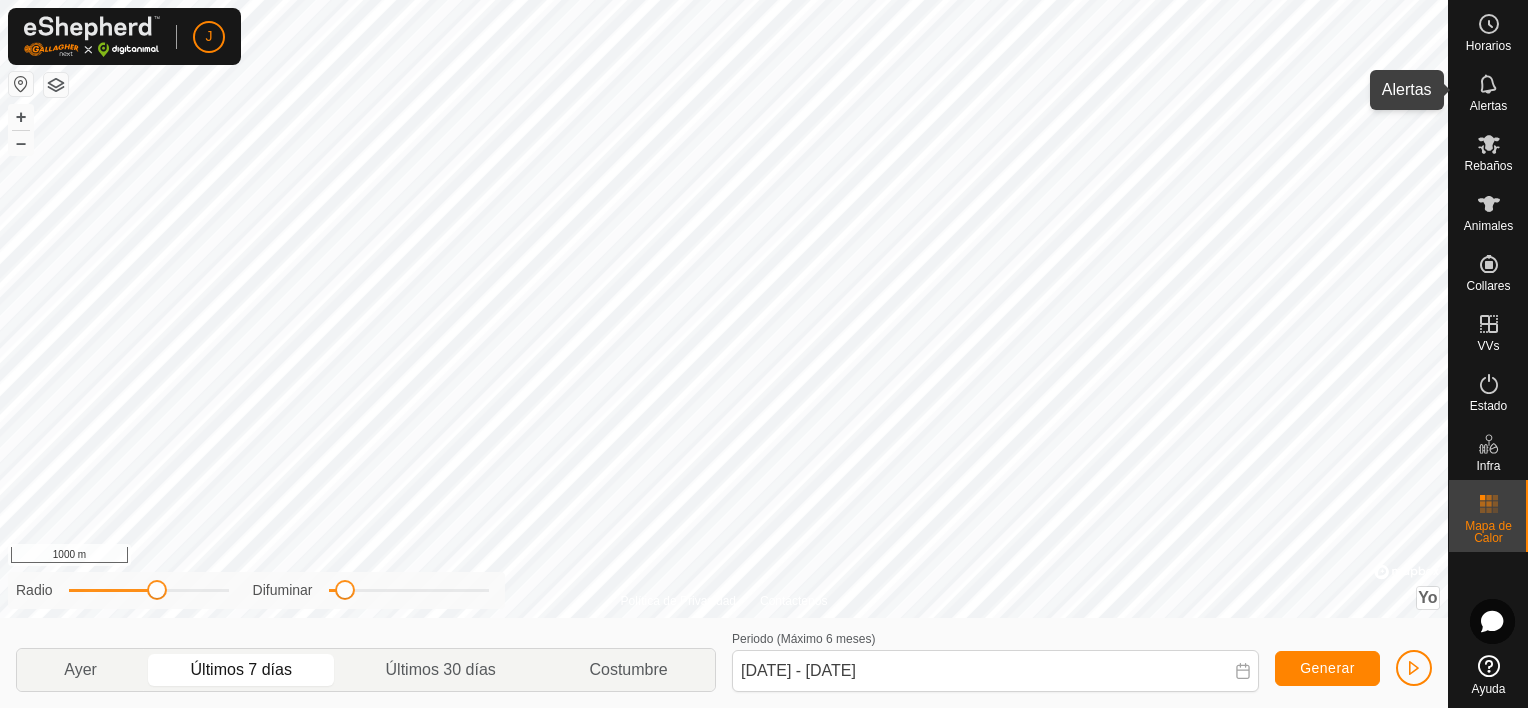 click at bounding box center [1489, 84] 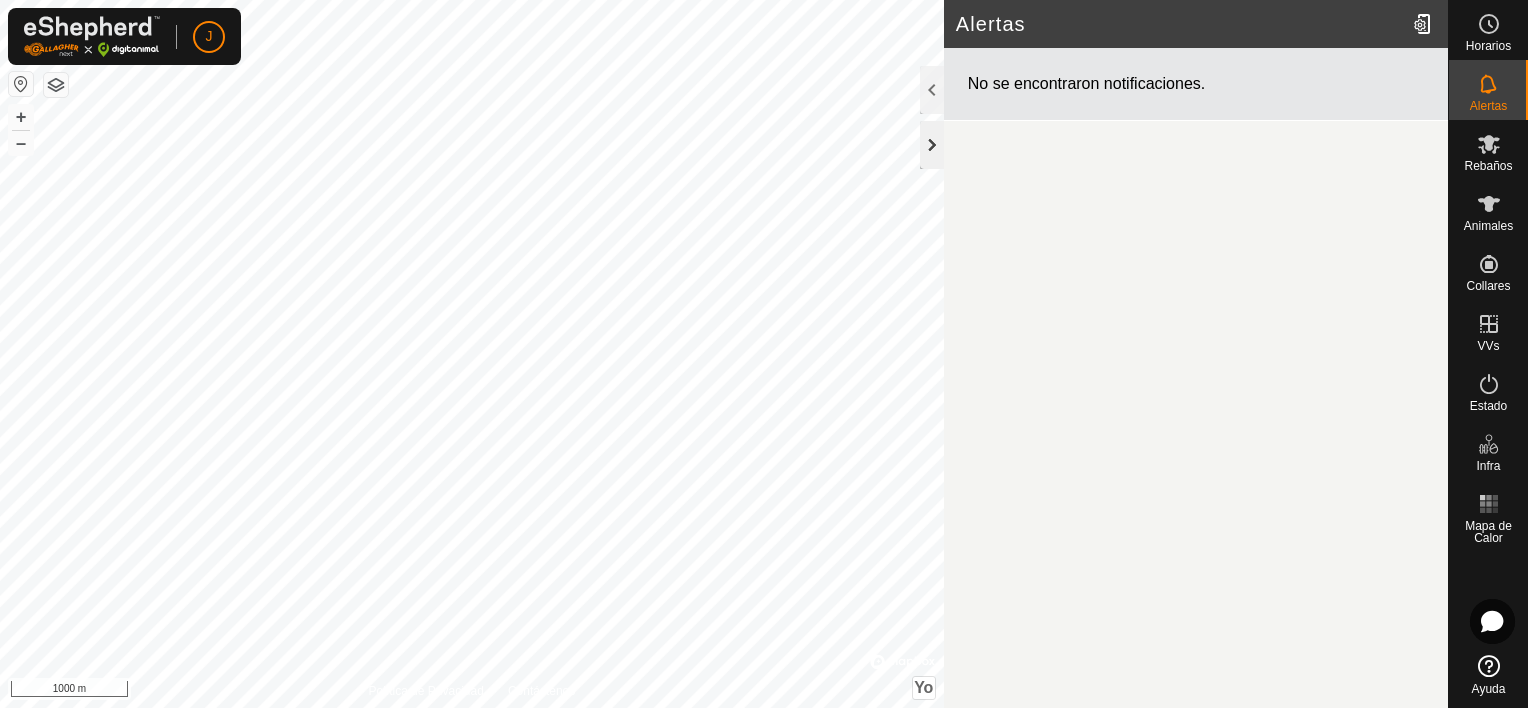 click 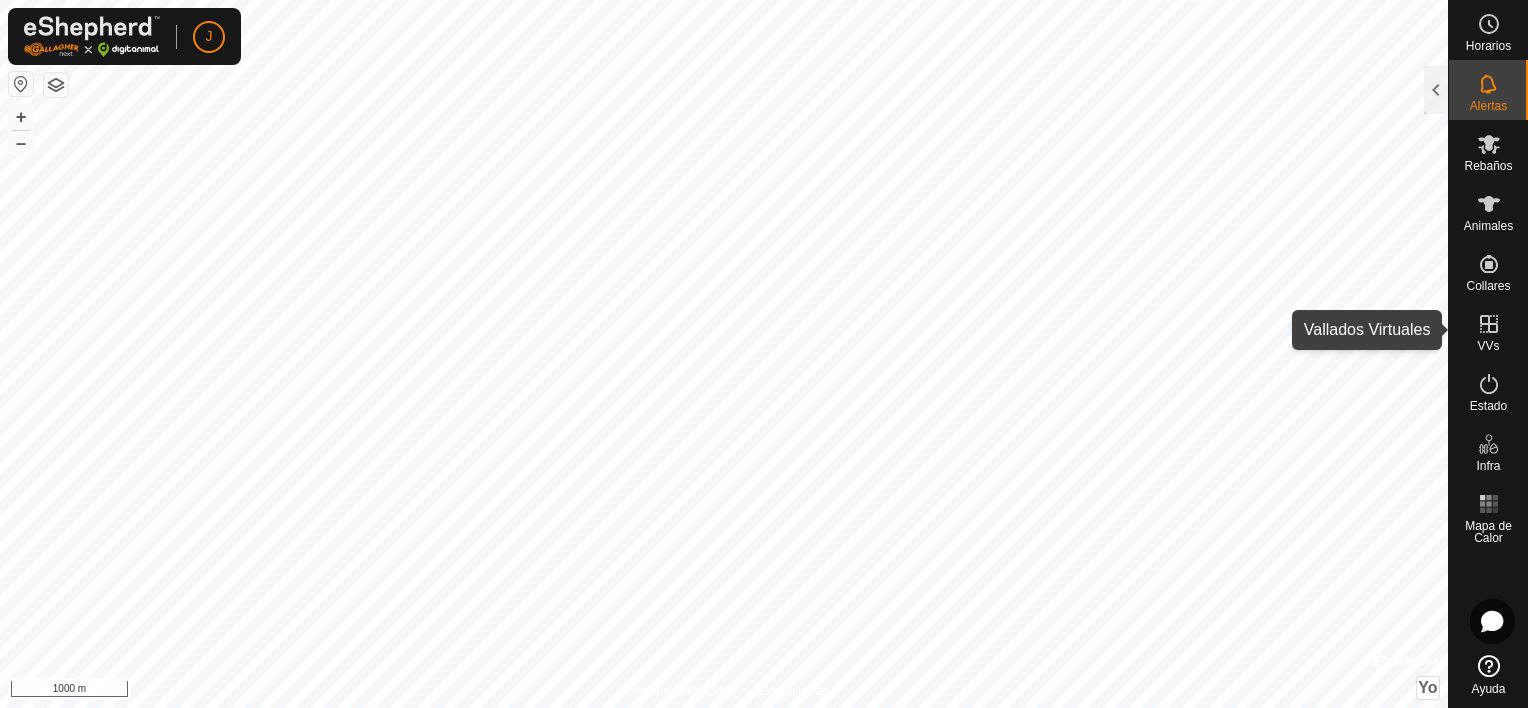 click at bounding box center [1489, 324] 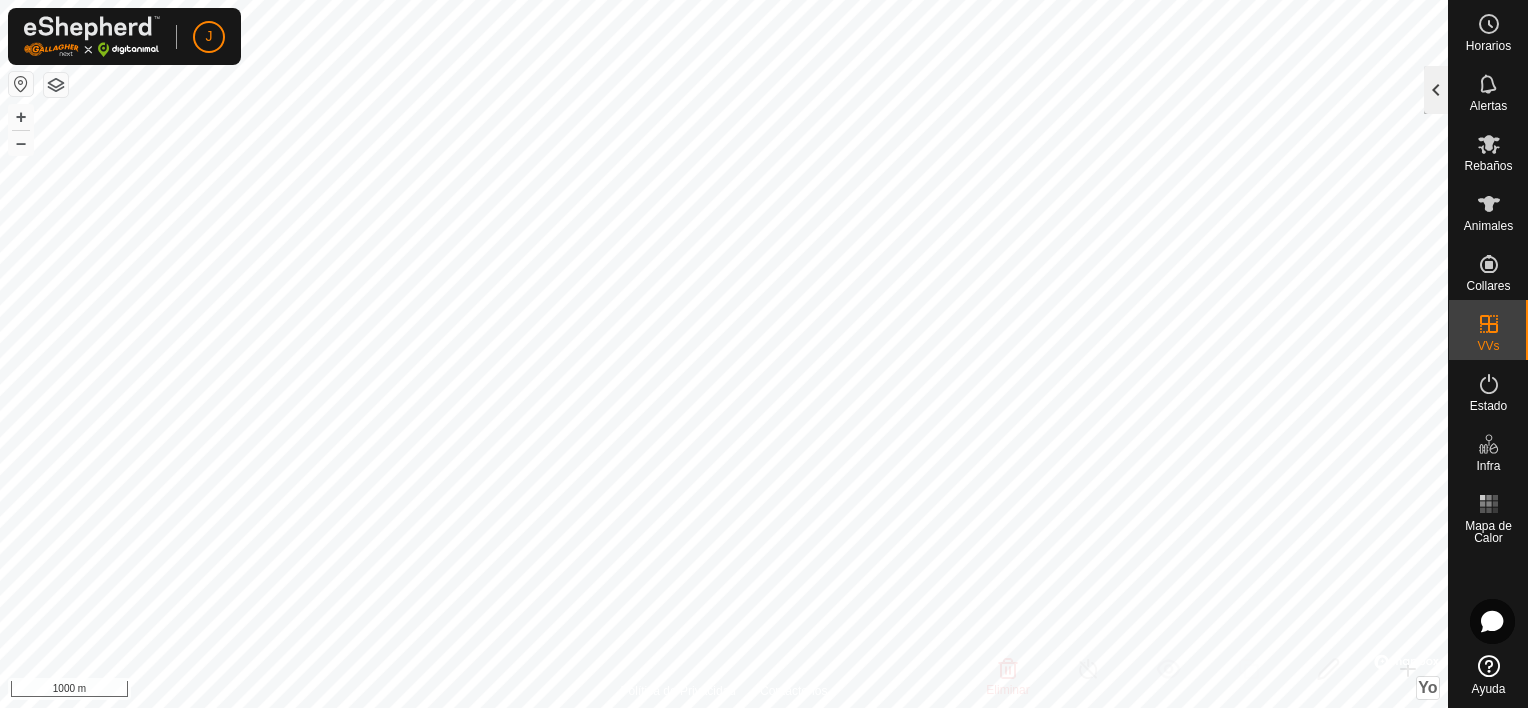 click 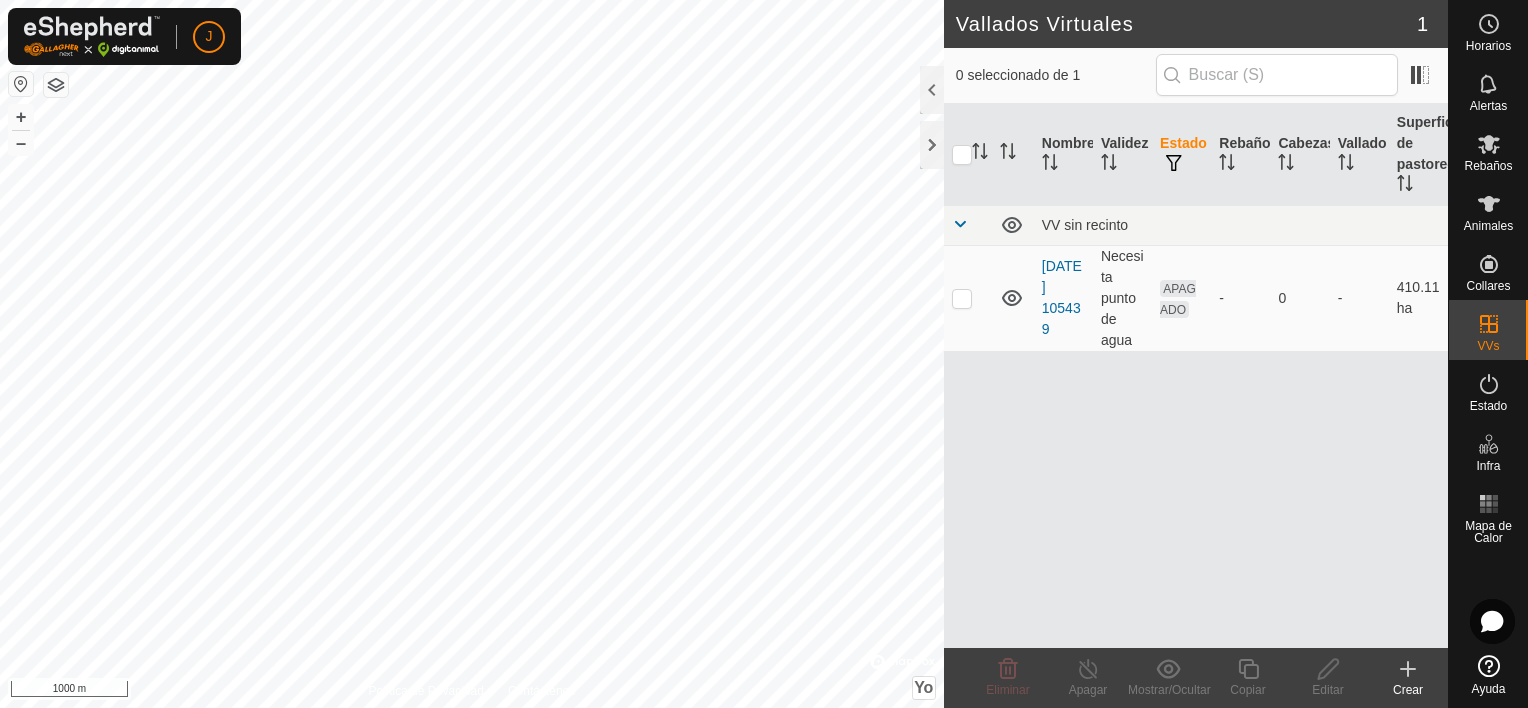 click 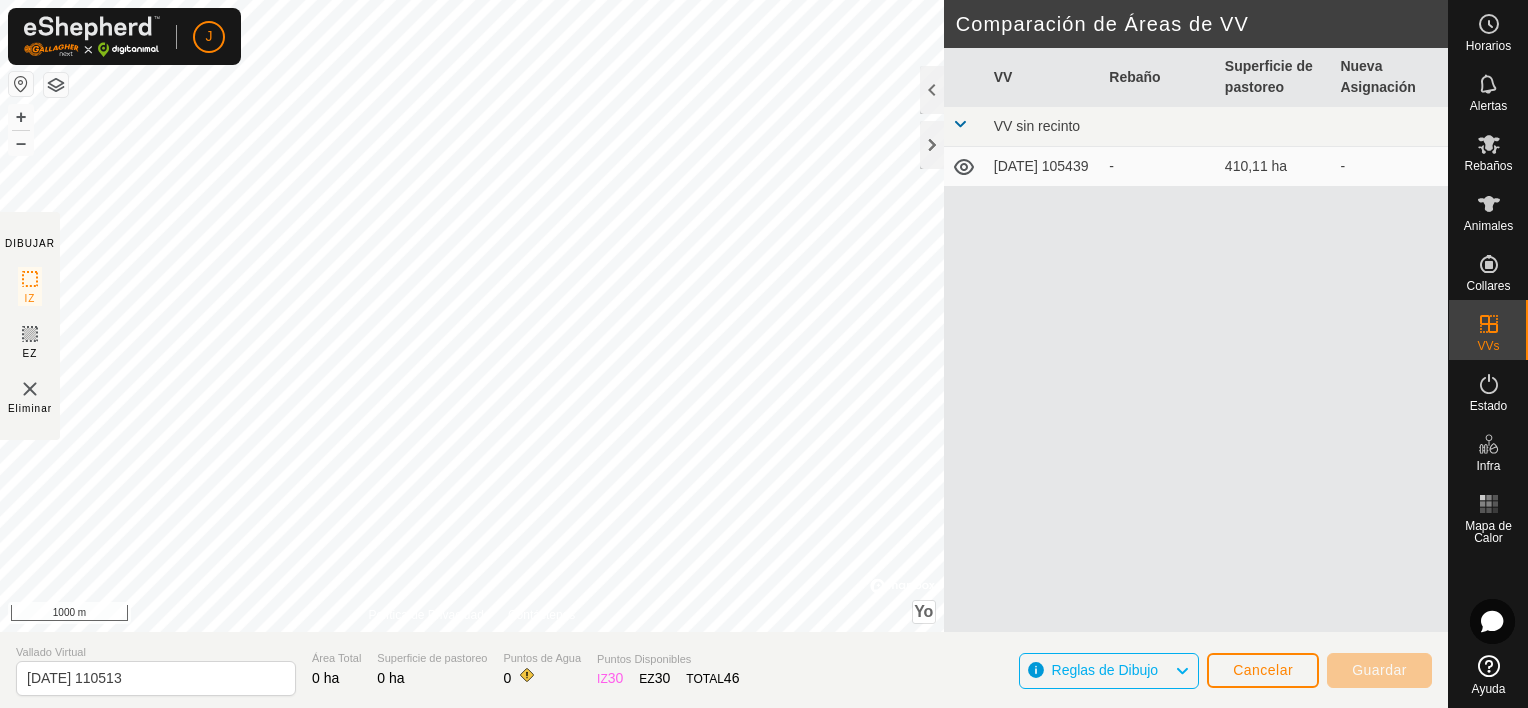 click on "Reglas de Dibujo" 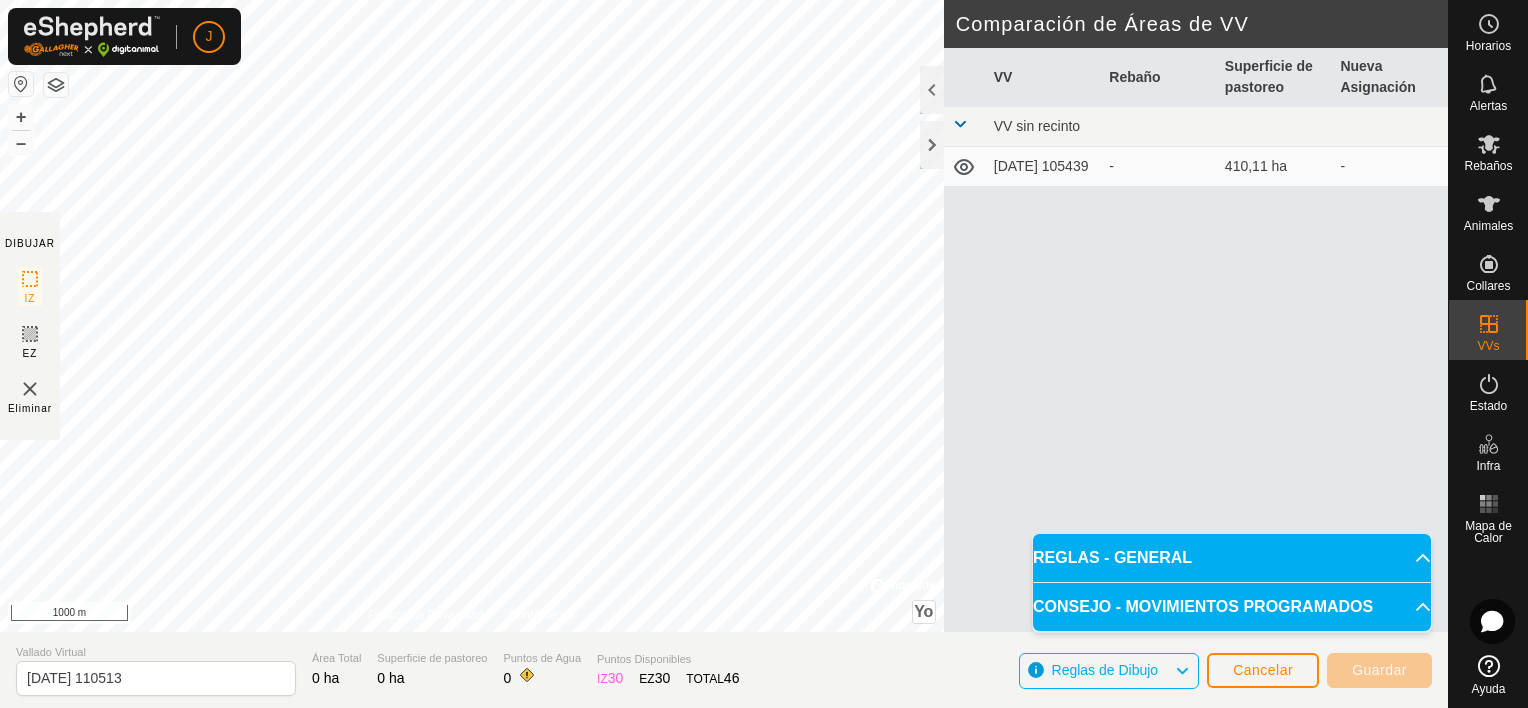 click on "VV   Rebaño   Superficie de pastoreo   Nueva Asignación  VV sin recinto  2025-07-10 105439  -  410,11 ha   -" at bounding box center [1196, 364] 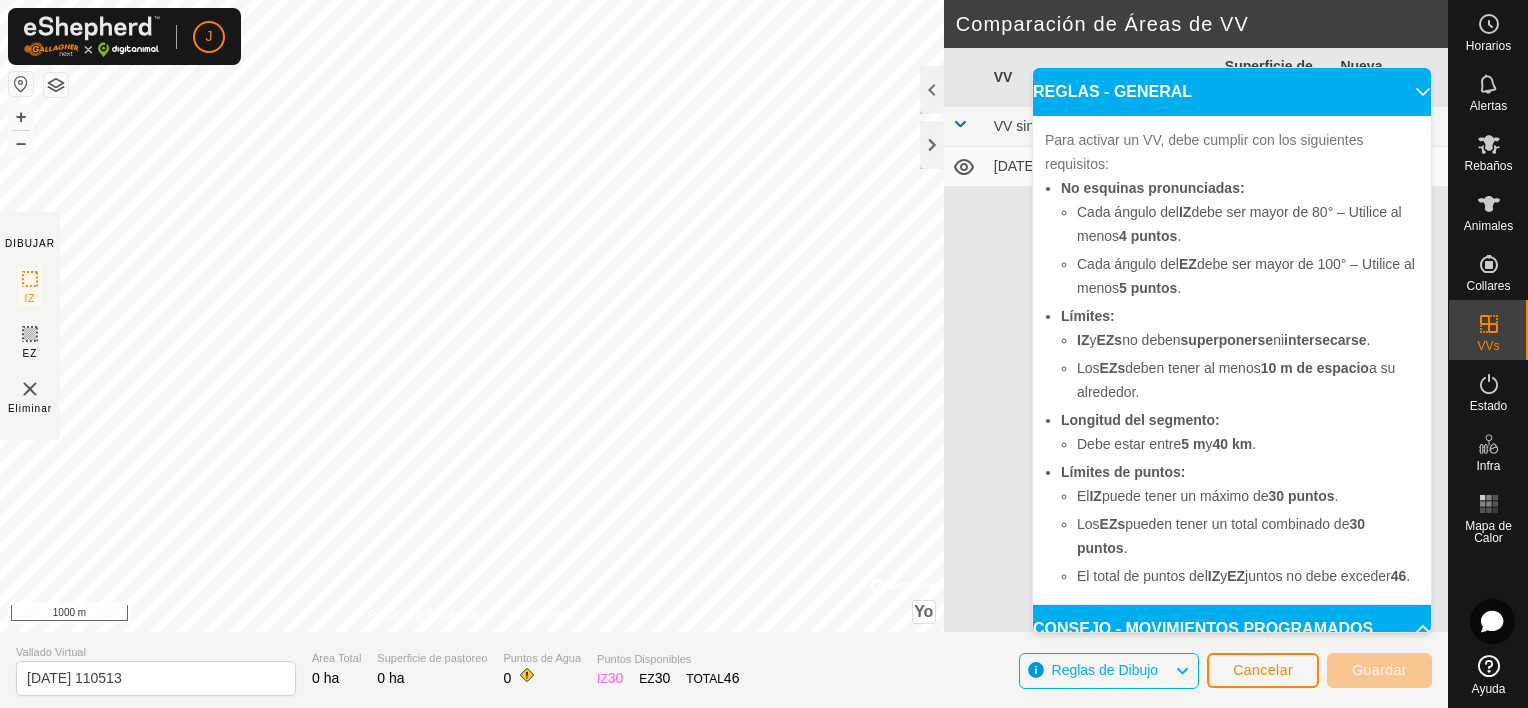 scroll, scrollTop: 40, scrollLeft: 0, axis: vertical 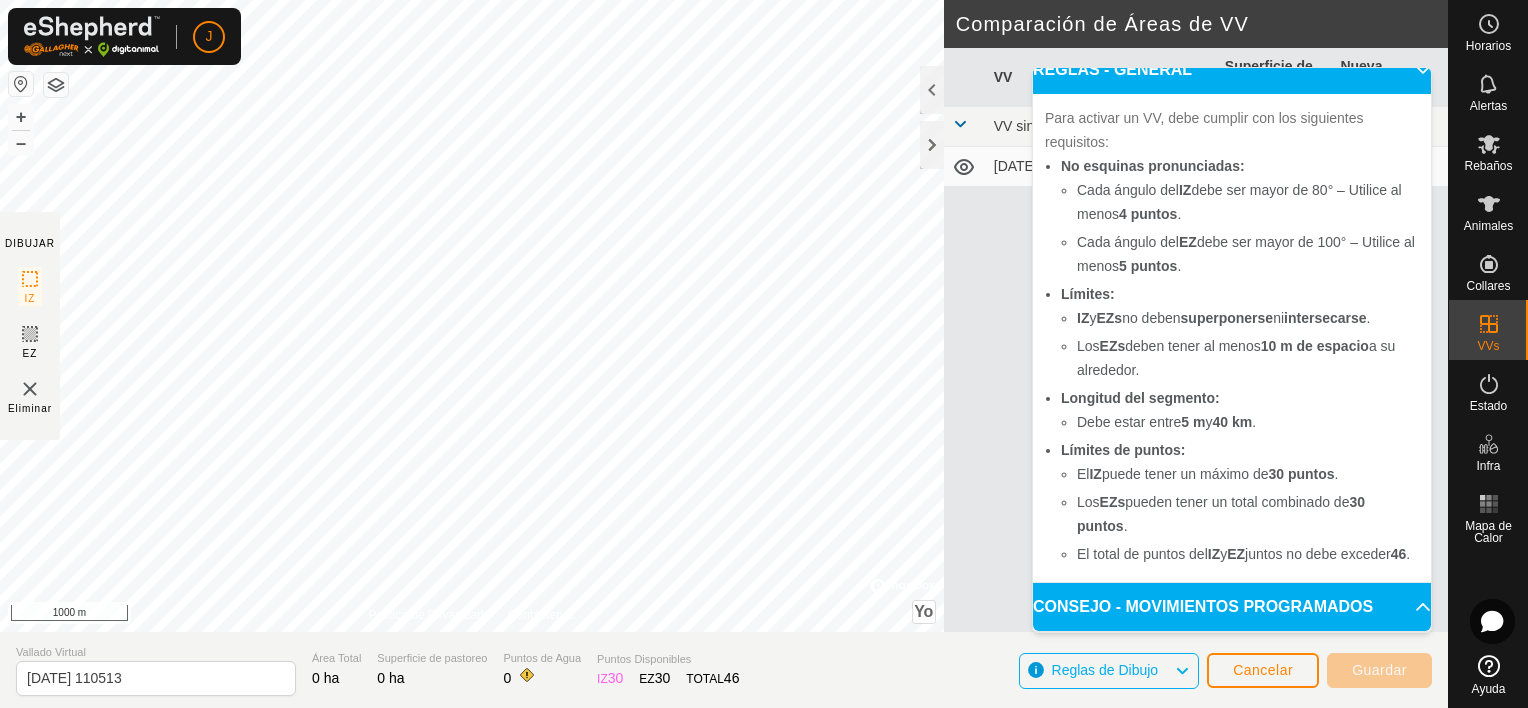 click on "CONSEJO - MOVIMIENTOS PROGRAMADOS" at bounding box center (1232, 607) 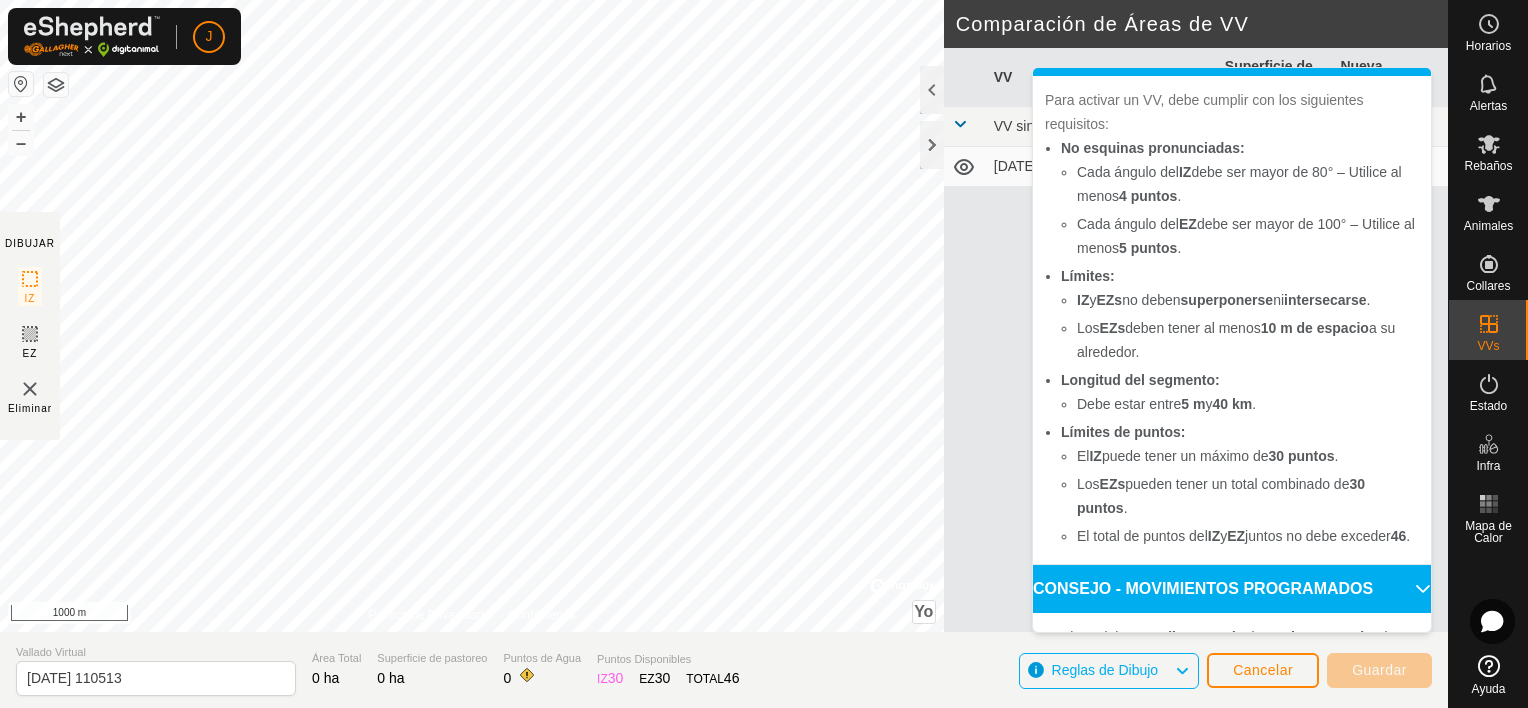 click on "VV   Rebaño   Superficie de pastoreo   Nueva Asignación  VV sin recinto  2025-07-10 105439  -  410,11 ha   -" at bounding box center [1196, 364] 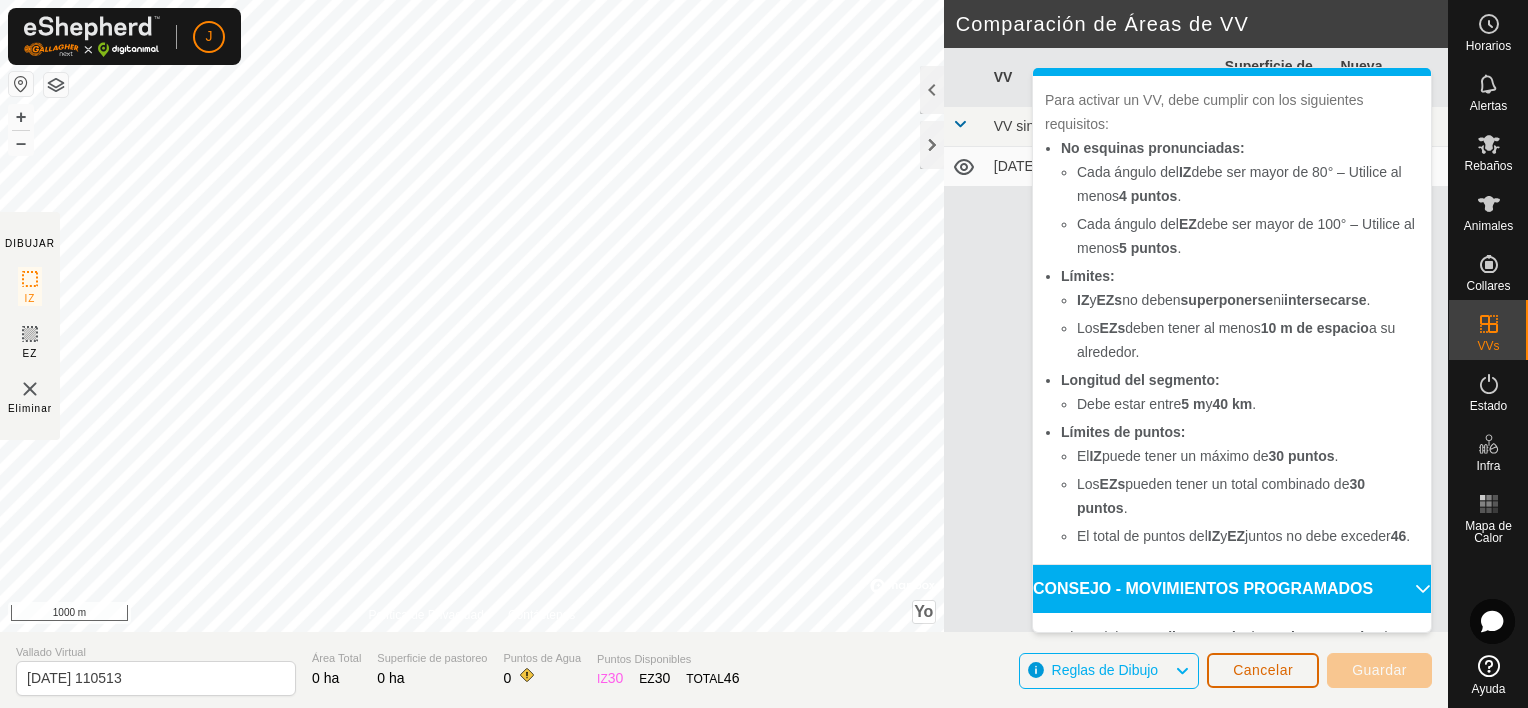click on "Cancelar" 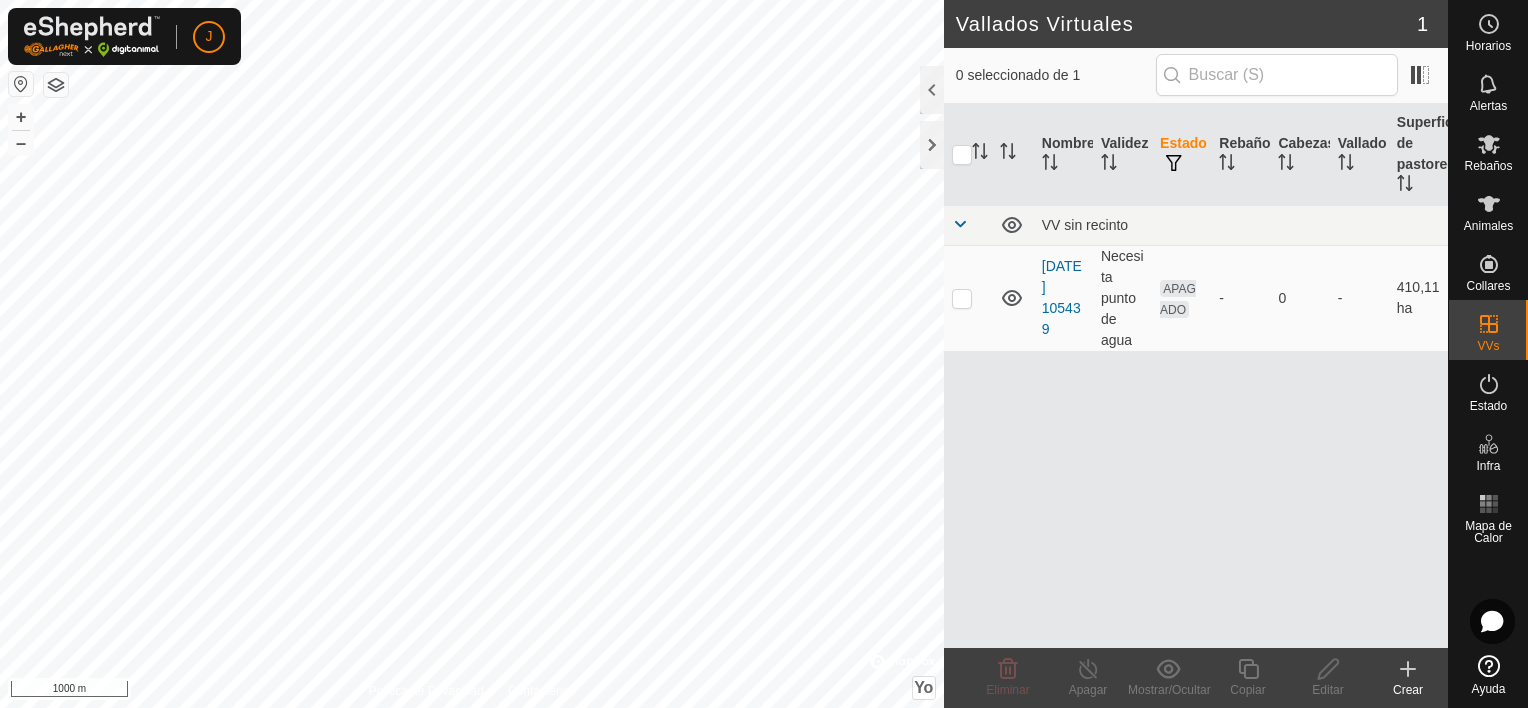 click 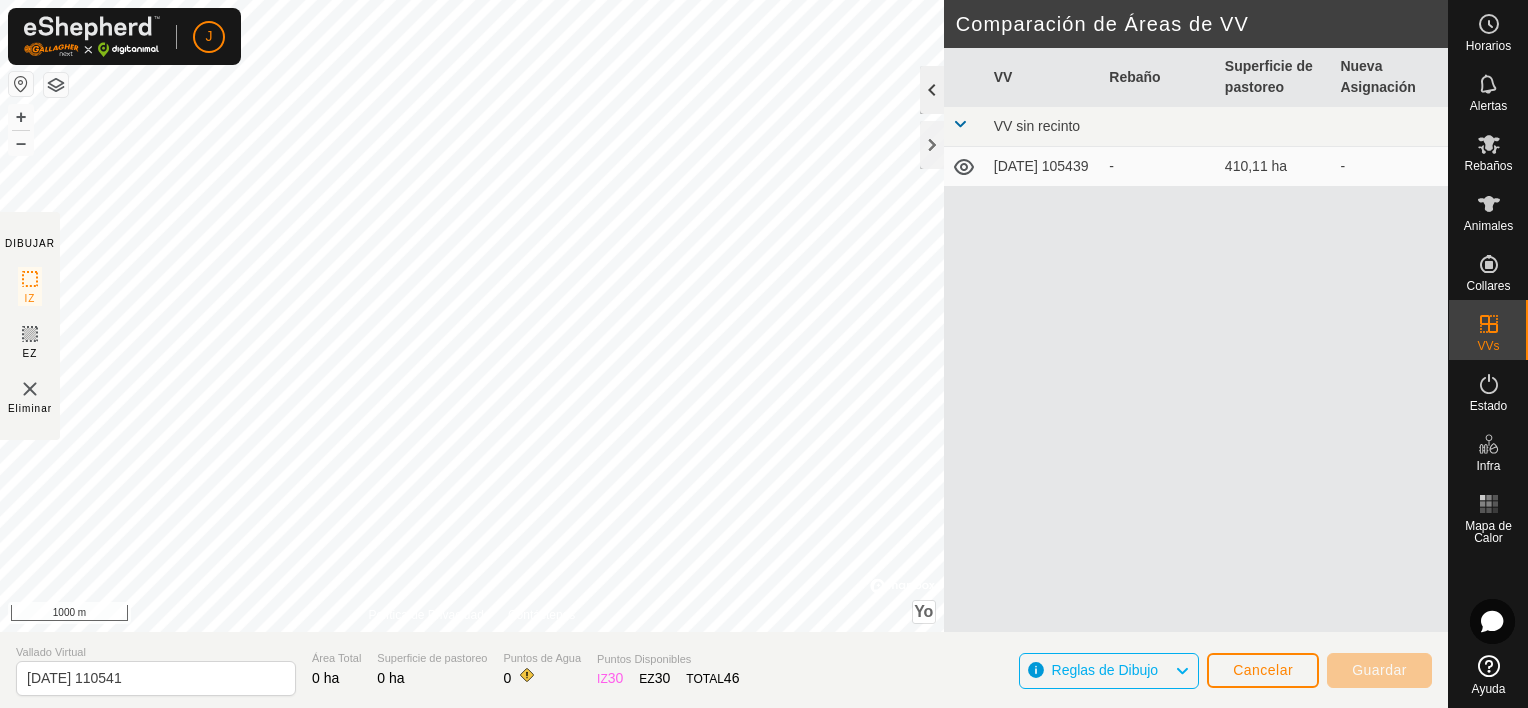 click 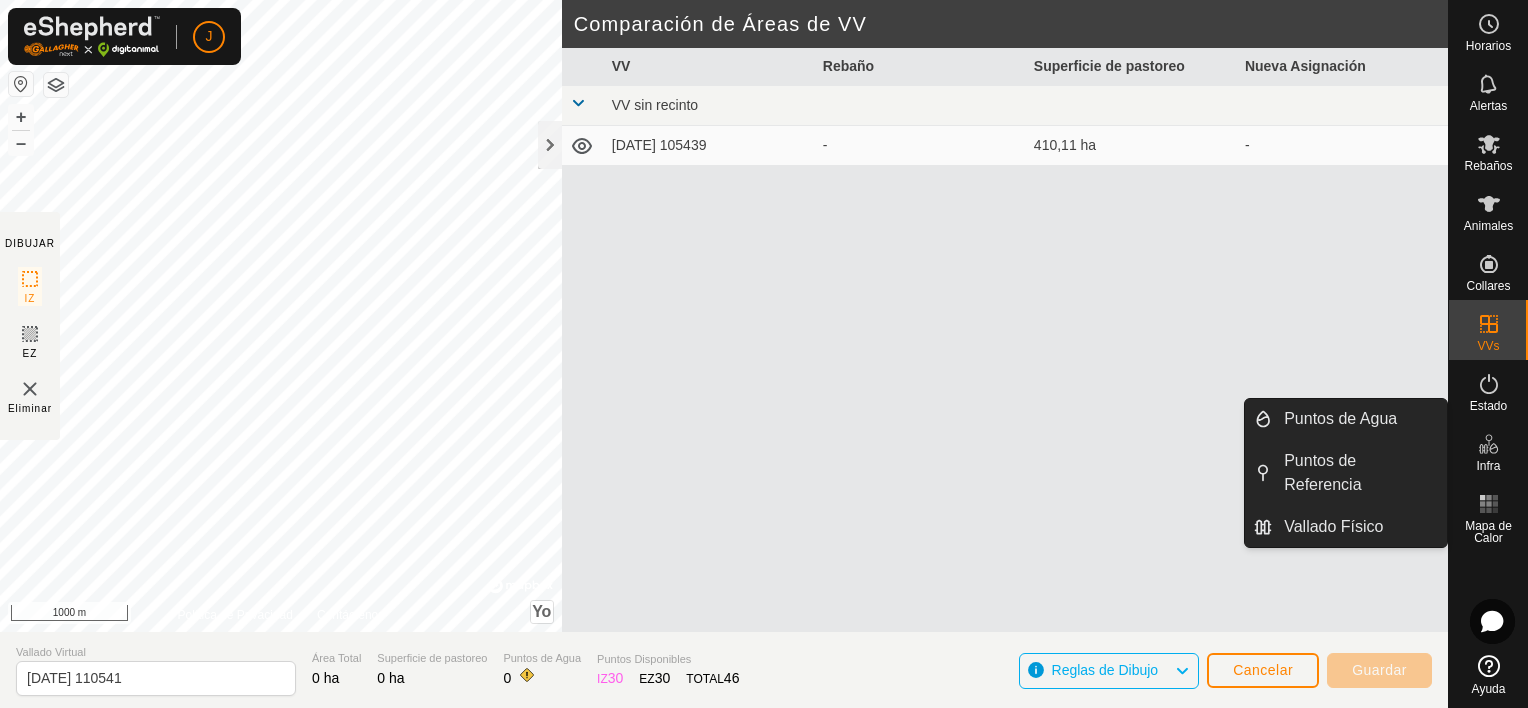 click 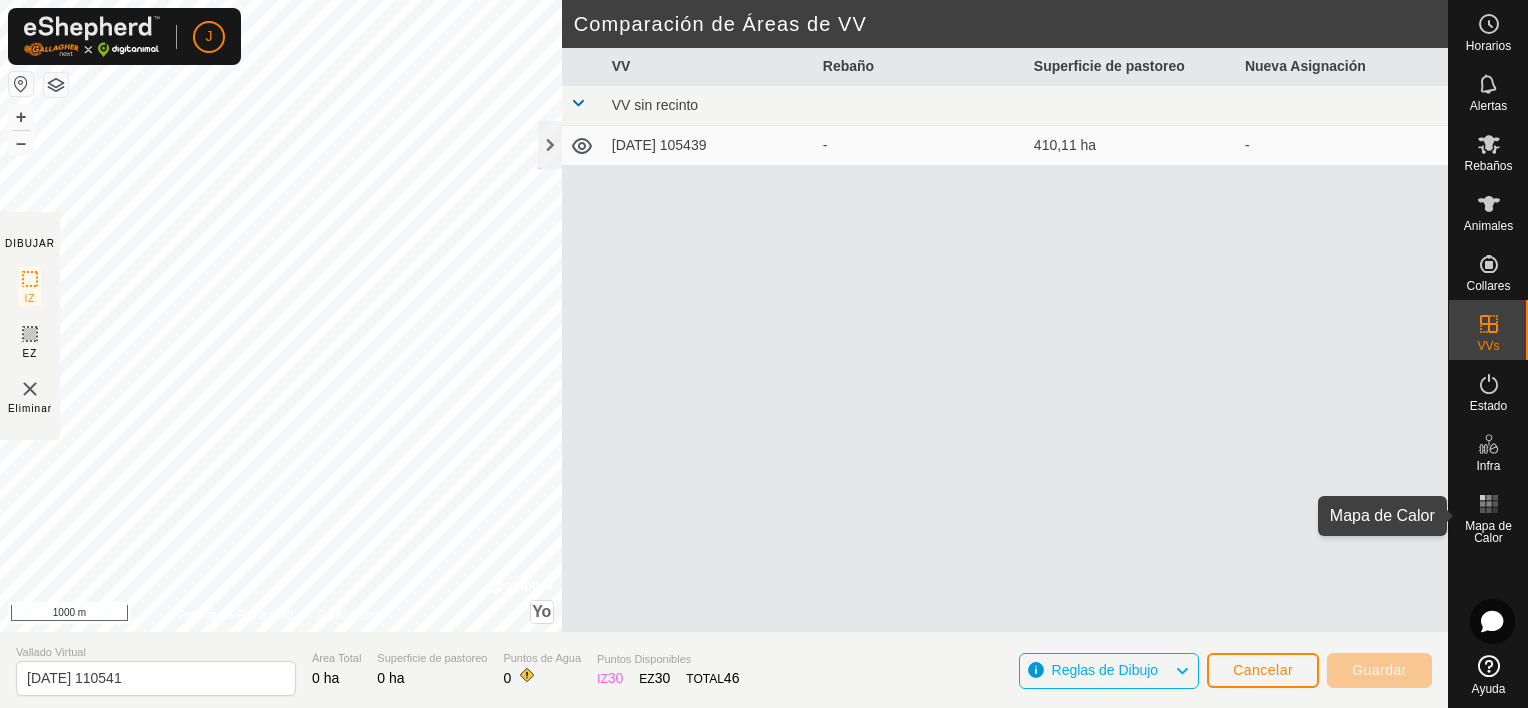 click at bounding box center [1489, 504] 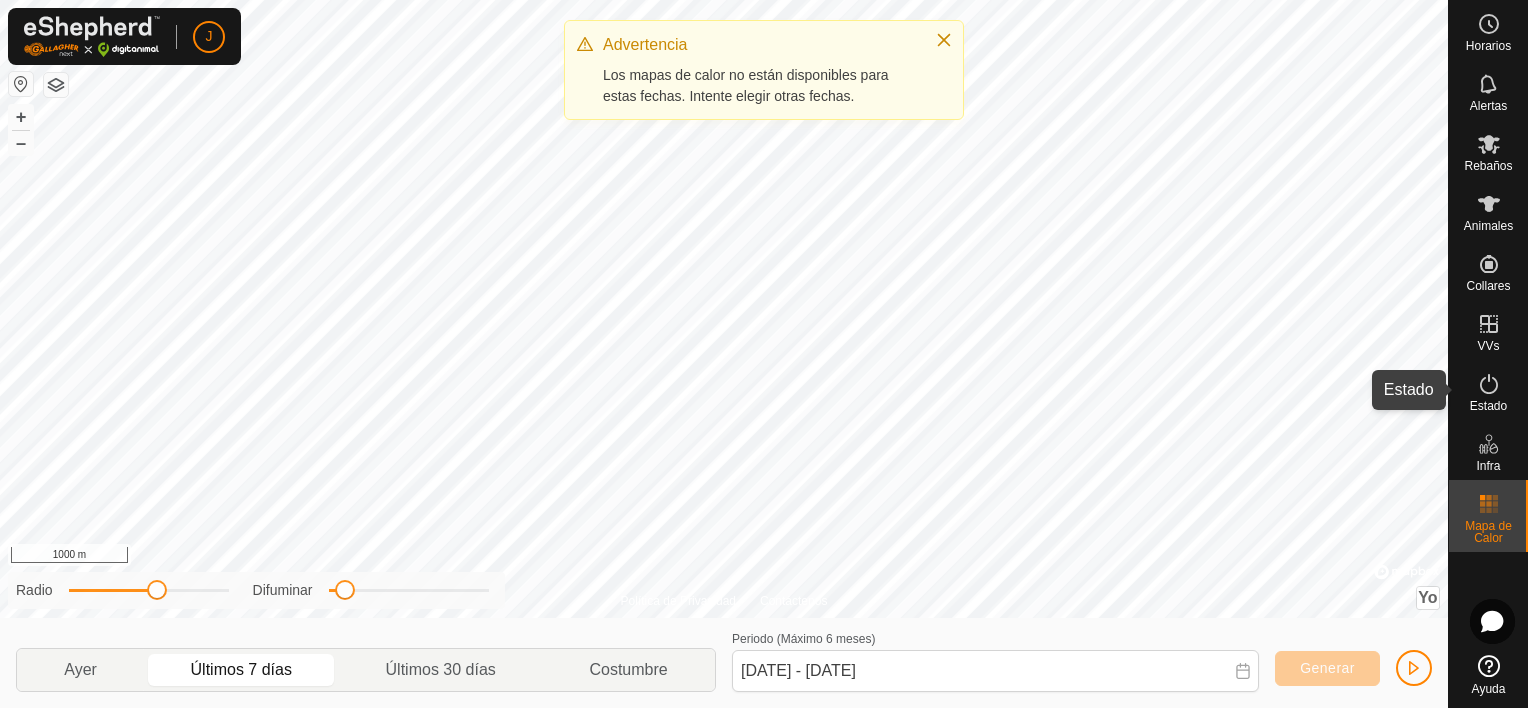 click 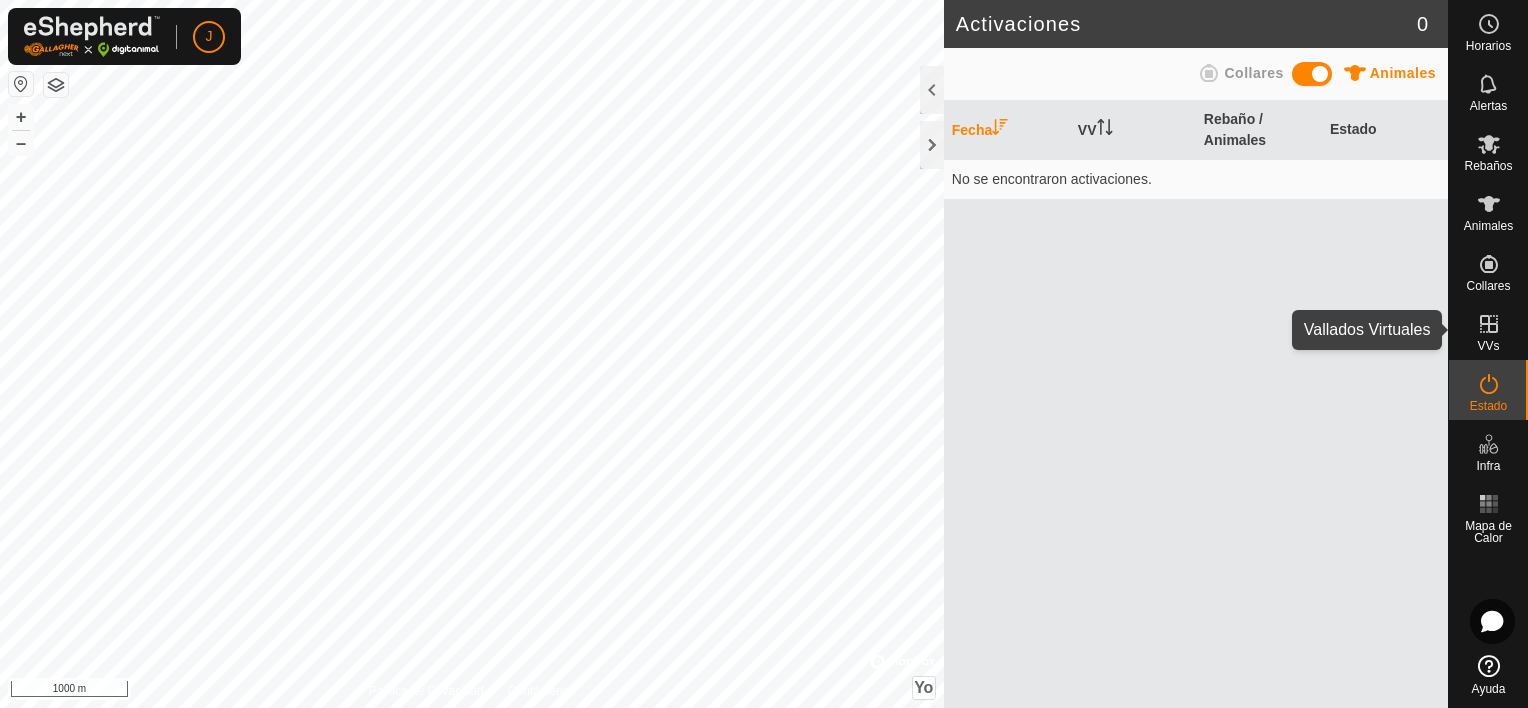click 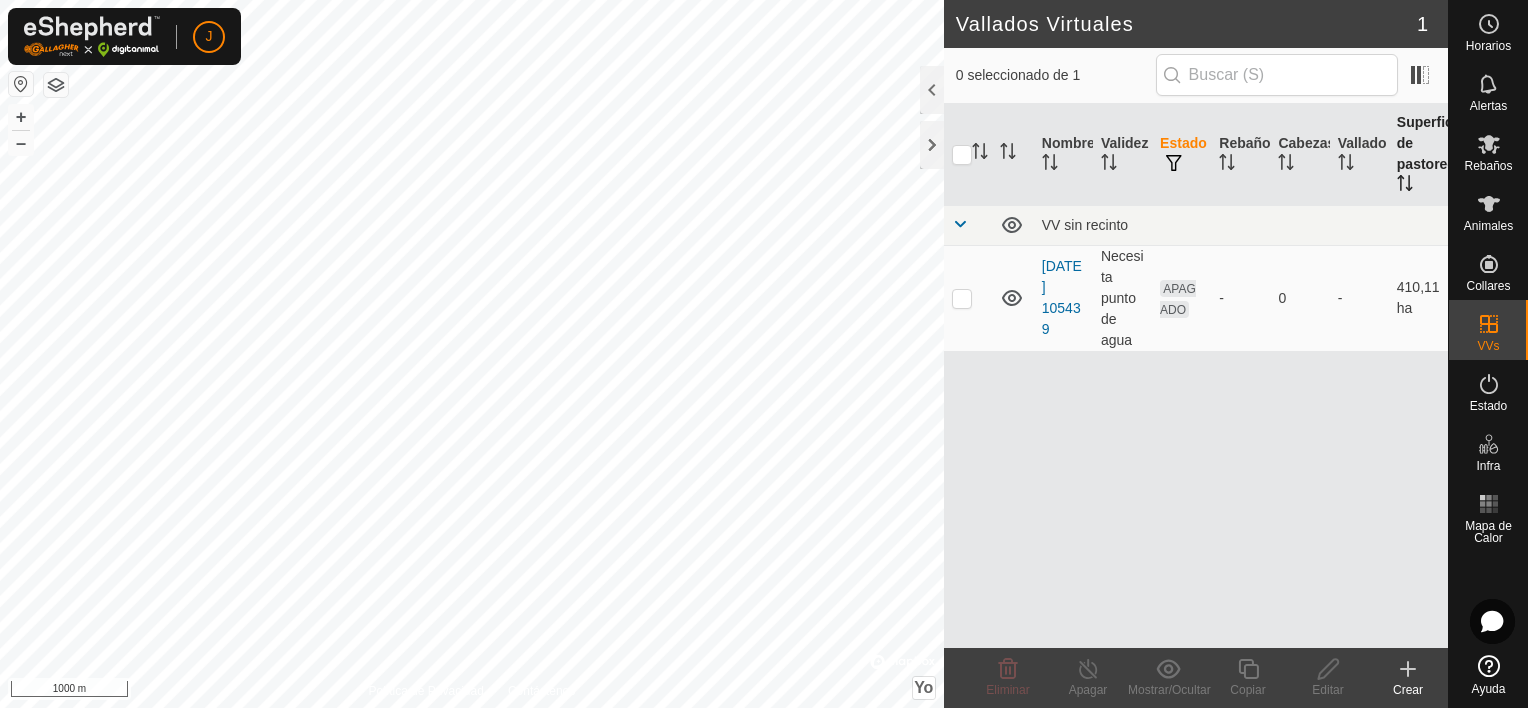 click on "Superficie de pastoreo" at bounding box center [1418, 155] 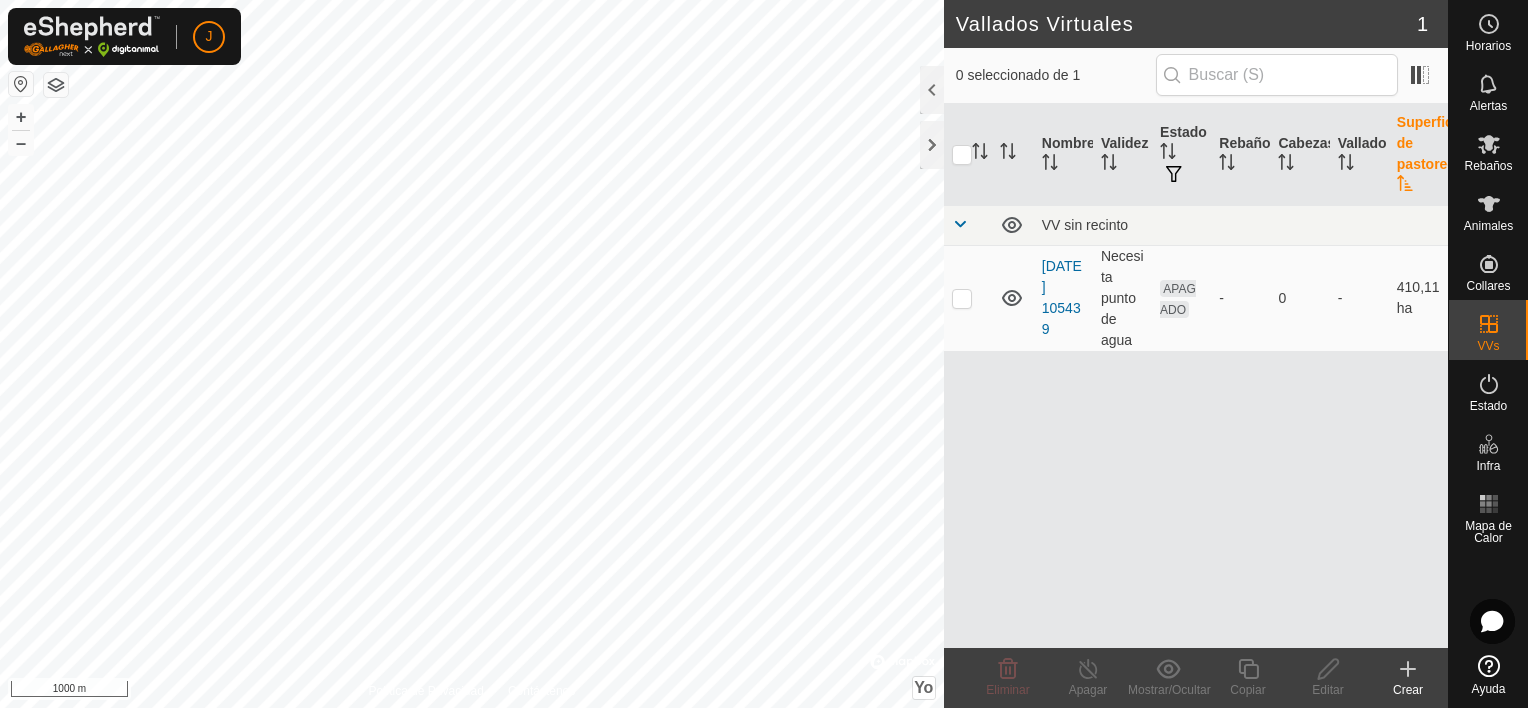 click on "Superficie de pastoreo" at bounding box center (1431, 143) 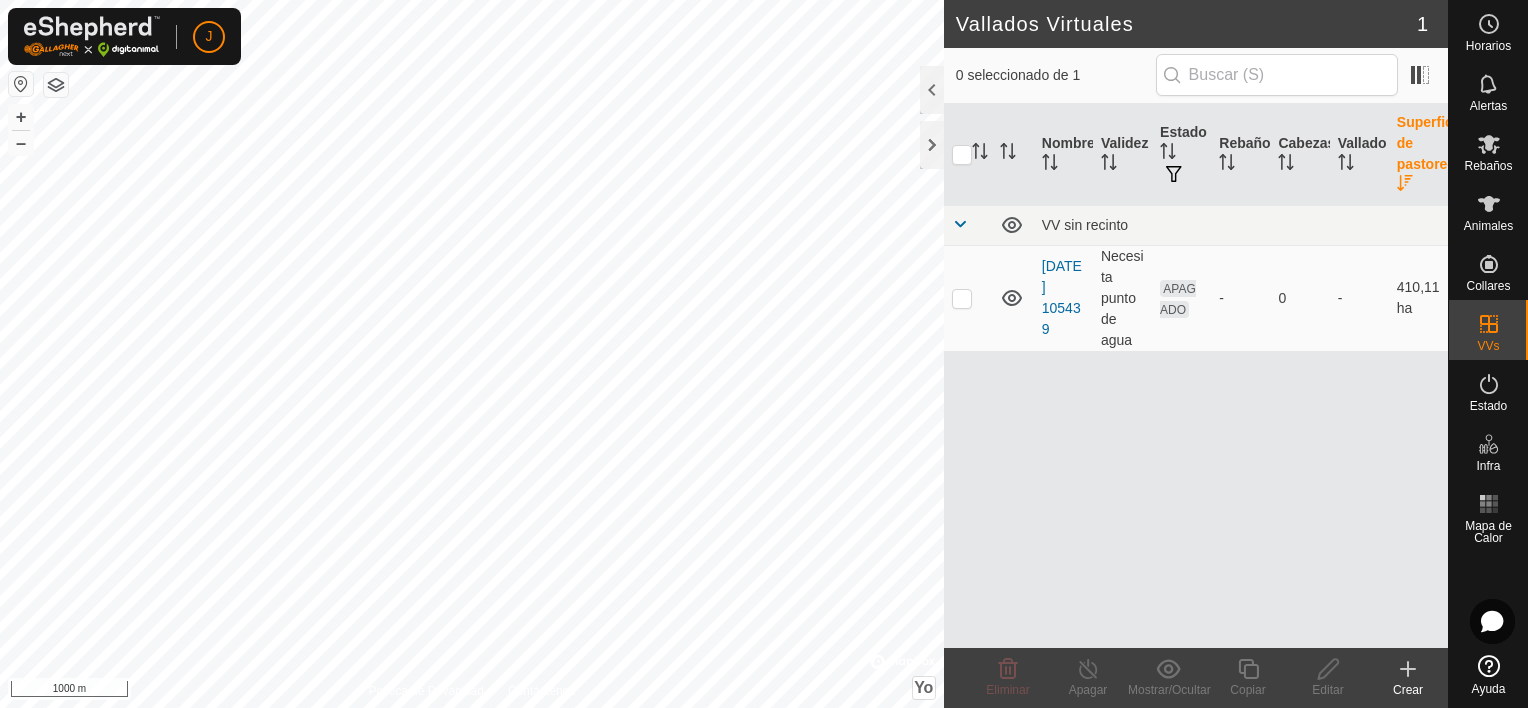 click on "Superficie de pastoreo" at bounding box center (1431, 143) 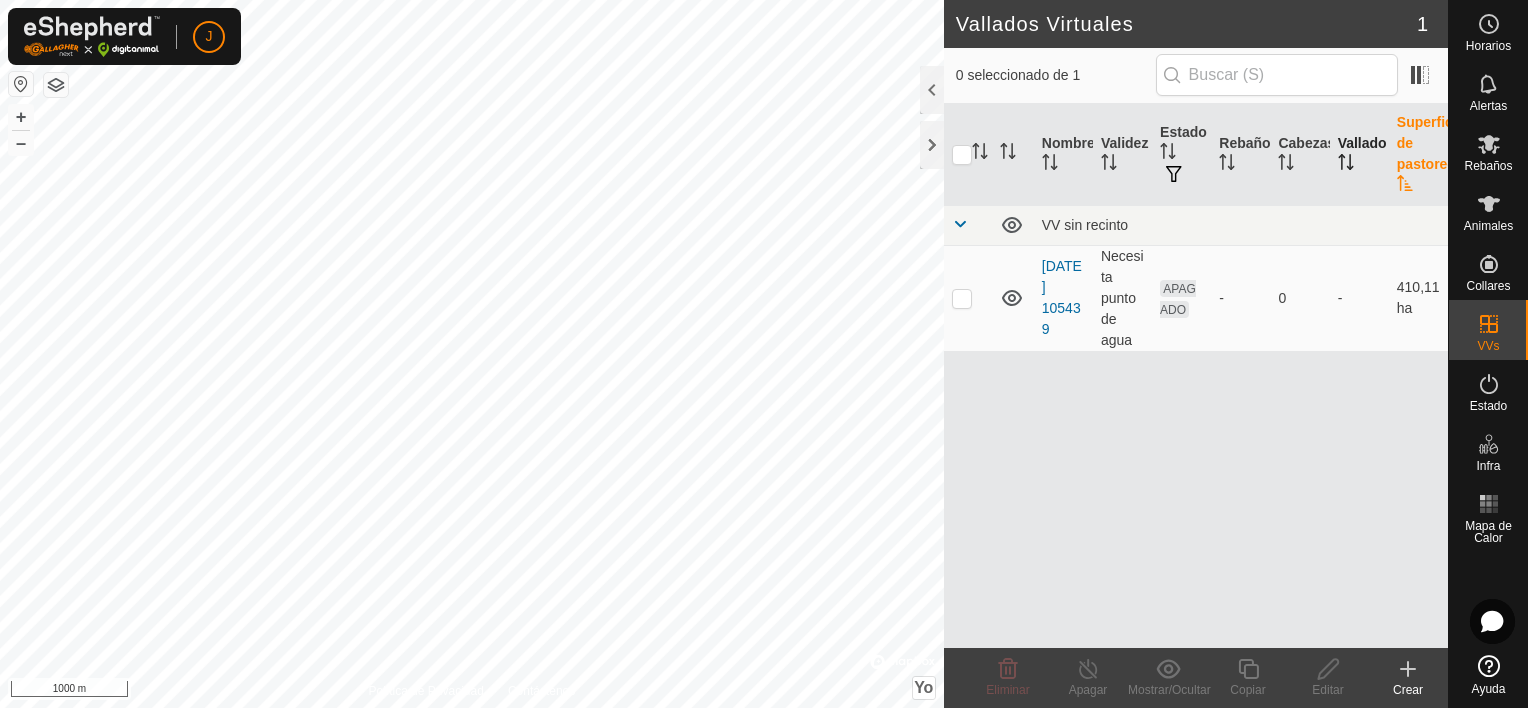 click on "Vallado" at bounding box center (1362, 143) 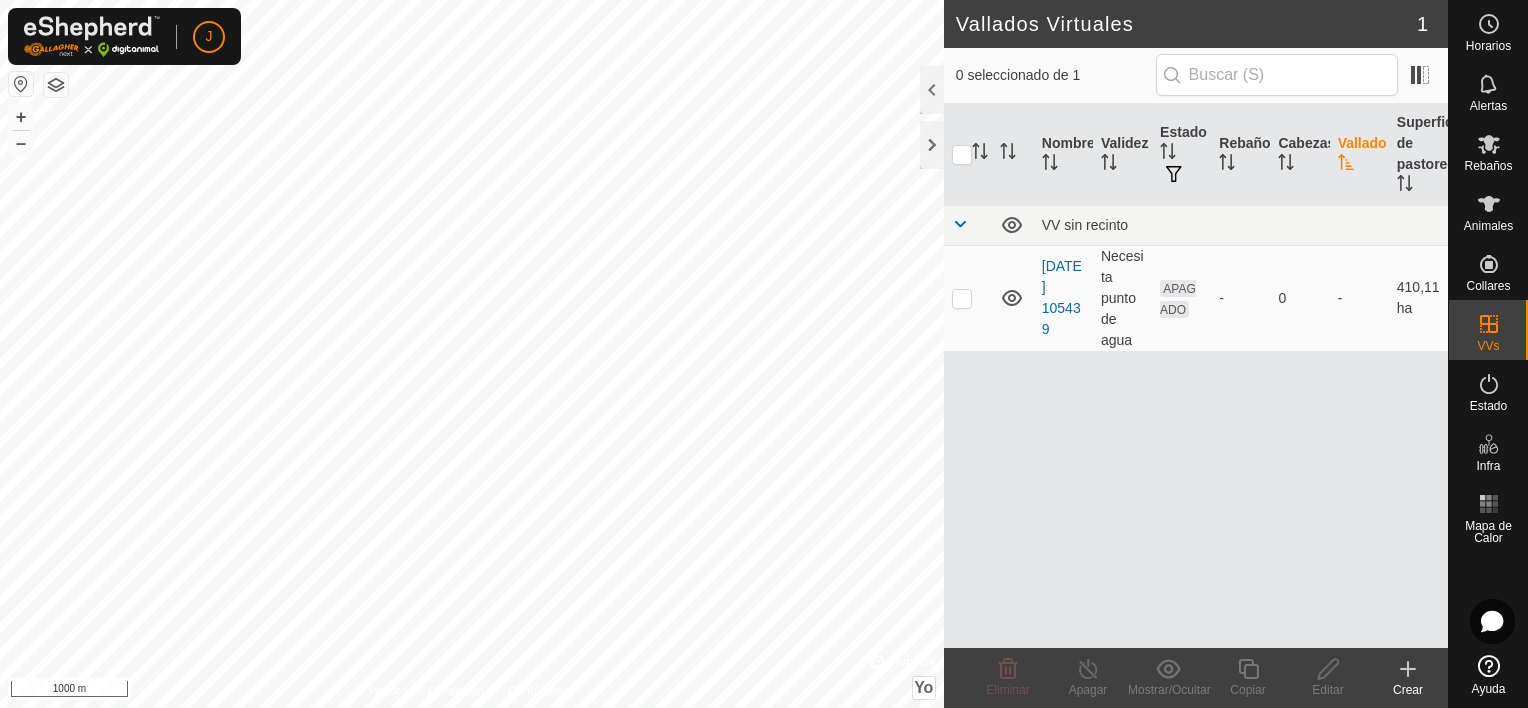 click on "Vallado" at bounding box center (1362, 143) 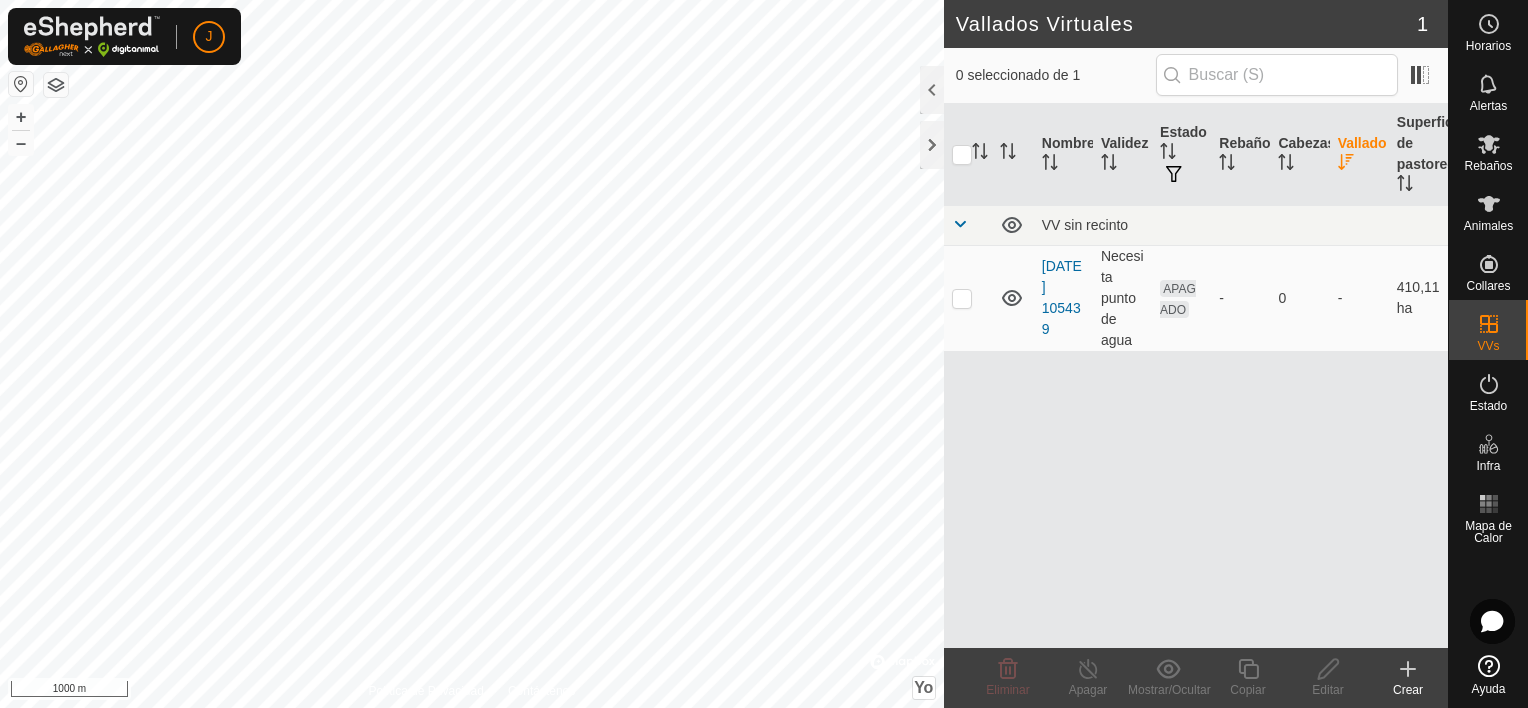 click on "Vallado" at bounding box center (1362, 143) 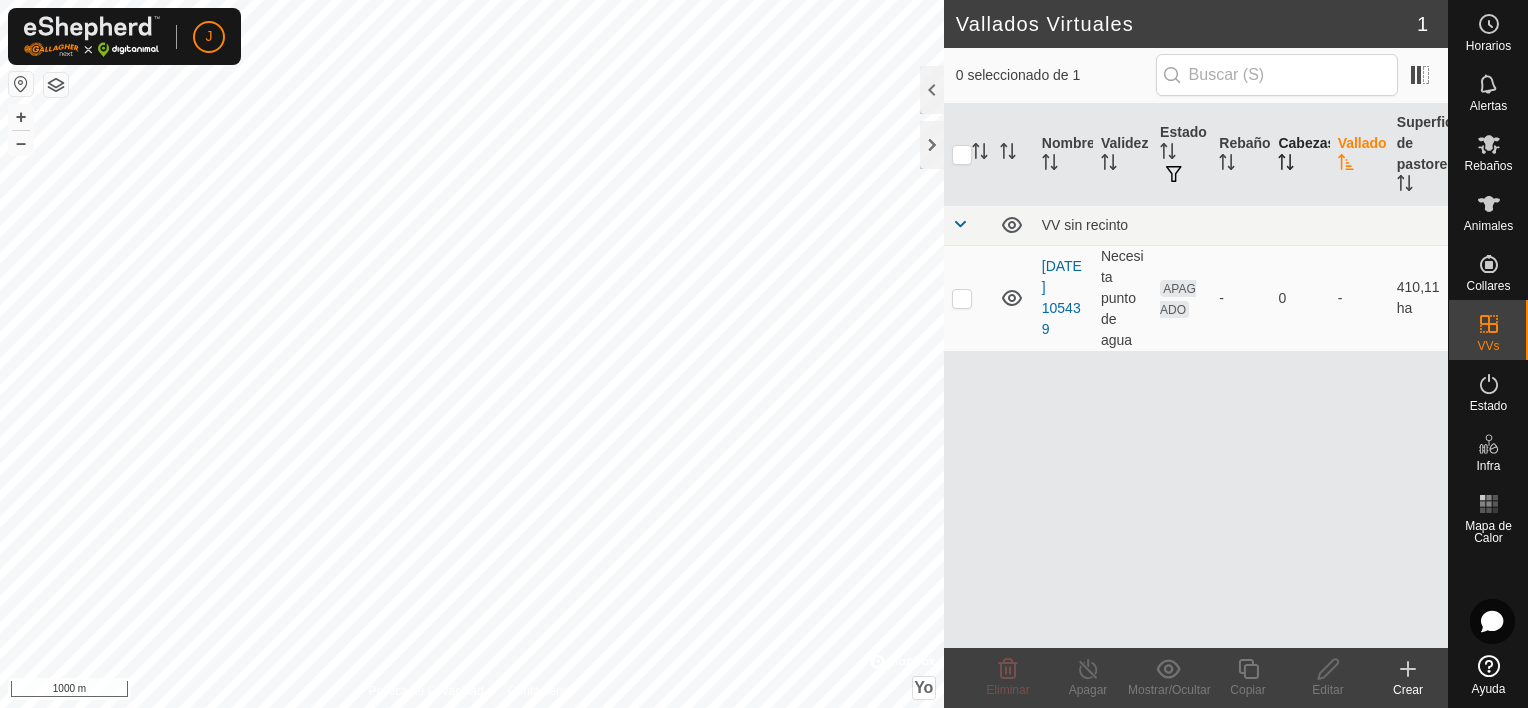 click on "Cabezas" at bounding box center [1306, 143] 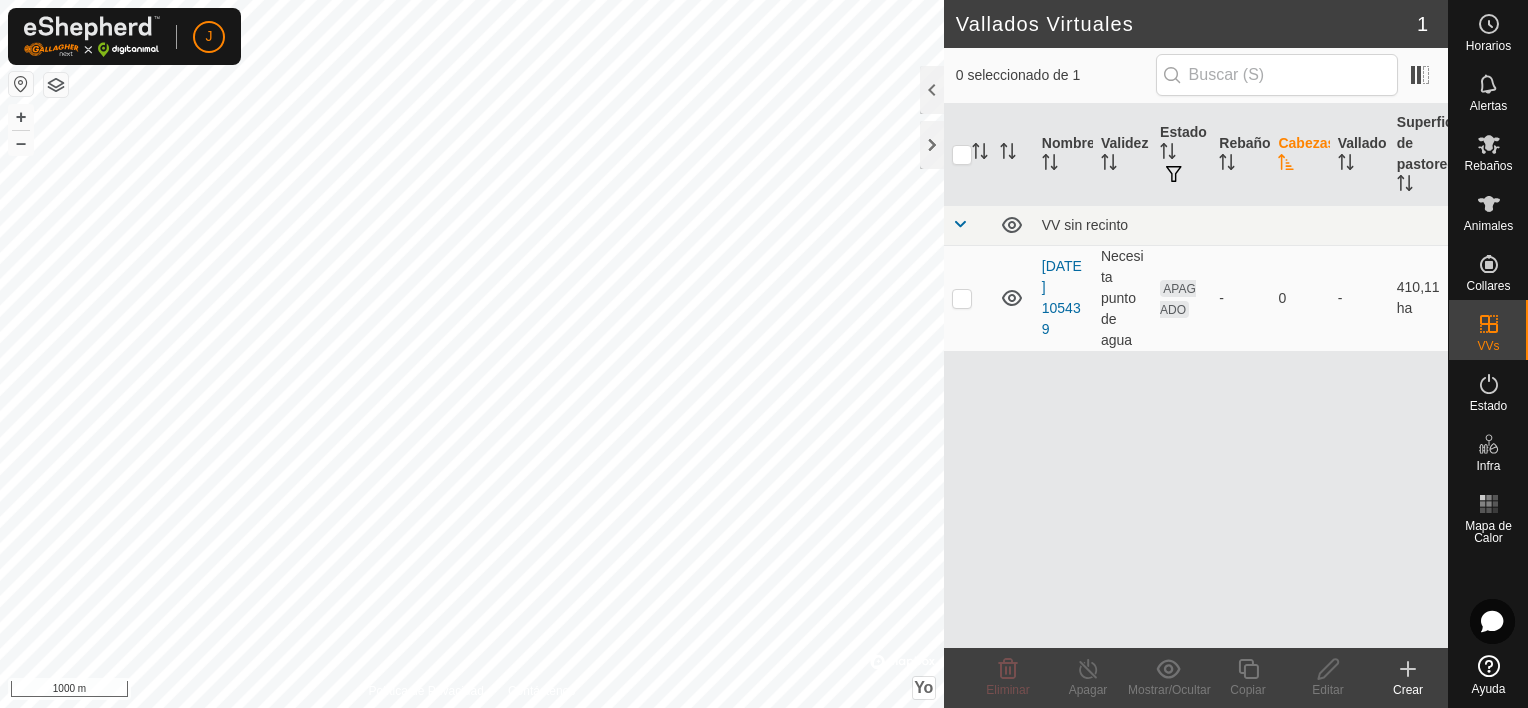 click on "Cabezas" at bounding box center (1306, 143) 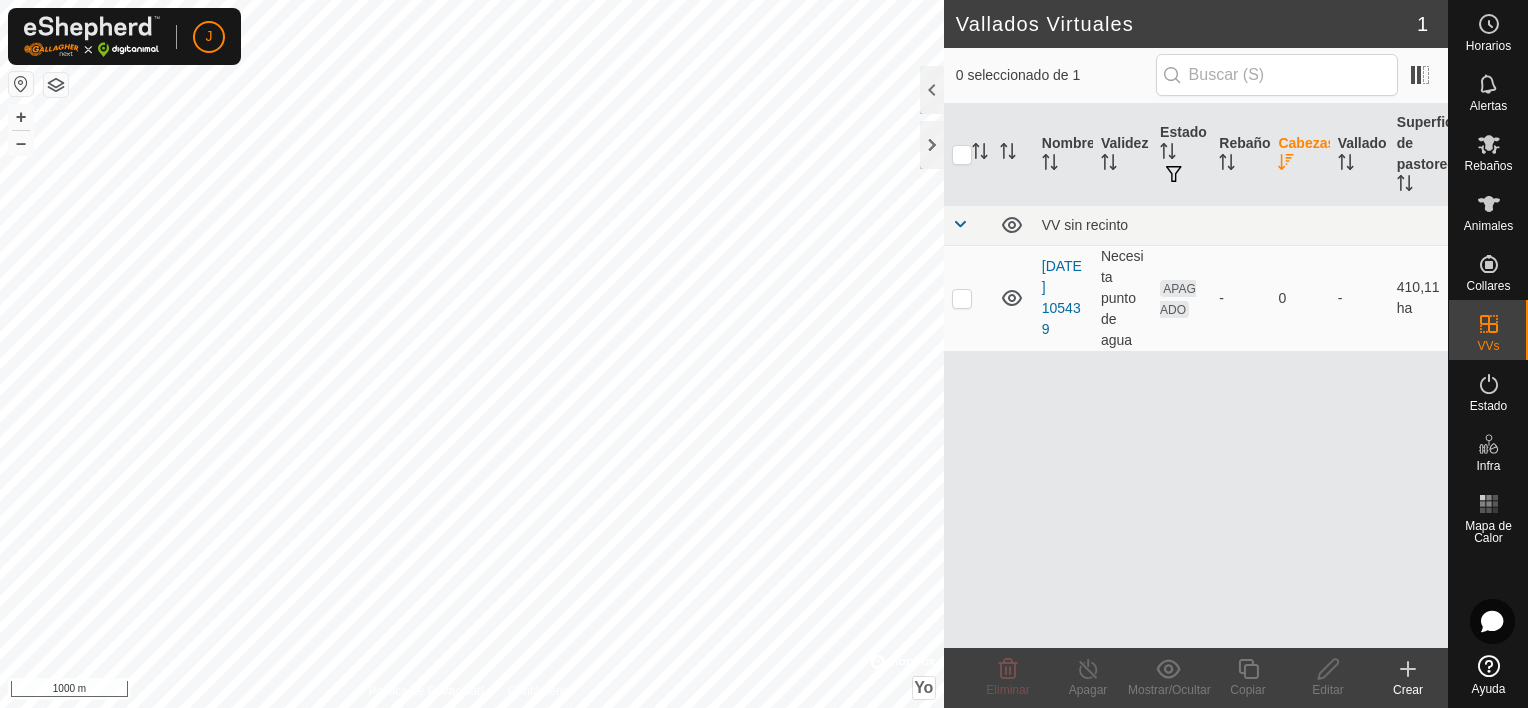 click on "Cabezas" at bounding box center (1306, 143) 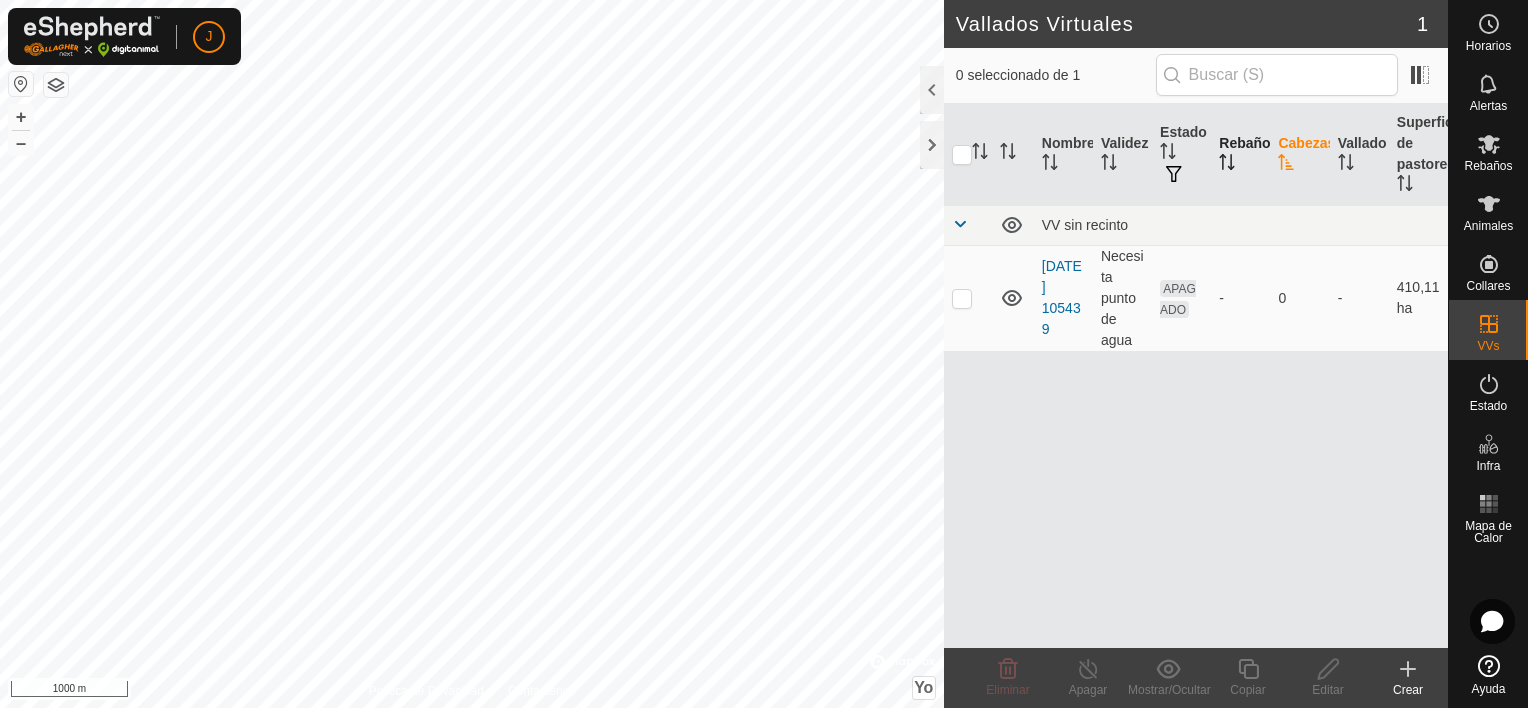 click on "Rebaño" at bounding box center [1244, 143] 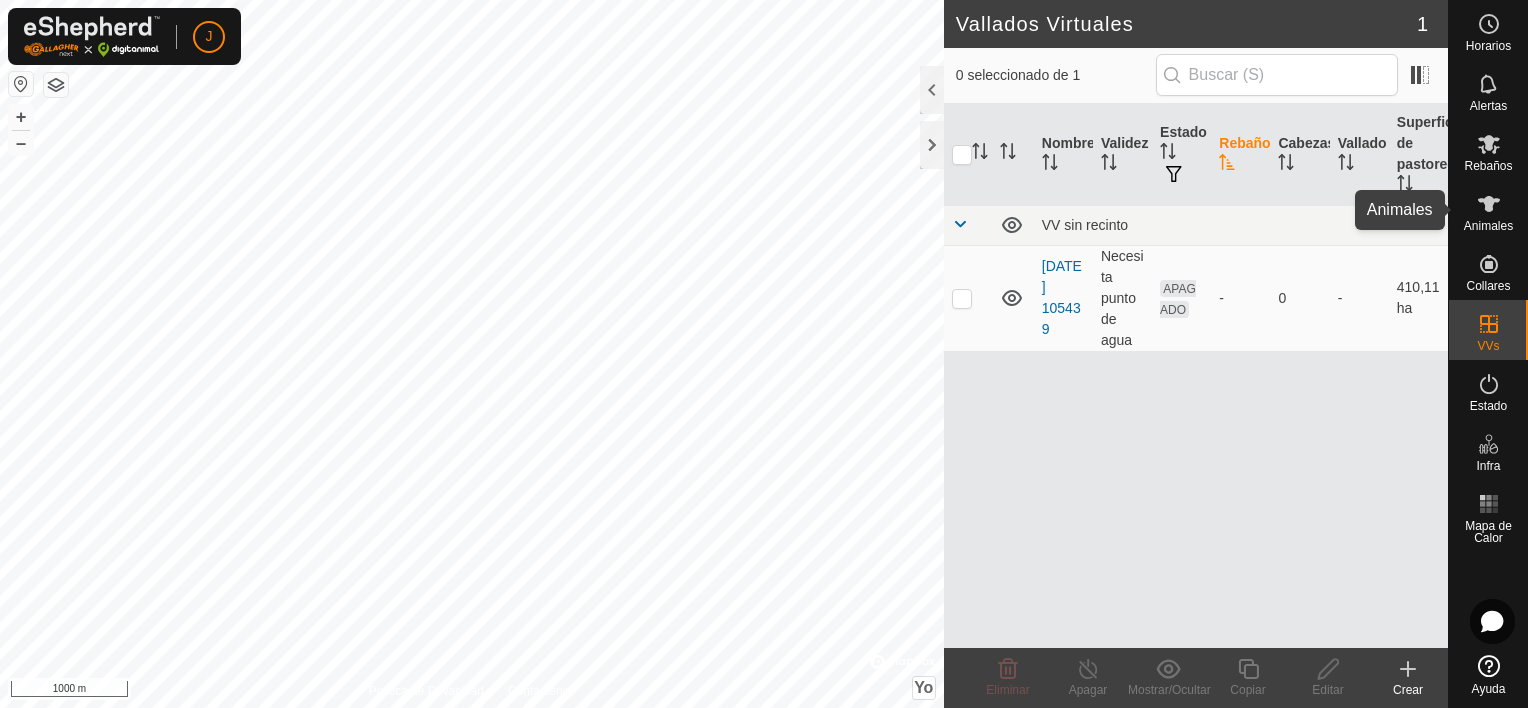 click 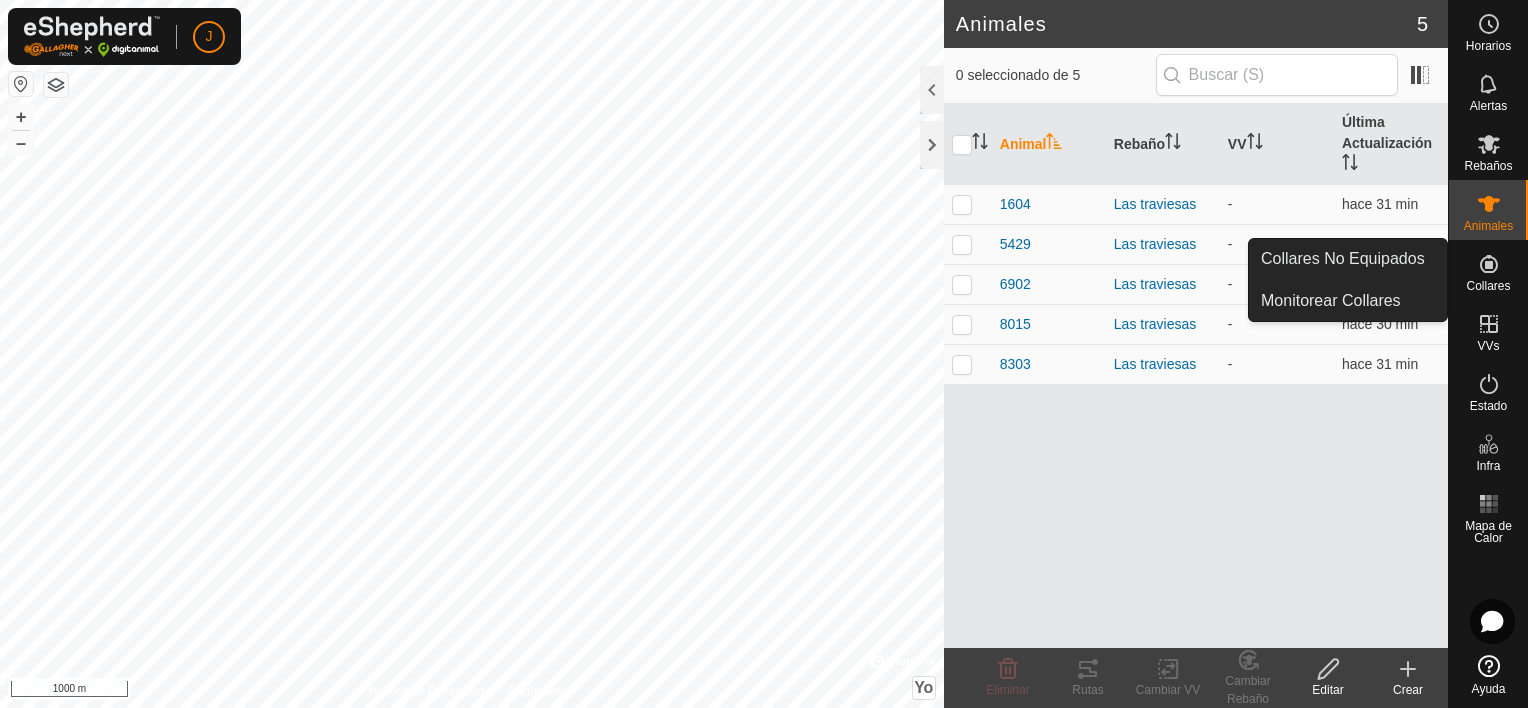 click on "Collares" at bounding box center (1488, 270) 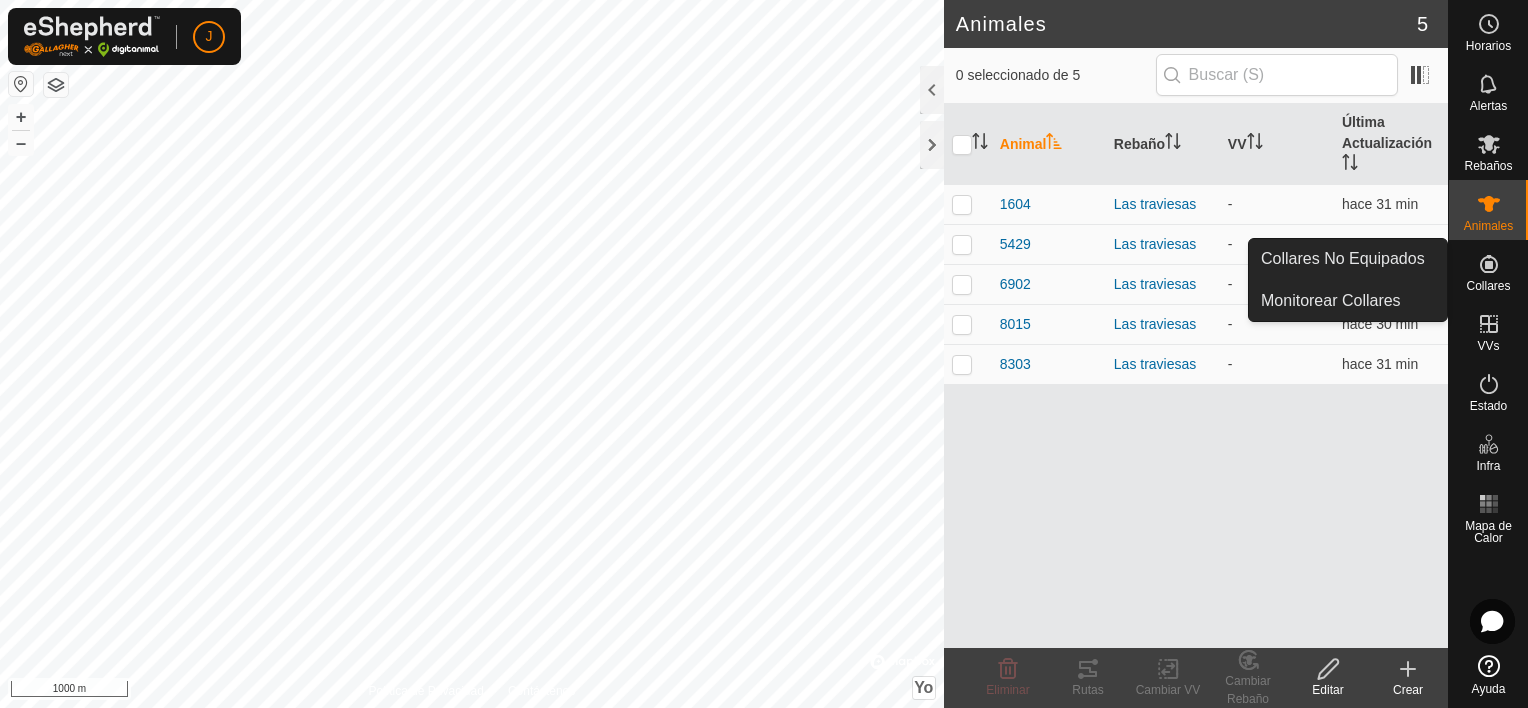 click at bounding box center [1489, 264] 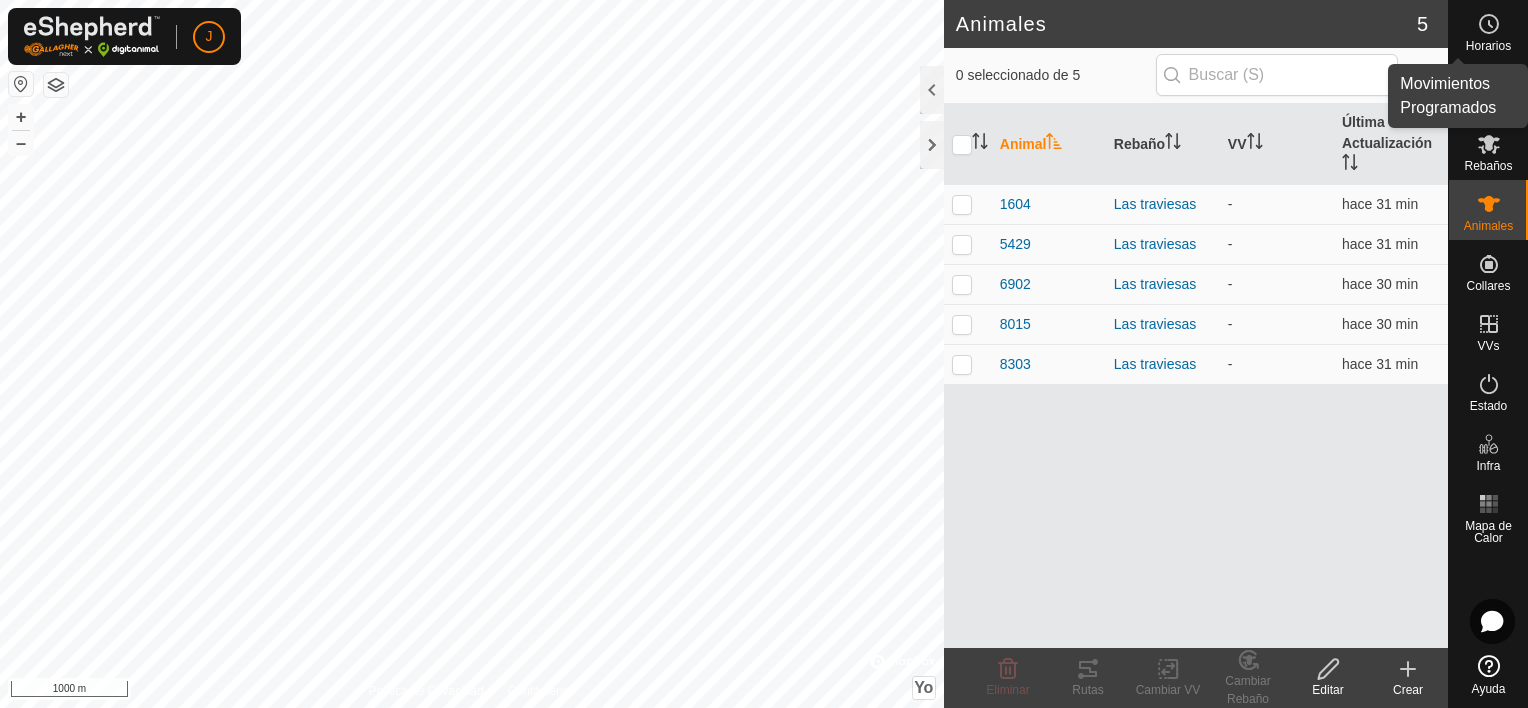 click 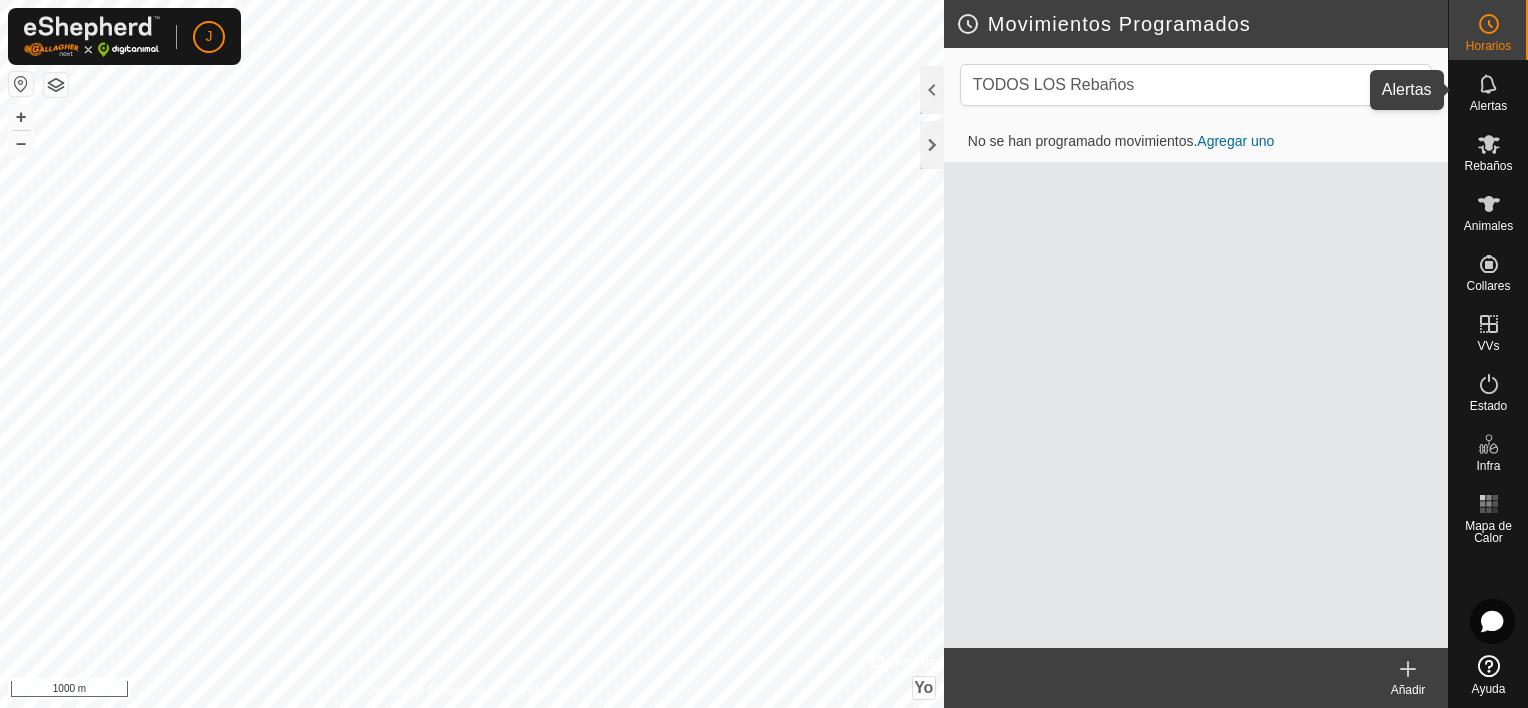 click at bounding box center [1489, 84] 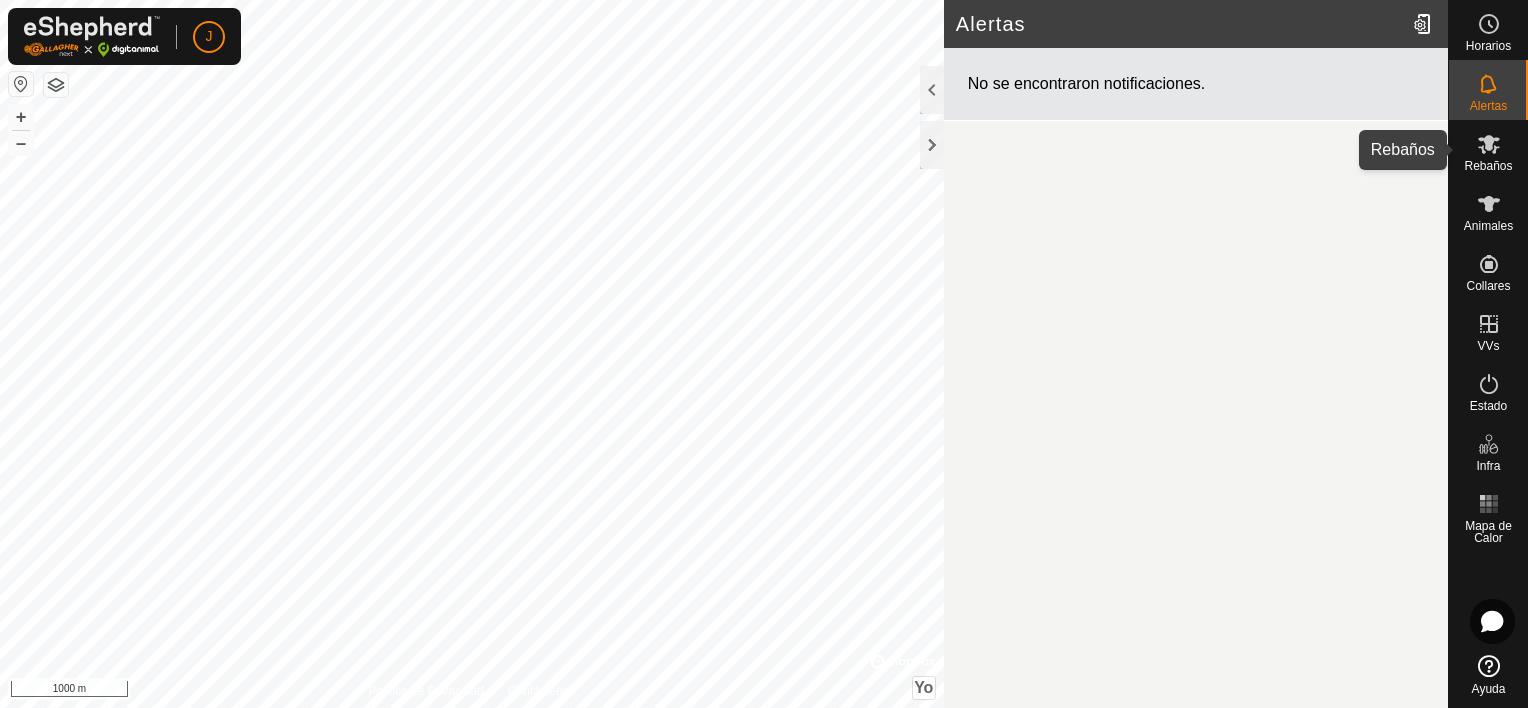 click at bounding box center (1489, 144) 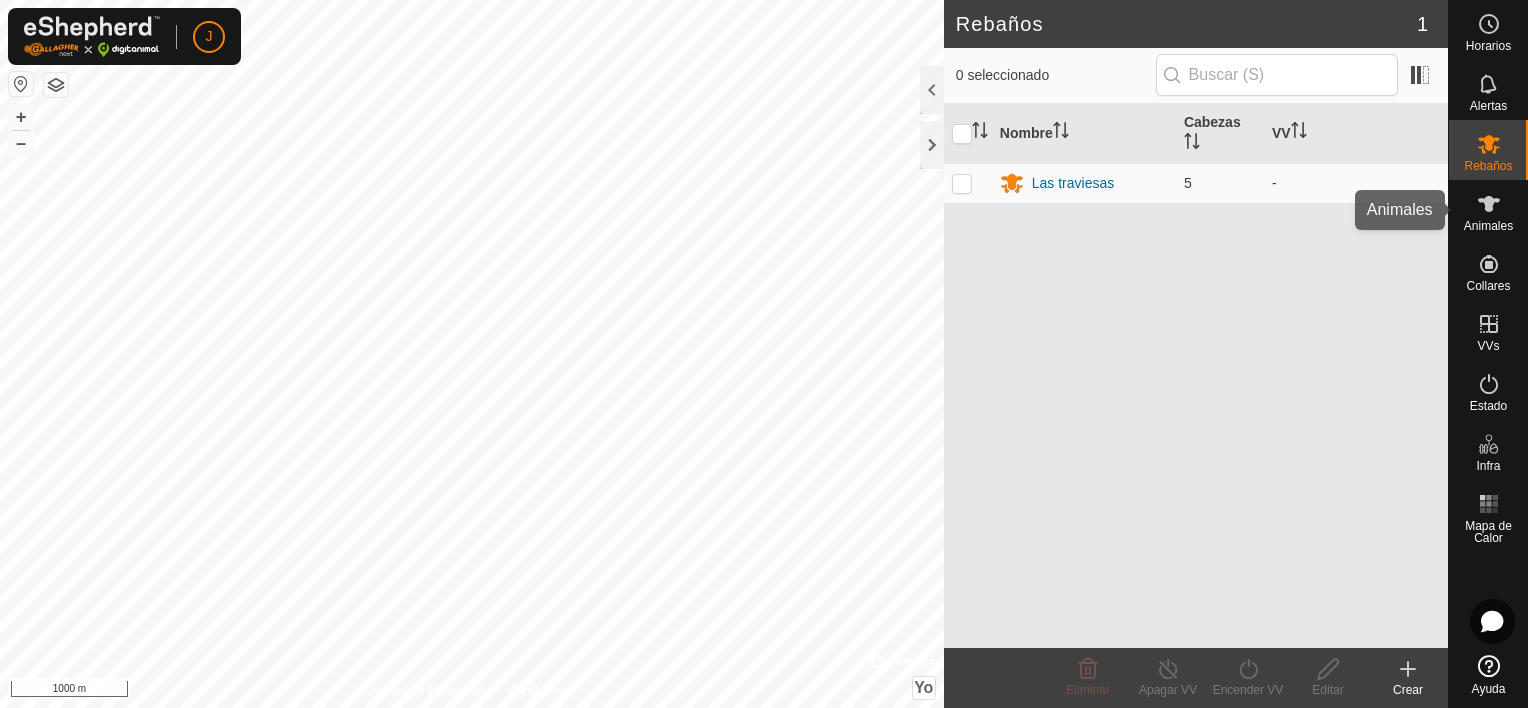 click 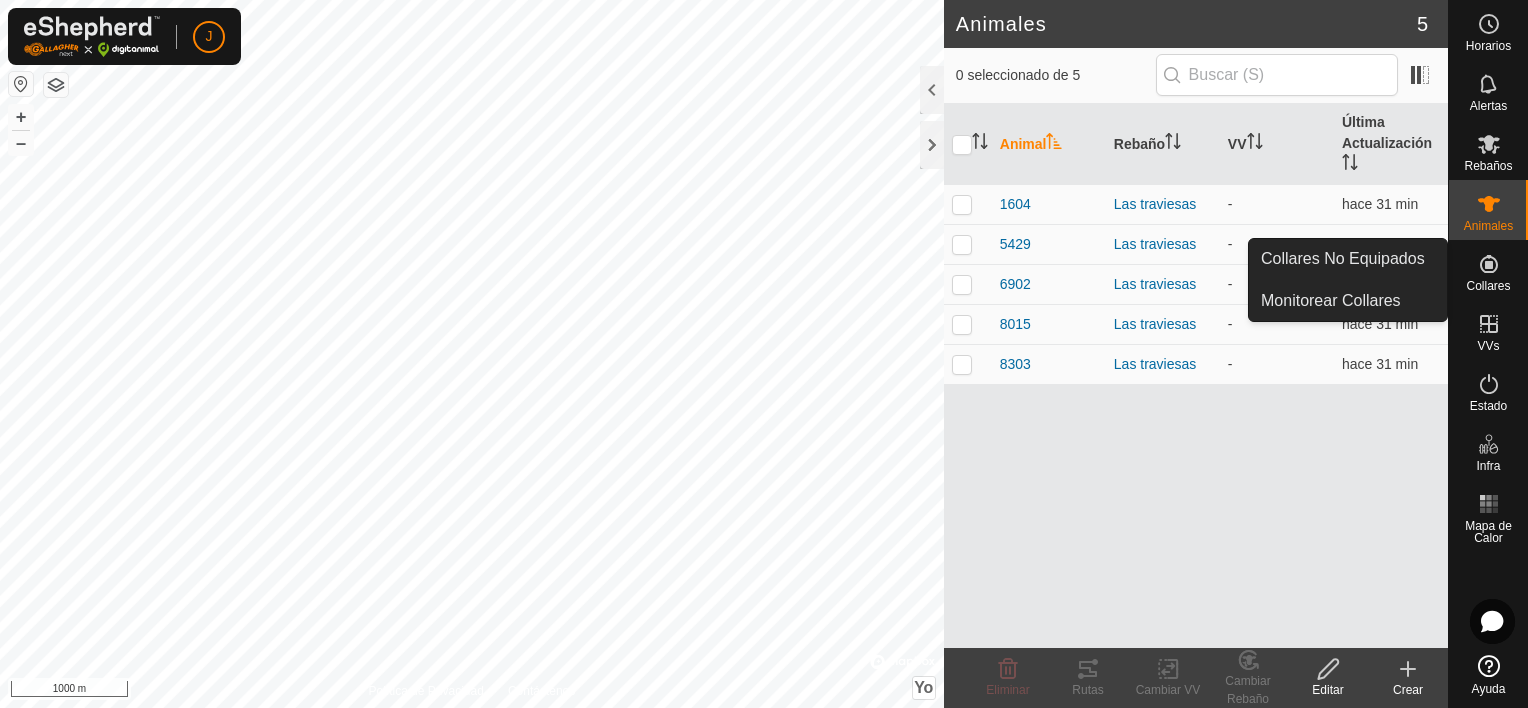 click 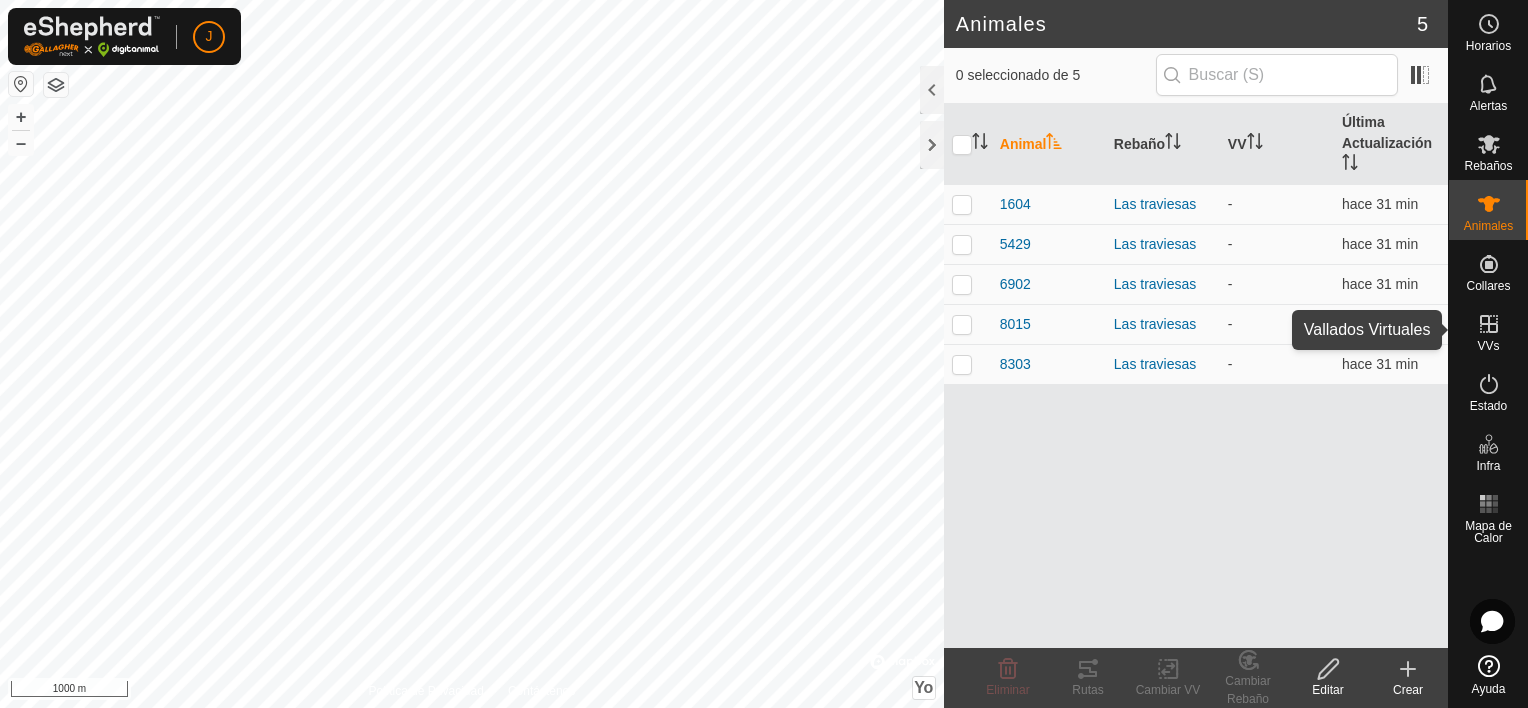 click 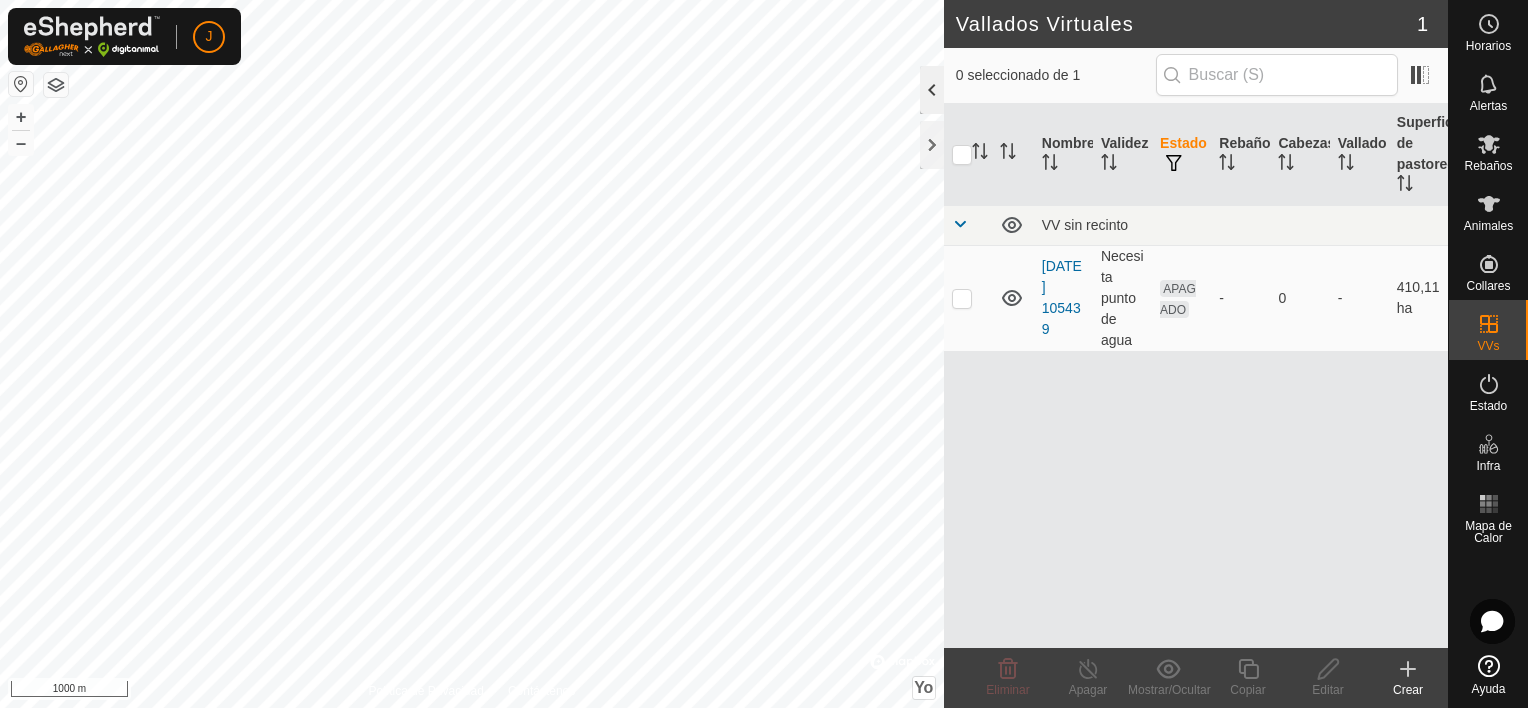 click 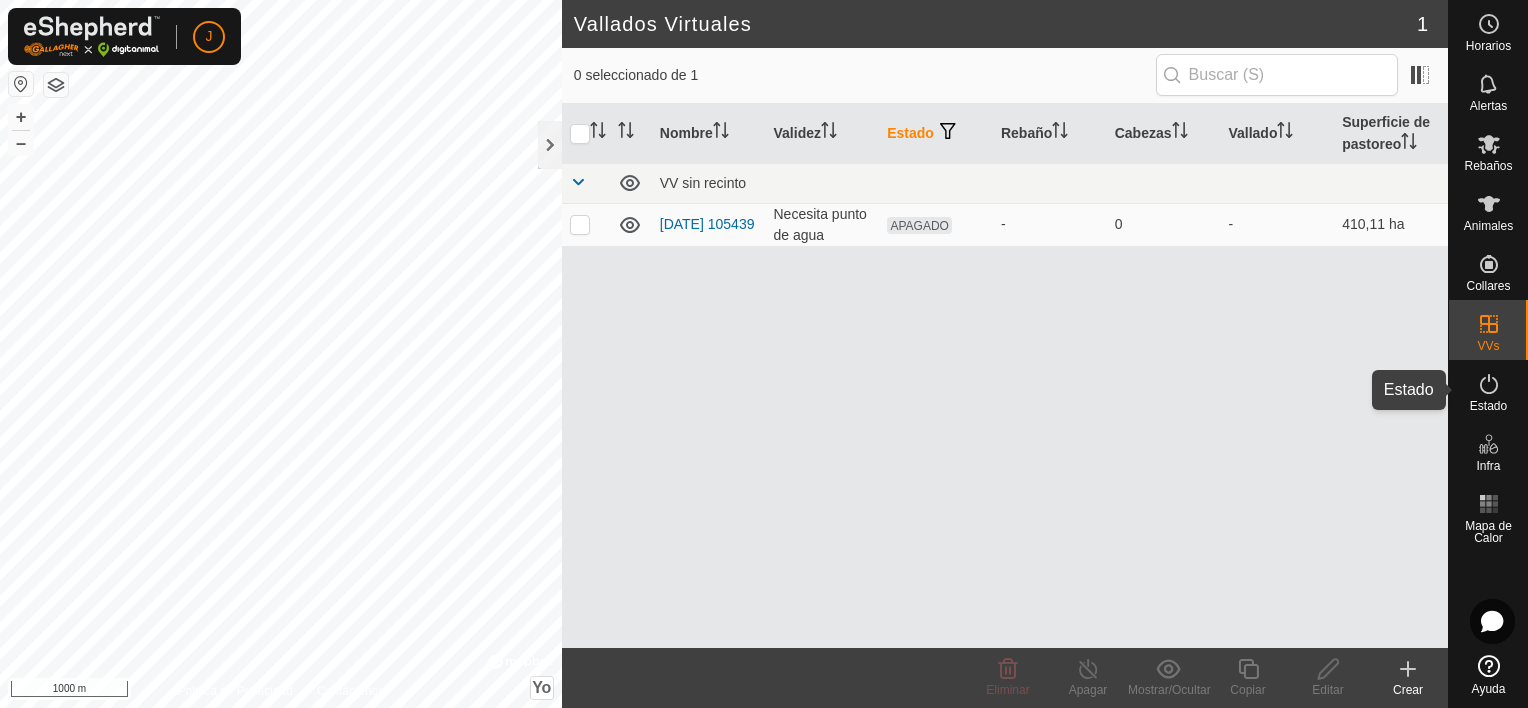 click 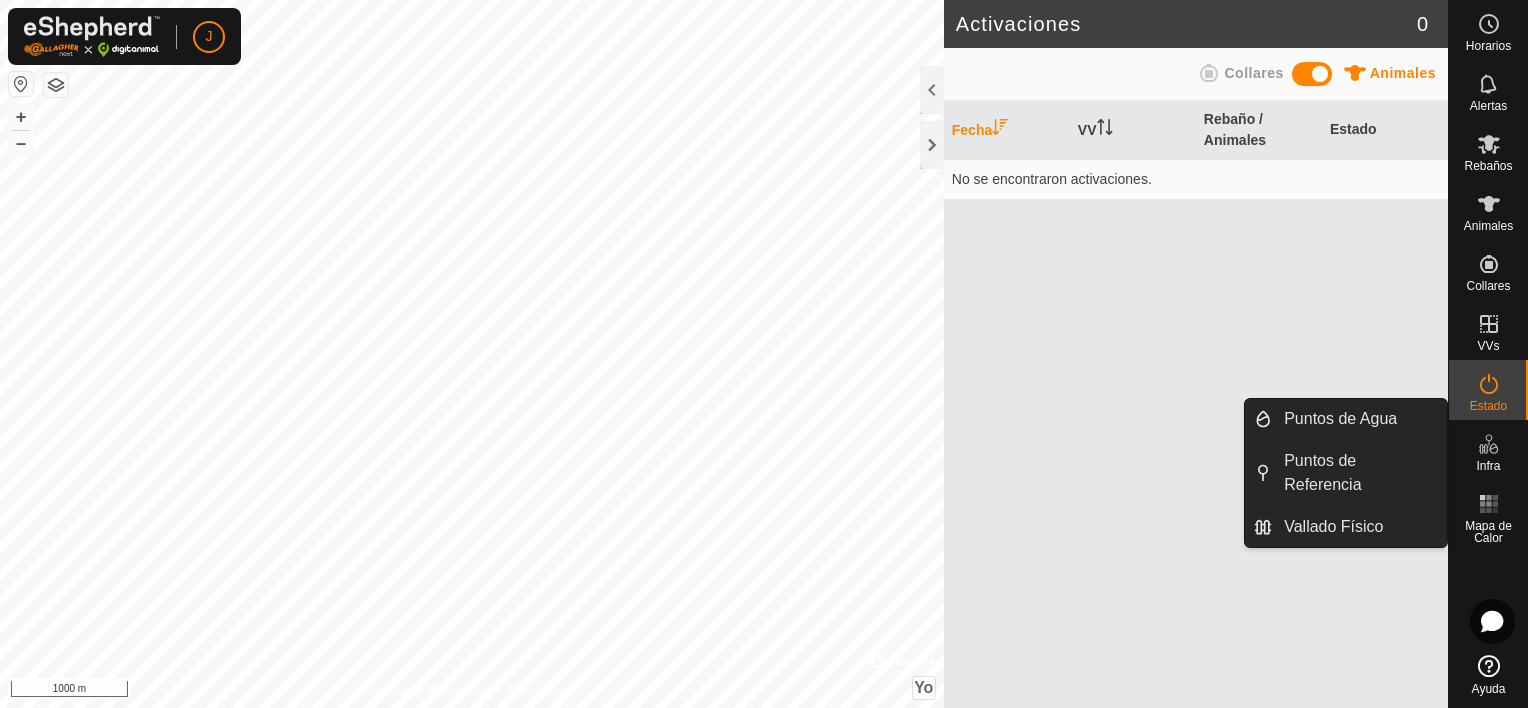 click on "Infra" at bounding box center (1488, 466) 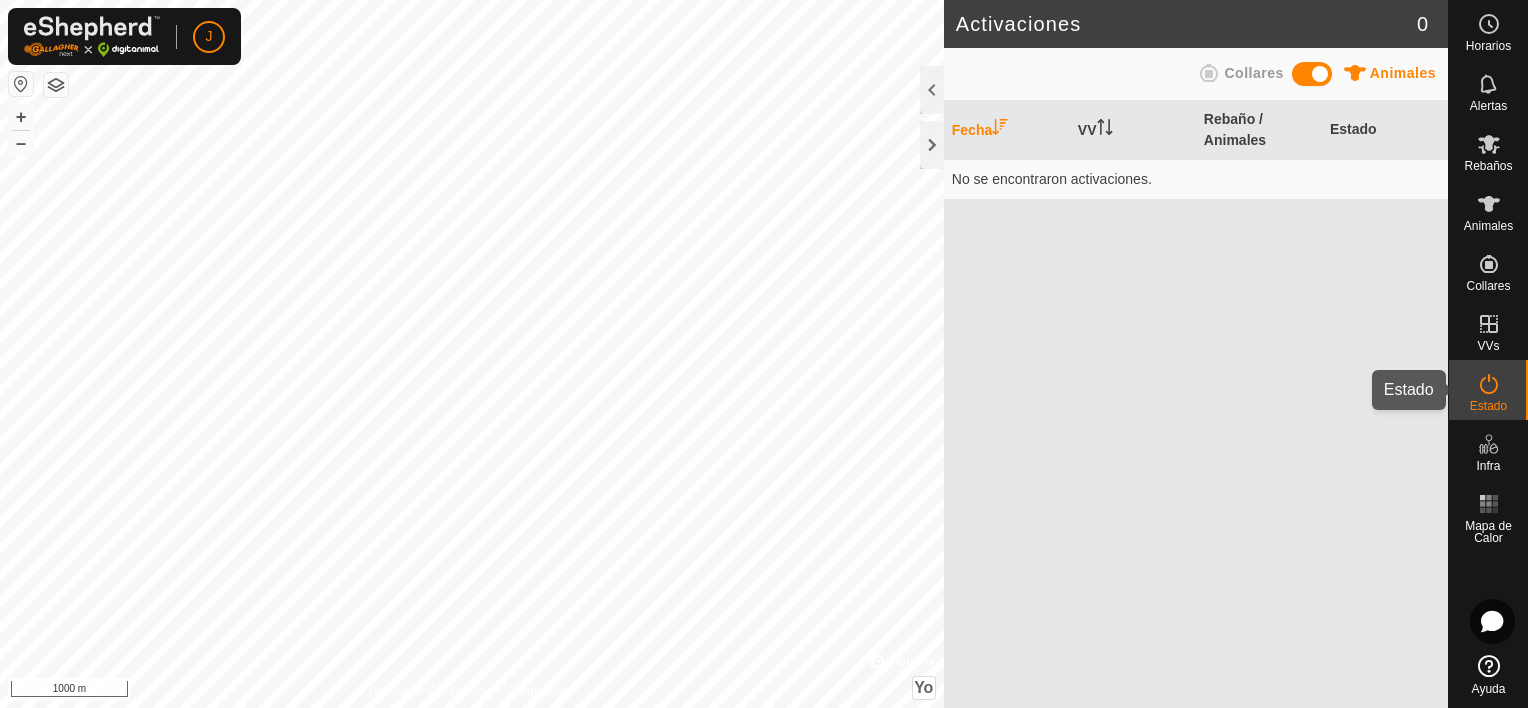 click at bounding box center (1489, 384) 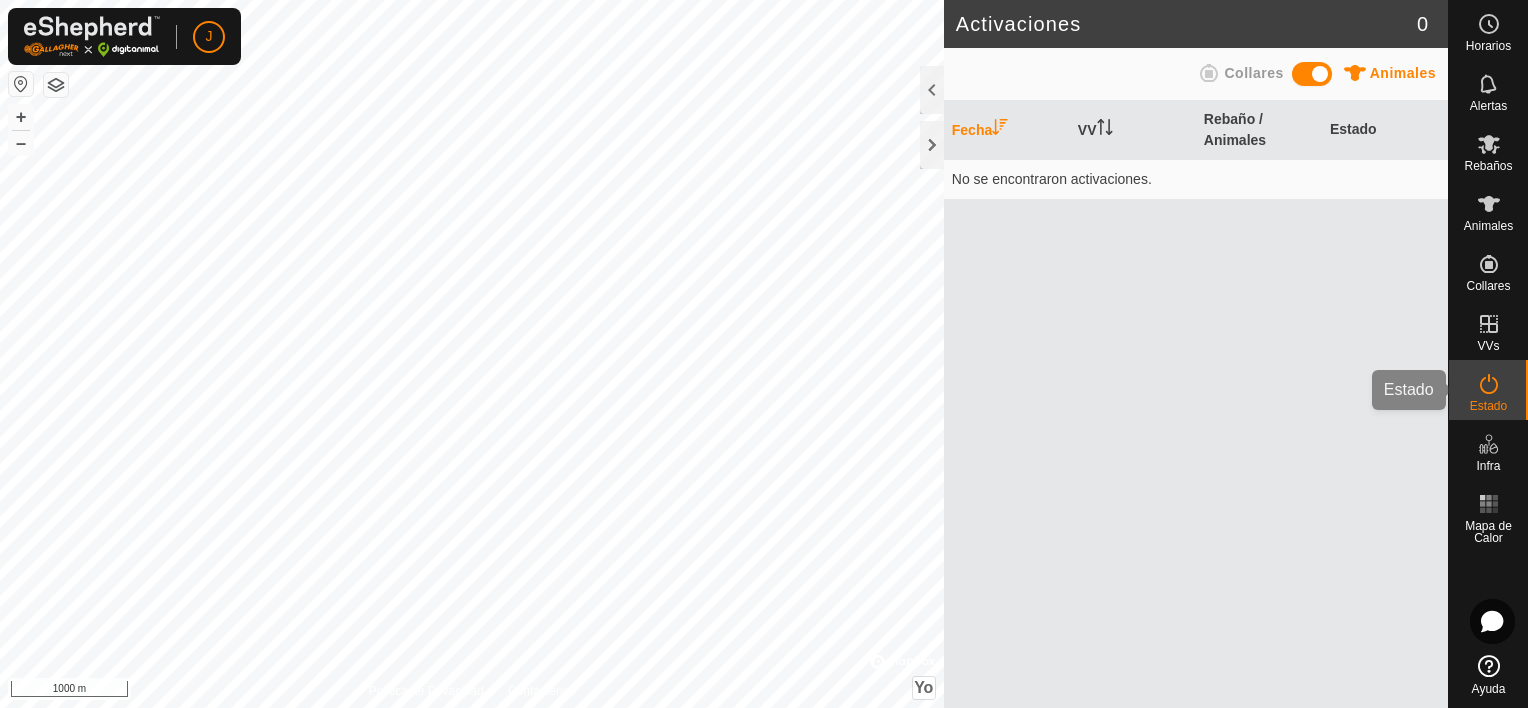 click 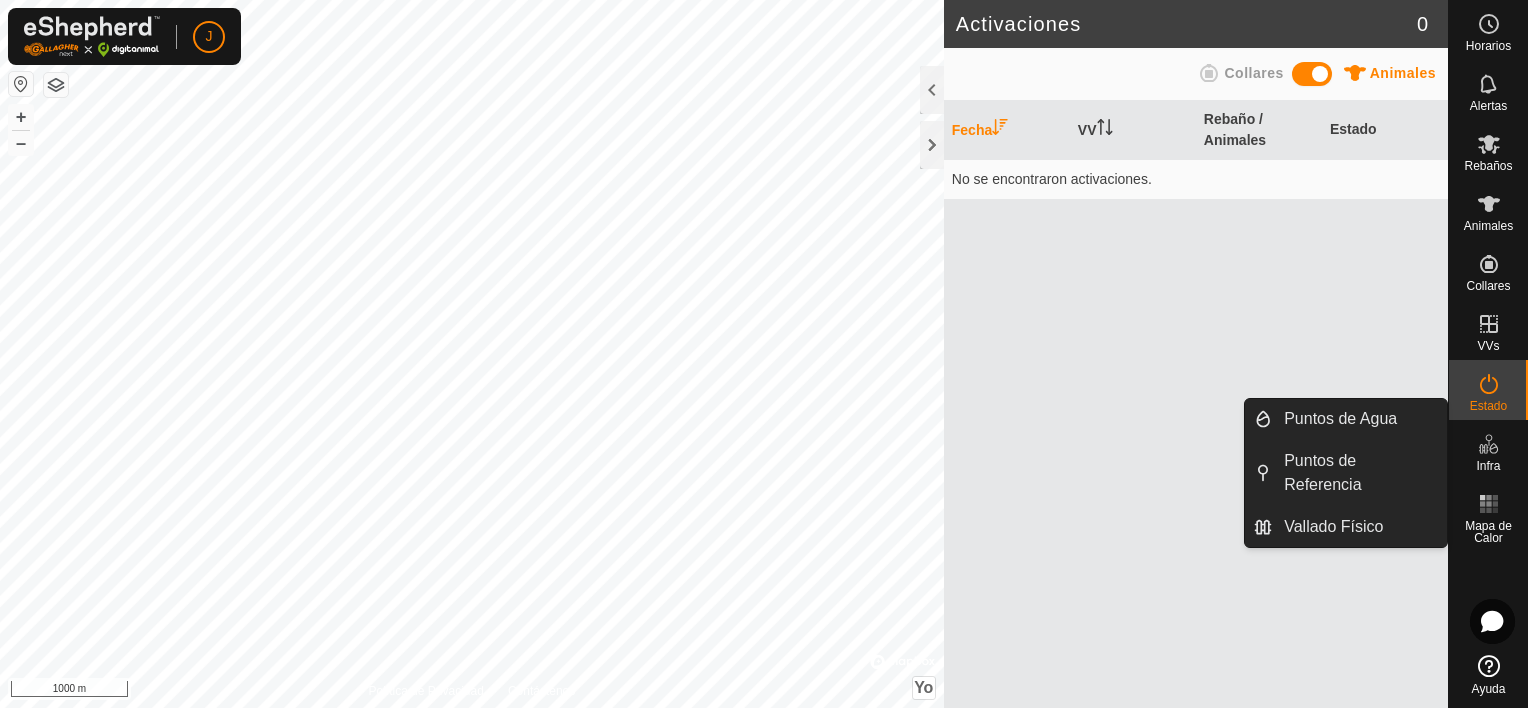 click on "Infra" at bounding box center (1488, 450) 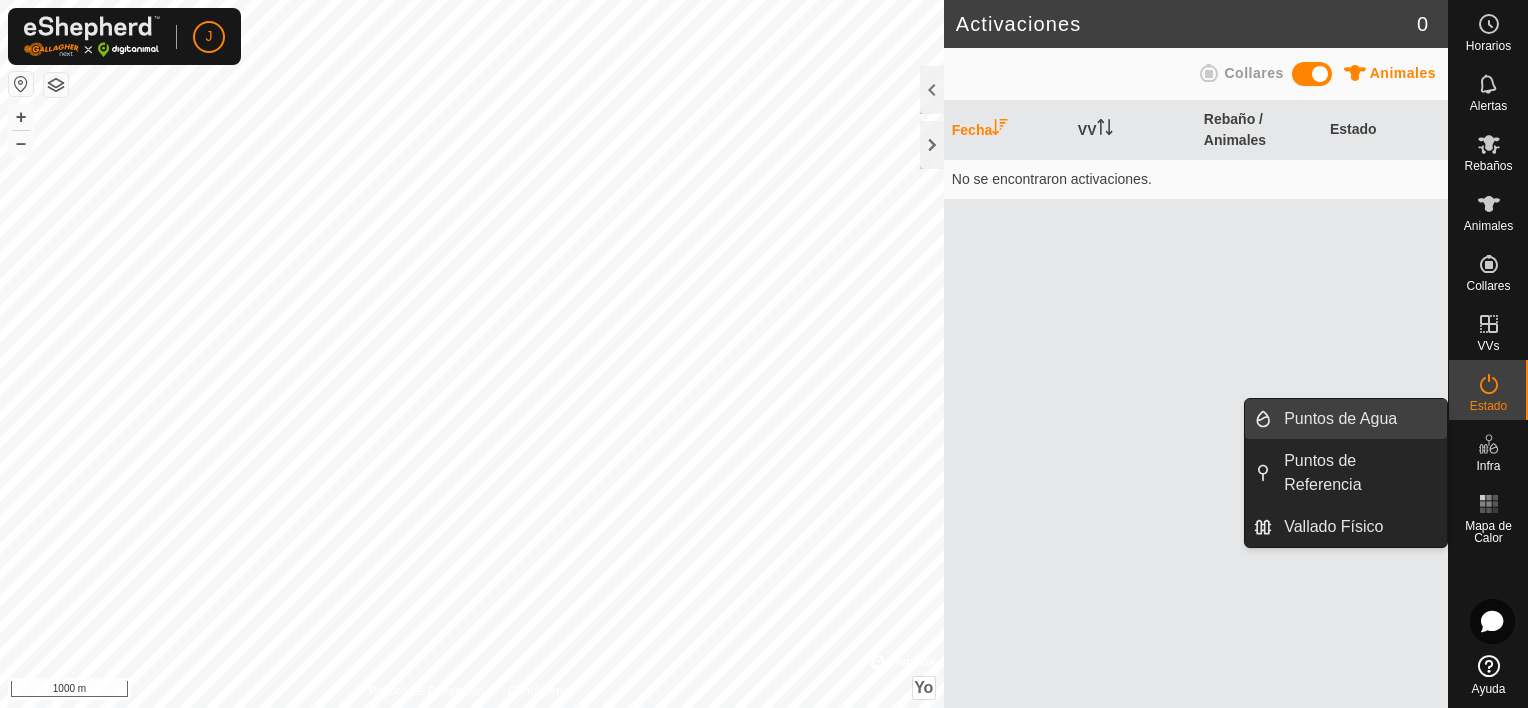 click on "Puntos de Agua" at bounding box center [1359, 419] 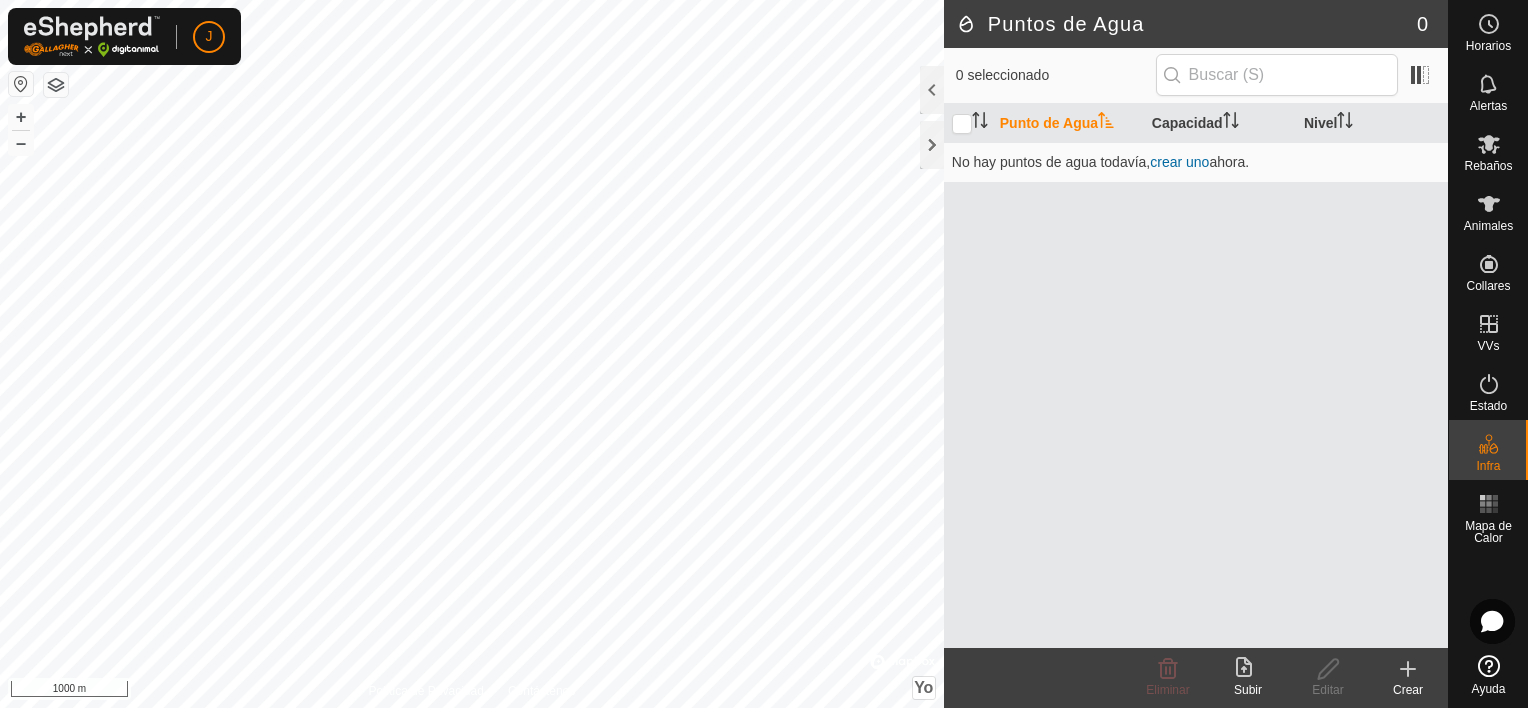click 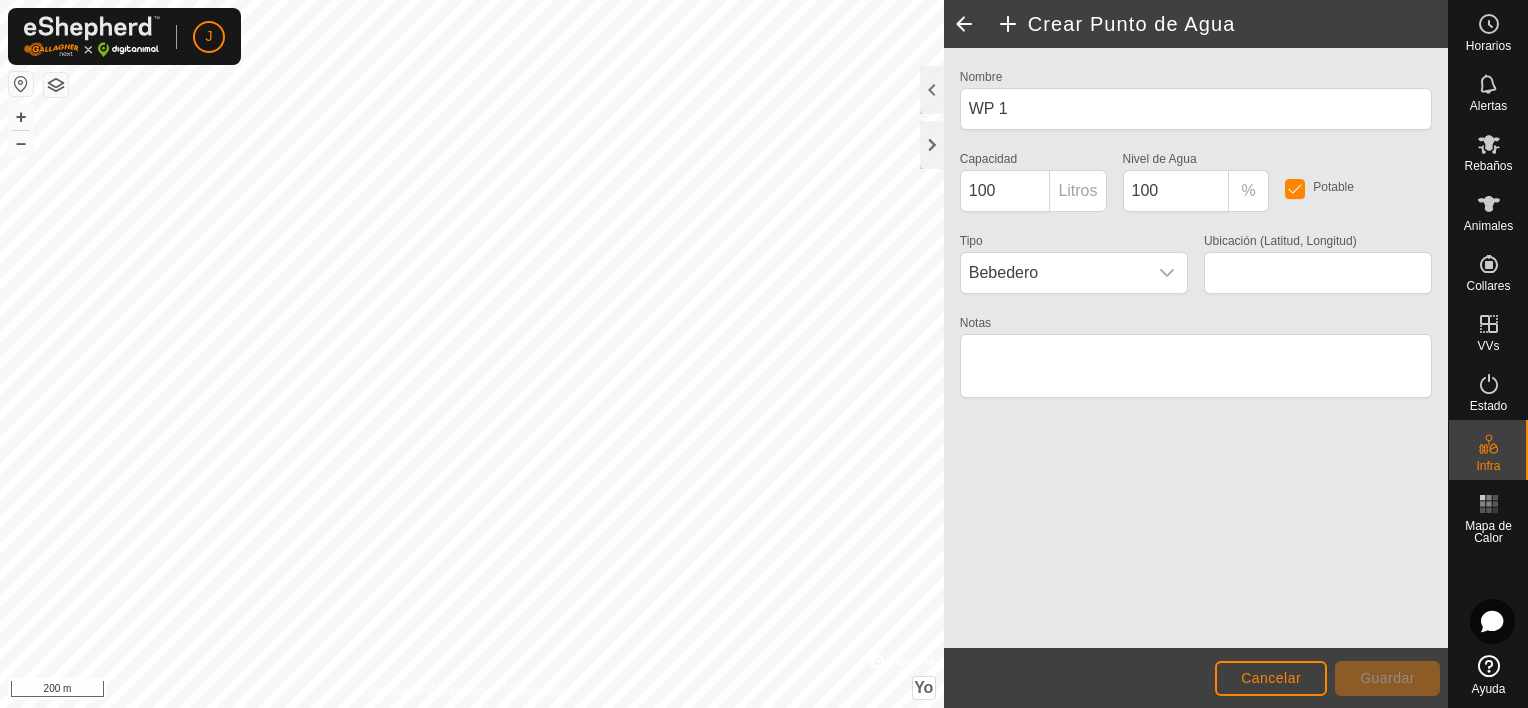 type on "41.146145, -3.064460" 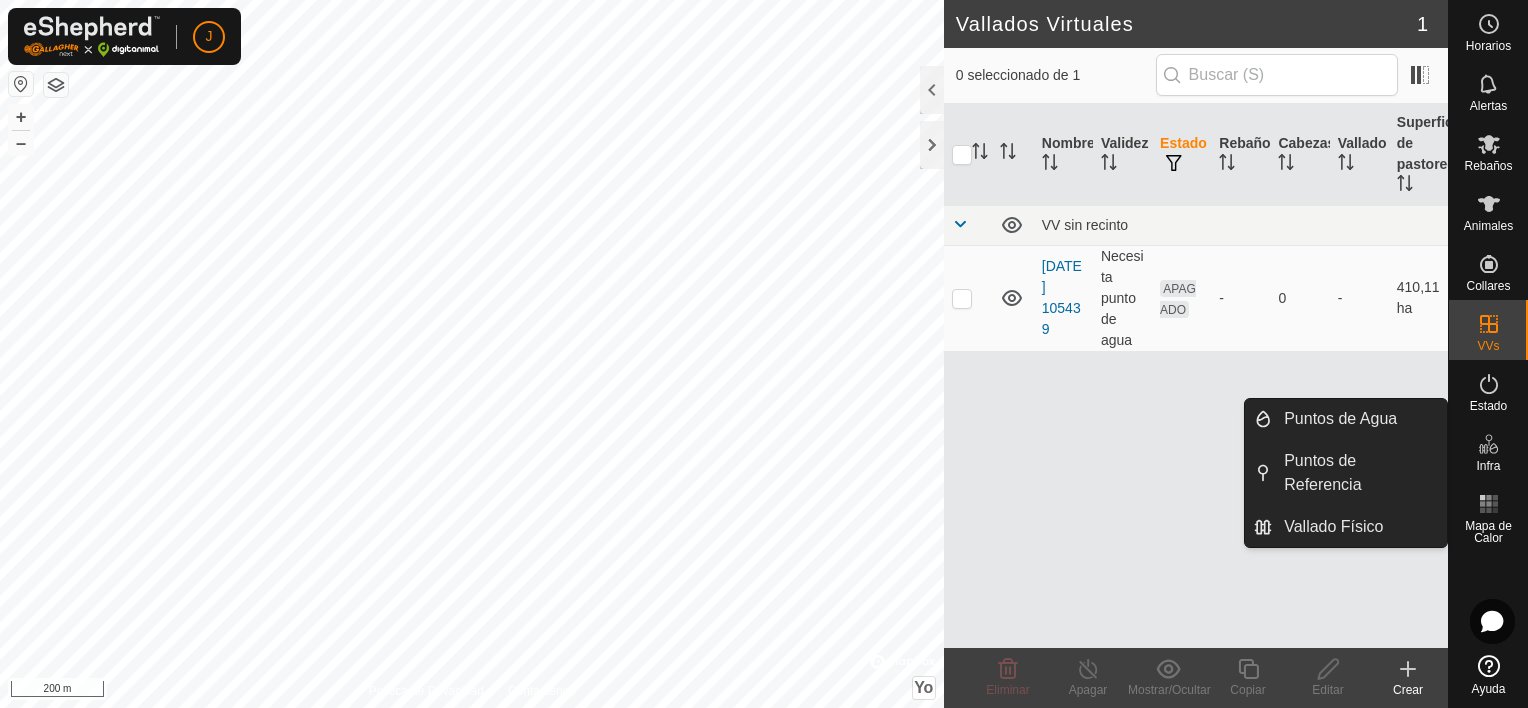click 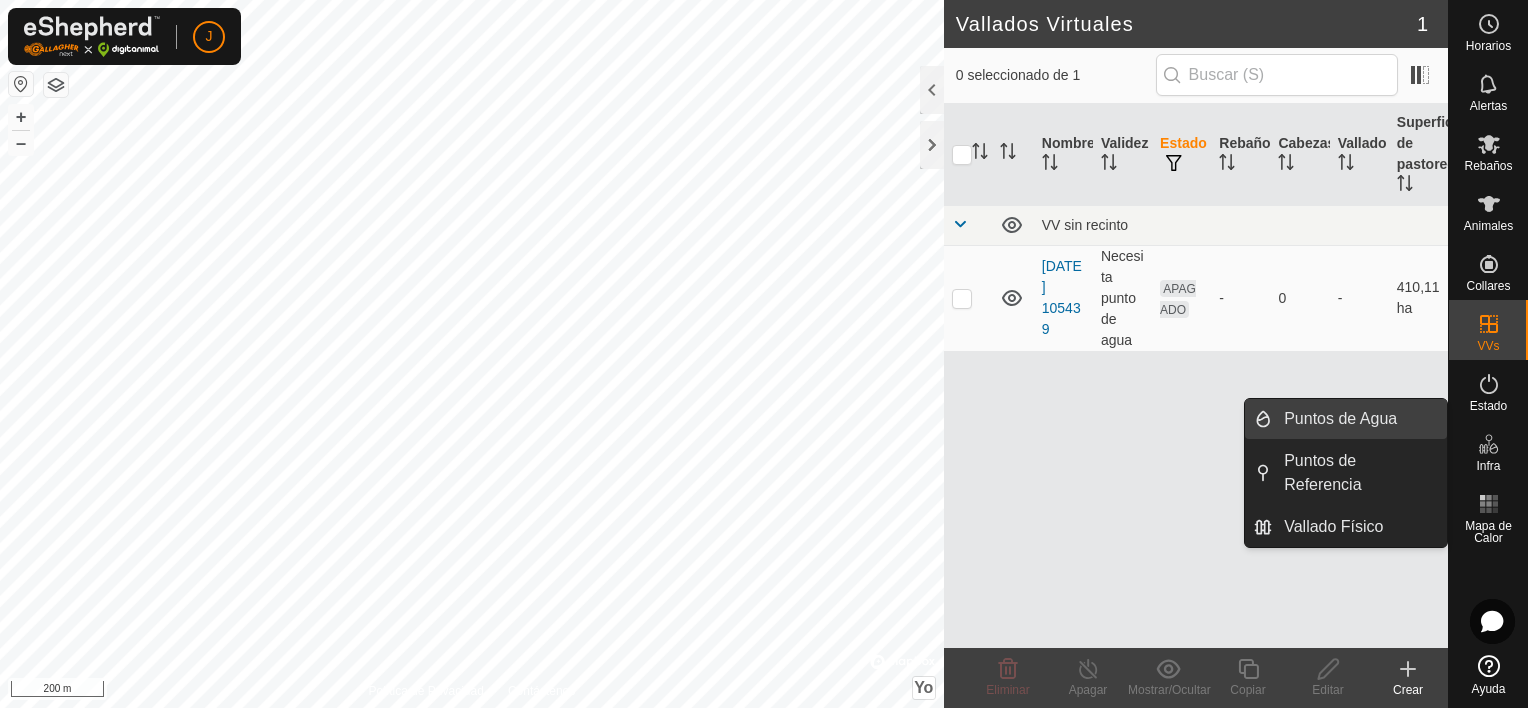 click on "Puntos de Agua" at bounding box center (1359, 419) 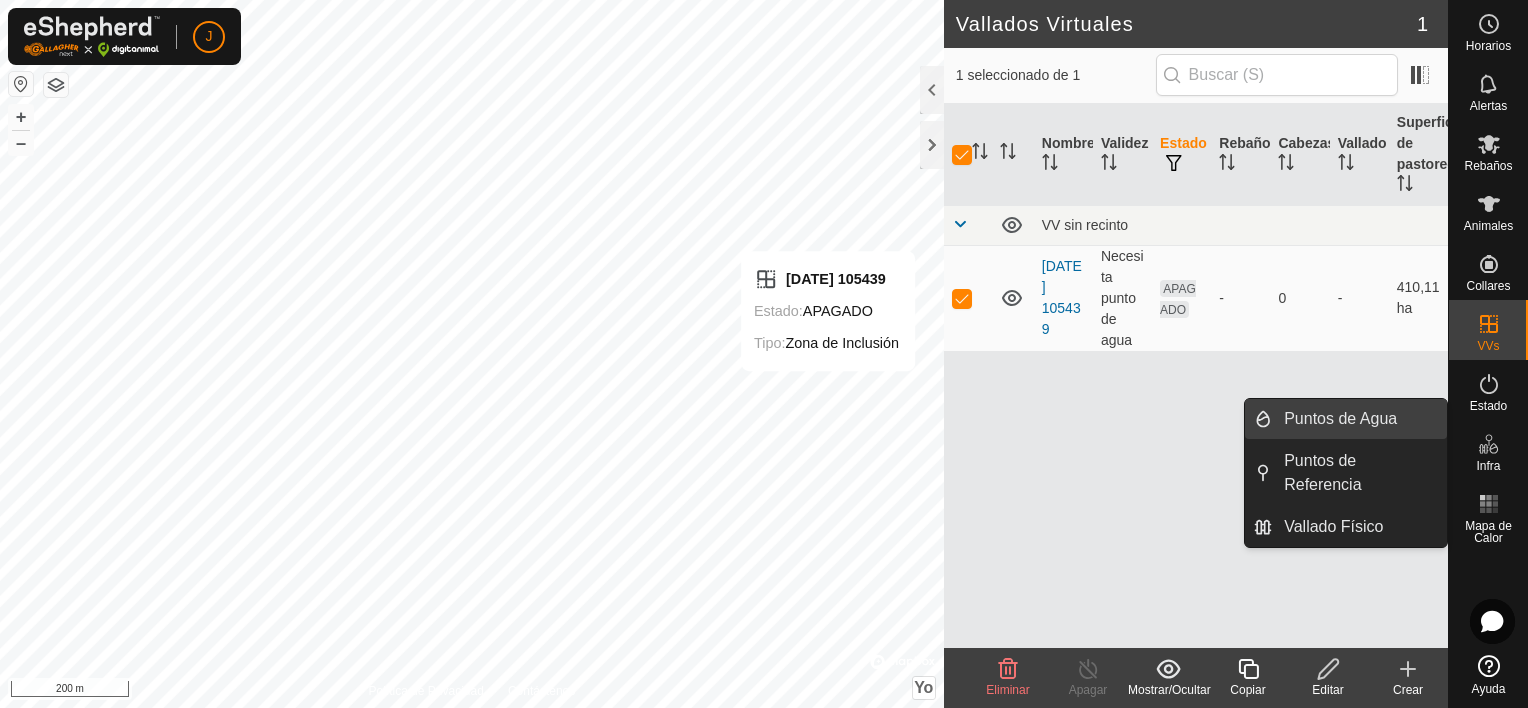 click on "Puntos de Agua" at bounding box center (1359, 419) 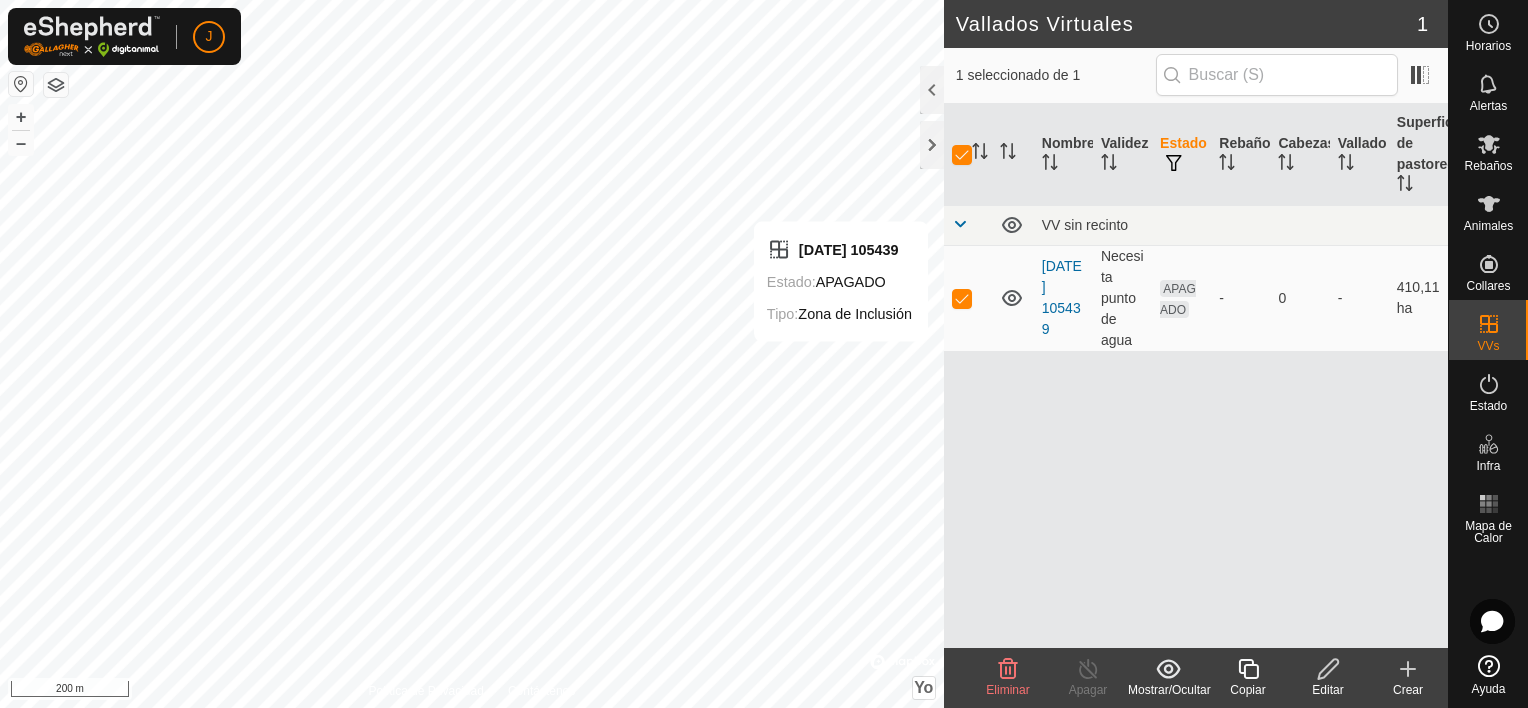 checkbox on "false" 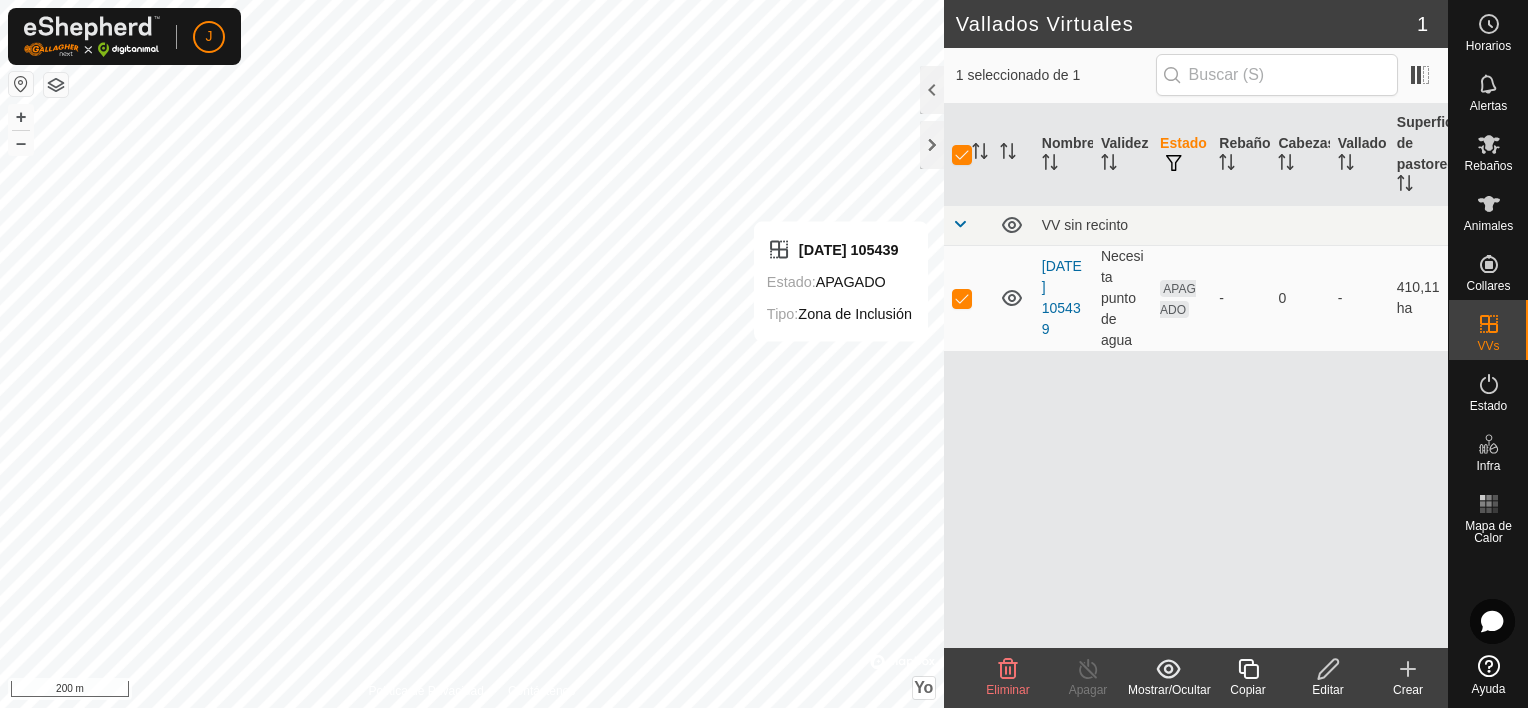 checkbox on "false" 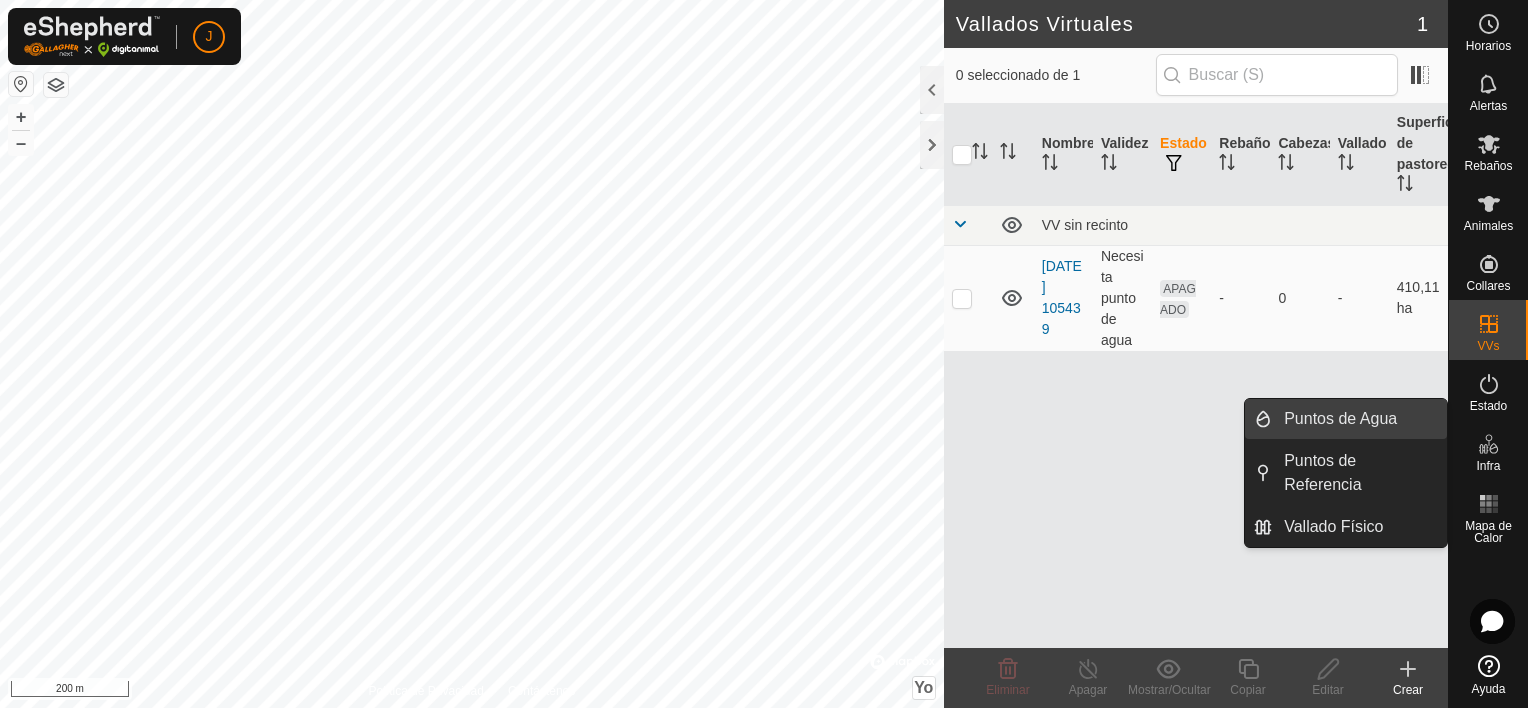 click on "Puntos de Agua" at bounding box center (1359, 419) 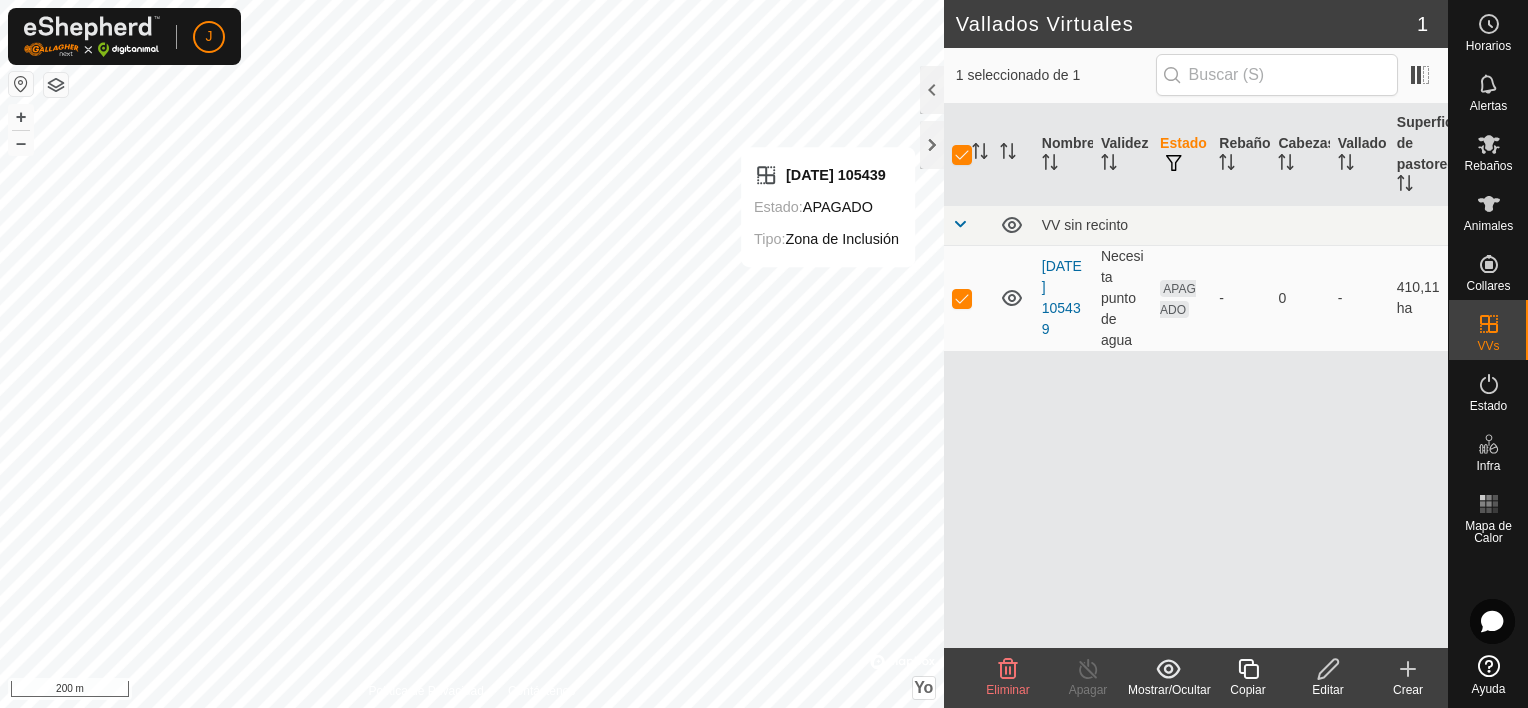 click 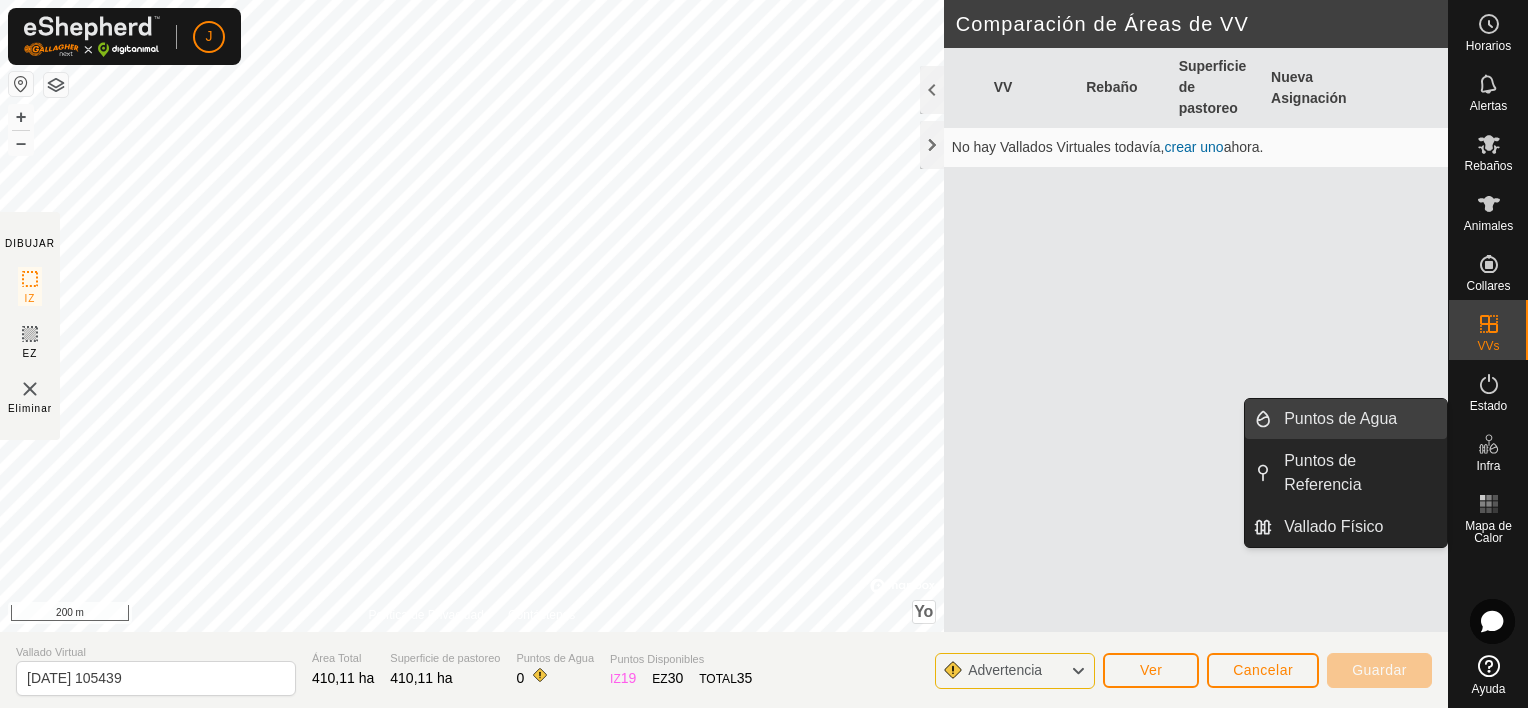 click on "Puntos de Agua" at bounding box center (1359, 419) 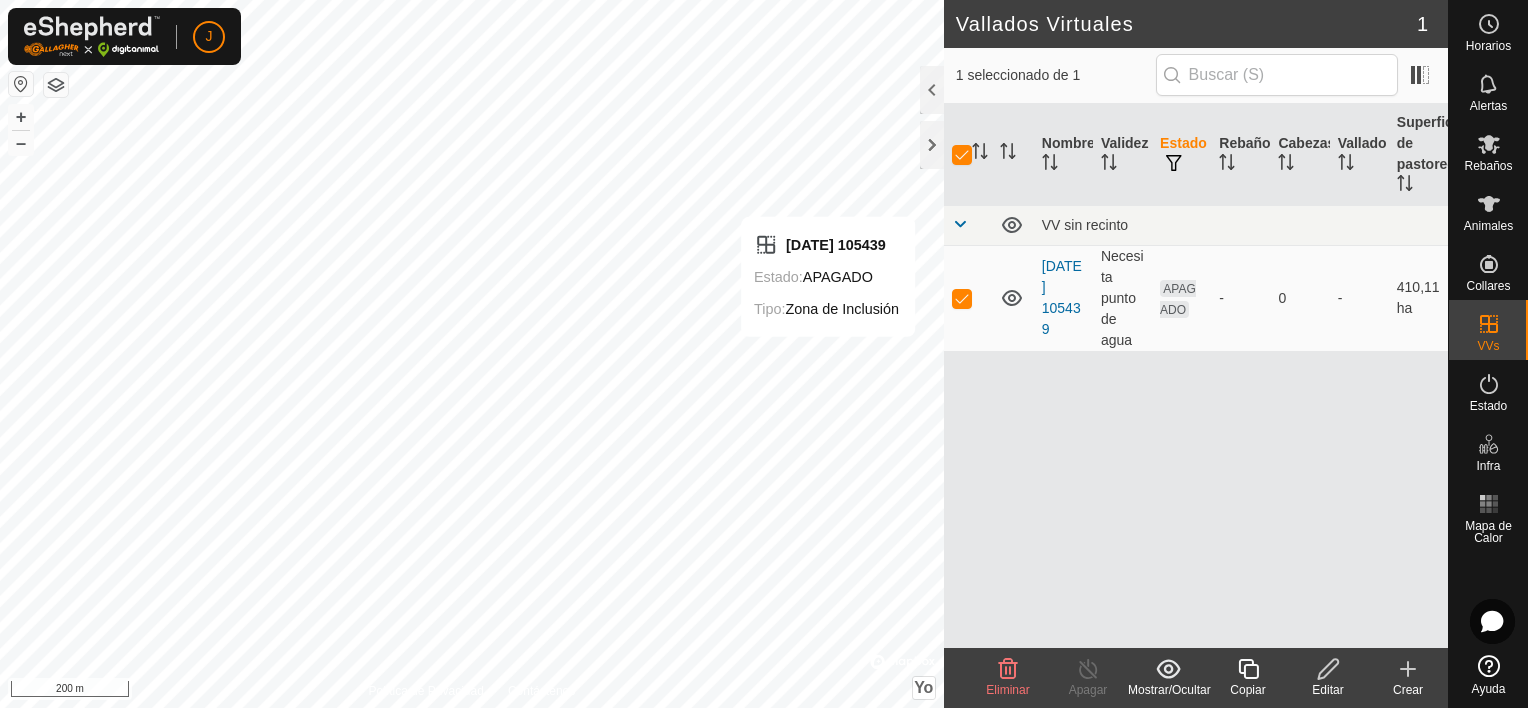 click 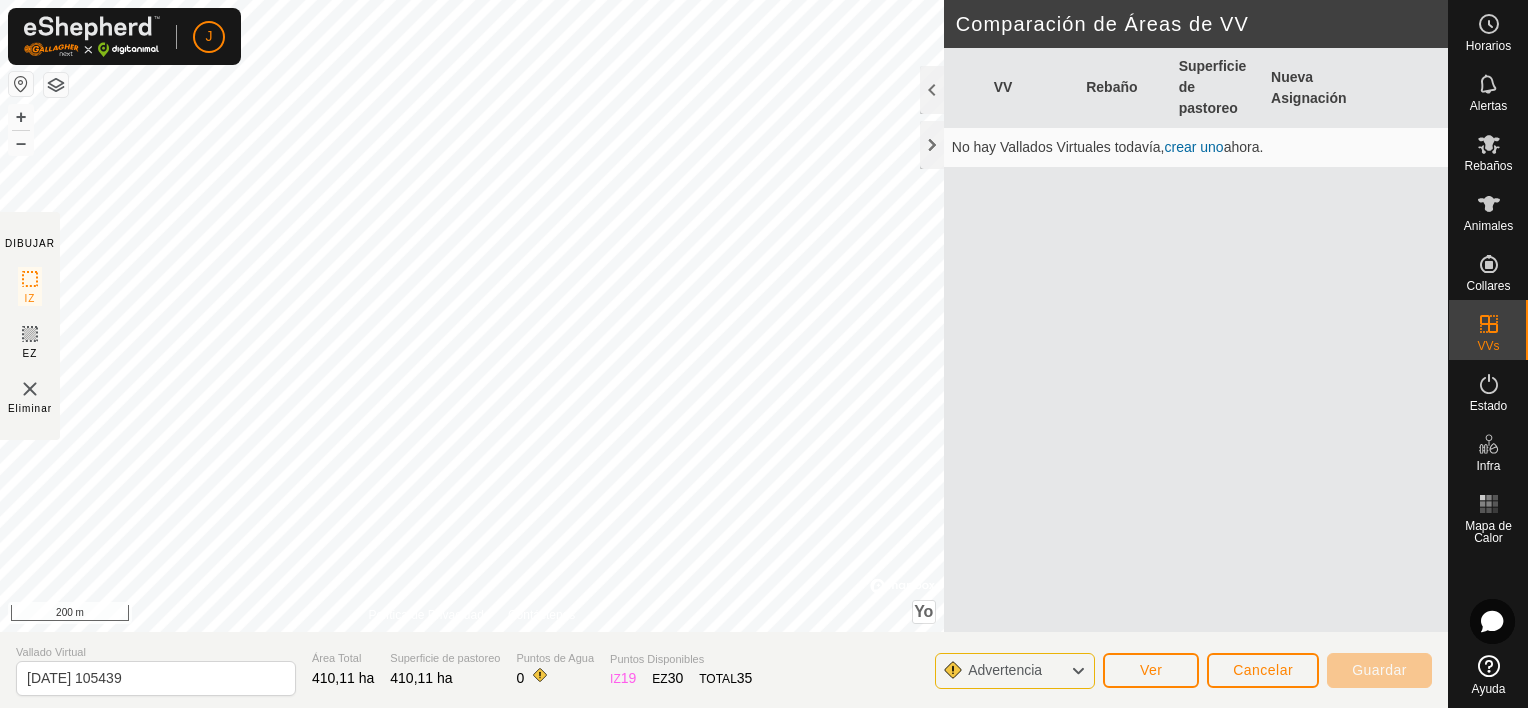 click on "Ver" 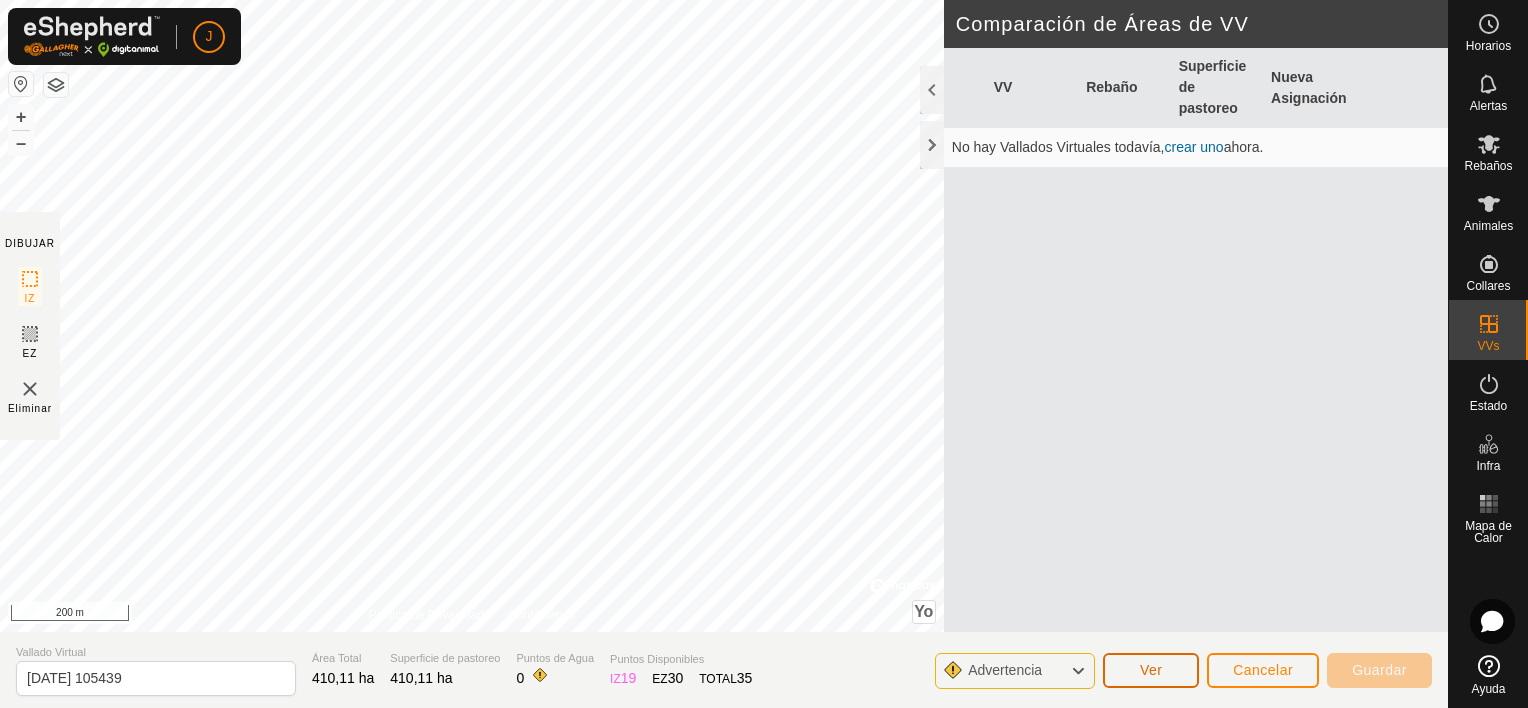 click on "Ver" 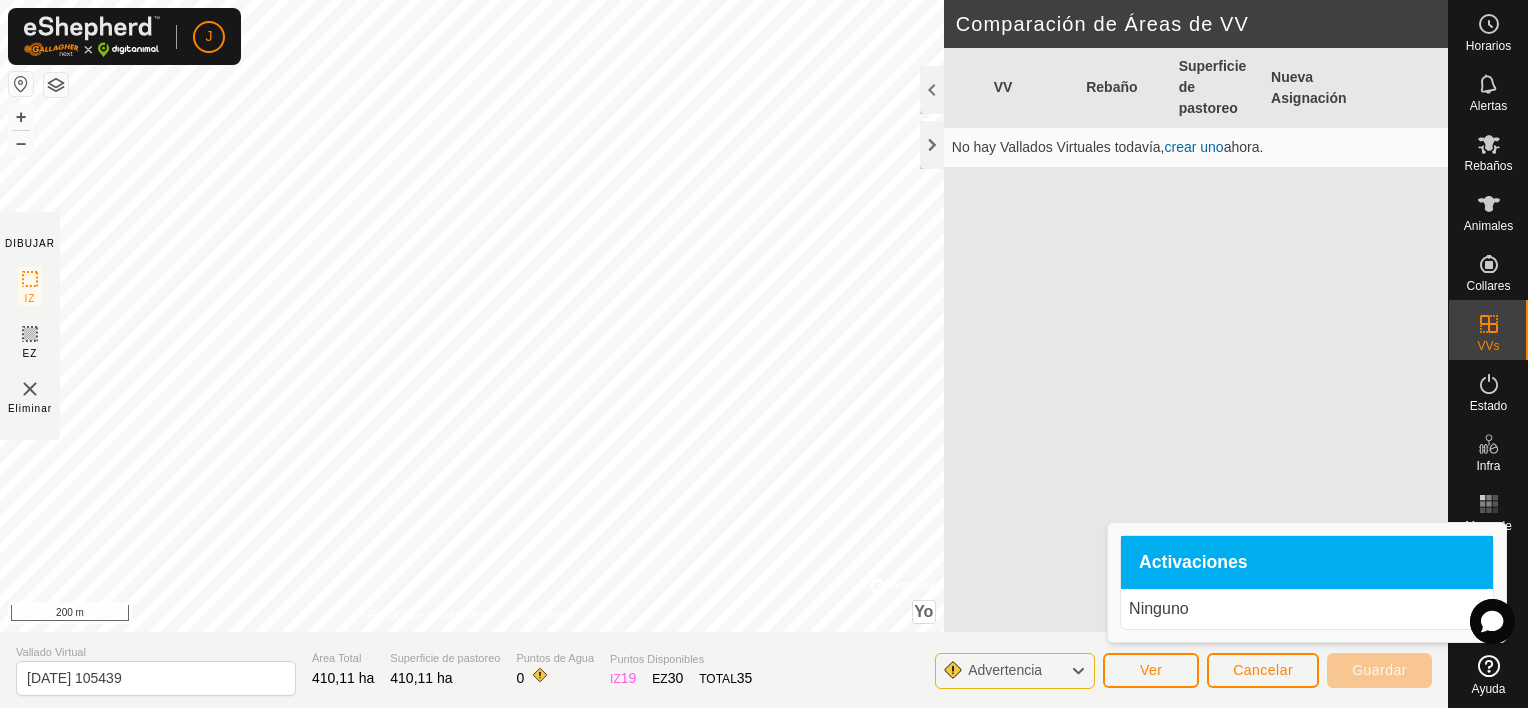 click on "Activaciones" at bounding box center (1193, 563) 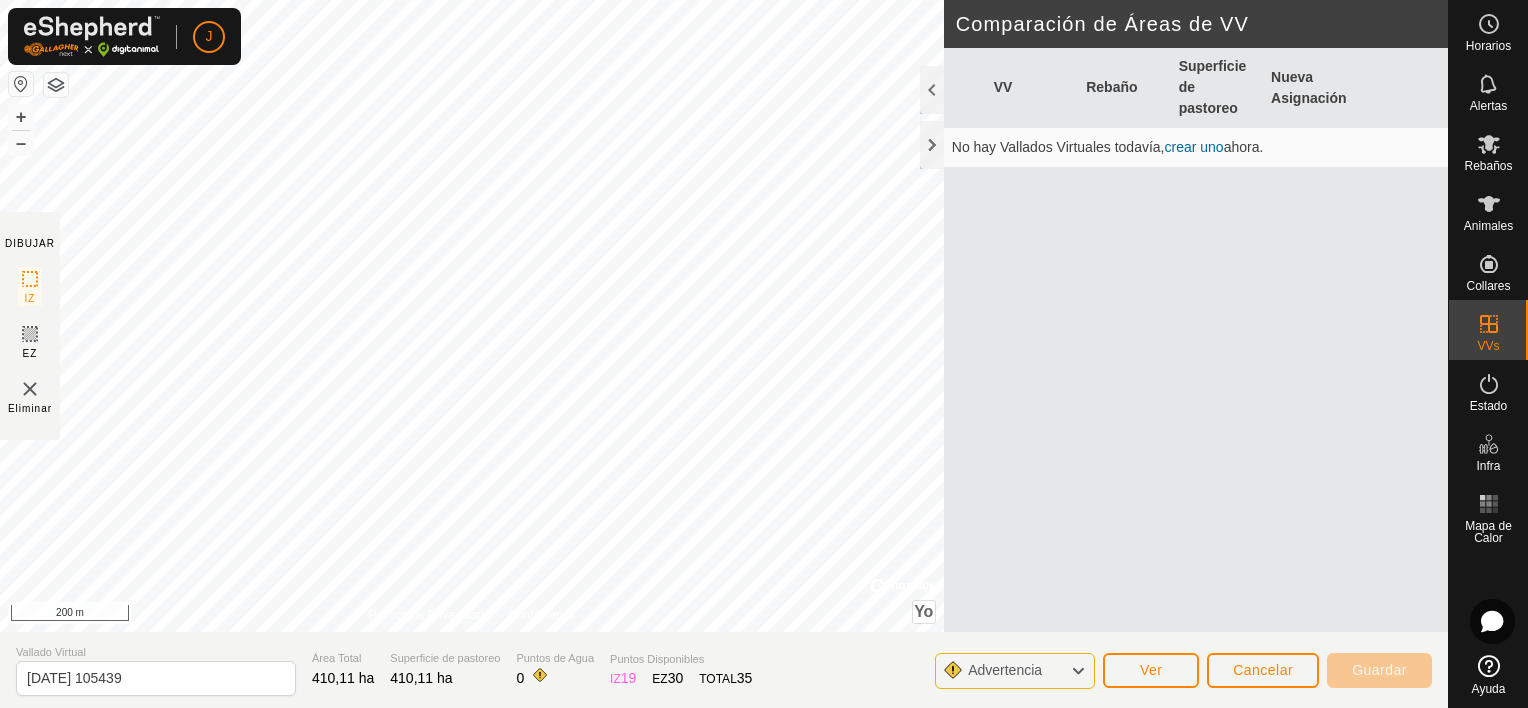 click on "Advertencia" 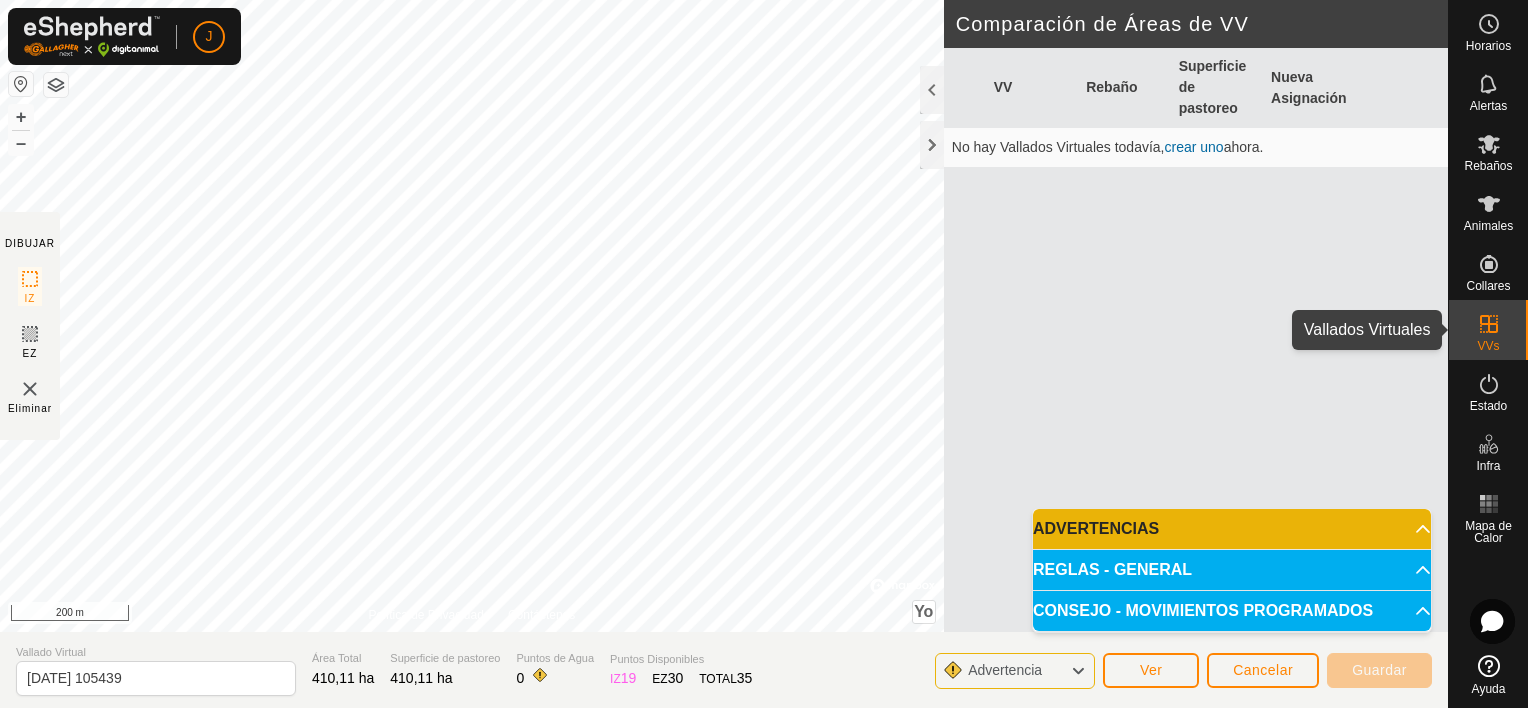 click on "VVs" at bounding box center [1488, 330] 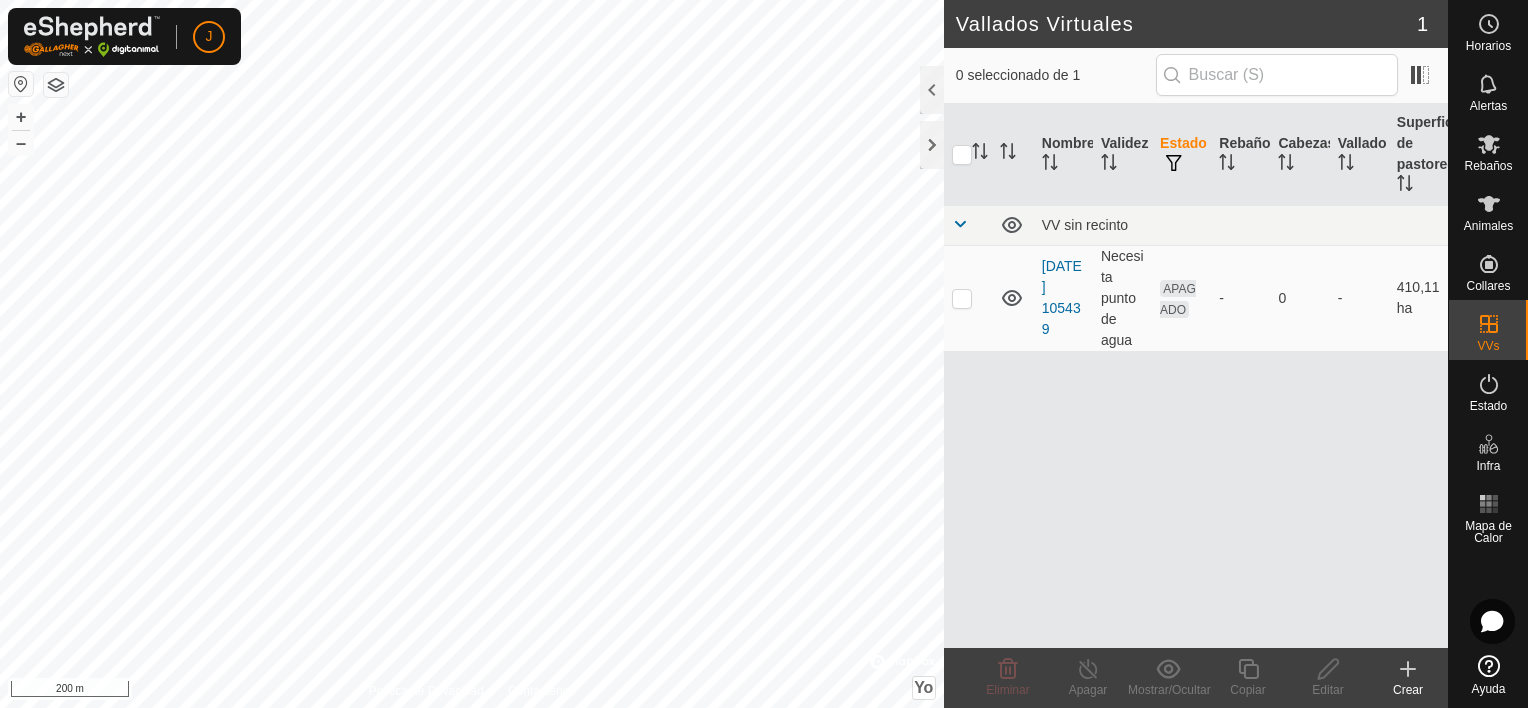 click on "APAGADO" at bounding box center (1181, 298) 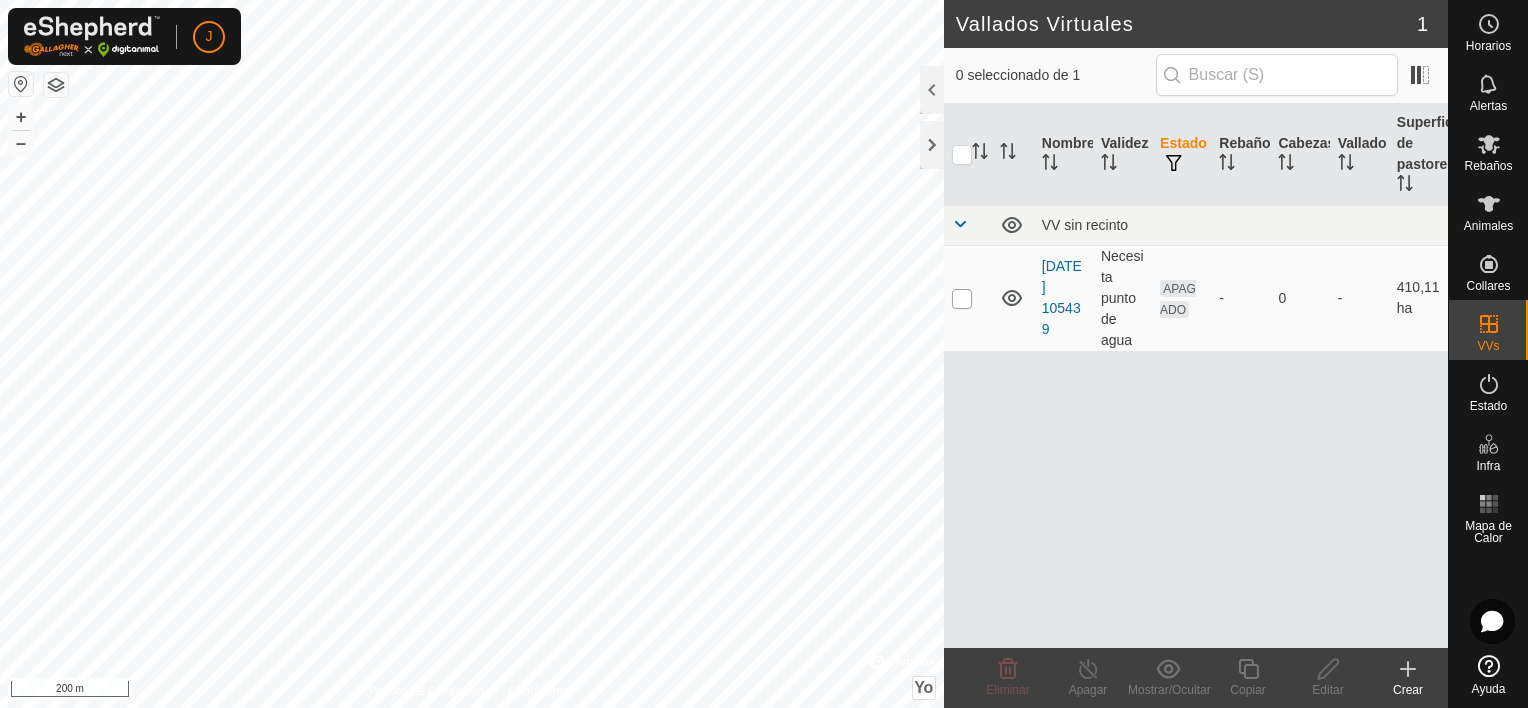 click at bounding box center [962, 299] 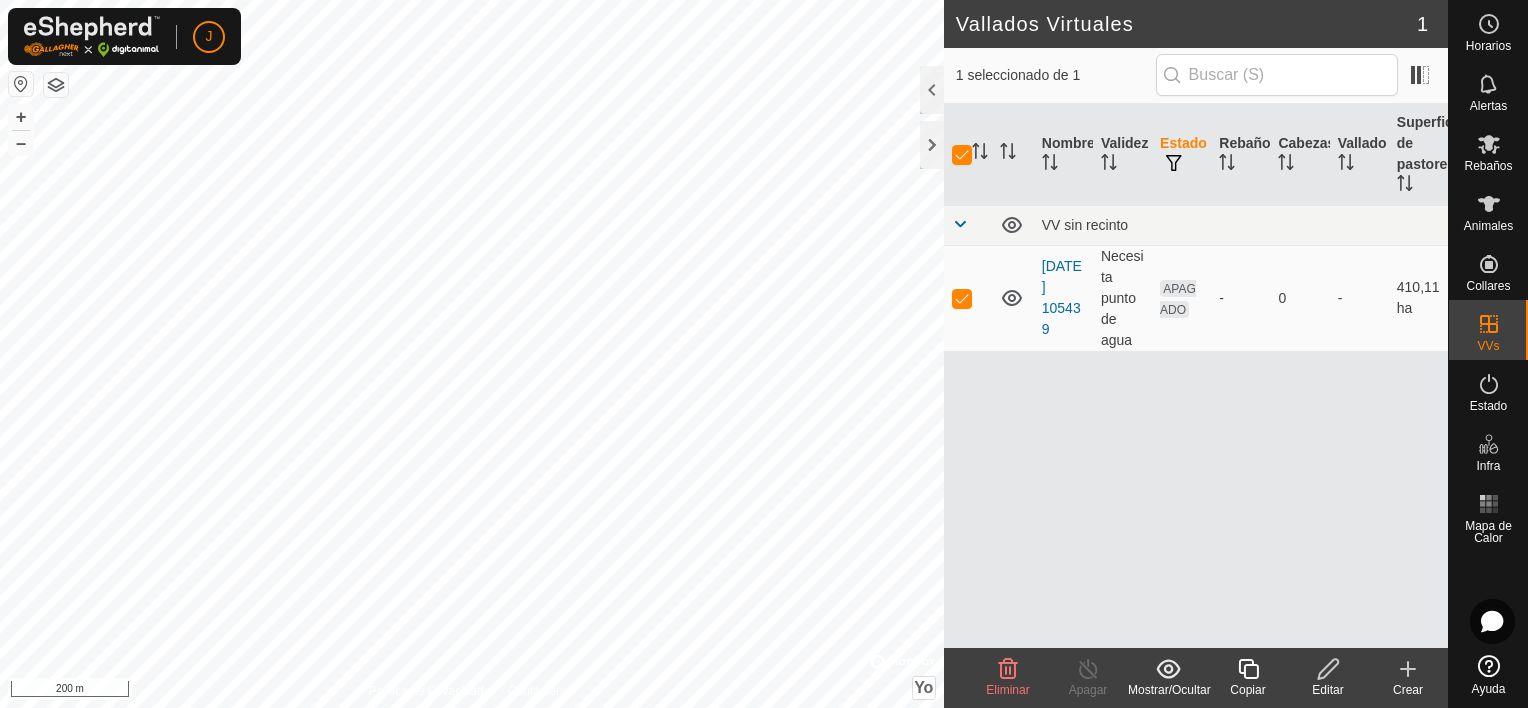 click 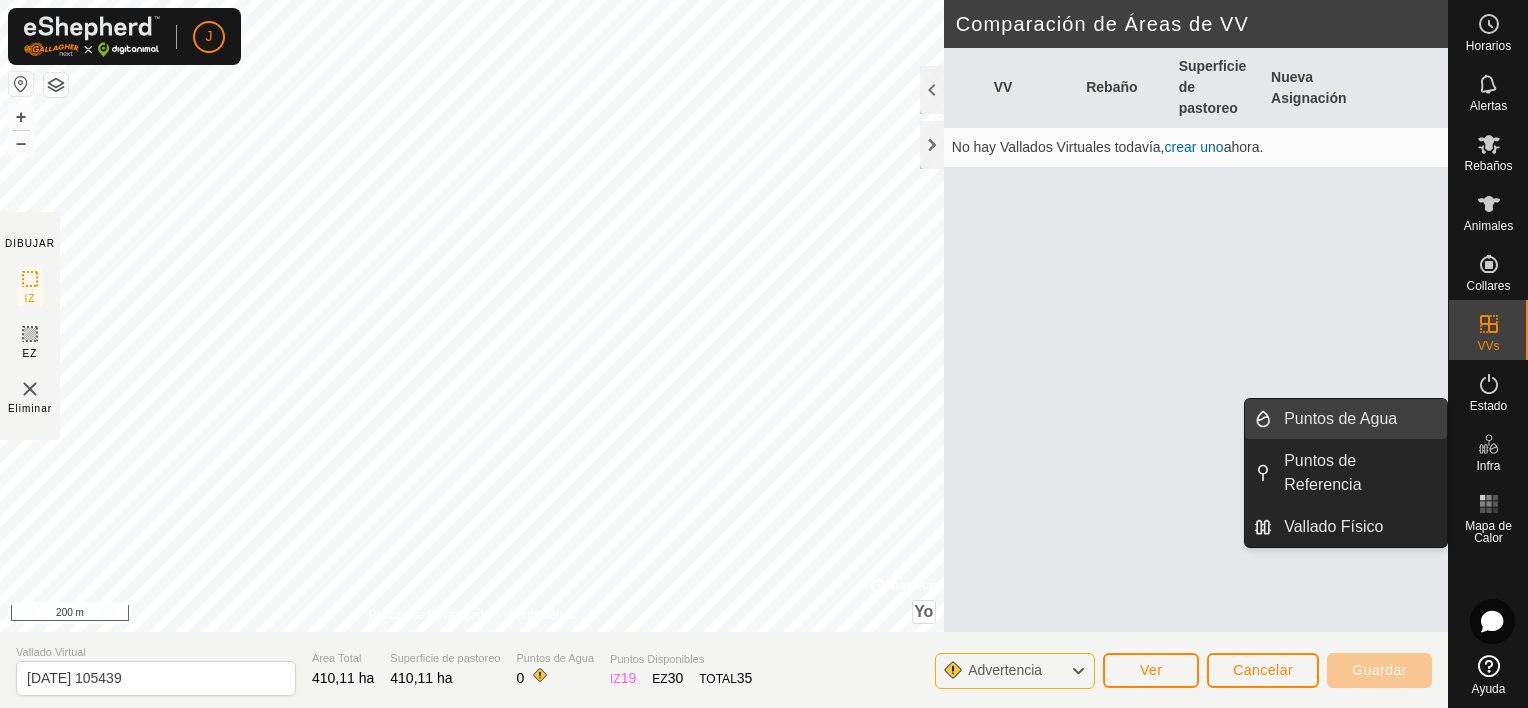 click on "Puntos de Agua" at bounding box center [1359, 419] 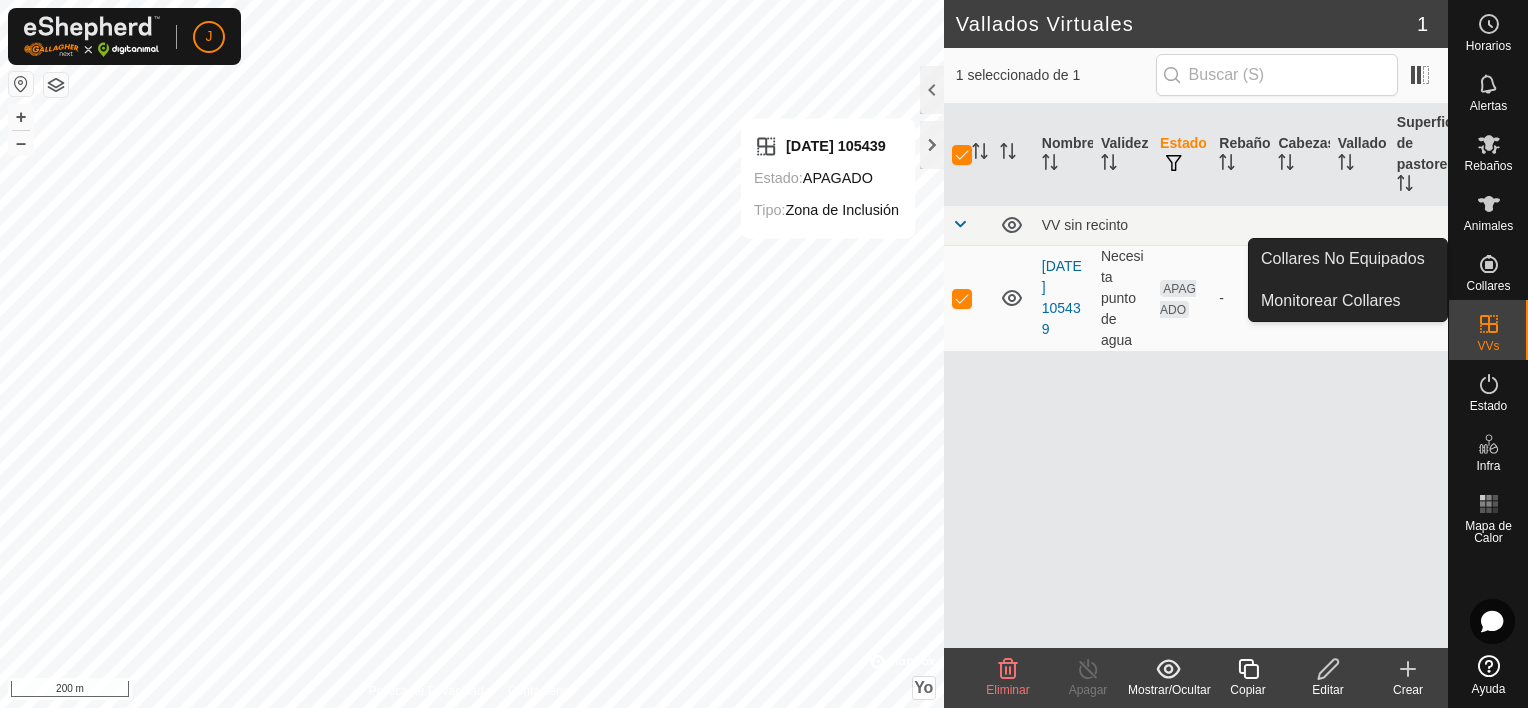 click on "Editar" 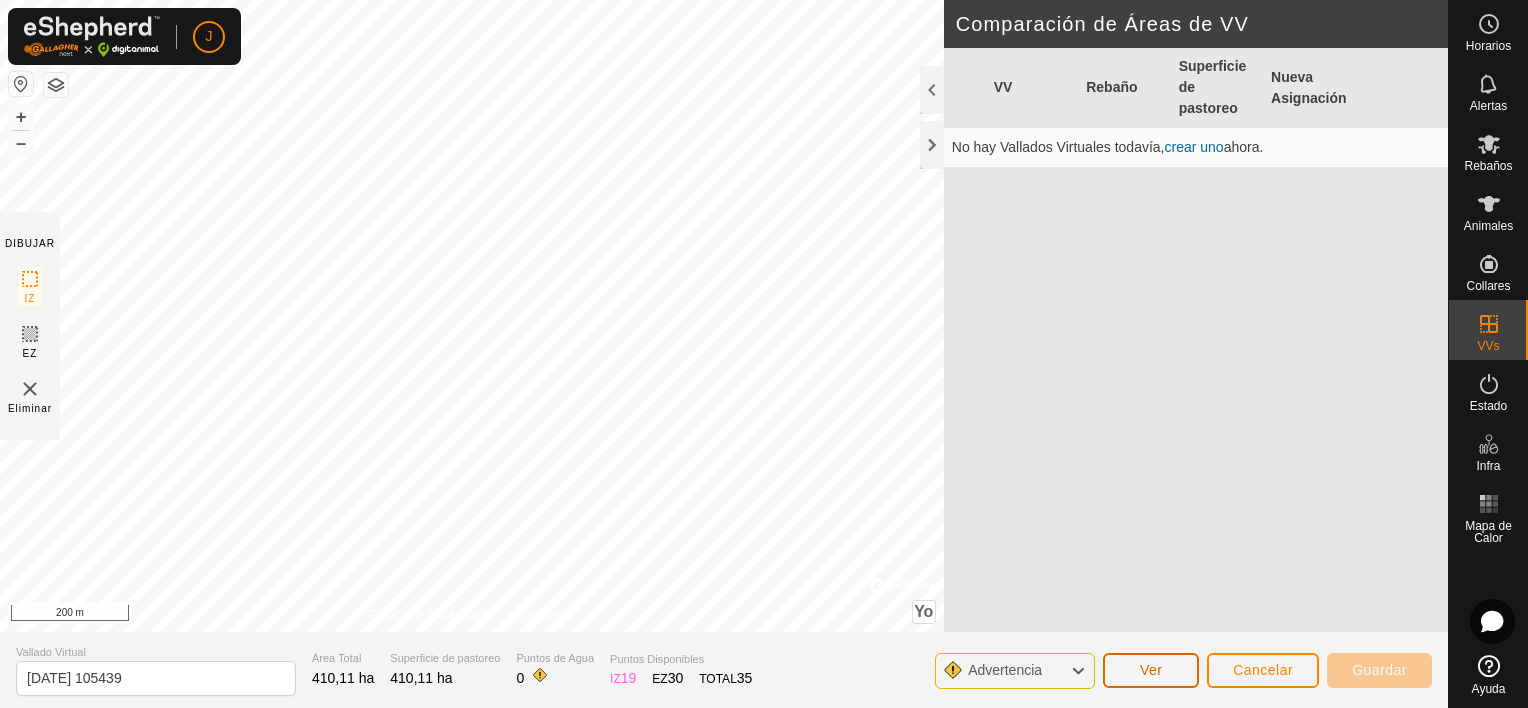 click on "Ver" 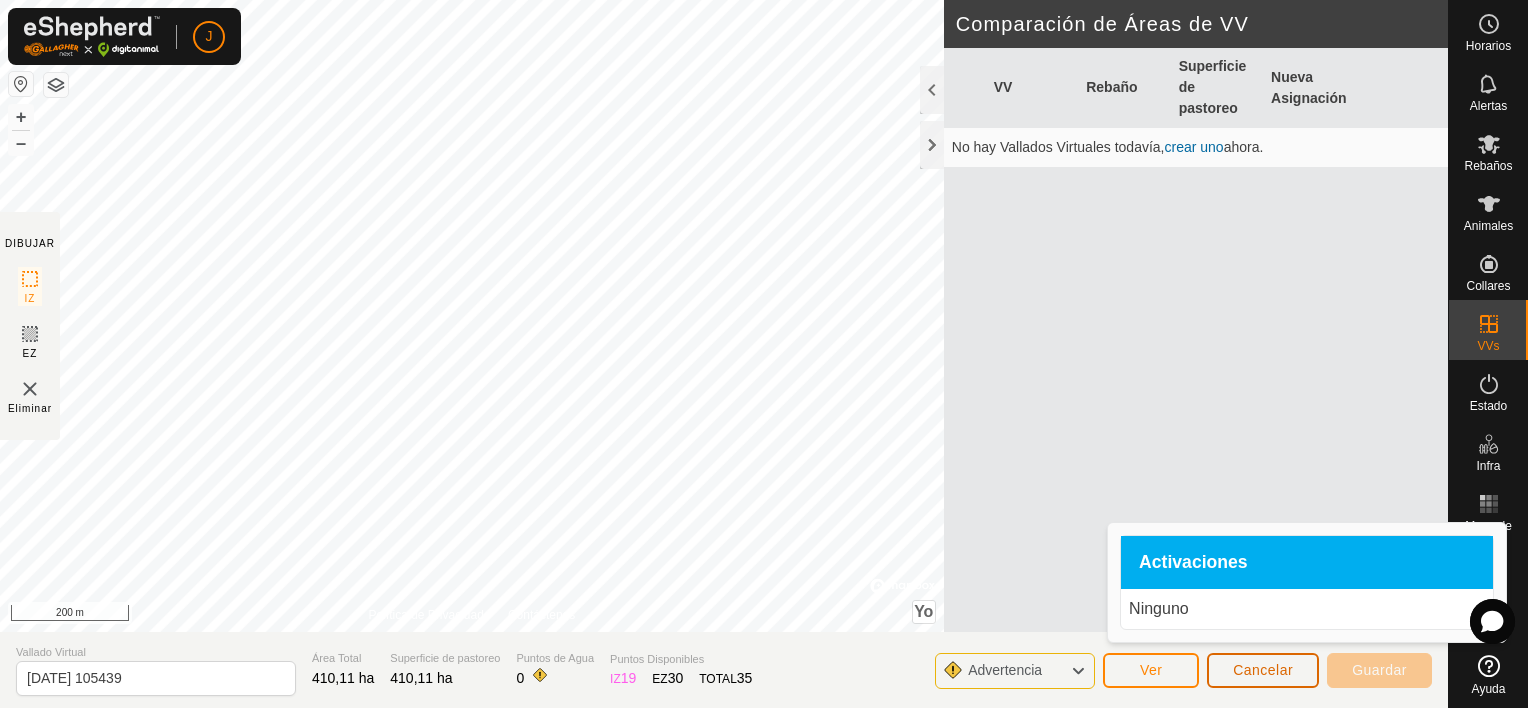 click on "Cancelar" 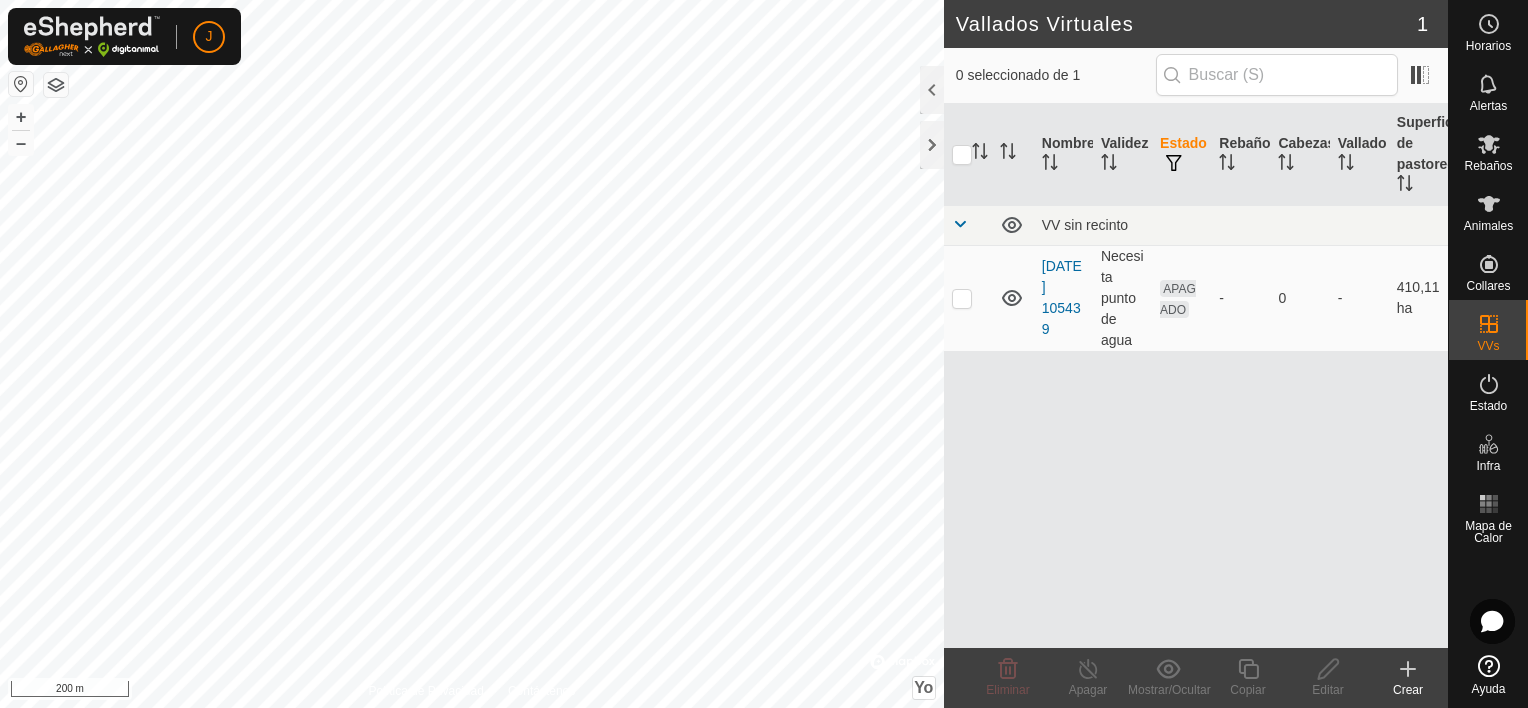 click on "APAGADO" at bounding box center (1178, 299) 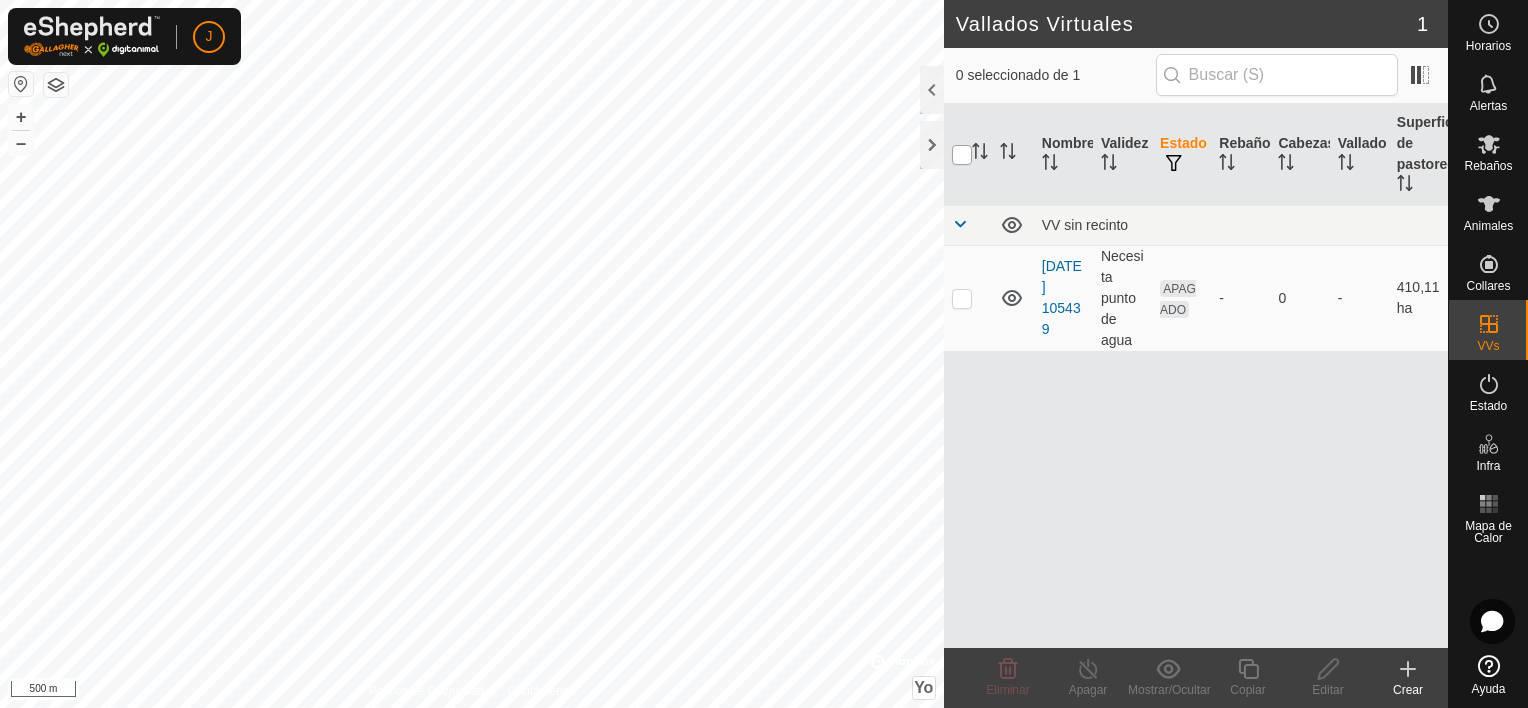 click at bounding box center (962, 155) 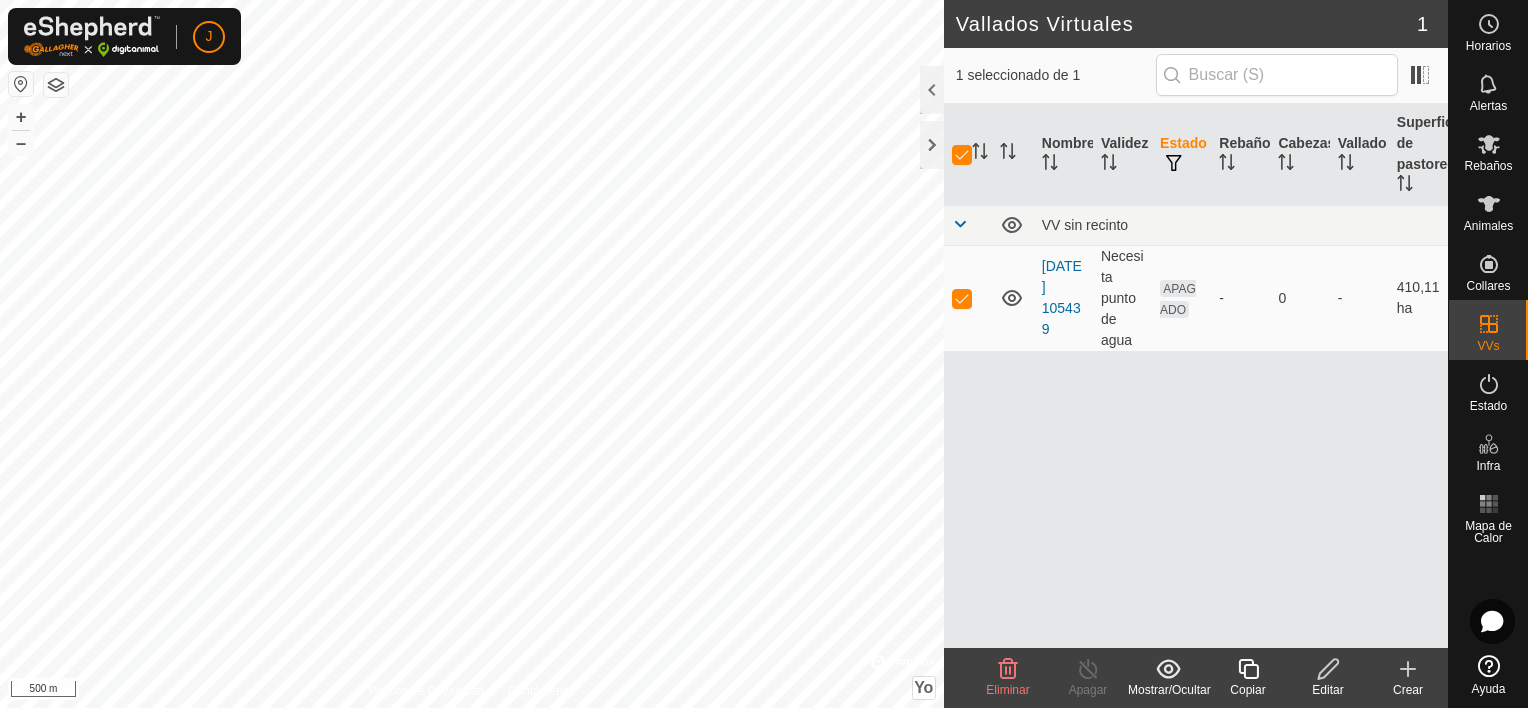 click 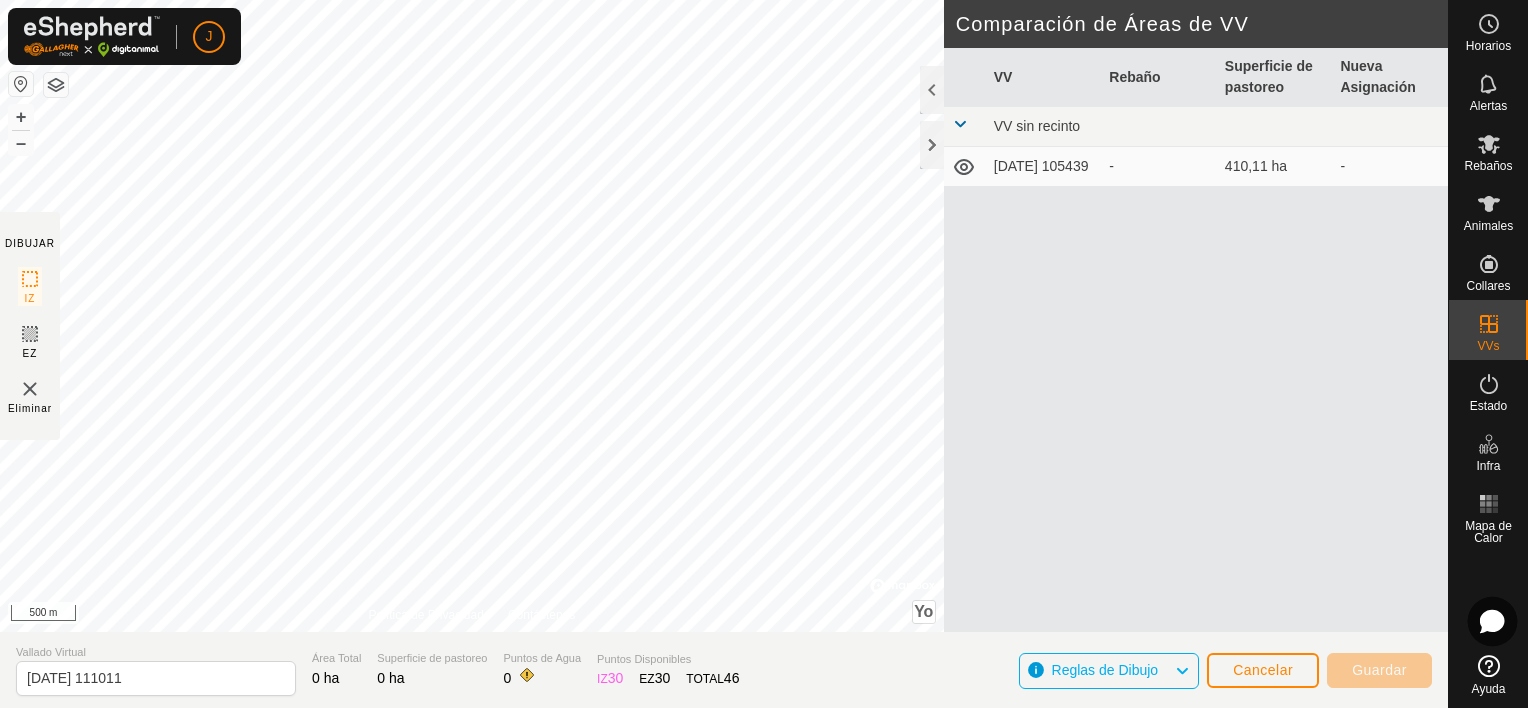 click 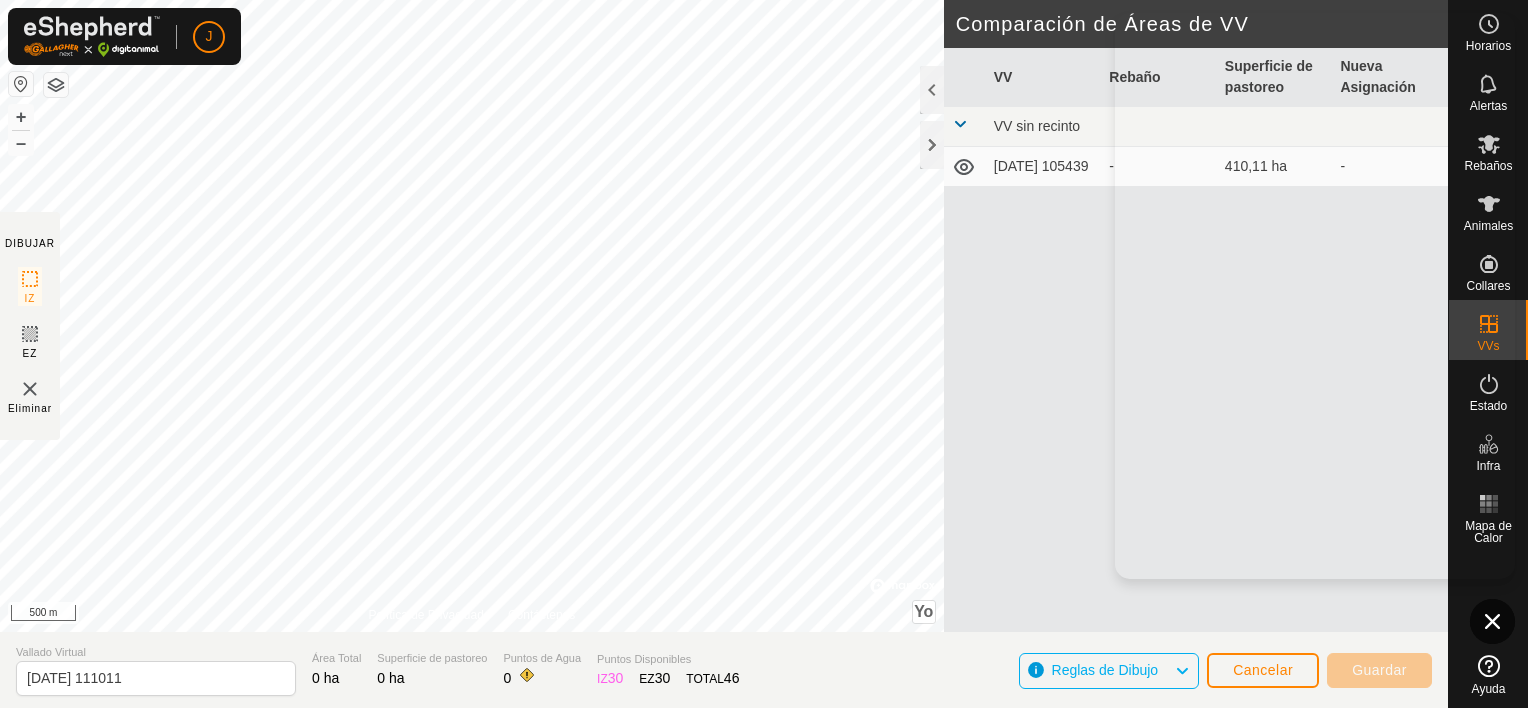 click on "VV   Rebaño   Superficie de pastoreo   Nueva Asignación  VV sin recinto  2025-07-10 105439  -  410,11 ha   -" at bounding box center (1196, 364) 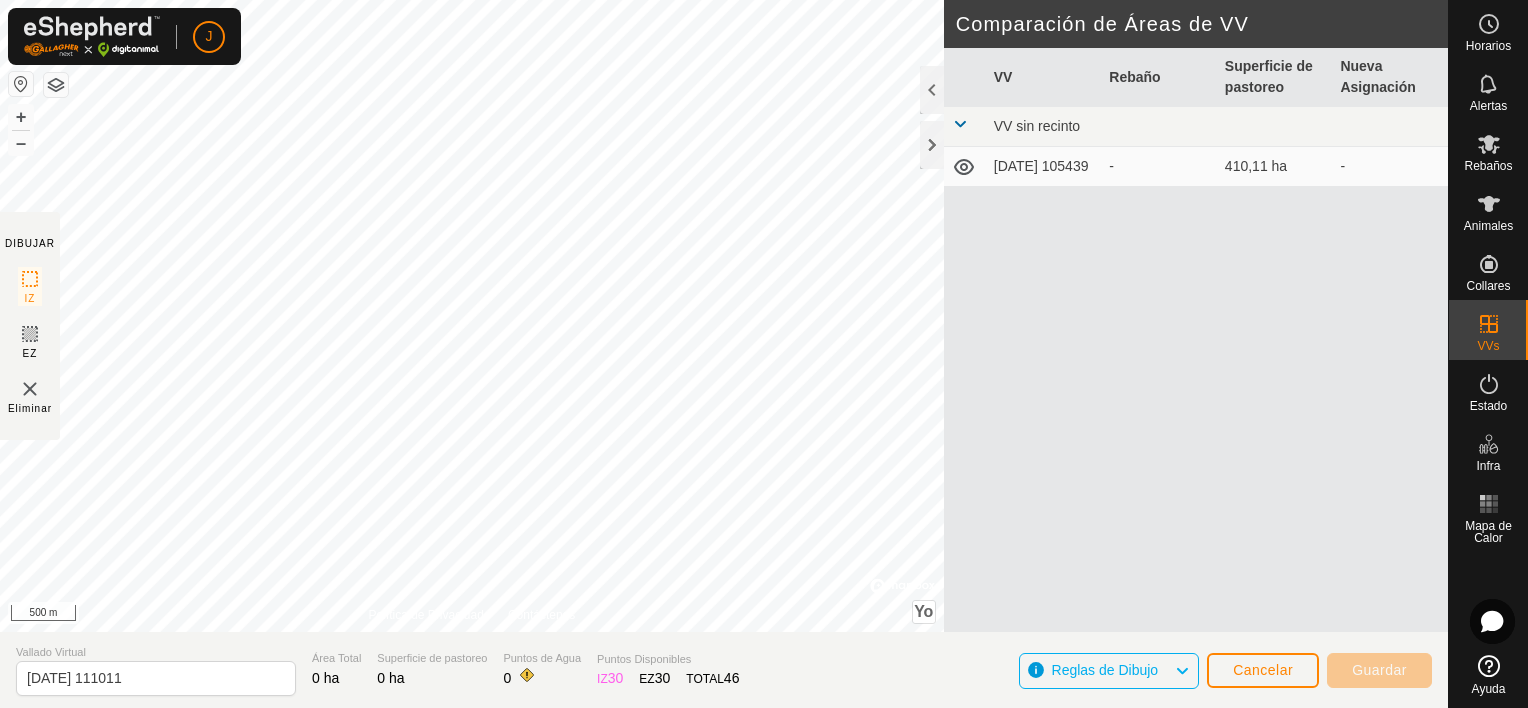 drag, startPoint x: 1070, startPoint y: 158, endPoint x: 1009, endPoint y: 321, distance: 174.04022 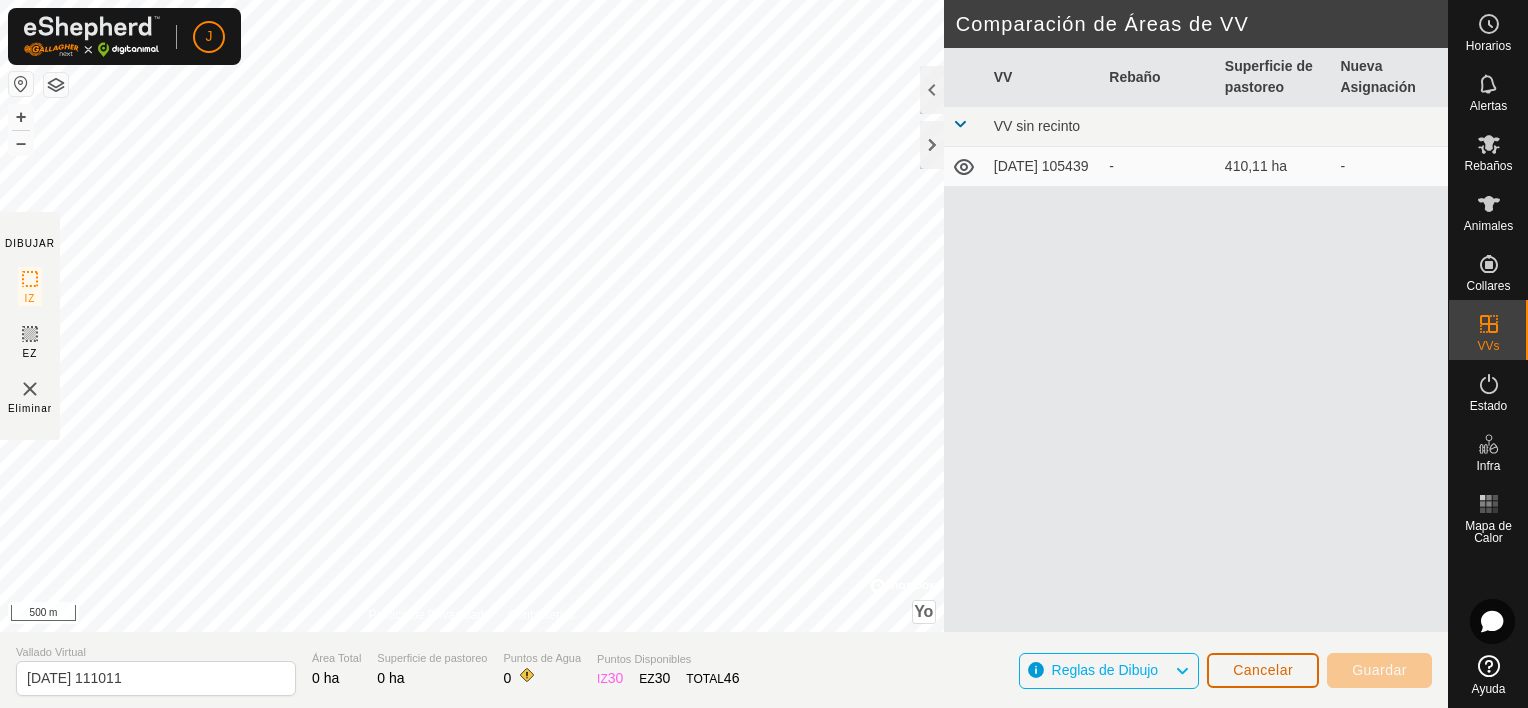 click on "Cancelar" 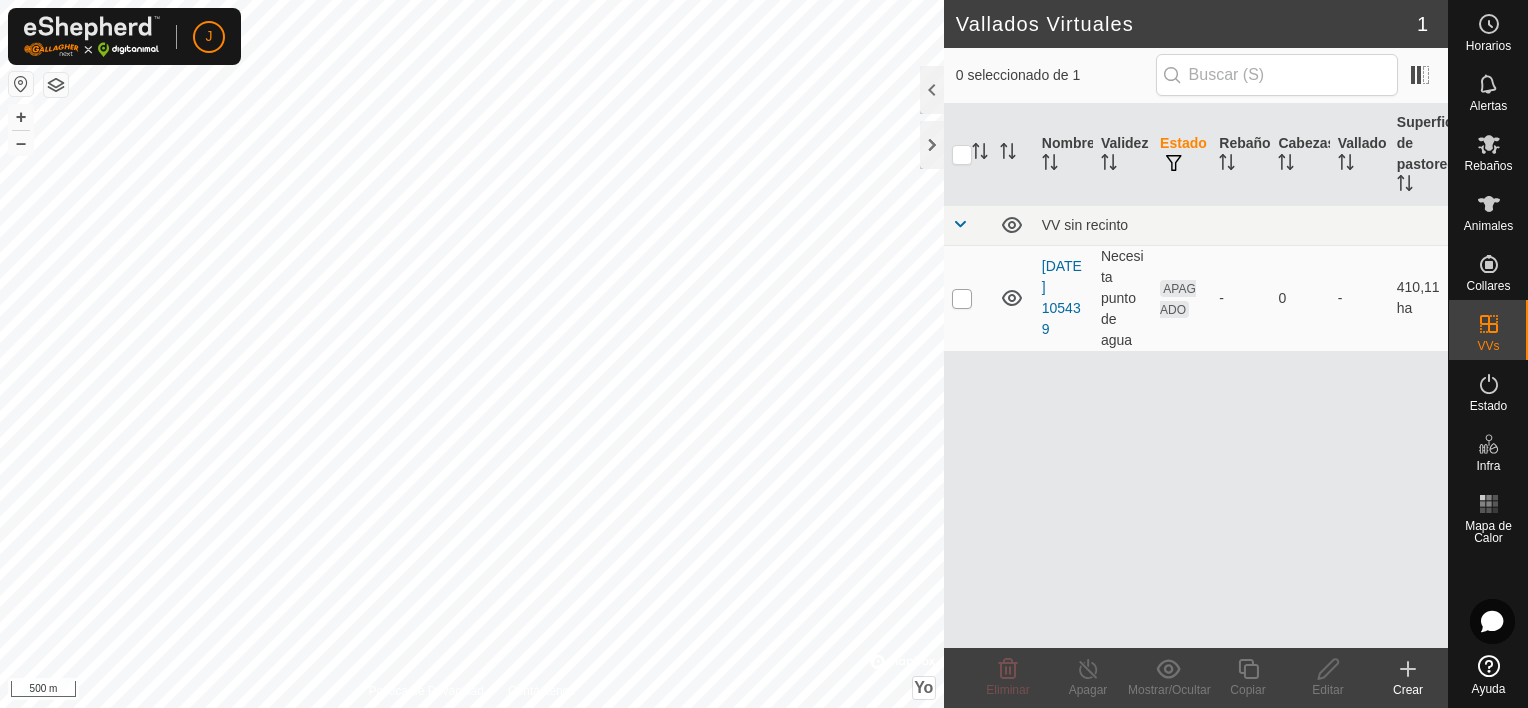 click at bounding box center [962, 299] 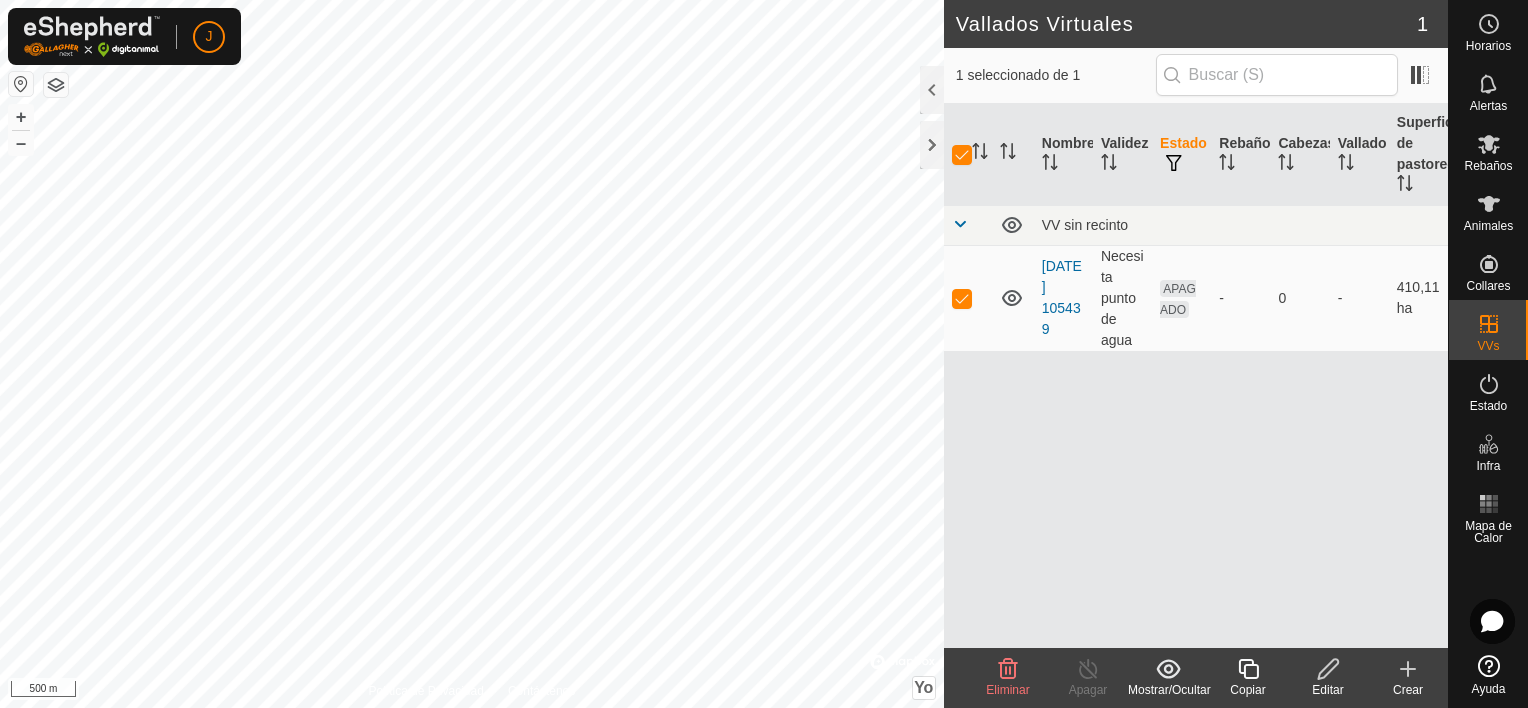 click 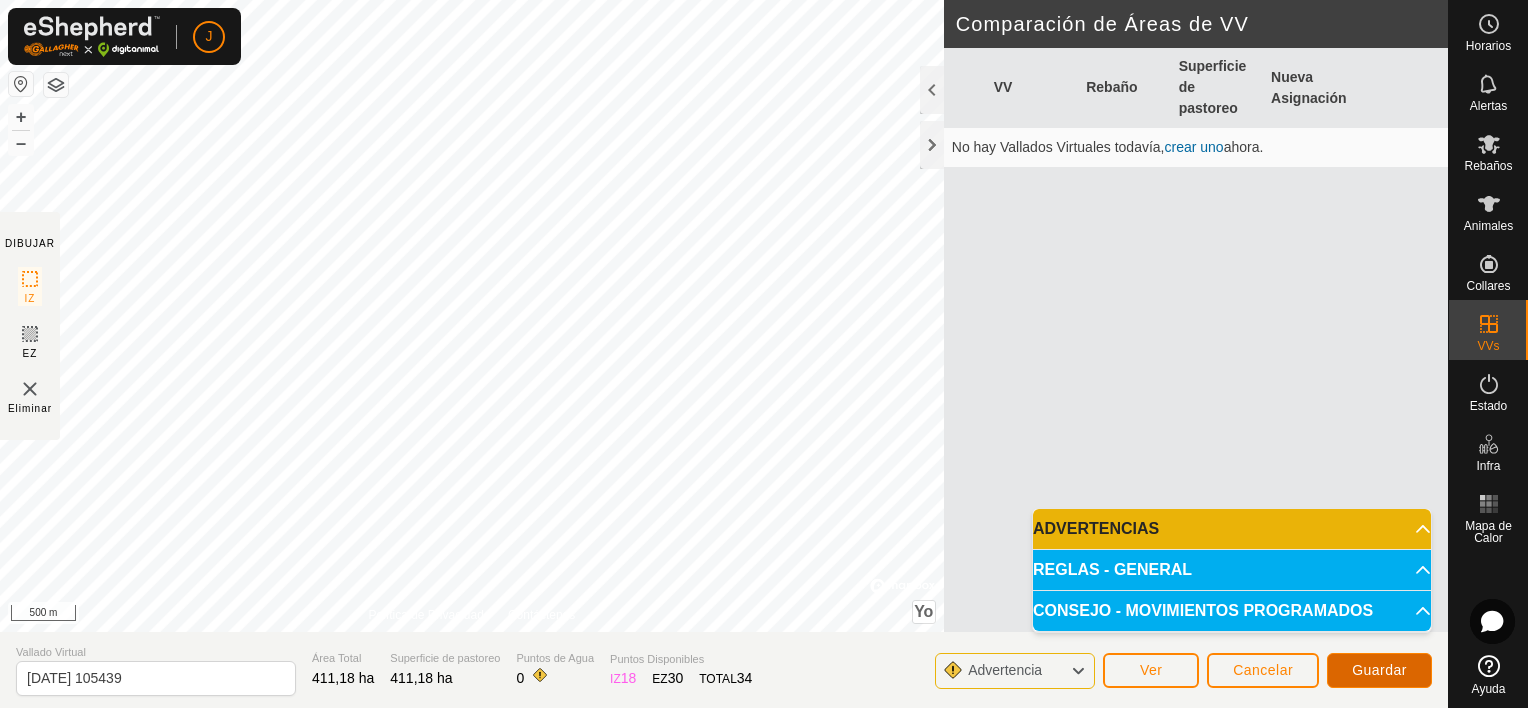 click on "Guardar" 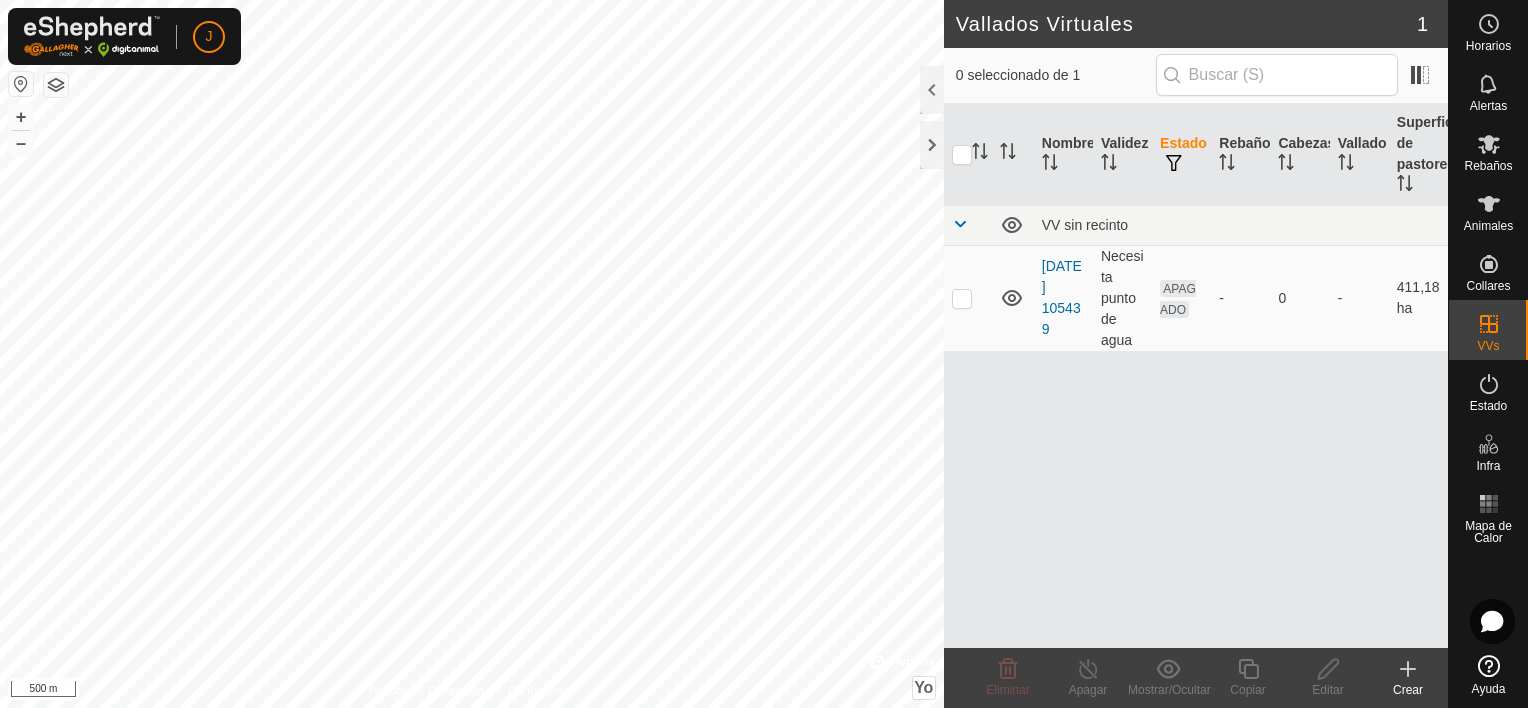 checkbox on "true" 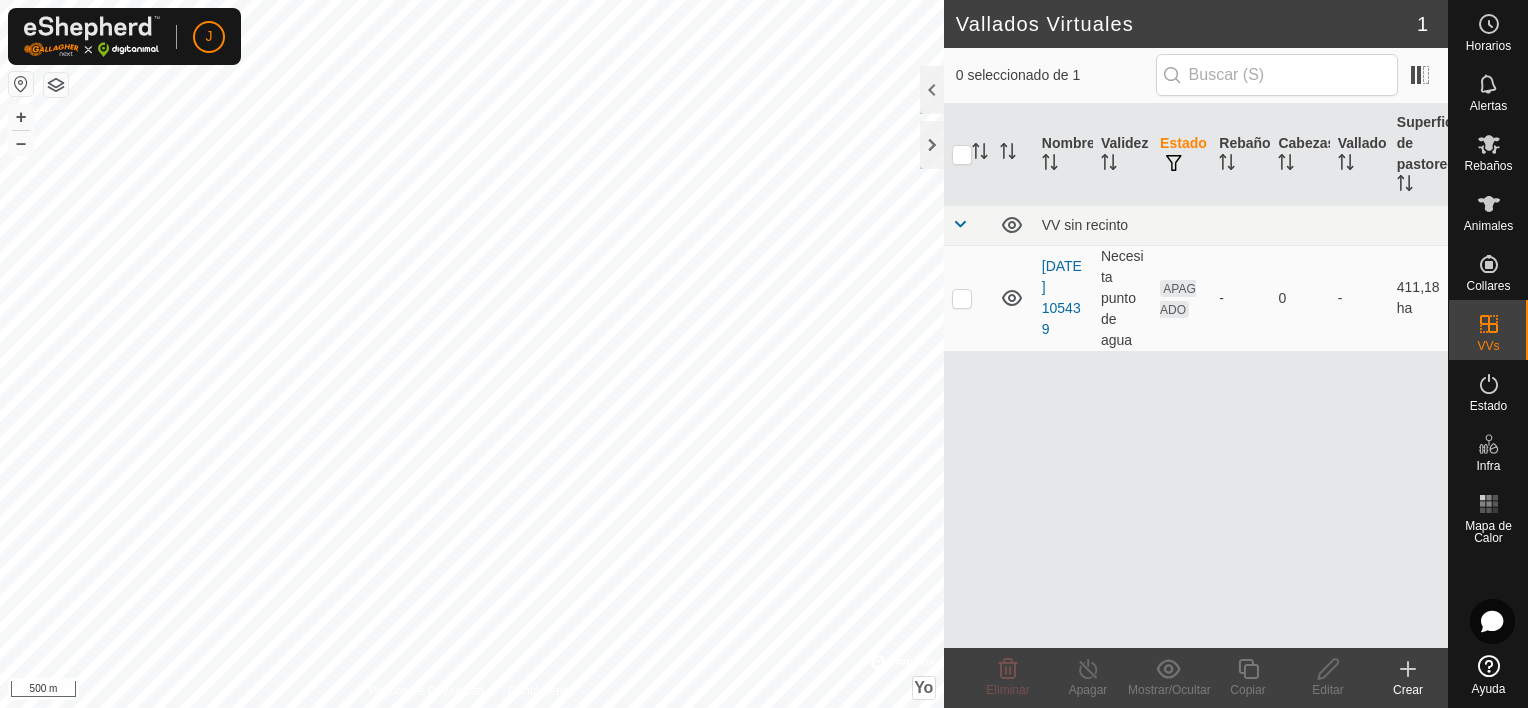 checkbox on "true" 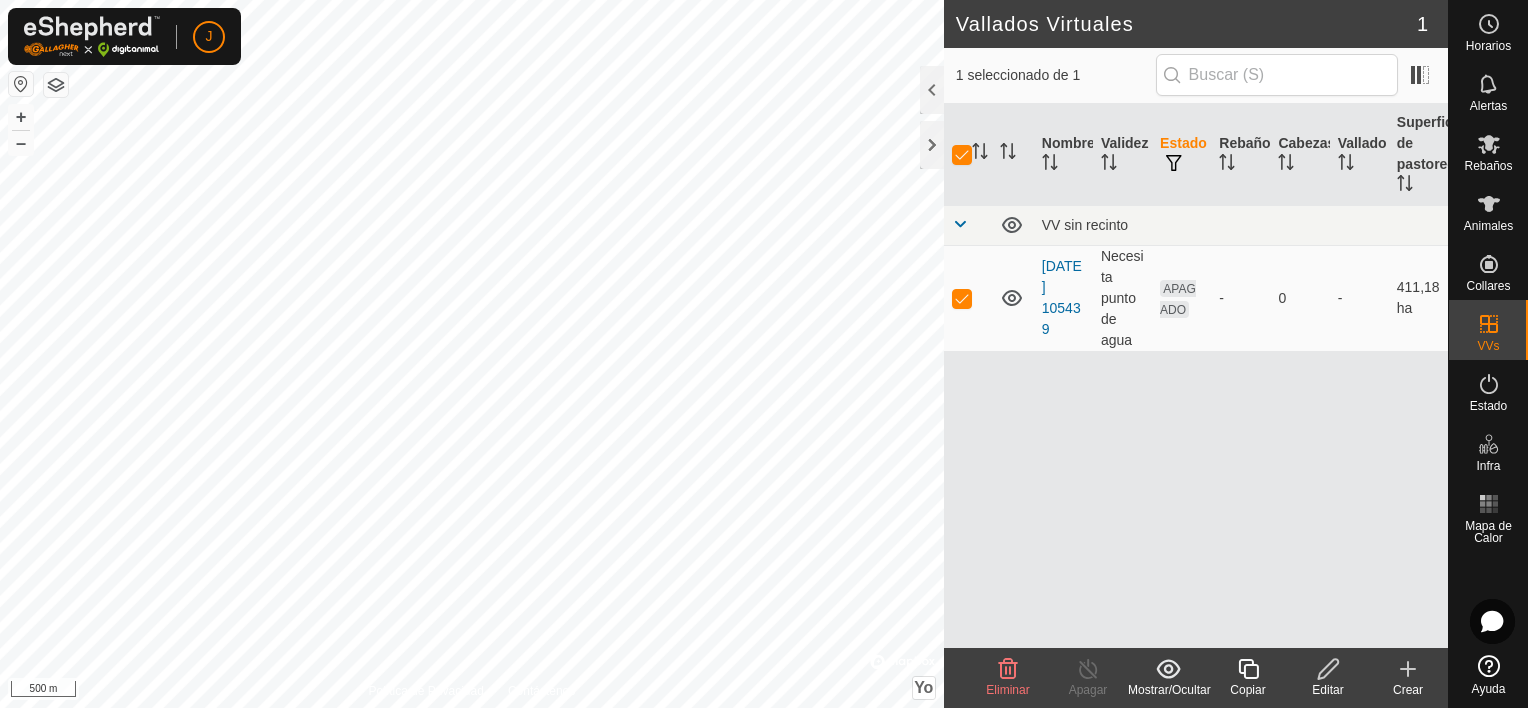 click 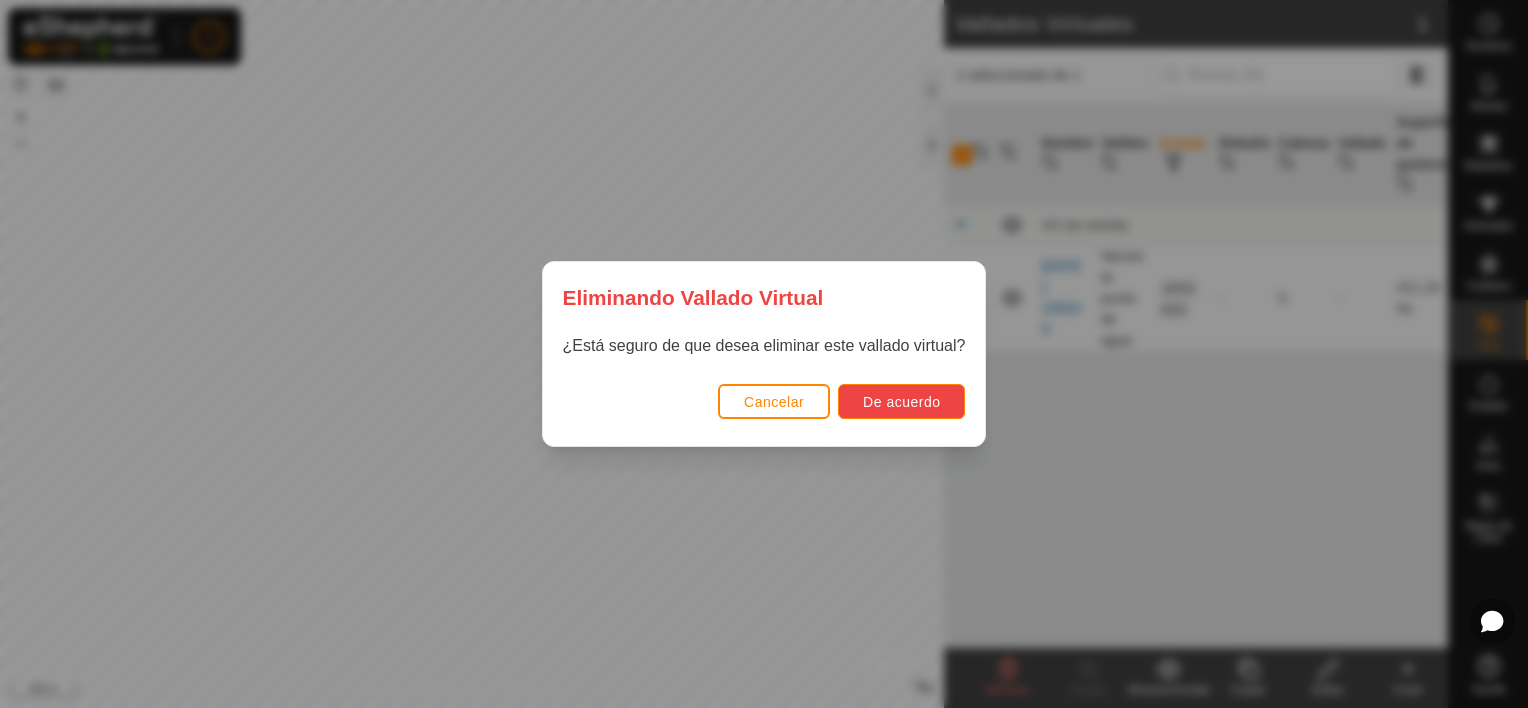 click on "De acuerdo" at bounding box center [901, 402] 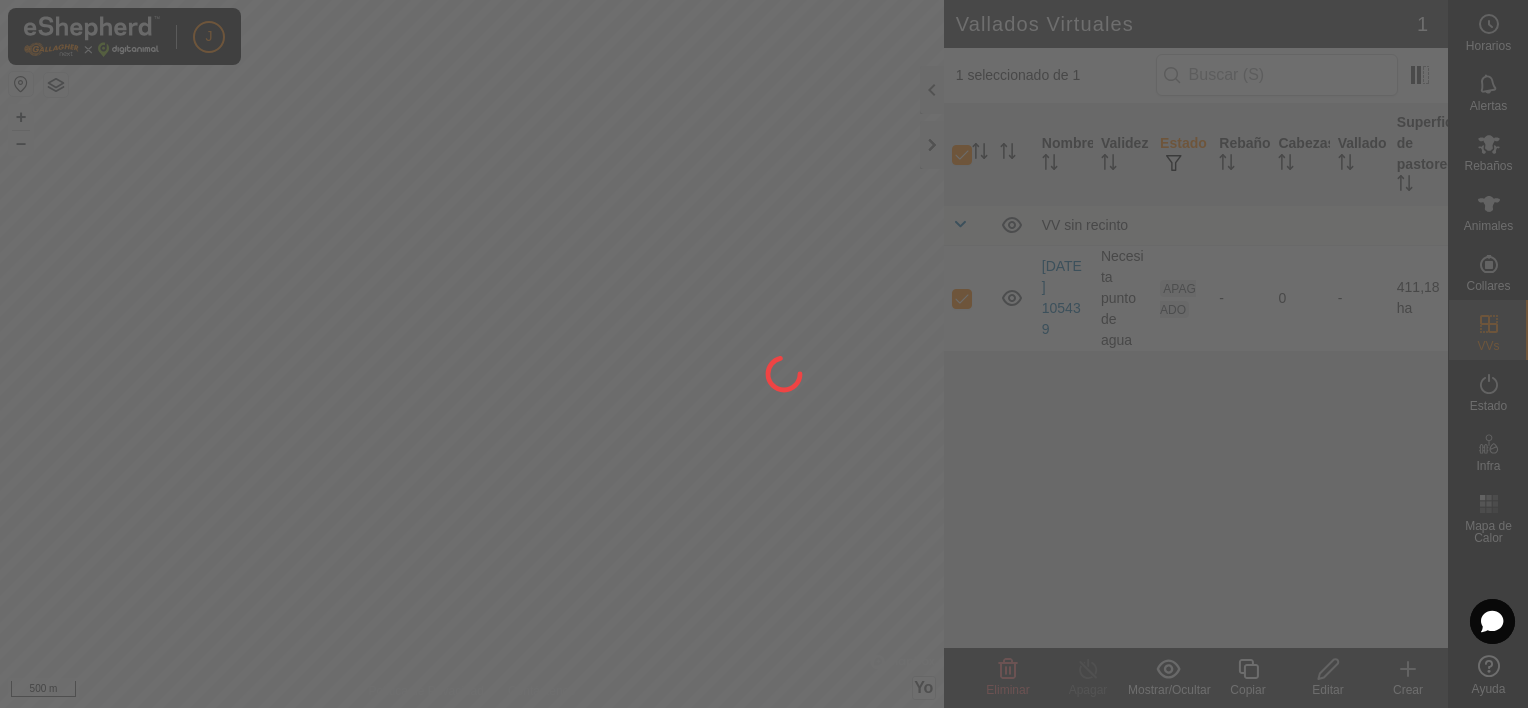 checkbox on "false" 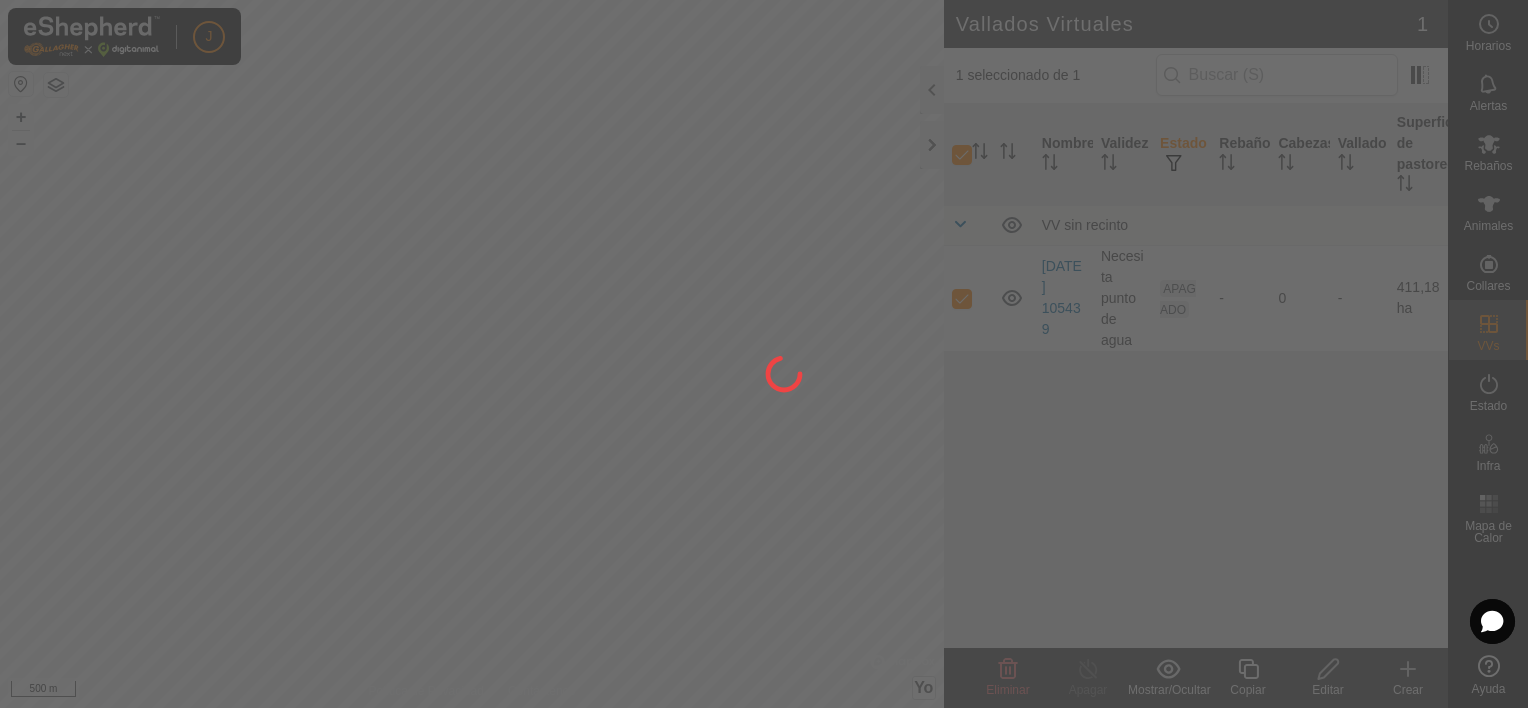 checkbox on "false" 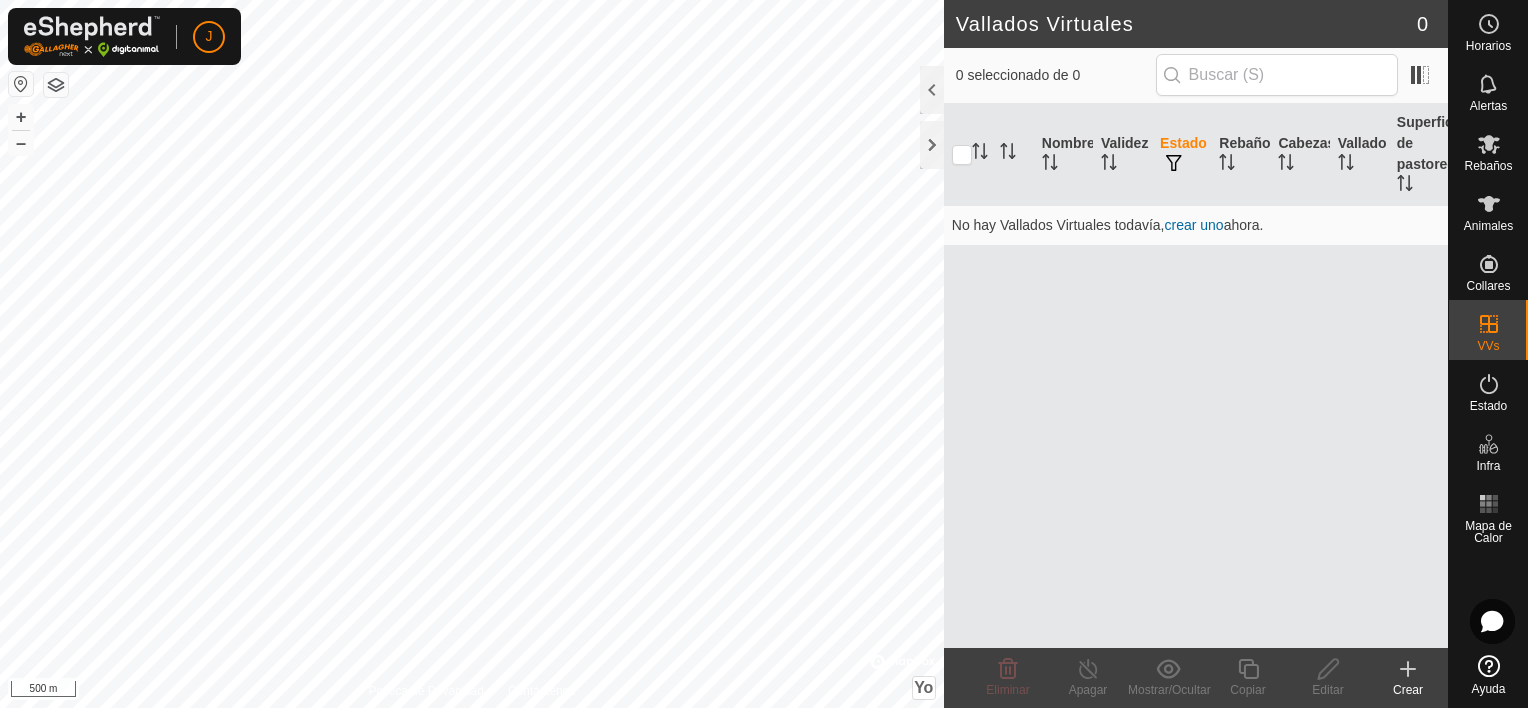 click 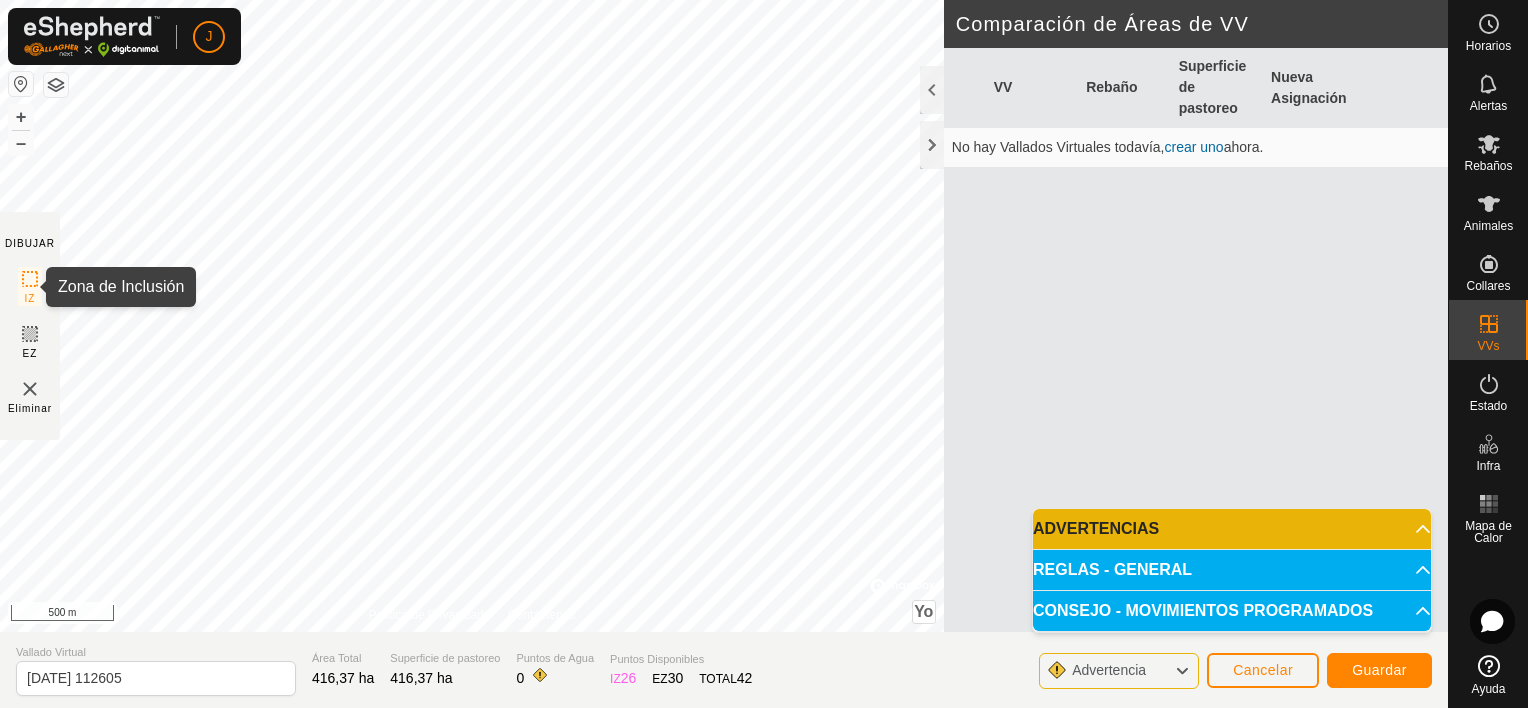 click 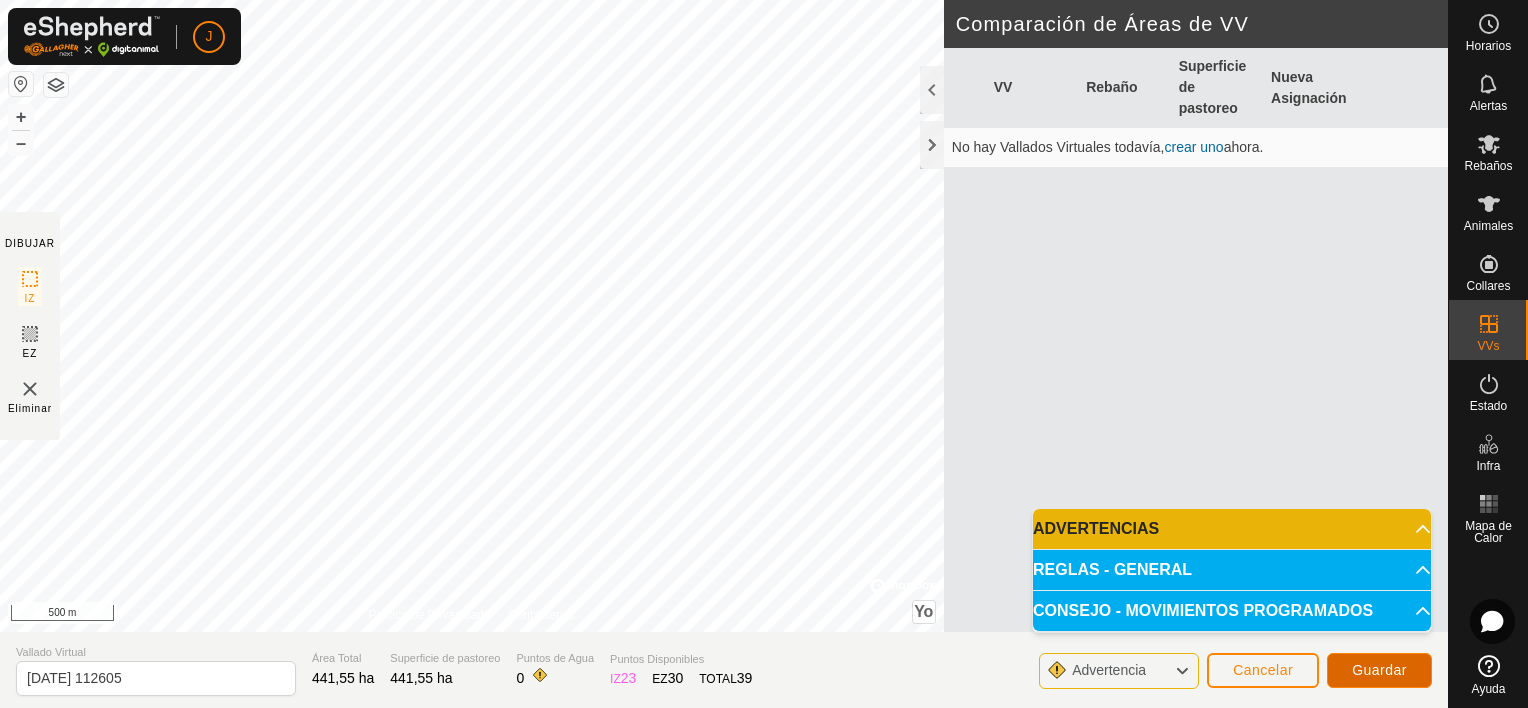 click on "Guardar" 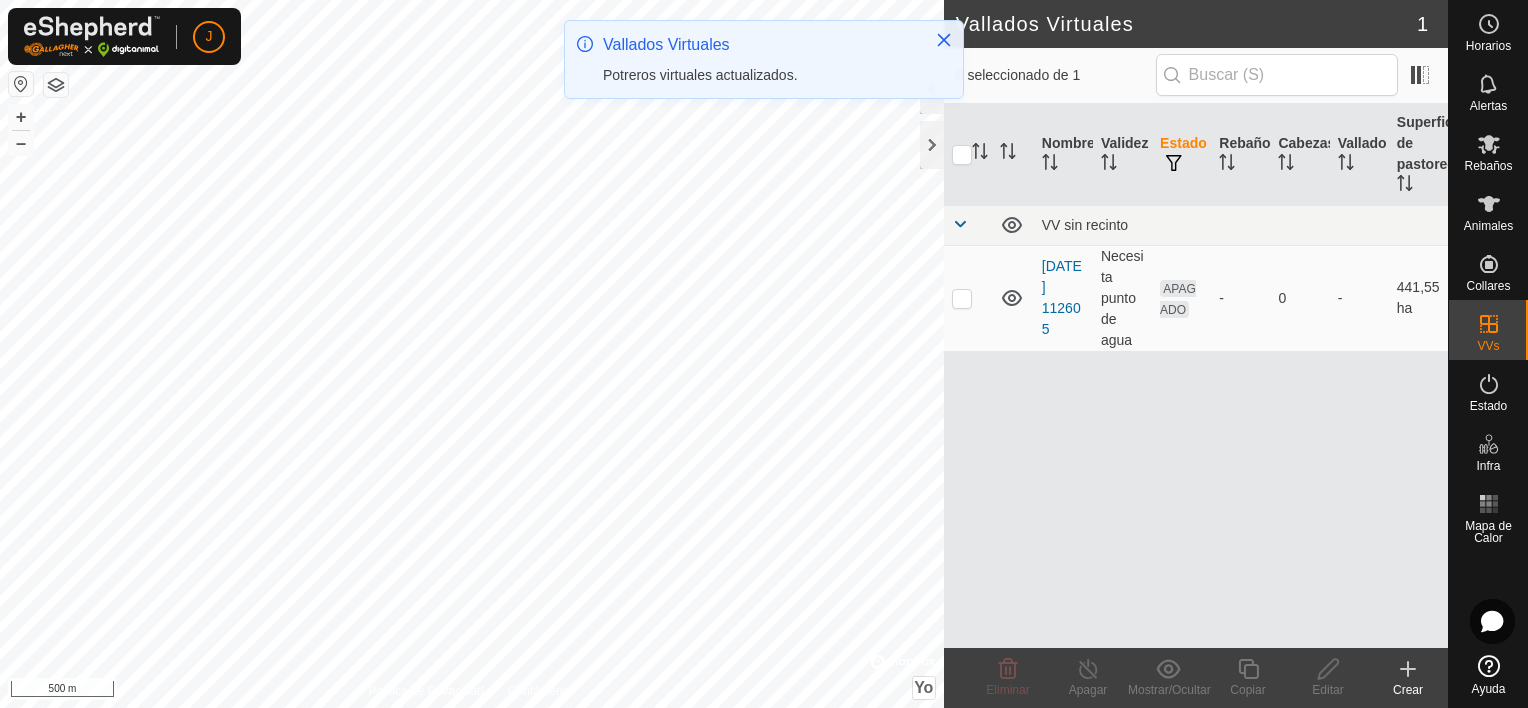 click on "Estado" at bounding box center (1183, 143) 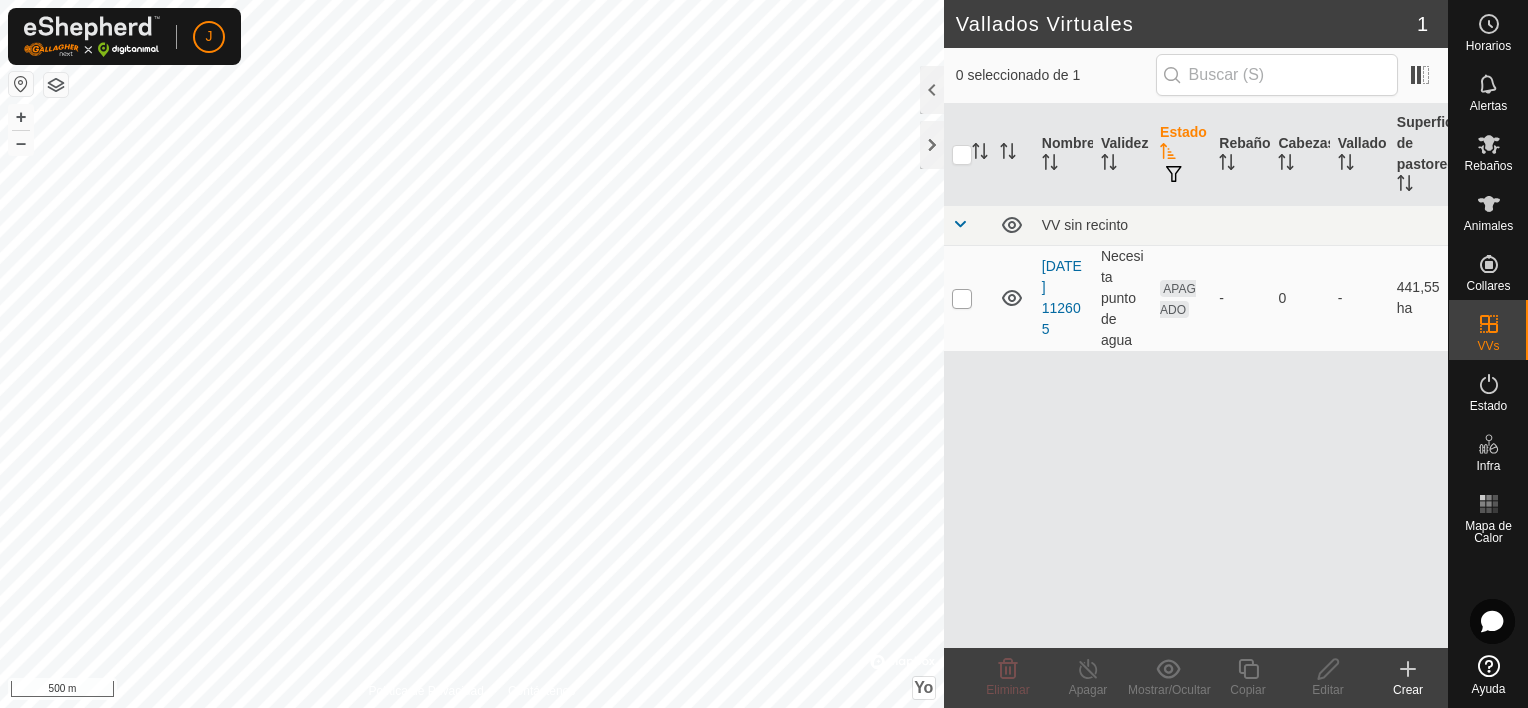 click at bounding box center (962, 299) 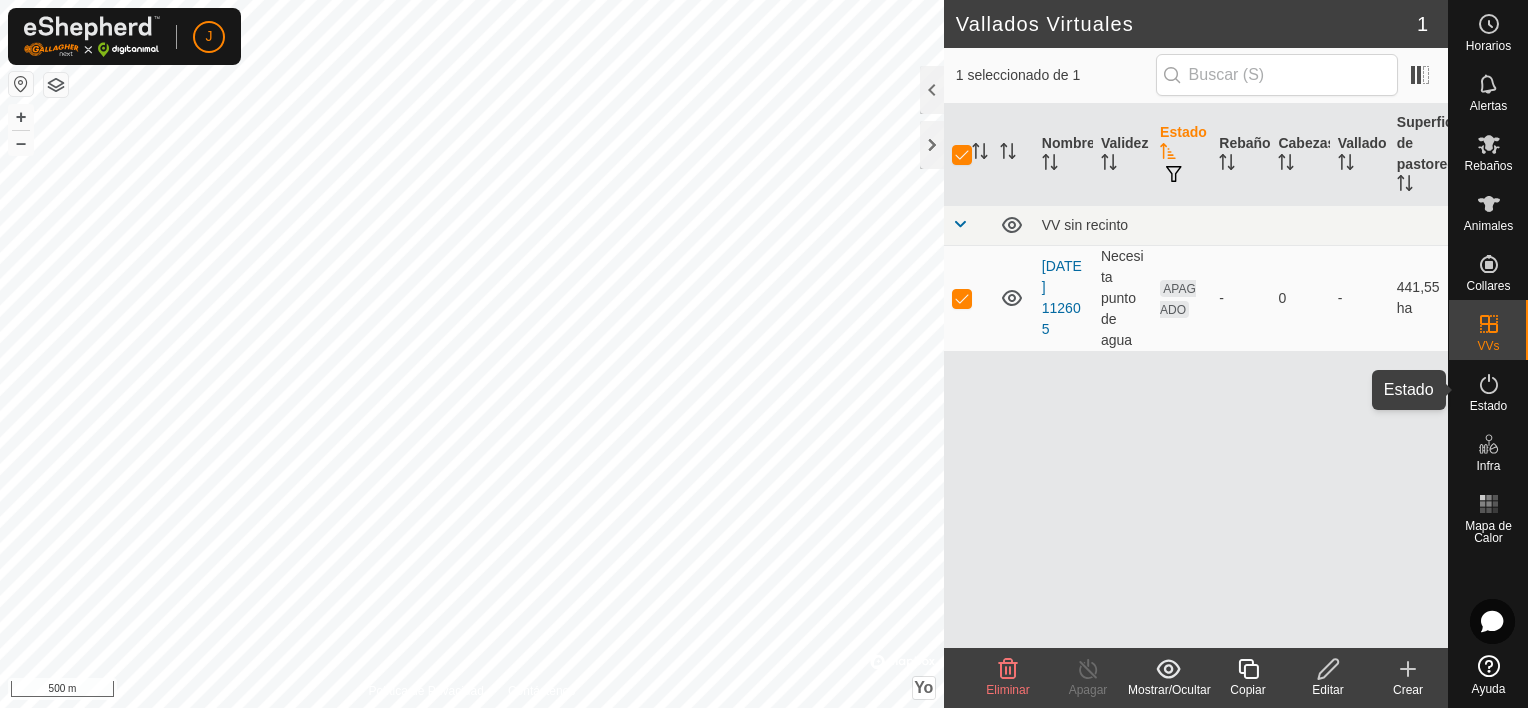 click 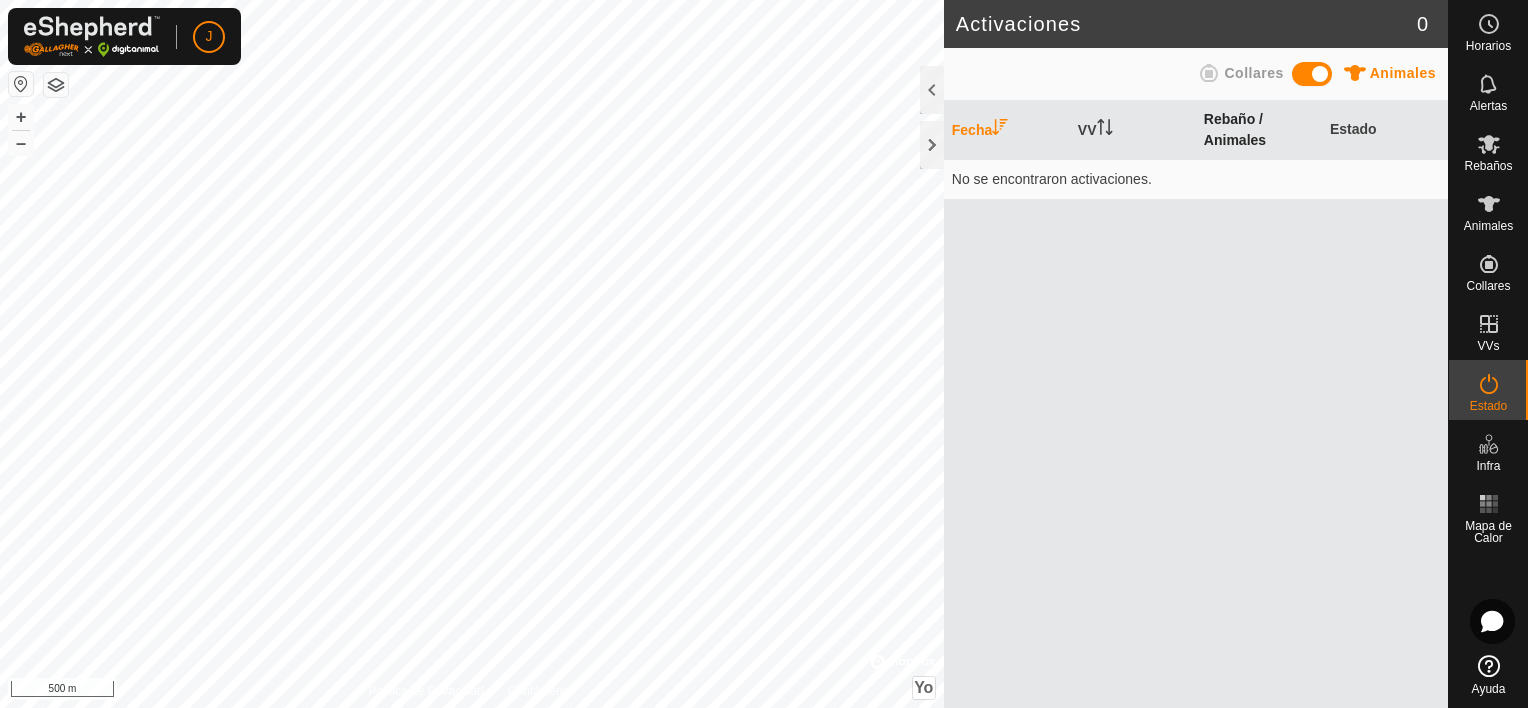 click on "Rebaño / Animales" at bounding box center [1235, 129] 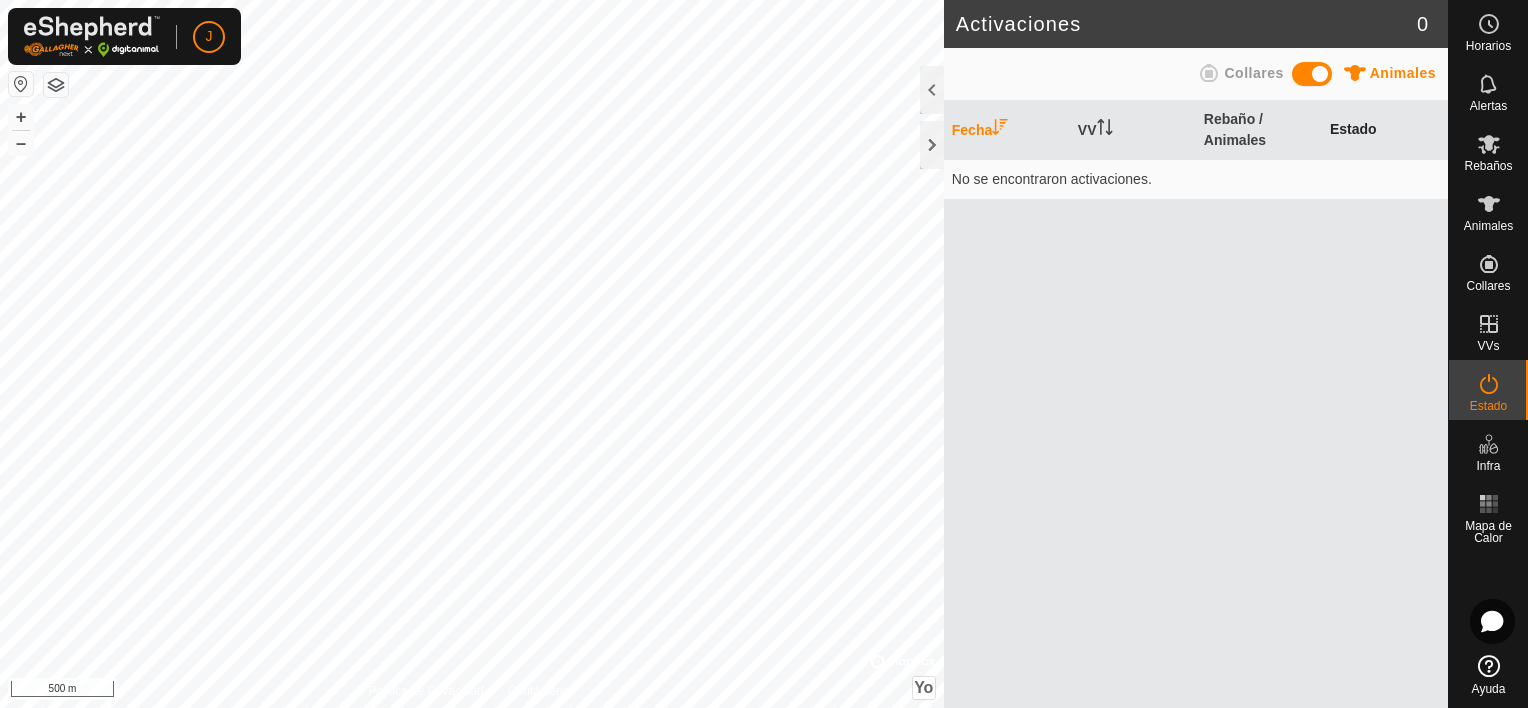 click on "Estado" at bounding box center (1353, 129) 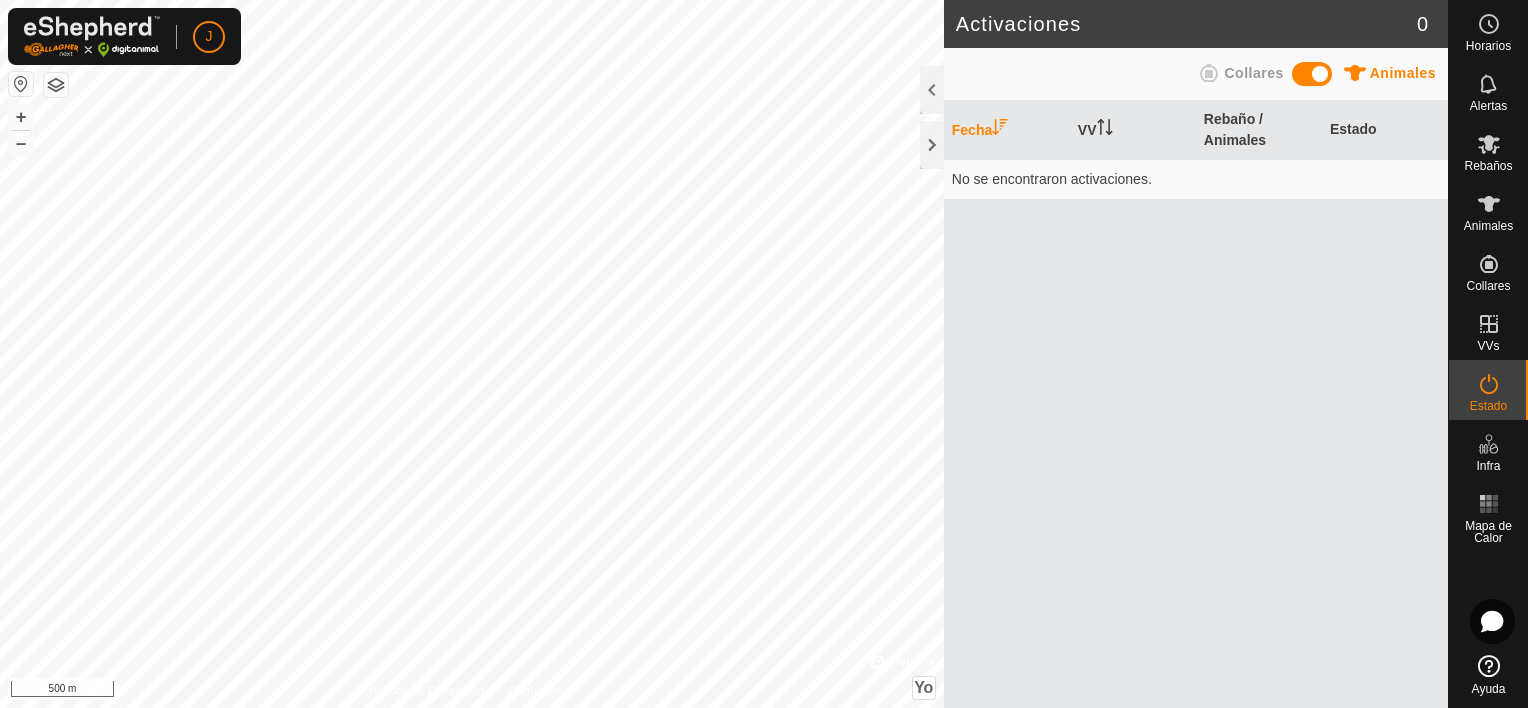 click on "Fecha" at bounding box center [1007, 130] 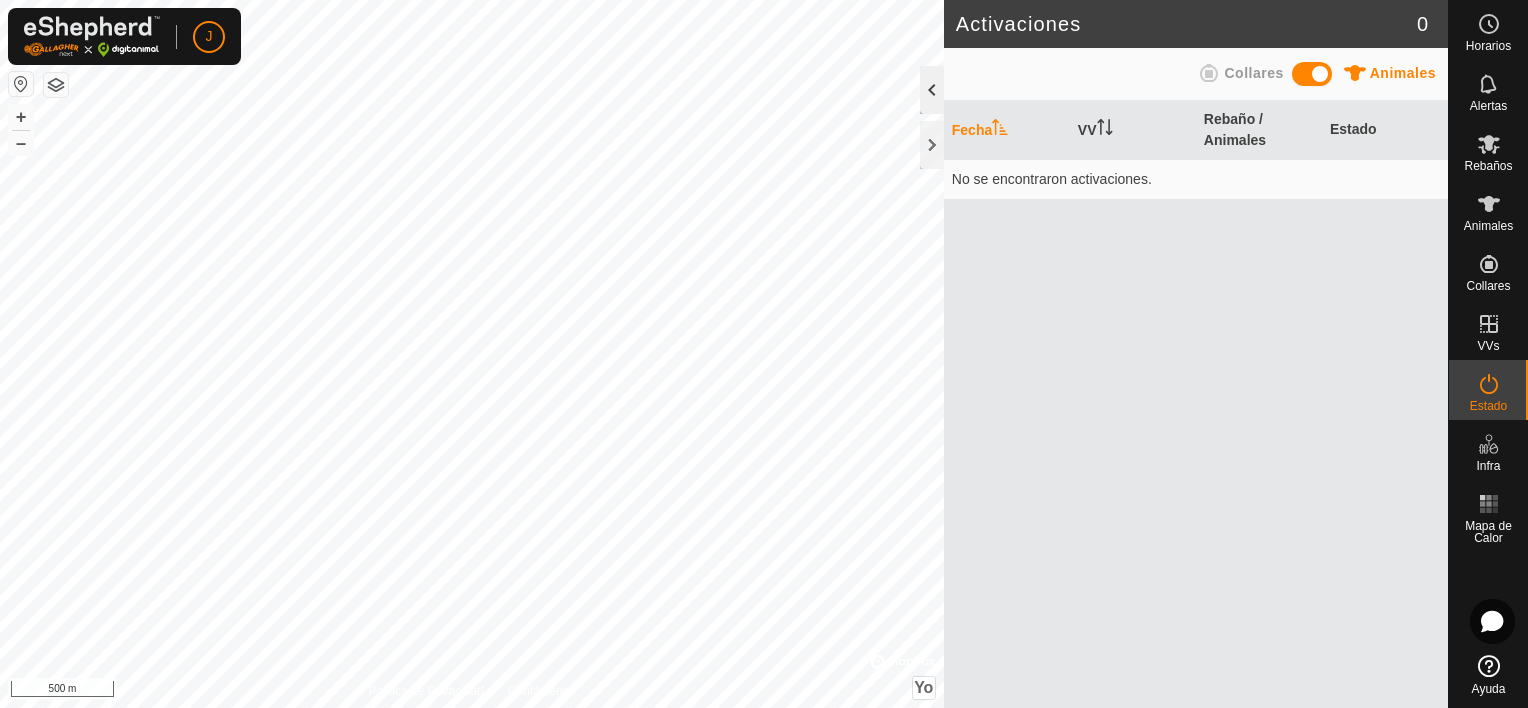 click 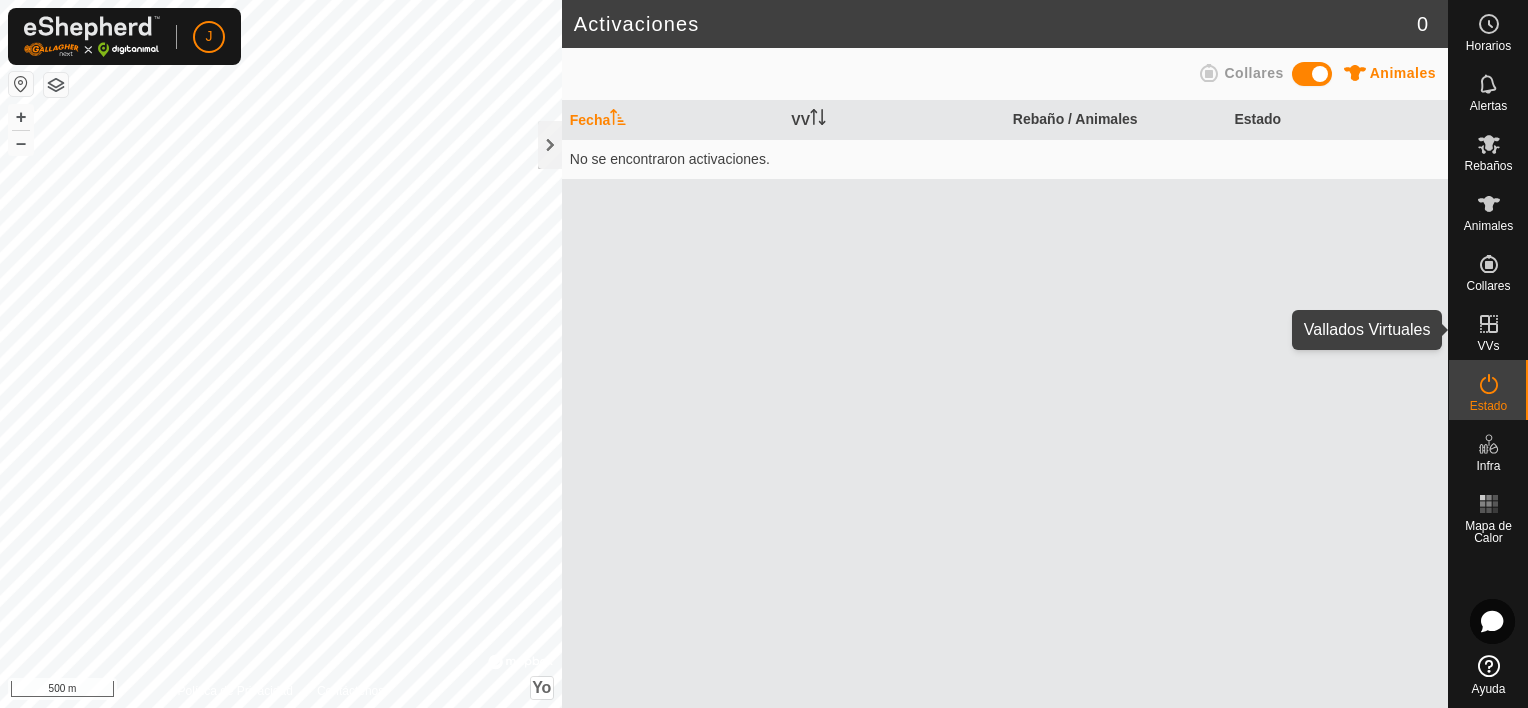 click 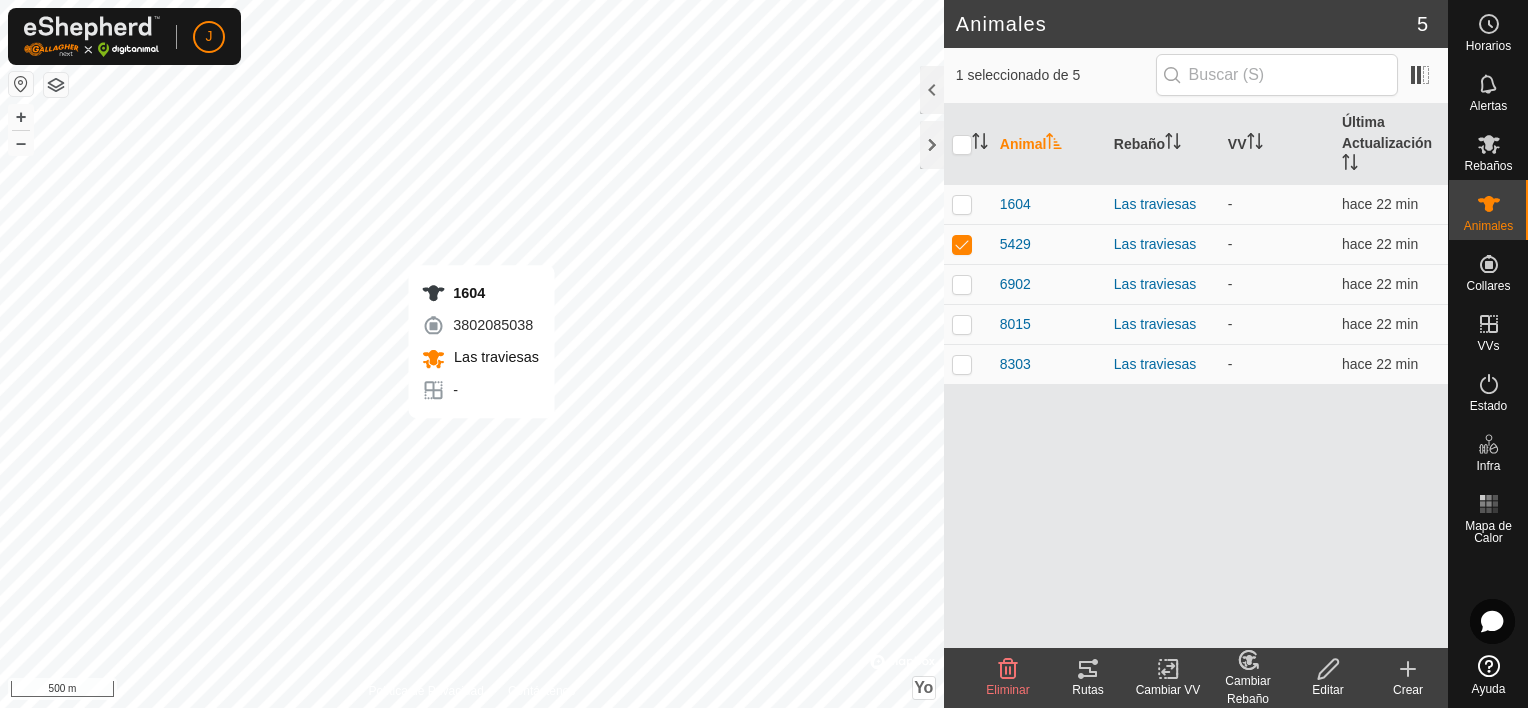 checkbox on "true" 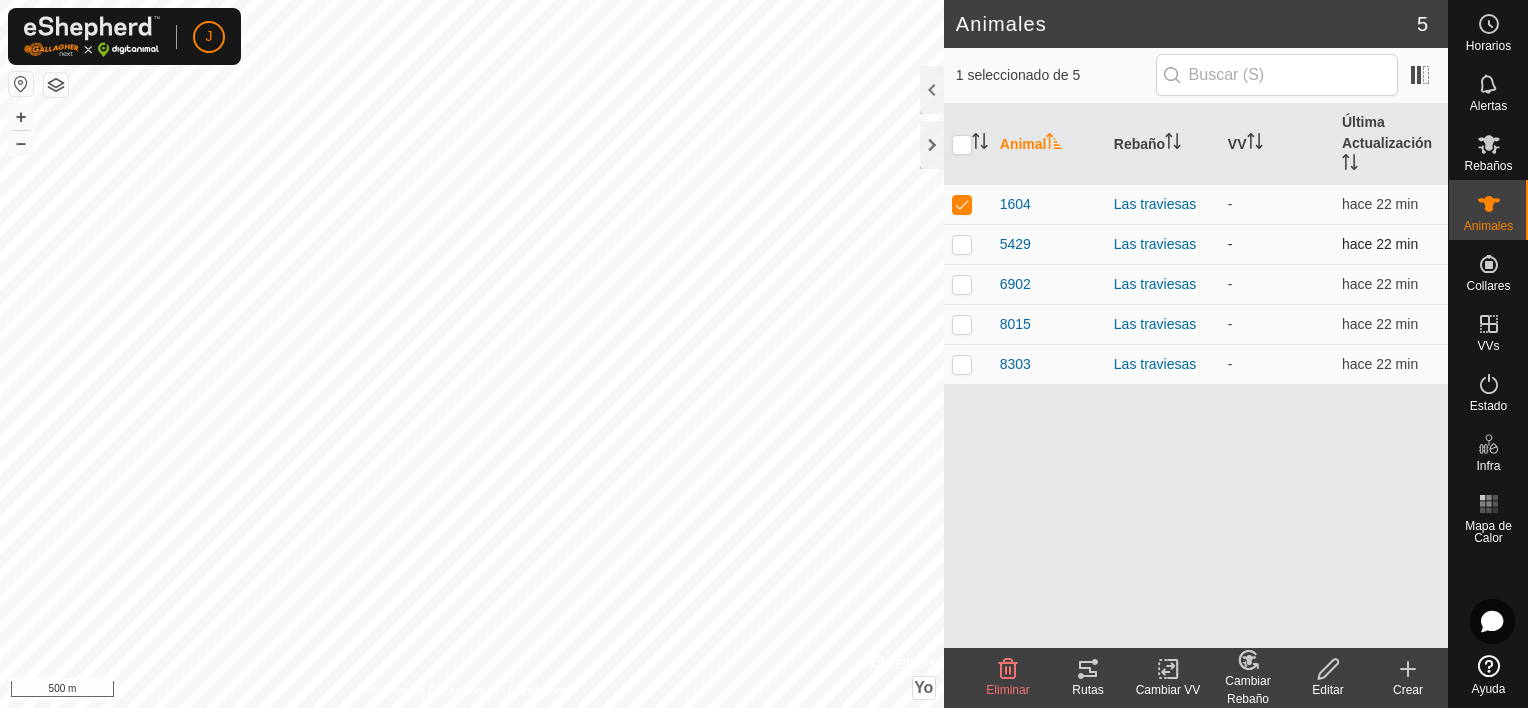 click at bounding box center (962, 244) 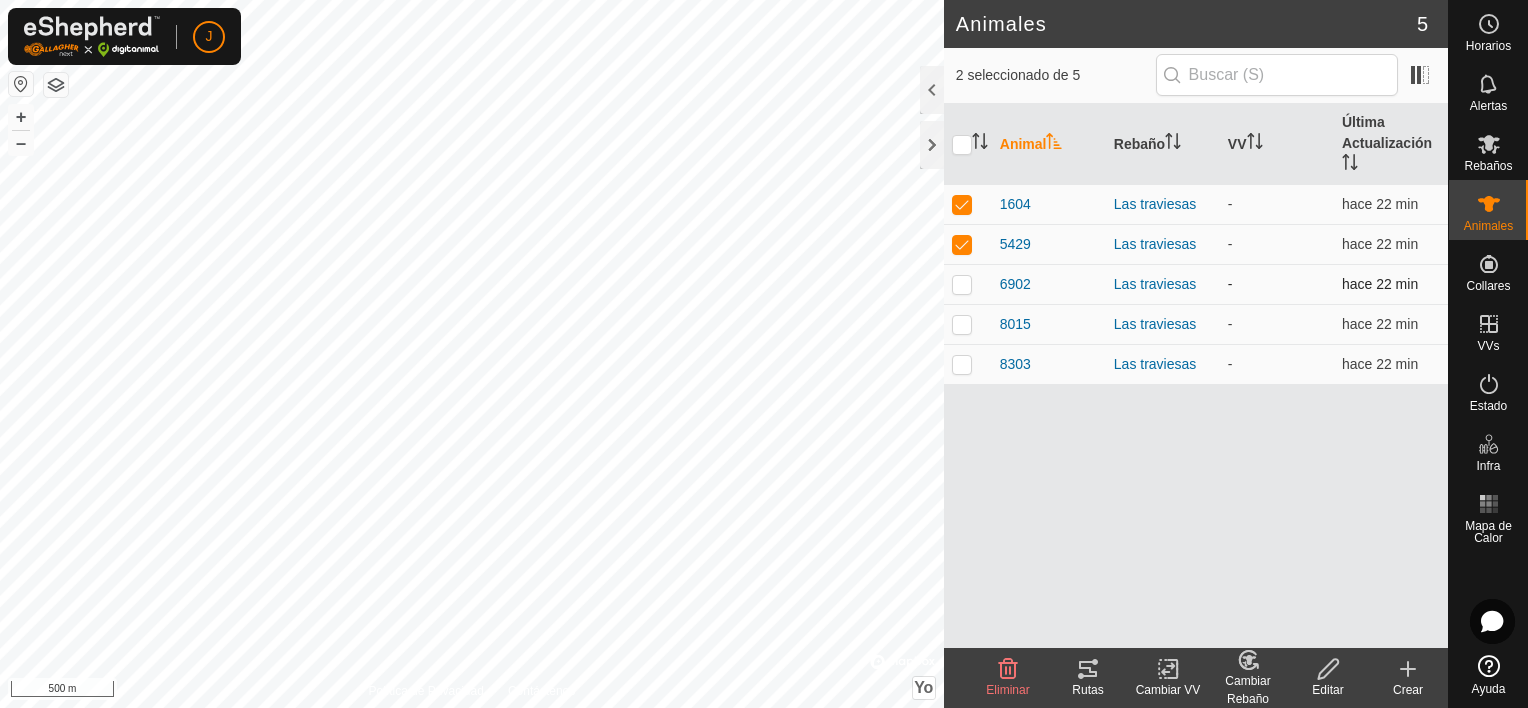 click at bounding box center [962, 284] 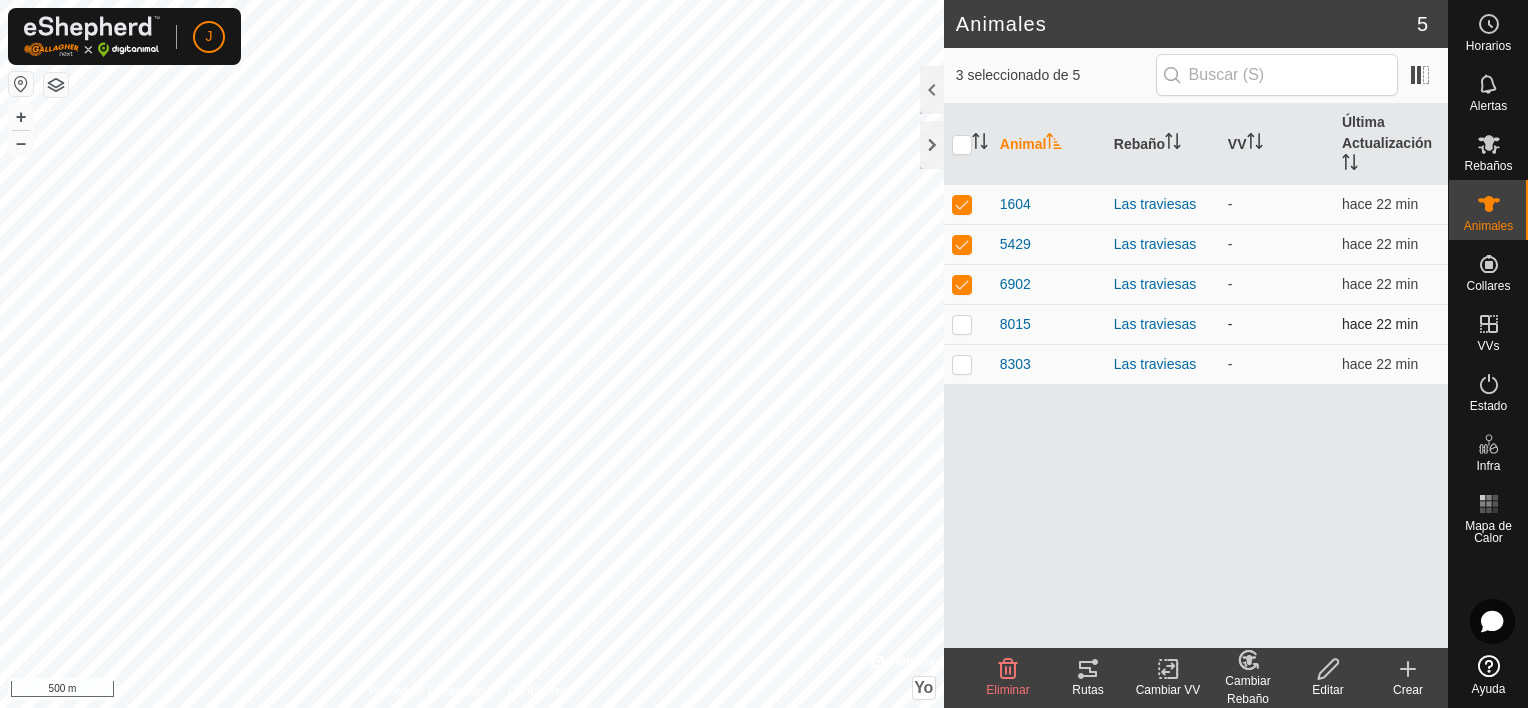 click at bounding box center (962, 324) 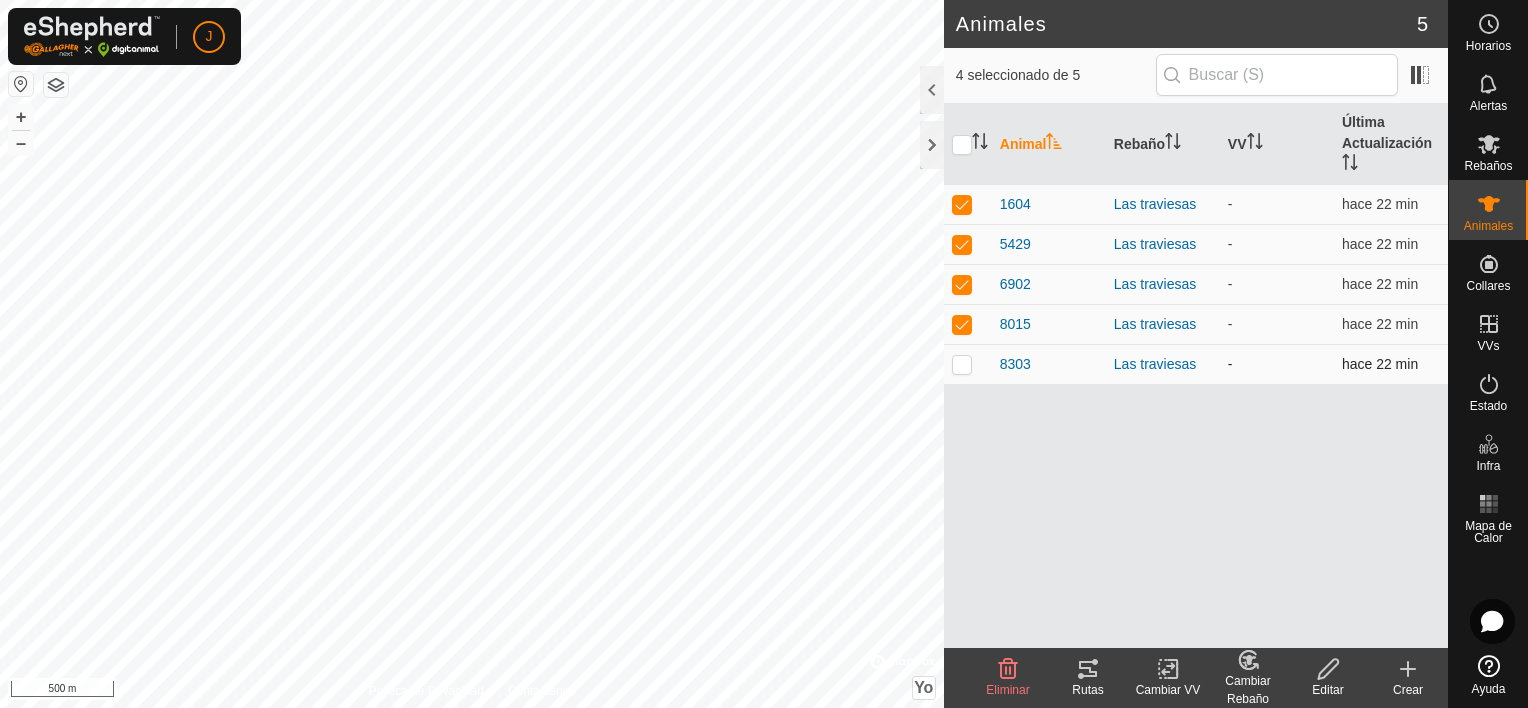 click at bounding box center [962, 364] 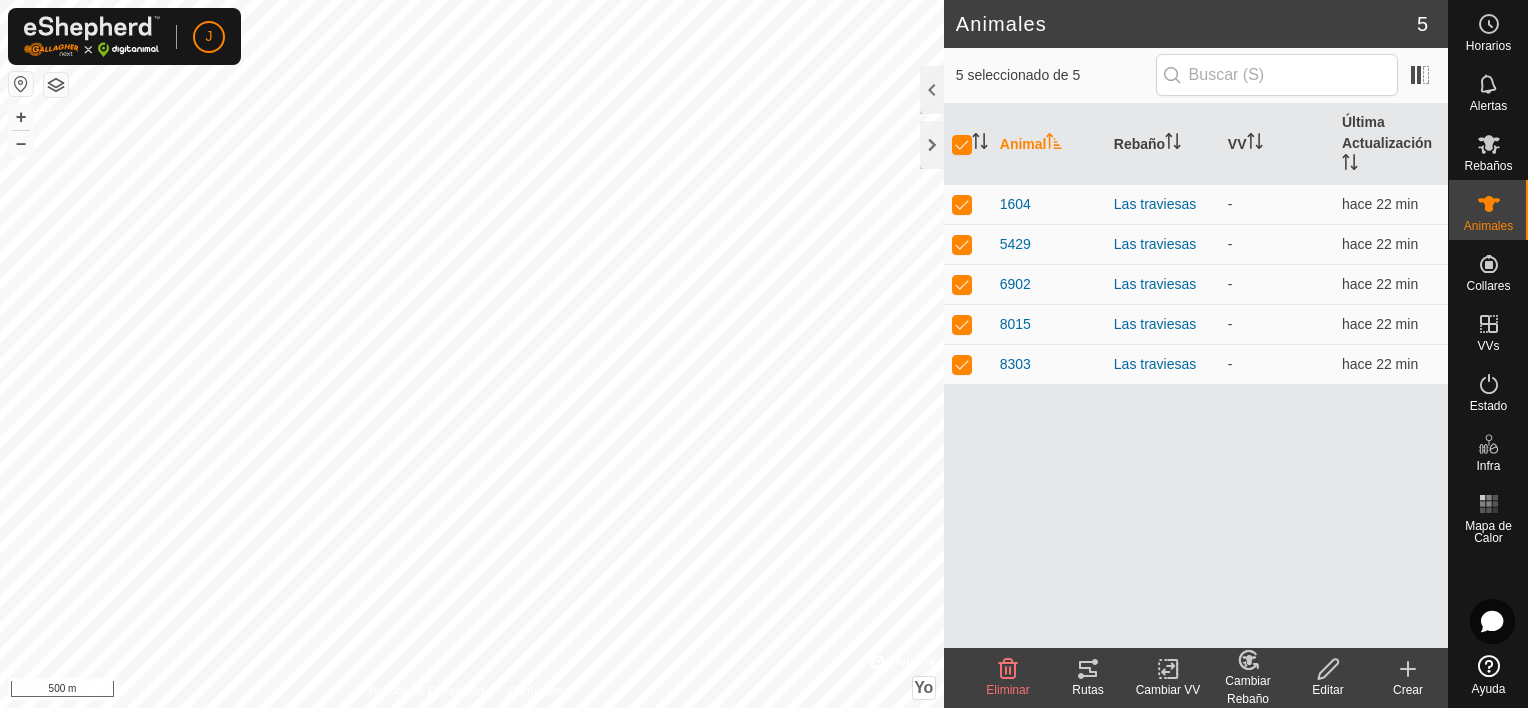 click 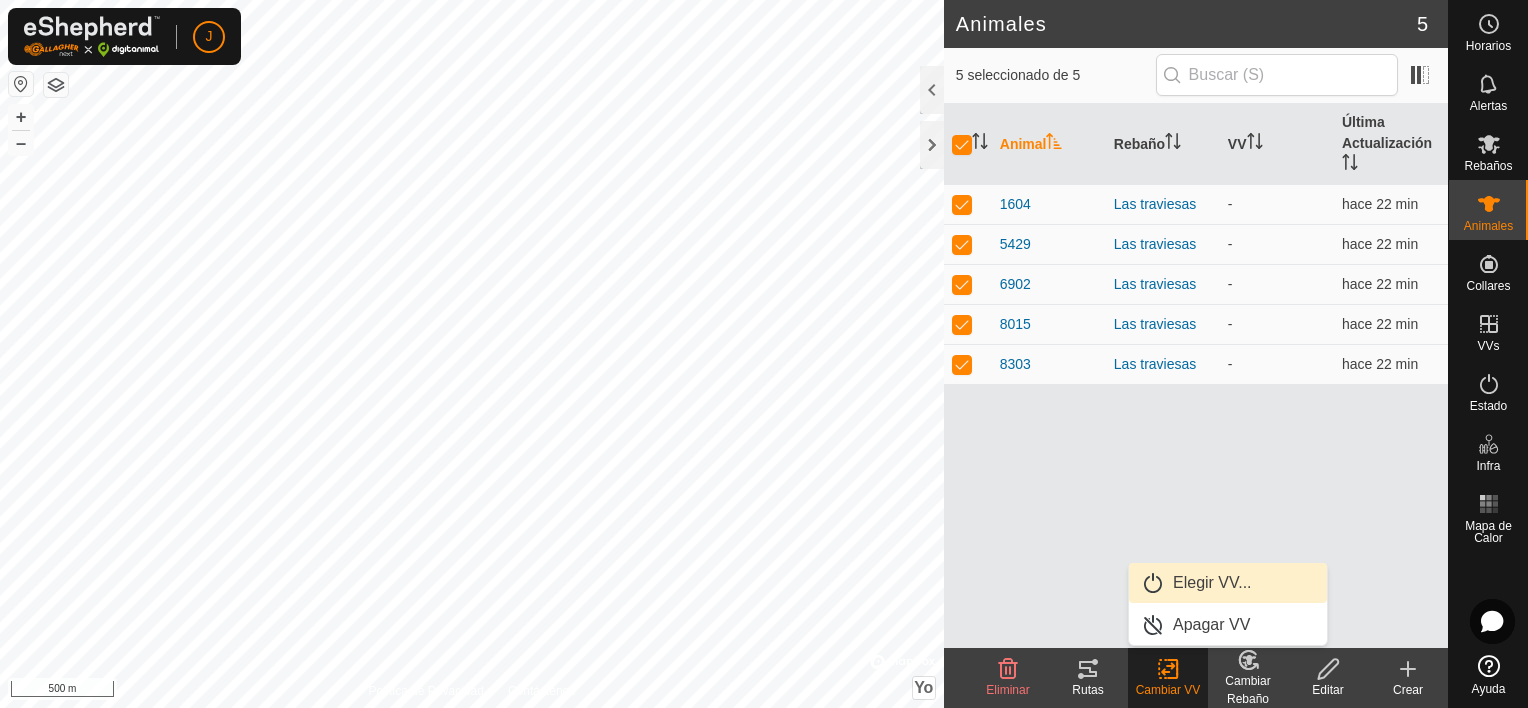 click on "Elegir VV..." at bounding box center (1228, 583) 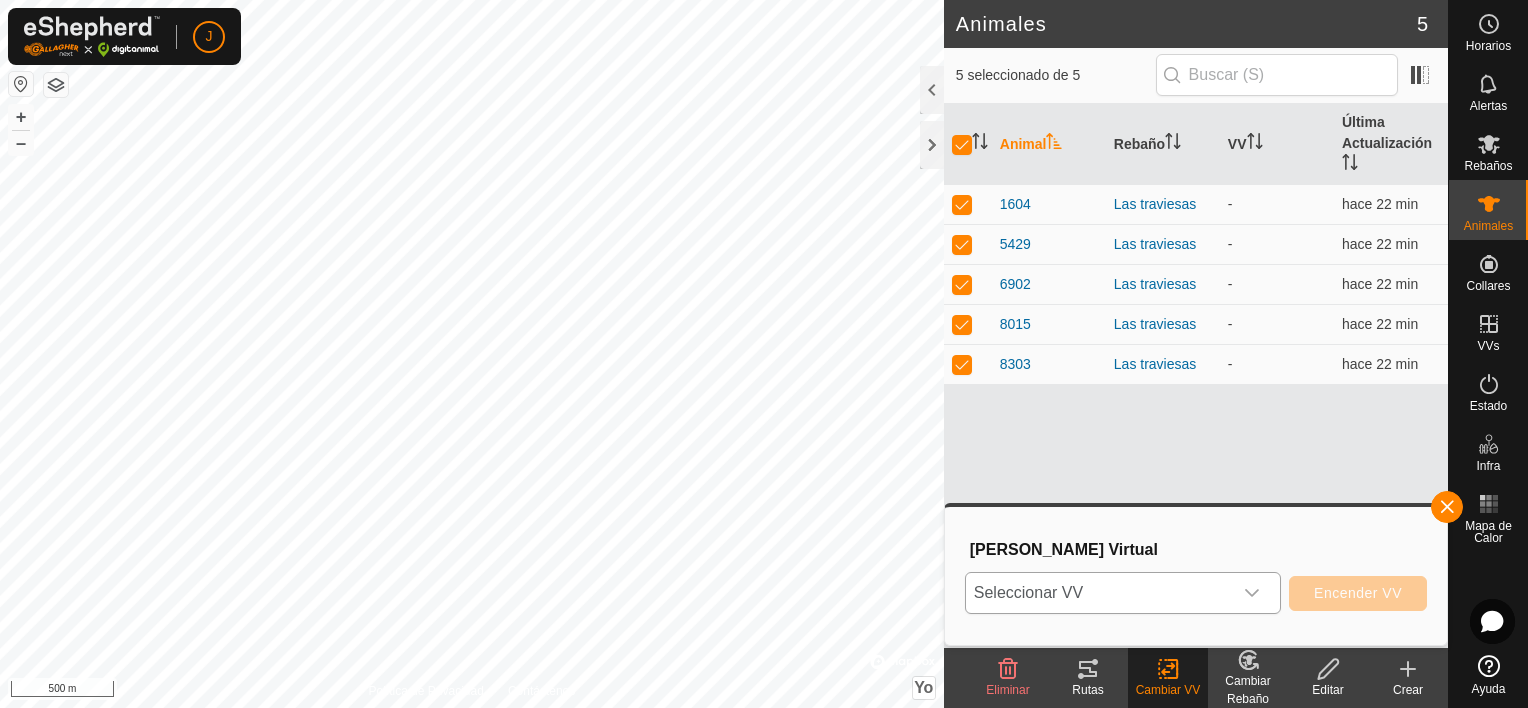 click 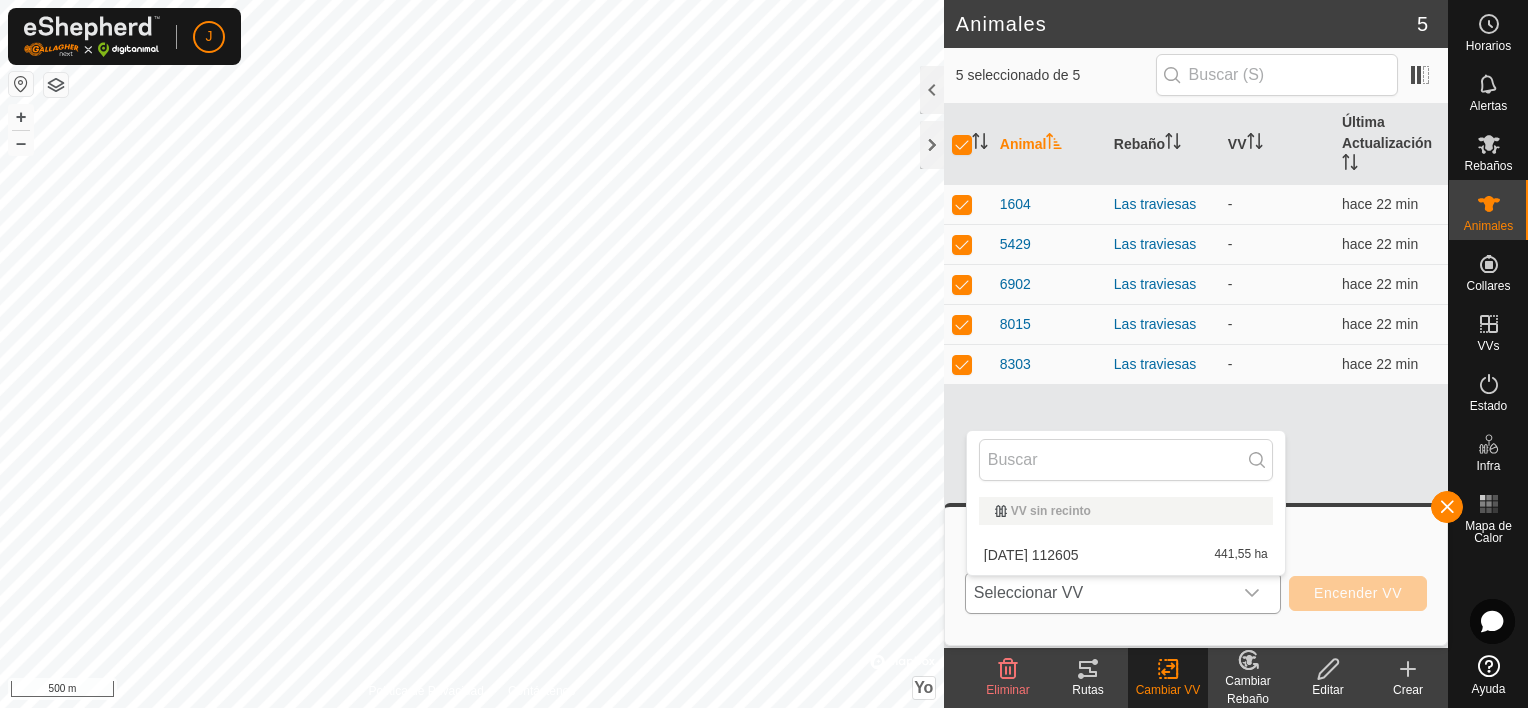 click on "2025-07-10 112605  441,55 ha" at bounding box center (1126, 555) 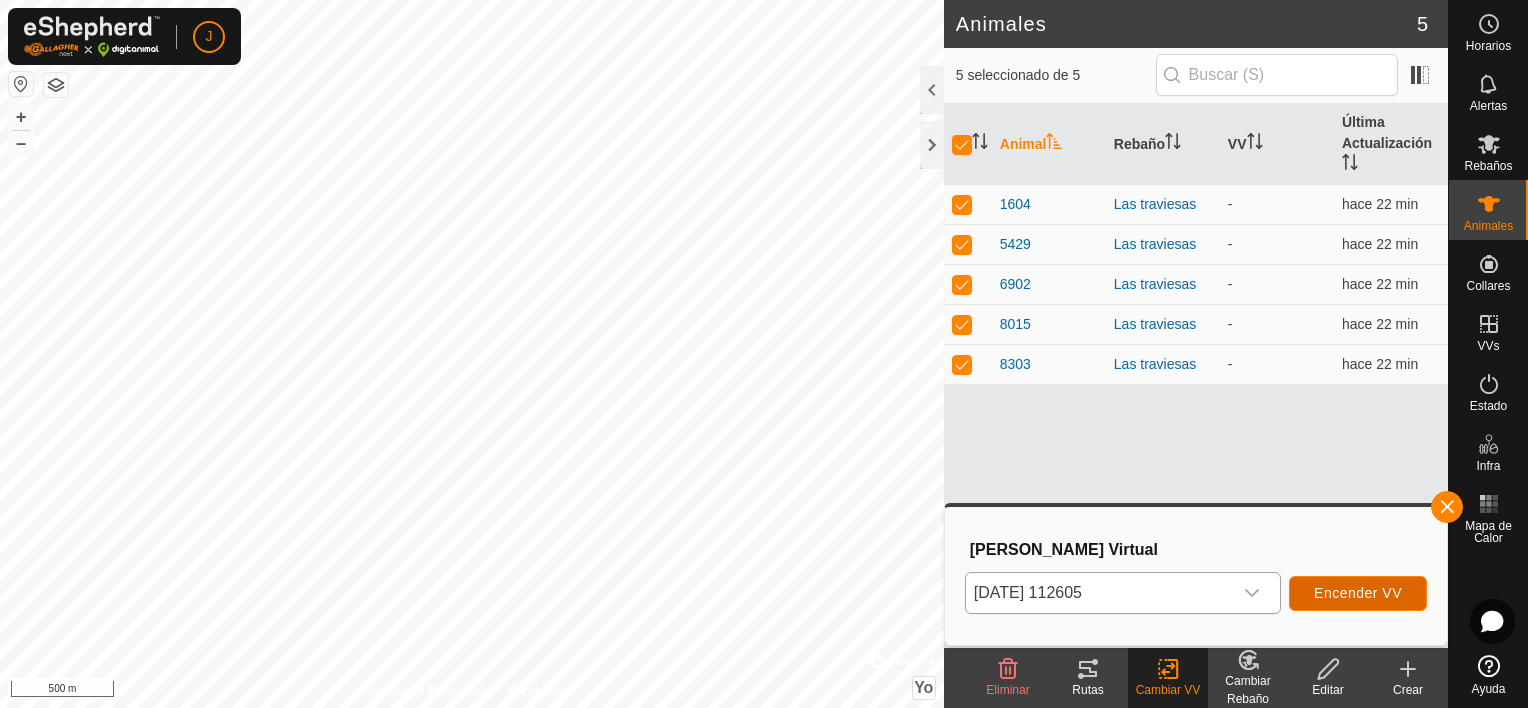 click on "Encender VV" at bounding box center (1358, 593) 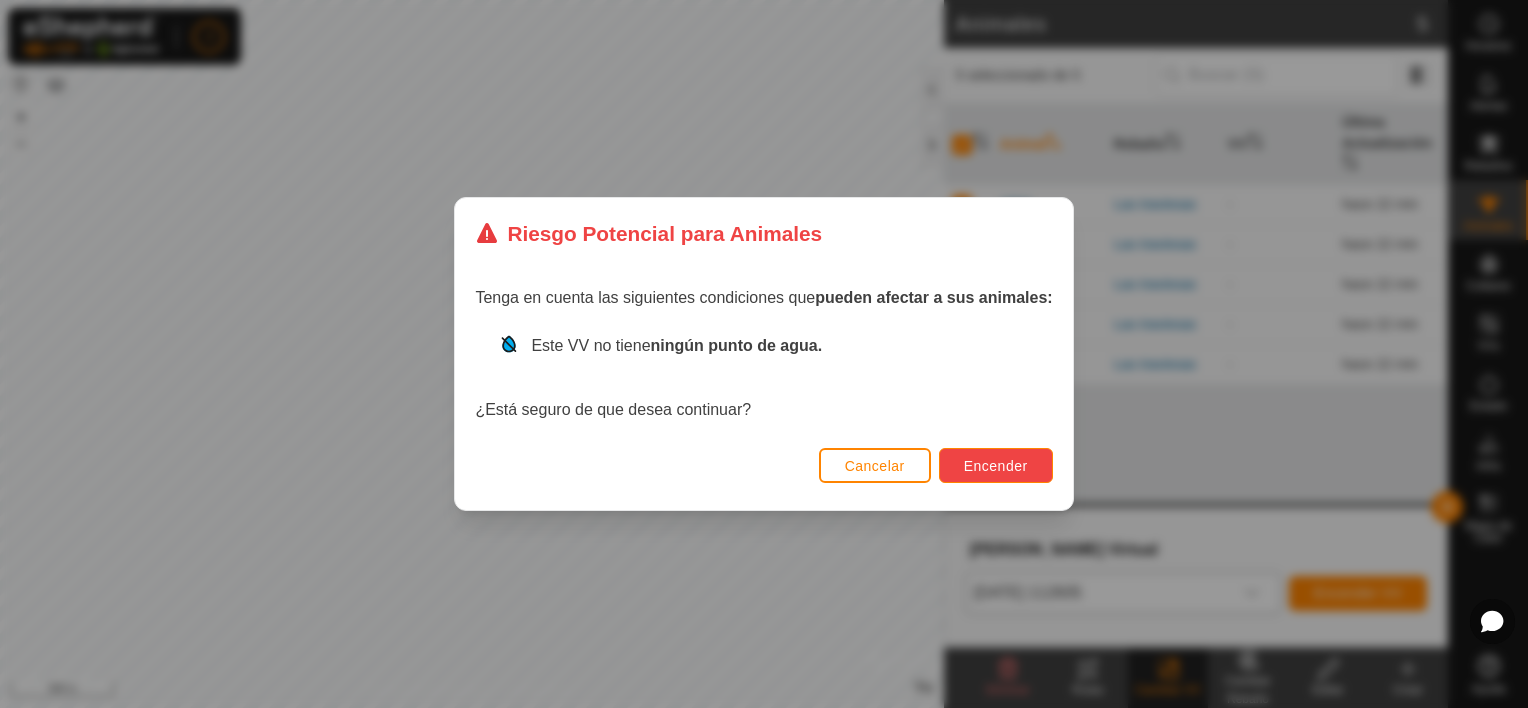 click on "Encender" at bounding box center (996, 466) 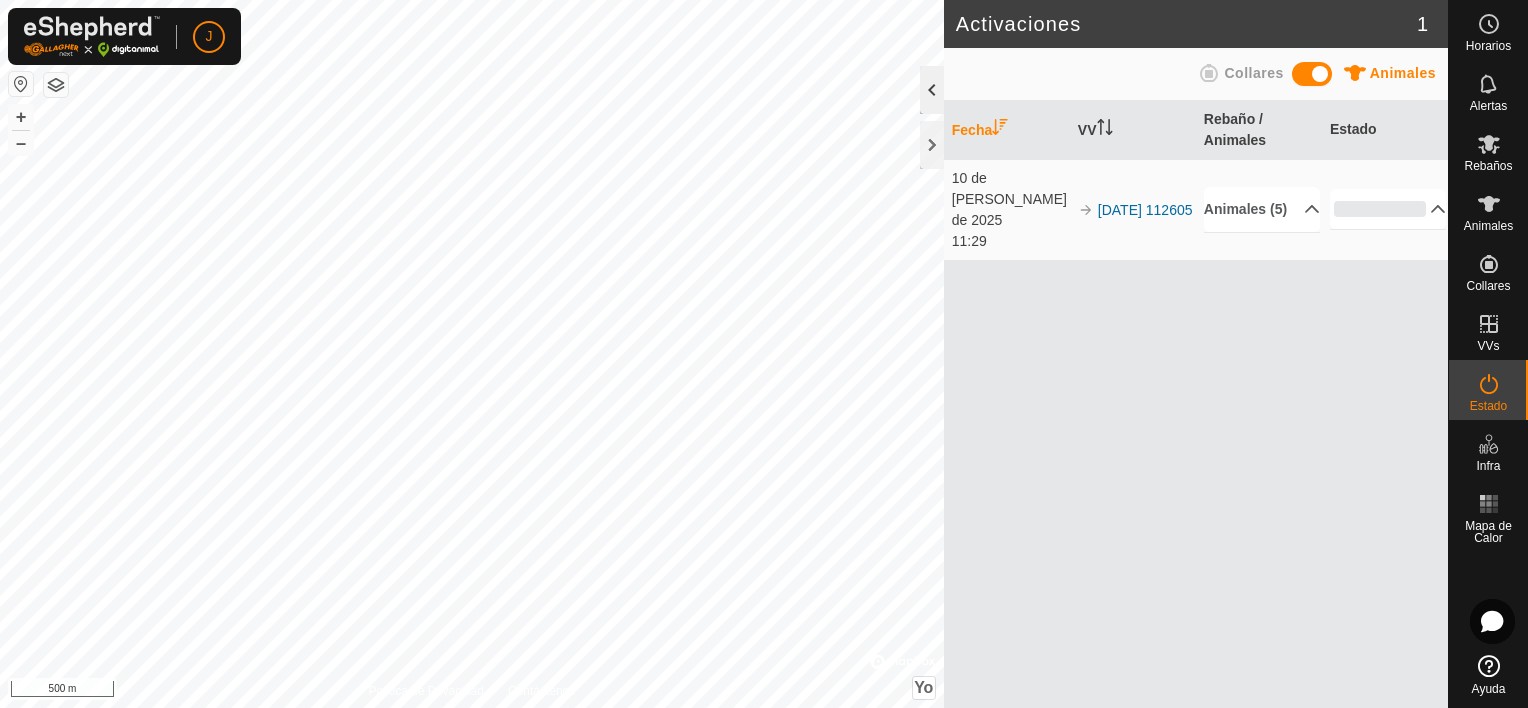 click 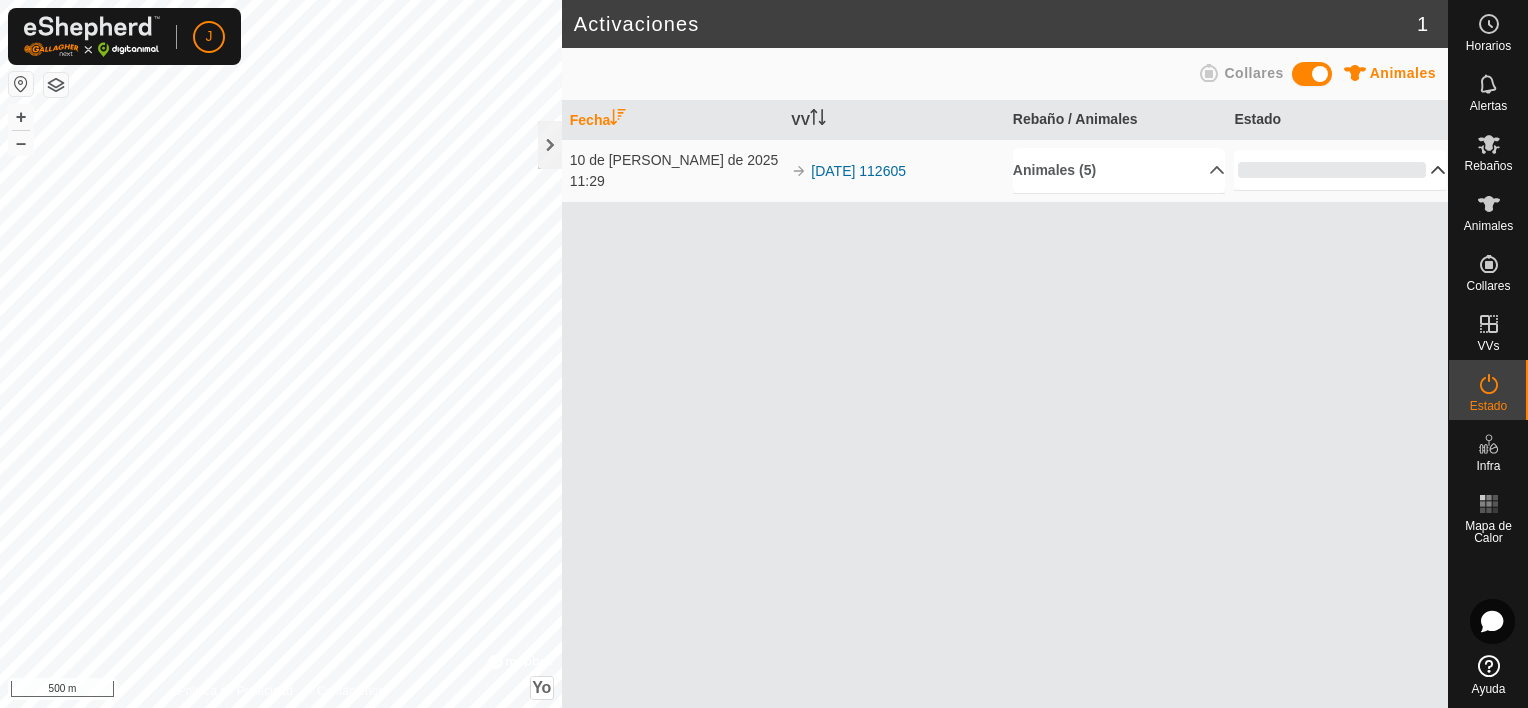 click on "0%" at bounding box center (1340, 170) 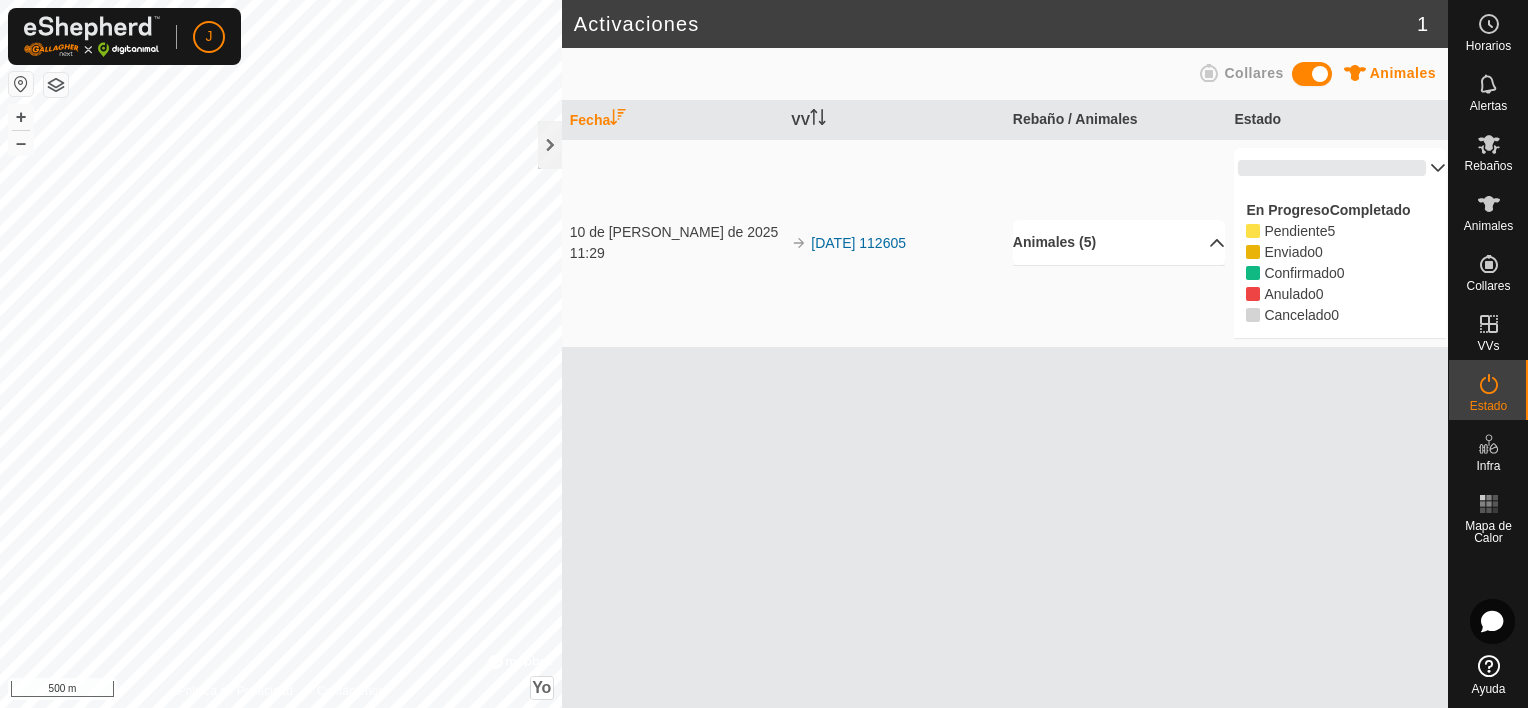 click on "Animales (5)" at bounding box center [1119, 242] 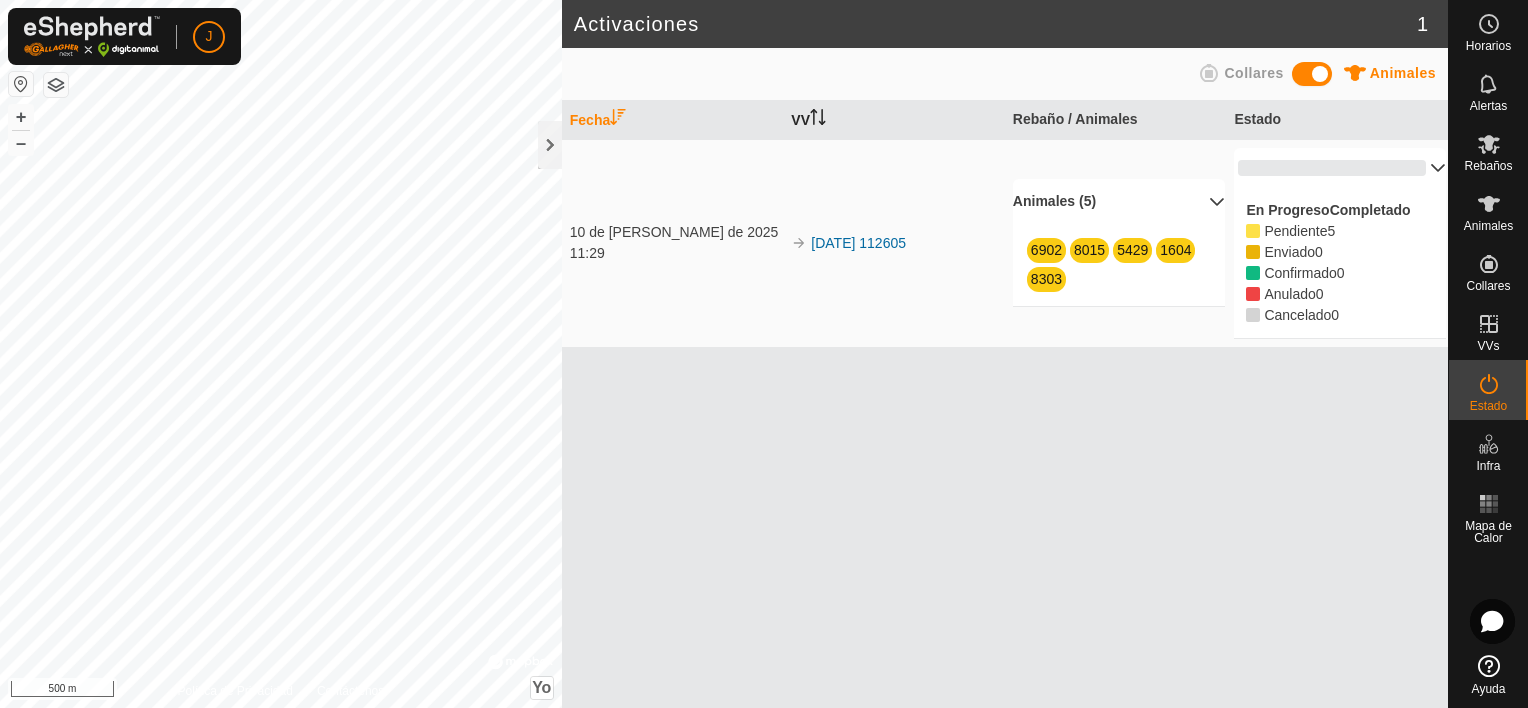 click on "VV" at bounding box center [894, 120] 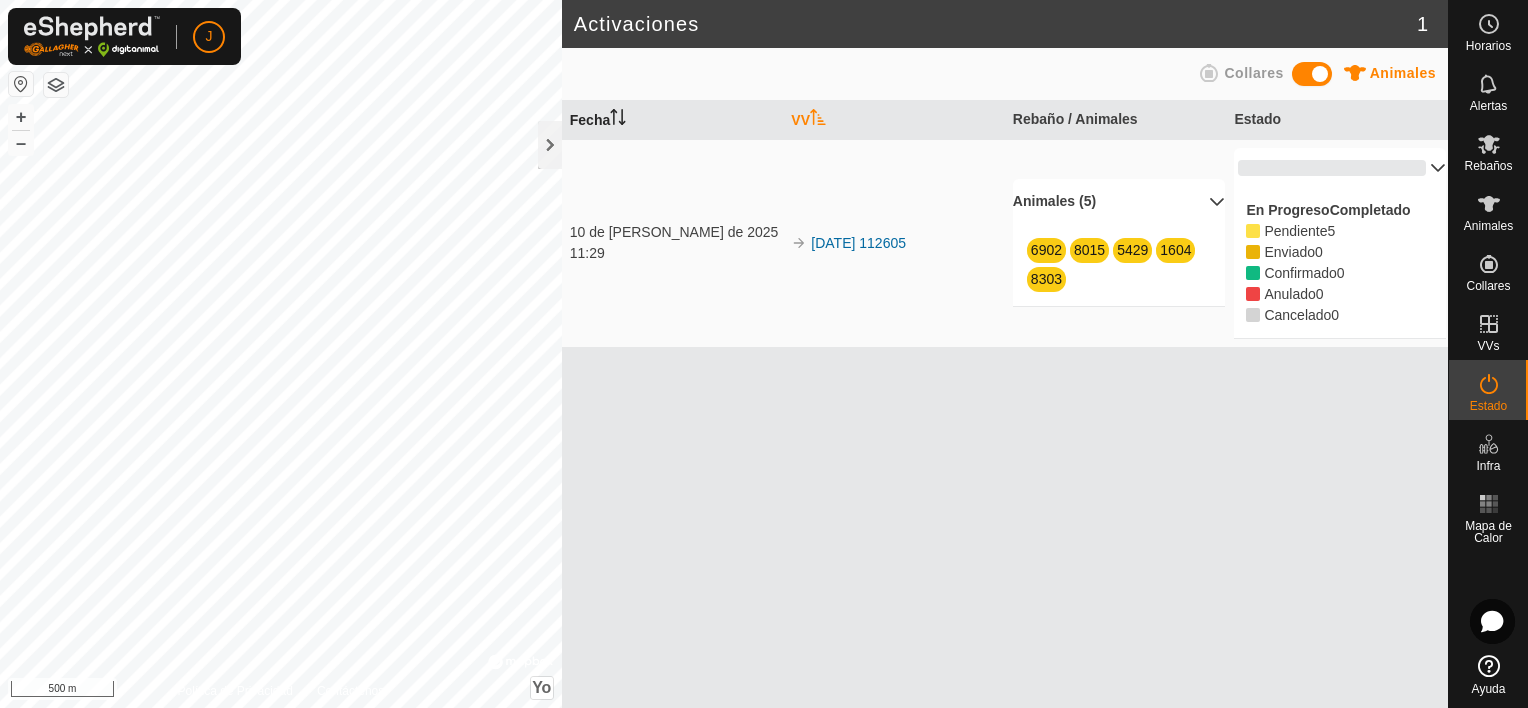 click 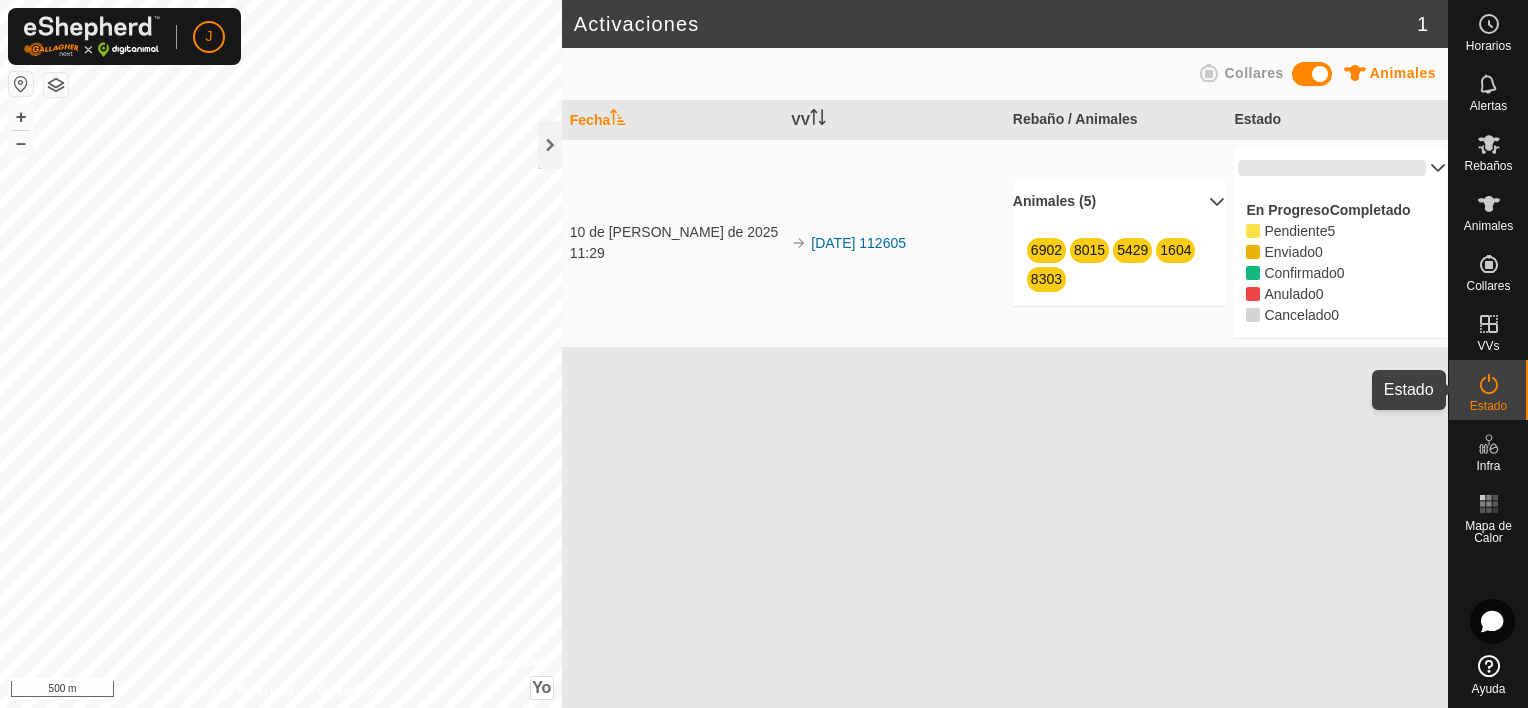 click 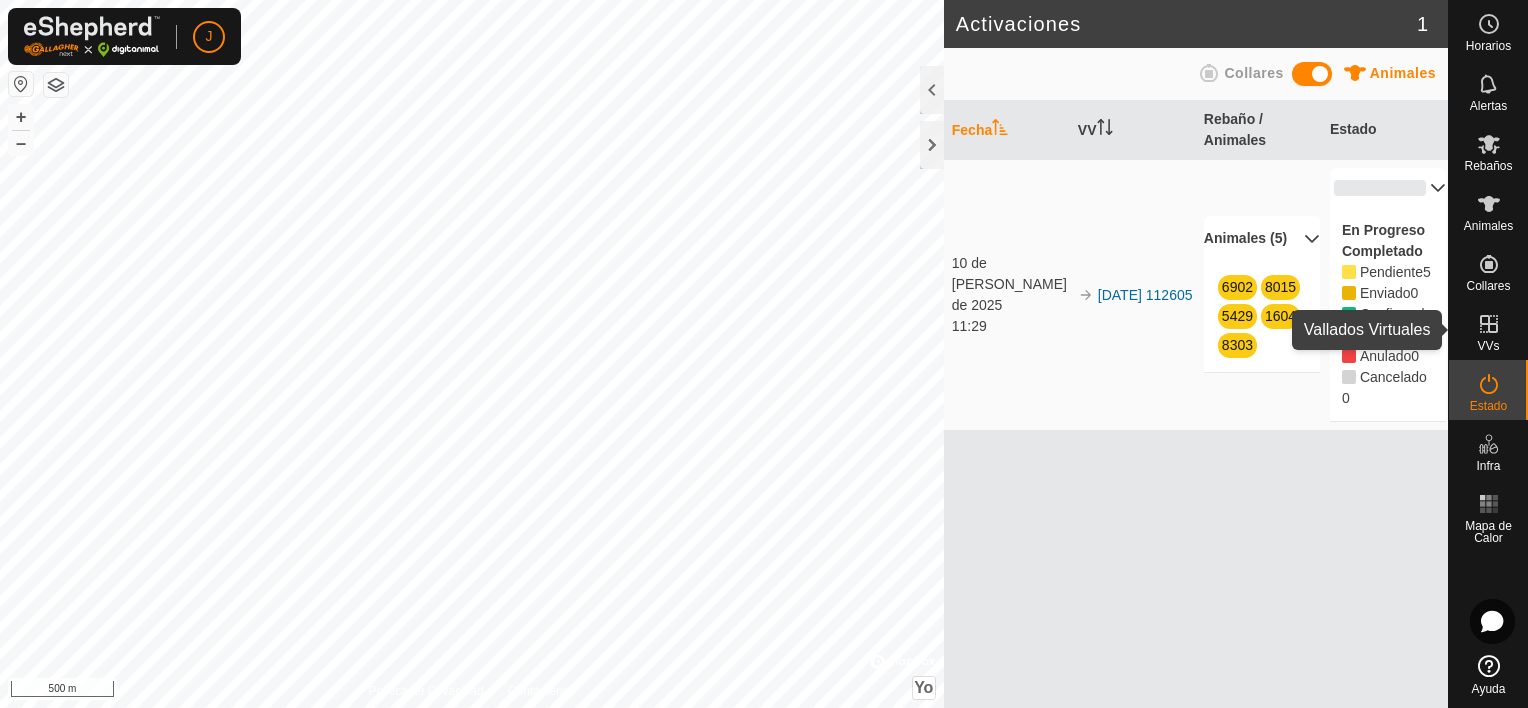 click 